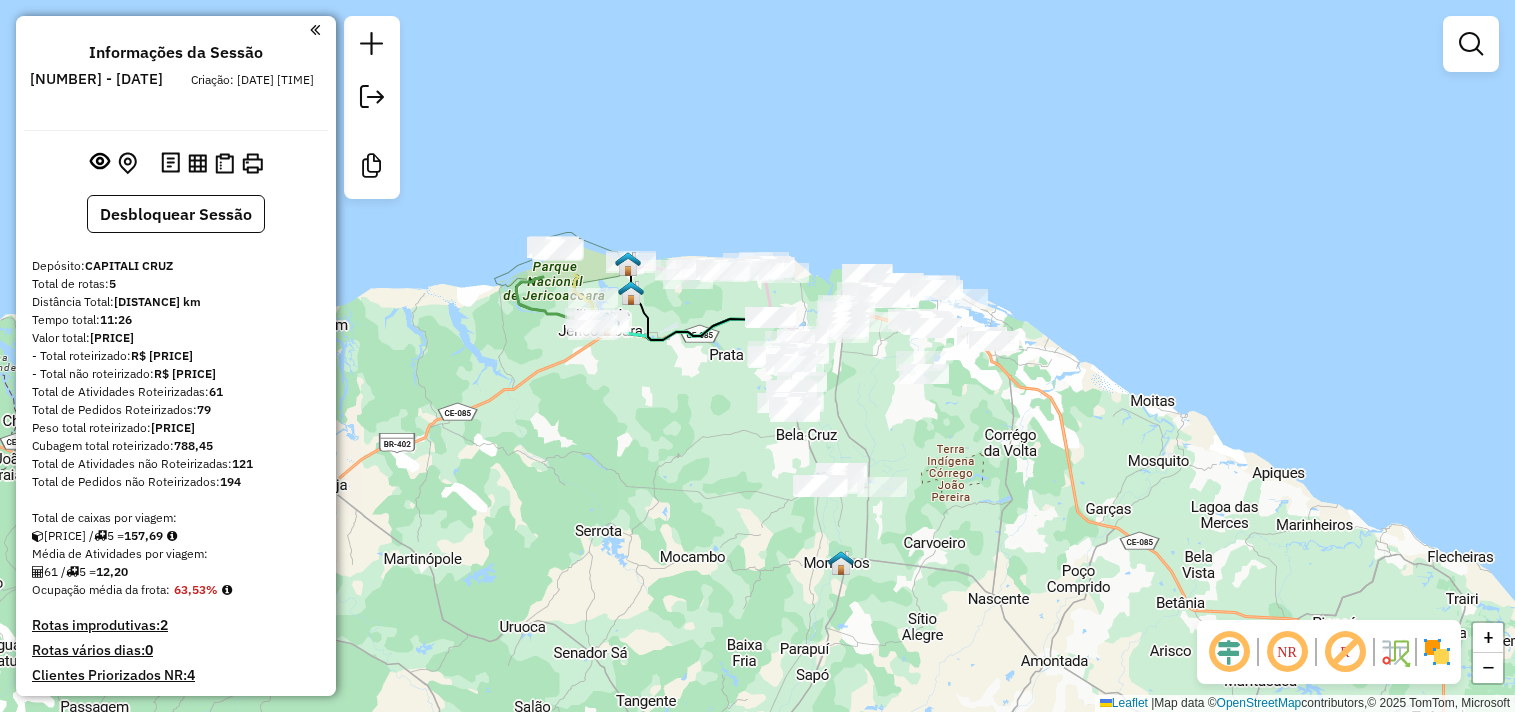 scroll, scrollTop: 0, scrollLeft: 0, axis: both 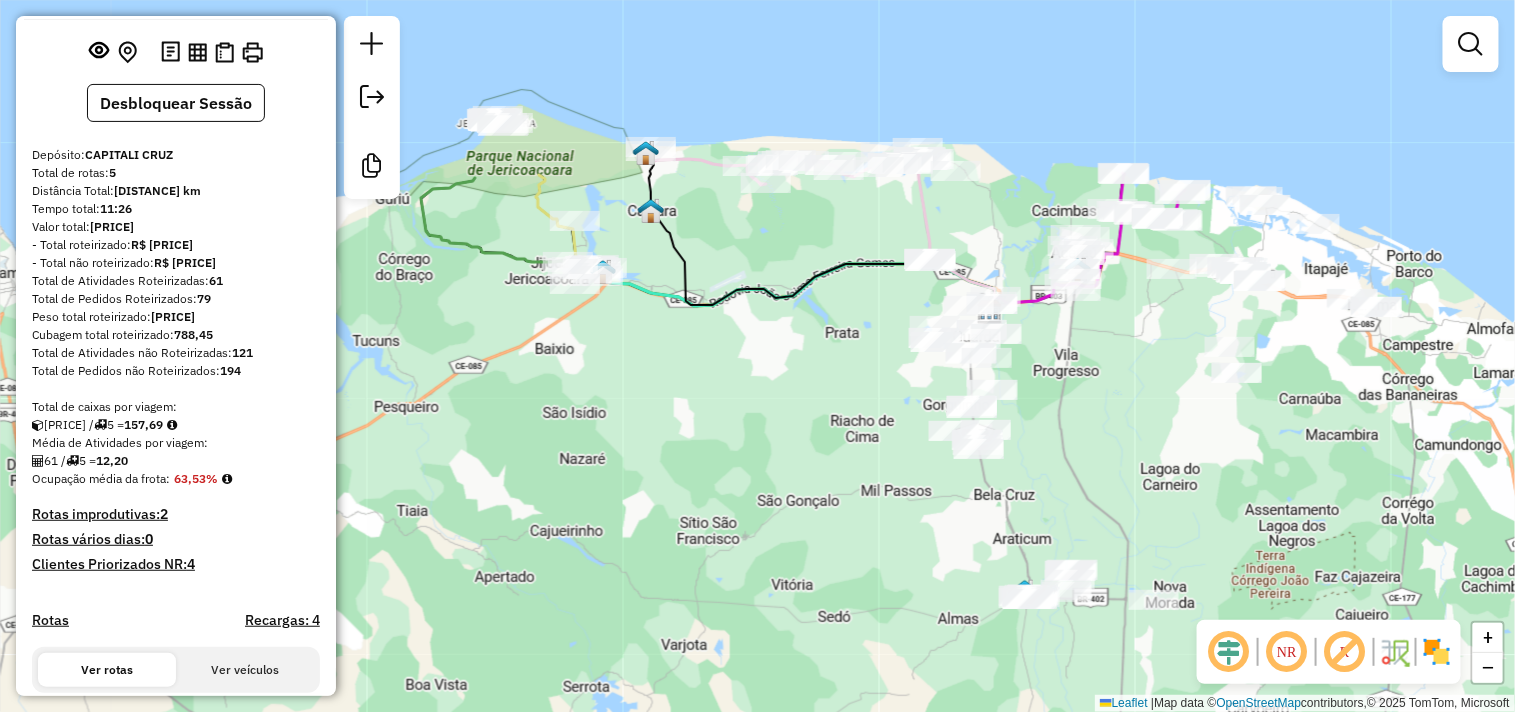 drag, startPoint x: 682, startPoint y: 390, endPoint x: 872, endPoint y: 326, distance: 200.4894 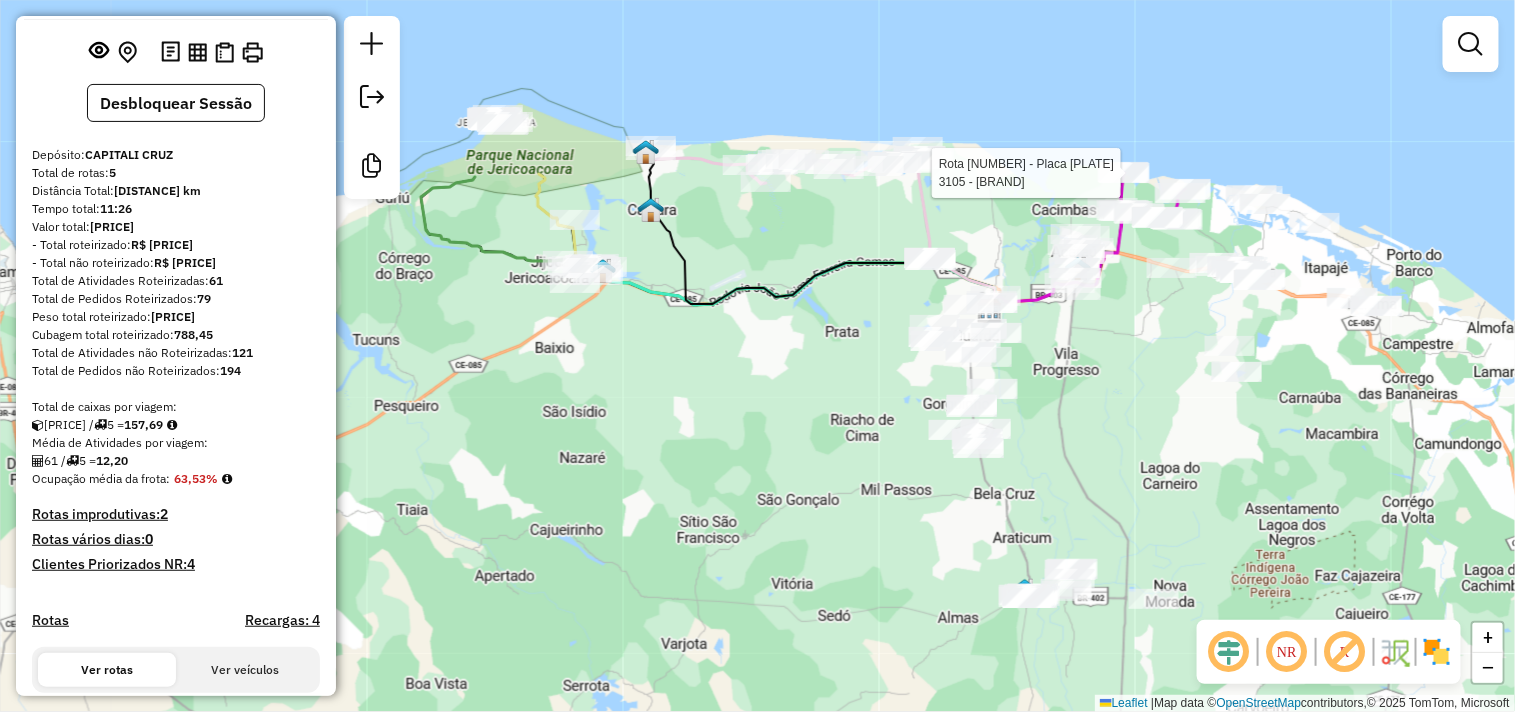 select on "**********" 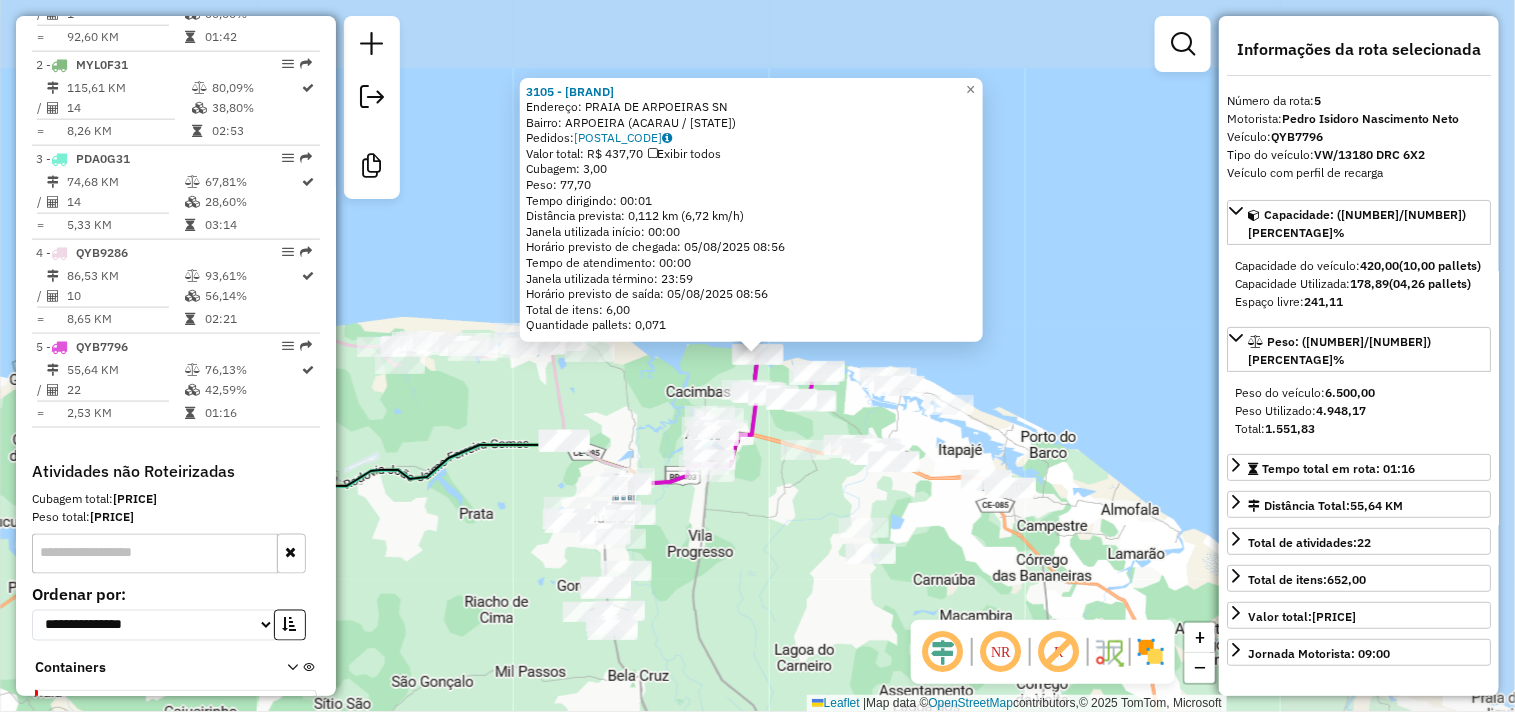 scroll, scrollTop: 926, scrollLeft: 0, axis: vertical 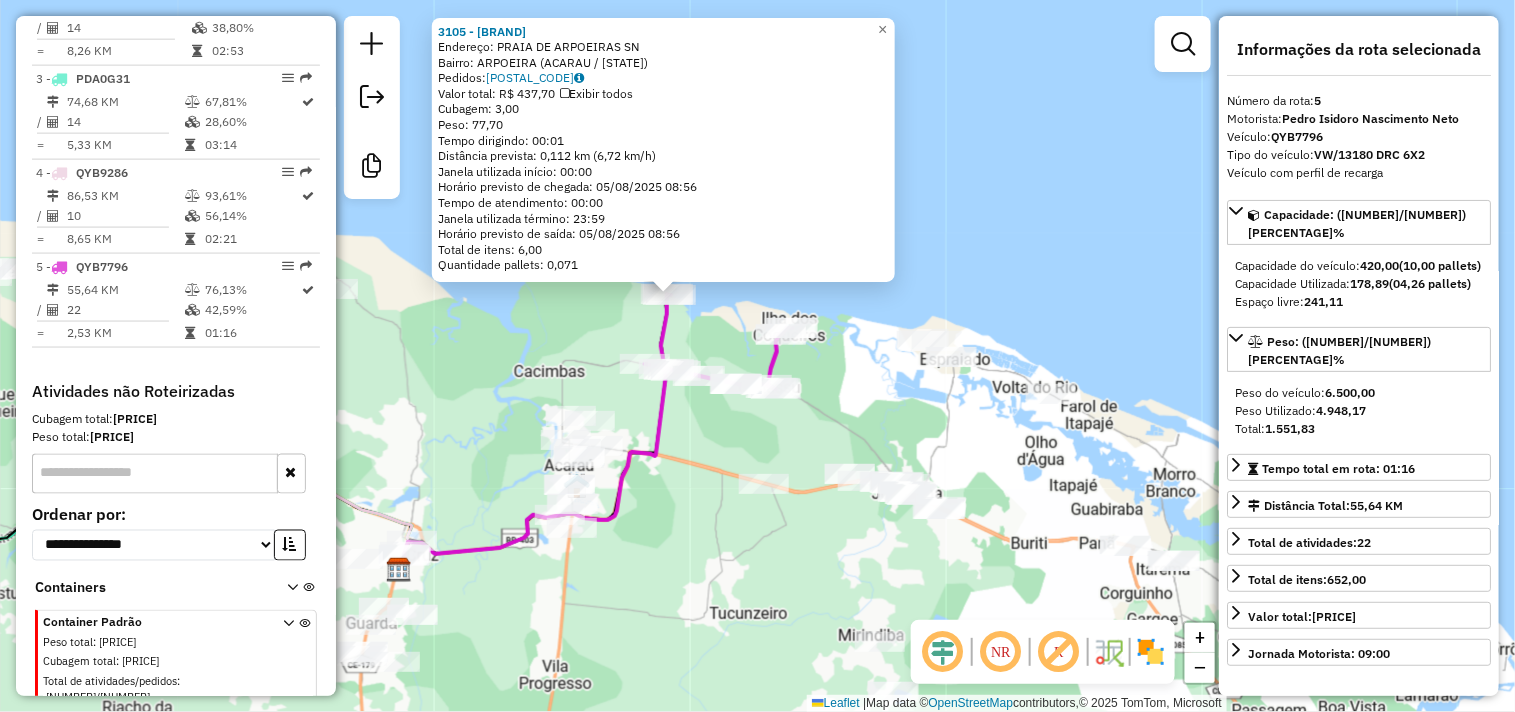 click on "3105 - BARRACA POR DO SOL  Endereço:  PRAIA DE ARPOEIRAS SN   Bairro: ARPOEIRA (ACARAU / CE)   Pedidos:  04065418   Valor total: R$ 437,70   Exibir todos   Cubagem: 3,00  Peso: 77,70  Tempo dirigindo: 00:01   Distância prevista: 0,112 km (6,72 km/h)   Janela utilizada início: 00:00   Horário previsto de chegada: 05/08/2025 08:56   Tempo de atendimento: 00:00   Janela utilizada término: 23:59   Horário previsto de saída: 05/08/2025 08:56   Total de itens: 6,00   Quantidade pallets: 0,071  × Janela de atendimento Grade de atendimento Capacidade Transportadoras Veículos Cliente Pedidos  Rotas Selecione os dias de semana para filtrar as janelas de atendimento  Seg   Ter   Qua   Qui   Sex   Sáb   Dom  Informe o período da janela de atendimento: De: Até:  Filtrar exatamente a janela do cliente  Considerar janela de atendimento padrão  Selecione os dias de semana para filtrar as grades de atendimento  Seg   Ter   Qua   Qui   Sex   Sáb   Dom   Considerar clientes sem dia de atendimento cadastrado  De:" 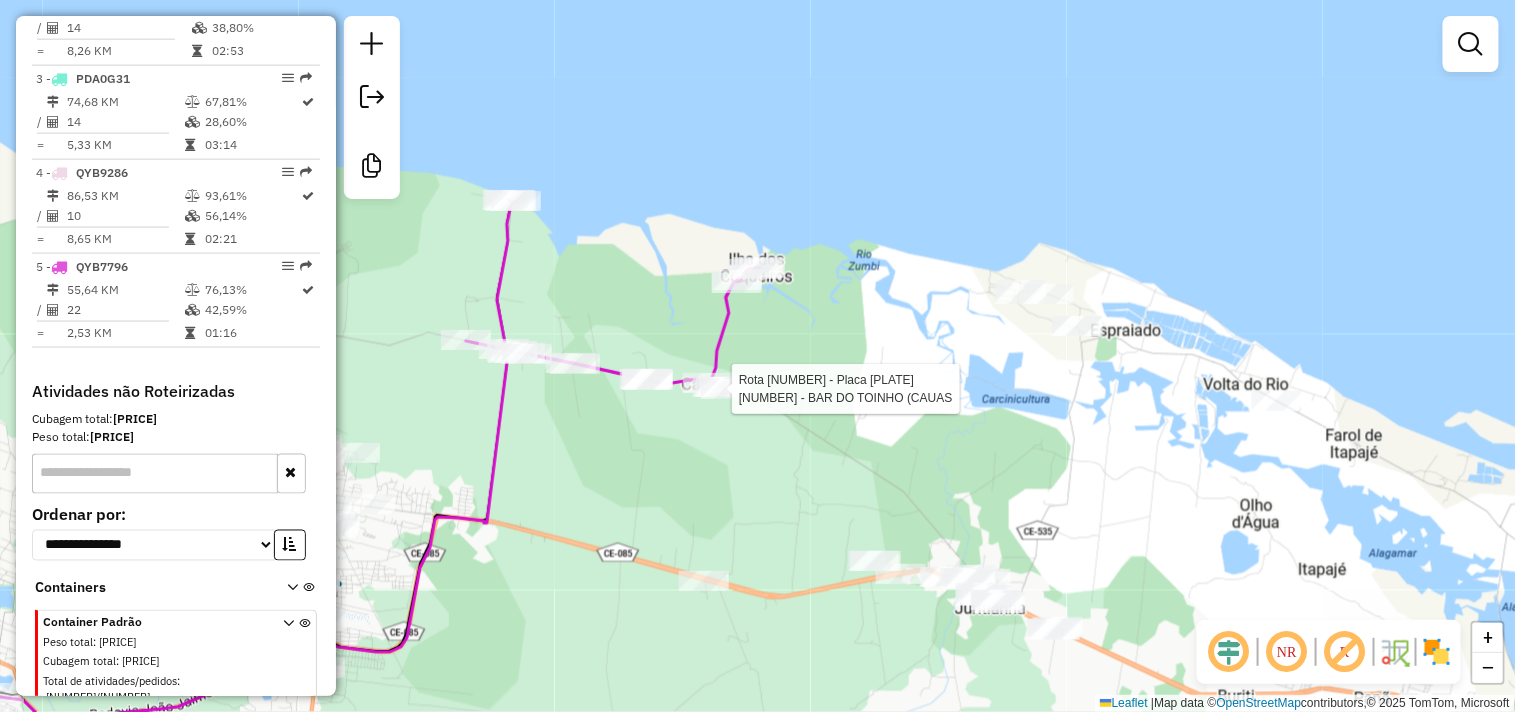 select on "**********" 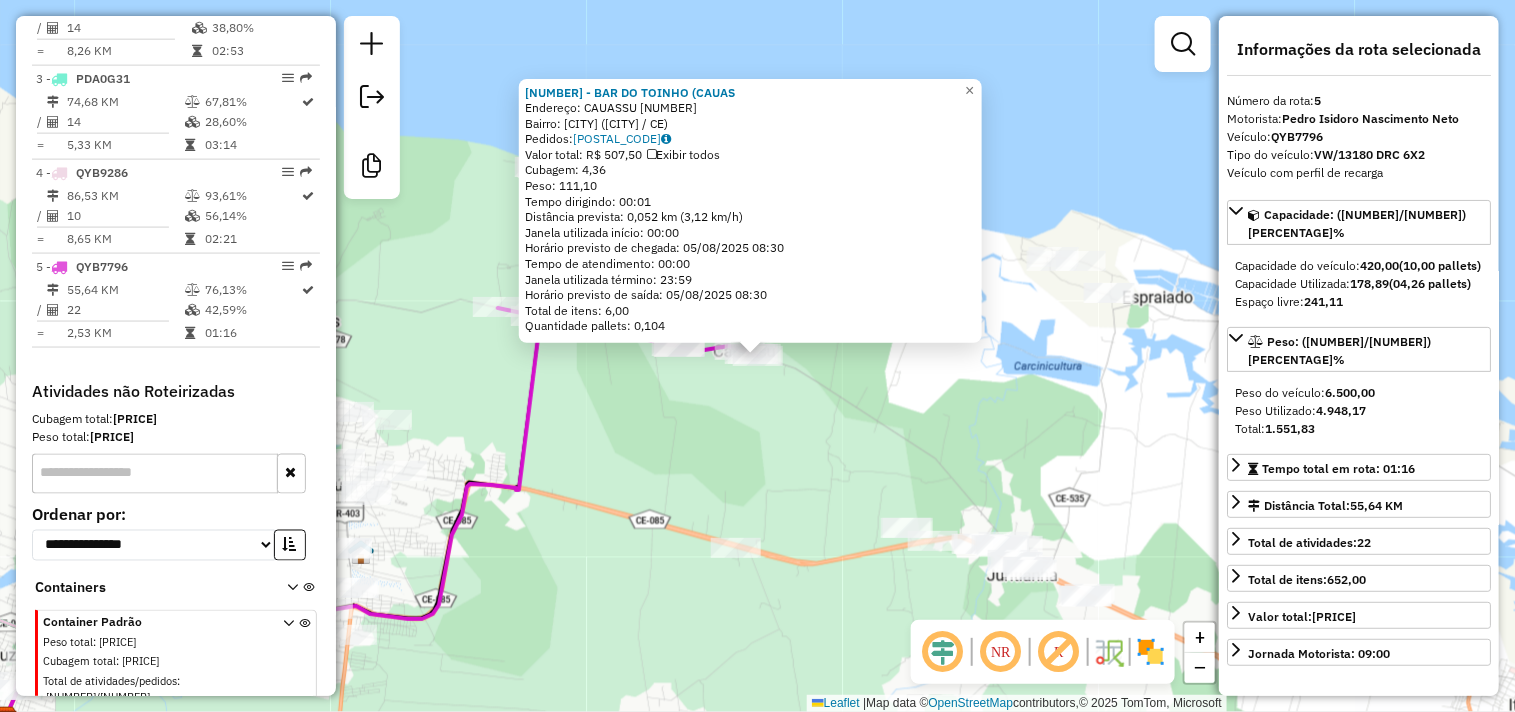 click on "401 - BAR DO TOINHO (CAUAS  Endereço:  CAUASSU 10000   Bairro: CAUASSU (ACARAU / CE)   Pedidos:  04065246   Valor total: R$ 507,50   Exibir todos   Cubagem: 4,36  Peso: 111,10  Tempo dirigindo: 00:01   Distância prevista: 0,052 km (3,12 km/h)   Janela utilizada início: 00:00   Horário previsto de chegada: 05/08/2025 08:30   Tempo de atendimento: 00:00   Janela utilizada término: 23:59   Horário previsto de saída: 05/08/2025 08:30   Total de itens: 6,00   Quantidade pallets: 0,104  × Janela de atendimento Grade de atendimento Capacidade Transportadoras Veículos Cliente Pedidos  Rotas Selecione os dias de semana para filtrar as janelas de atendimento  Seg   Ter   Qua   Qui   Sex   Sáb   Dom  Informe o período da janela de atendimento: De: Até:  Filtrar exatamente a janela do cliente  Considerar janela de atendimento padrão  Selecione os dias de semana para filtrar as grades de atendimento  Seg   Ter   Qua   Qui   Sex   Sáb   Dom   Considerar clientes sem dia de atendimento cadastrado  De:   Até:" 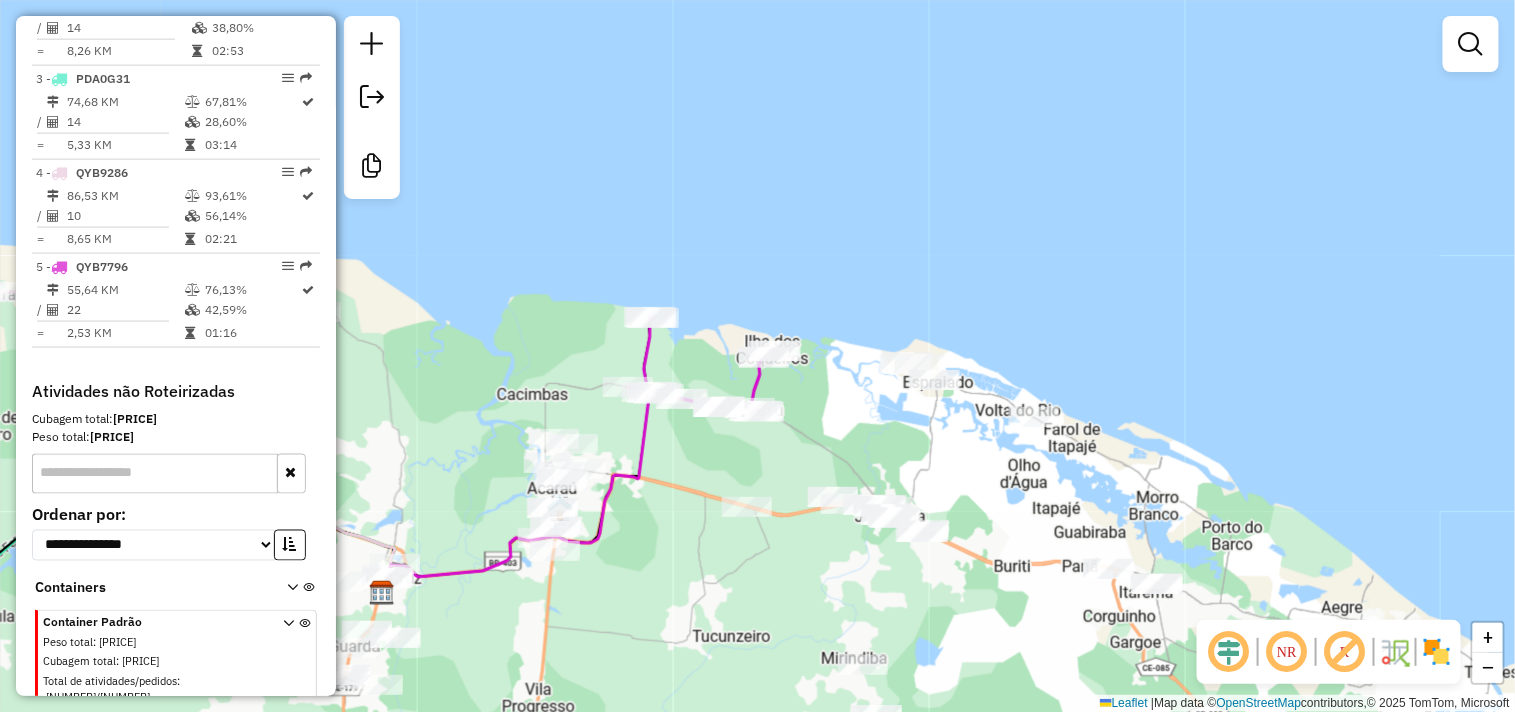 drag, startPoint x: 721, startPoint y: 595, endPoint x: 798, endPoint y: 476, distance: 141.7392 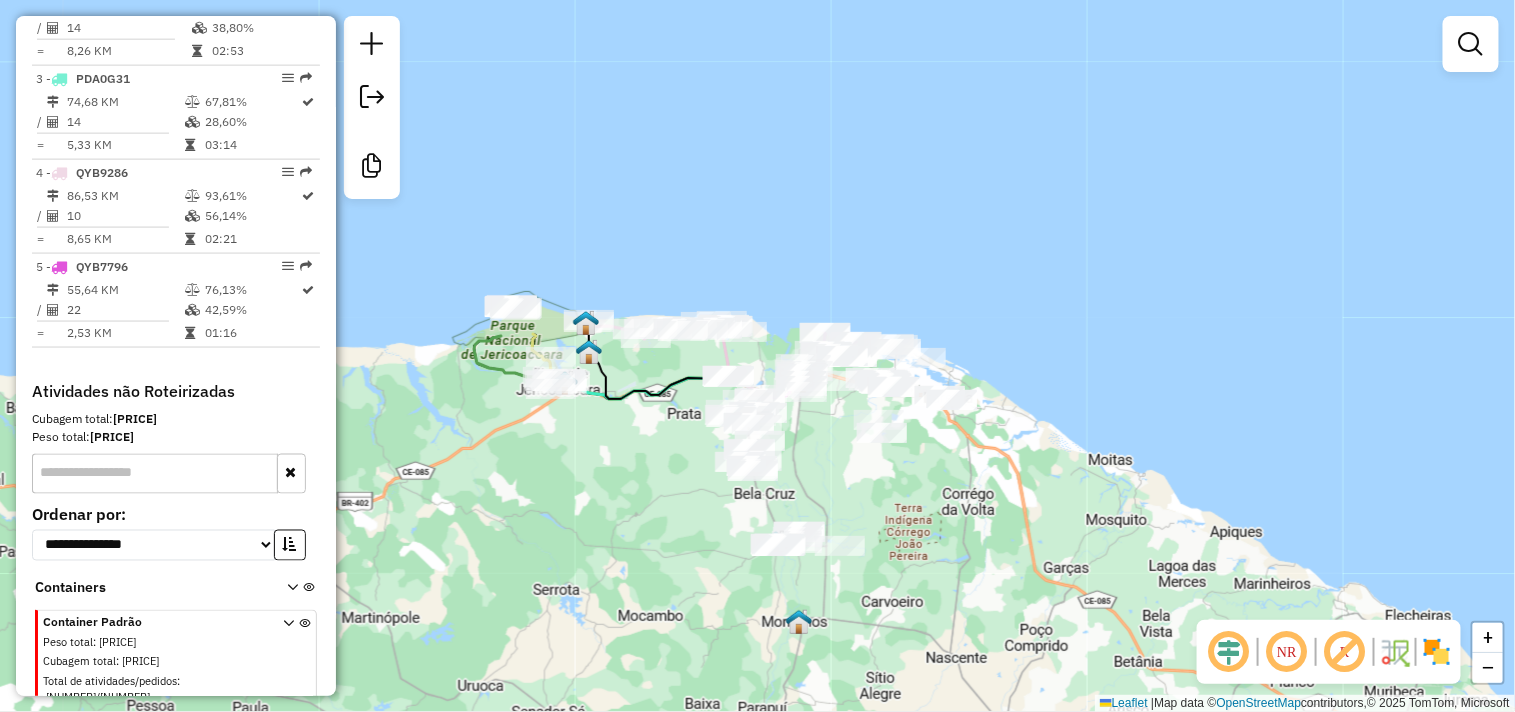drag, startPoint x: 862, startPoint y: 526, endPoint x: 880, endPoint y: 492, distance: 38.470768 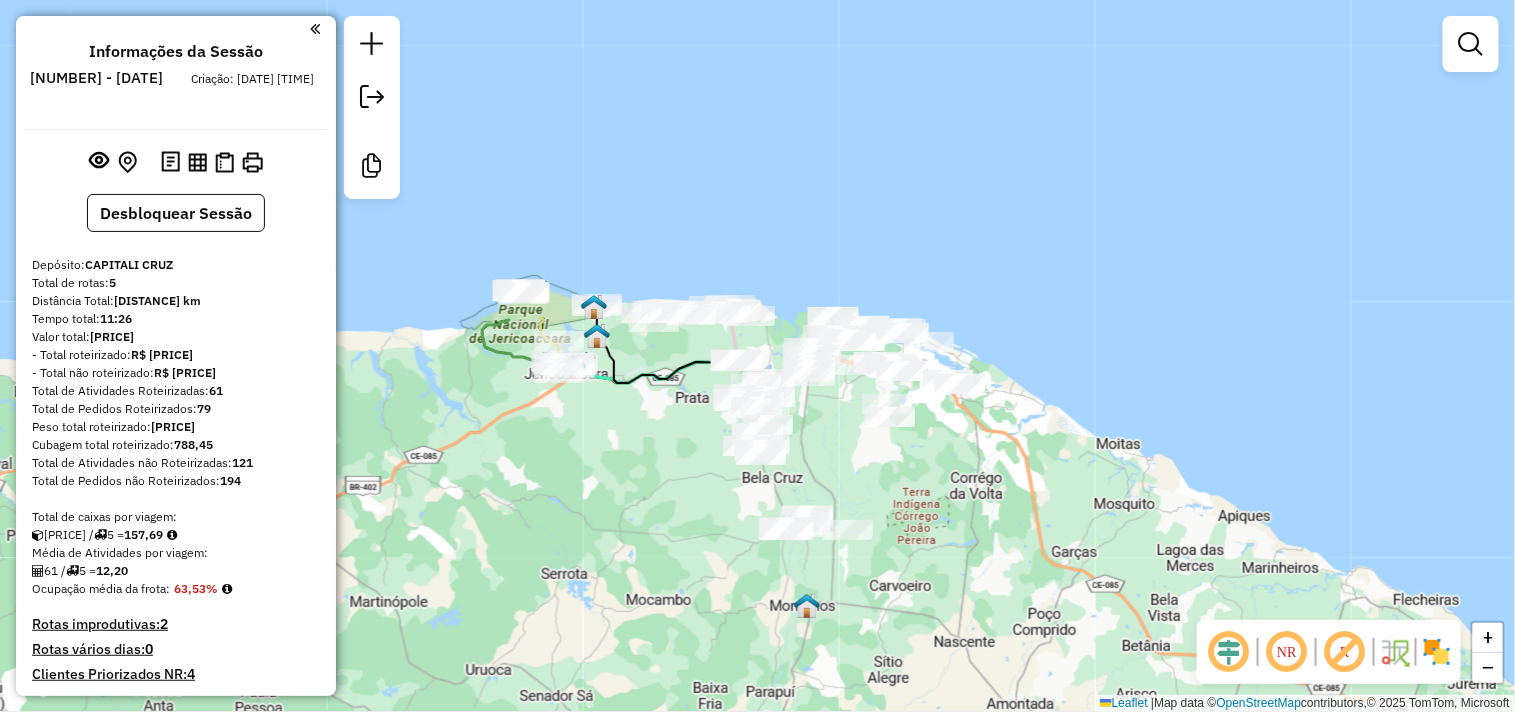 scroll, scrollTop: 0, scrollLeft: 0, axis: both 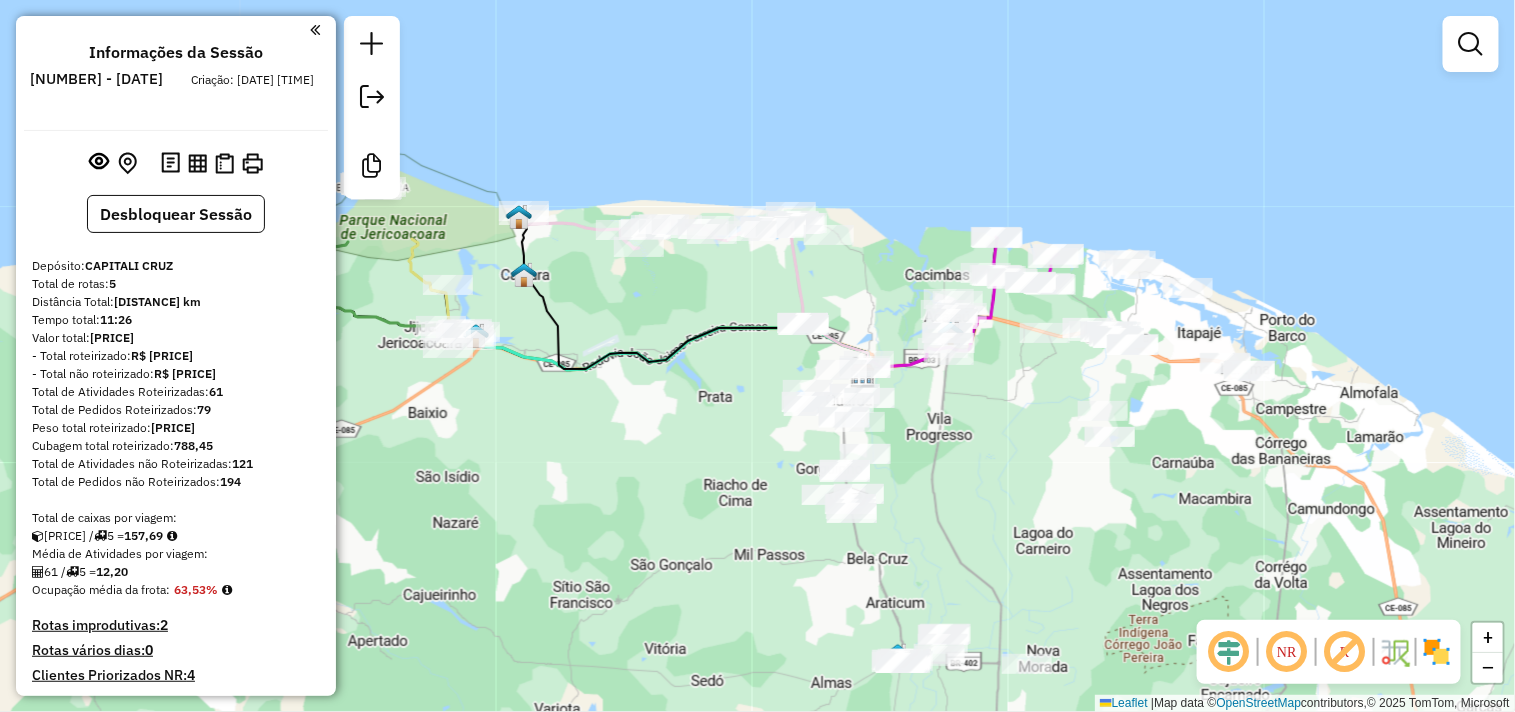 click on "Janela de atendimento Grade de atendimento Capacidade Transportadoras Veículos Cliente Pedidos  Rotas Selecione os dias de semana para filtrar as janelas de atendimento  Seg   Ter   Qua   Qui   Sex   Sáb   Dom  Informe o período da janela de atendimento: De: Até:  Filtrar exatamente a janela do cliente  Considerar janela de atendimento padrão  Selecione os dias de semana para filtrar as grades de atendimento  Seg   Ter   Qua   Qui   Sex   Sáb   Dom   Considerar clientes sem dia de atendimento cadastrado  Clientes fora do dia de atendimento selecionado Filtrar as atividades entre os valores definidos abaixo:  Peso mínimo:   Peso máximo:   Cubagem mínima:   Cubagem máxima:   De:   Até:  Filtrar as atividades entre o tempo de atendimento definido abaixo:  De:   Até:   Considerar capacidade total dos clientes não roteirizados Transportadora: Selecione um ou mais itens Tipo de veículo: Selecione um ou mais itens Veículo: Selecione um ou mais itens Motorista: Selecione um ou mais itens Nome: Rótulo:" 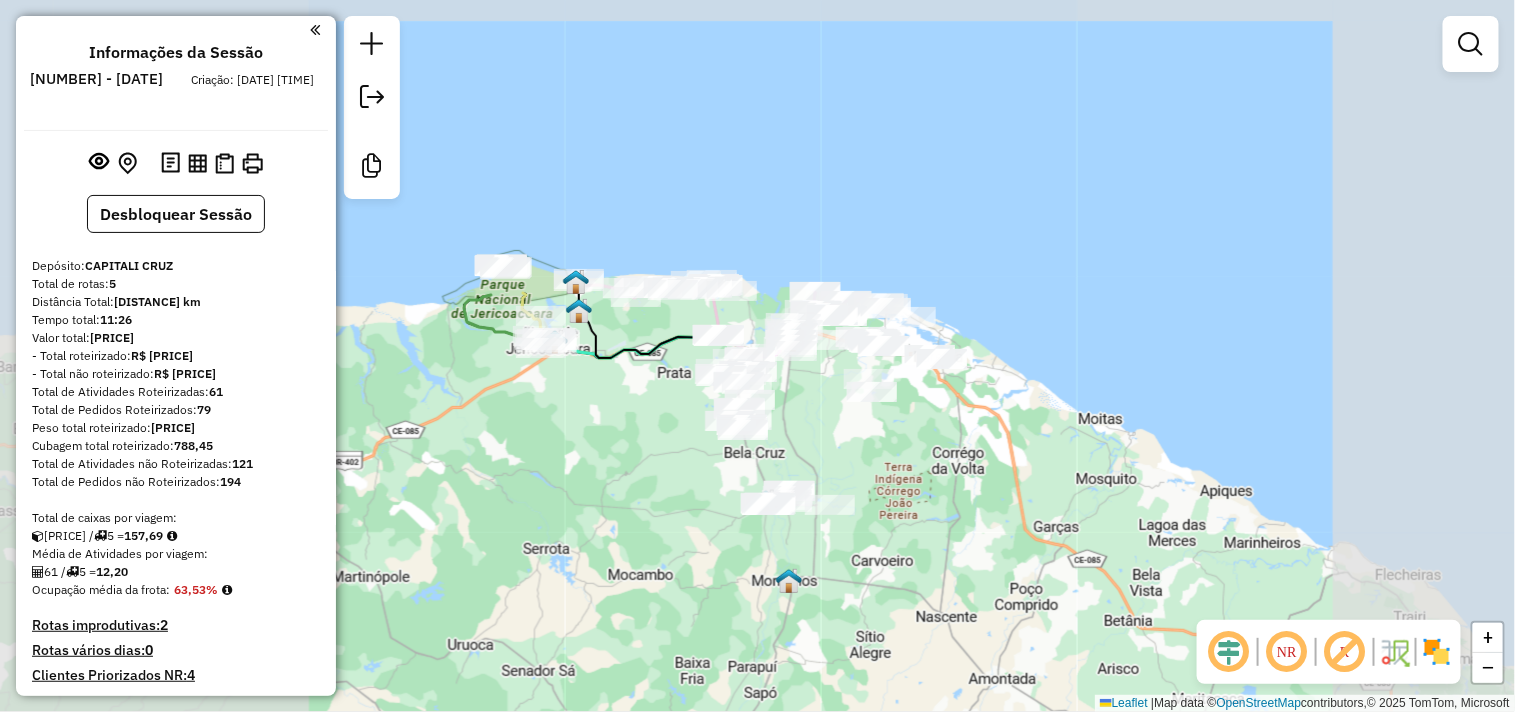 drag, startPoint x: 600, startPoint y: 411, endPoint x: 610, endPoint y: 416, distance: 11.18034 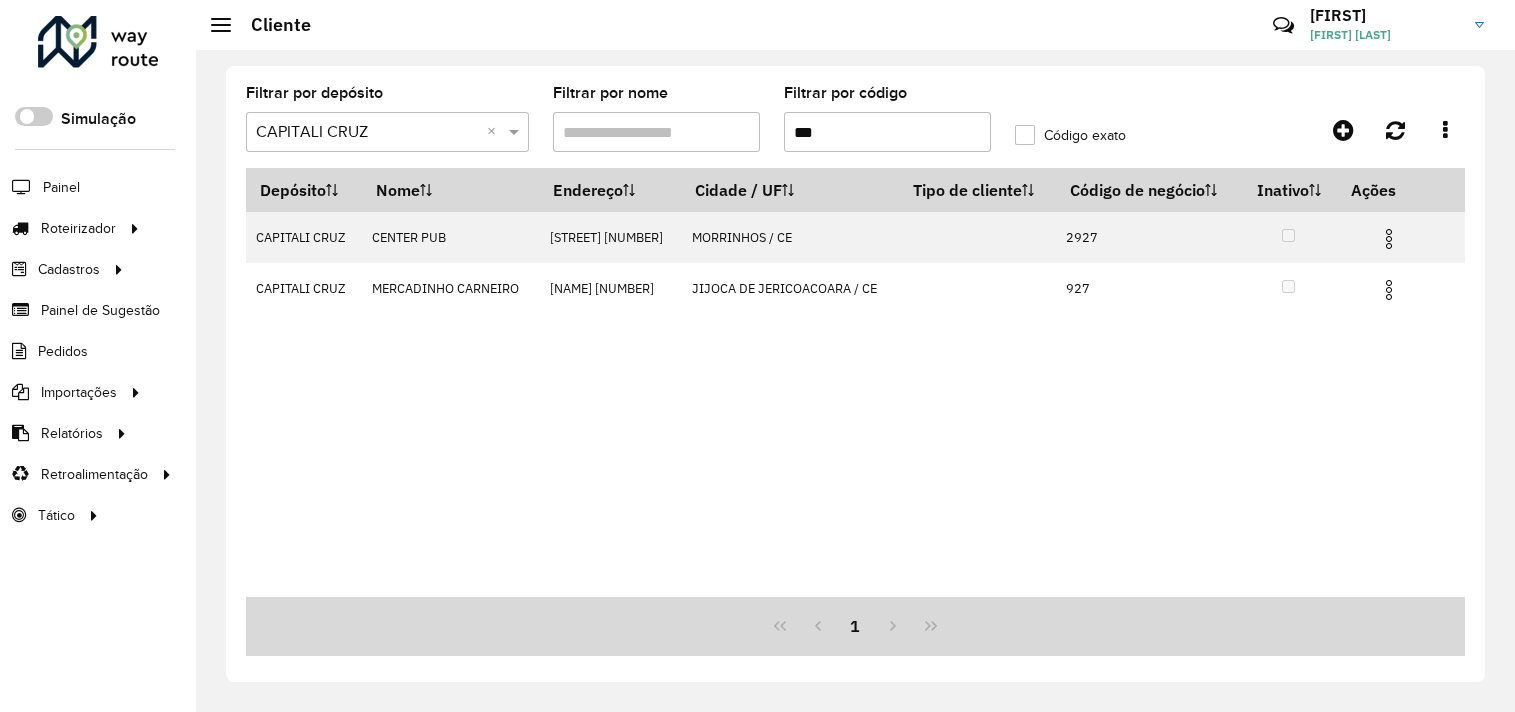 scroll, scrollTop: 0, scrollLeft: 0, axis: both 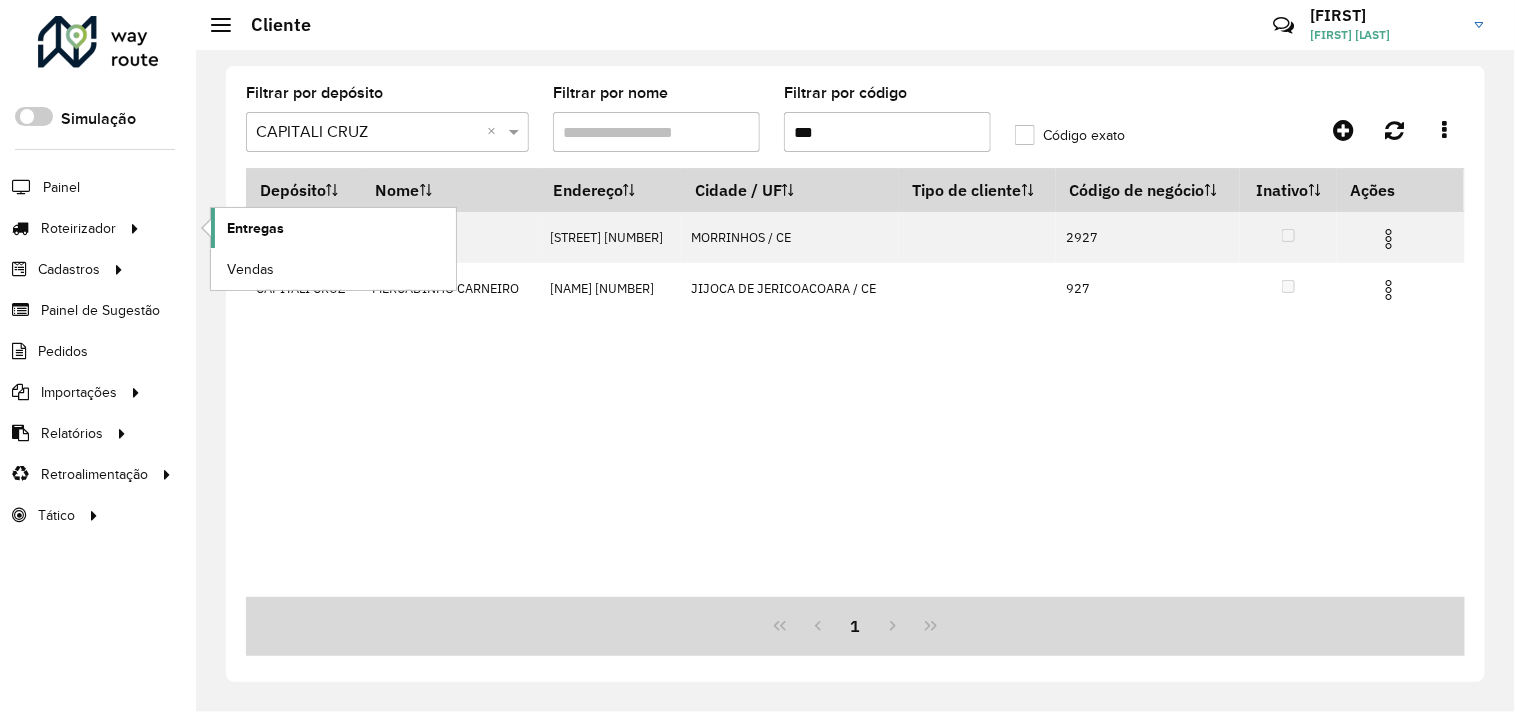 click on "Entregas" 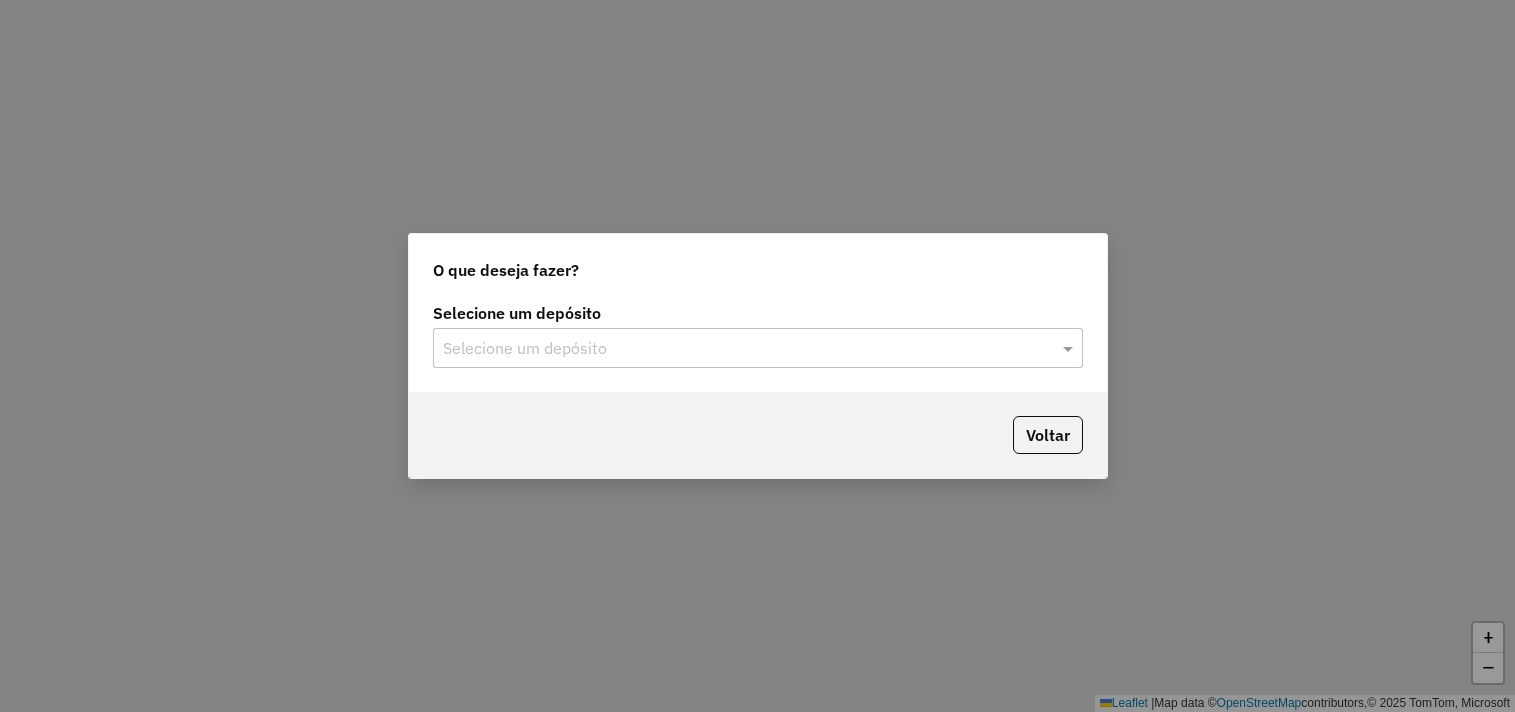 scroll, scrollTop: 0, scrollLeft: 0, axis: both 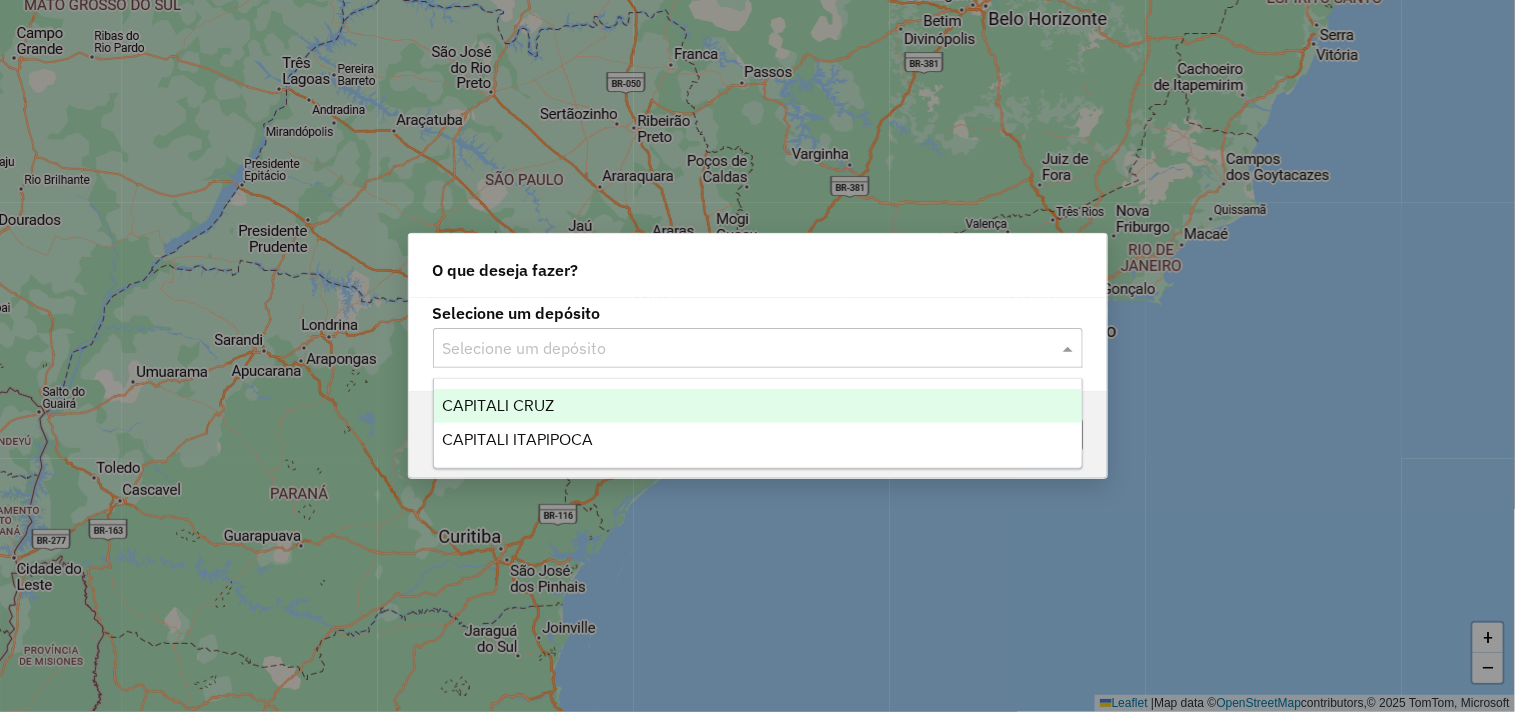 click 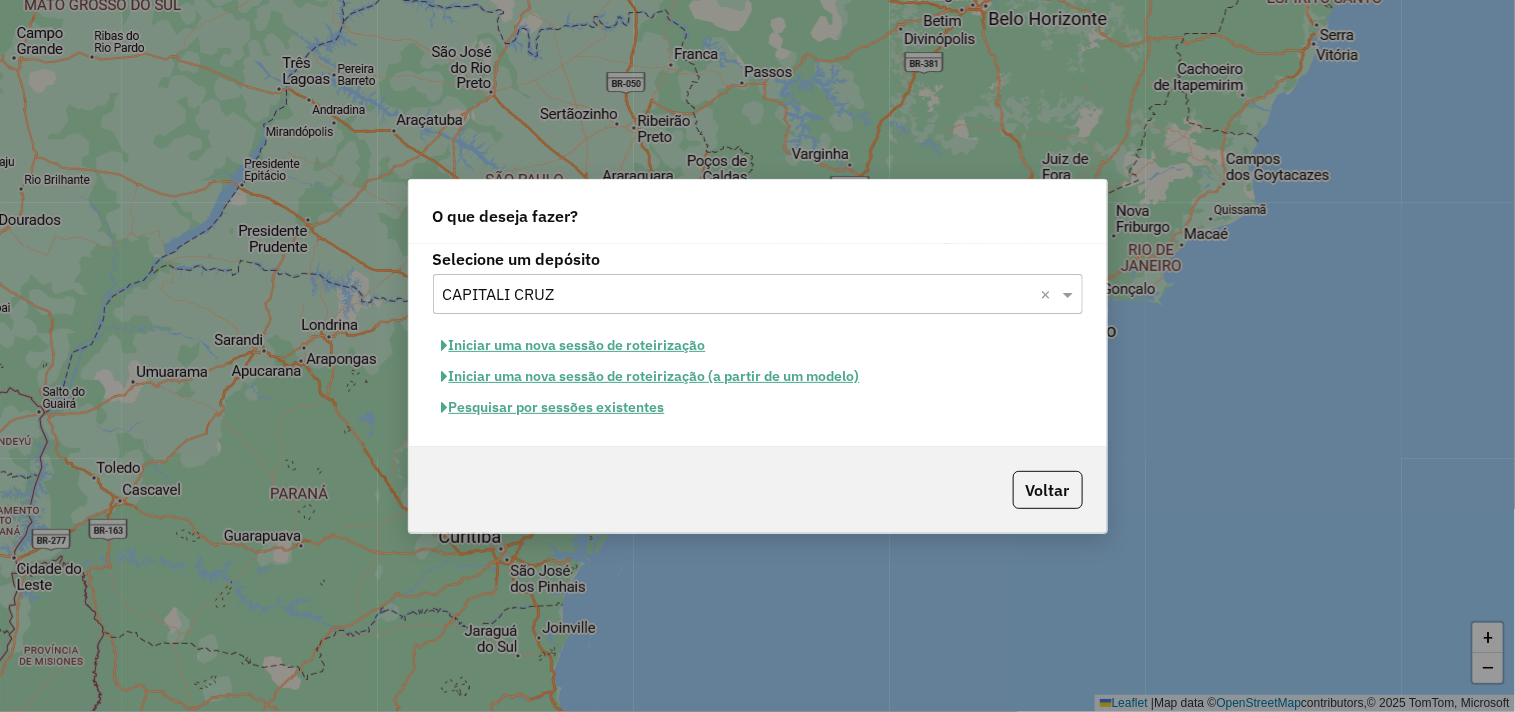 click on "Iniciar uma nova sessão de roteirização" 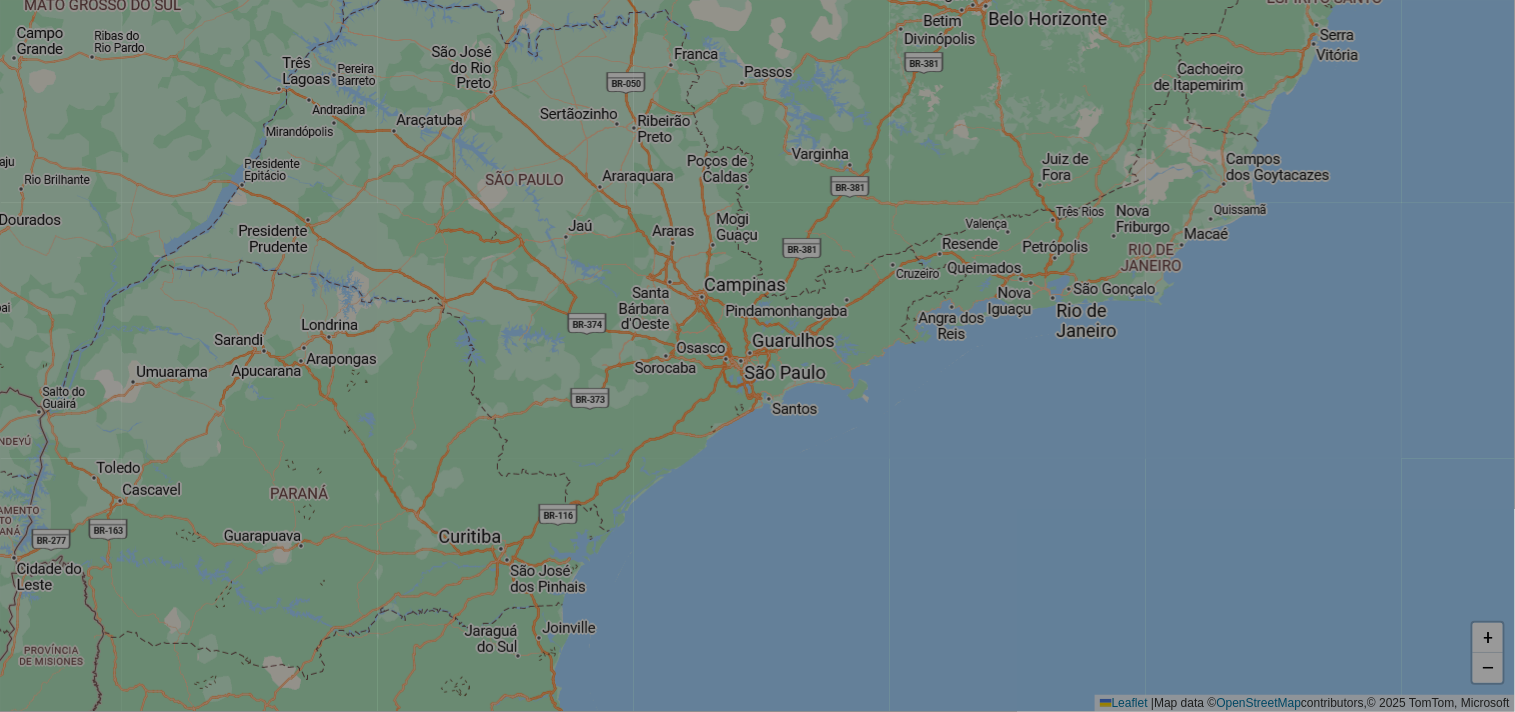 select on "*" 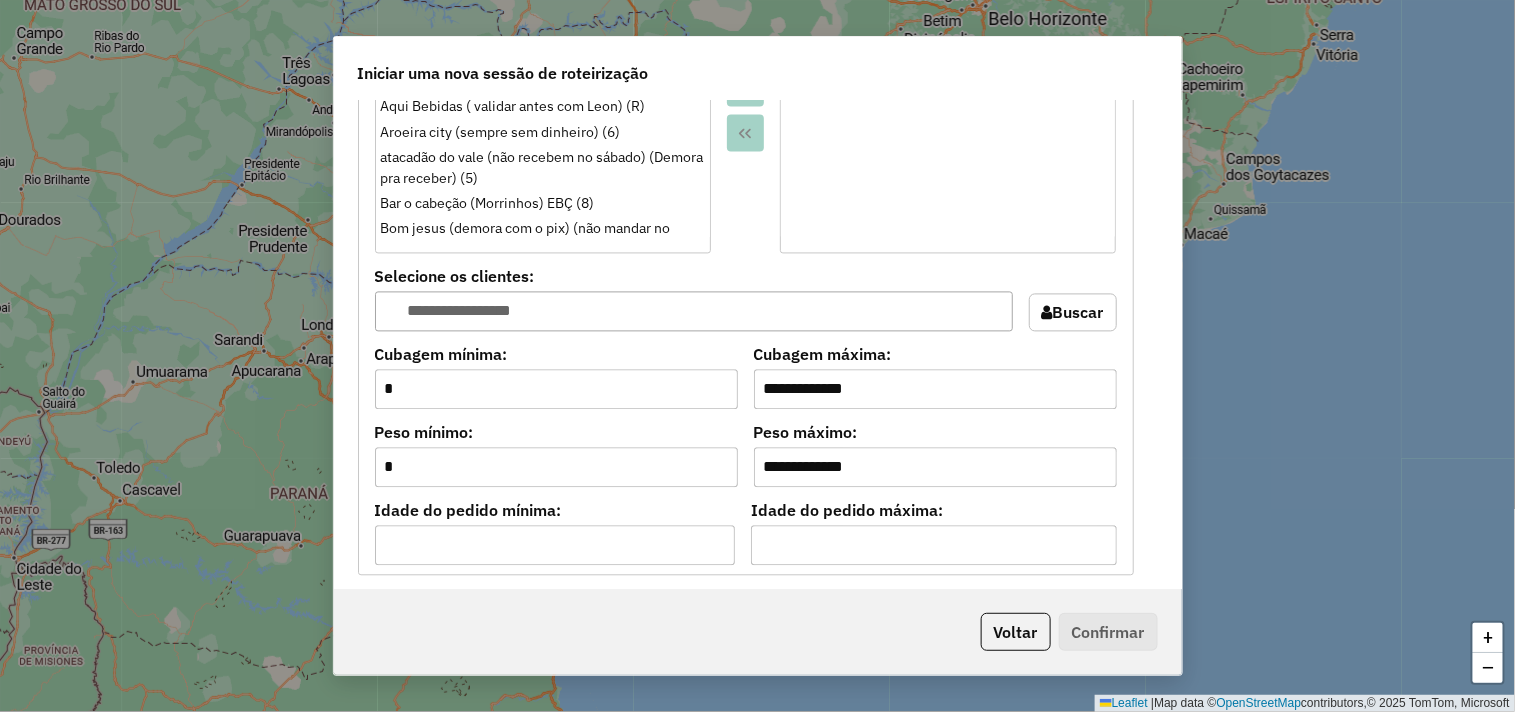scroll, scrollTop: 1888, scrollLeft: 0, axis: vertical 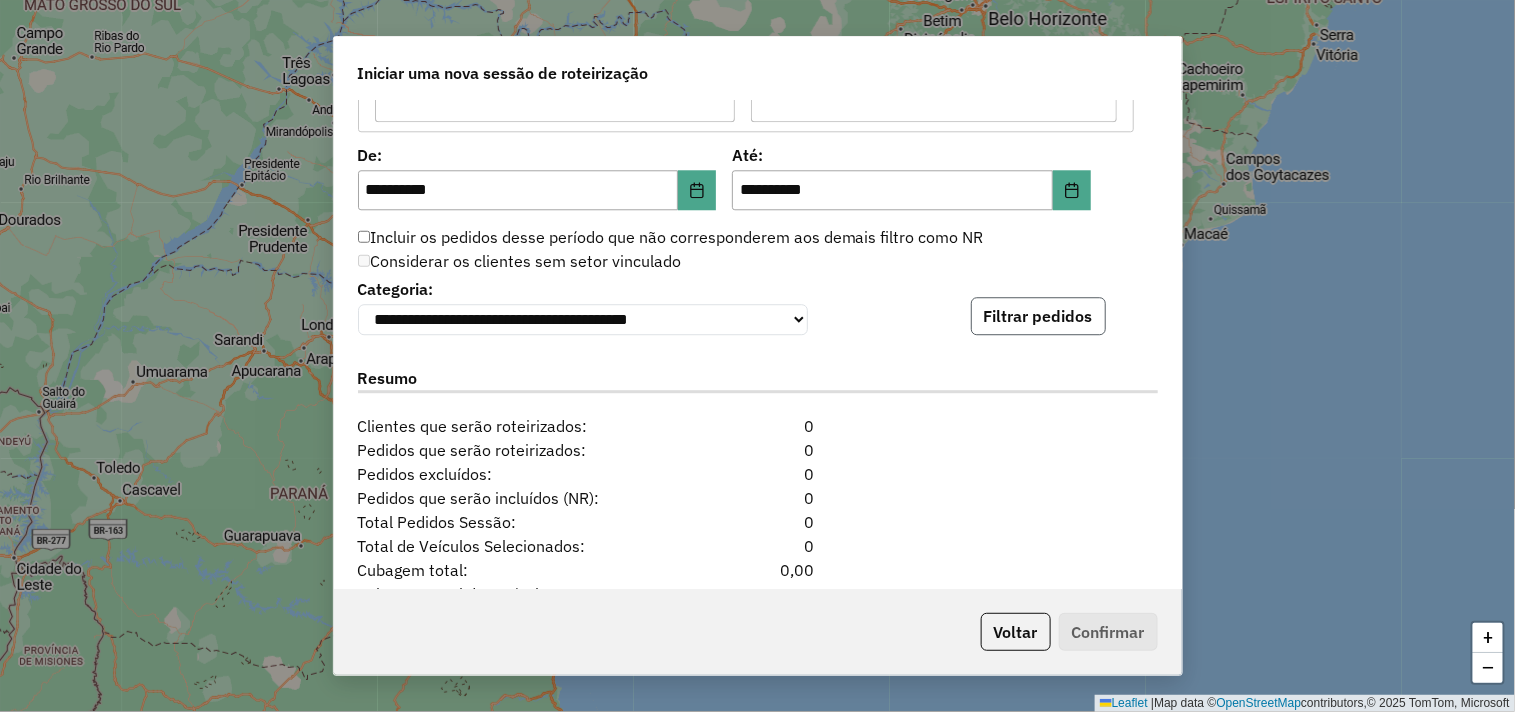 click on "Filtrar pedidos" 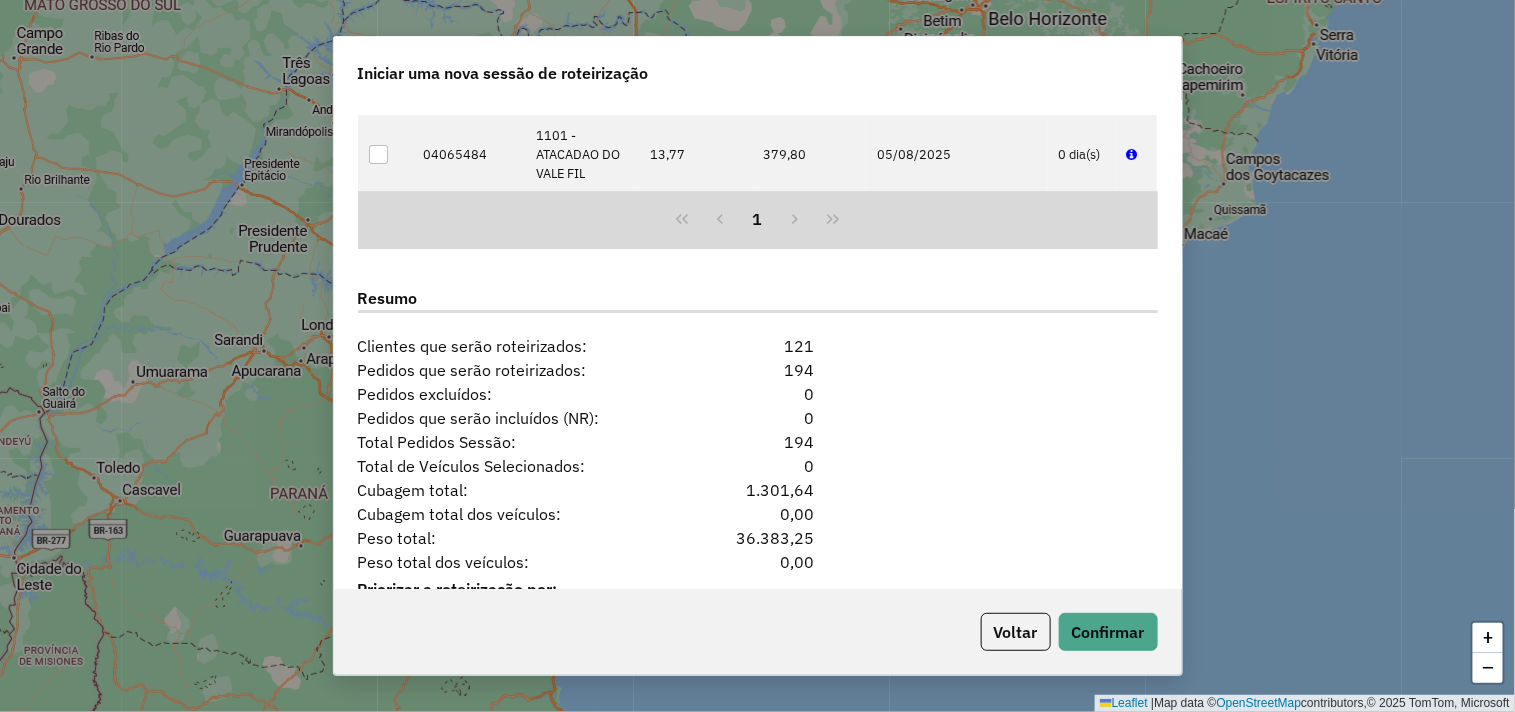 scroll, scrollTop: 2444, scrollLeft: 0, axis: vertical 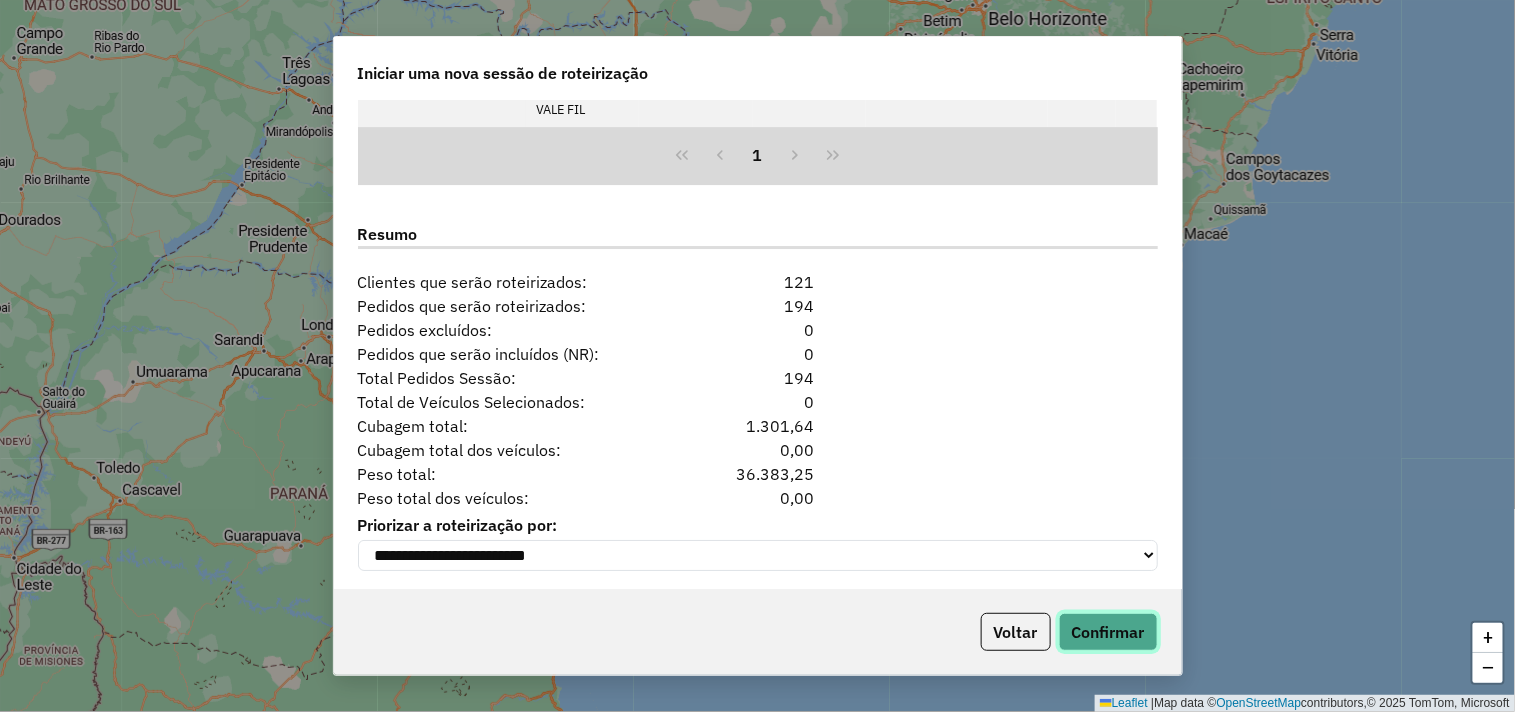 click on "Confirmar" 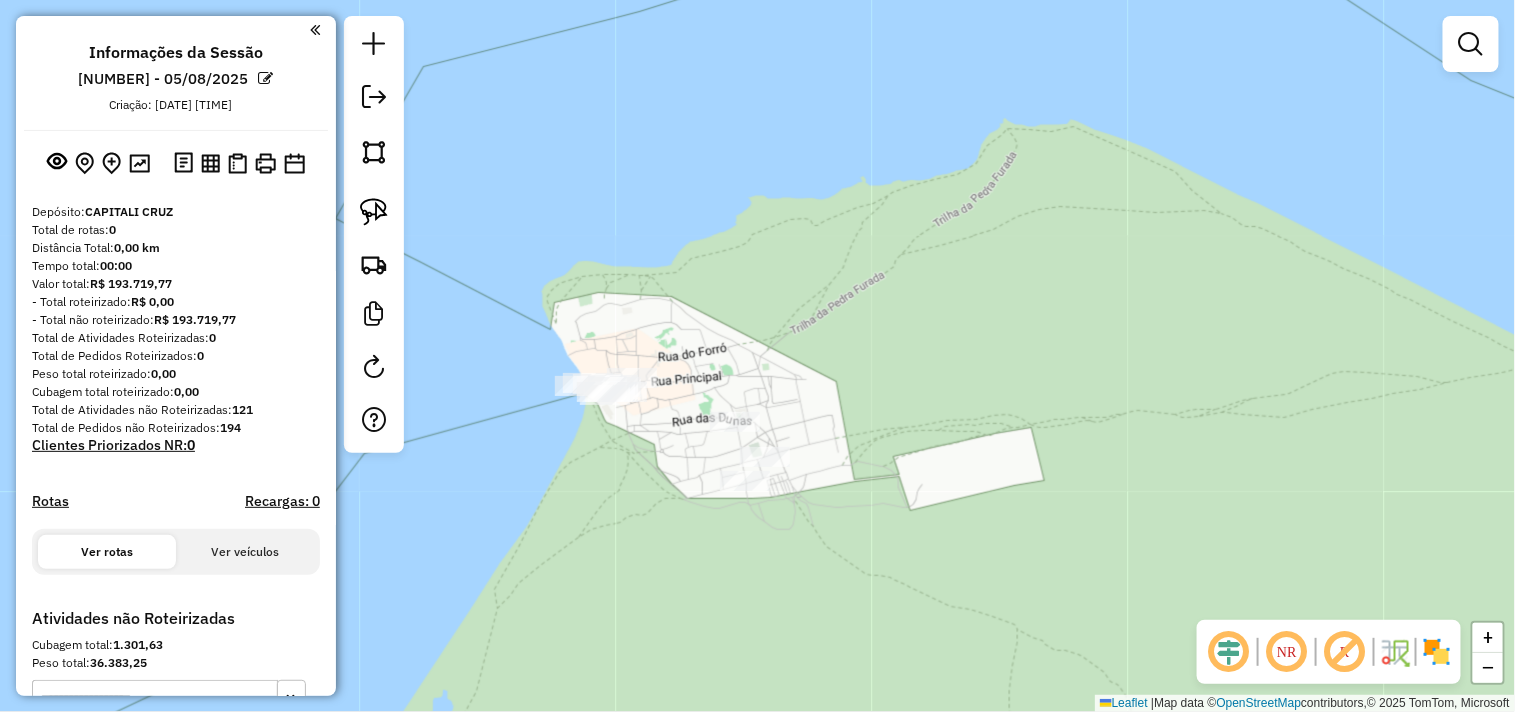 drag, startPoint x: 526, startPoint y: 516, endPoint x: 612, endPoint y: 376, distance: 164.3046 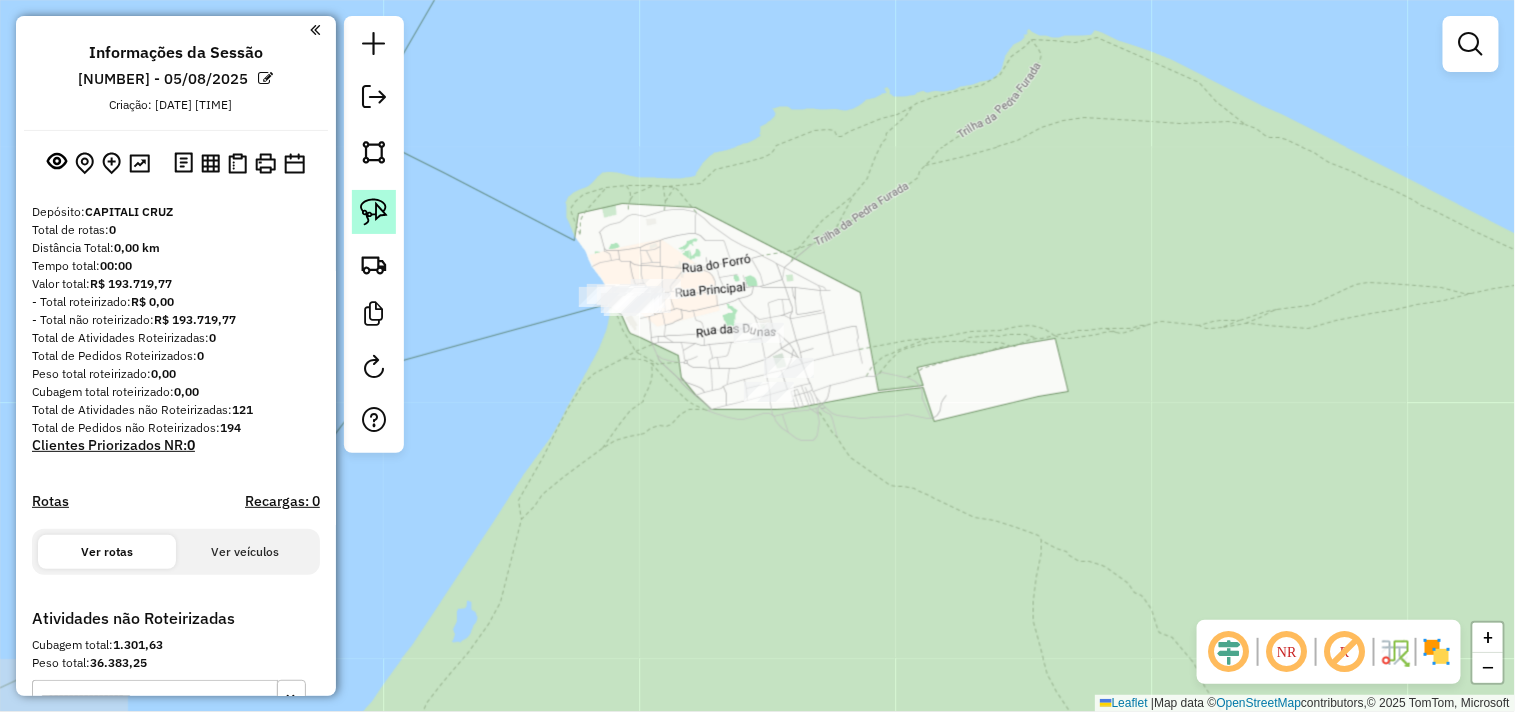 click 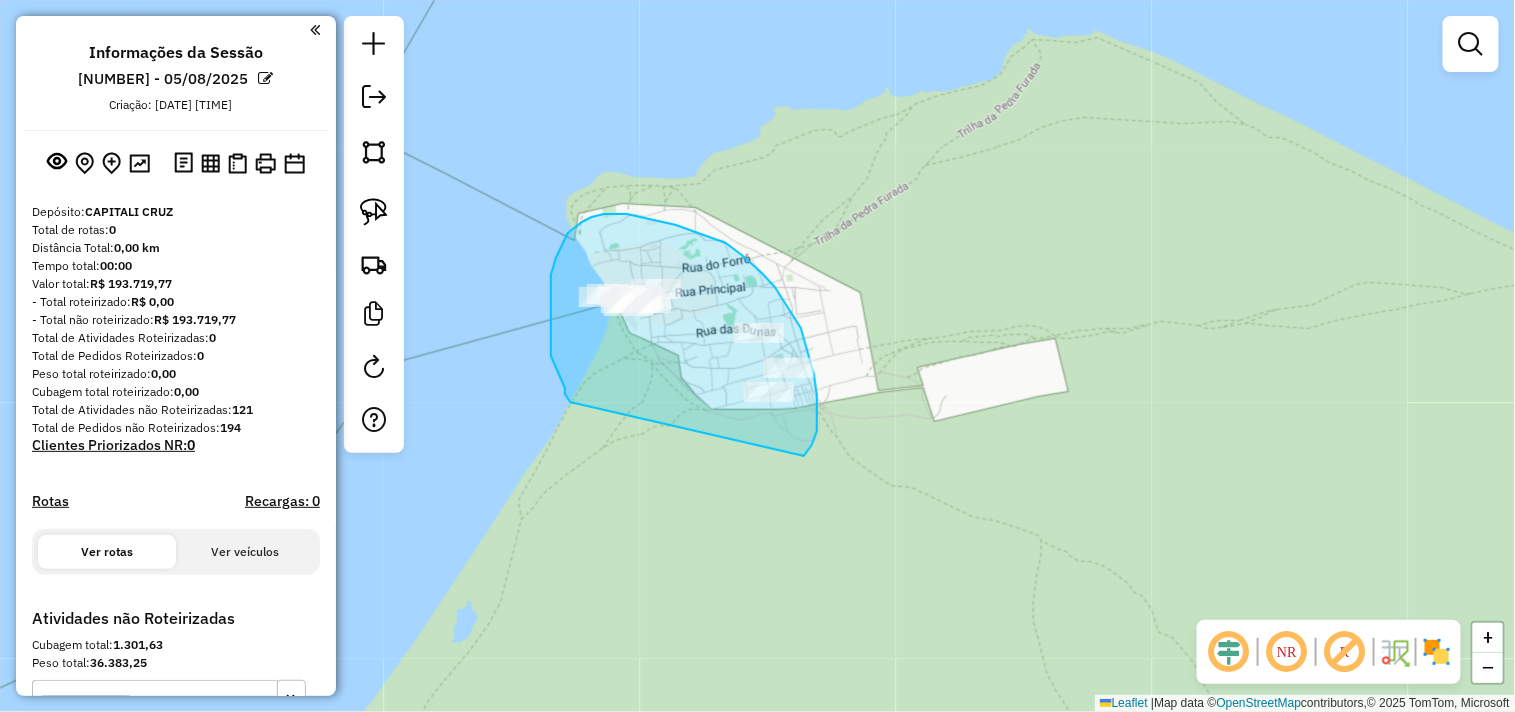 drag, startPoint x: 574, startPoint y: 403, endPoint x: 792, endPoint y: 462, distance: 225.84286 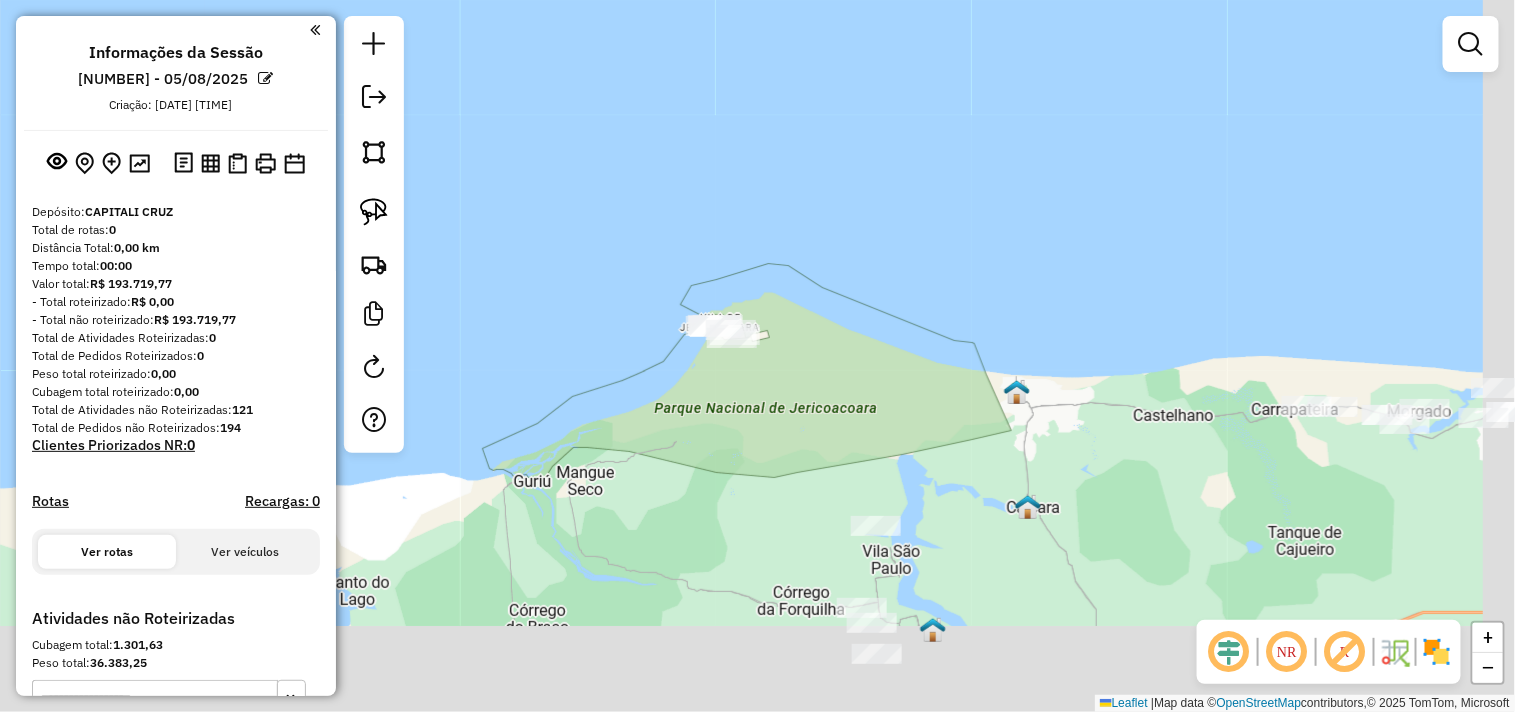 drag, startPoint x: 956, startPoint y: 540, endPoint x: 755, endPoint y: 273, distance: 334.20053 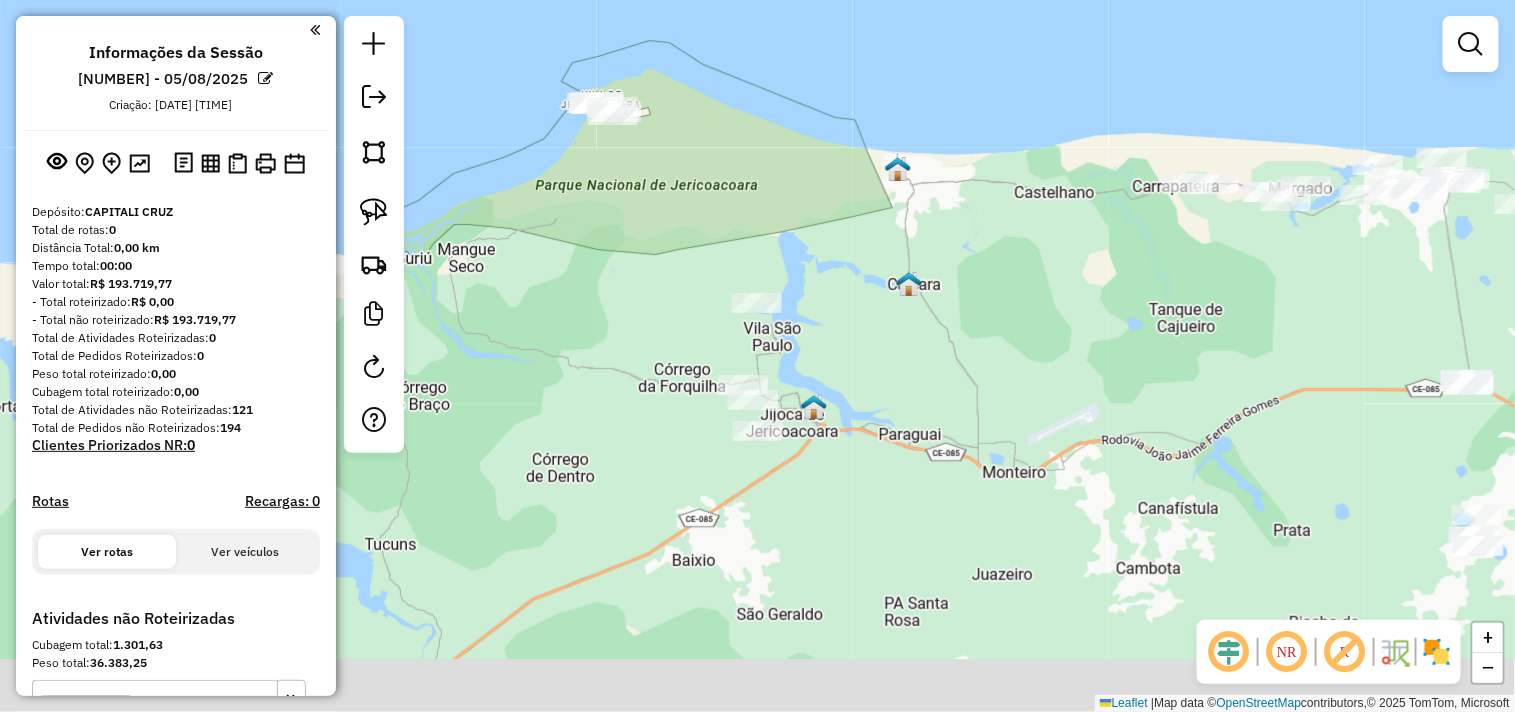 drag, startPoint x: 902, startPoint y: 518, endPoint x: 877, endPoint y: 438, distance: 83.81527 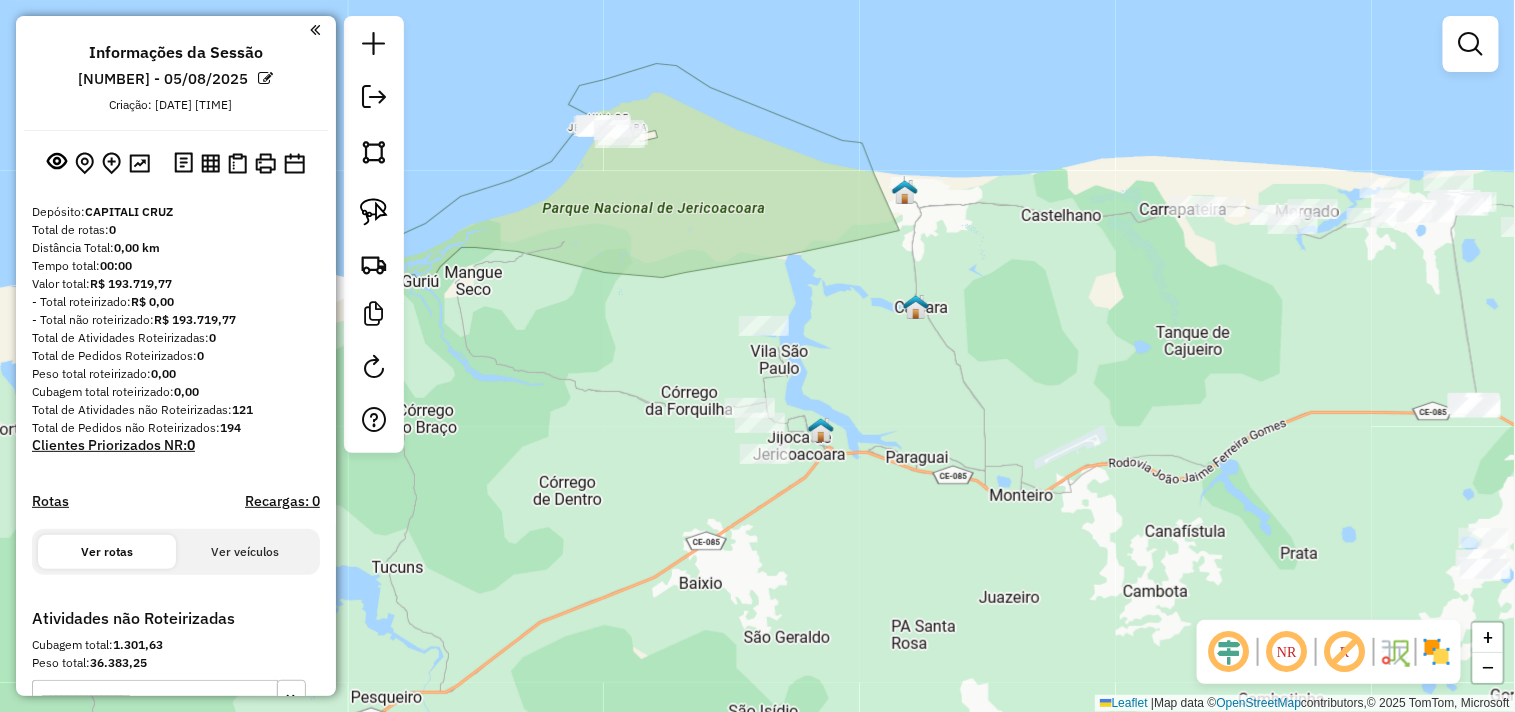 drag, startPoint x: 556, startPoint y: 185, endPoint x: 554, endPoint y: 281, distance: 96.02083 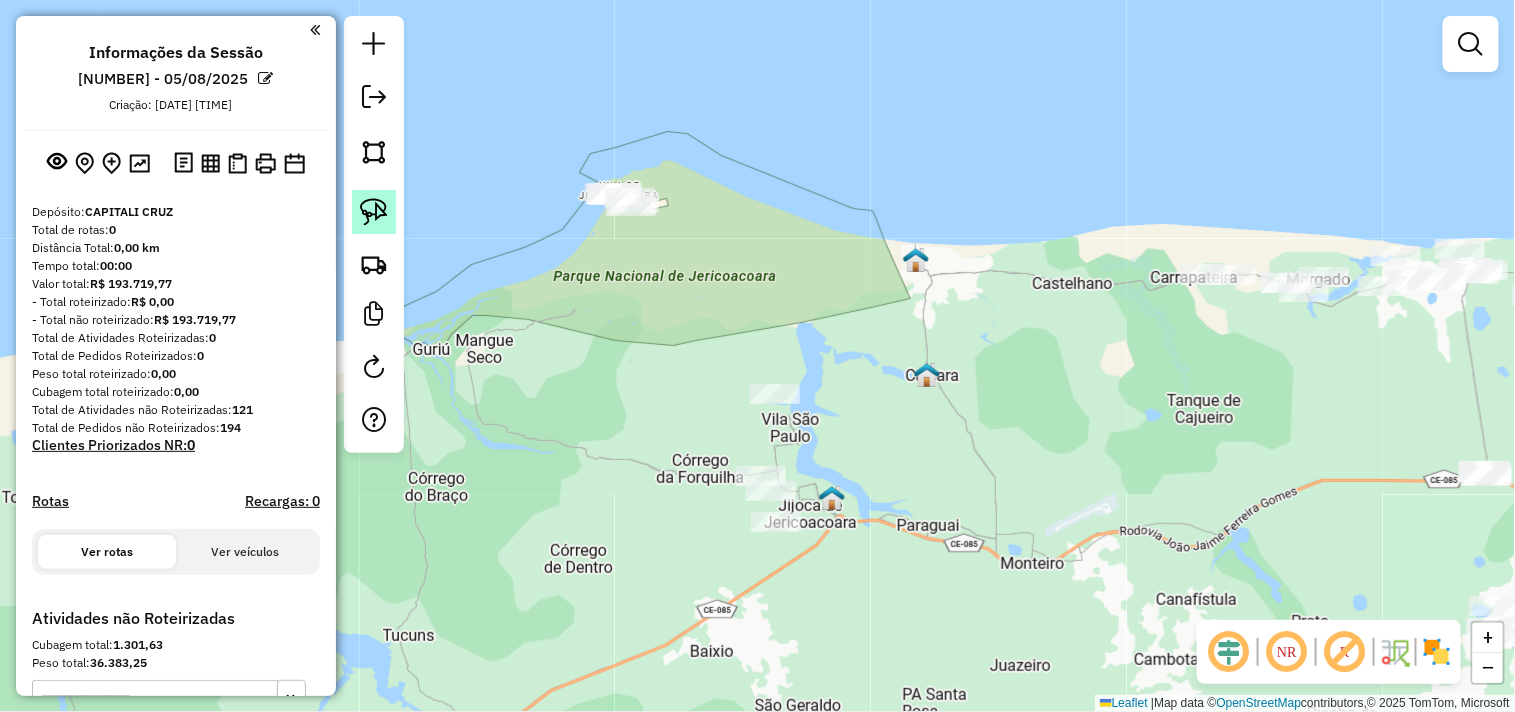 click 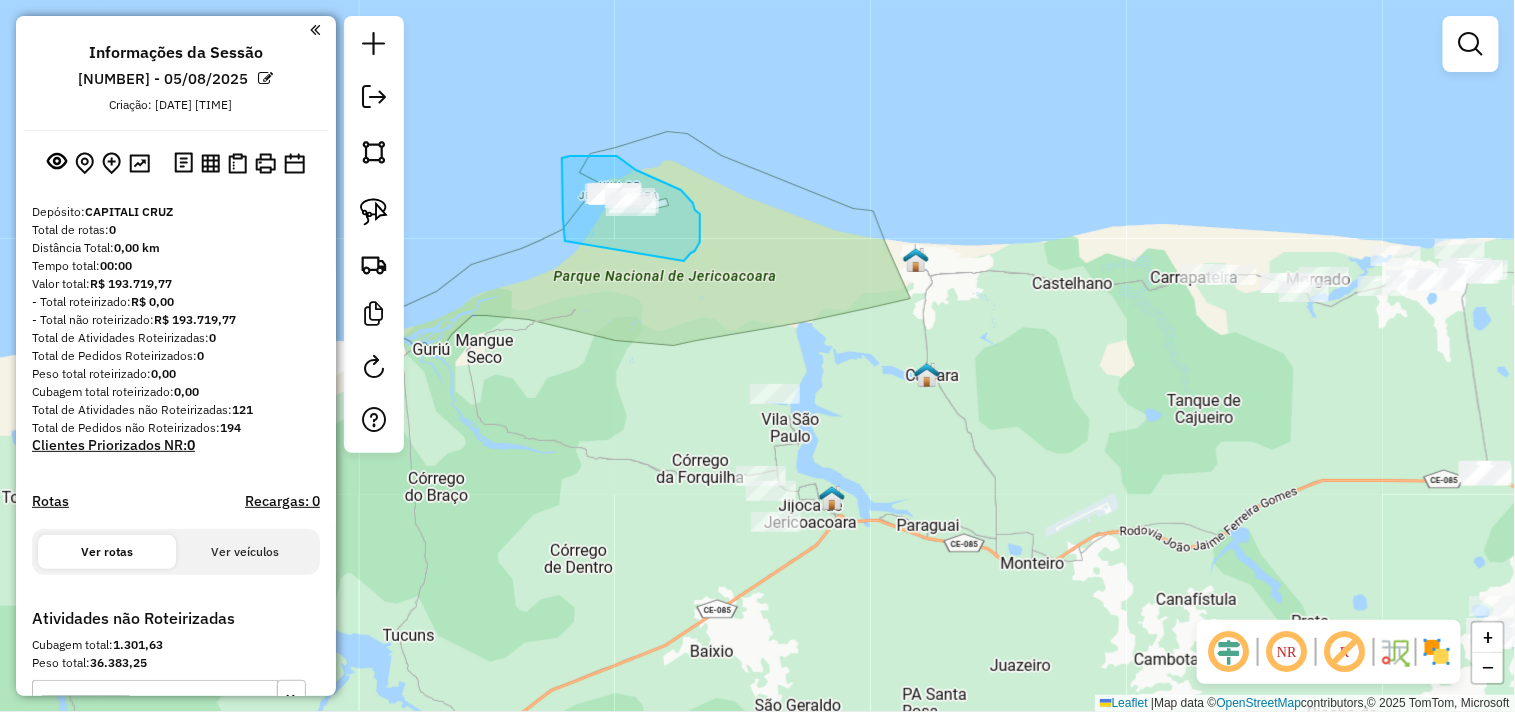 drag, startPoint x: 565, startPoint y: 241, endPoint x: 662, endPoint y: 261, distance: 99.0404 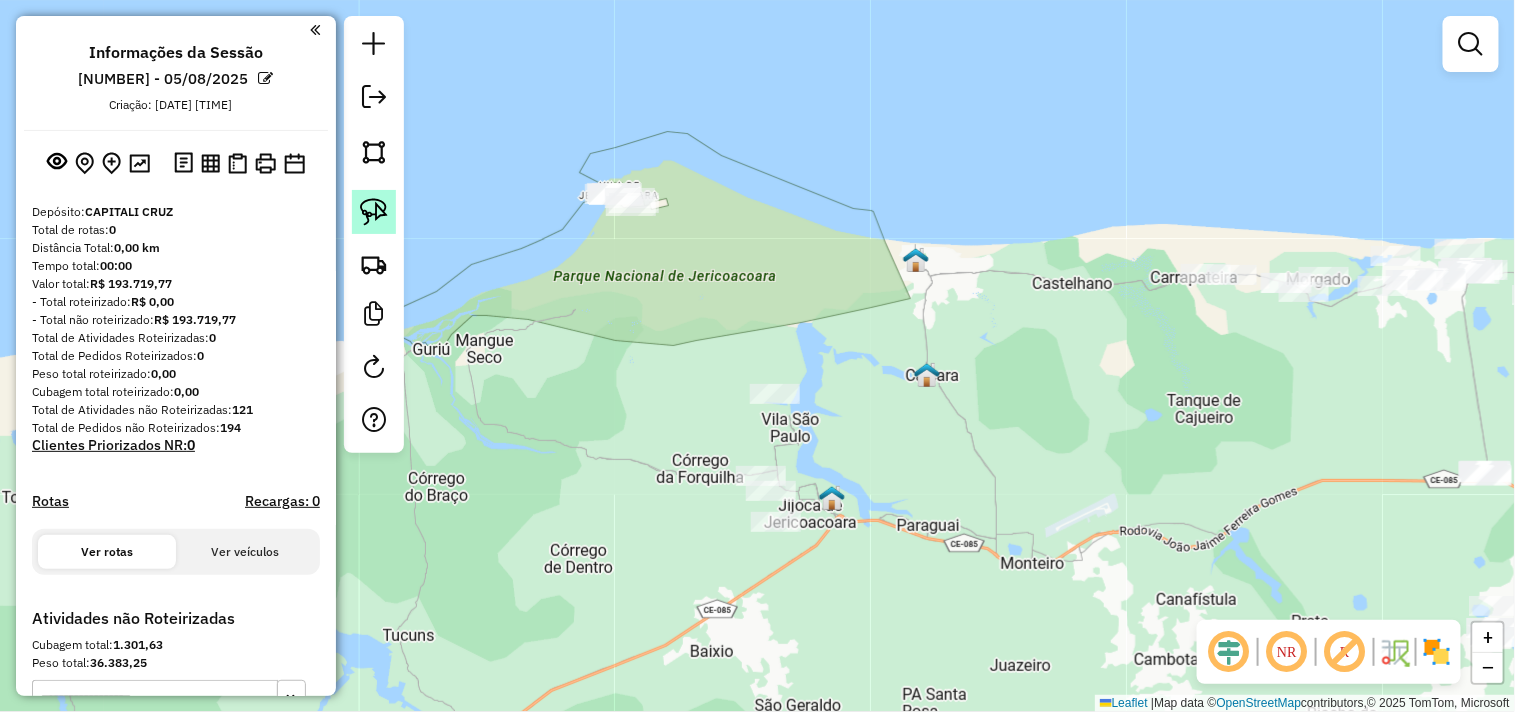 click 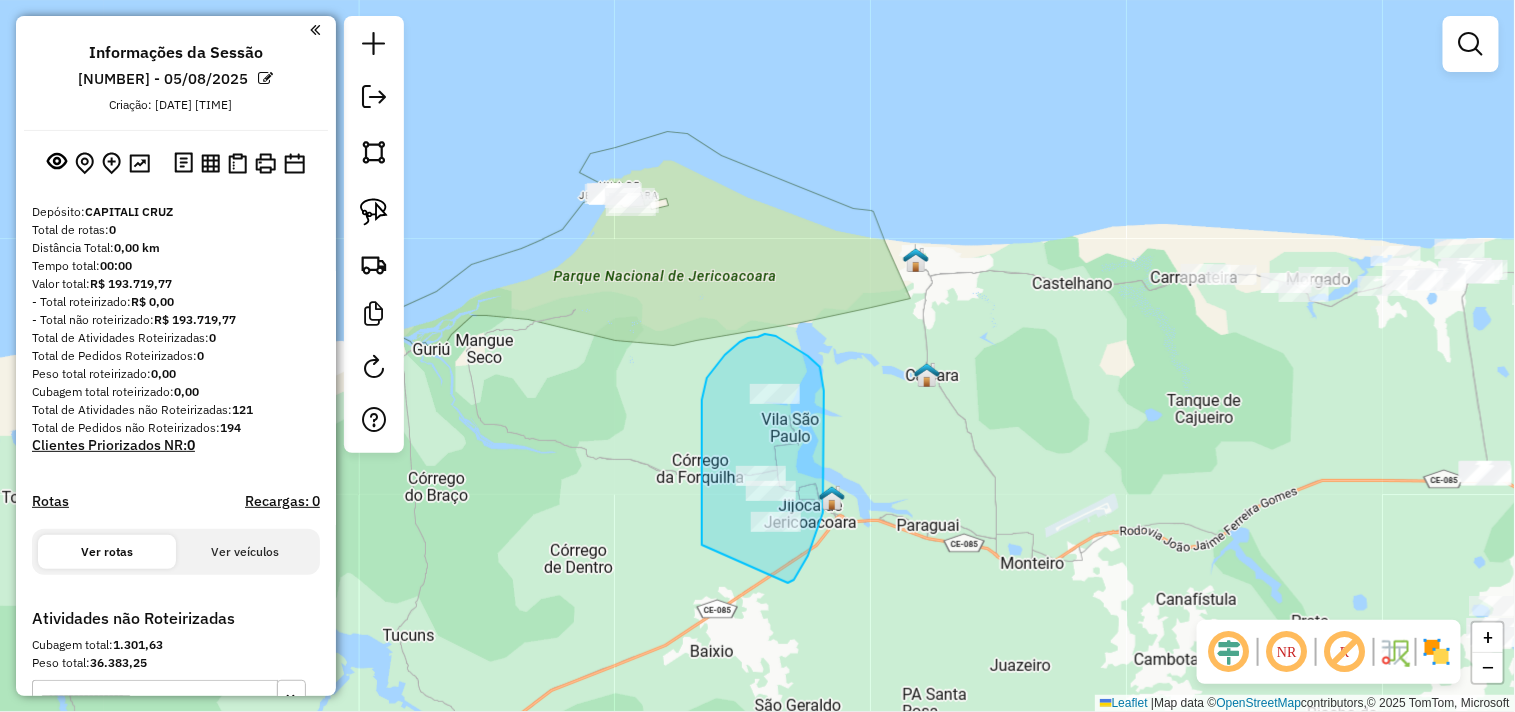 drag, startPoint x: 702, startPoint y: 534, endPoint x: 782, endPoint y: 588, distance: 96.519424 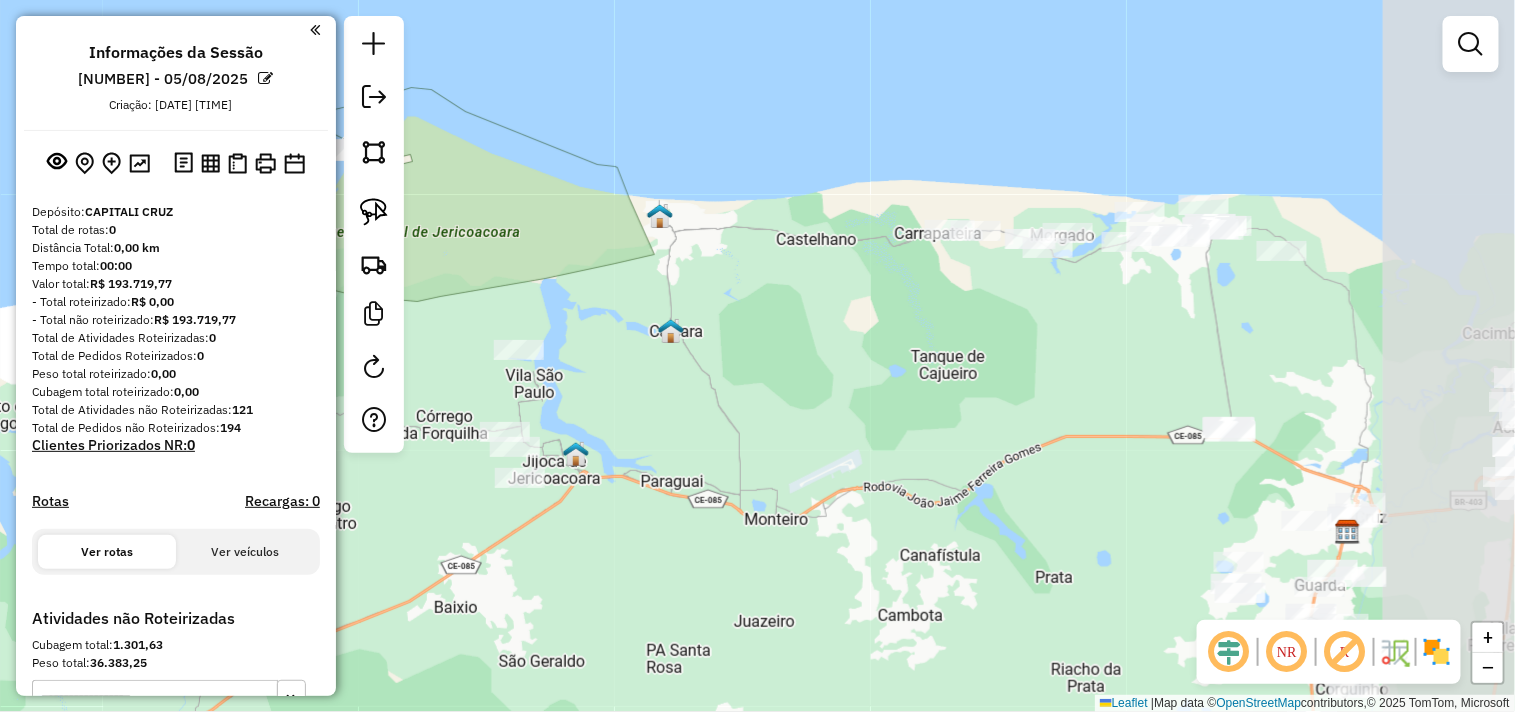 drag, startPoint x: 1045, startPoint y: 428, endPoint x: 810, endPoint y: 390, distance: 238.05252 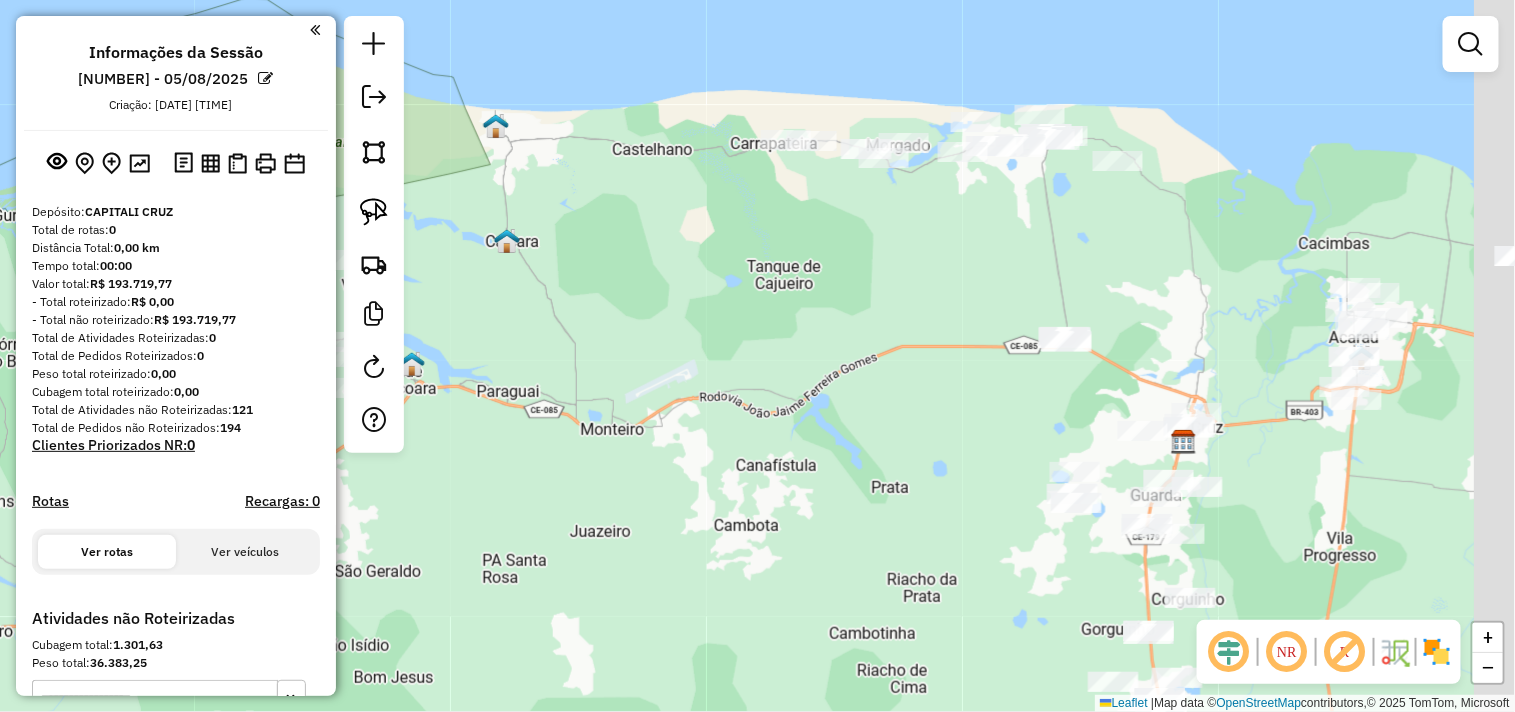drag, startPoint x: 1014, startPoint y: 482, endPoint x: 761, endPoint y: 312, distance: 304.80978 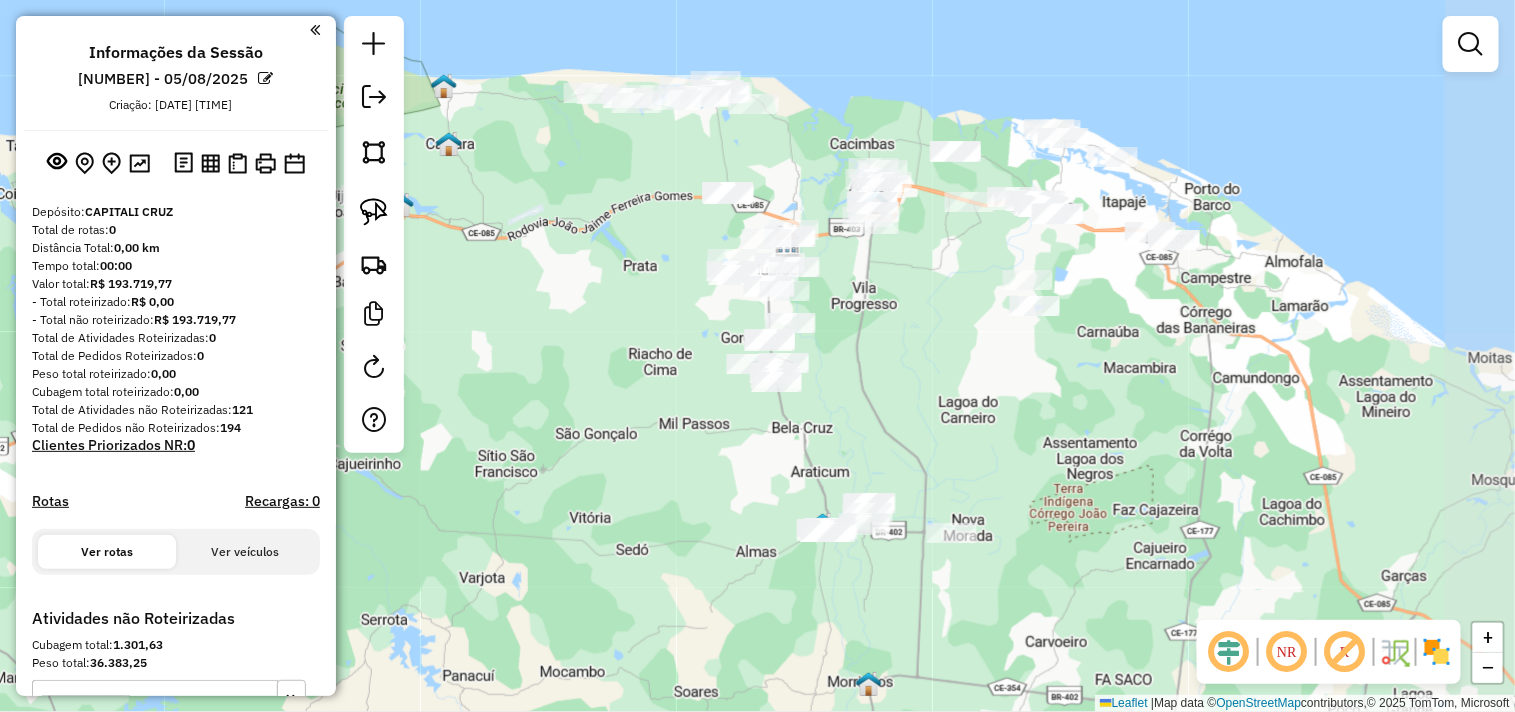 drag, startPoint x: 751, startPoint y: 414, endPoint x: 587, endPoint y: 303, distance: 198.03282 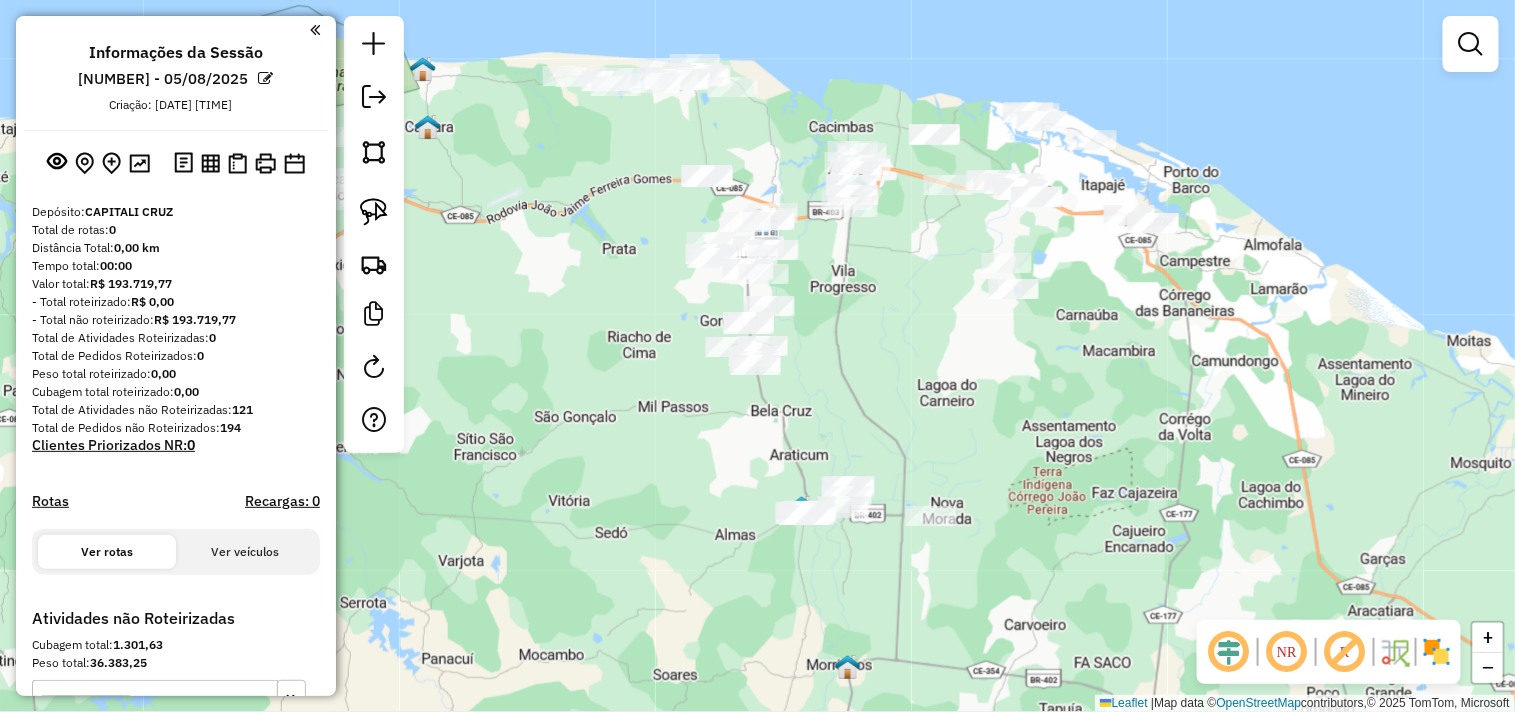 drag, startPoint x: 793, startPoint y: 438, endPoint x: 792, endPoint y: 460, distance: 22.022715 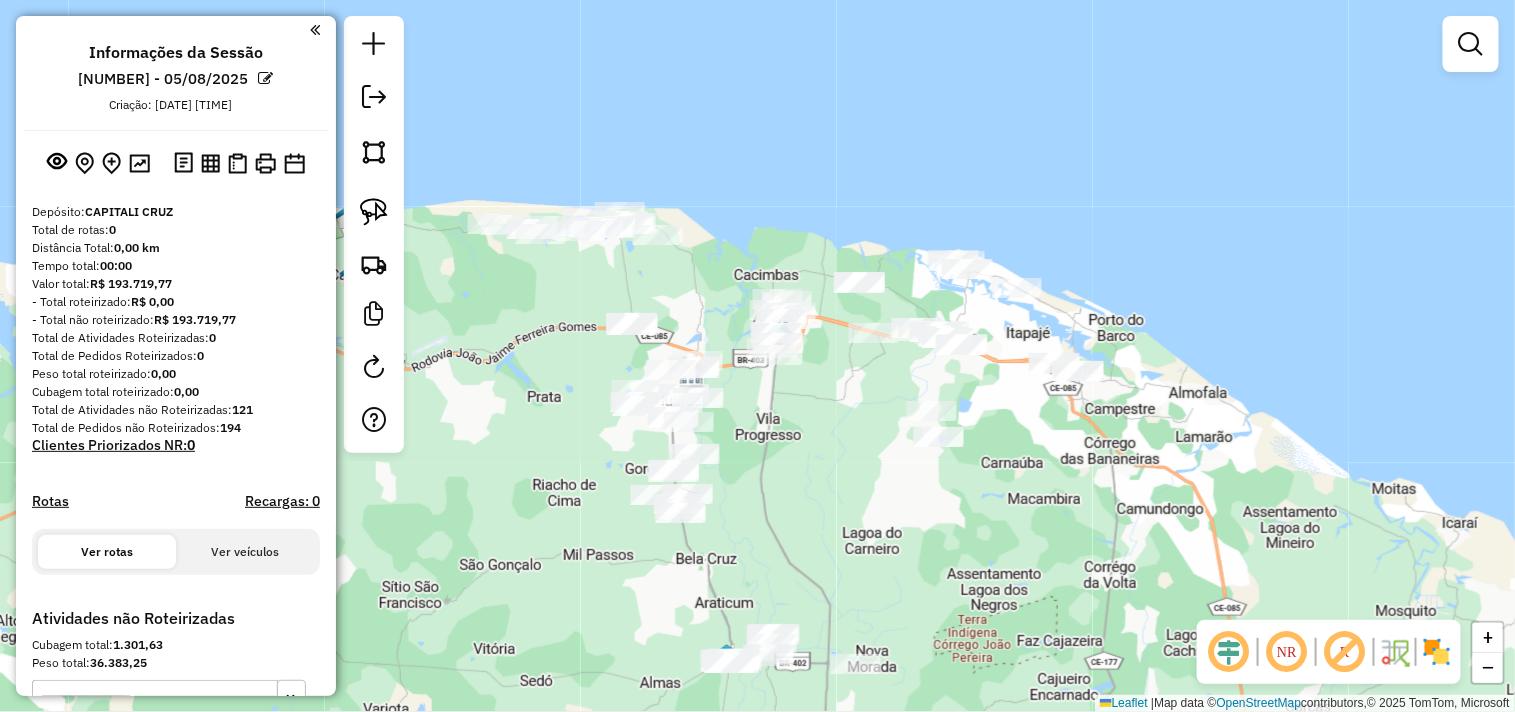 drag, startPoint x: 840, startPoint y: 433, endPoint x: 705, endPoint y: 398, distance: 139.46326 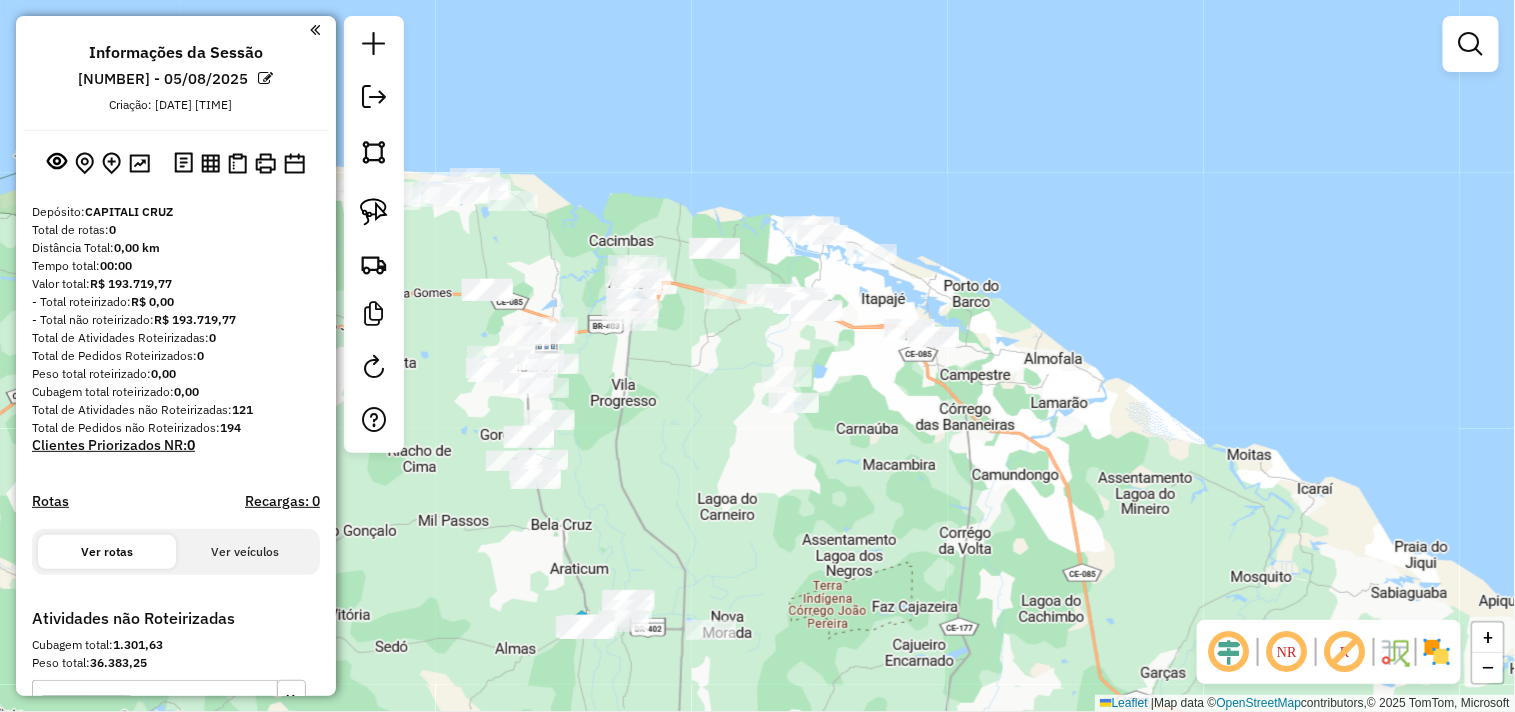 click 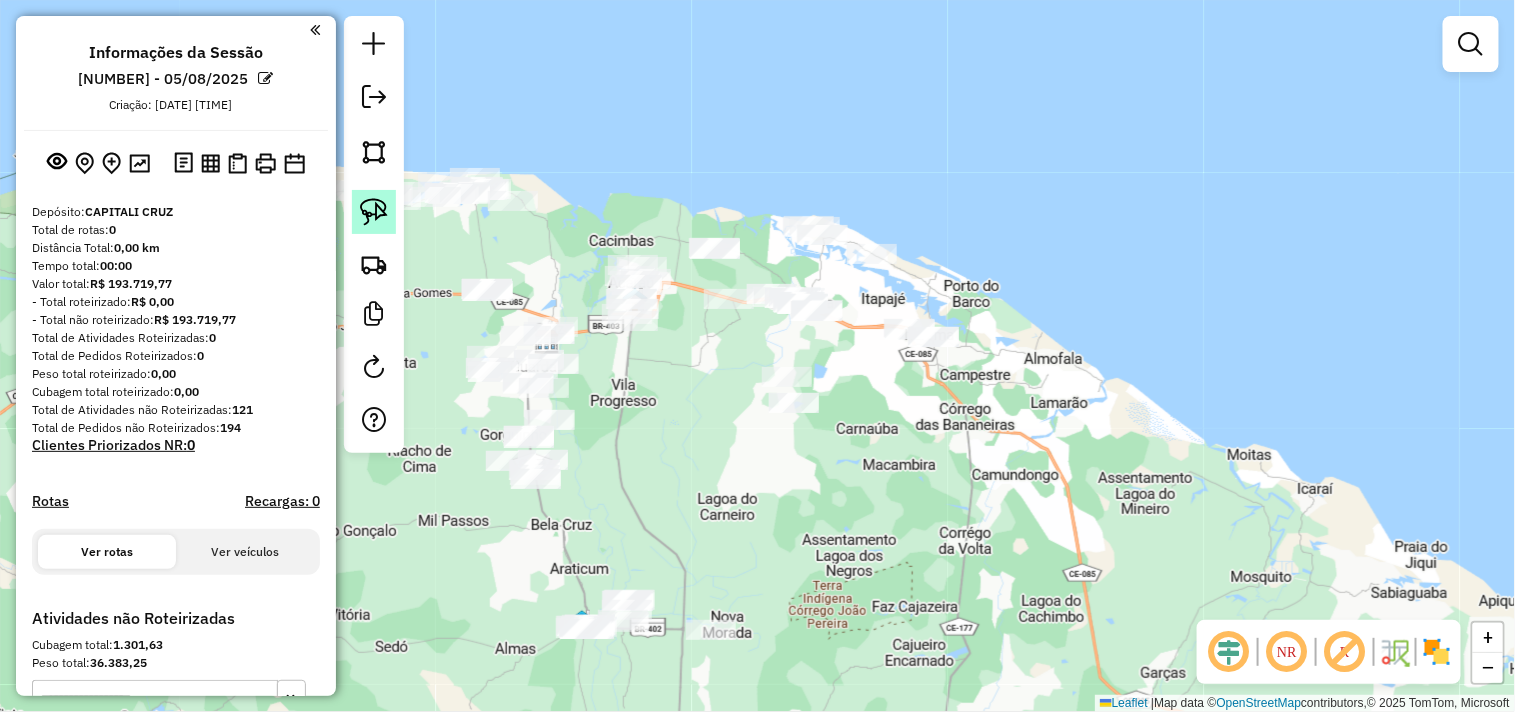 click 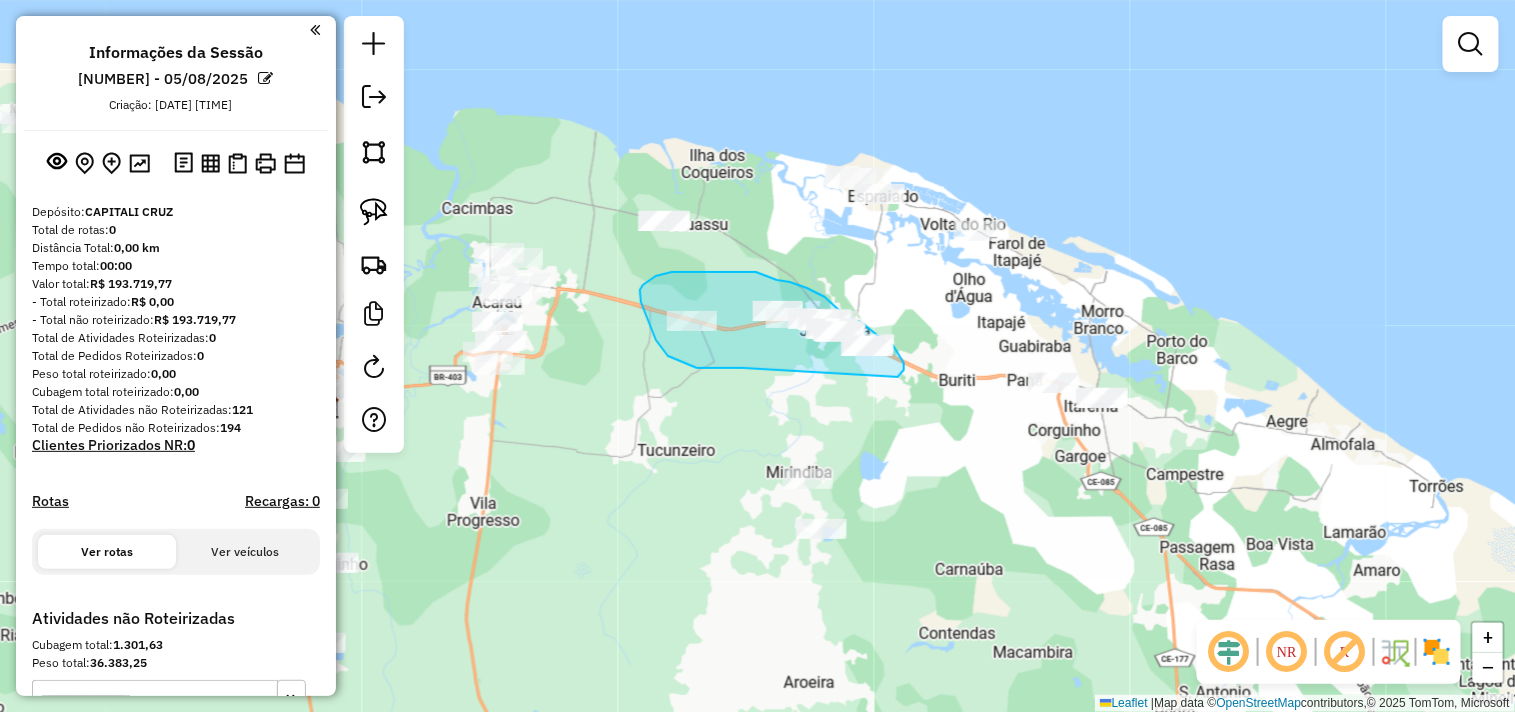 drag, startPoint x: 697, startPoint y: 368, endPoint x: 898, endPoint y: 377, distance: 201.20139 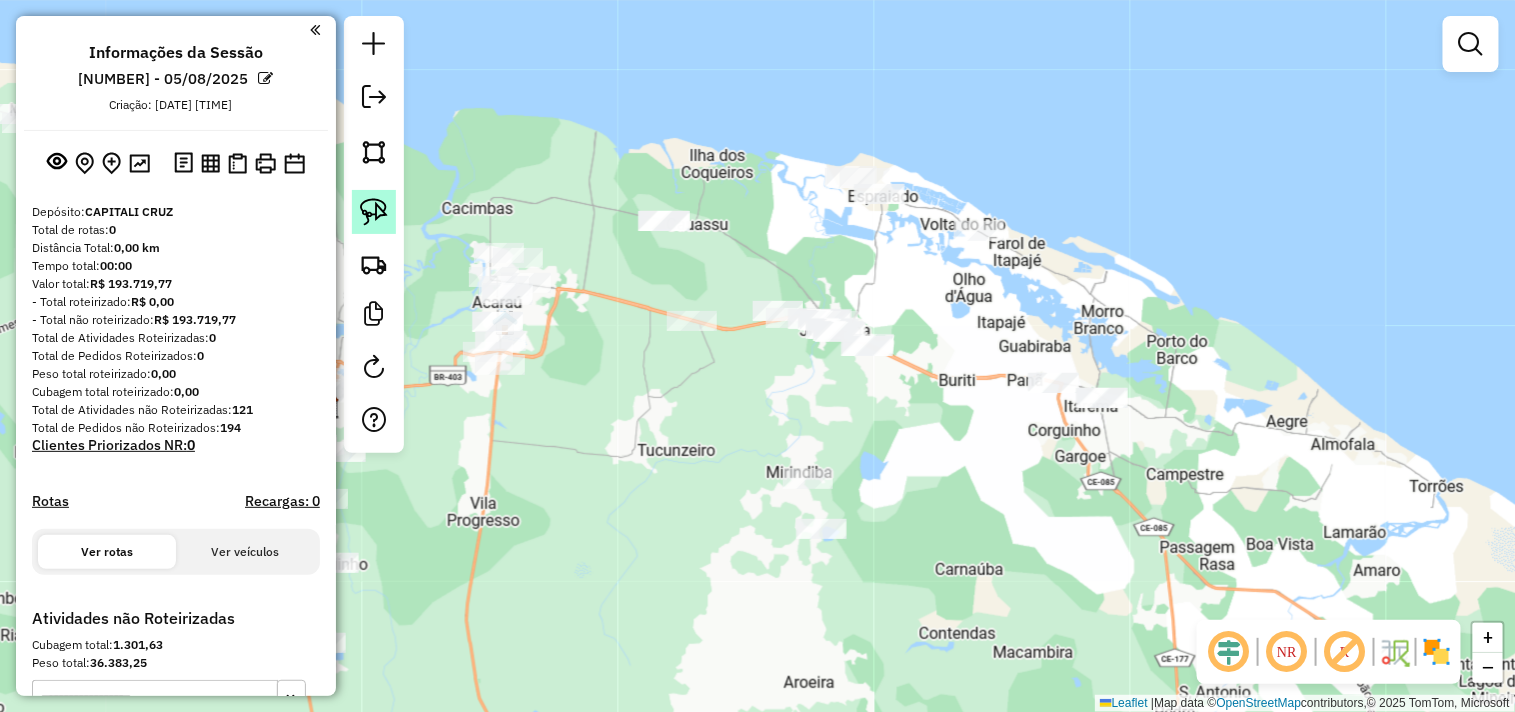 click 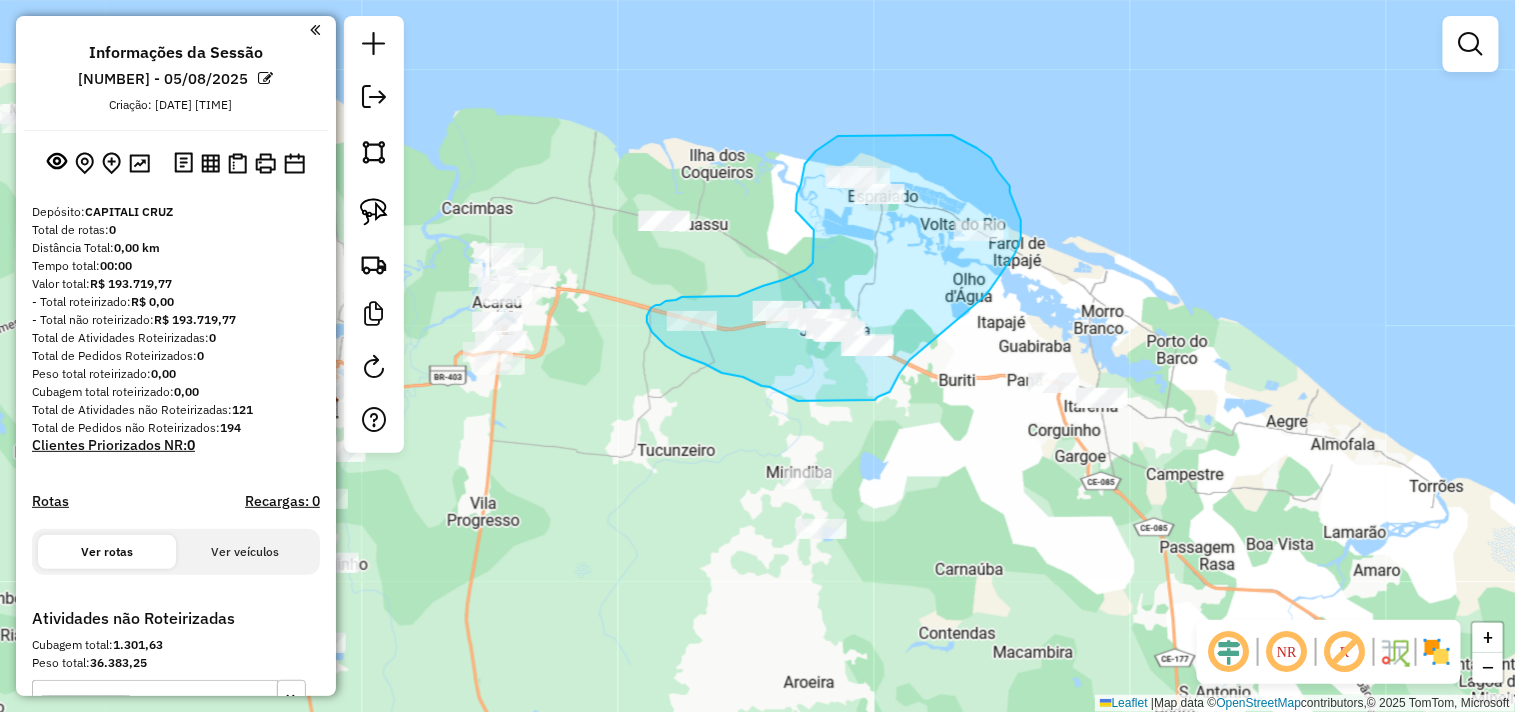 drag, startPoint x: 804, startPoint y: 171, endPoint x: 814, endPoint y: 230, distance: 59.841457 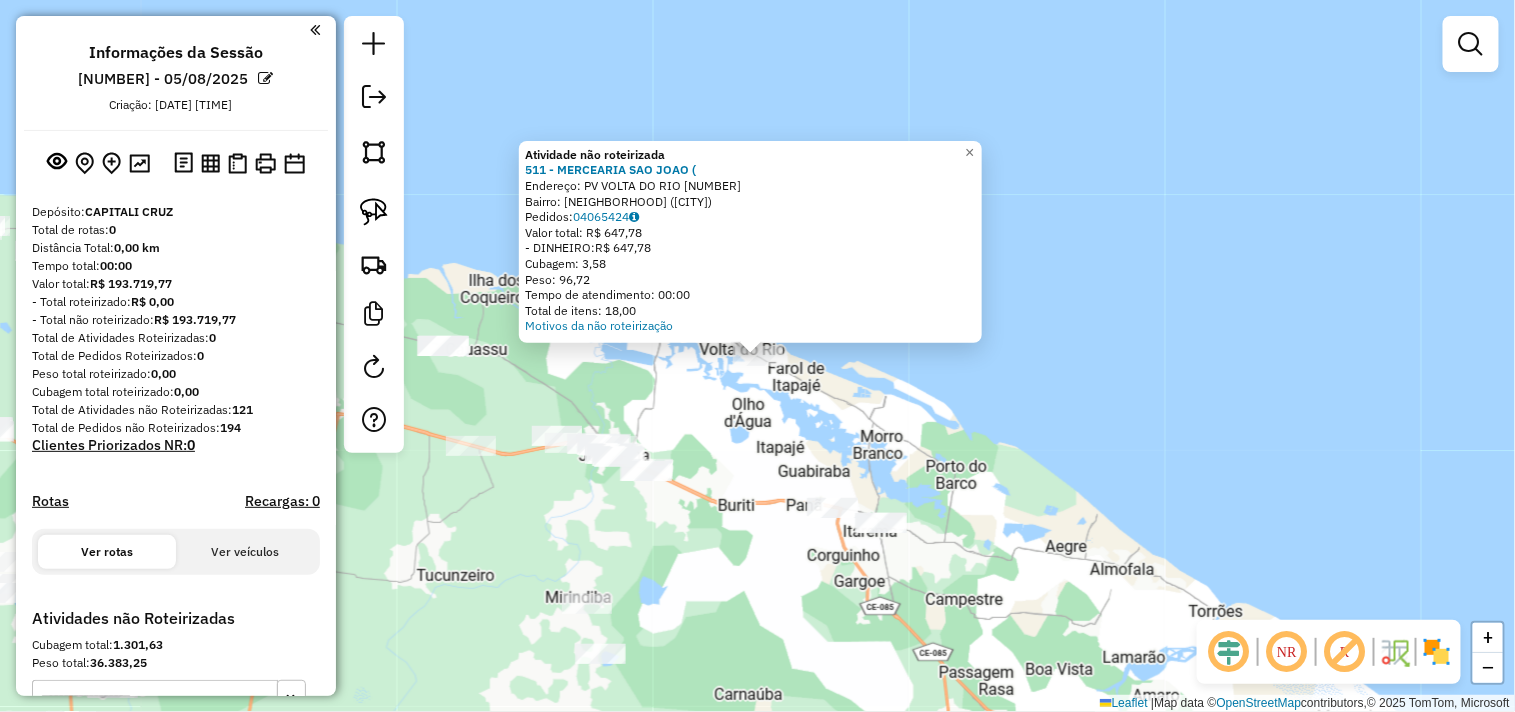 click on "Atividade não roteirizada 511 - [NAME] (  Endereço:  [NAME] [NUMBER]   Bairro: [NAME] ([CITY] / [CE])   Pedidos:  [NUMBER]   Valor total: R$ 647,78   - DINHEIRO:  R$ 647,78   Cubagem: 3,58   Peso: 96,72   Tempo de atendimento: 00:00   Total de itens: 18,00  Motivos da não roteirização × Janela de atendimento Grade de atendimento Capacidade Transportadoras Veículos Cliente Pedidos  Rotas Selecione os dias de semana para filtrar as janelas de atendimento  Seg   Ter   Qua   Qui   Sex   Sáb   Dom  Informe o período da janela de atendimento: De: Até:  Filtrar exatamente a janela do cliente  Considerar janela de atendimento padrão  Selecione os dias de semana para filtrar as grades de atendimento  Seg   Ter   Qua   Qui   Sex   Sáb   Dom   Considerar clientes sem dia de atendimento cadastrado  Clientes fora do dia de atendimento selecionado Filtrar as atividades entre os valores definidos abaixo:  Peso mínimo:   Peso máximo:   Cubagem mínima:   Cubagem máxima:   De:   Até:   De:" 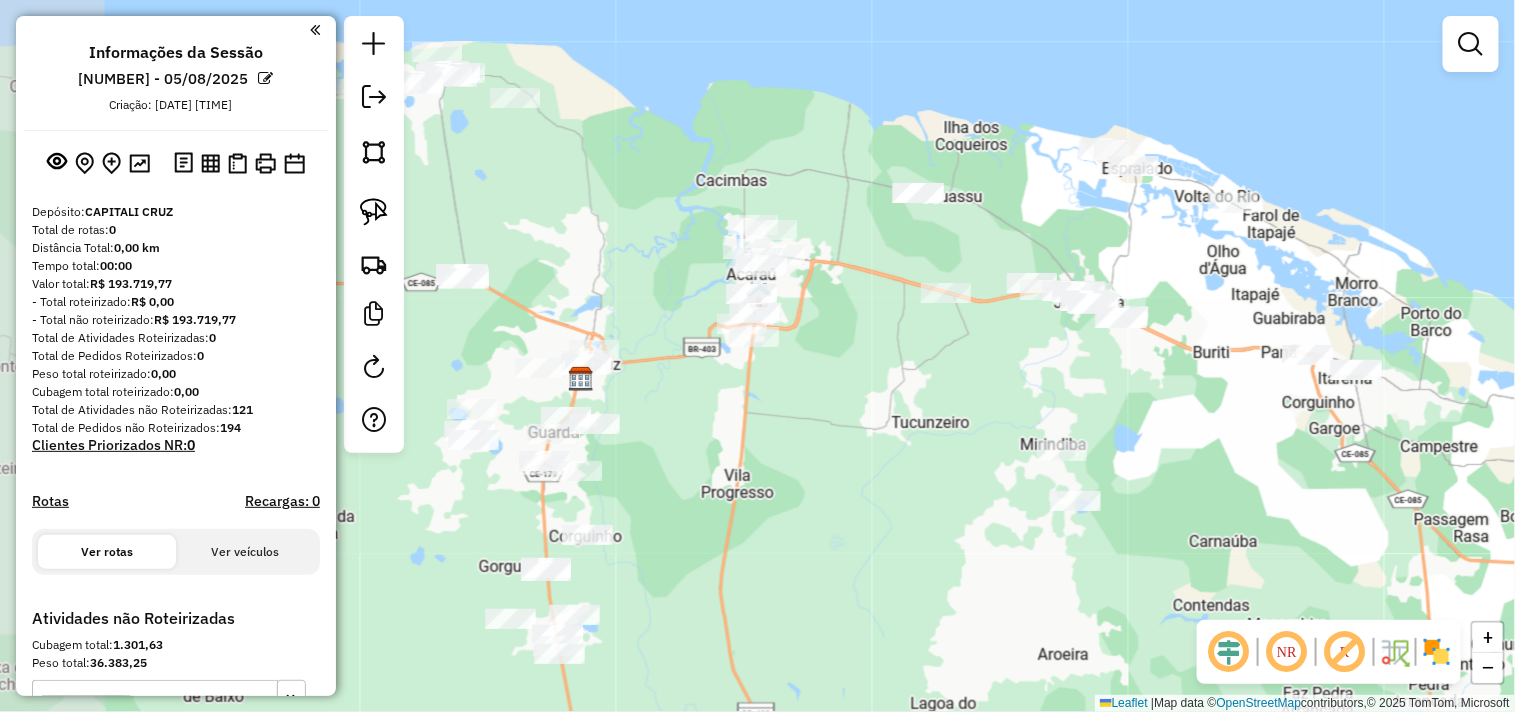 drag, startPoint x: 501, startPoint y: 546, endPoint x: 976, endPoint y: 393, distance: 499.03305 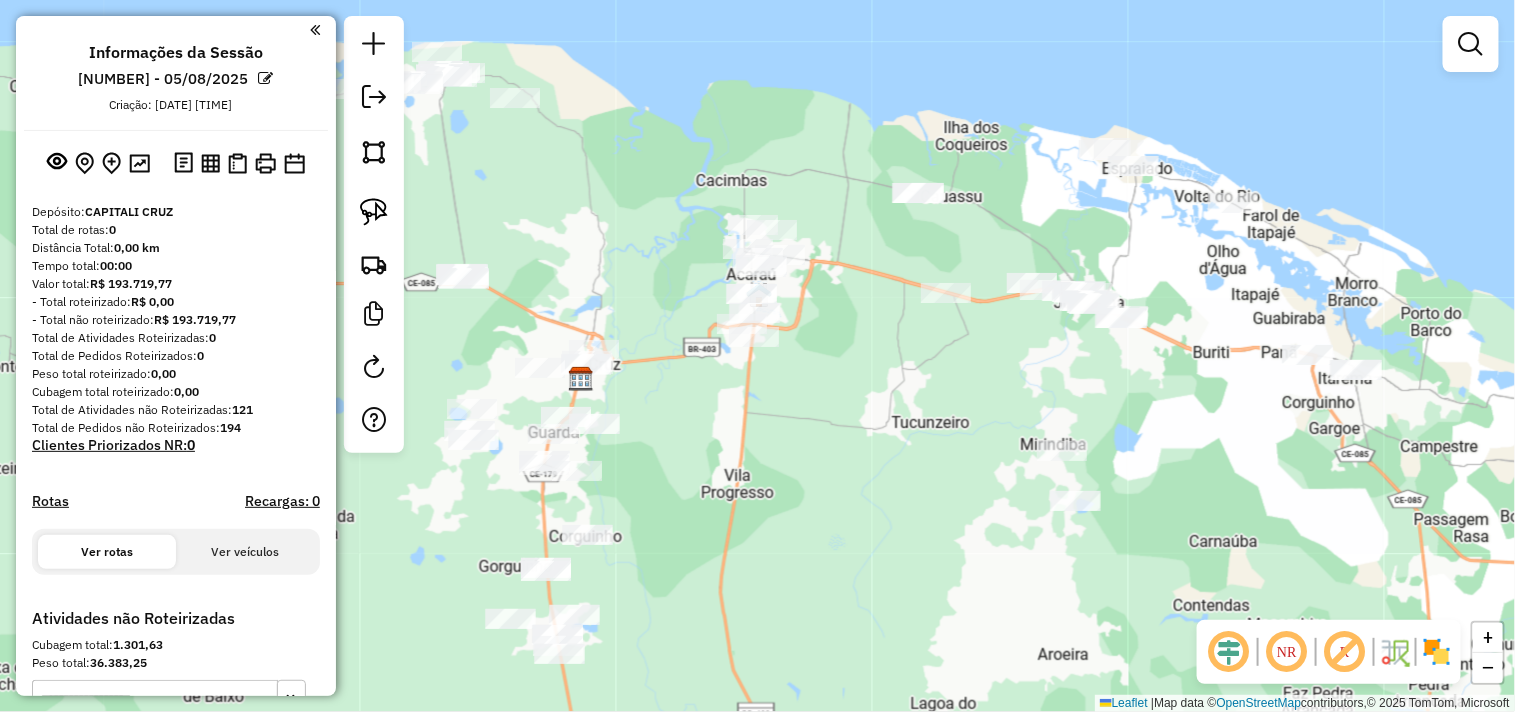 drag, startPoint x: 777, startPoint y: 442, endPoint x: 945, endPoint y: 385, distance: 177.40631 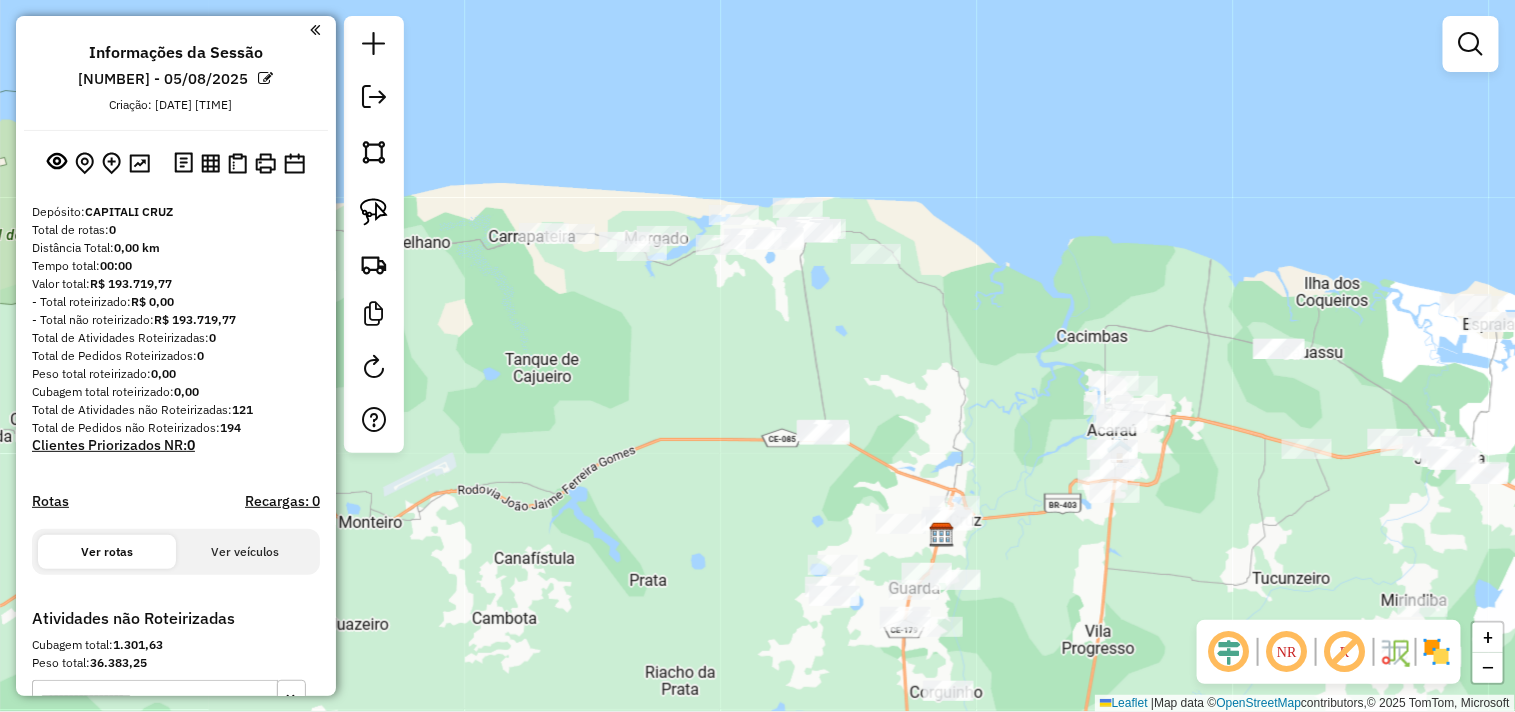 drag, startPoint x: 611, startPoint y: 265, endPoint x: 585, endPoint y: 266, distance: 26.019224 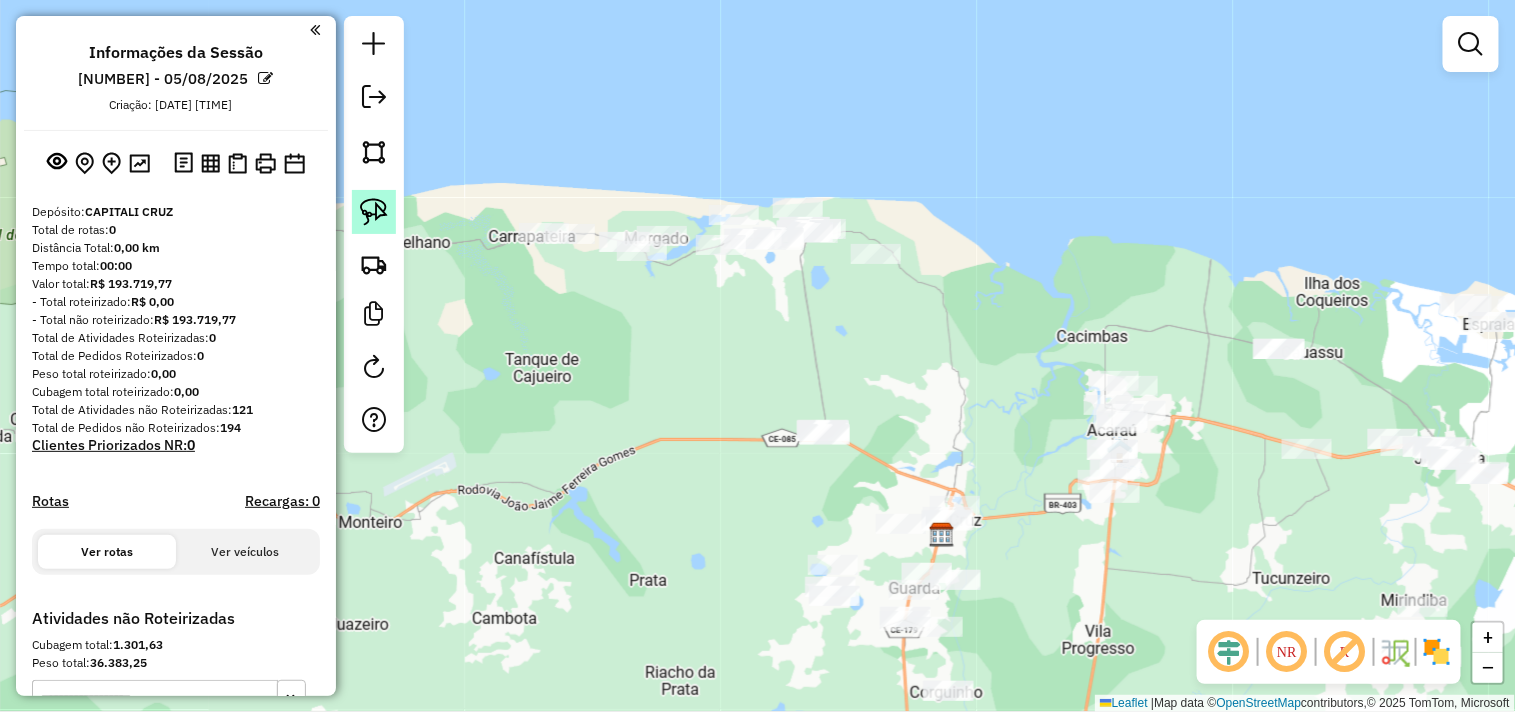 click 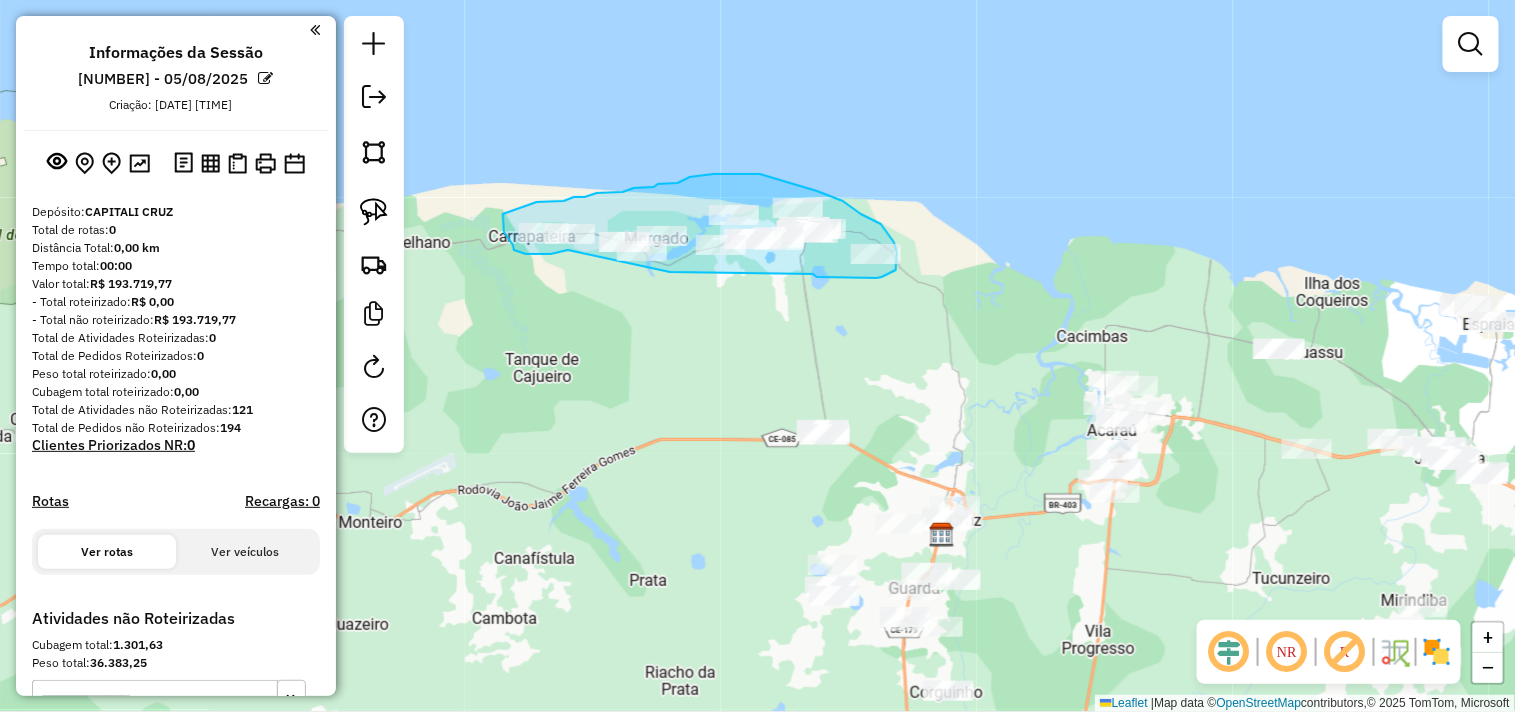 drag, startPoint x: 568, startPoint y: 250, endPoint x: 670, endPoint y: 272, distance: 104.34558 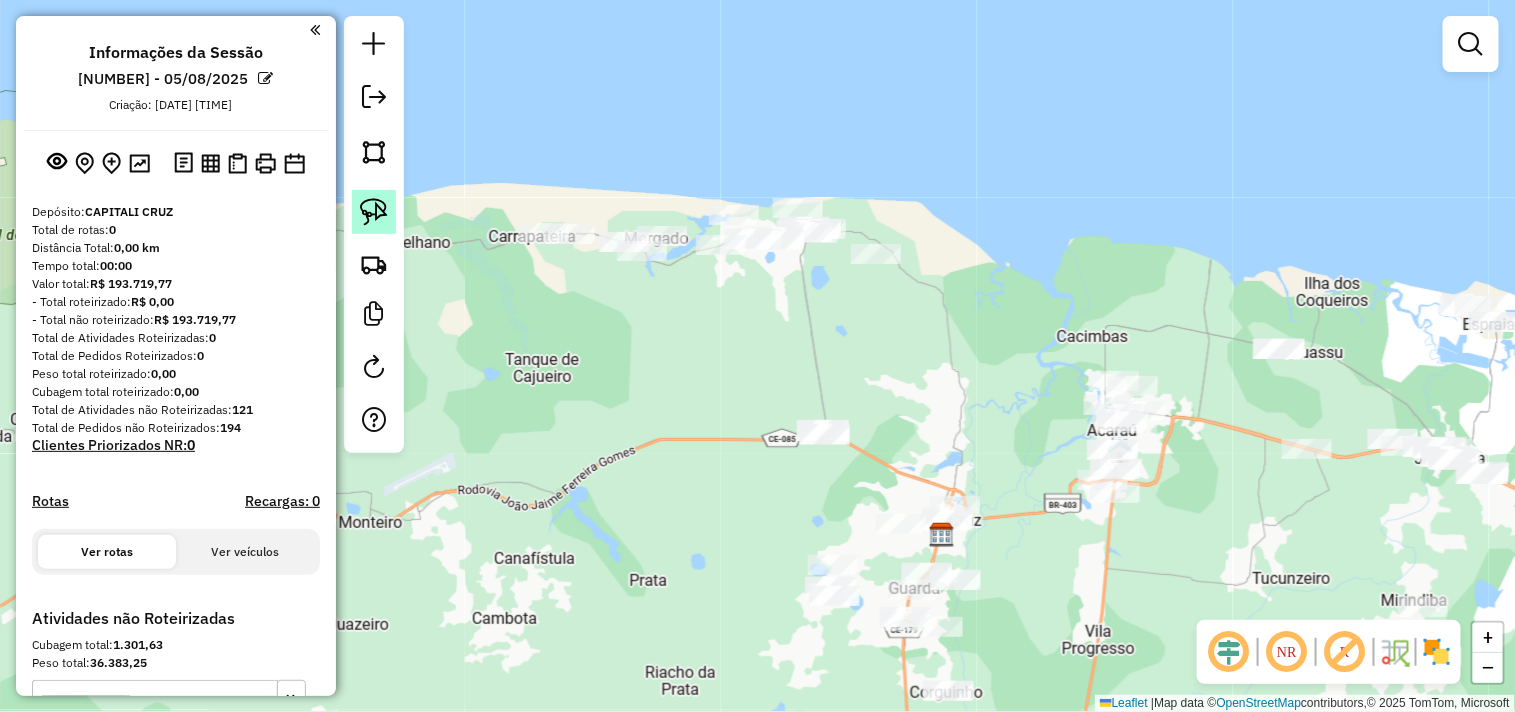 click 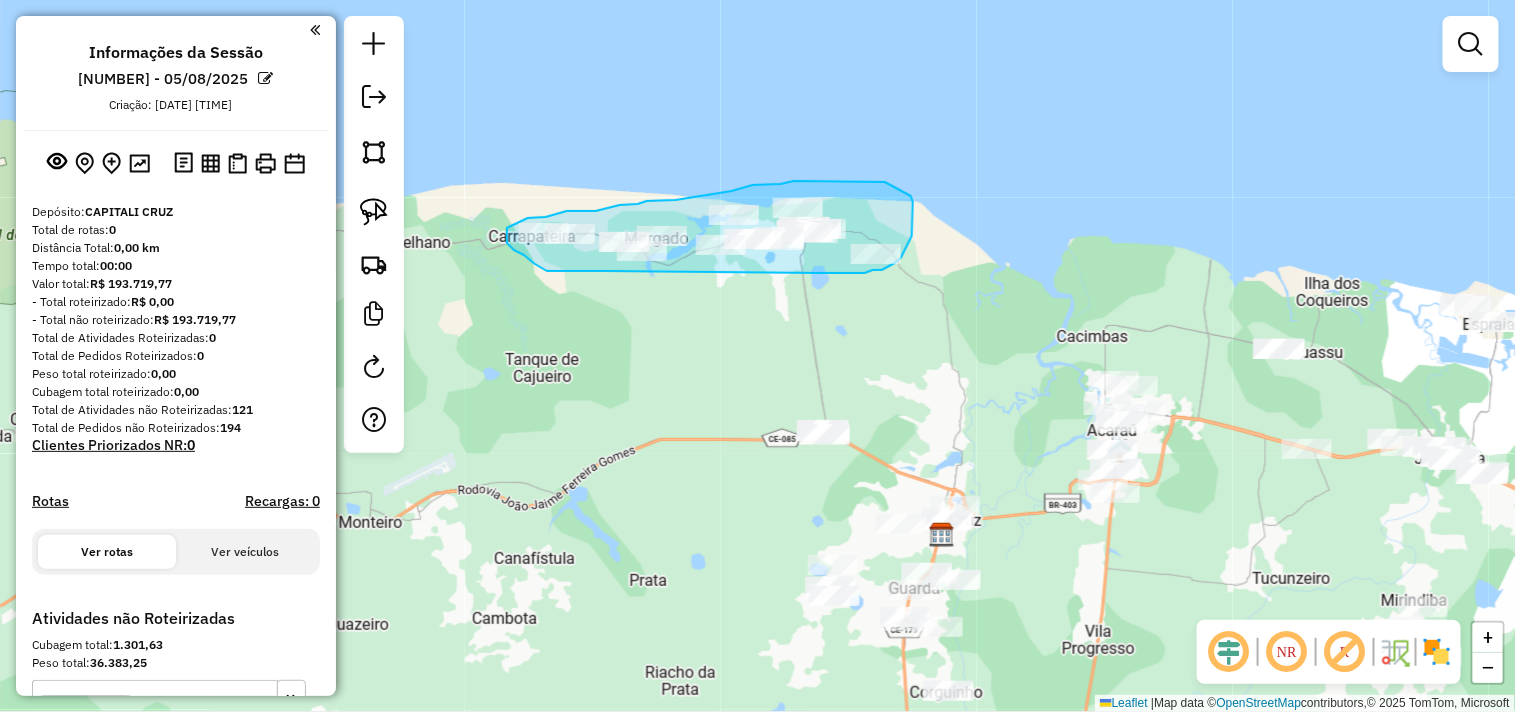 drag, startPoint x: 571, startPoint y: 271, endPoint x: 816, endPoint y: 273, distance: 245.00816 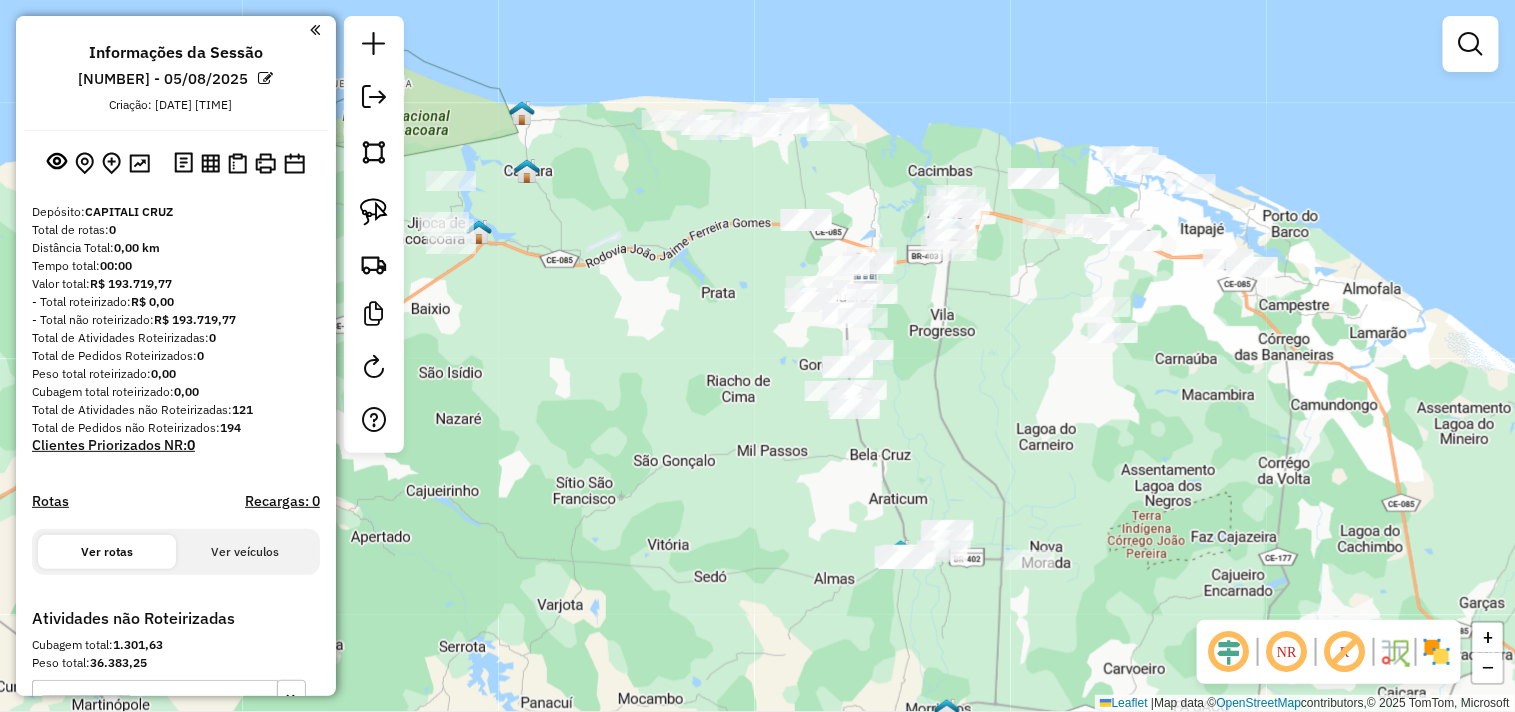 drag, startPoint x: 708, startPoint y: 548, endPoint x: 586, endPoint y: 372, distance: 214.14948 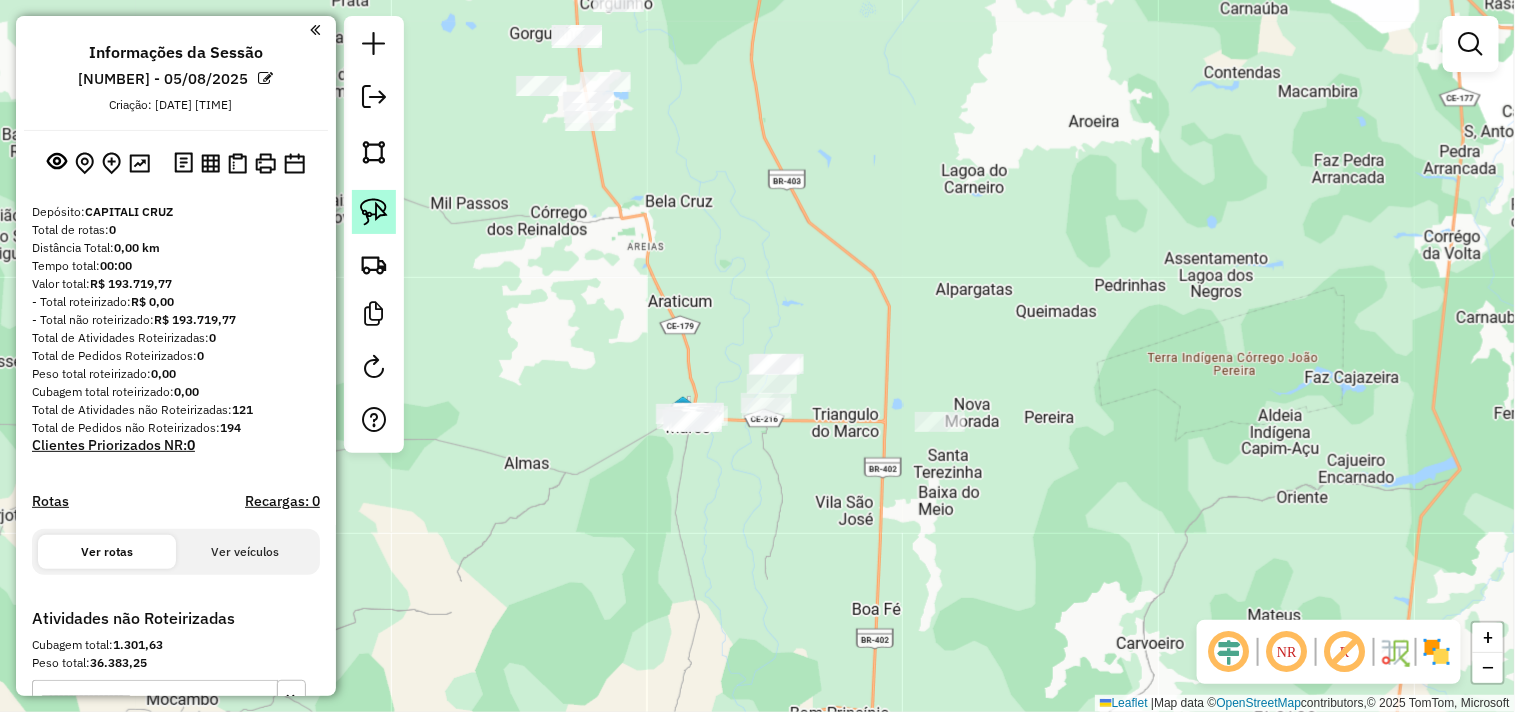 click 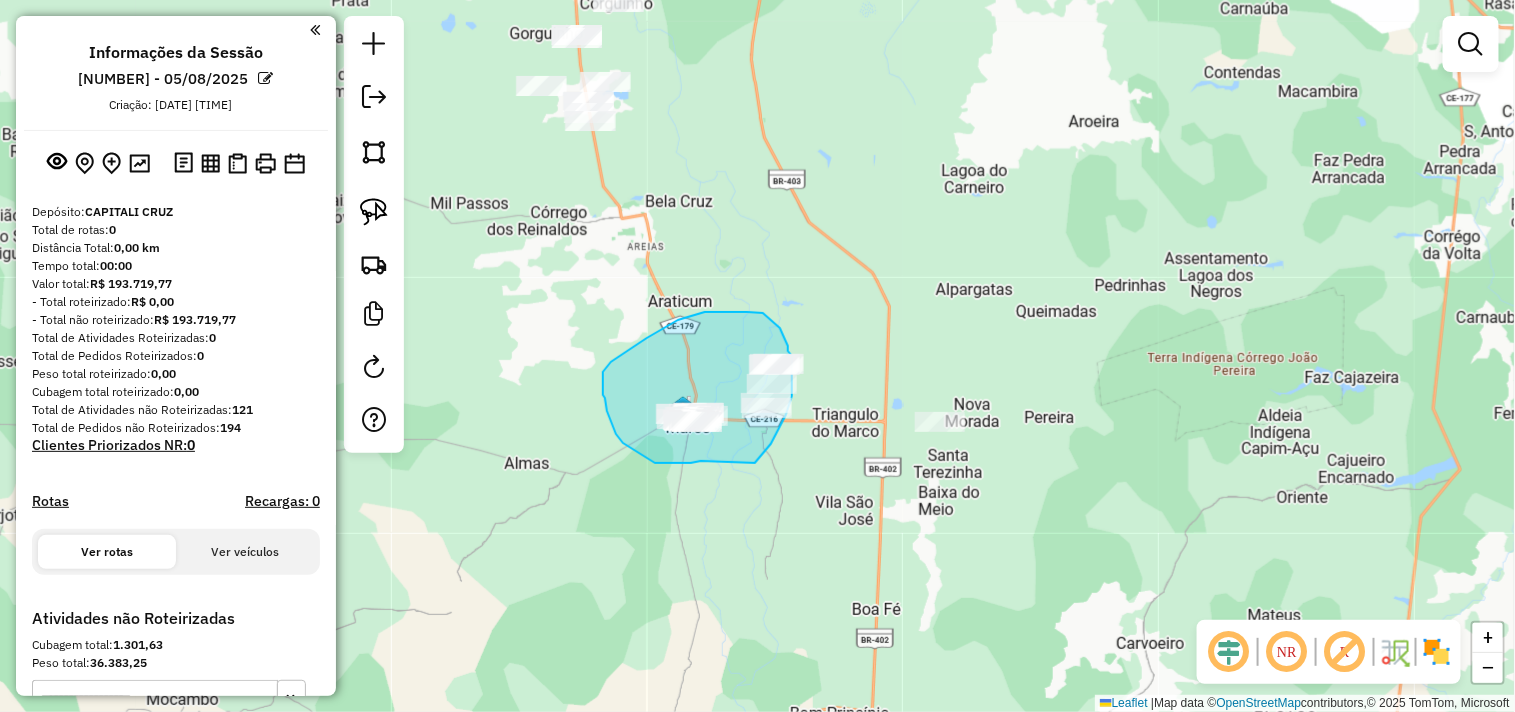drag, startPoint x: 701, startPoint y: 461, endPoint x: 755, endPoint y: 464, distance: 54.08327 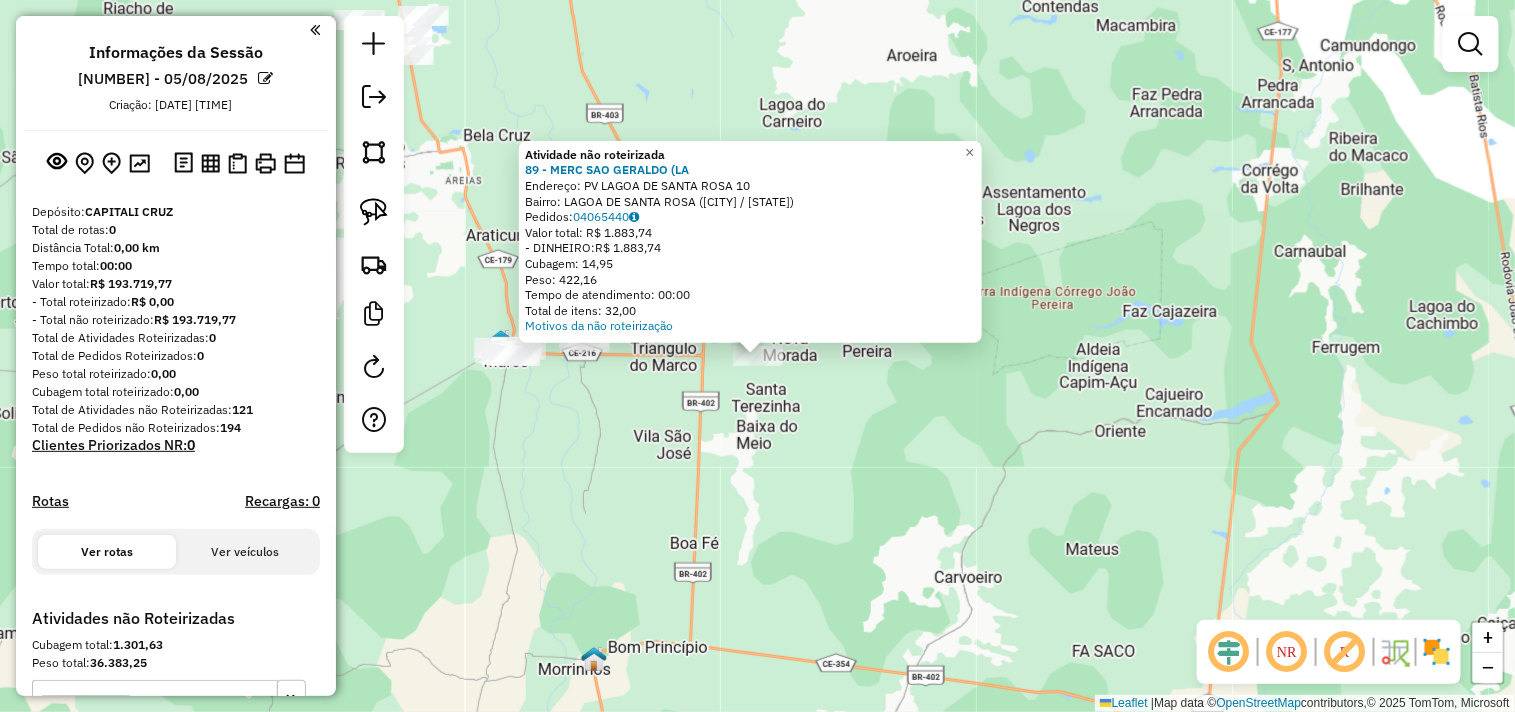 click on "Atividade não roteirizada 89 - MERC SAO GERALDO (LA Endereço: PV LAGOA DE SANTA ROSA 10 Bairro: LAGOA DE SANTA ROSA ([CITY] / [STATE]) Pedidos: 04065440 Valor total: R$ 1.883,74 - DINHEIRO: R$ 1.883,74 Cubagem: 14,95 Peso: 422,16 Tempo de atendimento: 00:00 Total de itens: 32,00 Motivos da não roteirização × Janela de atendimento Grade de atendimento Capacidade Transportadoras Veículos Cliente Pedidos Rotas Selecione os dias de semana para filtrar as janelas de atendimento Seg Ter Qua Qui Sex Sáb Dom Informe o período da janela de atendimento: De: Até: Filtrar exatamente a janela do cliente Considerar janela de atendimento padrão Selecione os dias de semana para filtrar as grades de atendimento Seg Ter Qua Qui Sex Sáb Dom Considerar clientes sem dia de atendimento cadastrado Clientes fora do dia de atendimento selecionado Filtrar as atividades entre os valores definidos abaixo: Peso mínimo: Peso máximo: Cubagem mínima: Cubagem máxima: +" 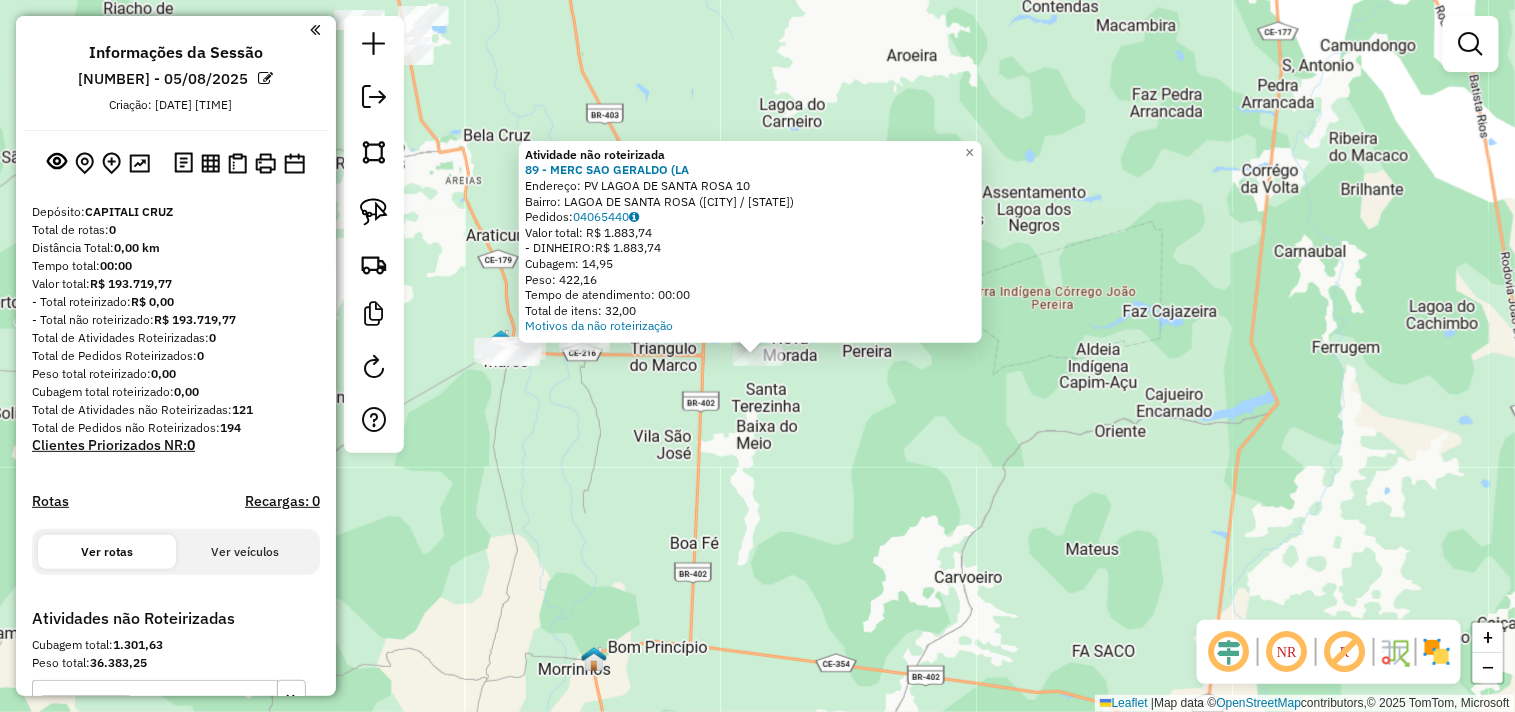 click on "Atividade não roteirizada 89 - MERC SAO GERALDO (LA Endereço: PV LAGOA DE SANTA ROSA 10 Bairro: LAGOA DE SANTA ROSA ([CITY] / [STATE]) Pedidos: 04065440 Valor total: R$ 1.883,74 - DINHEIRO: R$ 1.883,74 Cubagem: 14,95 Peso: 422,16 Tempo de atendimento: 00:00 Total de itens: 32,00 Motivos da não roteirização × Janela de atendimento Grade de atendimento Capacidade Transportadoras Veículos Cliente Pedidos Rotas Selecione os dias de semana para filtrar as janelas de atendimento Seg Ter Qua Qui Sex Sáb Dom Informe o período da janela de atendimento: De: Até: Filtrar exatamente a janela do cliente Considerar janela de atendimento padrão Selecione os dias de semana para filtrar as grades de atendimento Seg Ter Qua Qui Sex Sáb Dom Considerar clientes sem dia de atendimento cadastrado Clientes fora do dia de atendimento selecionado Filtrar as atividades entre os valores definidos abaixo: Peso mínimo: Peso máximo: Cubagem mínima: Cubagem máxima: +" 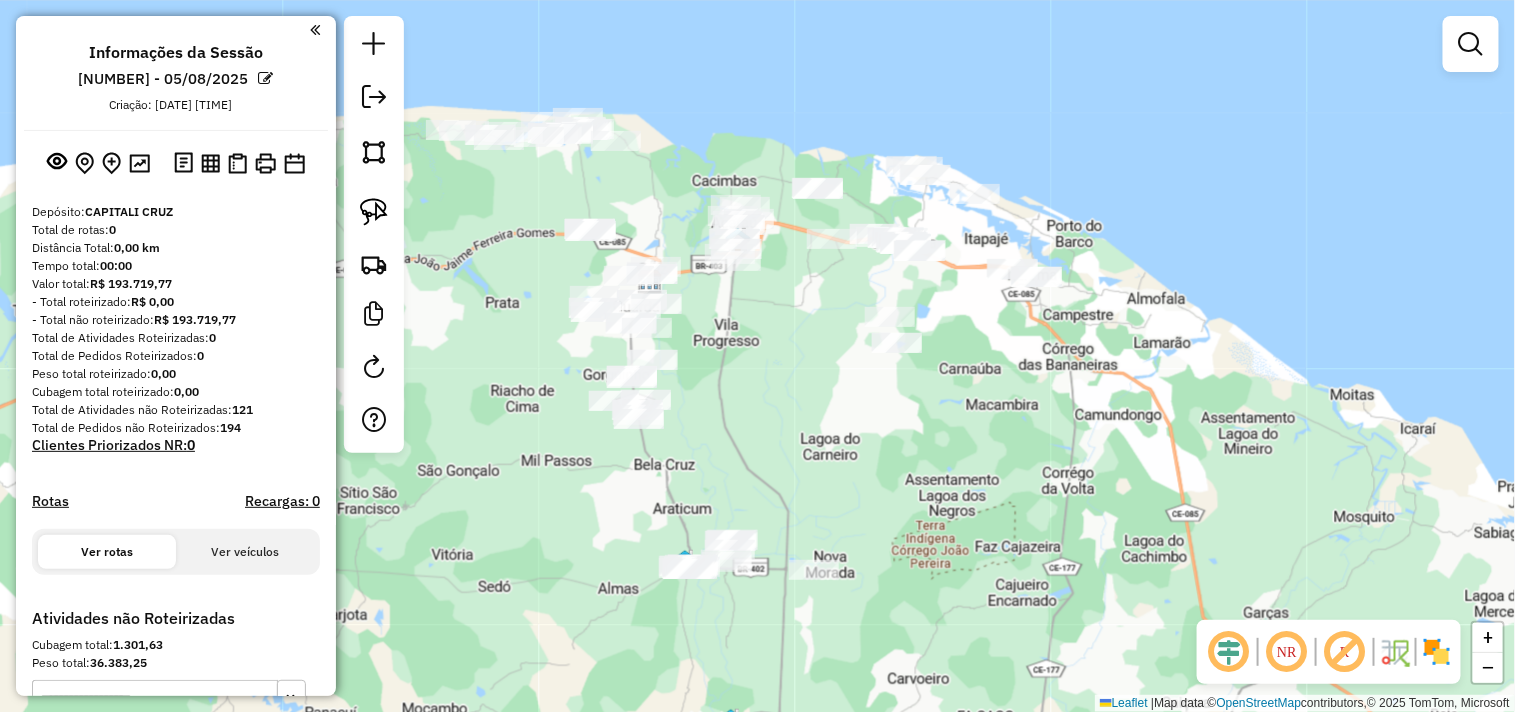 drag, startPoint x: 796, startPoint y: 368, endPoint x: 821, endPoint y: 431, distance: 67.77905 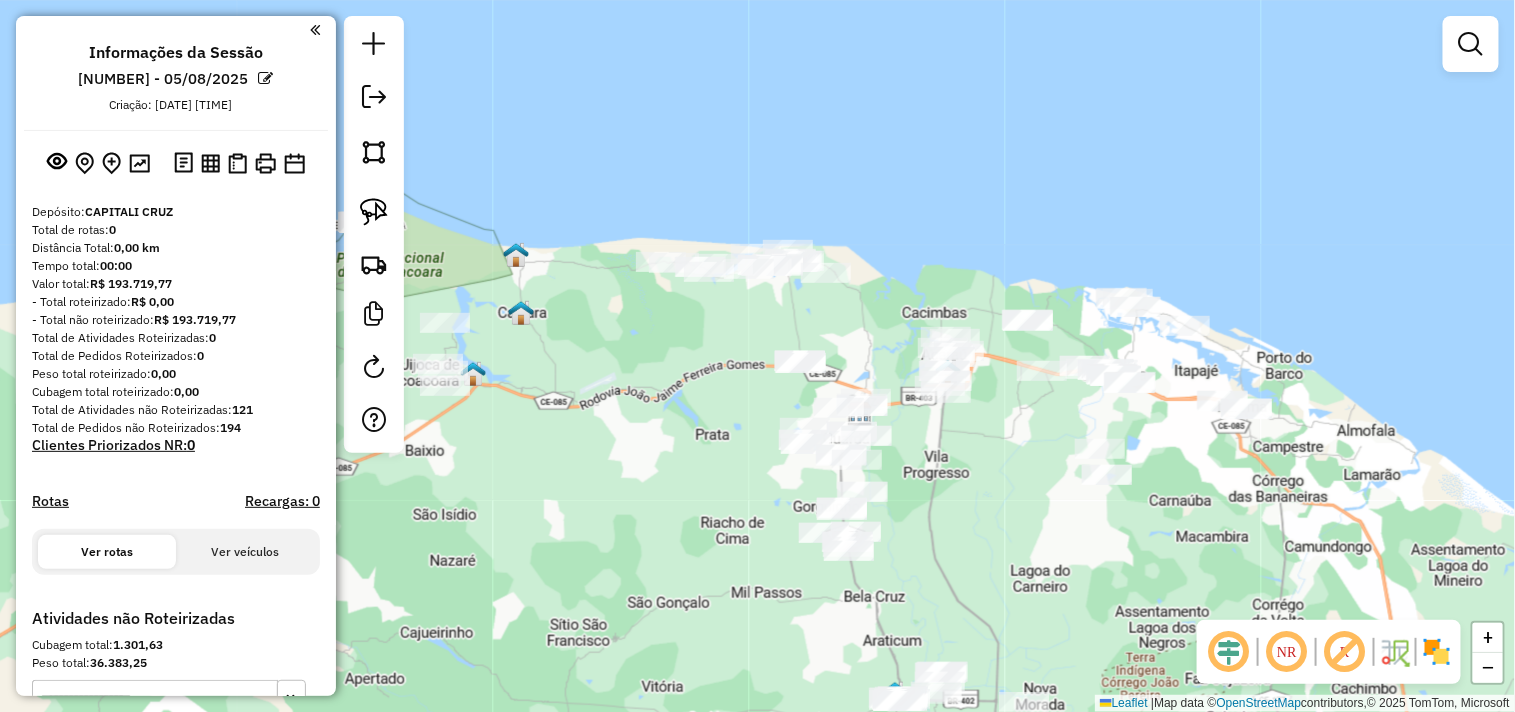 drag, startPoint x: 767, startPoint y: 402, endPoint x: 977, endPoint y: 534, distance: 248.04031 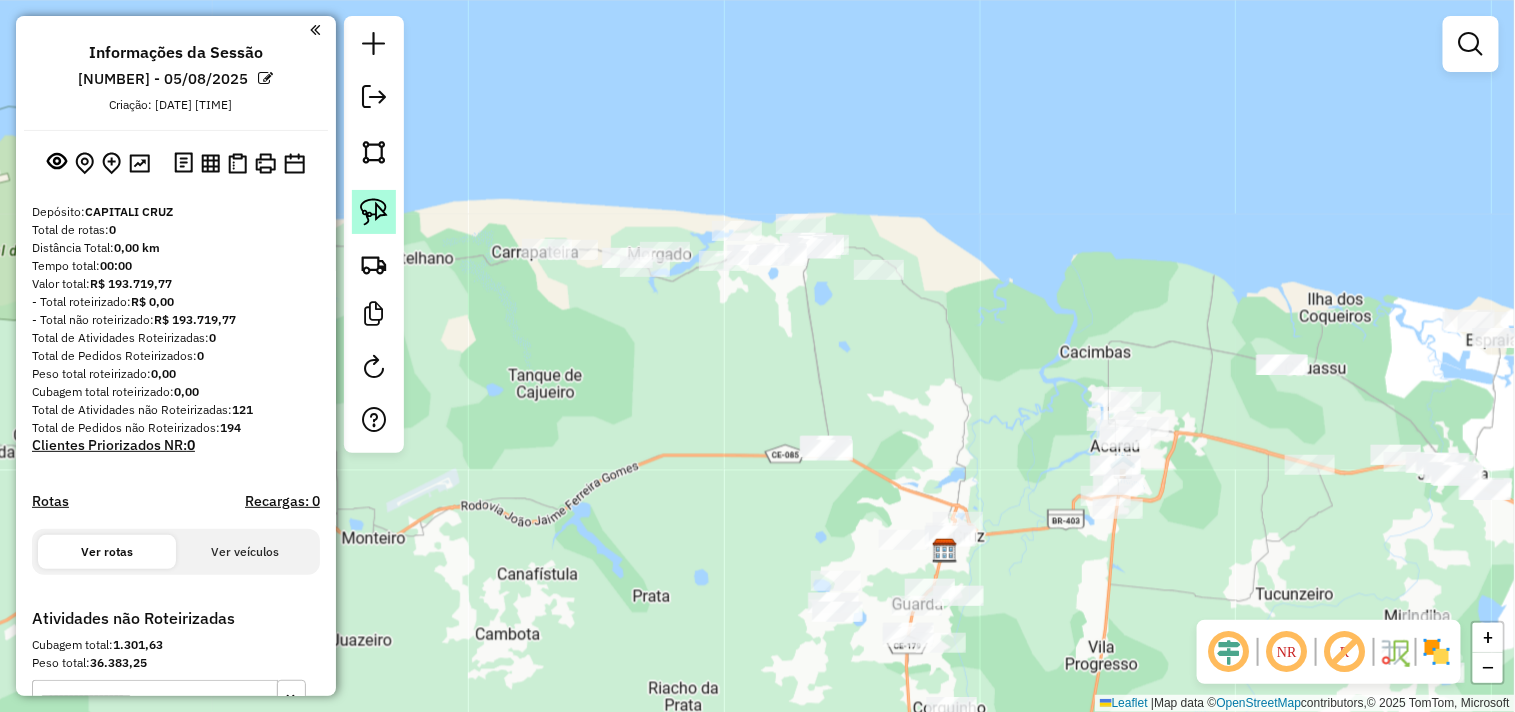click 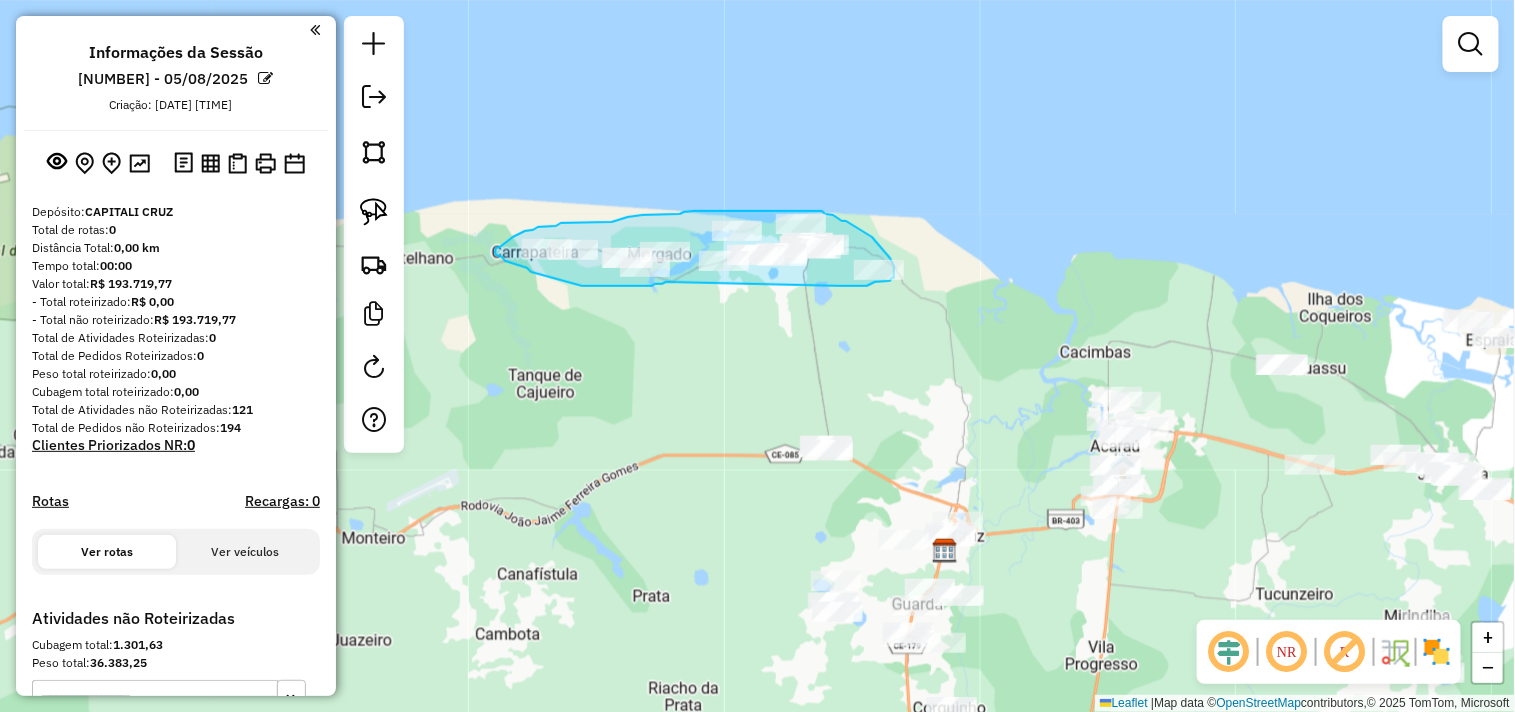 drag, startPoint x: 657, startPoint y: 284, endPoint x: 840, endPoint y: 286, distance: 183.01093 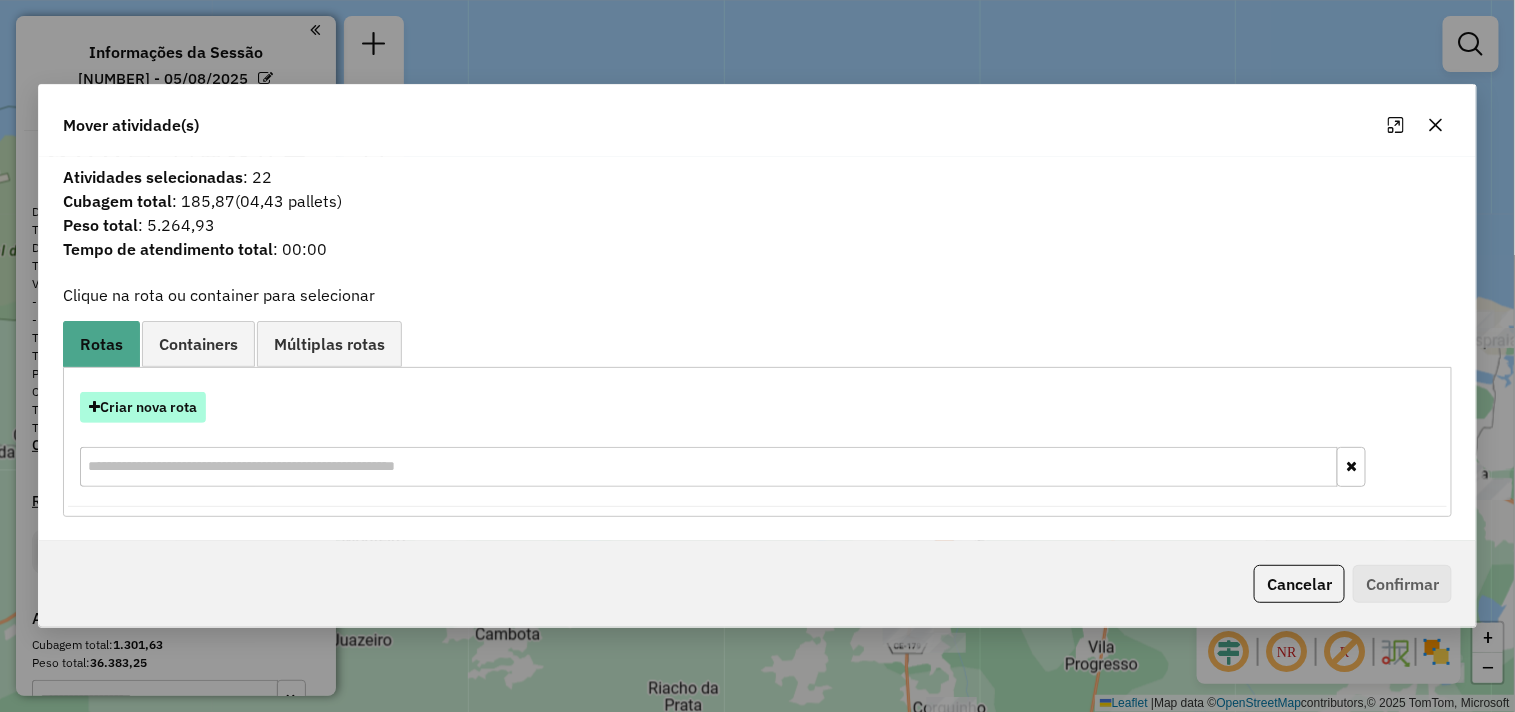 click on "Criar nova rota" at bounding box center [143, 407] 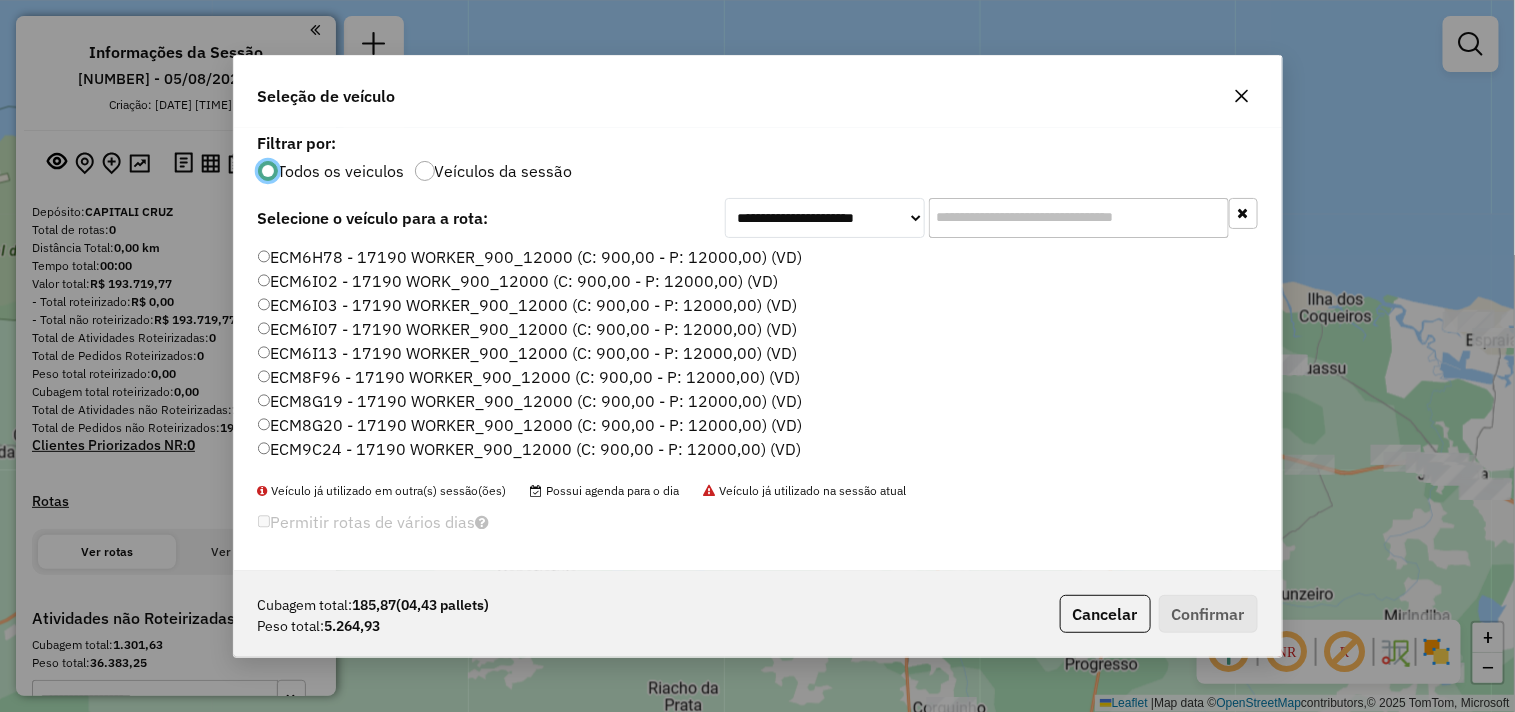 scroll, scrollTop: 11, scrollLeft: 5, axis: both 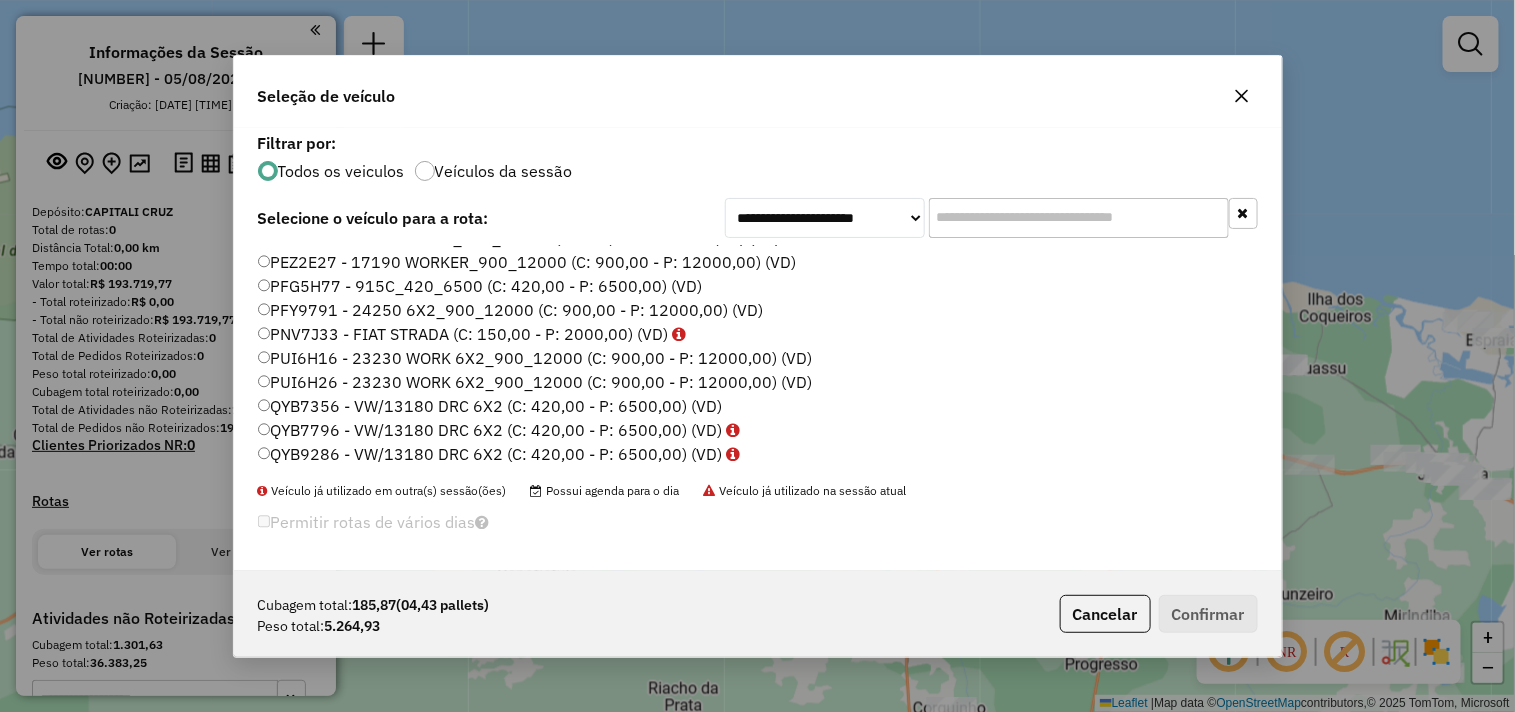 click 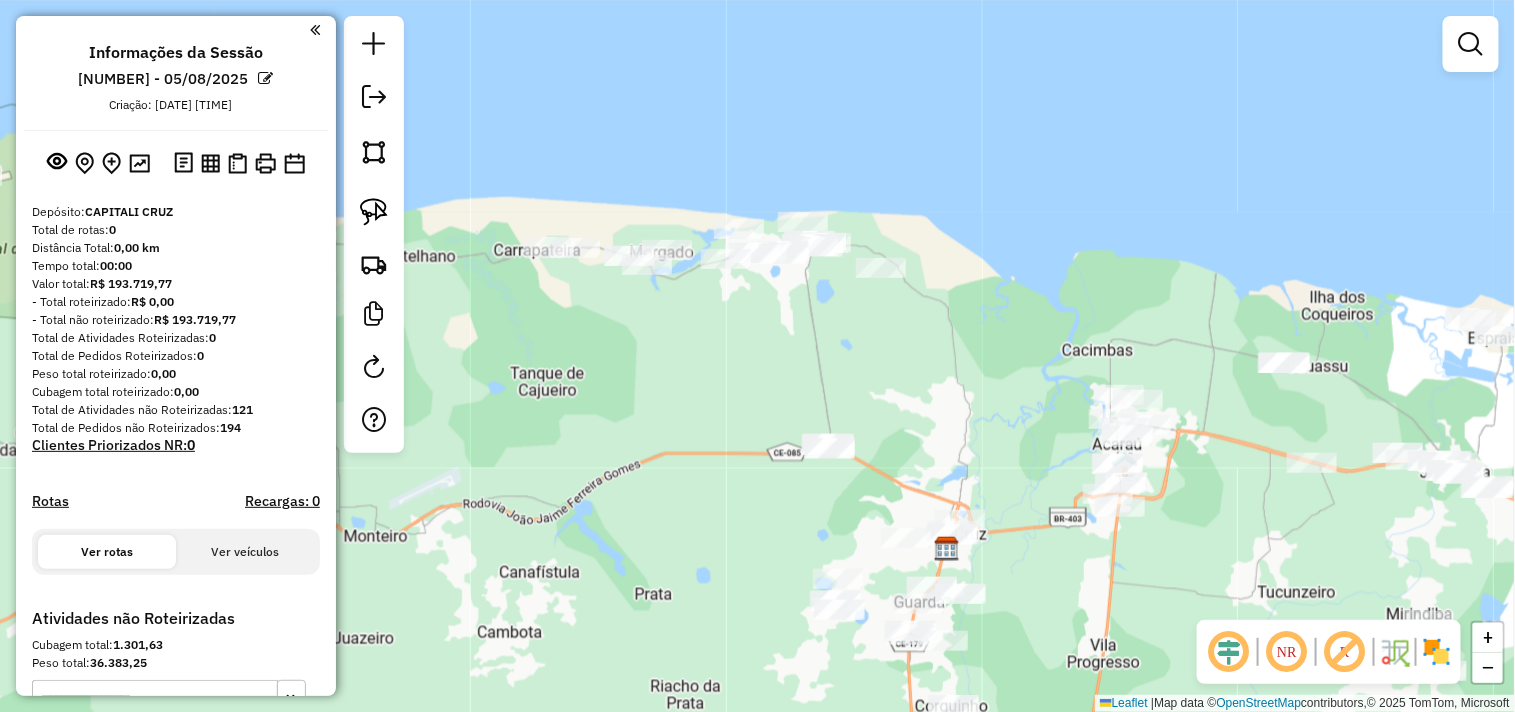 click on "Janela de atendimento Grade de atendimento Capacidade Transportadoras Veículos Cliente Pedidos  Rotas Selecione os dias de semana para filtrar as janelas de atendimento  Seg   Ter   Qua   Qui   Sex   Sáb   Dom  Informe o período da janela de atendimento: De: Até:  Filtrar exatamente a janela do cliente  Considerar janela de atendimento padrão  Selecione os dias de semana para filtrar as grades de atendimento  Seg   Ter   Qua   Qui   Sex   Sáb   Dom   Considerar clientes sem dia de atendimento cadastrado  Clientes fora do dia de atendimento selecionado Filtrar as atividades entre os valores definidos abaixo:  Peso mínimo:   Peso máximo:   Cubagem mínima:   Cubagem máxima:   De:   Até:  Filtrar as atividades entre o tempo de atendimento definido abaixo:  De:   Até:   Considerar capacidade total dos clientes não roteirizados Transportadora: Selecione um ou mais itens Tipo de veículo: Selecione um ou mais itens Veículo: Selecione um ou mais itens Motorista: Selecione um ou mais itens Nome: Rótulo:" 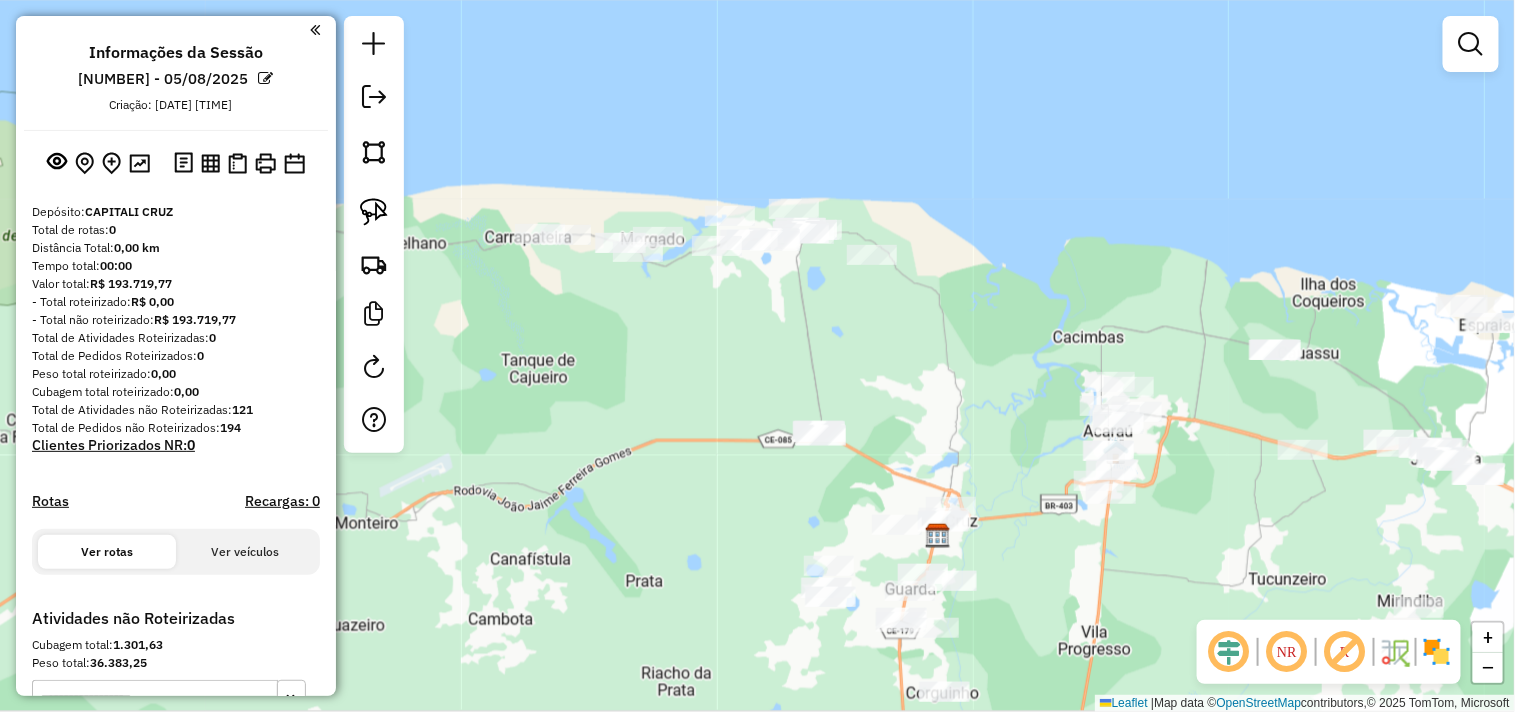drag, startPoint x: 720, startPoint y: 393, endPoint x: 711, endPoint y: 380, distance: 15.811388 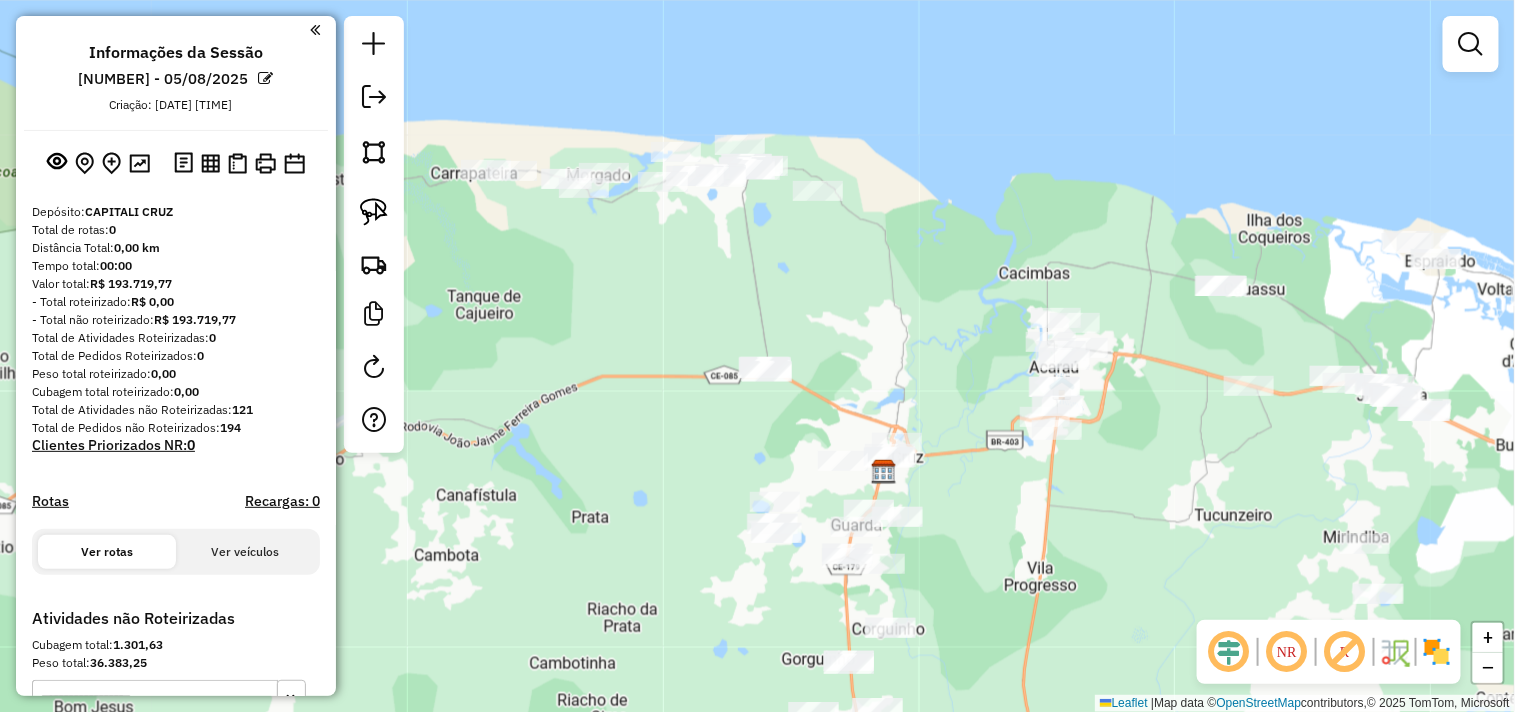 drag, startPoint x: 717, startPoint y: 465, endPoint x: 647, endPoint y: 357, distance: 128.7012 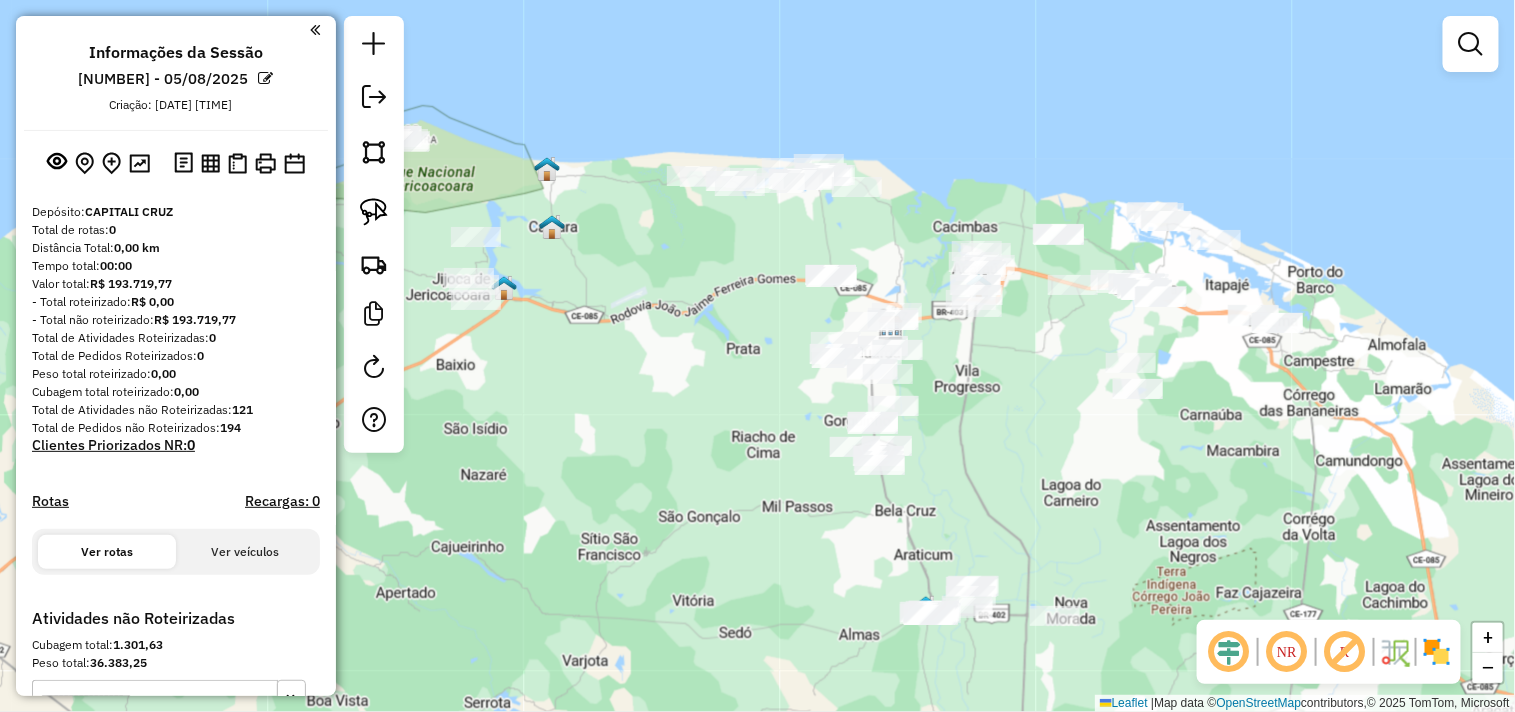 drag, startPoint x: 657, startPoint y: 535, endPoint x: 731, endPoint y: 465, distance: 101.862656 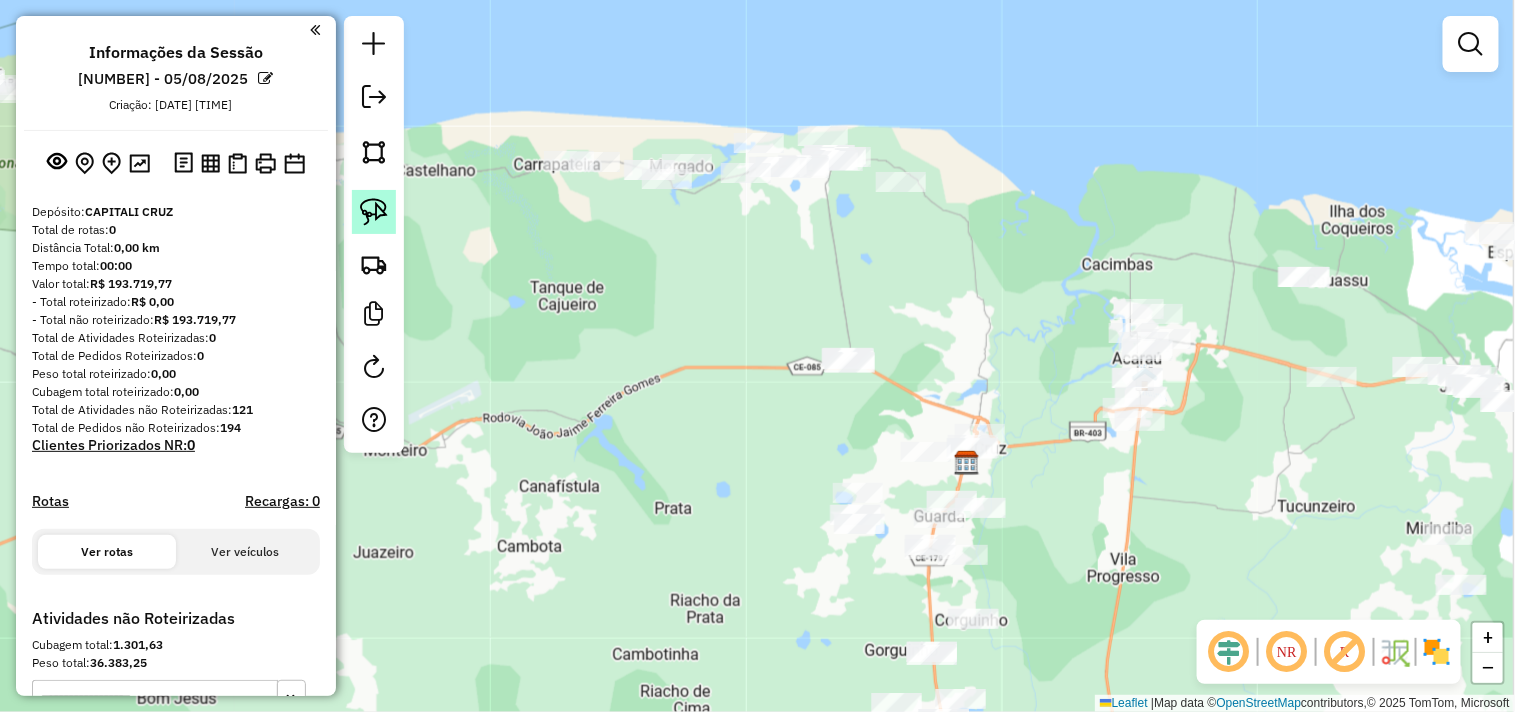 click 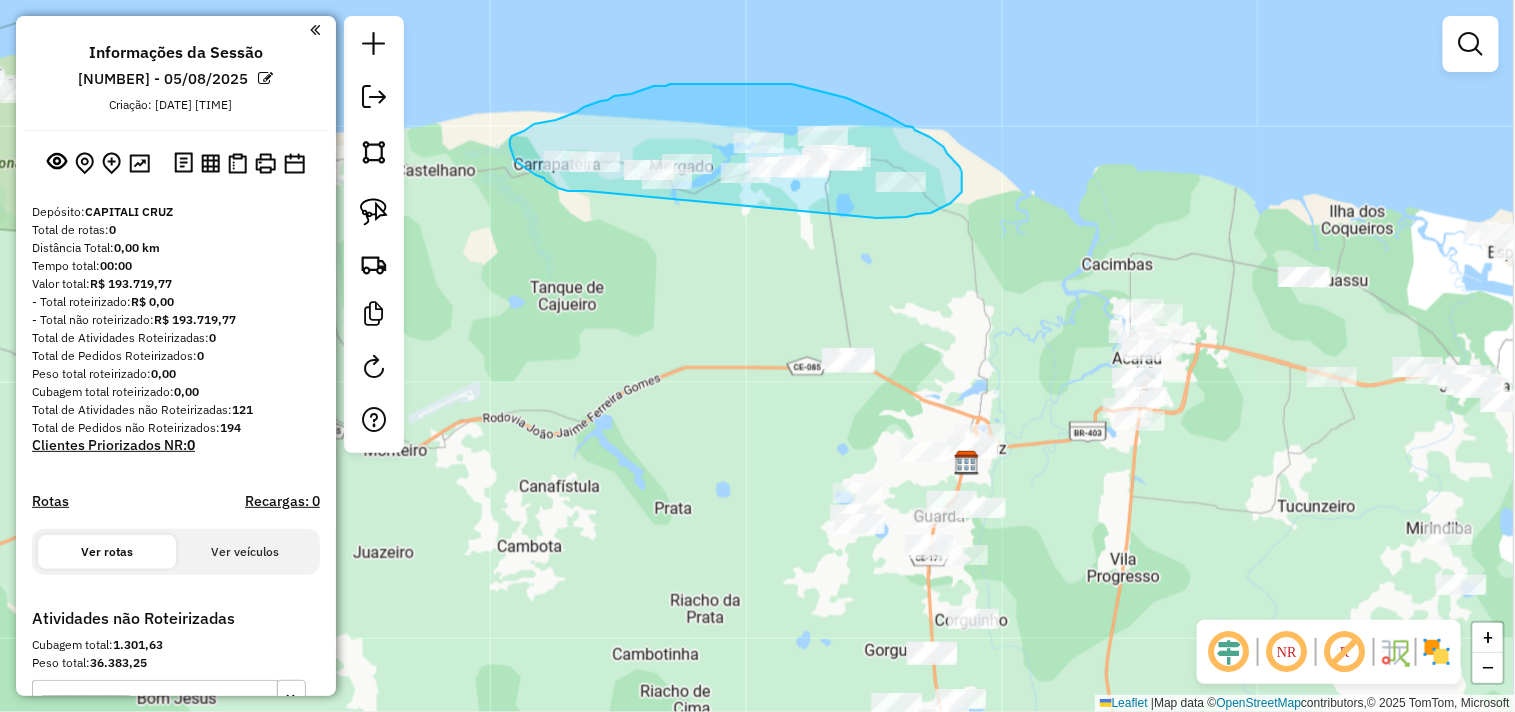 drag, startPoint x: 587, startPoint y: 191, endPoint x: 793, endPoint y: 214, distance: 207.28 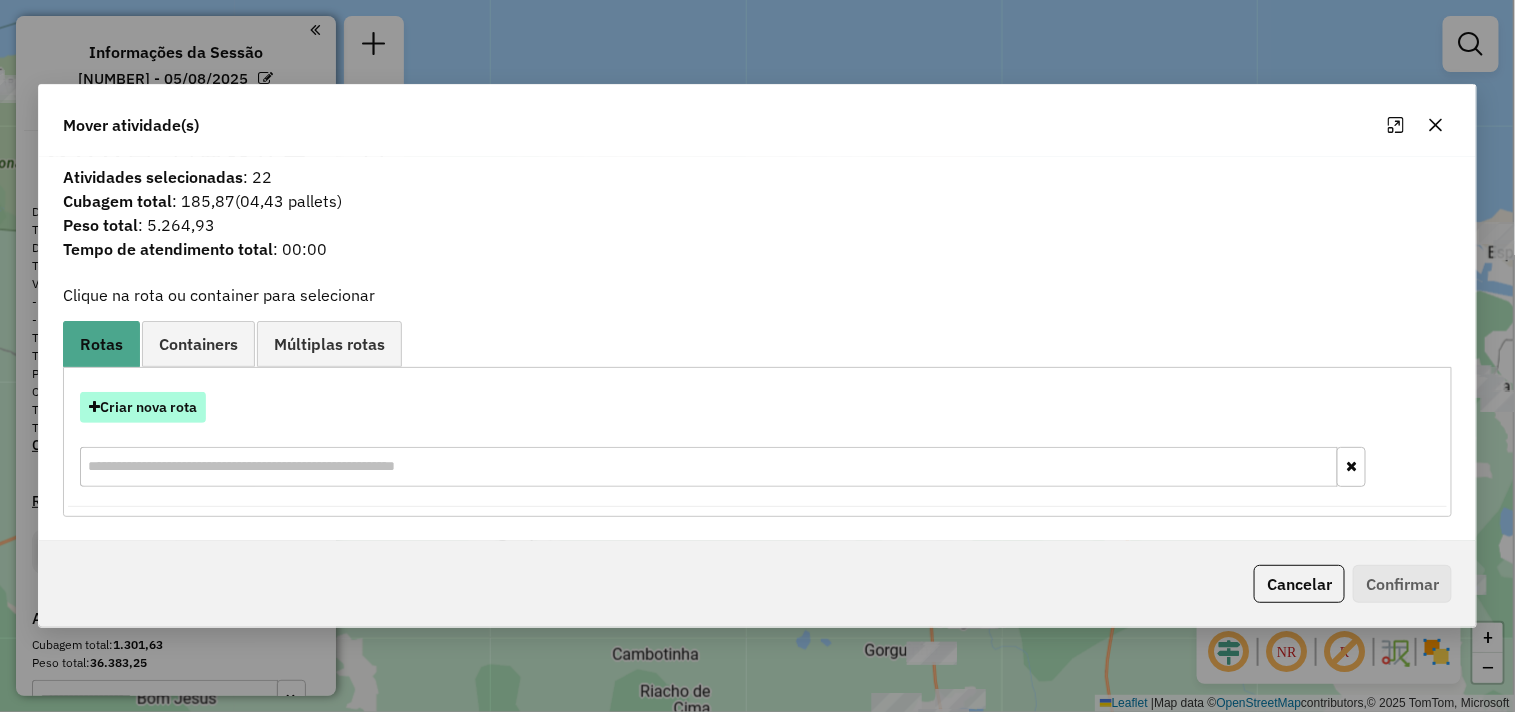click on "Criar nova rota" at bounding box center (143, 407) 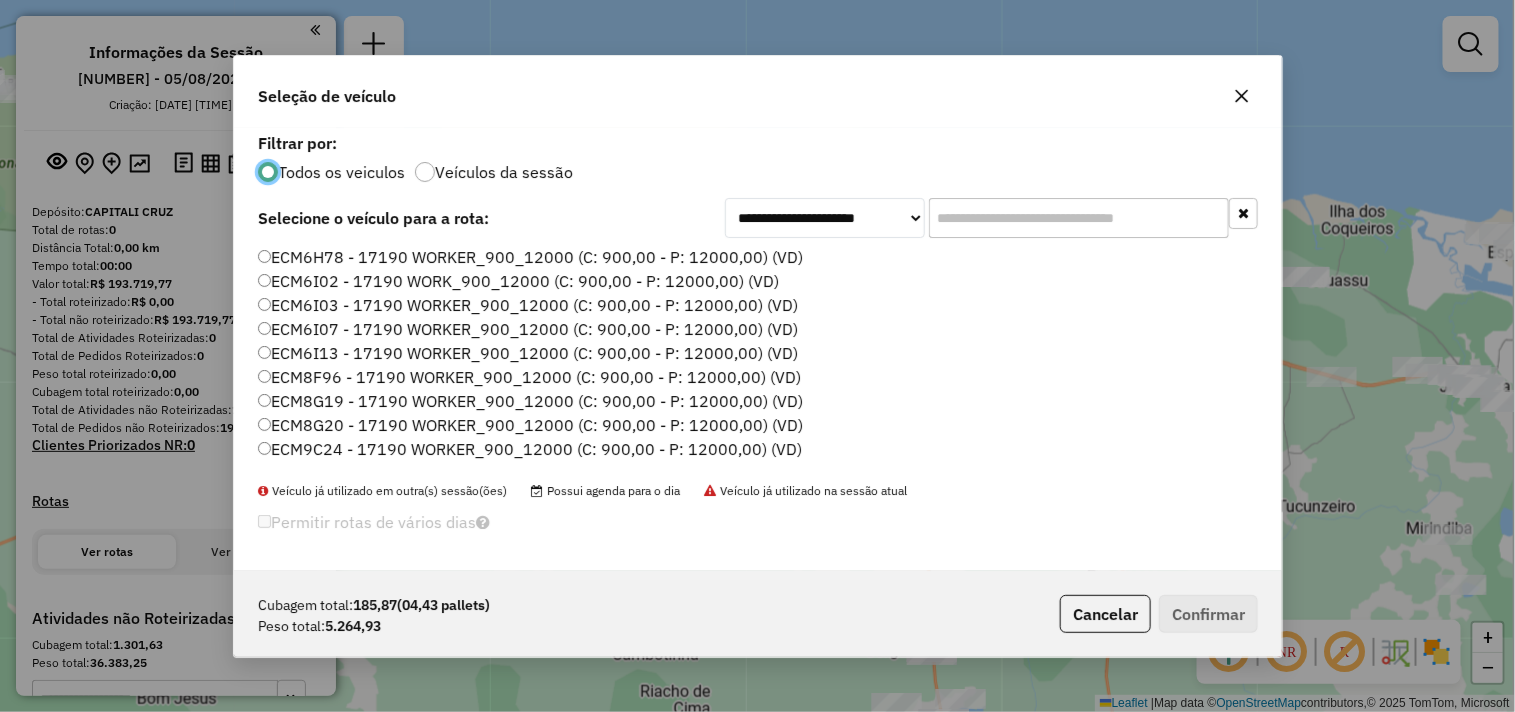 scroll, scrollTop: 11, scrollLeft: 5, axis: both 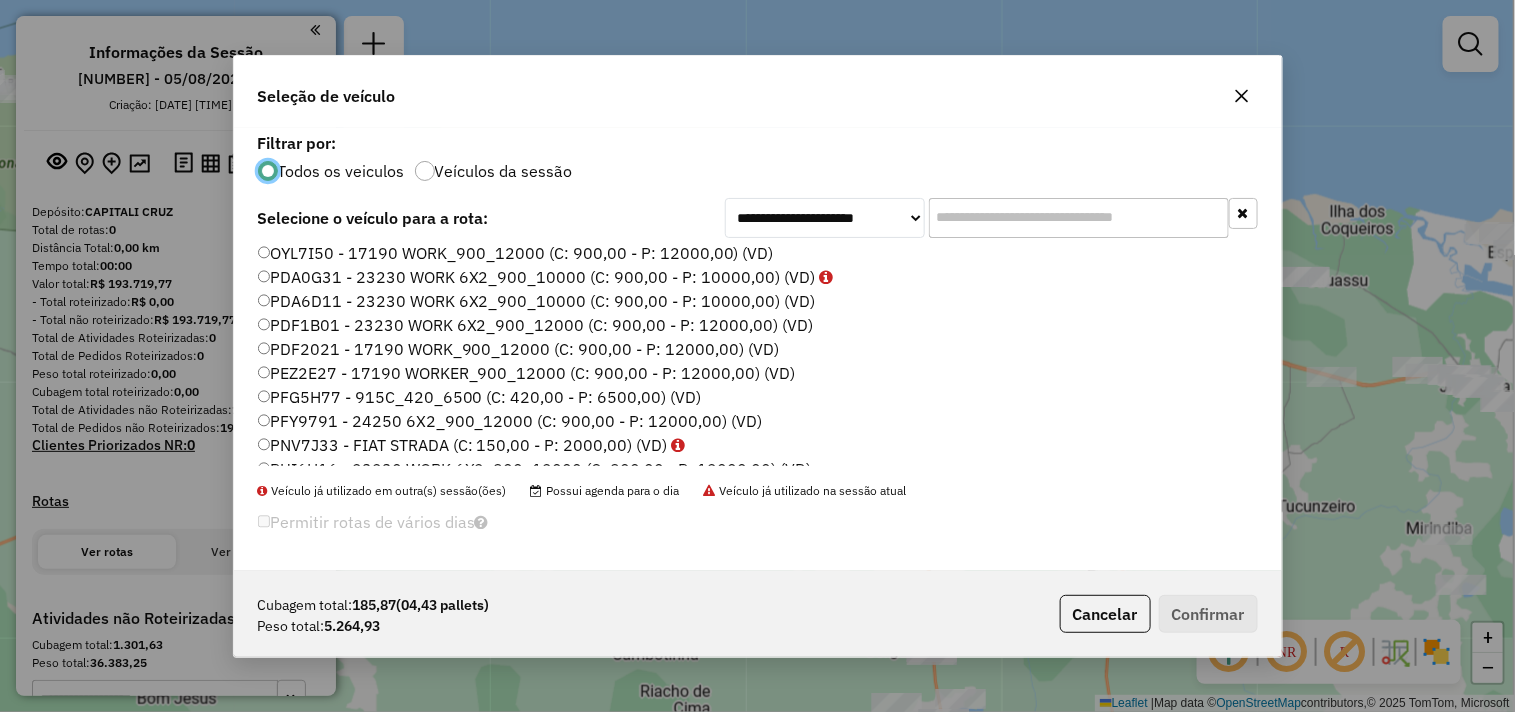 click on "PDF1B01 - 23230 WORK 6X2_900_12000 (C: 900,00 - P: 12000,00) (VD)" 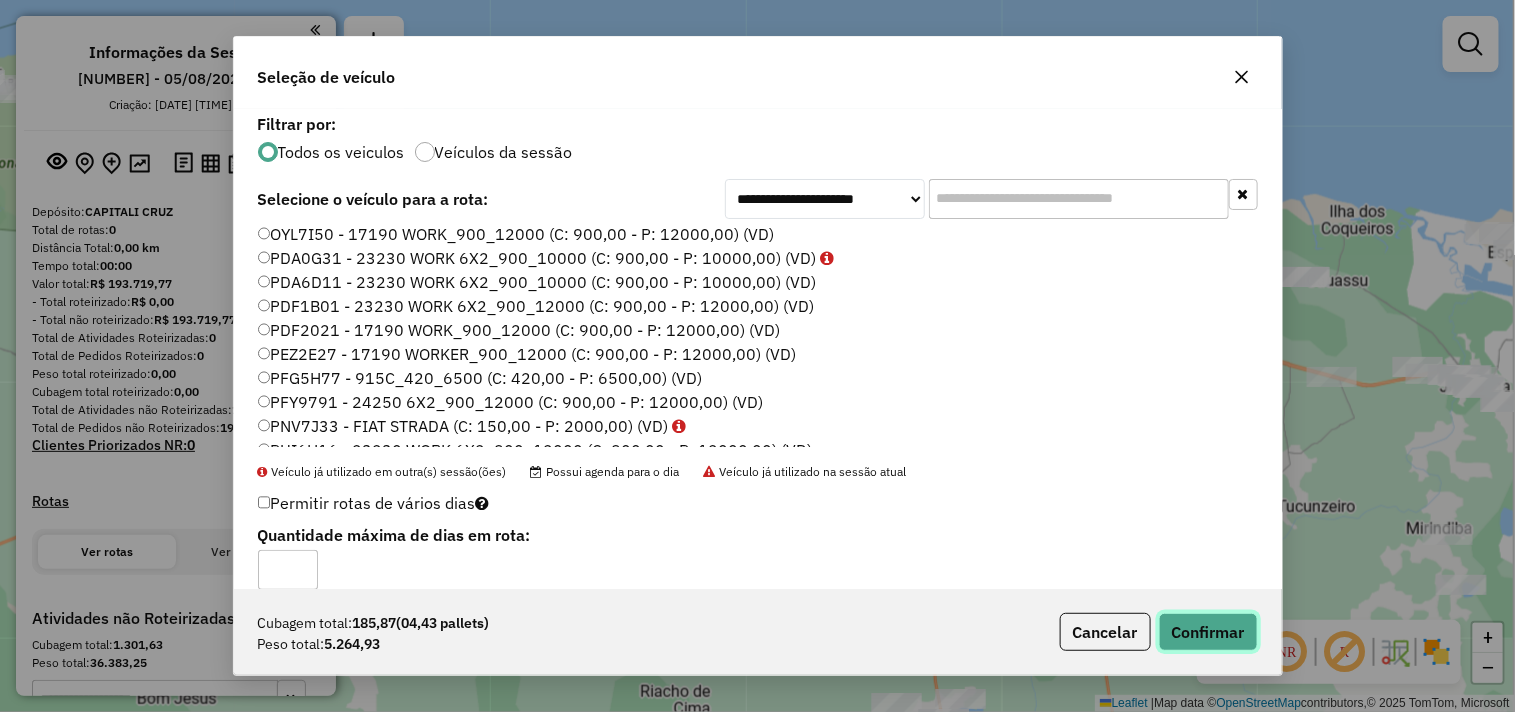 click on "Confirmar" 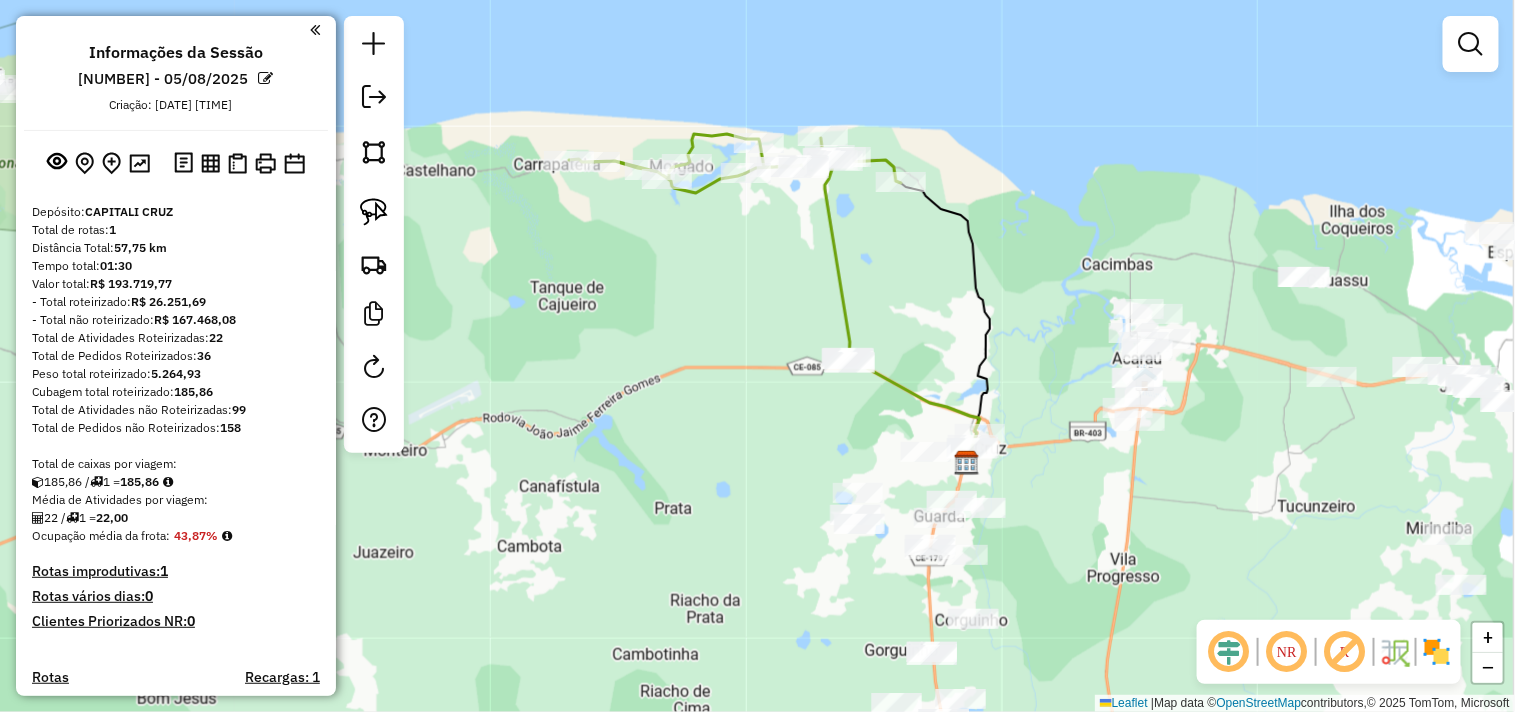 click on "Janela de atendimento Grade de atendimento Capacidade Transportadoras Veículos Cliente Pedidos  Rotas Selecione os dias de semana para filtrar as janelas de atendimento  Seg   Ter   Qua   Qui   Sex   Sáb   Dom  Informe o período da janela de atendimento: De: Até:  Filtrar exatamente a janela do cliente  Considerar janela de atendimento padrão  Selecione os dias de semana para filtrar as grades de atendimento  Seg   Ter   Qua   Qui   Sex   Sáb   Dom   Considerar clientes sem dia de atendimento cadastrado  Clientes fora do dia de atendimento selecionado Filtrar as atividades entre os valores definidos abaixo:  Peso mínimo:   Peso máximo:   Cubagem mínima:   Cubagem máxima:   De:   Até:  Filtrar as atividades entre o tempo de atendimento definido abaixo:  De:   Até:   Considerar capacidade total dos clientes não roteirizados Transportadora: Selecione um ou mais itens Tipo de veículo: Selecione um ou mais itens Veículo: Selecione um ou mais itens Motorista: Selecione um ou mais itens Nome: Rótulo:" 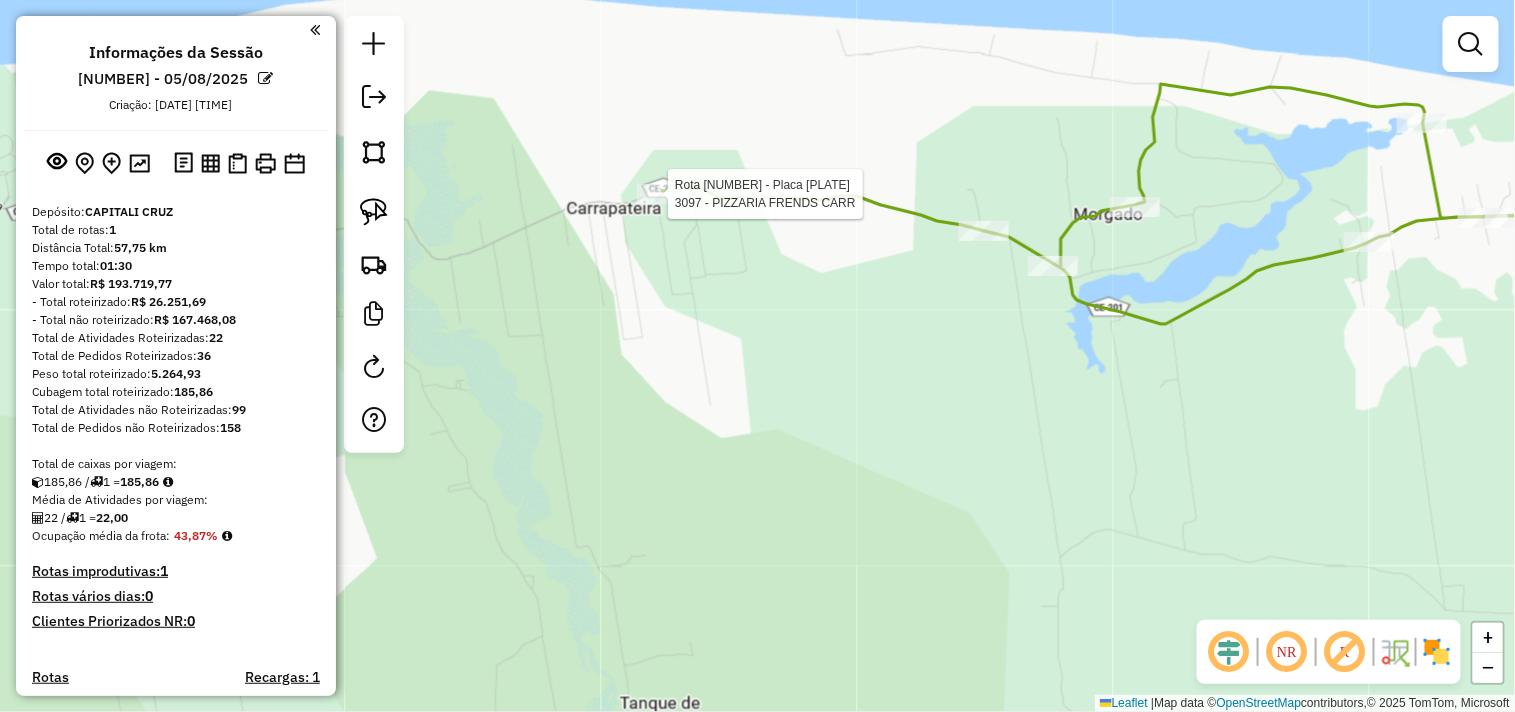 select on "**********" 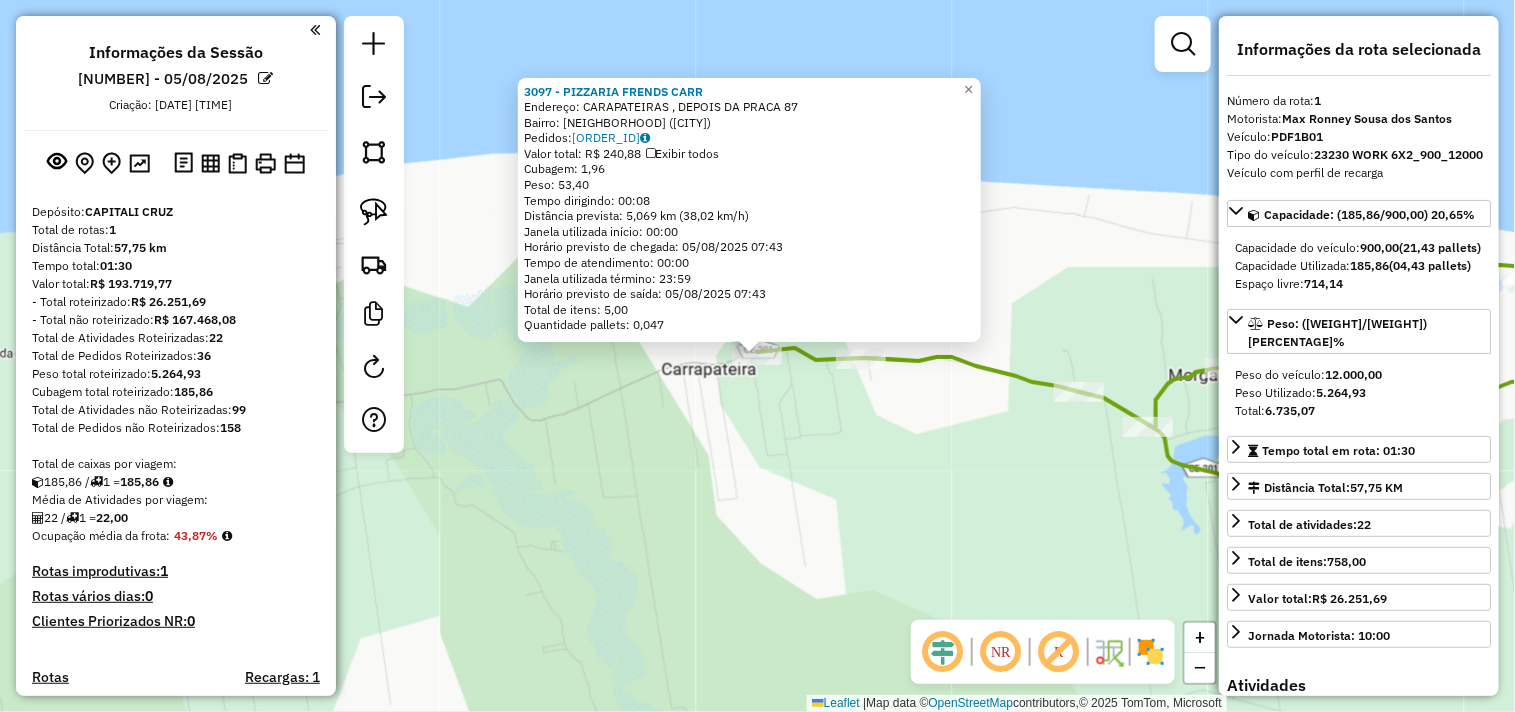 scroll, scrollTop: 541, scrollLeft: 0, axis: vertical 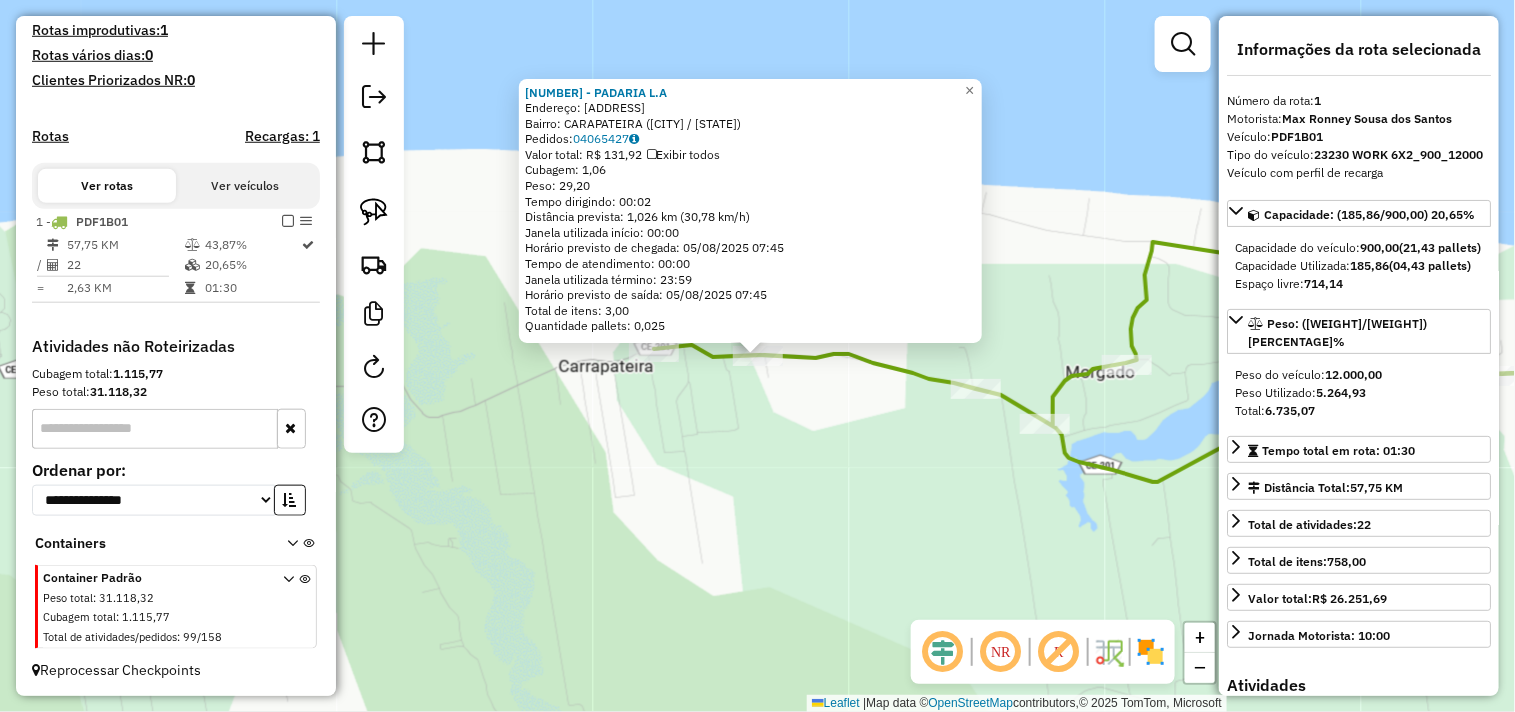 click on "3622 - PADARIA L.A  Endereço:  PV CARRAPATEIRO sn   Bairro: CARAPATEIRA ([CITY] / [STATE])   Pedidos:  04065427   Valor total: R$ 131,92   Exibir todos   Cubagem: 1,06  Peso: 29,20  Tempo dirigindo: 00:02   Distância prevista: 1,026 km (30,78 km/h)   Janela utilizada início: 00:00   Horário previsto de chegada: 05/08/2025 07:45   Tempo de atendimento: 00:00   Janela utilizada término: 23:59   Horário previsto de saída: 05/08/2025 07:45   Total de itens: 3,00   Quantidade pallets: 0,025  × Janela de atendimento Grade de atendimento Capacidade Transportadoras Veículos Cliente Pedidos  Rotas Selecione os dias de semana para filtrar as janelas de atendimento  Seg   Ter   Qua   Qui   Sex   Sáb   Dom  Informe o período da janela de atendimento: De: Até:  Filtrar exatamente a janela do cliente  Considerar janela de atendimento padrão  Selecione os dias de semana para filtrar as grades de atendimento  Seg   Ter   Qua   Qui   Sex   Sáb   Dom   Considerar clientes sem dia de atendimento cadastrado  De:   De:" 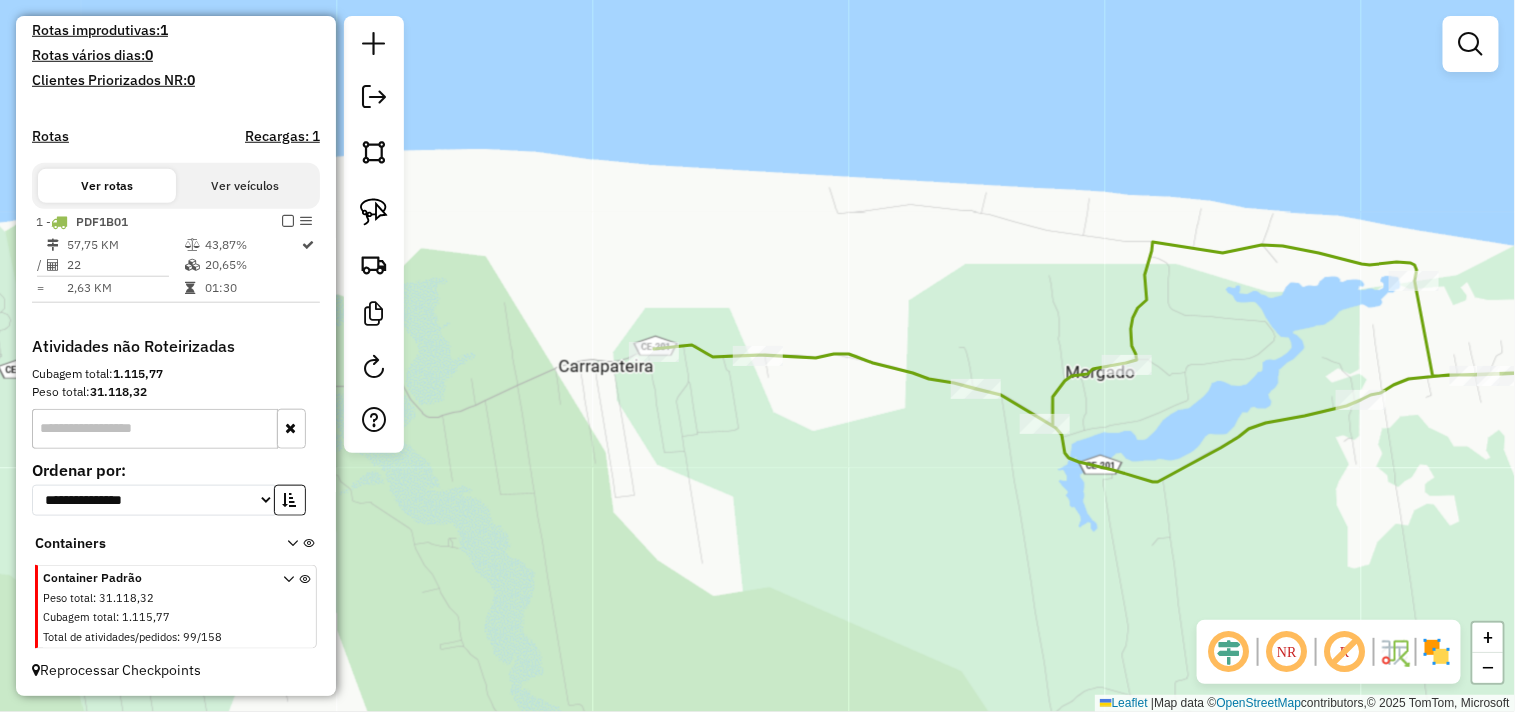 select on "**********" 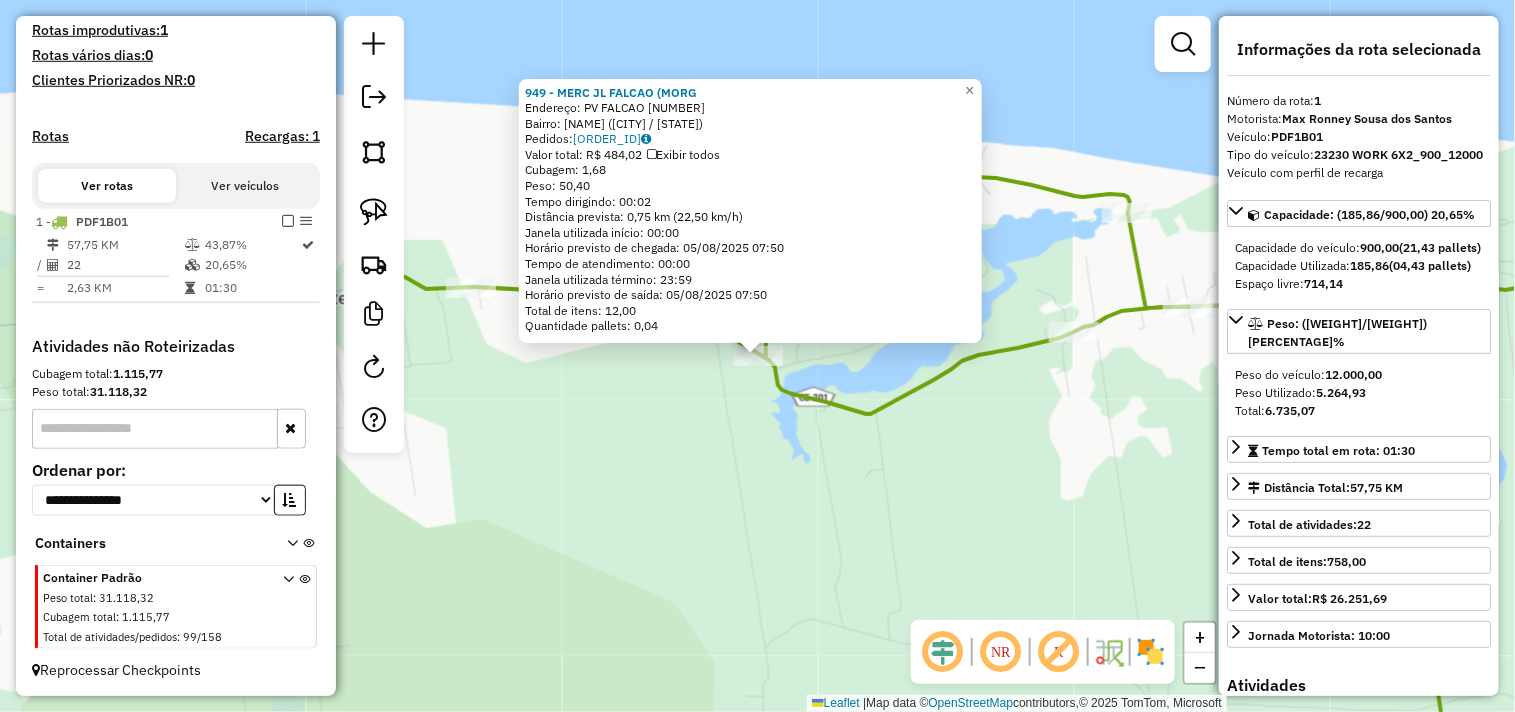 click on "[NUMBER] - MERC JL FALCAO (MORG Endereço: PV FALCAO [NUMBER] Bairro: MORGADO ([CITY] / CE) Pedidos: [ORDER_ID] Valor total: R$ [PRICE] Exibir todos Cubagem: [WEIGHT] Peso: [WEIGHT] Tempo dirigindo: [TIME] Distância prevista: [DISTANCE] km ([SPEED] km/h) Janela utilizada início: [TIME] Horário previsto de chegada: [DATE] [TIME] Tempo de atendimento: [TIME] Janela utilizada término: [TIME] Horário previsto de saída: [DATE] [TIME] Total de itens: [QUANTITY] Quantidade pallets: [QUANTITY] × Janela de atendimento Grade de atendimento Capacidade Transportadoras Veículos Cliente Pedidos Rotas Selecione os dias de semana para filtrar as janelas de atendimento Seg Ter Qua Qui Sex Sáb Dom Informe o período da janela de atendimento: De: [TIME] Até: [TIME] Filtrar exatamente a janela do cliente Considerar janela de atendimento padrão Selecione os dias de semana para filtrar as grades de atendimento Seg Ter Qua Qui Sex Sáb Dom Considerar clientes sem dia de atendimento cadastrado Peso mínimo:" 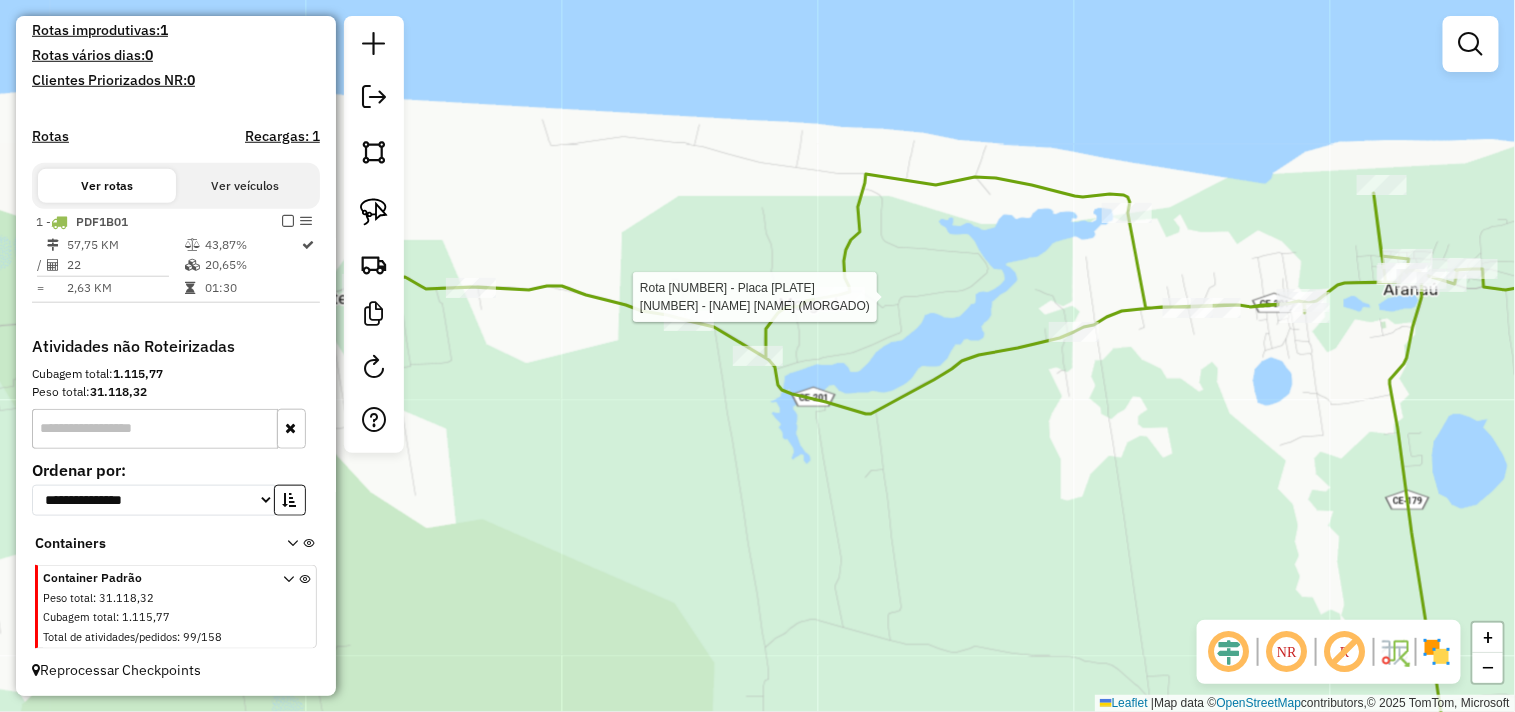 select on "**********" 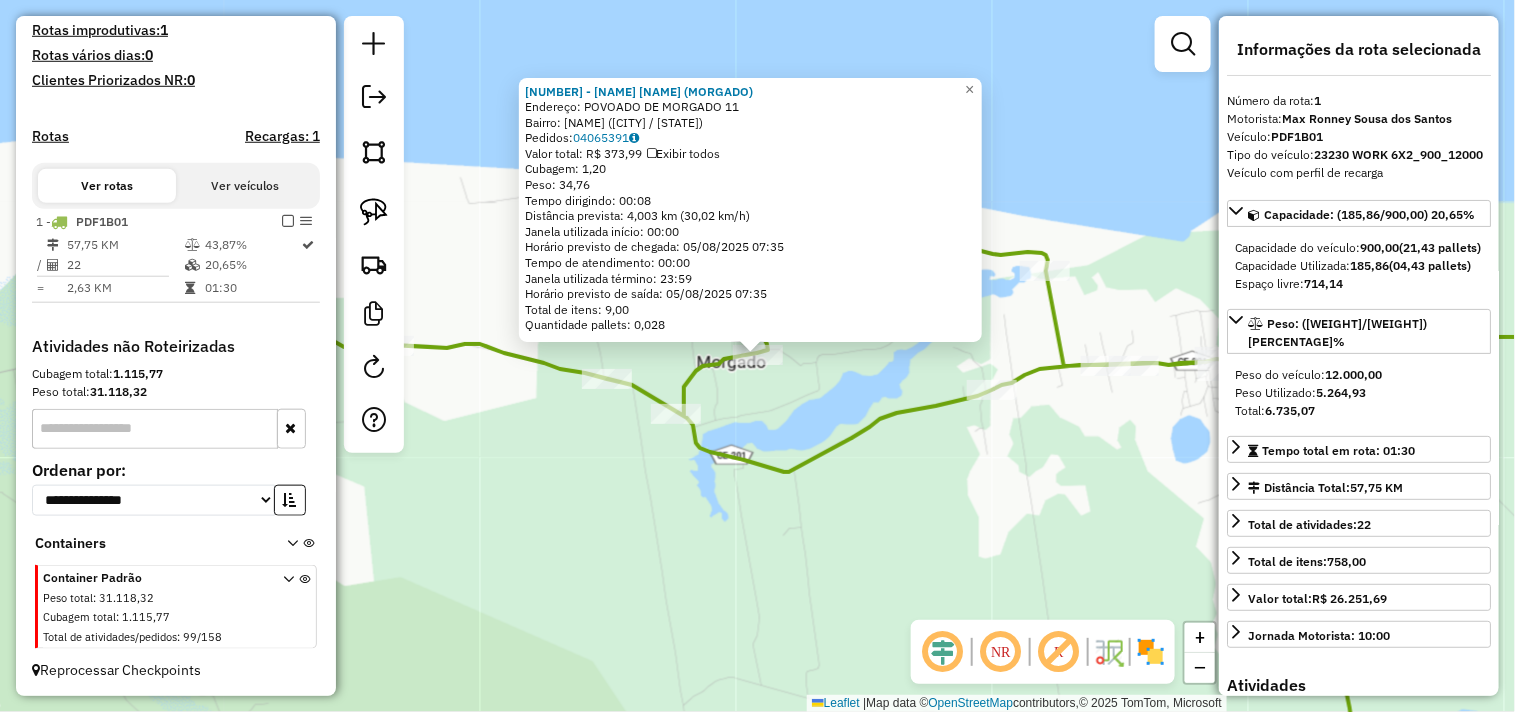 click on "[NUMBER] - [NAME] ([NAME]) Endereço: POVOADO DE MORGADO [NUMBER] Bairro: MORGADO ([CITY]) Pedidos: [ORDER_ID] Valor total: R$ [PRICE] Exibir todos Cubagem: [CUBAGE] Peso: [WEIGHT] Tempo dirigindo: [TIME] Distância prevista: [DISTANCE] ([SPEED]) Janela utilizada início: [TIME] Horário previsto de chegada: [DATE] [TIME] Tempo de atendimento: [TIME] Janela utilizada término: [TIME] Horário previsto de saída: [DATE] [TIME] Total de itens: [ITEMS] Quantidade pallets: [PALLETS] × Janela de atendimento Grade de atendimento Capacidade Transportadoras Veículos Cliente Pedidos Rotas Selecione os dias de semana para filtrar as janelas de atendimento Seg Ter Qua Qui Sex Sáb Dom Informe o período da janela de atendimento: De: Até: Filtrar exatamente a janela do cliente Considerar janela de atendimento padrão Selecione os dias de semana para filtrar as grades de atendimento Seg Ter Qua Qui Sex Sáb Dom Considerar clientes sem dia de atendimento cadastrado De:" 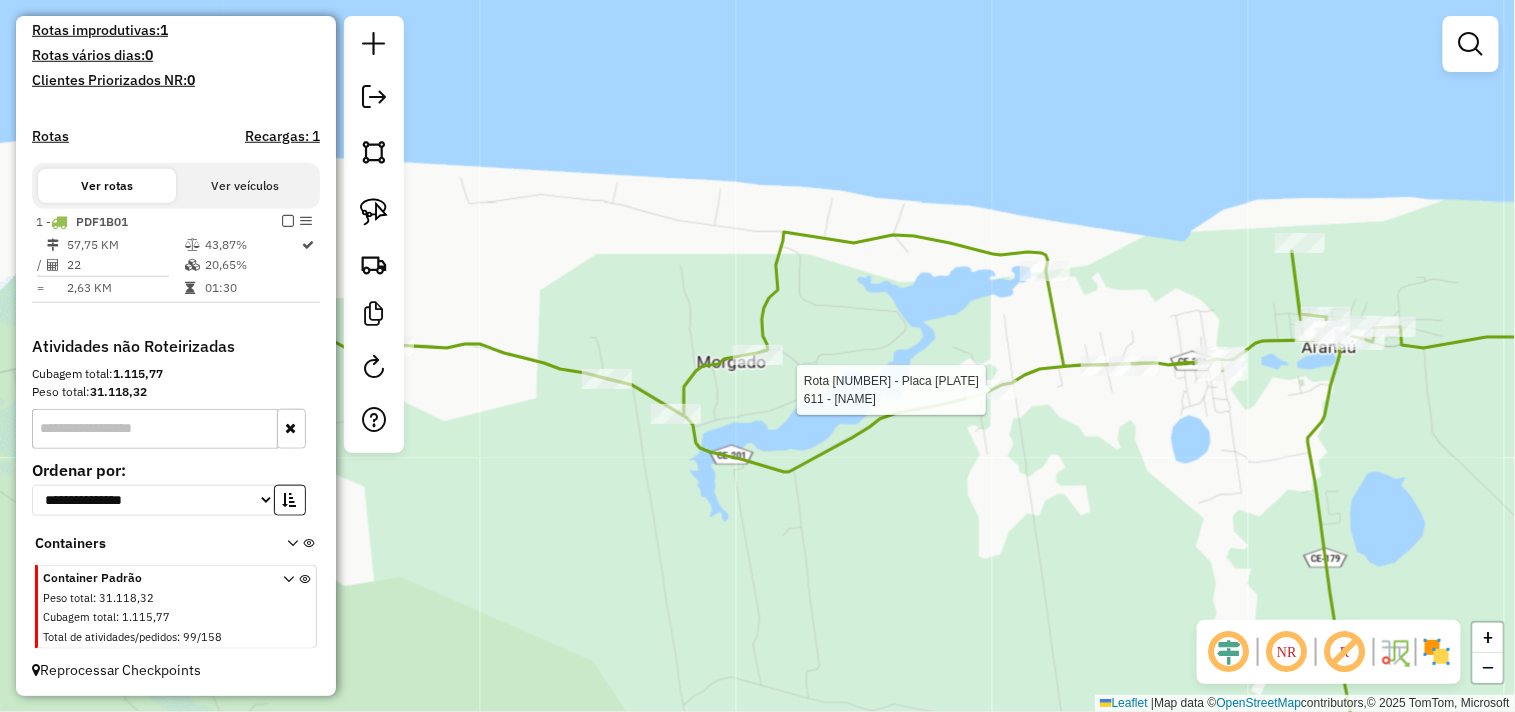select on "**********" 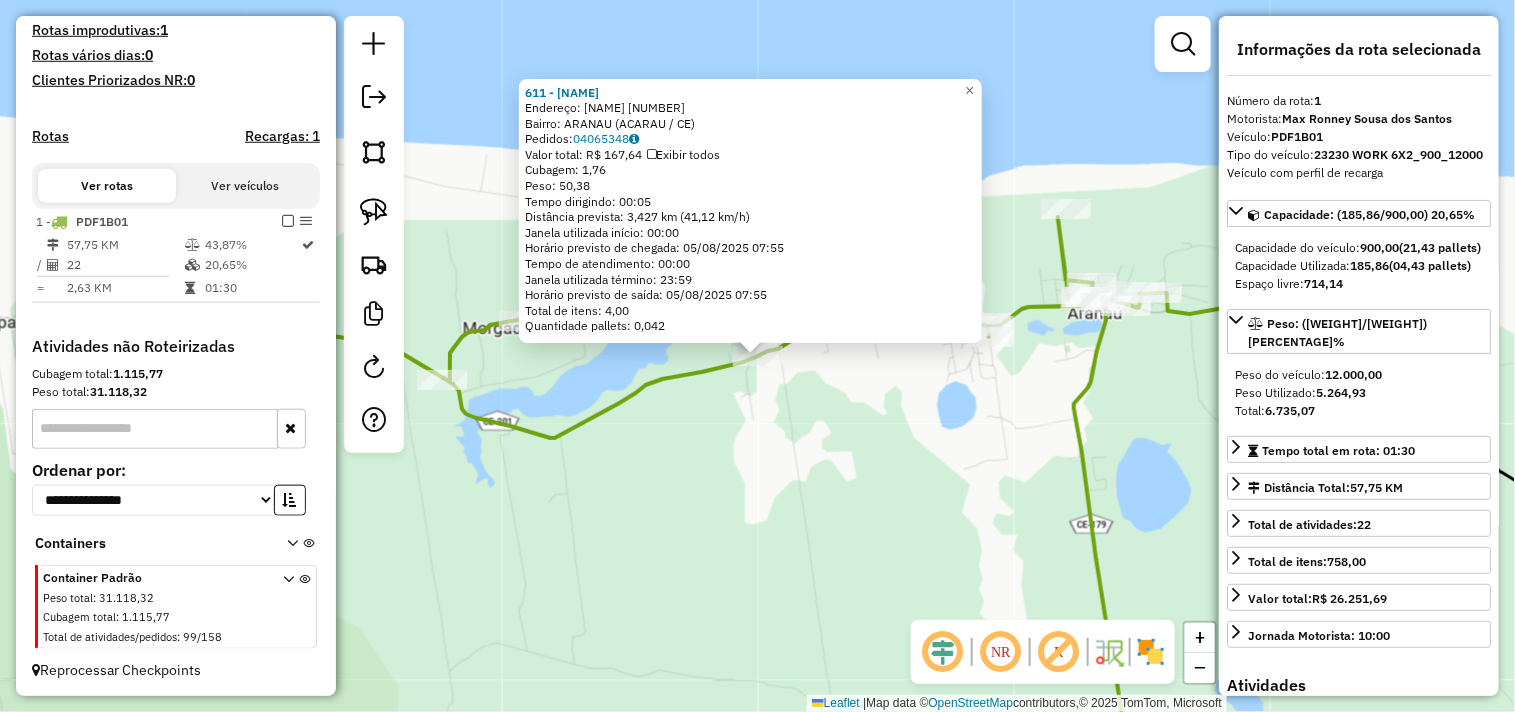 click on "611 - MERCANTIL PEDRO PAIN  Endereço:  LAGOA DA VOLTA [NUMBER]   Bairro: ARANAU ([CITY] / [STATE])   Pedidos:  04065348   Valor total: R$ 167,64   Exibir todos   Cubagem: 1,76  Peso: 50,38  Tempo dirigindo: 00:05   Distância prevista: 3,427 km (41,12 km/h)   Janela utilizada início: 00:00   Horário previsto de chegada: 05/08/2025 07:55   Tempo de atendimento: 00:00   Janela utilizada término: 23:59   Horário previsto de saída: 05/08/2025 07:55   Total de itens: 4,00   Quantidade pallets: 0,042  × Janela de atendimento Grade de atendimento Capacidade Transportadoras Veículos Cliente Pedidos  Rotas Selecione os dias de semana para filtrar as janelas de atendimento  Seg   Ter   Qua   Qui   Sex   Sáb   Dom  Informe o período da janela de atendimento: De: Até:  Filtrar exatamente a janela do cliente  Considerar janela de atendimento padrão  Selecione os dias de semana para filtrar as grades de atendimento  Seg   Ter   Qua   Qui   Sex   Sáb   Dom   Considerar clientes sem dia de atendimento cadastrado  De:  +" 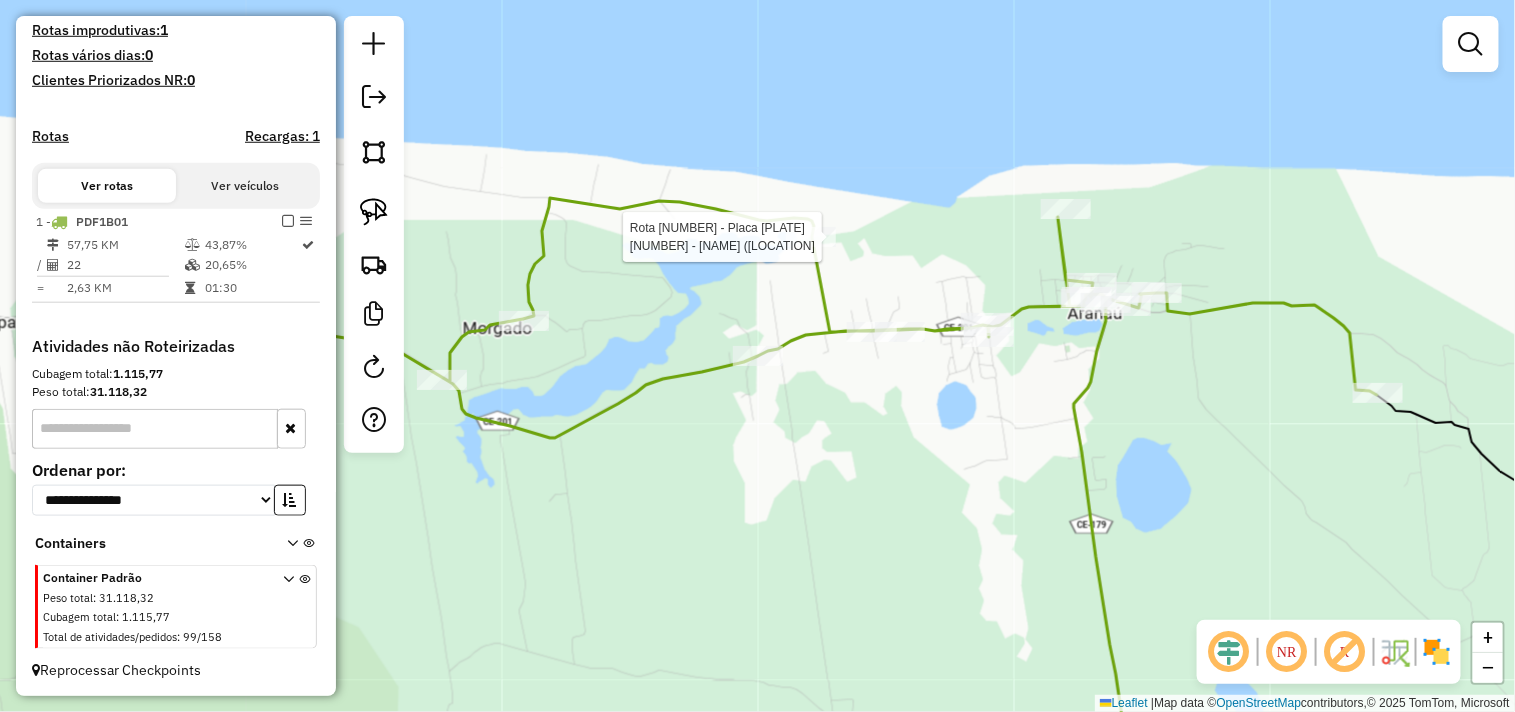 select on "**********" 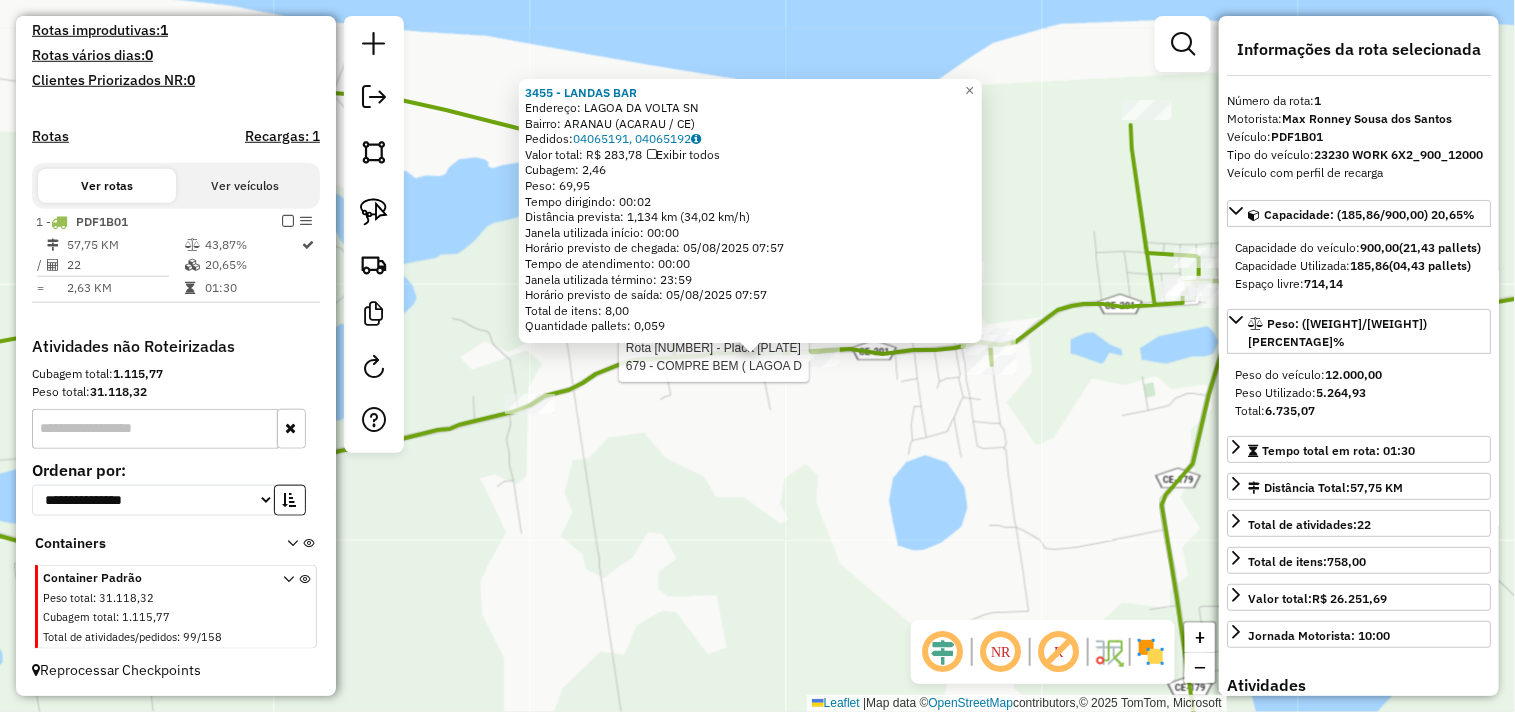 click 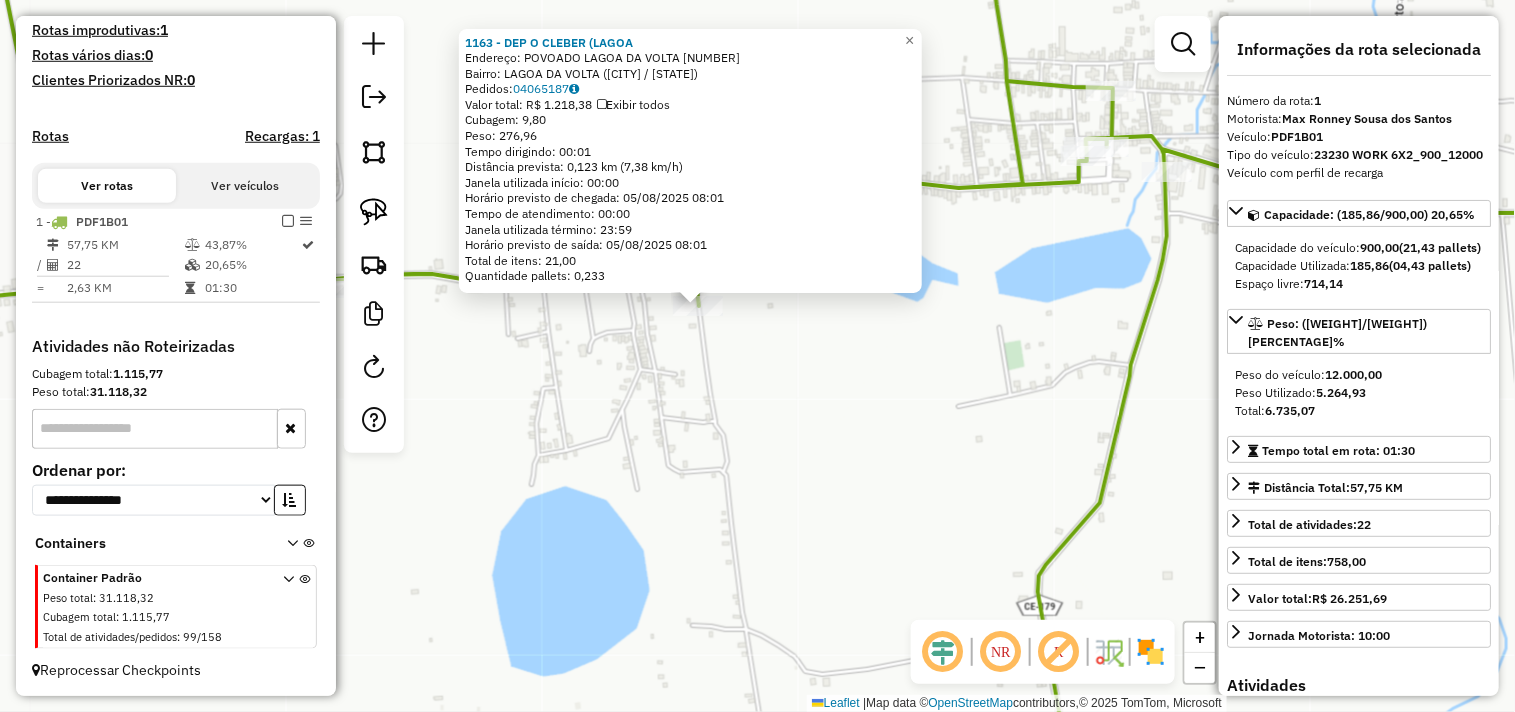 drag, startPoint x: 801, startPoint y: 403, endPoint x: 725, endPoint y: 286, distance: 139.51703 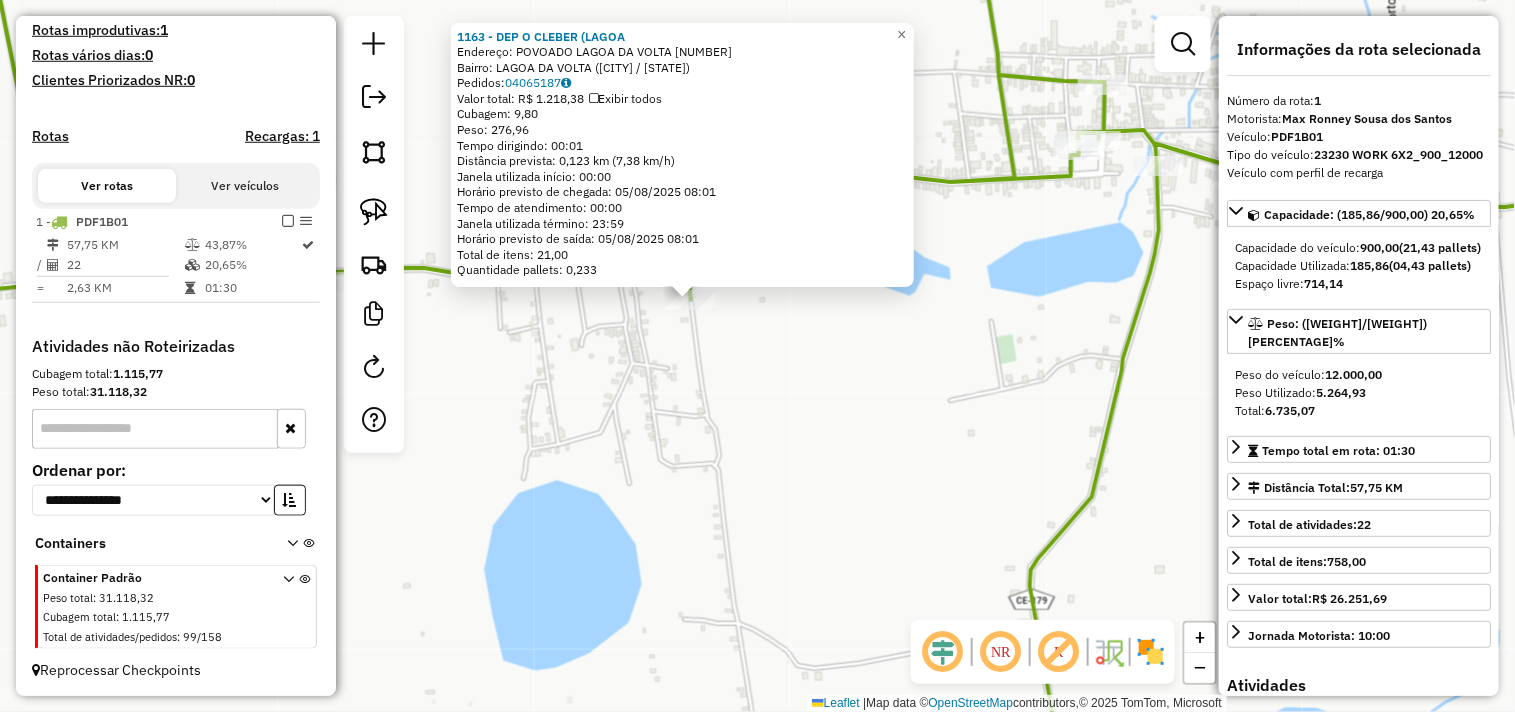 drag, startPoint x: 732, startPoint y: 328, endPoint x: 721, endPoint y: 313, distance: 18.601076 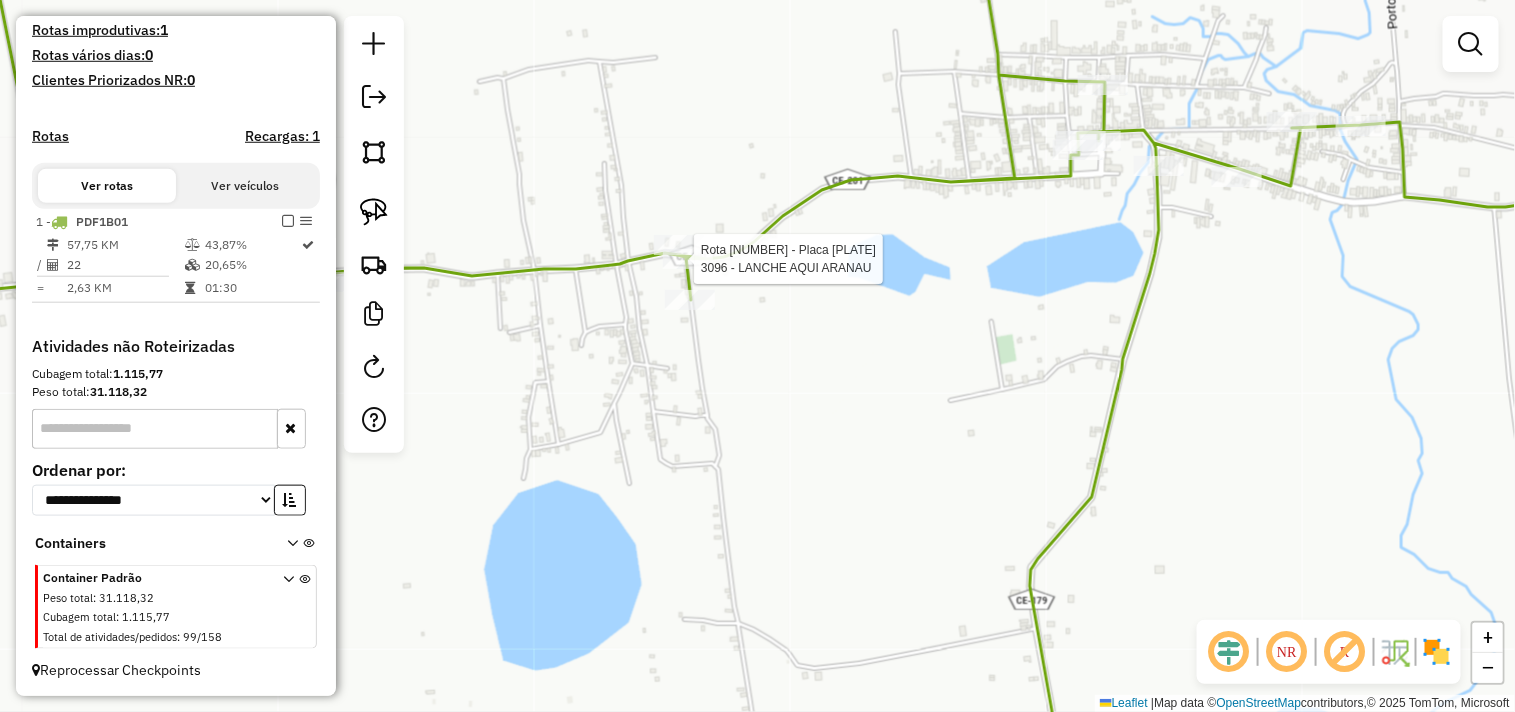 select on "**********" 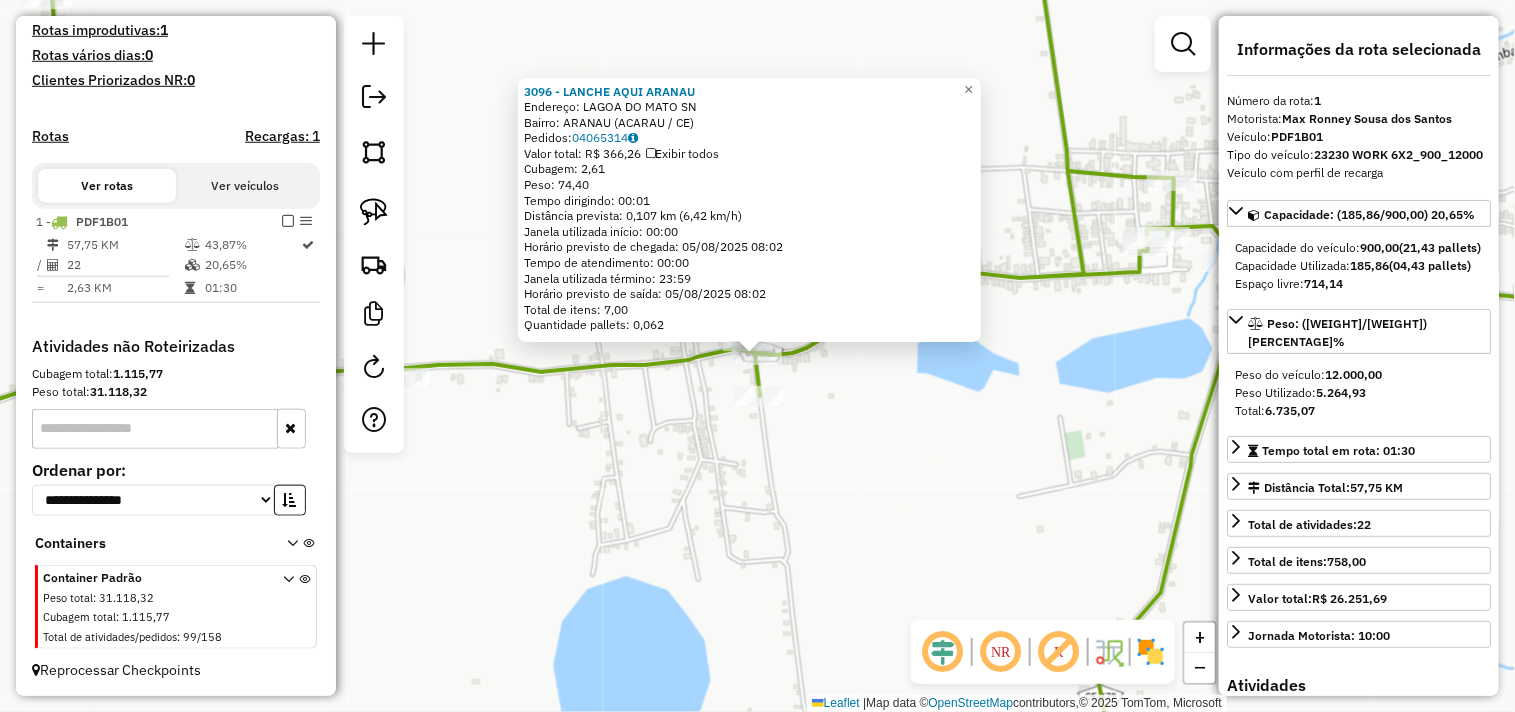 click on "3096 - LANCHE AQUI ARANAU  Endereço:  LAGOA DO MATO SN   Bairro: ARANAU ([CITY] / [STATE])   Pedidos:  04065314   Valor total: R$ 366,26   Exibir todos   Cubagem: 2,61  Peso: 74,40  Tempo dirigindo: 00:01   Distância prevista: 0,107 km (6,42 km/h)   Janela utilizada início: 00:00   Horário previsto de chegada: 05/08/2025 08:02   Tempo de atendimento: 00:00   Janela utilizada término: 23:59   Horário previsto de saída: 05/08/2025 08:02   Total de itens: 7,00   Quantidade pallets: 0,062  × Janela de atendimento Grade de atendimento Capacidade Transportadoras Veículos Cliente Pedidos  Rotas Selecione os dias de semana para filtrar as janelas de atendimento  Seg   Ter   Qua   Qui   Sex   Sáb   Dom  Informe o período da janela de atendimento: De: Até:  Filtrar exatamente a janela do cliente  Considerar janela de atendimento padrão  Selecione os dias de semana para filtrar as grades de atendimento  Seg   Ter   Qua   Qui   Sex   Sáb   Dom   Considerar clientes sem dia de atendimento cadastrado  De:   Até:" 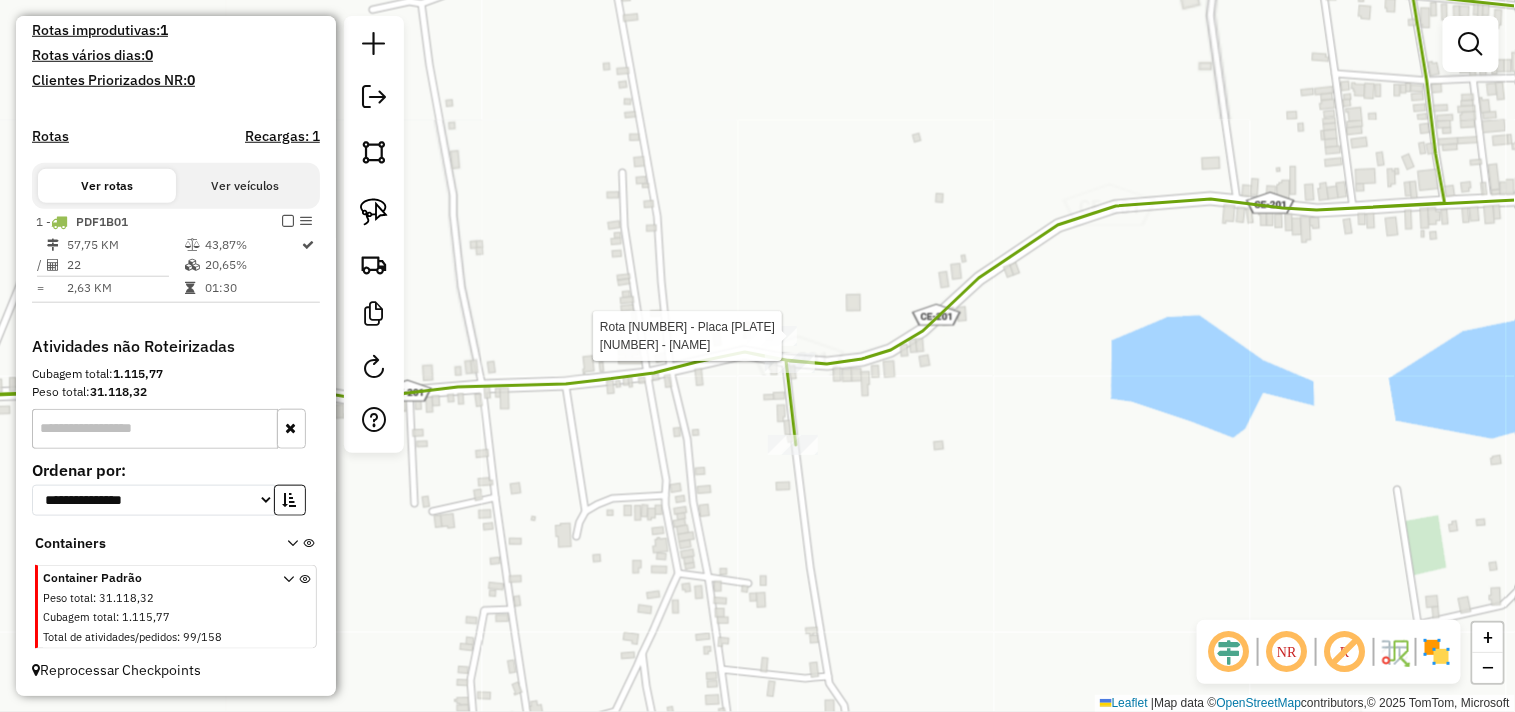 select on "**********" 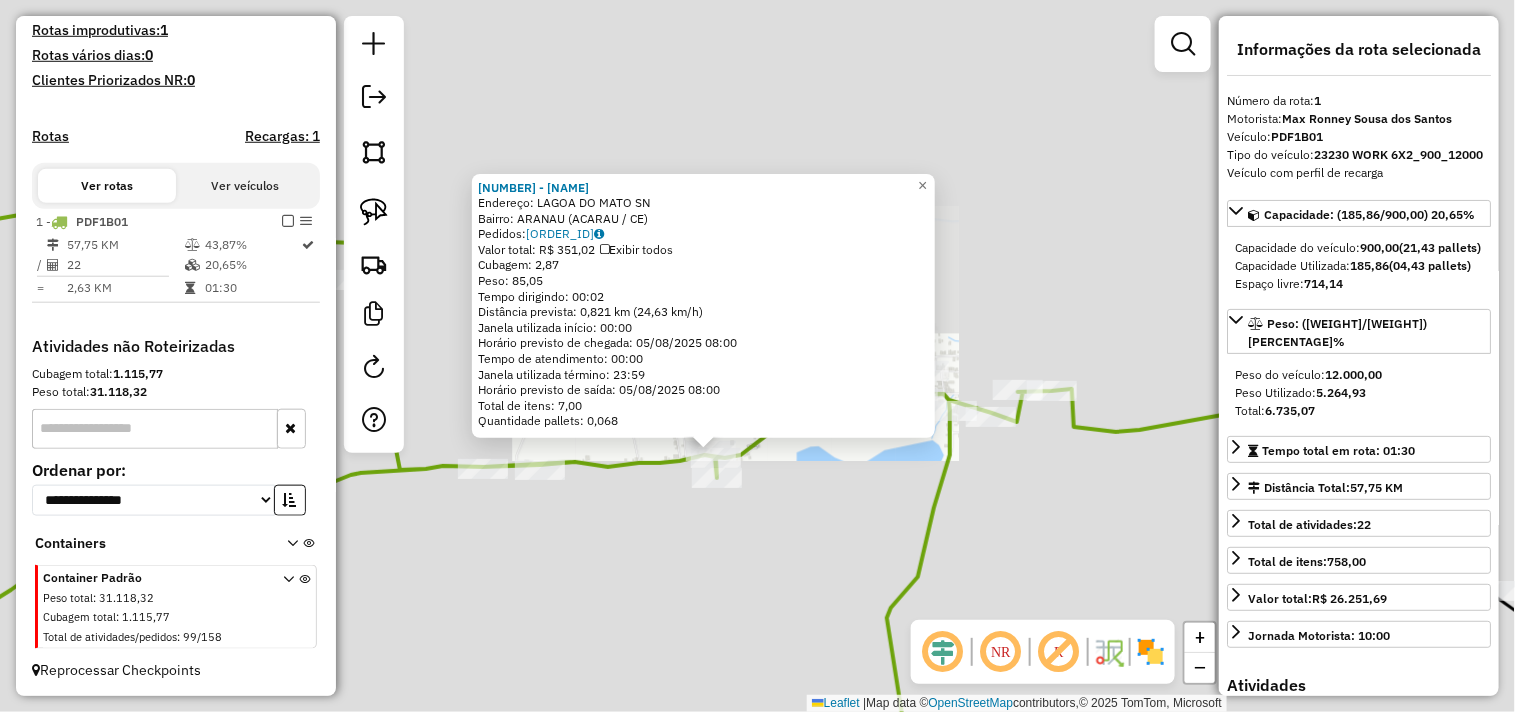 click on "3318 - BAR DO CHEIROSAO  Endereço:  LAGOA DO MATO SN   Bairro: ARANAU ([CITY] / [STATE])   Pedidos:  04065335   Valor total: R$ 351,02   Exibir todos   Cubagem: 2,87  Peso: 85,05  Tempo dirigindo: 00:02   Distância prevista: 0,821 km (24,63 km/h)   Janela utilizada início: 00:00   Horário previsto de chegada: 05/08/2025 08:00   Tempo de atendimento: 00:00   Janela utilizada término: 23:59   Horário previsto de saída: 05/08/2025 08:00   Total de itens: 7,00   Quantidade pallets: 0,068  × Janela de atendimento Grade de atendimento Capacidade Transportadoras Veículos Cliente Pedidos  Rotas Selecione os dias de semana para filtrar as janelas de atendimento  Seg   Ter   Qua   Qui   Sex   Sáb   Dom  Informe o período da janela de atendimento: De: Até:  Filtrar exatamente a janela do cliente  Considerar janela de atendimento padrão  Selecione os dias de semana para filtrar as grades de atendimento  Seg   Ter   Qua   Qui   Sex   Sáb   Dom   Considerar clientes sem dia de atendimento cadastrado  De:   Até:" 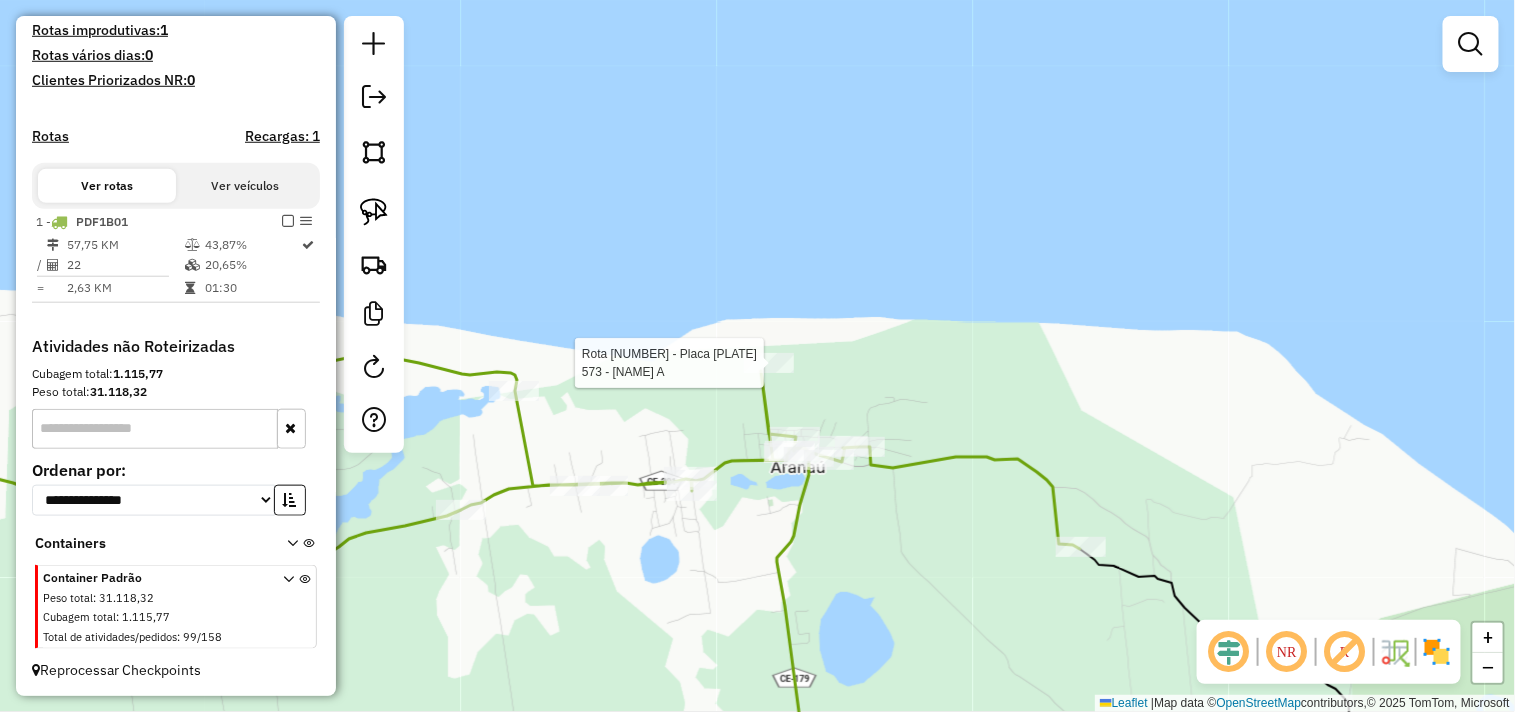 select on "**********" 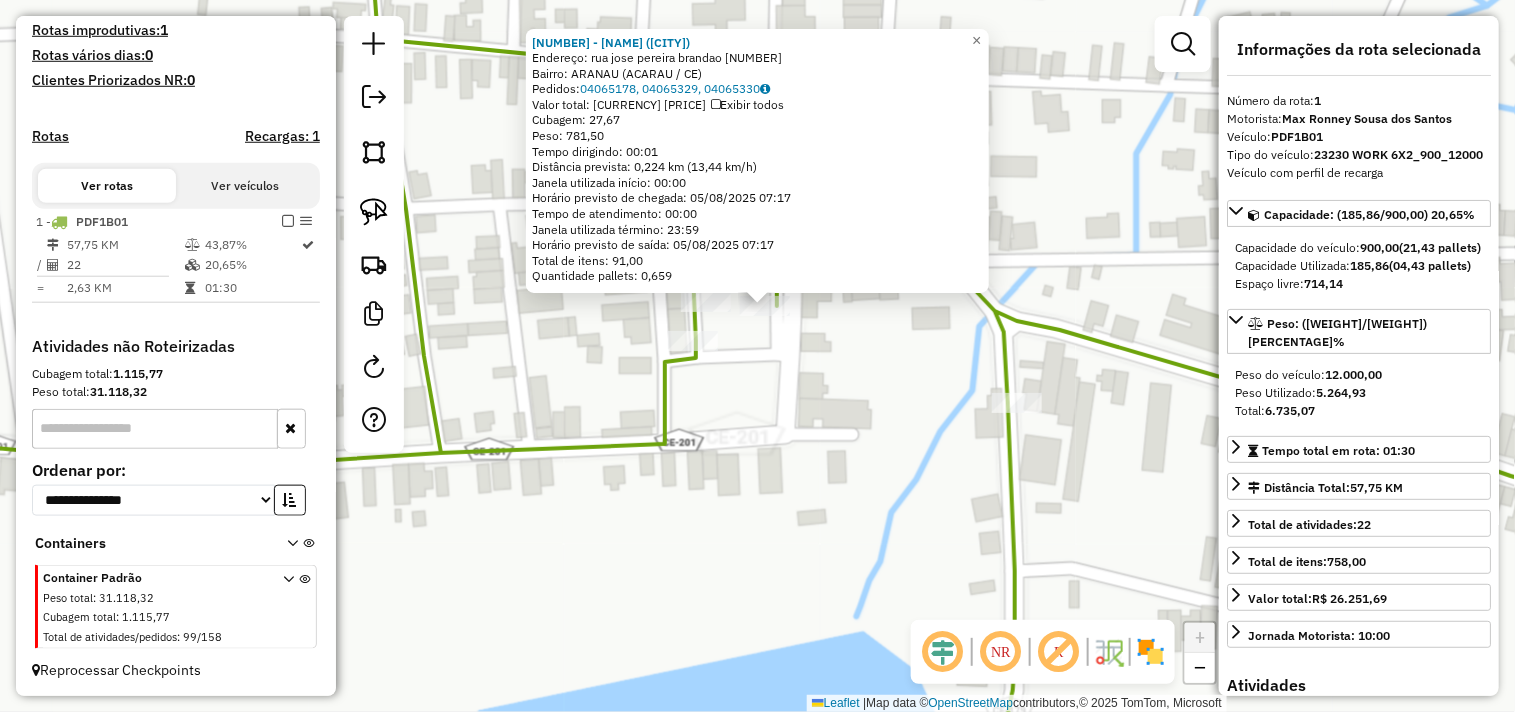 click on "[NUMBER] - [NAME] ([LOCATION] Endereço: [ADDRESS] Bairro: [NEIGHBORHOOD] ([CITY] / [STATE]) Pedidos: [ORDER_NUMBER], [ORDER_NUMBER], [ORDER_NUMBER] Valor total: [CURRENCY] [PRICE] Exibir todos Cubagem: [CUBAGE] Peso: [WEIGHT] Tempo dirigindo: [TIME] Distância prevista: [DISTANCE] km ([SPEED] km/h) Janela utilizada início: [TIME] Horário previsto de chegada: [DATE] [TIME] Tempo de atendimento: [TIME] Janela utilizada término: [TIME] Horário previsto de saída: [DATE] [TIME] Total de itens: [ITEMS] Quantidade pallets: [PALLETS] × Janela de atendimento Grade de atendimento Capacidade Transportadoras Veículos Cliente Pedidos Rotas Selecione os dias de semana para filtrar as janelas de atendimento Seg Ter Qua Qui Sex Sáb Dom Informe o período da janela de atendimento: De: Até: Filtrar exatamente a janela do cliente Considerar janela de atendimento padrão Selecione os dias de semana para filtrar as grades de atendimento Seg Ter Qua Qui Sex Sáb Dom Peso mínimo: De: Até:" 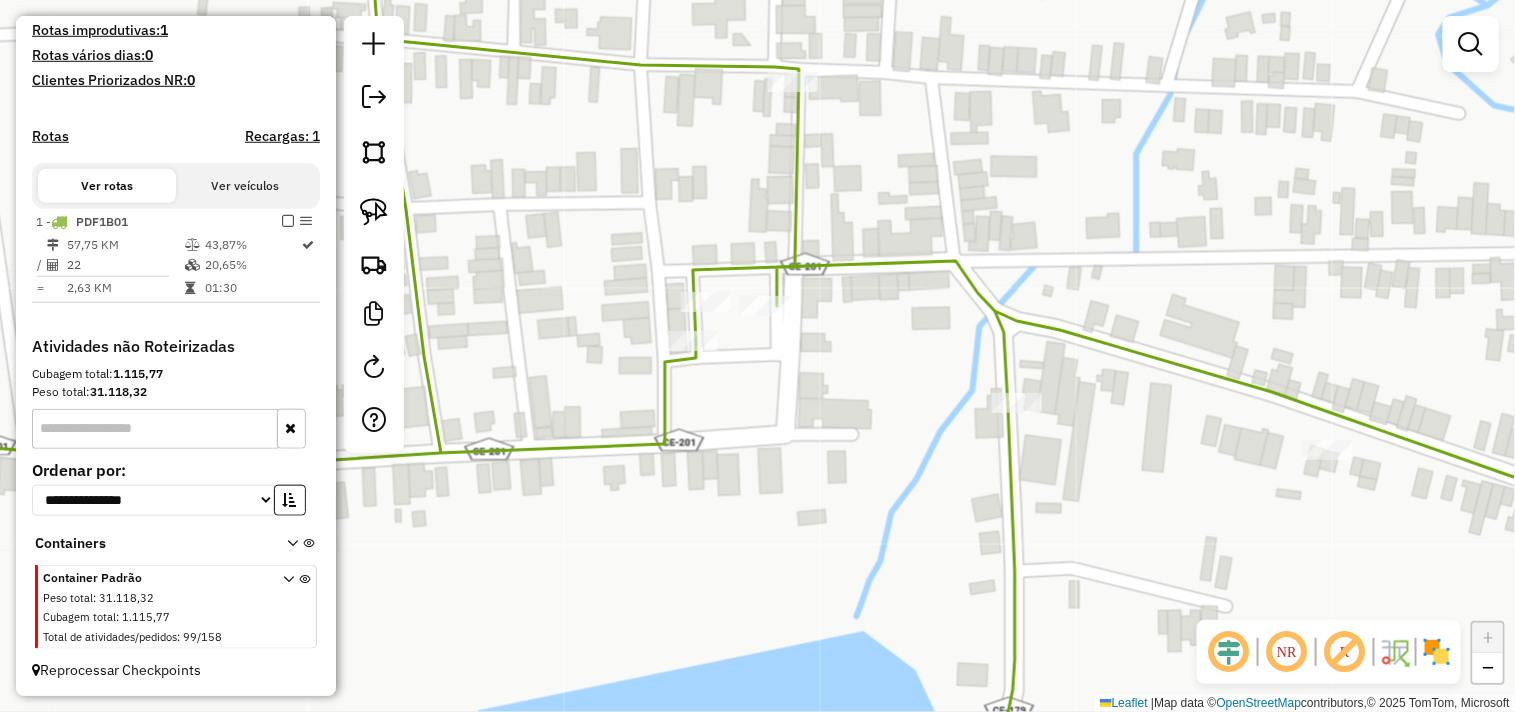 click 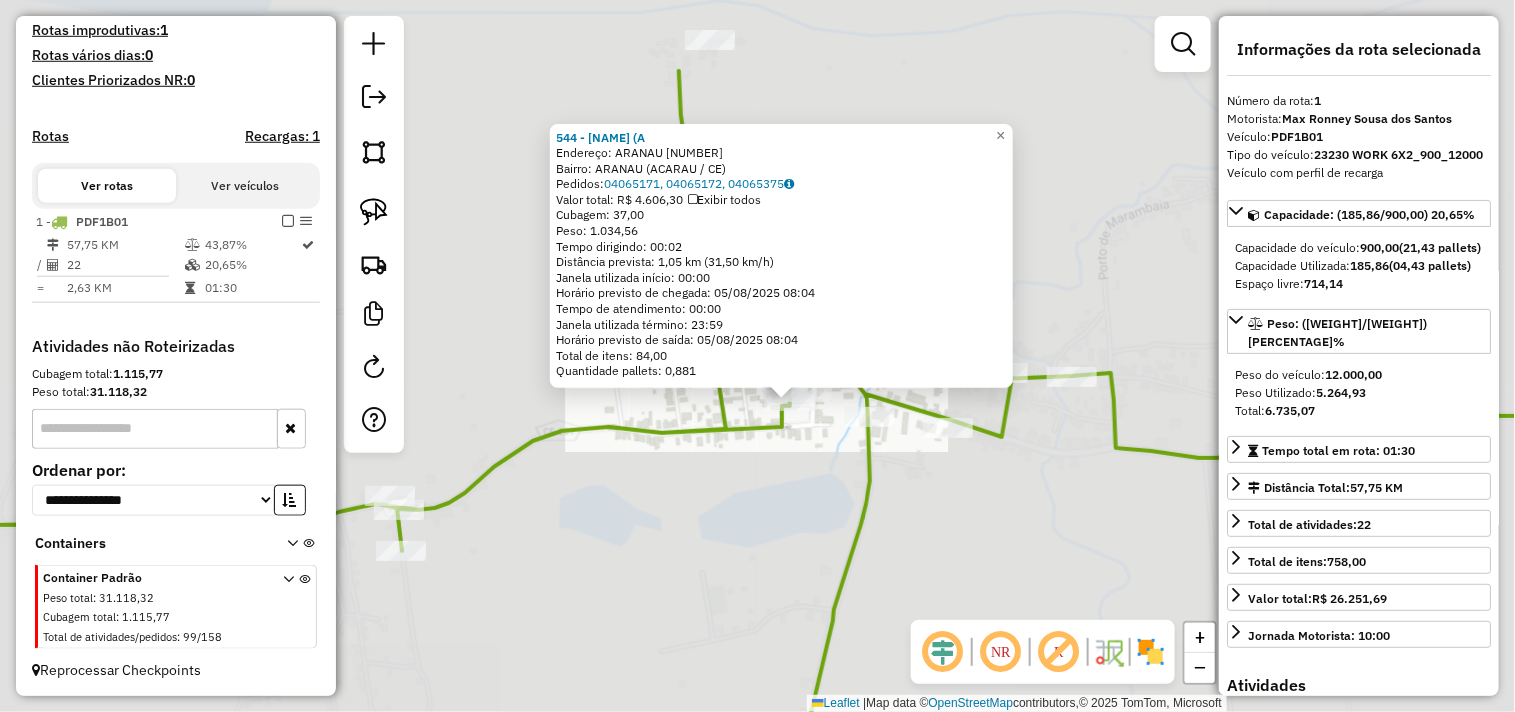 click on "[NUMBER] - DEP GERALDO PIA (ARA Endereço: ARANAU [NUMBER] Bairro: ARANAU ([CITY] / CE) Pedidos: [ORDER_ID], [ORDER_ID], [ORDER_ID] Valor total: R$ [PRICE] Exibir todos Cubagem: [WEIGHT] Peso: [WEIGHT] Tempo dirigindo: [TIME] Distância prevista: [DISTANCE] km ([SPEED] km/h) Janela utilizada início: [TIME] Horário previsto de chegada: [DATE] [TIME] Tempo de atendimento: [TIME] Janela utilizada término: [TIME] Horário previsto de saída: [DATE] [TIME] Total de itens: [QUANTITY] Quantidade pallets: [QUANTITY] × Janela de atendimento Grade de atendimento Capacidade Transportadoras Veículos Cliente Pedidos Rotas Selecione os dias de semana para filtrar as janelas de atendimento Seg Ter Qua Qui Sex Sáb Dom Informe o período da janela de atendimento: De: [TIME] Até: [TIME] Filtrar exatamente a janela do cliente Considerar janela de atendimento padrão Selecione os dias de semana para filtrar as grades de atendimento Seg Ter Qua Qui Sex Sáb Dom Peso mínimo: Peso máximo: De: De:" 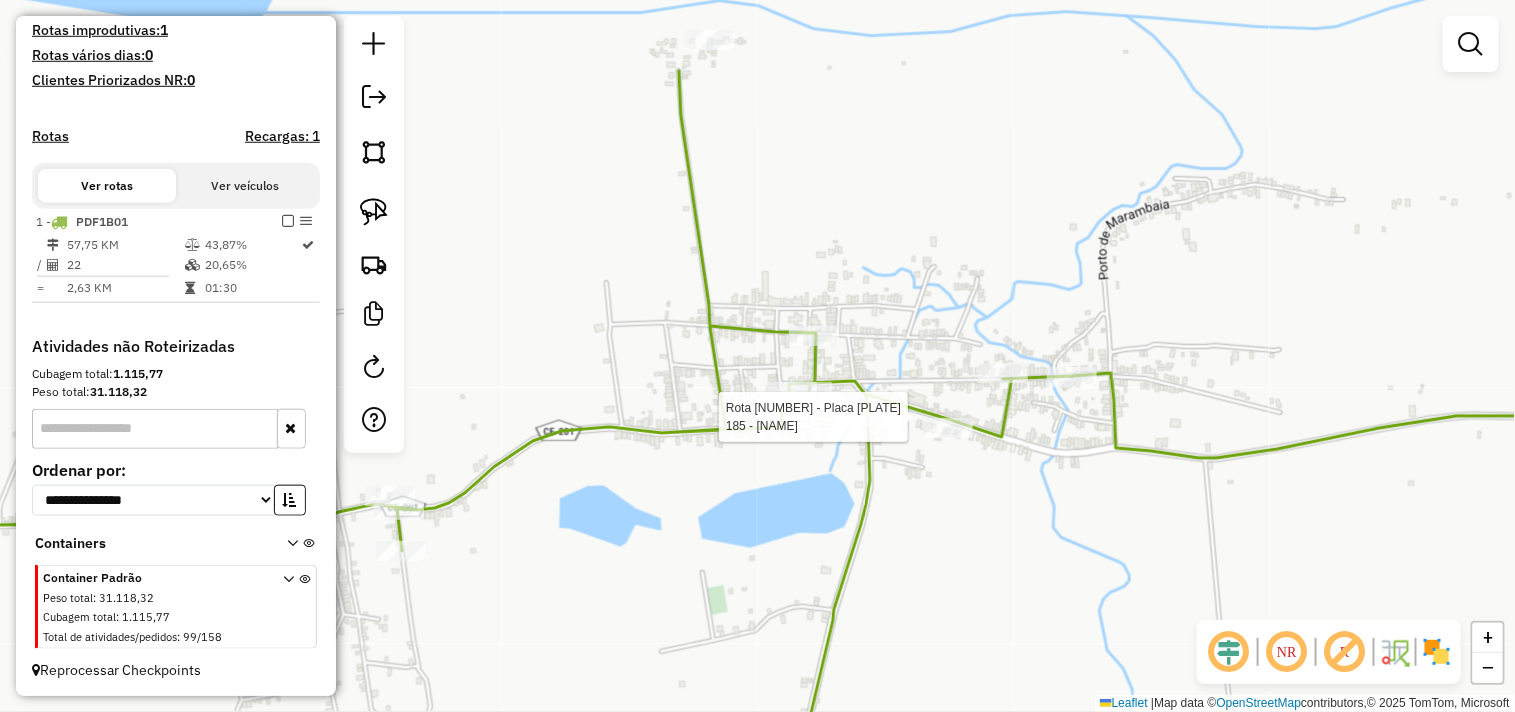 click 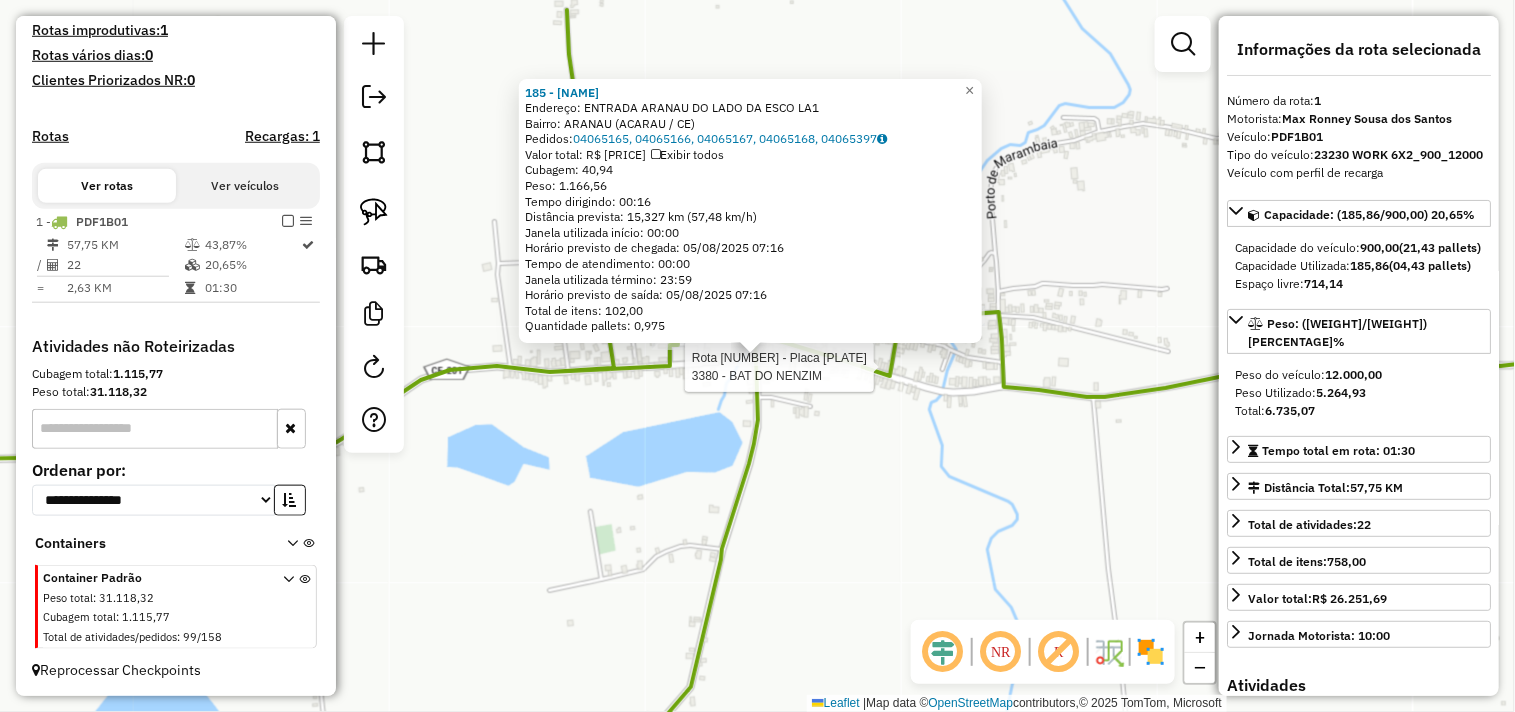 click 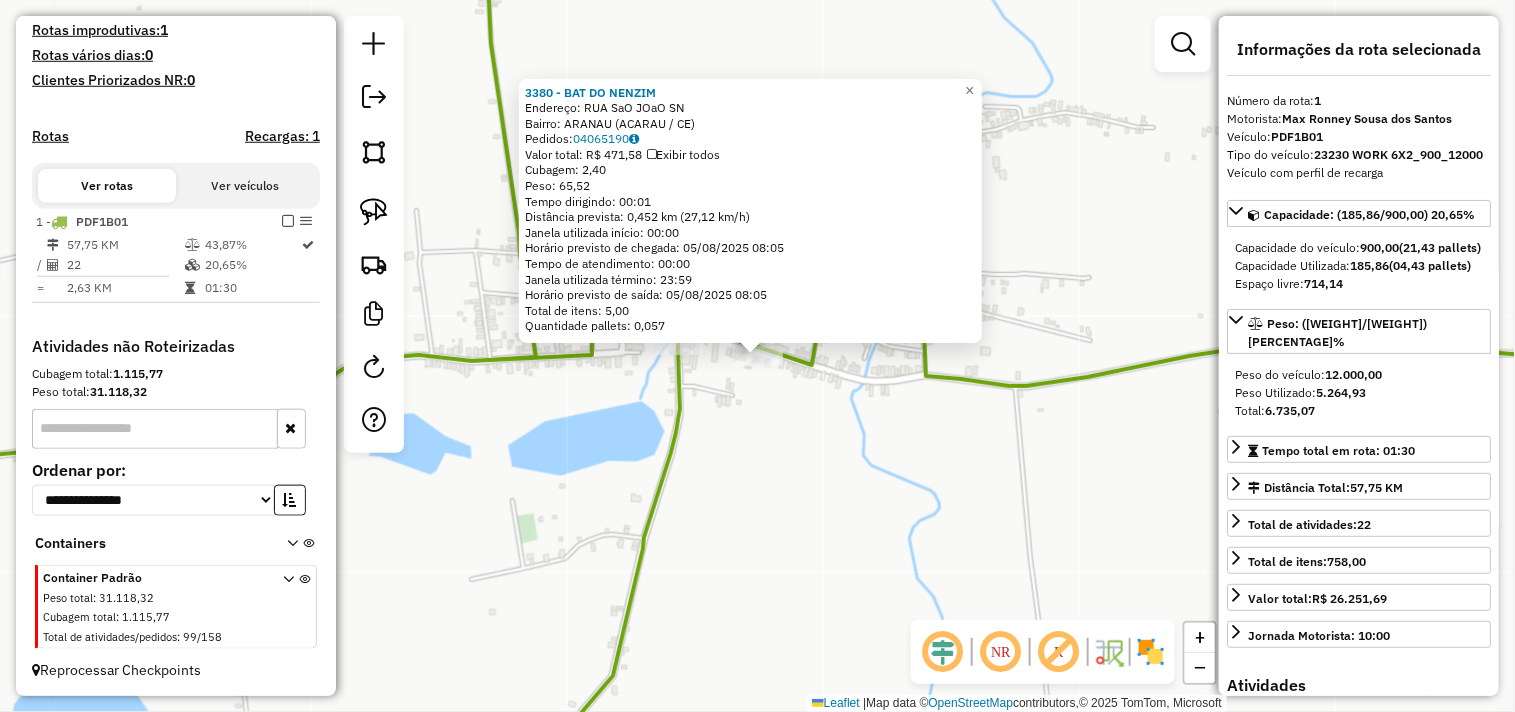 click on "3380 - BAT DO NENZIM Endereço: RUA SaO JOaO SN Bairro: ARANAU ([CITY] / [STATE]) Pedidos: 04065190 Valor total: R$ 471,58 Exibir todos Cubagem: 2,40 Peso: 65,52 Tempo dirigindo: 00:01 Distância prevista: 0,452 km (27,12 km/h) Janela utilizada início: 00:00 Horário previsto de chegada: 05/08/2025 08:05 Tempo de atendimento: 00:00 Janela utilizada término: 23:59 Horário previsto de saída: 05/08/2025 08:05 Total de itens: 5,00 Quantidade pallets: 0,057 × Janela de atendimento Grade de atendimento Capacidade Transportadoras Veículos Cliente Pedidos Rotas Selecione os dias de semana para filtrar as janelas de atendimento Seg Ter Qua Qui Sex Sáb Dom Informe o período da janela de atendimento: De: Até: Filtrar exatamente a janela do cliente Considerar janela de atendimento padrão Selecione os dias de semana para filtrar as grades de atendimento Seg Ter Qua Qui Sex Sáb Dom Considerar clientes sem dia de atendimento cadastrado Peso mínimo: De: +" 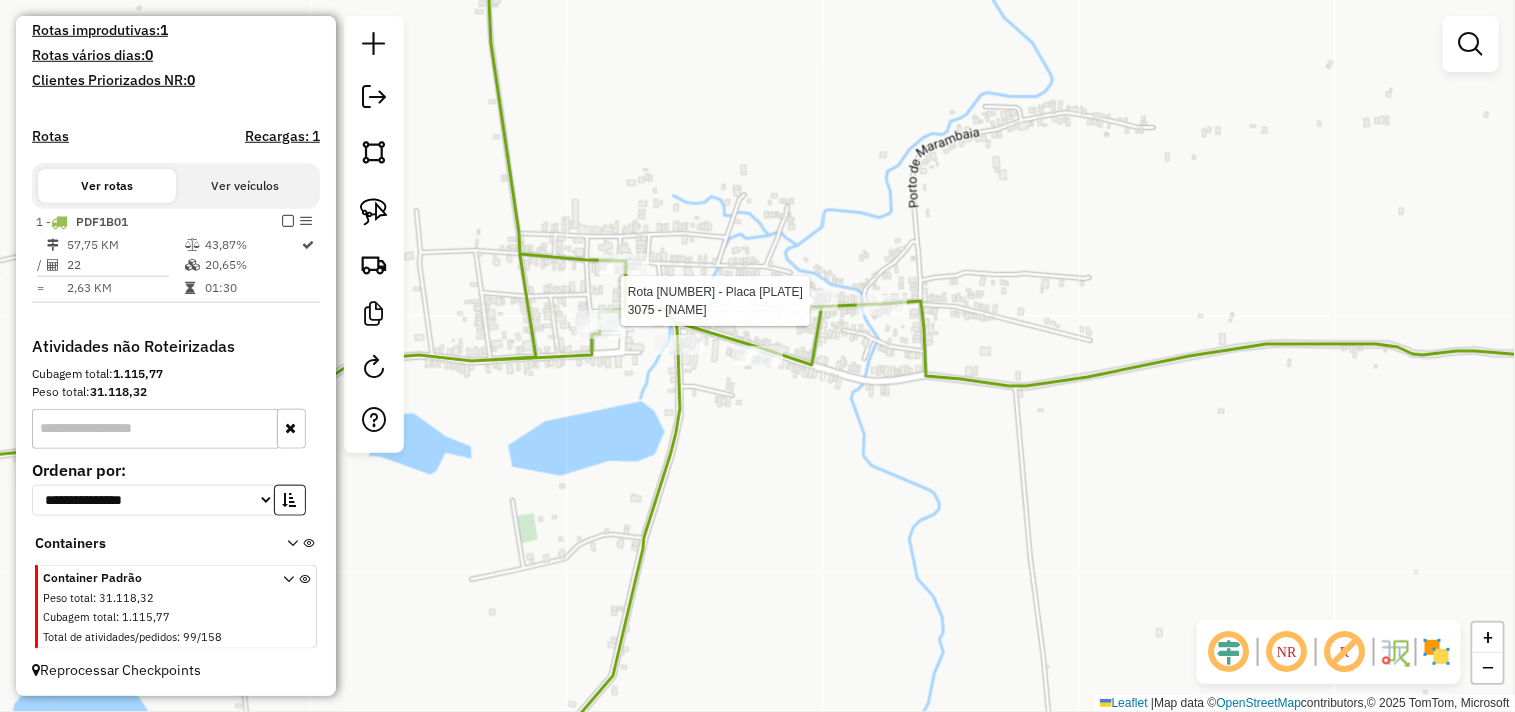 select on "**********" 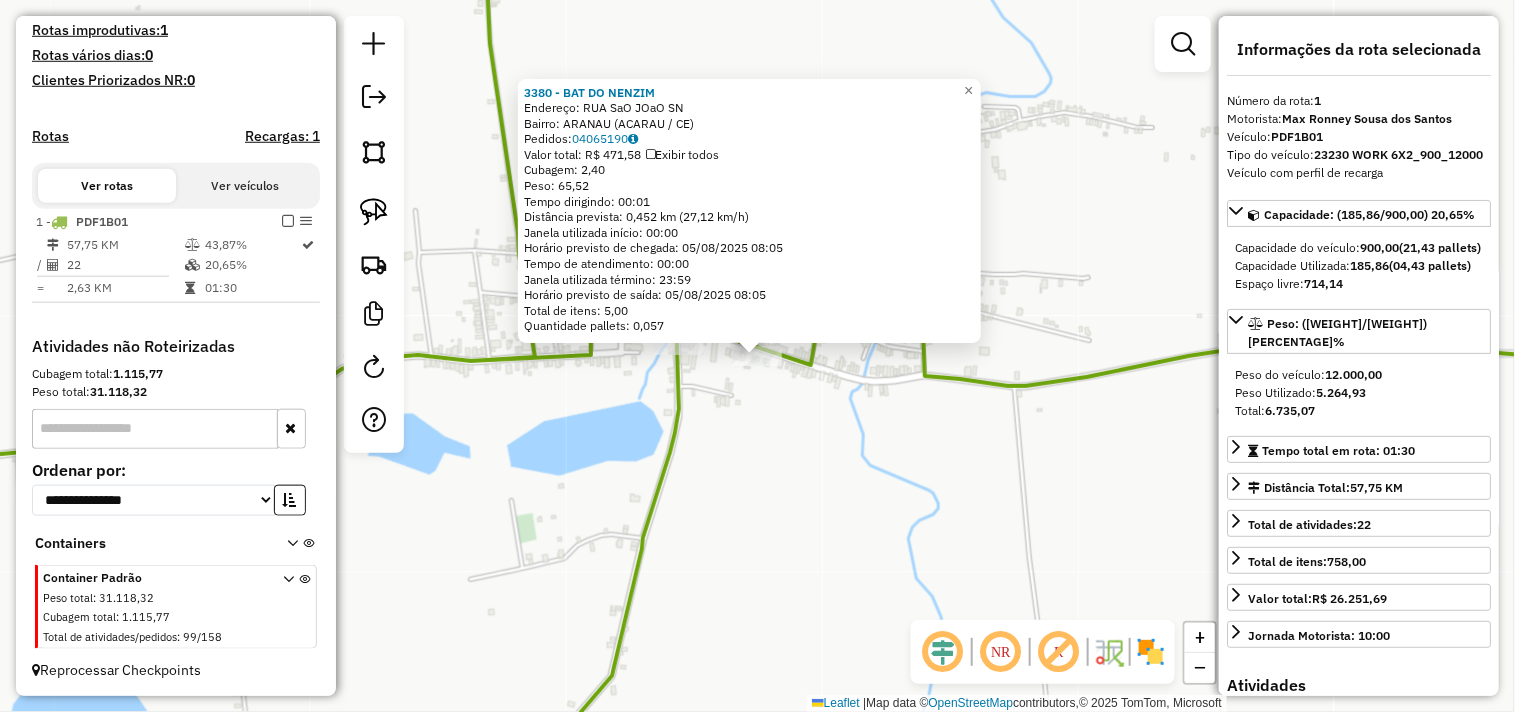 click on "3380 - BAT DO NENZIM Endereço: RUA SaO JOaO SN Bairro: ARANAU ([CITY] / [STATE]) Pedidos: 04065190 Valor total: R$ 471,58 Exibir todos Cubagem: 2,40 Peso: 65,52 Tempo dirigindo: 00:01 Distância prevista: 0,452 km (27,12 km/h) Janela utilizada início: 00:00 Horário previsto de chegada: 05/08/2025 08:05 Tempo de atendimento: 00:00 Janela utilizada término: 23:59 Horário previsto de saída: 05/08/2025 08:05 Total de itens: 5,00 Quantidade pallets: 0,057 × Janela de atendimento Grade de atendimento Capacidade Transportadoras Veículos Cliente Pedidos Rotas Selecione os dias de semana para filtrar as janelas de atendimento Seg Ter Qua Qui Sex Sáb Dom Informe o período da janela de atendimento: De: Até: Filtrar exatamente a janela do cliente Considerar janela de atendimento padrão Selecione os dias de semana para filtrar as grades de atendimento Seg Ter Qua Qui Sex Sáb Dom Considerar clientes sem dia de atendimento cadastrado Peso mínimo: De: +" 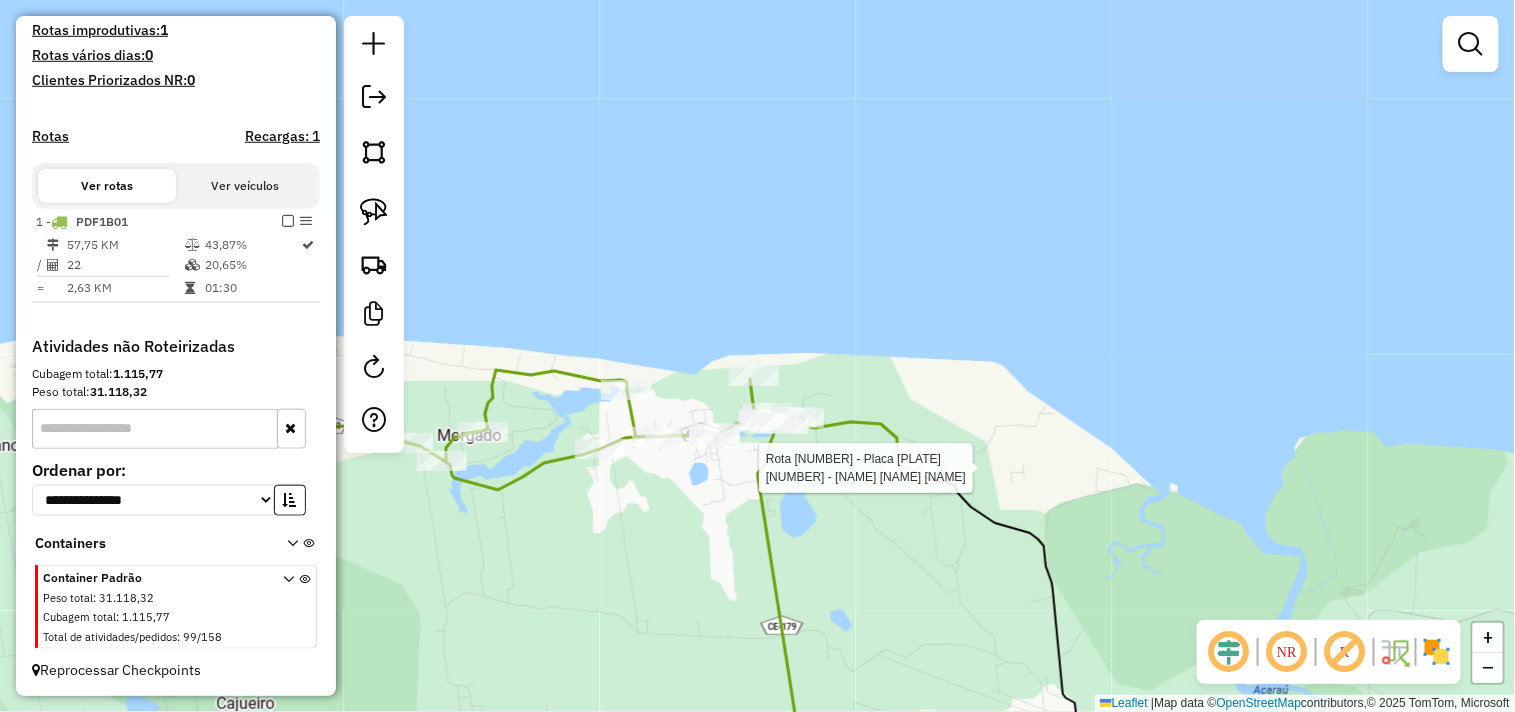 select on "**********" 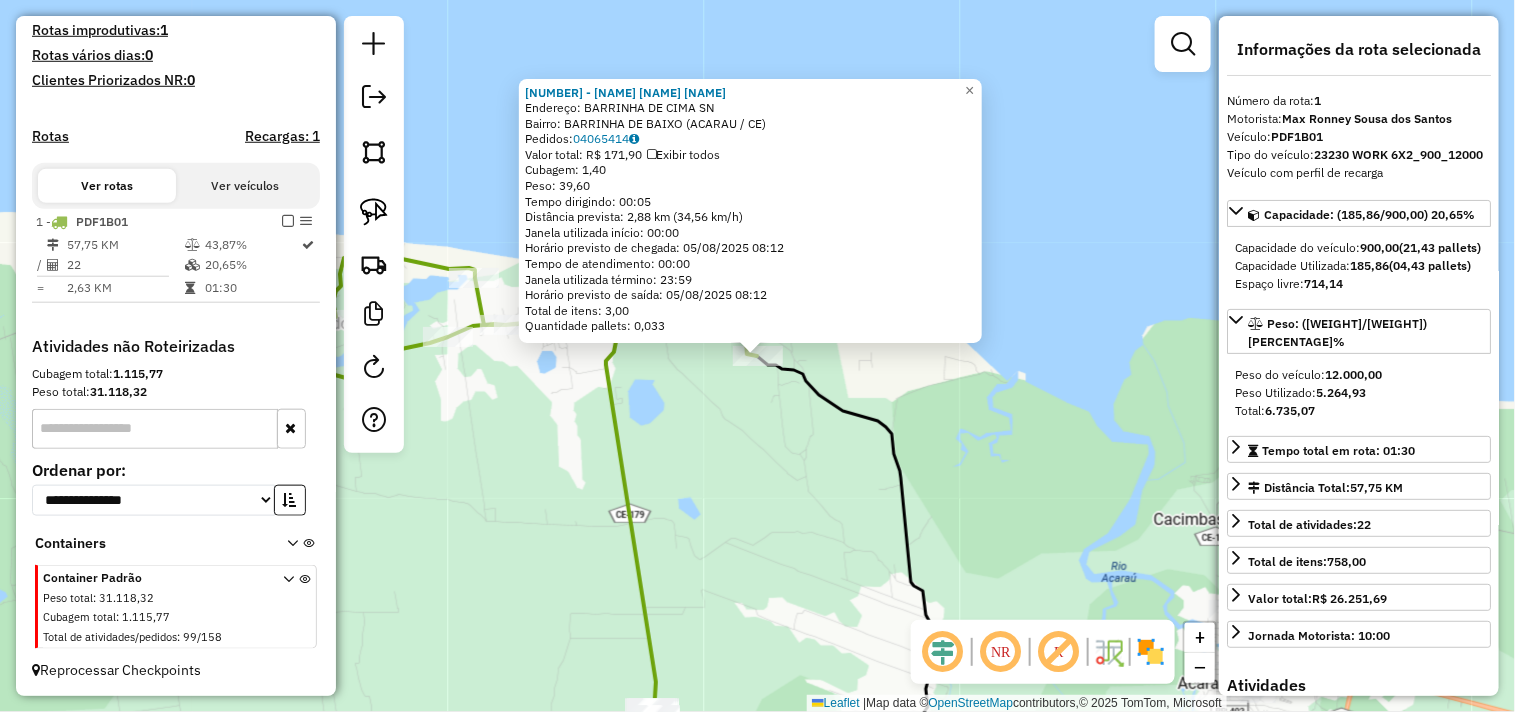 click on "2972 - BAR DA KATIA  Endereço:  BARRINHA DE CIMA SN   Bairro: BARRINHA DE BAIXO ([CITY] / [STATE])   Pedidos:  04065414   Valor total: R$ 171,90   Exibir todos   Cubagem: 1,40  Peso: 39,60  Tempo dirigindo: 00:05   Distância prevista: 2,88 km (34,56 km/h)   Janela utilizada início: 00:00   Horário previsto de chegada: 05/08/2025 08:12   Tempo de atendimento: 00:00   Janela utilizada término: 23:59   Horário previsto de saída: 05/08/2025 08:12   Total de itens: 3,00   Quantidade pallets: 0,033  × Janela de atendimento Grade de atendimento Capacidade Transportadoras Veículos Cliente Pedidos  Rotas Selecione os dias de semana para filtrar as janelas de atendimento  Seg   Ter   Qua   Qui   Sex   Sáb   Dom  Informe o período da janela de atendimento: De: Até:  Filtrar exatamente a janela do cliente  Considerar janela de atendimento padrão  Selecione os dias de semana para filtrar as grades de atendimento  Seg   Ter   Qua   Qui   Sex   Sáb   Dom   Considerar clientes sem dia de atendimento cadastrado  De:" 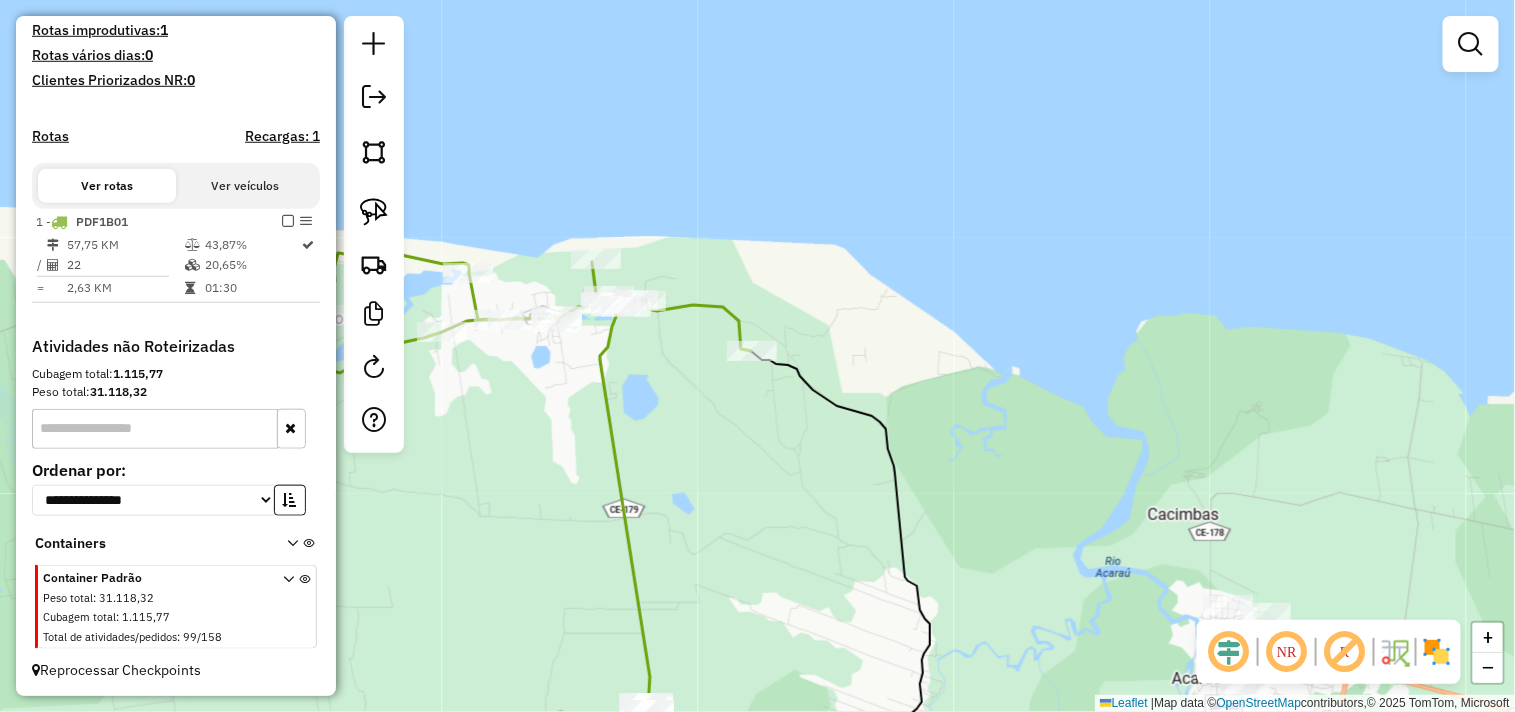 drag, startPoint x: 818, startPoint y: 516, endPoint x: 783, endPoint y: 404, distance: 117.341385 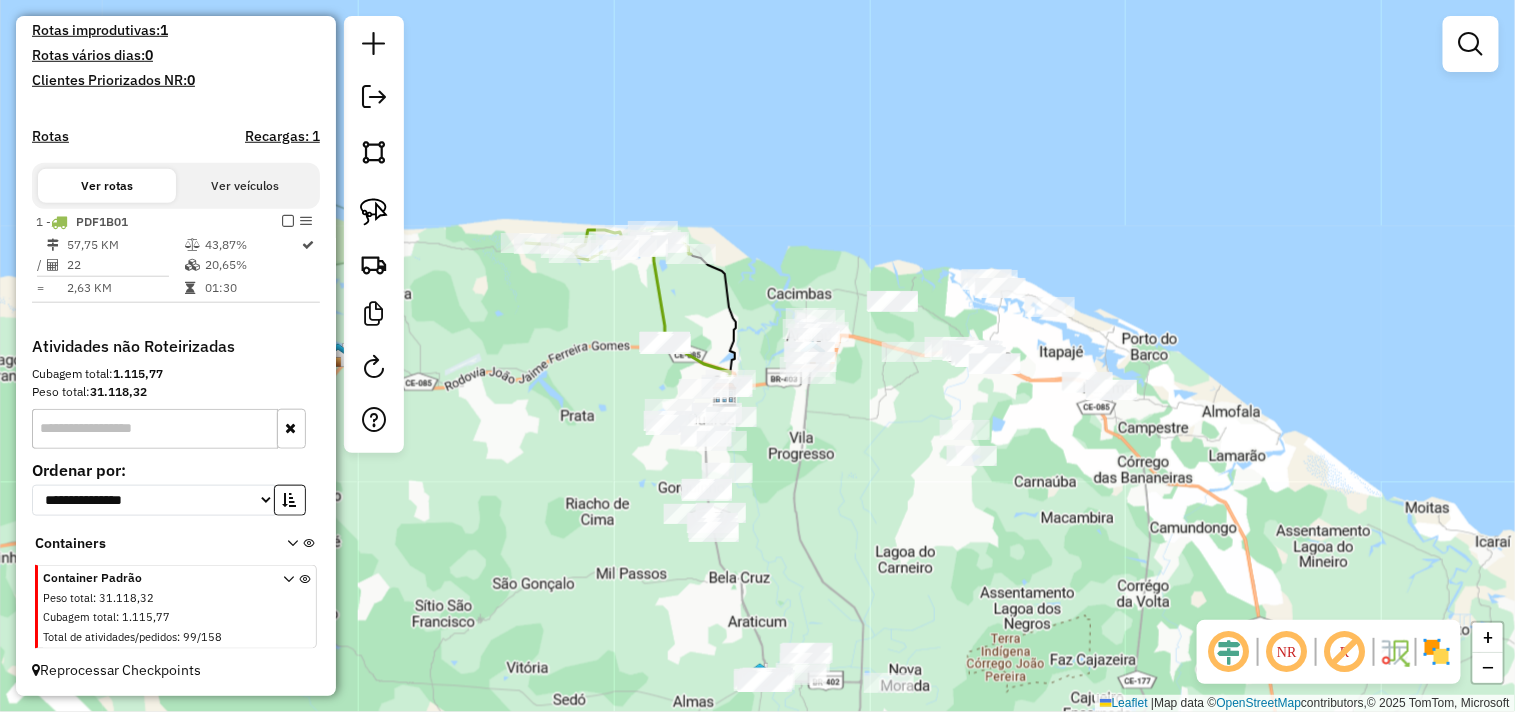 drag, startPoint x: 627, startPoint y: 603, endPoint x: 546, endPoint y: 492, distance: 137.41179 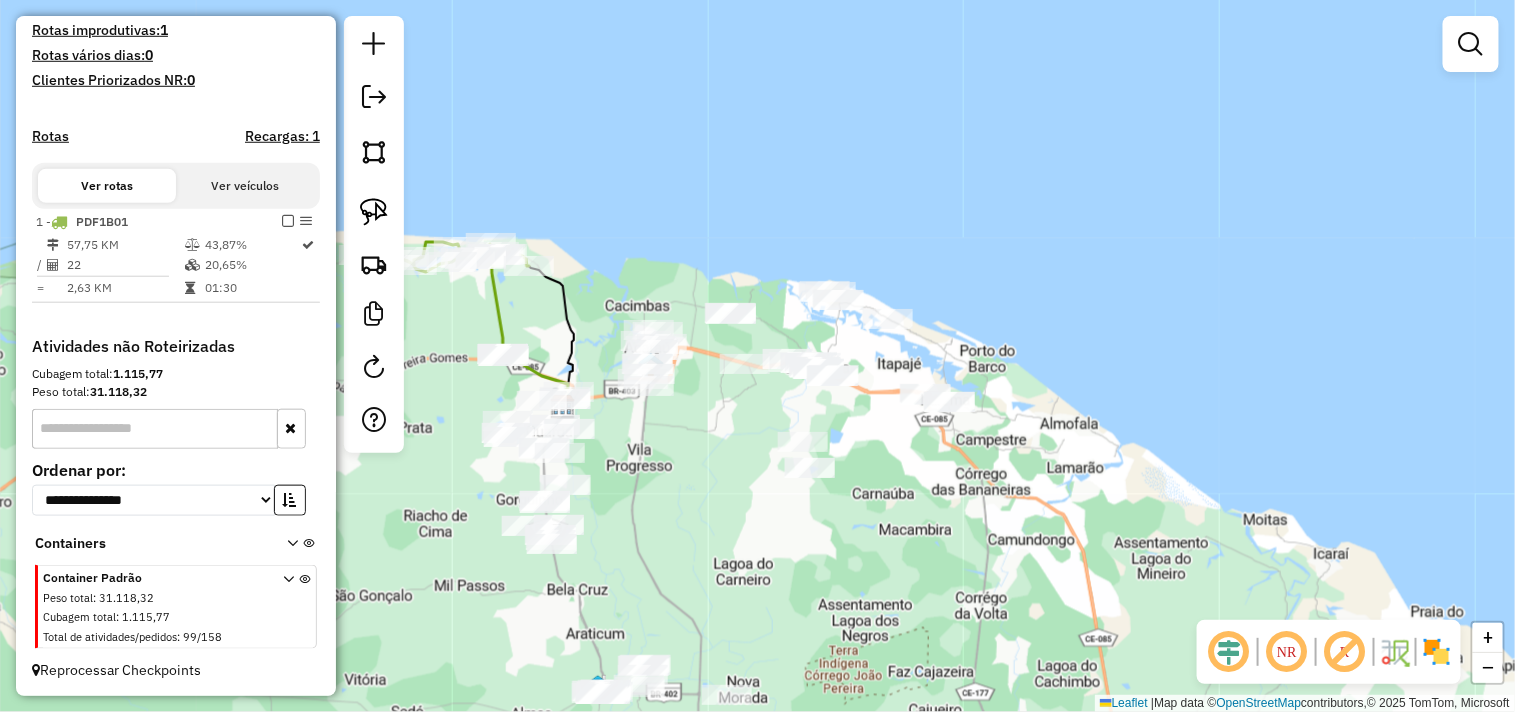 drag, startPoint x: 795, startPoint y: 478, endPoint x: 741, endPoint y: 491, distance: 55.542778 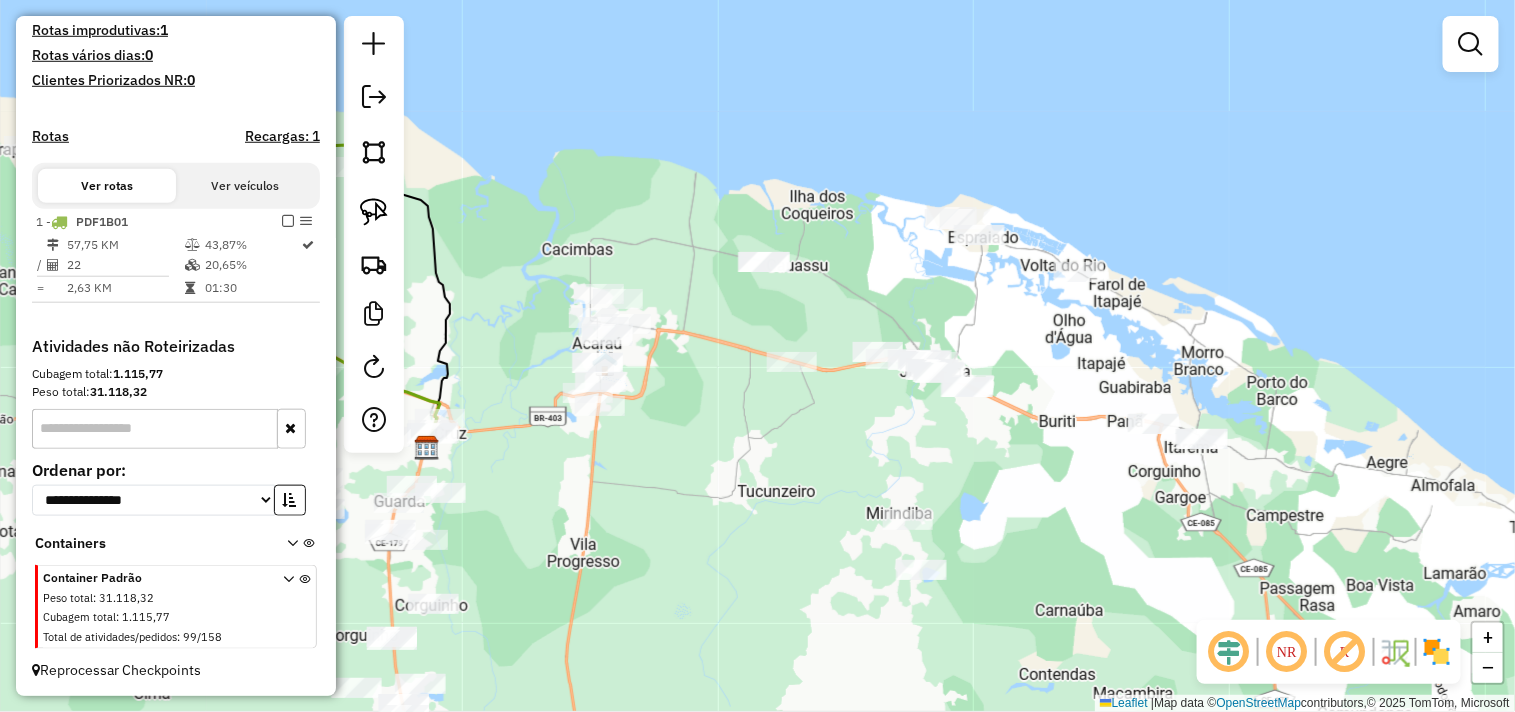 drag, startPoint x: 645, startPoint y: 492, endPoint x: 770, endPoint y: 472, distance: 126.58989 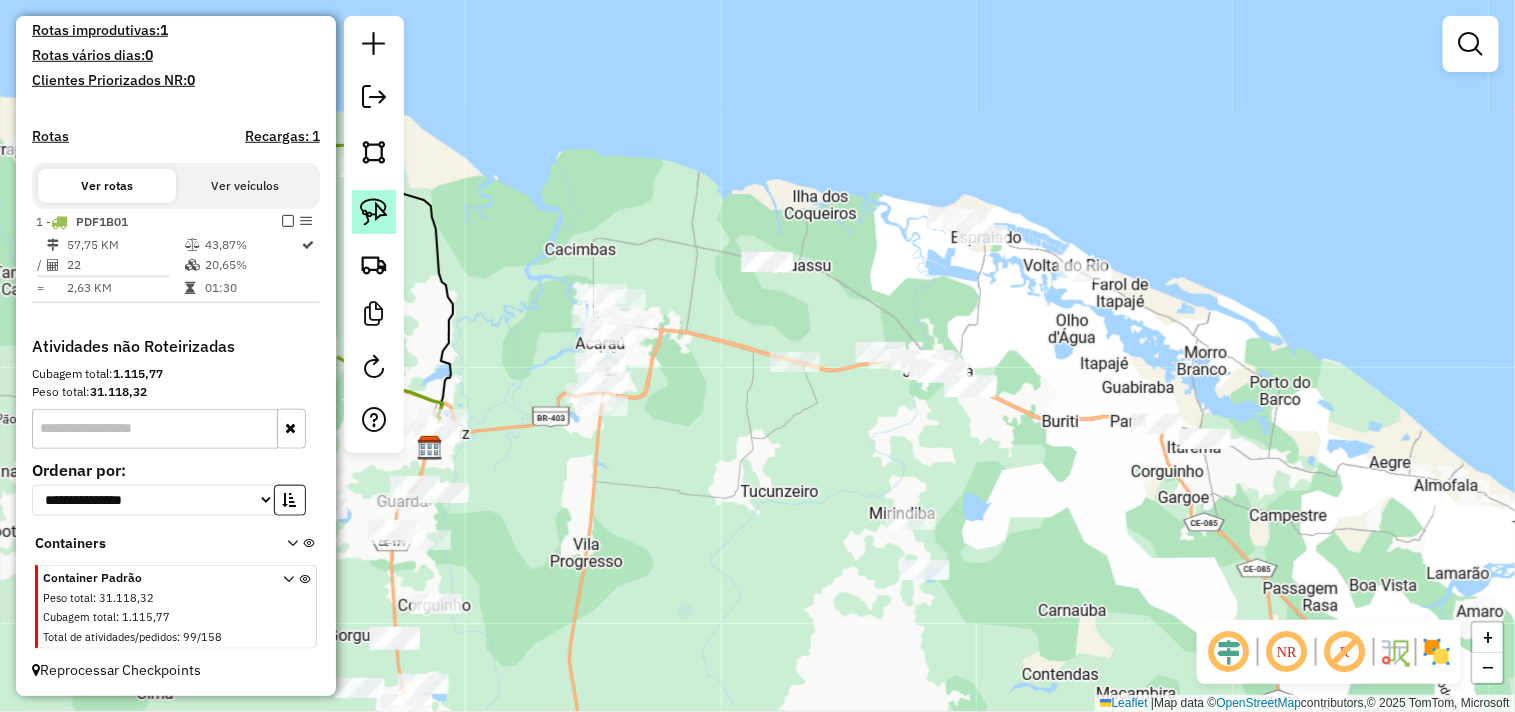 click 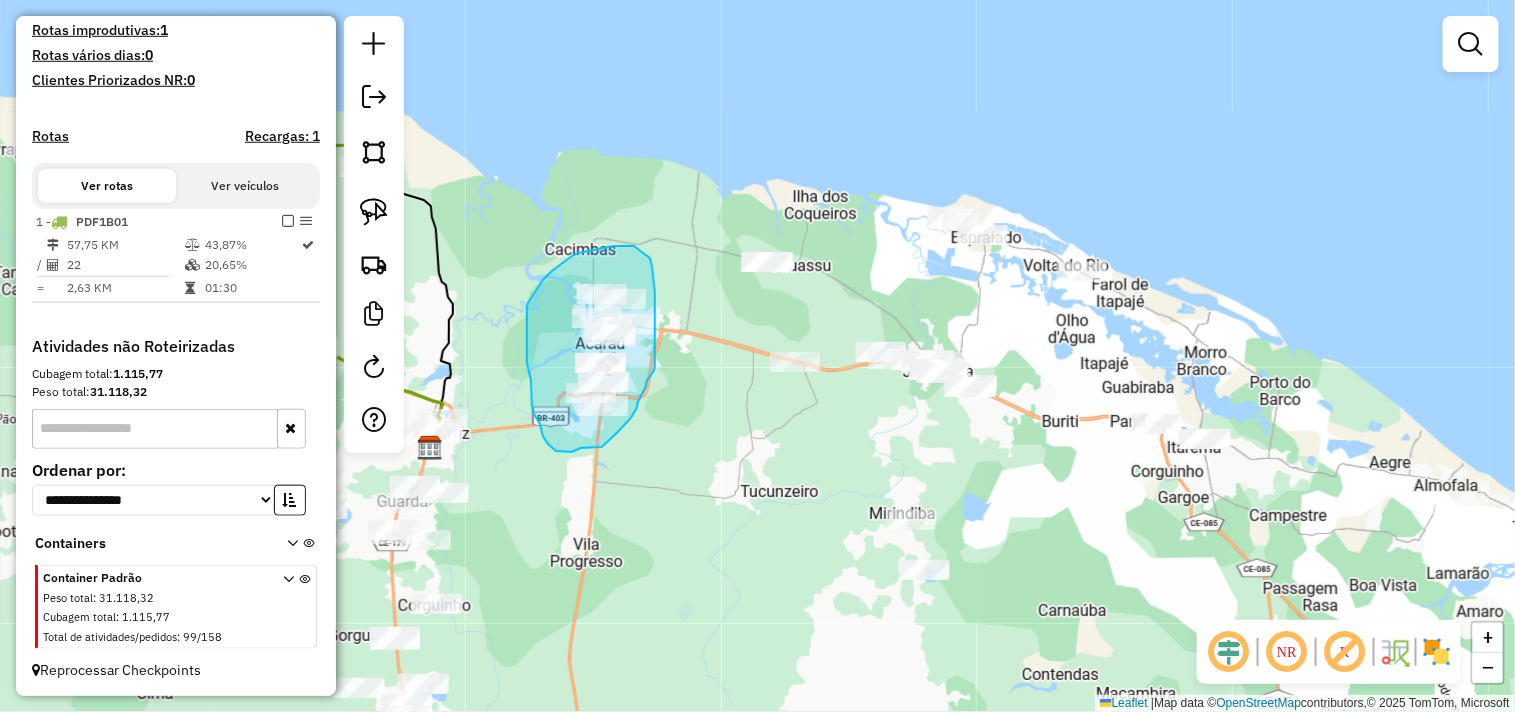 drag, startPoint x: 562, startPoint y: 452, endPoint x: 618, endPoint y: 432, distance: 59.464275 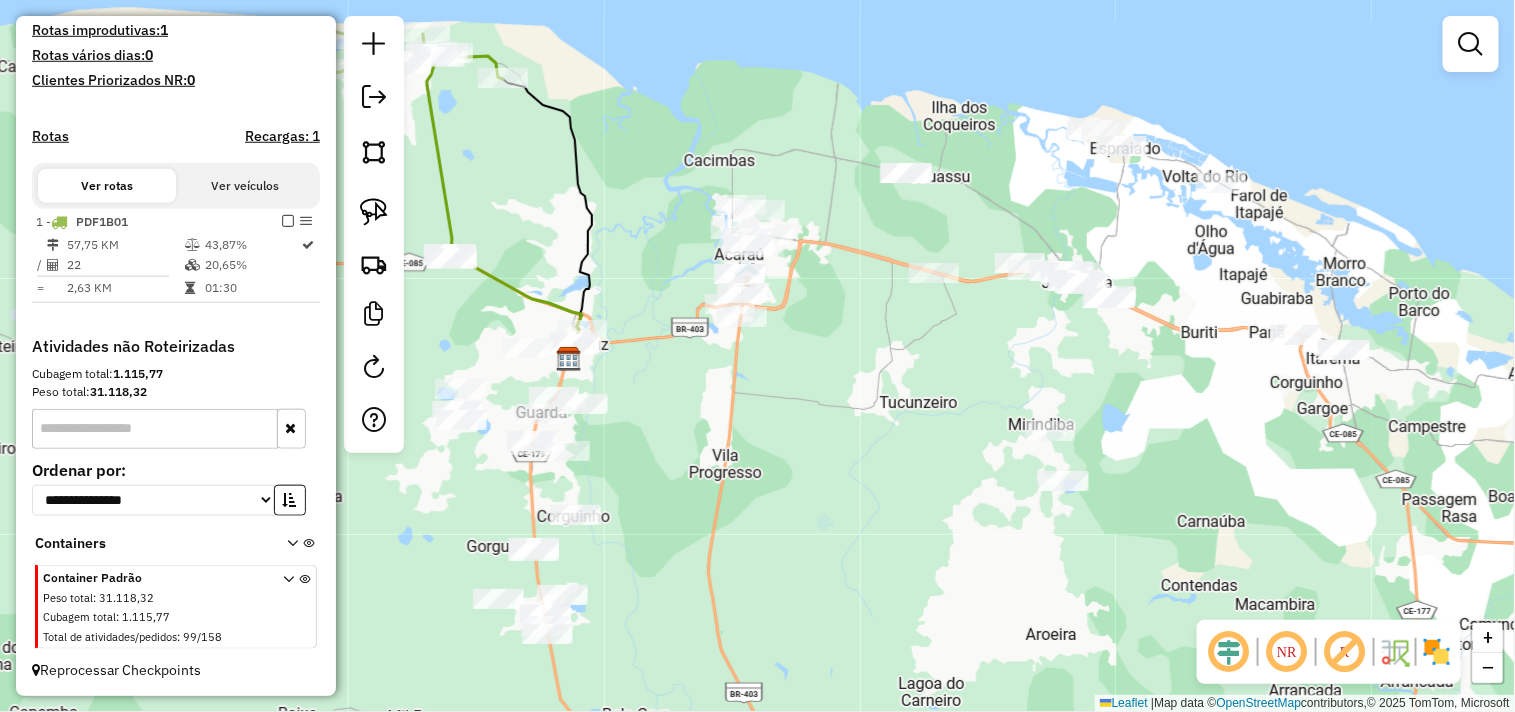 drag, startPoint x: 653, startPoint y: 515, endPoint x: 793, endPoint y: 424, distance: 166.97604 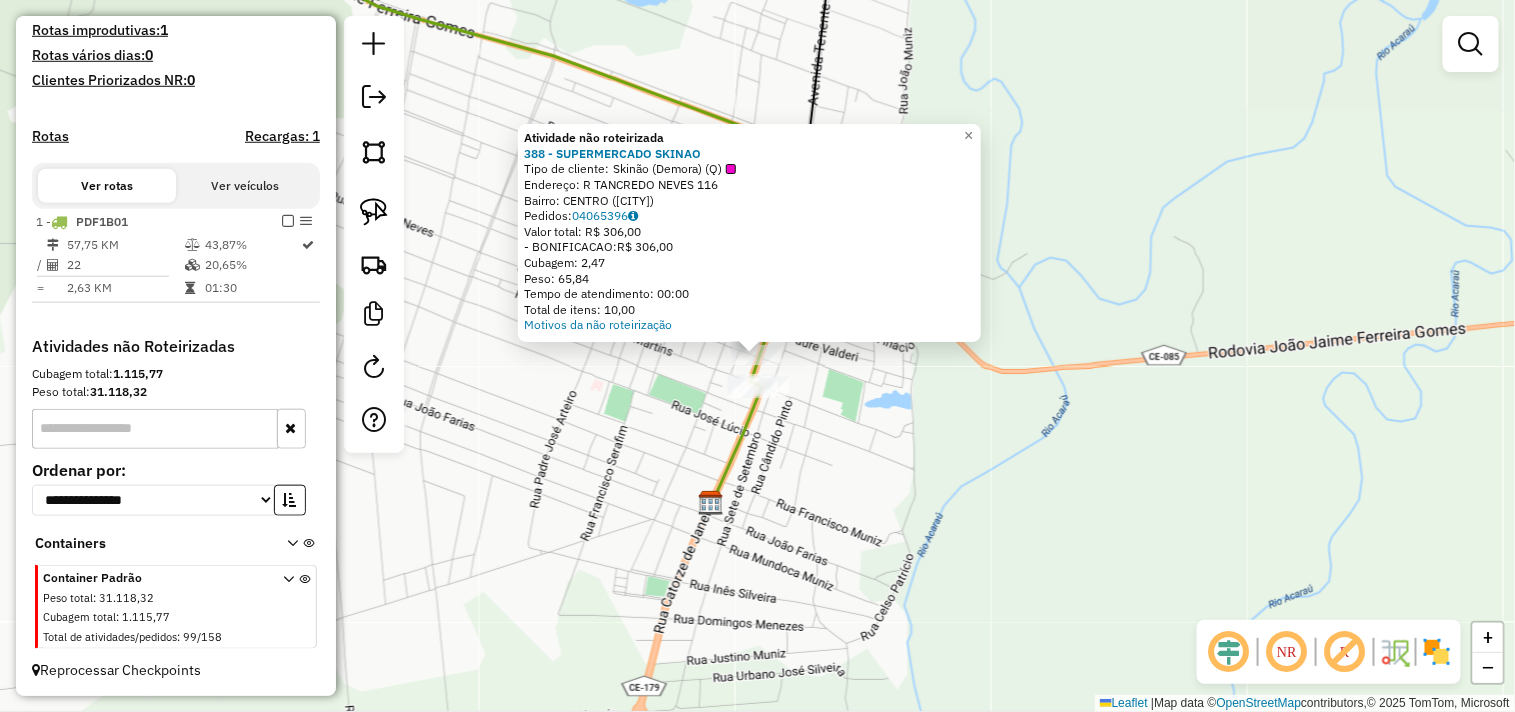 click on "Atividade não roteirizada [NUMBER] - [NAME] Tipo de cliente: [CLIENT_TYPE] ([DELAY]) ([QUANTITY]) Endereço: [ADDRESS] Bairro: [NEIGHBORHOOD] ([CITY] / [STATE]) Pedidos: [ORDER_NUMBER] Valor total: [CURRENCY] [PRICE] -BONIFICACAO: [CURRENCY] [PRICE] Cubagem: [CUBAGE] Peso: [WEIGHT] Tempo de atendimento: [TIME] Total de itens: [ITEMS] Motivos da não roteirização × Janela de atendimento Grade de atendimento Capacidade Transportadoras Veículos Cliente Pedidos Rotas Selecione os dias de semana para filtrar as janelas de atendimento Seg Ter Qua Qui Sex Sáb Dom Informe o período da janela de atendimento: De: Até: Filtrar exatamente a janela do cliente Considerar janela de atendimento padrão Selecione os dias de semana para filtrar as grades de atendimento Seg Ter Qua Qui Sex Sáb Dom Considerar clientes sem dia de atendimento cadastrado Clientes fora do dia de atendimento selecionado Filtrar as atividades entre os valores definidos abaixo: Peso mínimo: Peso máximo: Cubagem mínima: +" 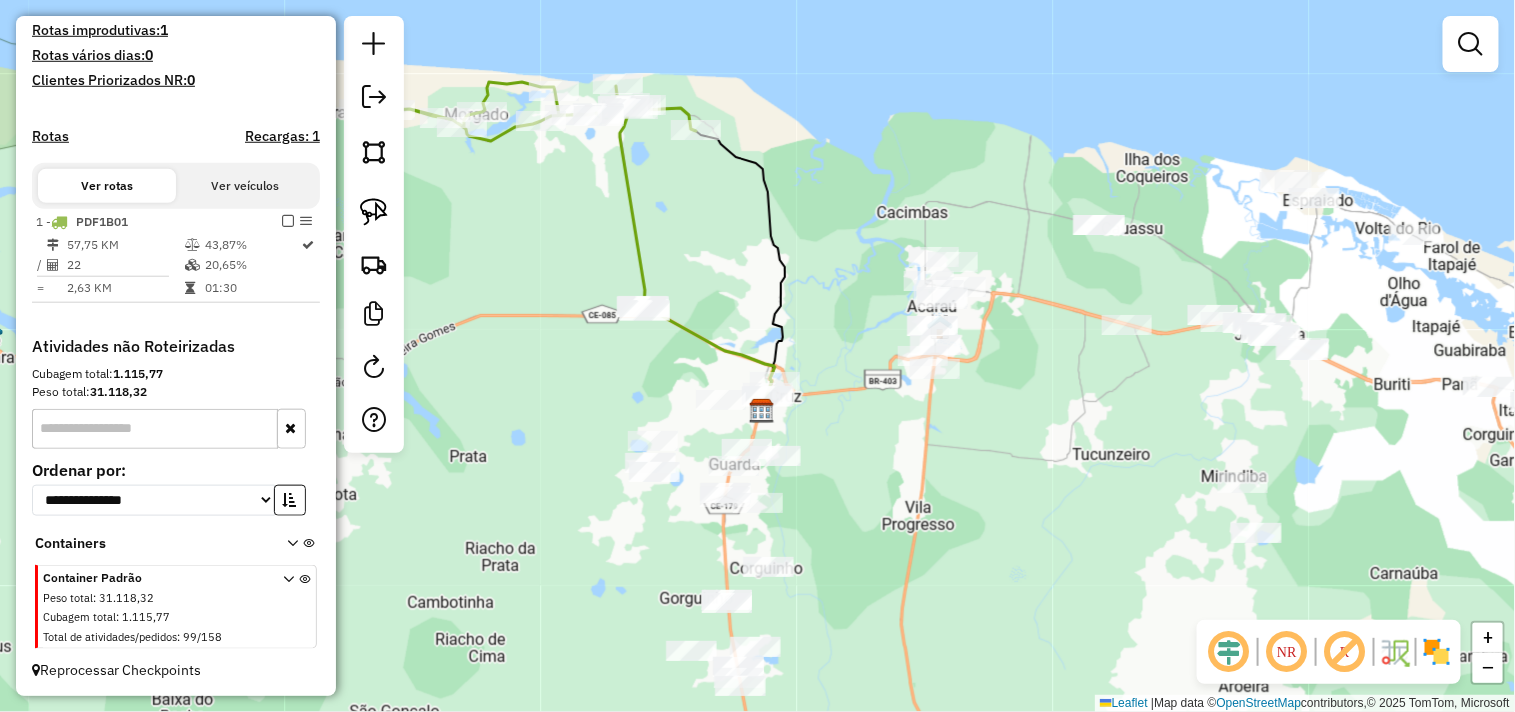 drag, startPoint x: 820, startPoint y: 568, endPoint x: 730, endPoint y: 390, distance: 199.45927 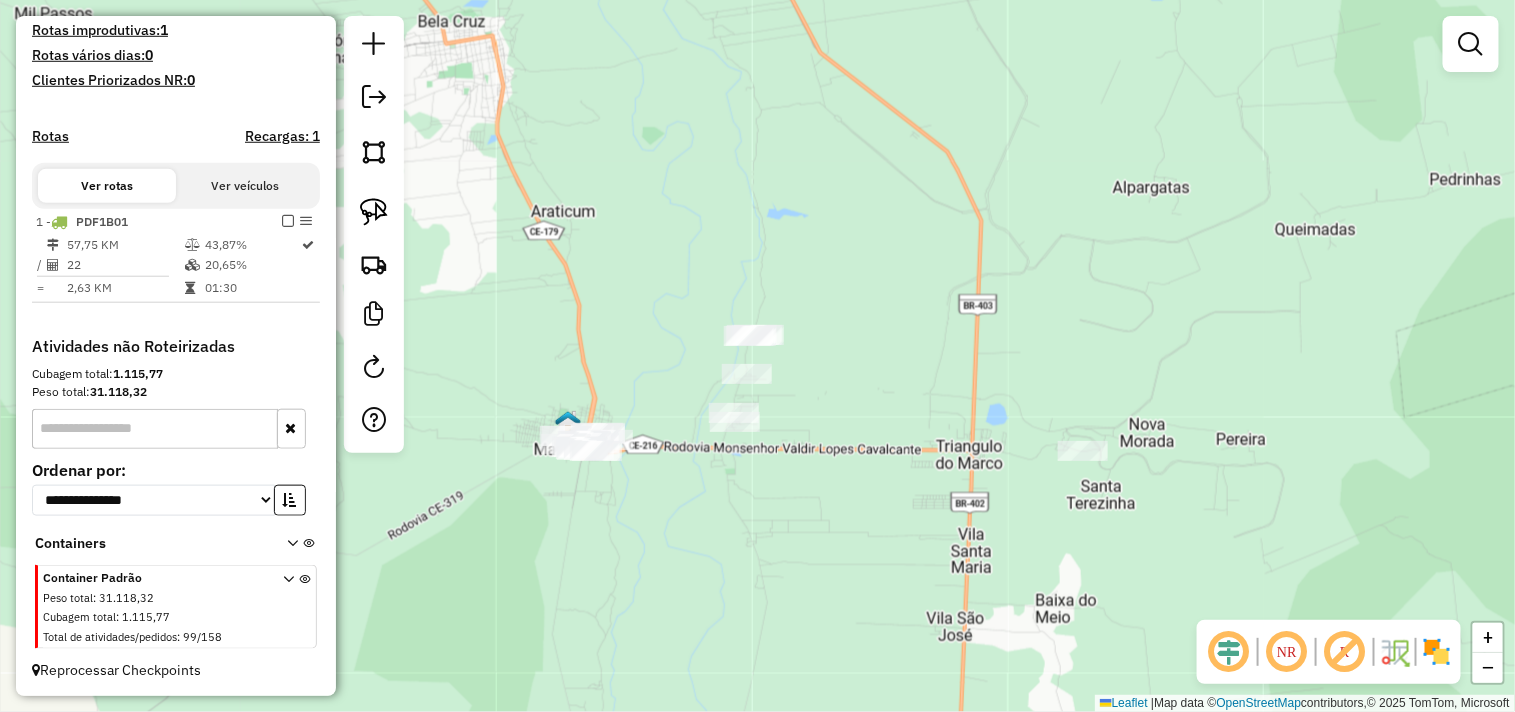 click 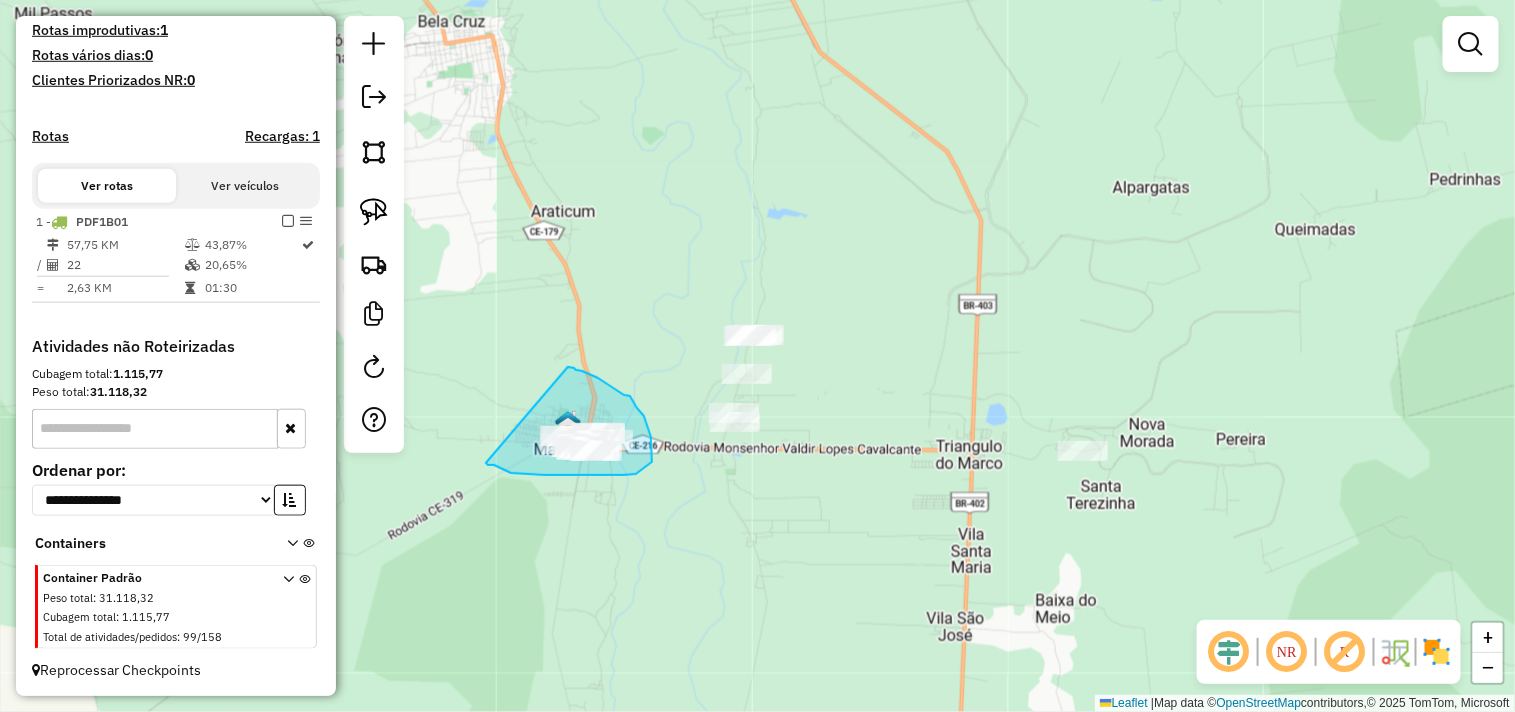 drag, startPoint x: 574, startPoint y: 368, endPoint x: 486, endPoint y: 463, distance: 129.49518 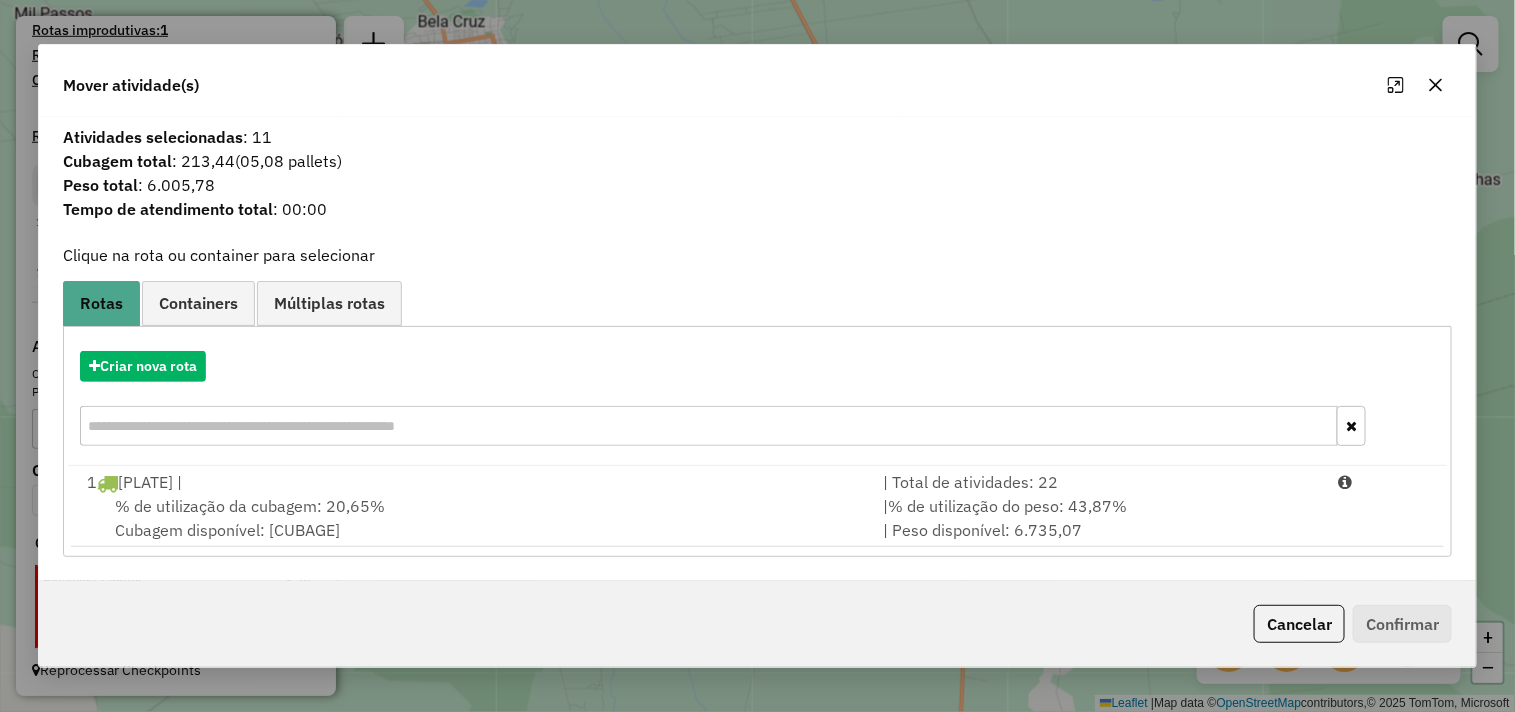 click on "Criar nova rota" at bounding box center (757, 401) 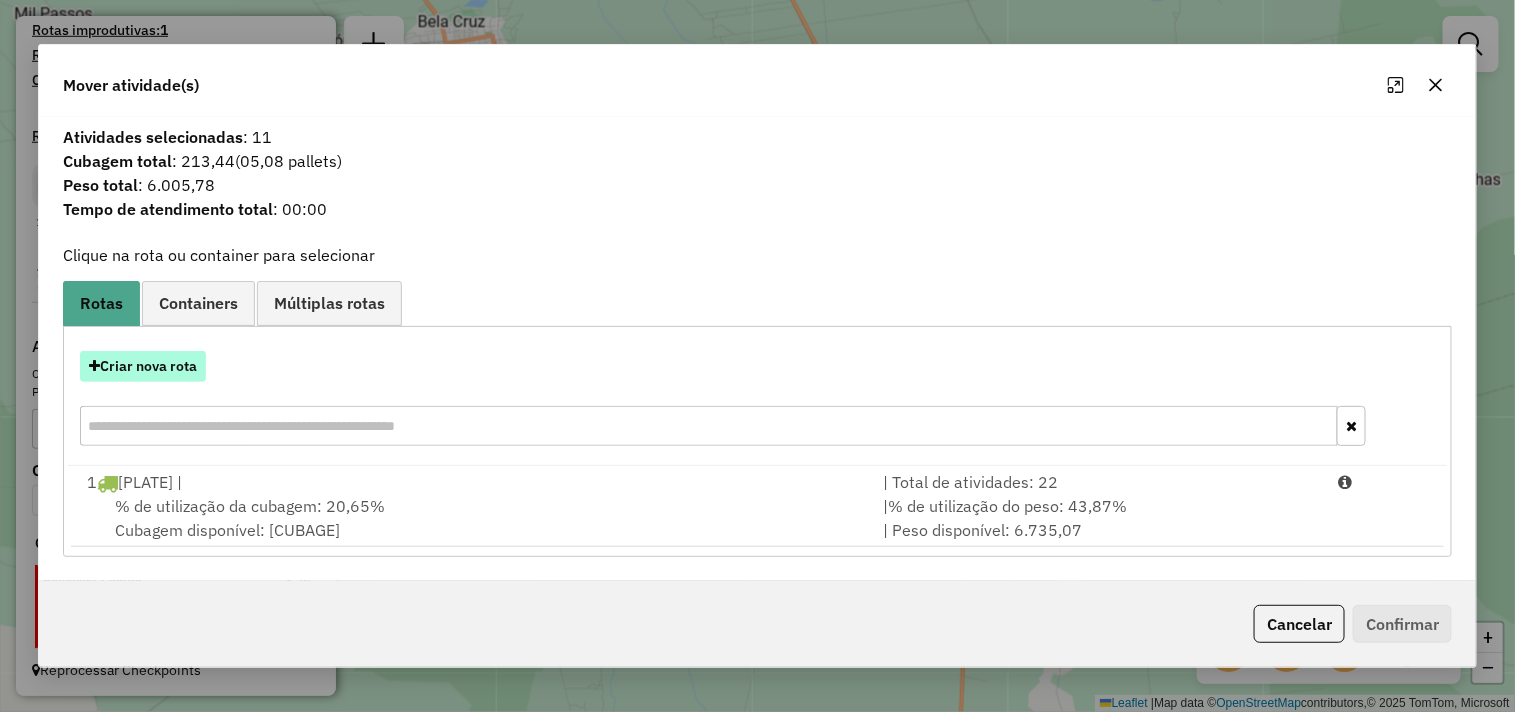 click on "Criar nova rota" at bounding box center [143, 366] 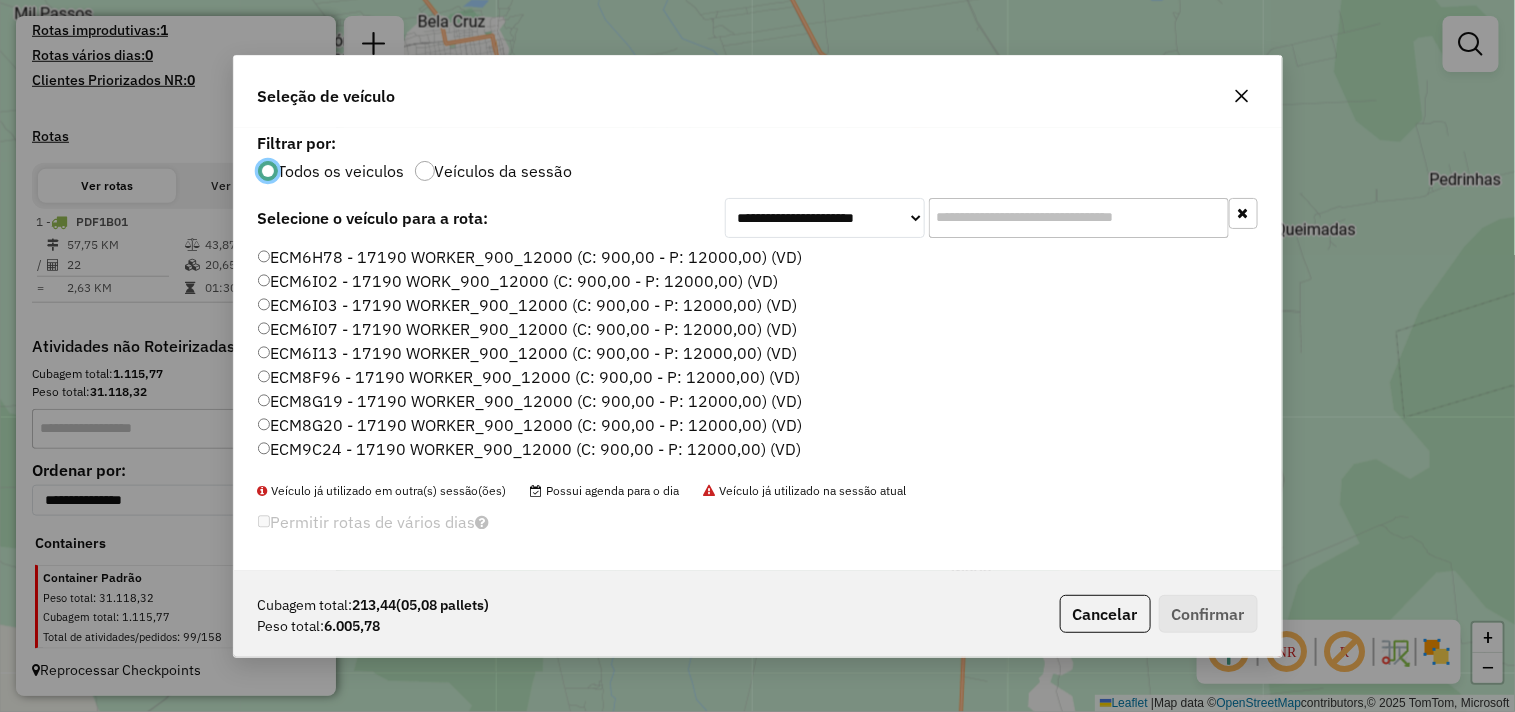 scroll, scrollTop: 11, scrollLeft: 5, axis: both 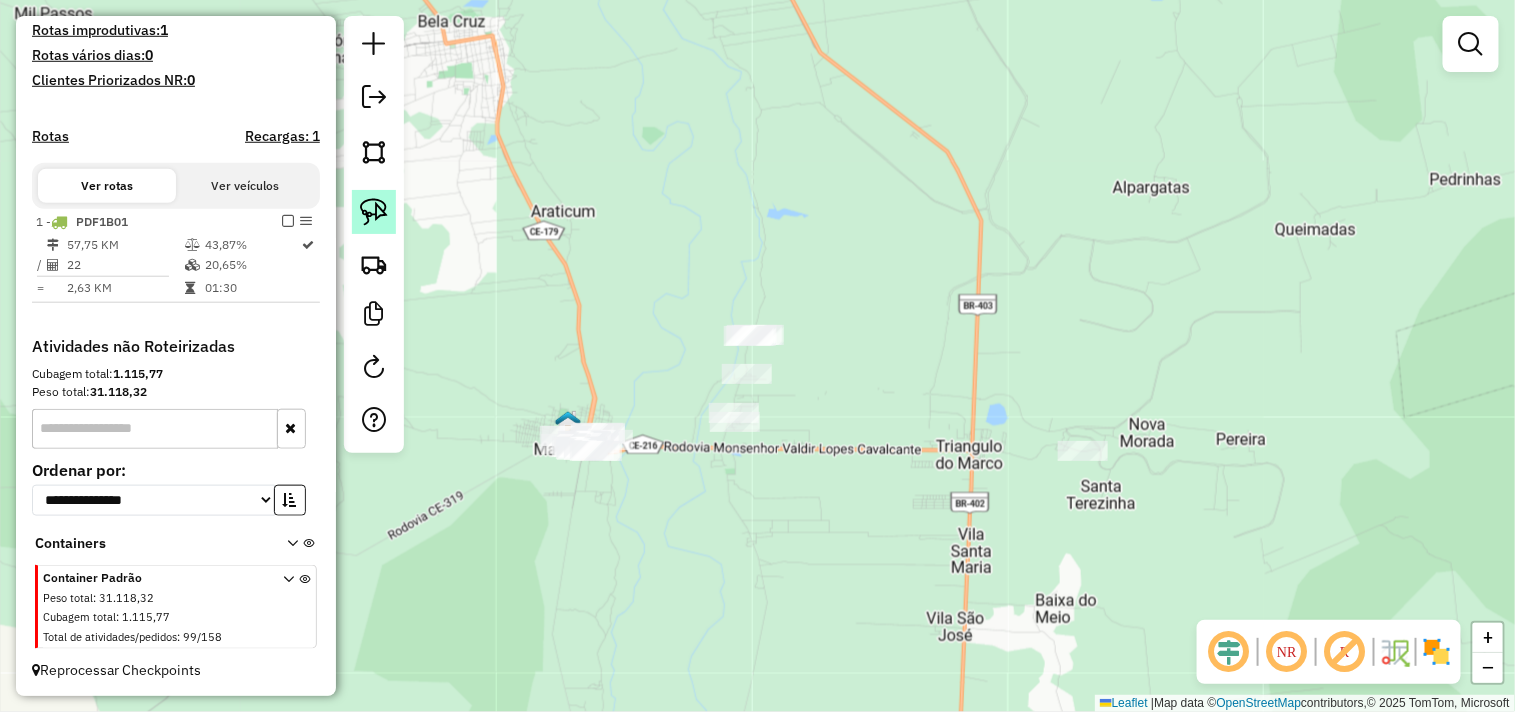 click 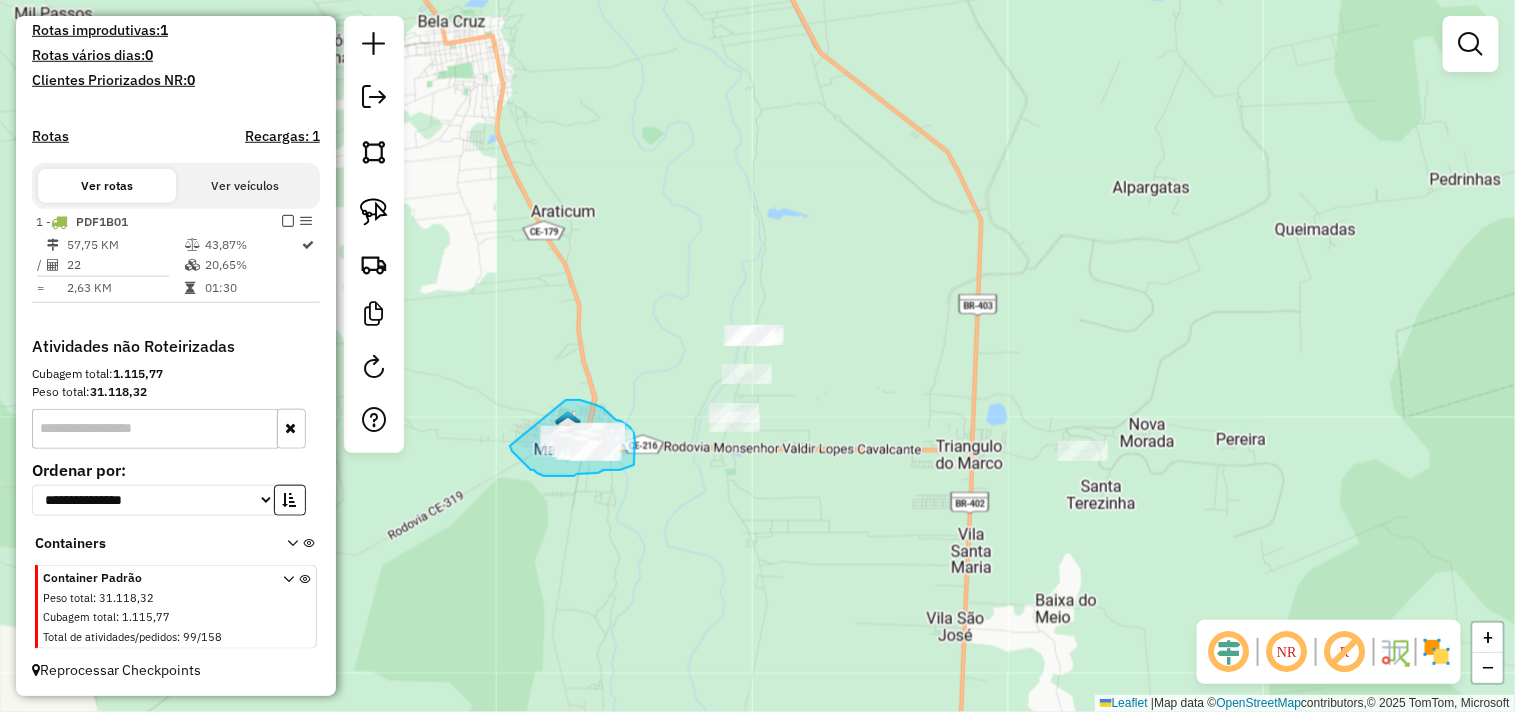 drag, startPoint x: 568, startPoint y: 400, endPoint x: 507, endPoint y: 443, distance: 74.63243 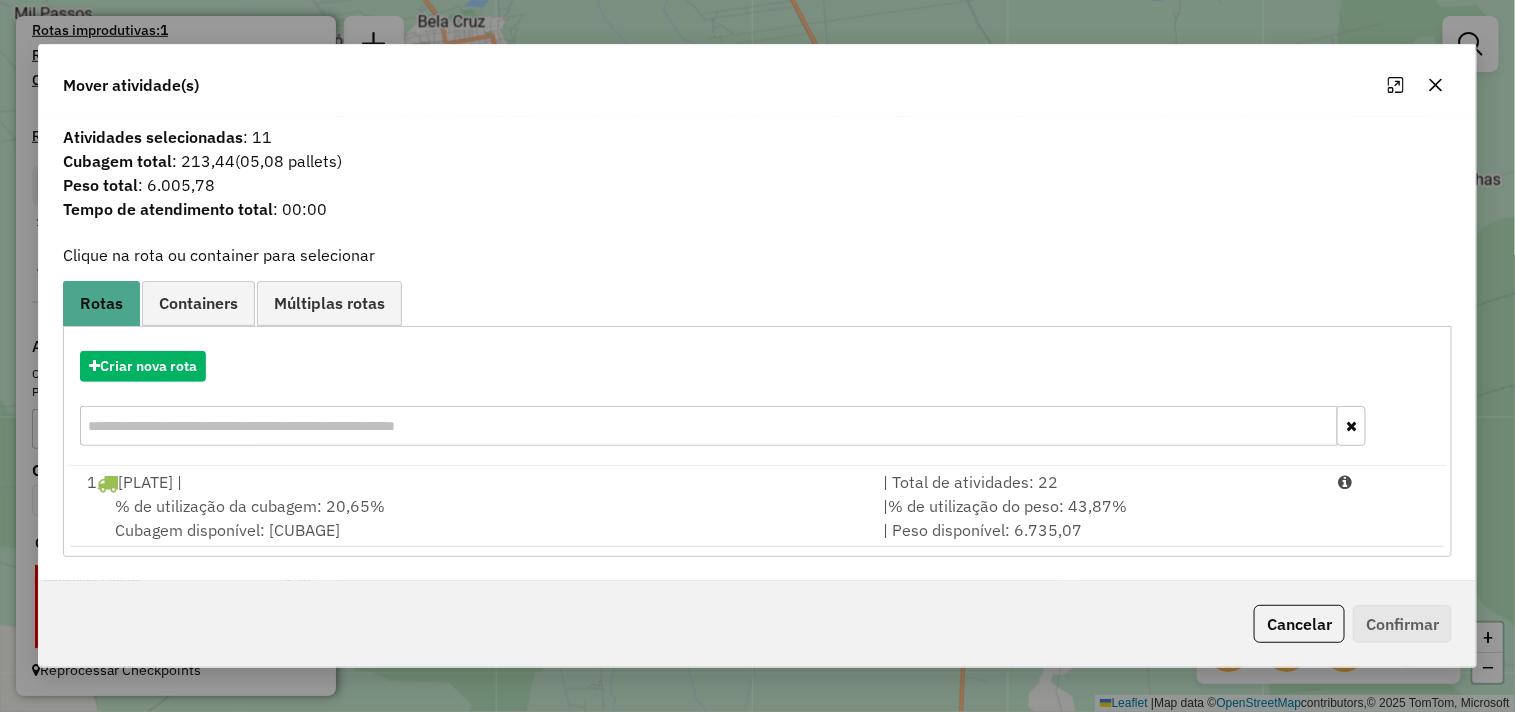 click on "Criar nova rota" at bounding box center [757, 401] 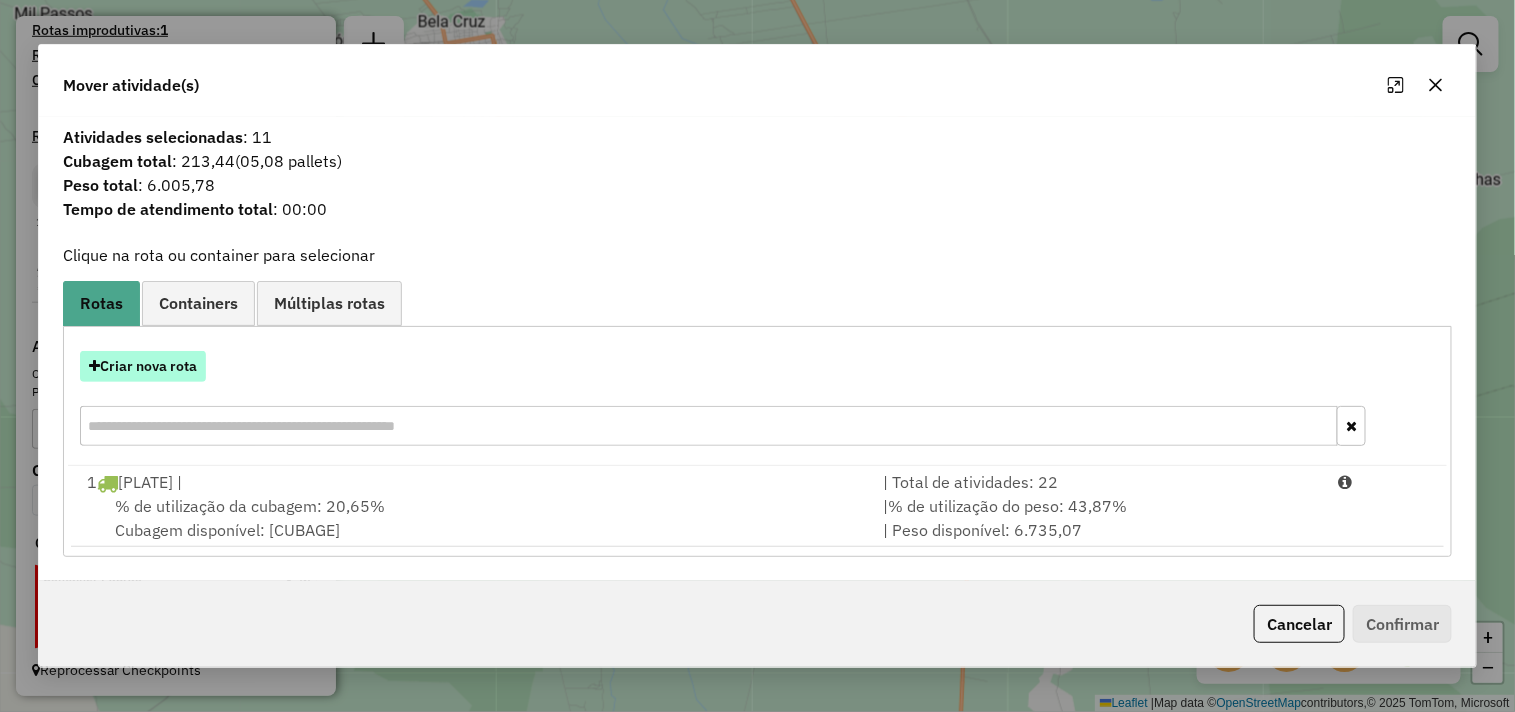 click on "Criar nova rota" at bounding box center (143, 366) 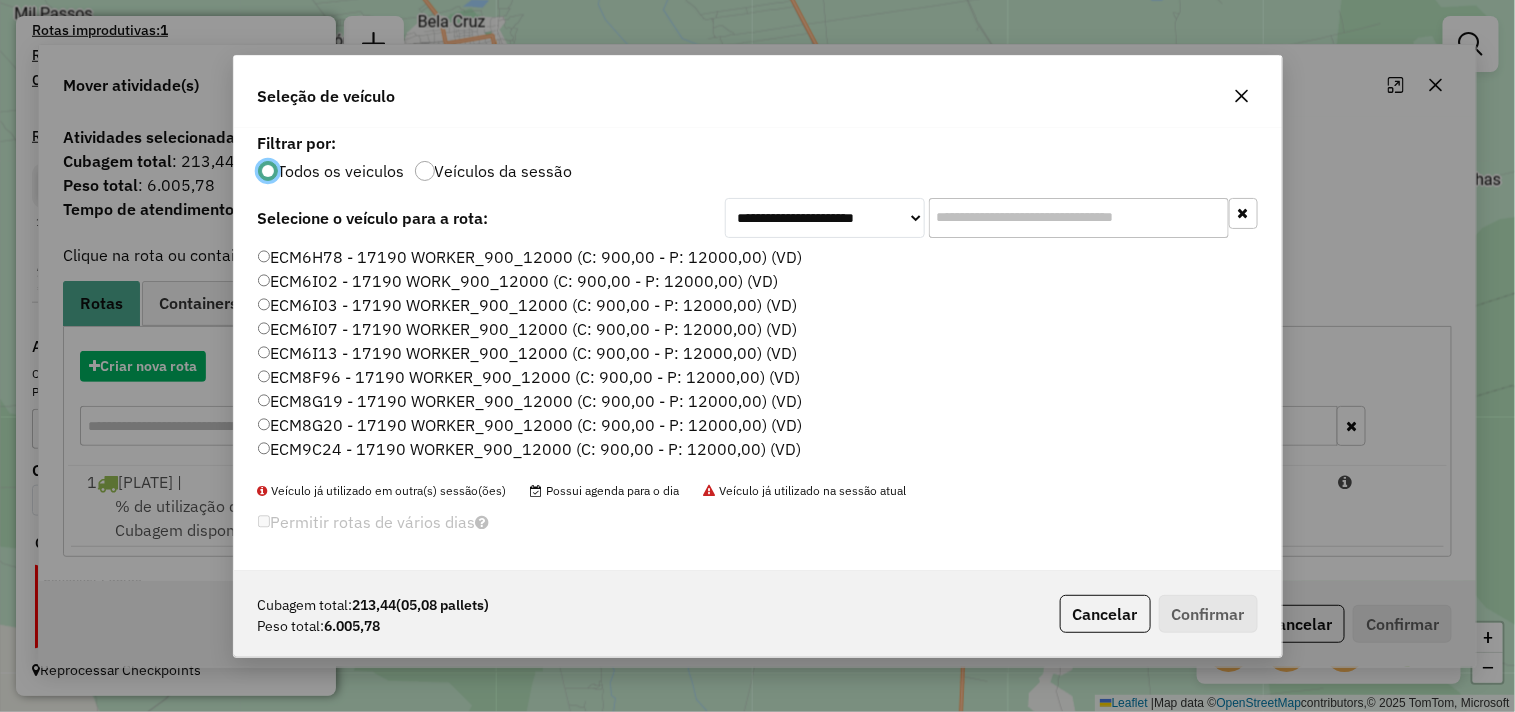 scroll, scrollTop: 11, scrollLeft: 5, axis: both 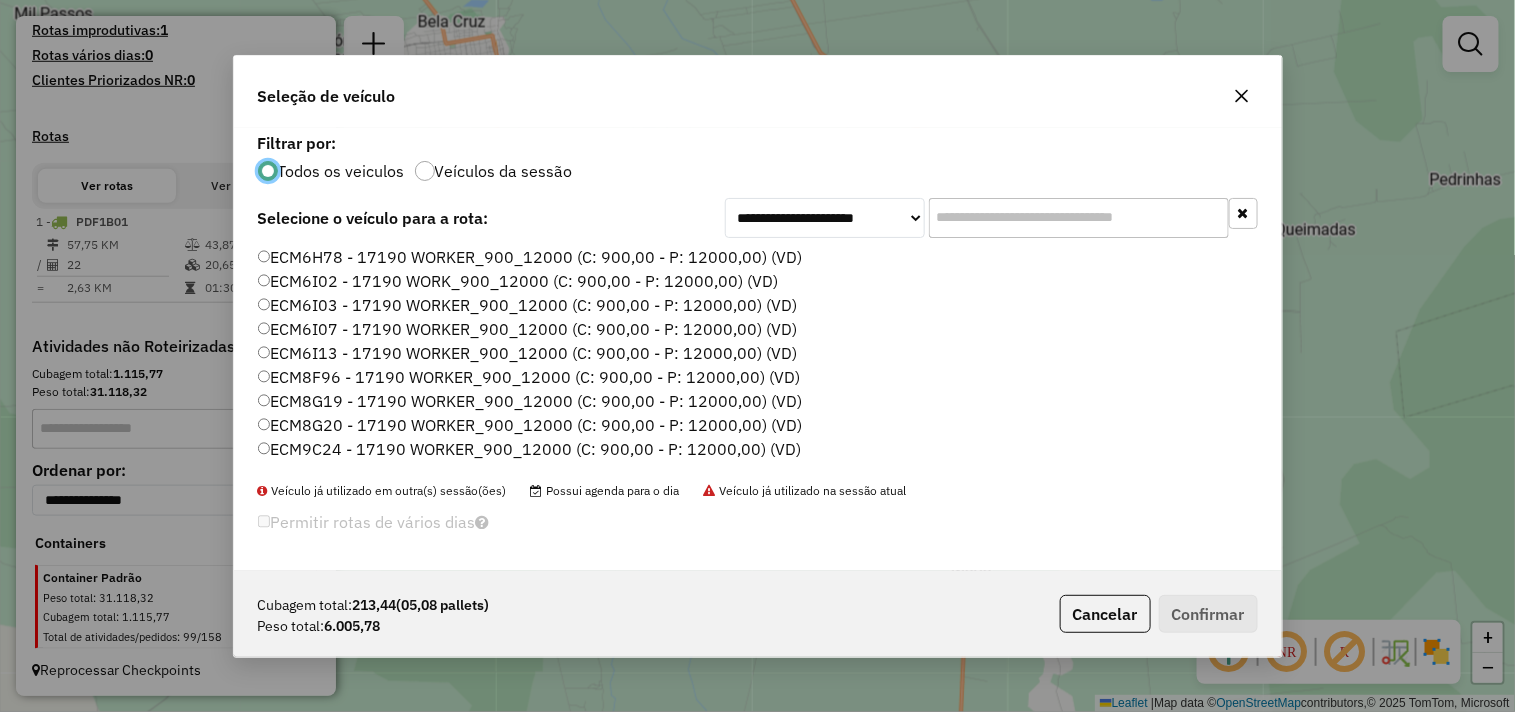 click on "ECM6I02 - 17190 WORK_900_12000 (C: 900,00 - P: 12000,00) (VD)" 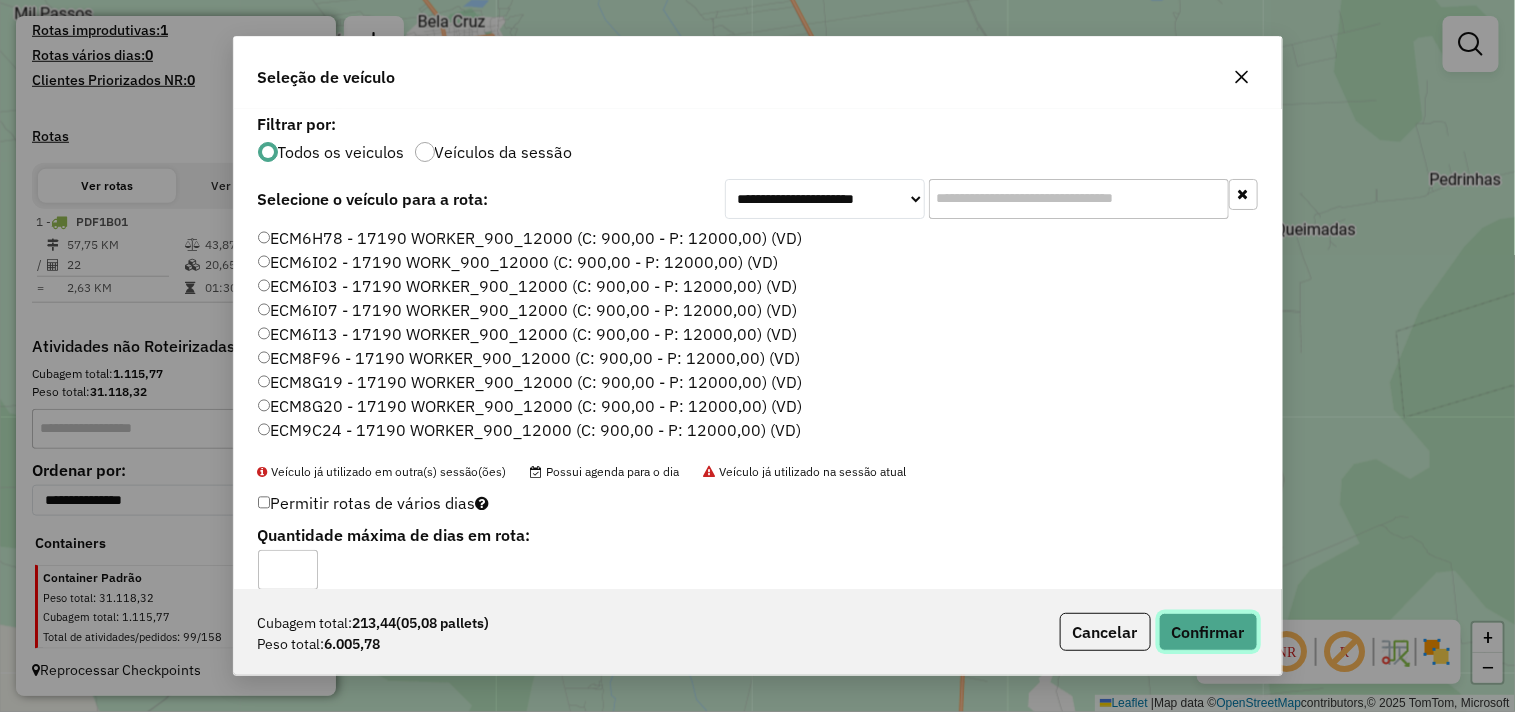 click on "Confirmar" 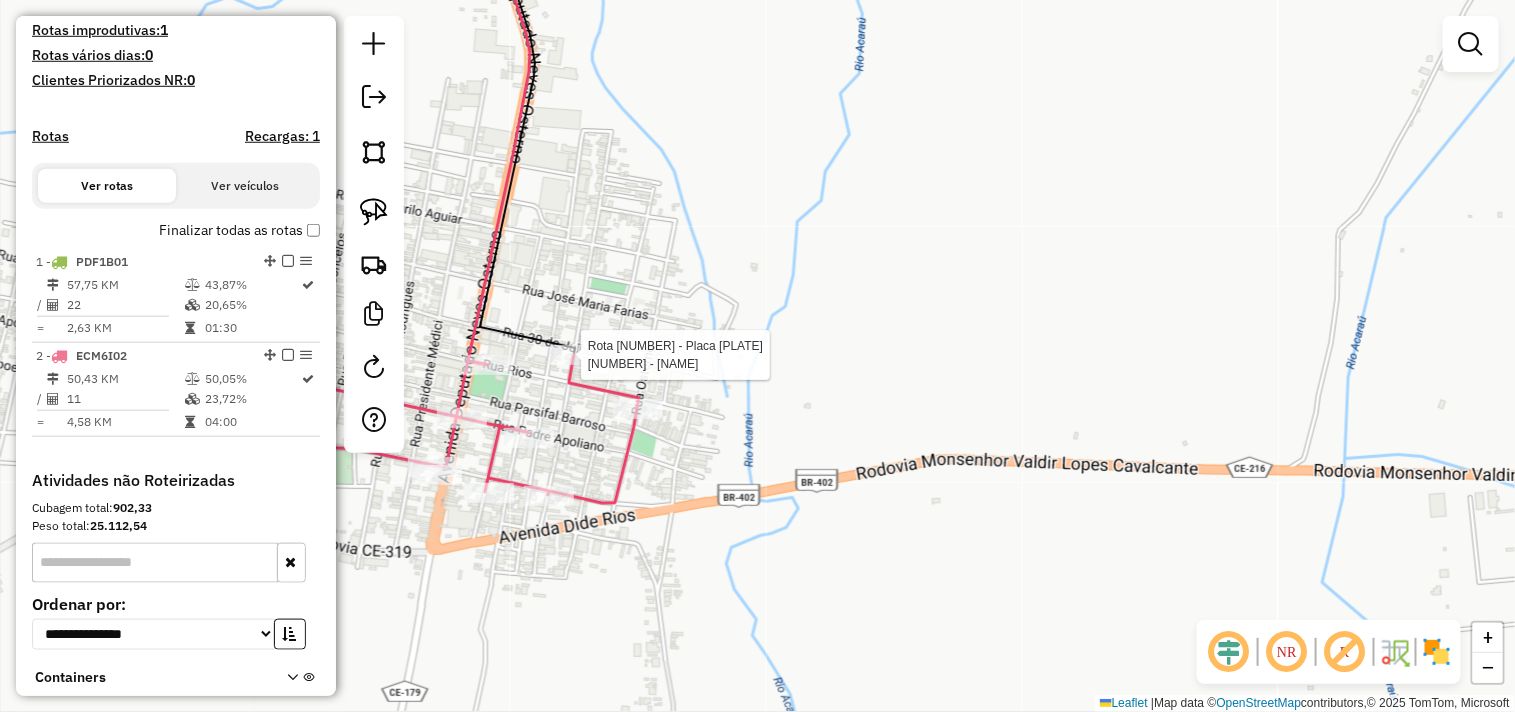 select on "**********" 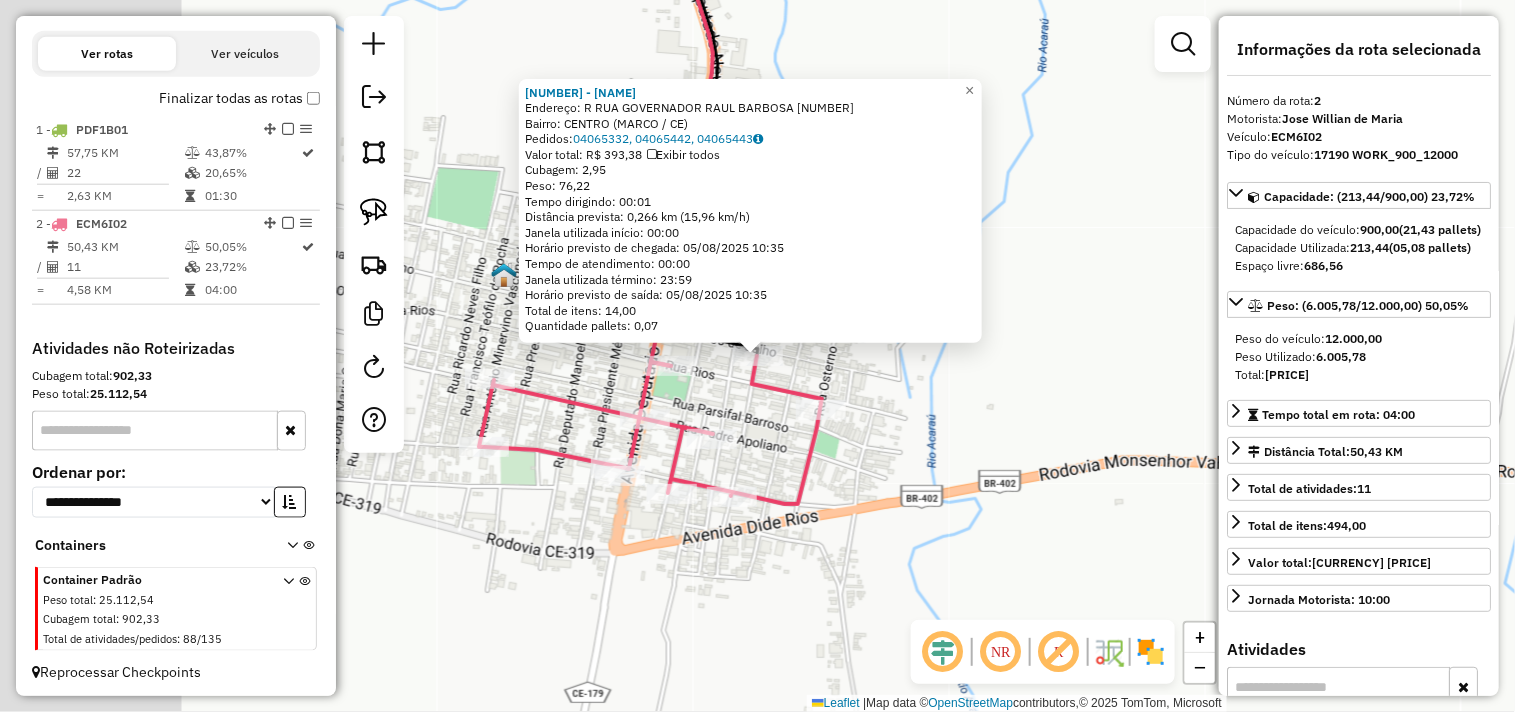 scroll, scrollTop: 675, scrollLeft: 0, axis: vertical 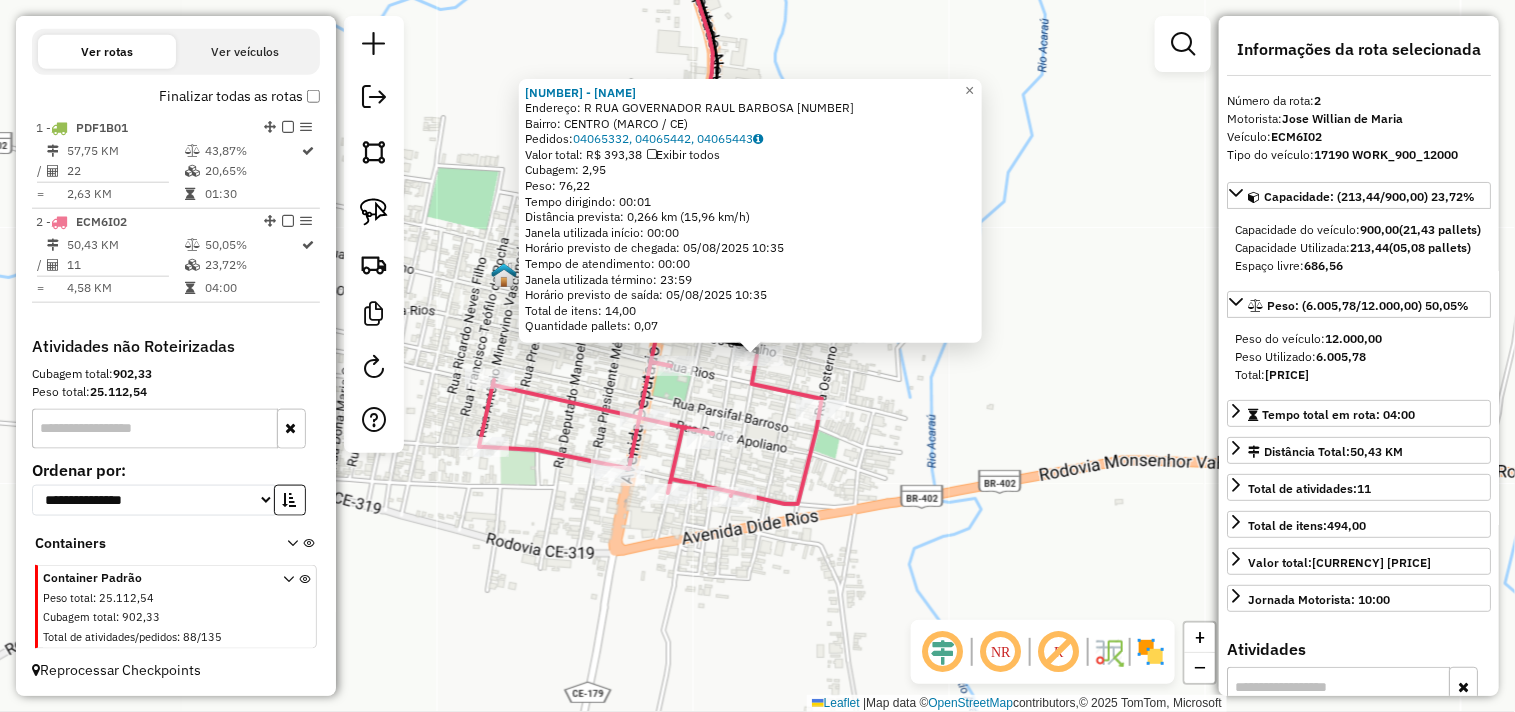click 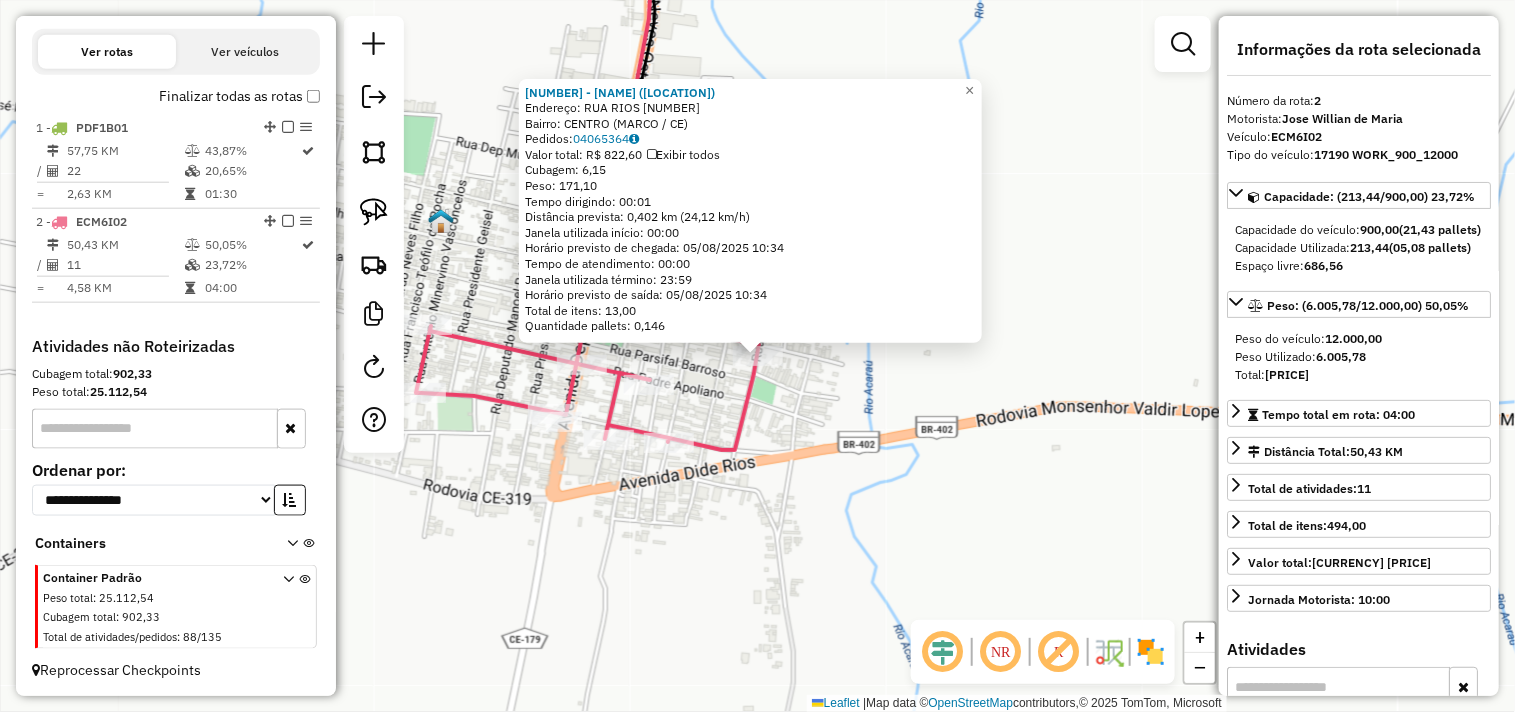 click on "[NUMBER] - [NAME] [NAME] (MARCO)  Endereço:  RUA RIOS [NUMBER]   Bairro: CENTRO (MARCO / [STATE])   Pedidos:  [ORDER_ID]   Valor total: R$ 822,60   Exibir todos   Cubagem: 6,15  Peso: 171,10  Tempo dirigindo: 00:01   Distância prevista: 0,402 km (24,12 km/h)   Janela utilizada início: 00:00   Horário previsto de chegada: 05/08/2025 10:34   Tempo de atendimento: 00:00   Janela utilizada término: 23:59   Horário previsto de saída: 05/08/2025 10:34   Total de itens: 13,00   Quantidade pallets: 0,146  × Janela de atendimento Grade de atendimento Capacidade Transportadoras Veículos Cliente Pedidos  Rotas Selecione os dias de semana para filtrar as janelas de atendimento  Seg   Ter   Qua   Qui   Sex   Sáb   Dom  Informe o período da janela de atendimento: De: Até:  Filtrar exatamente a janela do cliente  Considerar janela de atendimento padrão  Selecione os dias de semana para filtrar as grades de atendimento  Seg   Ter   Qua   Qui   Sex   Sáb   Dom   Considerar clientes sem dia de atendimento cadastrado  De:   Até:" 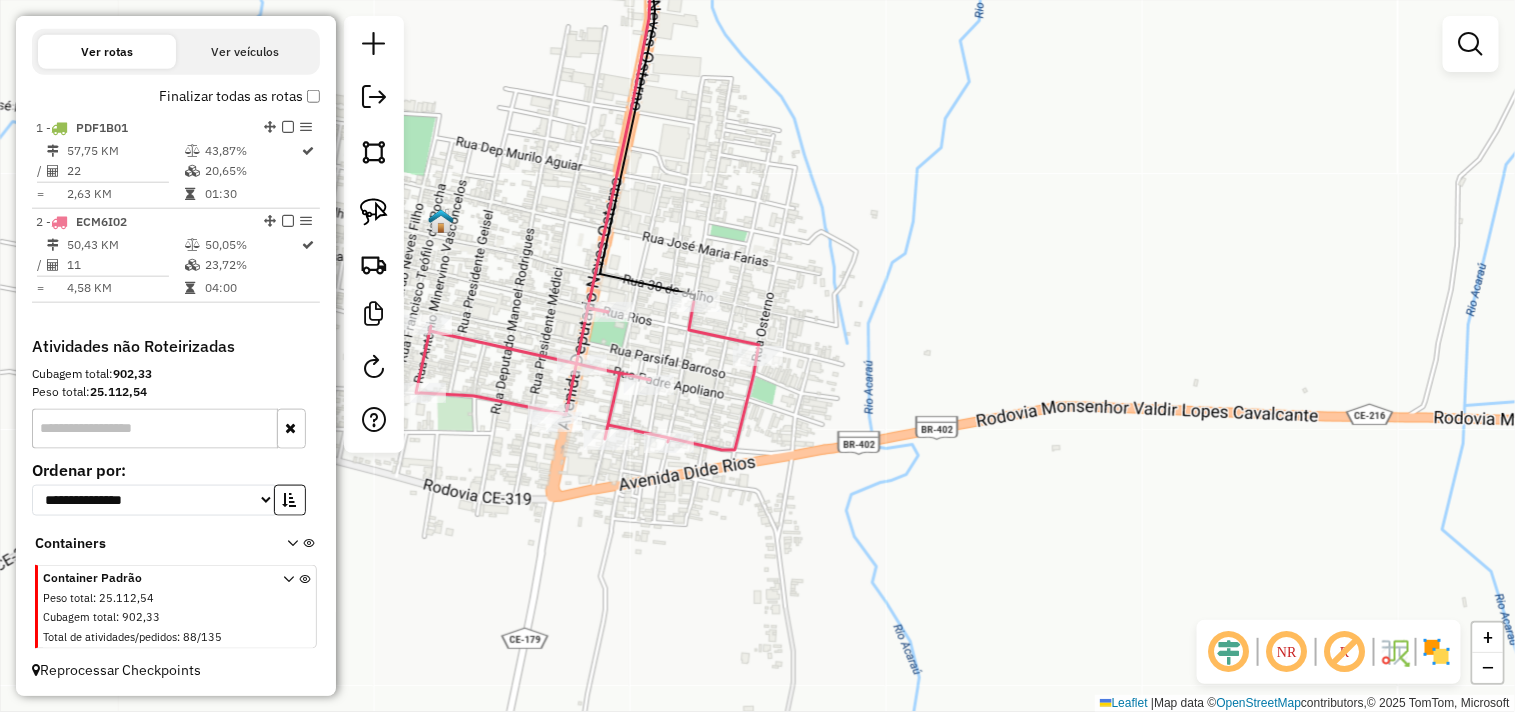 click on "Janela de atendimento Grade de atendimento Capacidade Transportadoras Veículos Cliente Pedidos  Rotas Selecione os dias de semana para filtrar as janelas de atendimento  Seg   Ter   Qua   Qui   Sex   Sáb   Dom  Informe o período da janela de atendimento: De: Até:  Filtrar exatamente a janela do cliente  Considerar janela de atendimento padrão  Selecione os dias de semana para filtrar as grades de atendimento  Seg   Ter   Qua   Qui   Sex   Sáb   Dom   Considerar clientes sem dia de atendimento cadastrado  Clientes fora do dia de atendimento selecionado Filtrar as atividades entre os valores definidos abaixo:  Peso mínimo:   Peso máximo:   Cubagem mínima:   Cubagem máxima:   De:   Até:  Filtrar as atividades entre o tempo de atendimento definido abaixo:  De:   Até:   Considerar capacidade total dos clientes não roteirizados Transportadora: Selecione um ou mais itens Tipo de veículo: Selecione um ou mais itens Veículo: Selecione um ou mais itens Motorista: Selecione um ou mais itens Nome: Rótulo:" 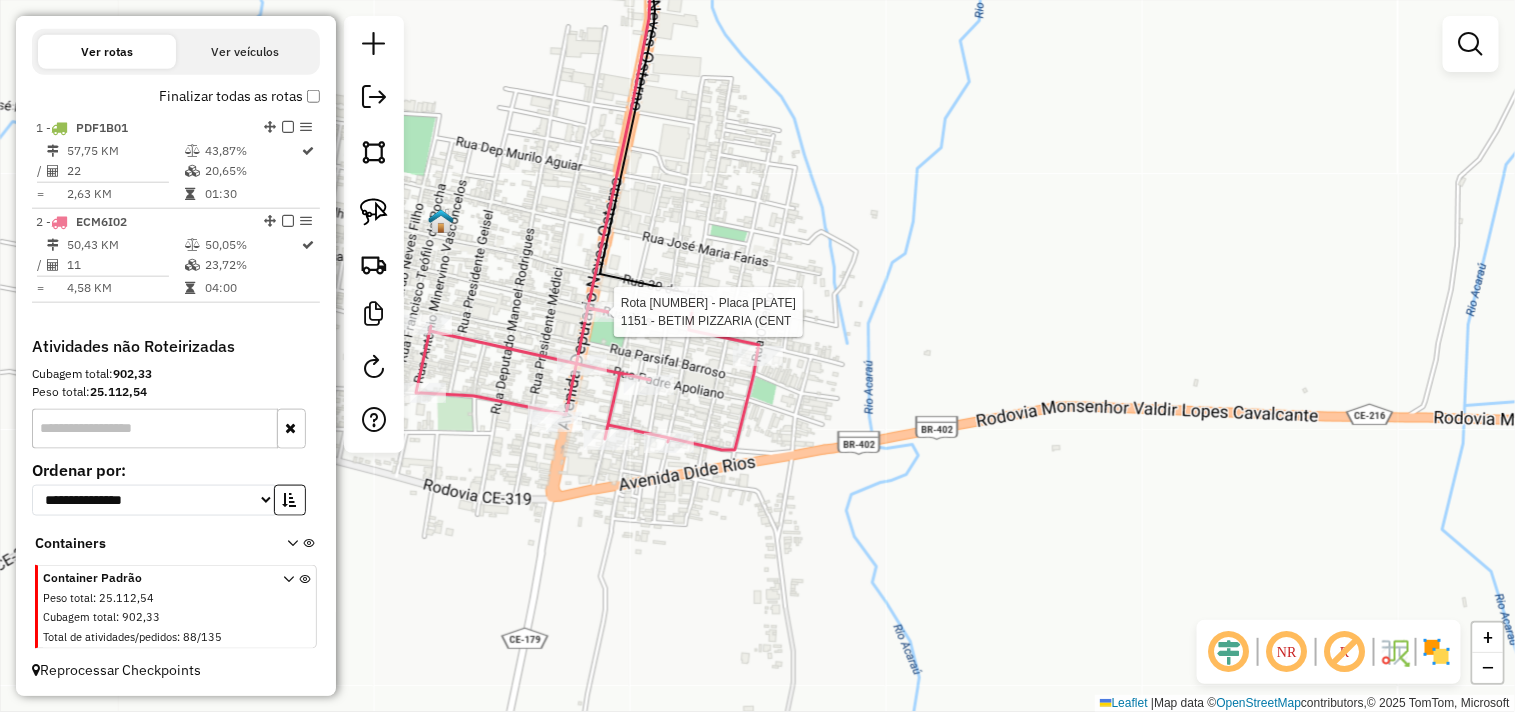 click 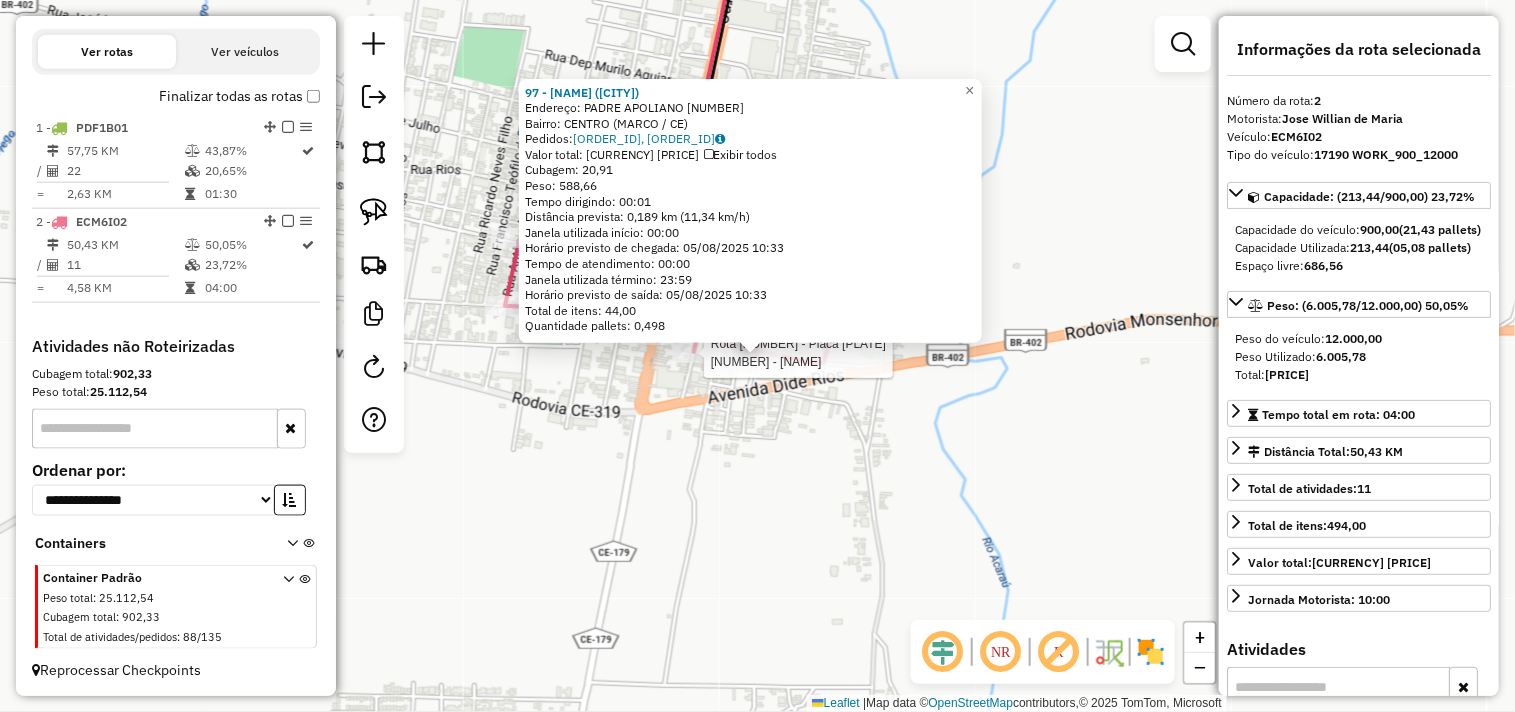 click 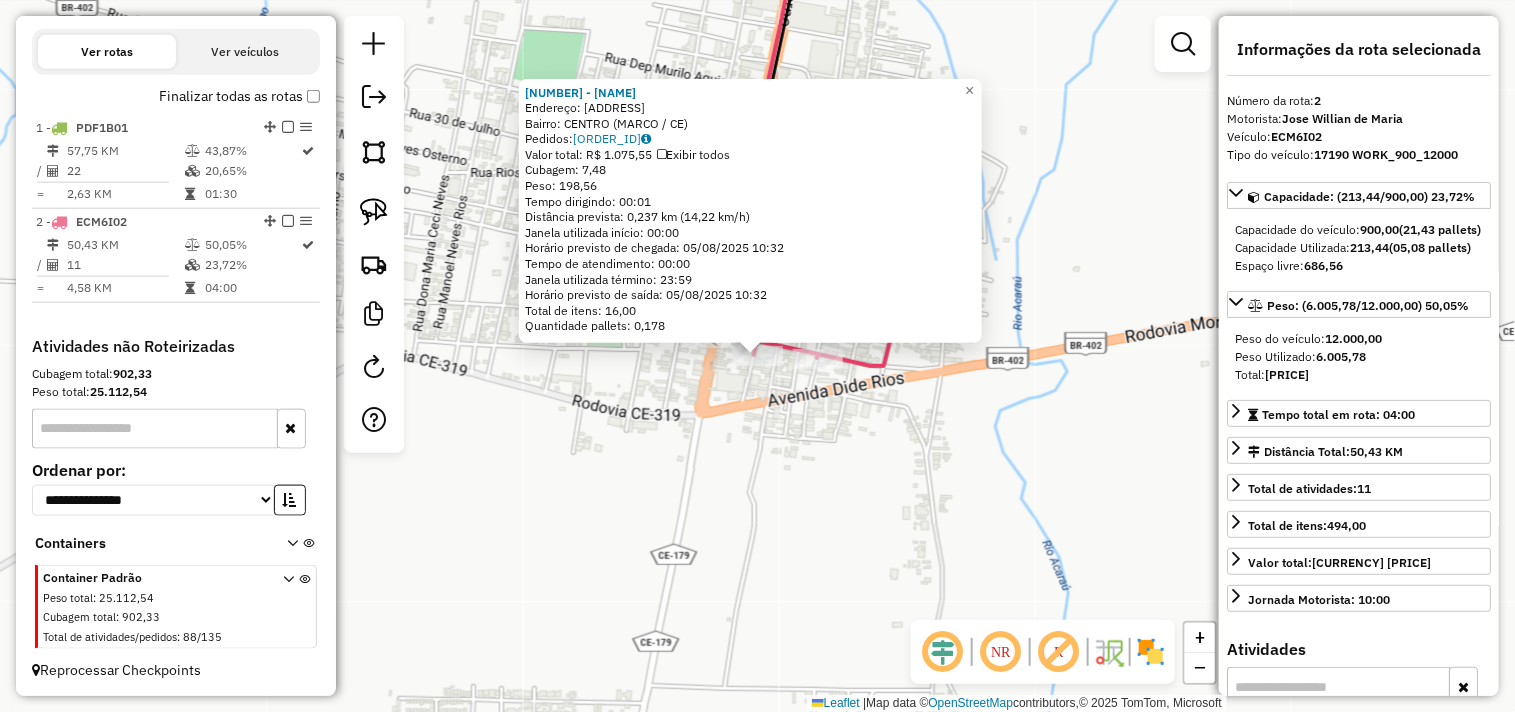 click on "[NUMBER] - CERVEJA E CIA MARCO Endereço: RUA MONSENHOR WALDIR [NUMBER] Bairro: CENTRO ([CITY] / CE) Pedidos: [ORDER_ID] Valor total: R$ [PRICE] Exibir todos Cubagem: [WEIGHT] Peso: [WEIGHT] Tempo dirigindo: [TIME] Distância prevista: [DISTANCE] km ([SPEED] km/h) Janela utilizada início: [TIME] Horário previsto de chegada: [DATE] [TIME] Tempo de atendimento: [TIME] Janela utilizada término: [TIME] Horário previsto de saída: [DATE] [TIME] Total de itens: [QUANTITY] Quantidade pallets: [QUANTITY] × Janela de atendimento Grade de atendimento Capacidade Transportadoras Veículos Cliente Pedidos Rotas Selecione os dias de semana para filtrar as janelas de atendimento Seg Ter Qua Qui Sex Sáb Dom Informe o período da janela de atendimento: De: [TIME] Até: [TIME] Filtrar exatamente a janela do cliente Considerar janela de atendimento padrão Selecione os dias de semana para filtrar as grades de atendimento Seg Ter Qua Qui Sex Sáb Dom Considerar clientes sem dia de atendimento cadastrado" 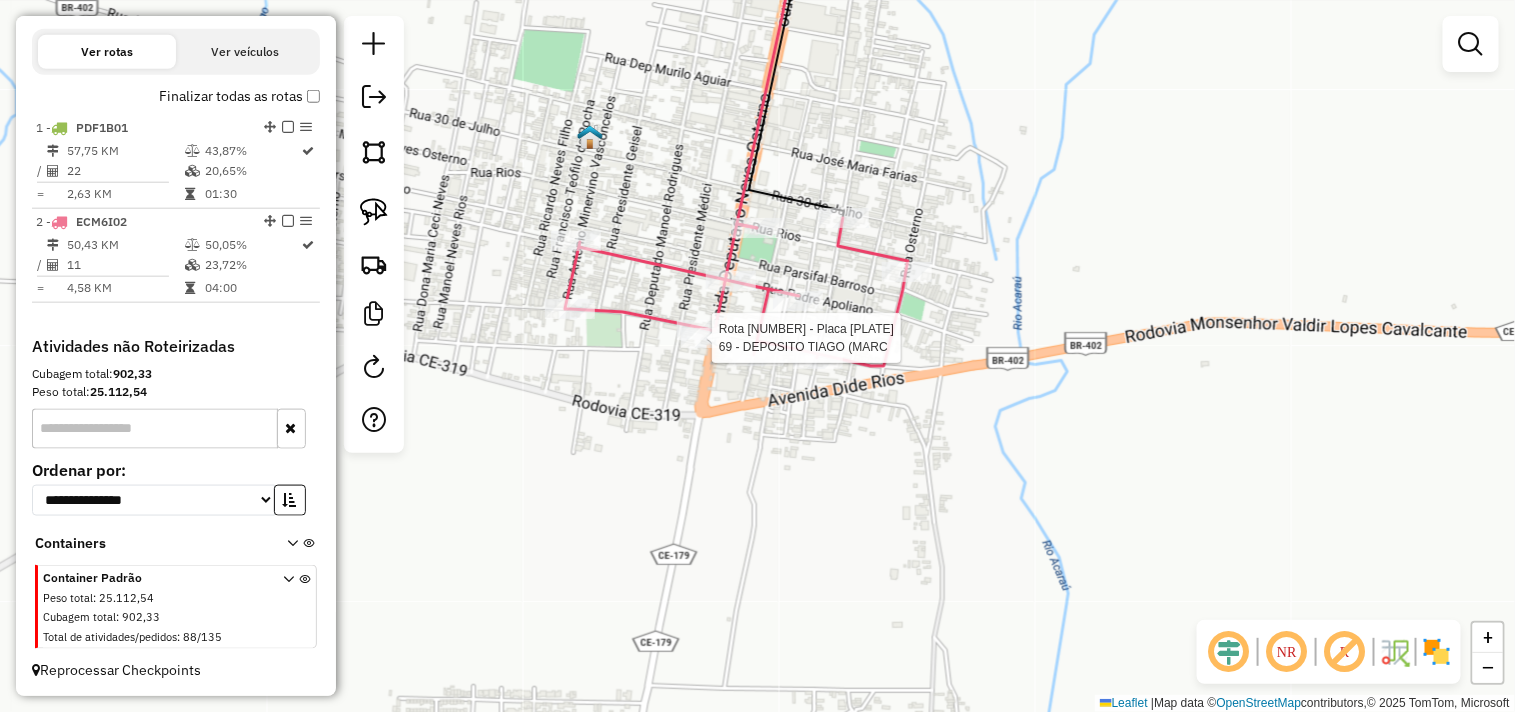 select on "**********" 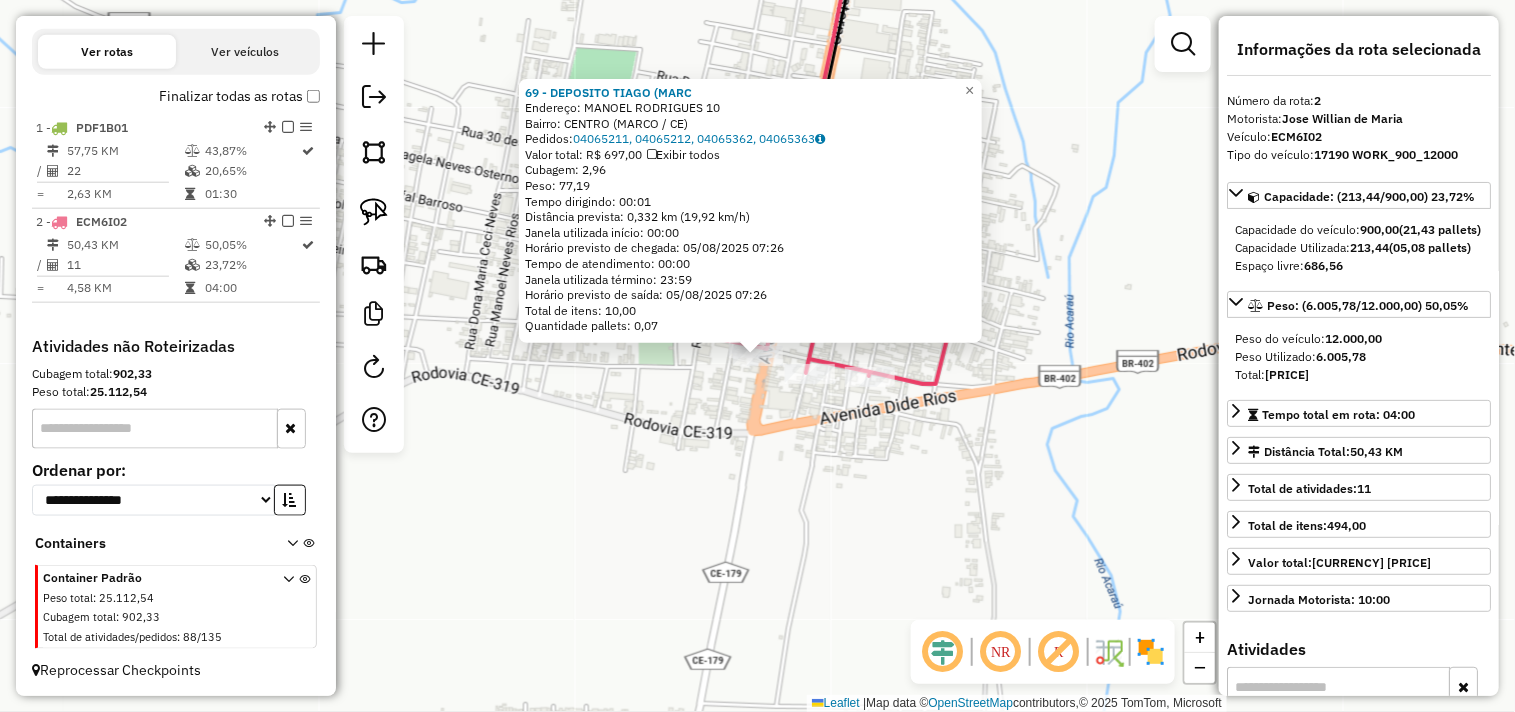 click on "[NUMBER] - DEPOSITO TIAGO (MARC Endereço: MANOEL RODRIGUES [NUMBER] Bairro: CENTRO ([CITY] / CE) Pedidos: [ORDER_ID], [ORDER_ID], [ORDER_ID], [ORDER_ID] Valor total: R$ [PRICE] Exibir todos Cubagem: [WEIGHT] Peso: [WEIGHT] Tempo dirigindo: [TIME] Distância prevista: [DISTANCE] km ([SPEED] km/h) Janela utilizada início: [TIME] Horário previsto de chegada: [DATE] [TIME] Tempo de atendimento: [TIME] Janela utilizada término: [TIME] Horário previsto de saída: [DATE] [TIME] Total de itens: [QUANTITY] Quantidade pallets: [QUANTITY] × Janela de atendimento Grade de atendimento Capacidade Transportadoras Veículos Cliente Pedidos Rotas Selecione os dias de semana para filtrar as janelas de atendimento Seg Ter Qua Qui Sex Sáb Dom Informe o período da janela de atendimento: De: [TIME] Até: [TIME] Filtrar exatamente a janela do cliente Considerar janela de atendimento padrão Selecione os dias de semana para filtrar as grades de atendimento Seg Ter Qua Qui Sex Sáb Dom Peso mínimo: Peso máximo: De:" 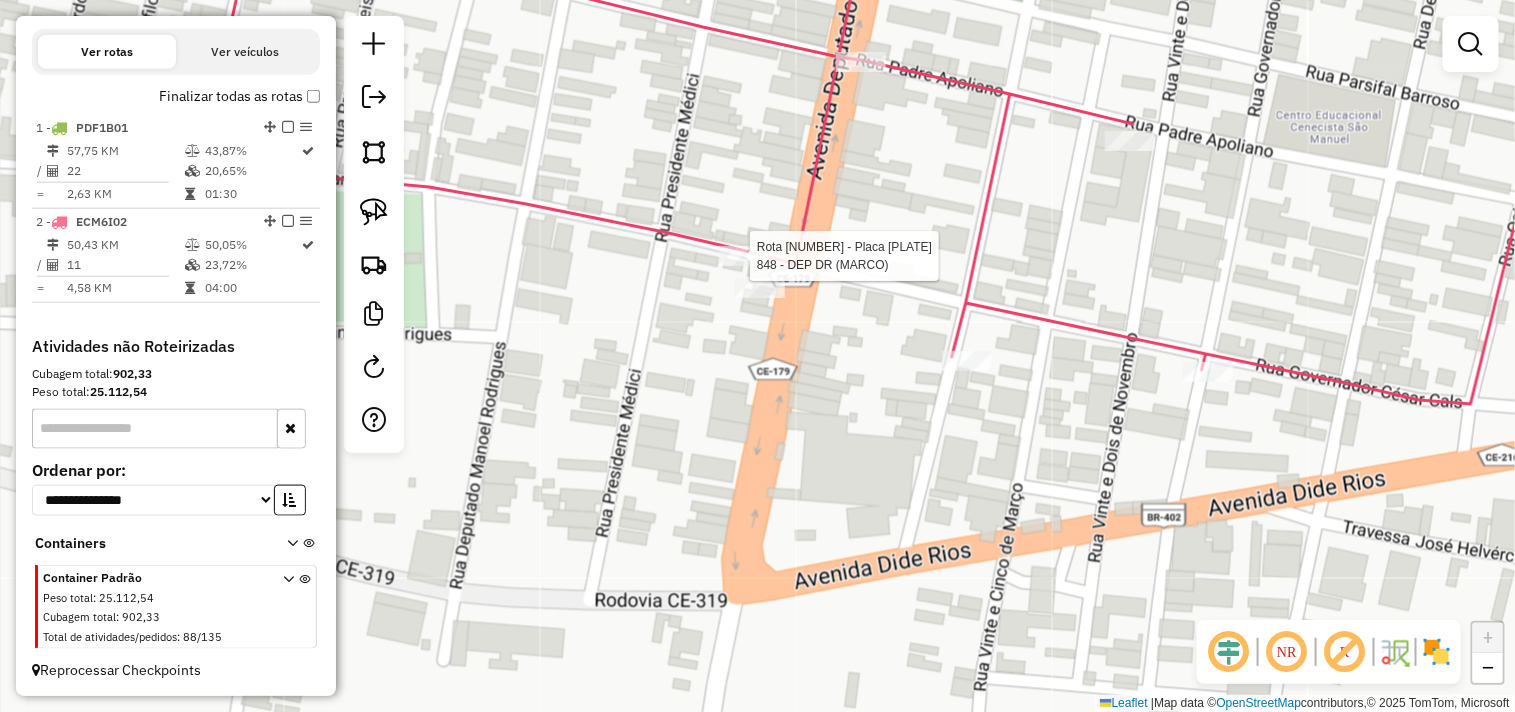 select on "**********" 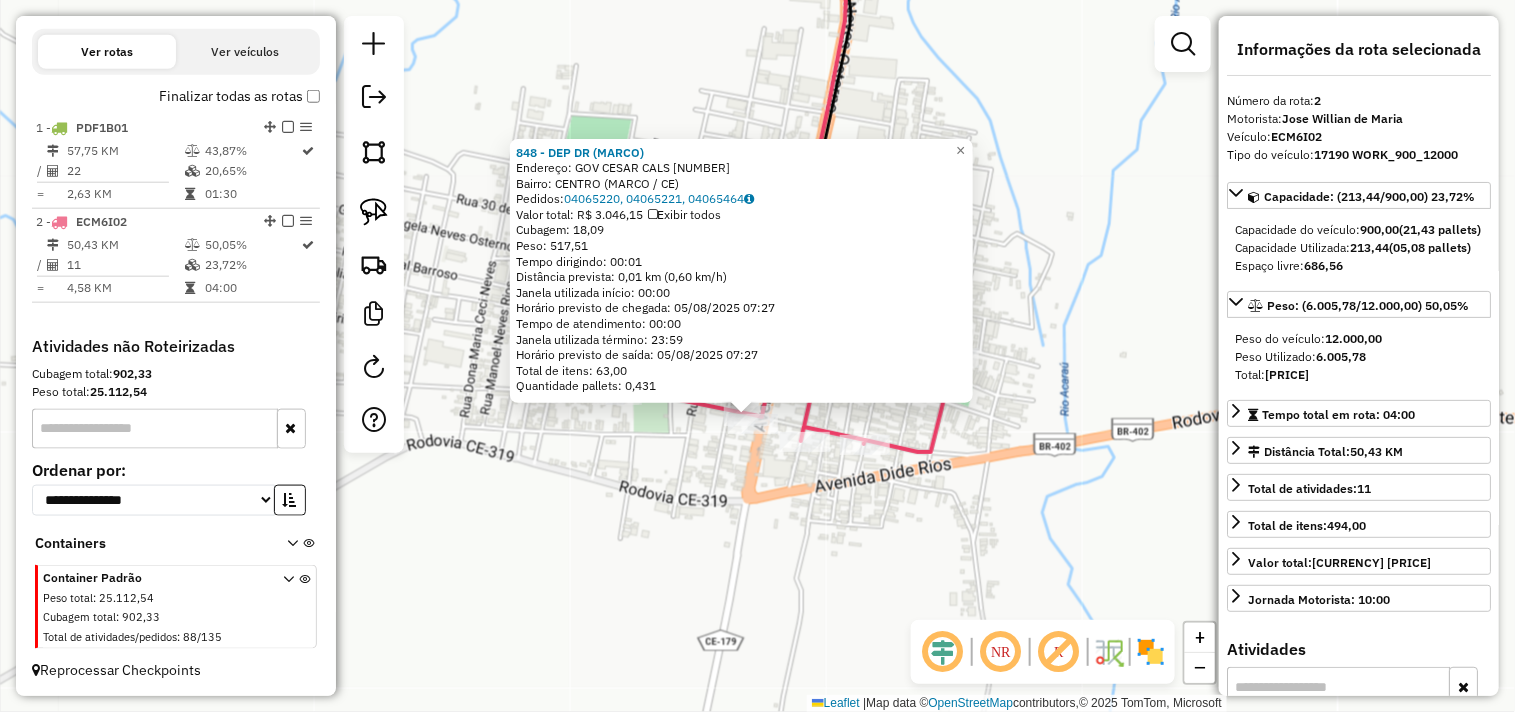 click on "[NUMBER] - DEP DR (MARCO) Endereço: GOV CESAR CALS [NUMBER] Bairro: CENTRO ([CITY] / CE) Pedidos: [ORDER_ID], [ORDER_ID], [ORDER_ID] Valor total: R$ [PRICE] Exibir todos Cubagem: [WEIGHT] Peso: [WEIGHT] Tempo dirigindo: [TIME] Distância prevista: [DISTANCE] km ([SPEED] km/h) Janela utilizada início: [TIME] Horário previsto de chegada: [DATE] [TIME] Tempo de atendimento: [TIME] Janela utilizada término: [TIME] Horário previsto de saída: [DATE] [TIME] Total de itens: [QUANTITY] Quantidade pallets: [QUANTITY] × Janela de atendimento Grade de atendimento Capacidade Transportadoras Veículos Cliente Pedidos Rotas Selecione os dias de semana para filtrar as janelas de atendimento Seg Ter Qua Qui Sex Sáb Dom Informe o período da janela de atendimento: De: [TIME] Até: [TIME] Filtrar exatamente a janela do cliente Considerar janela de atendimento padrão Selecione os dias de semana para filtrar as grades de atendimento Seg Ter Qua Qui Sex Sáb Dom Peso mínimo: Peso máximo: De: Até: +" 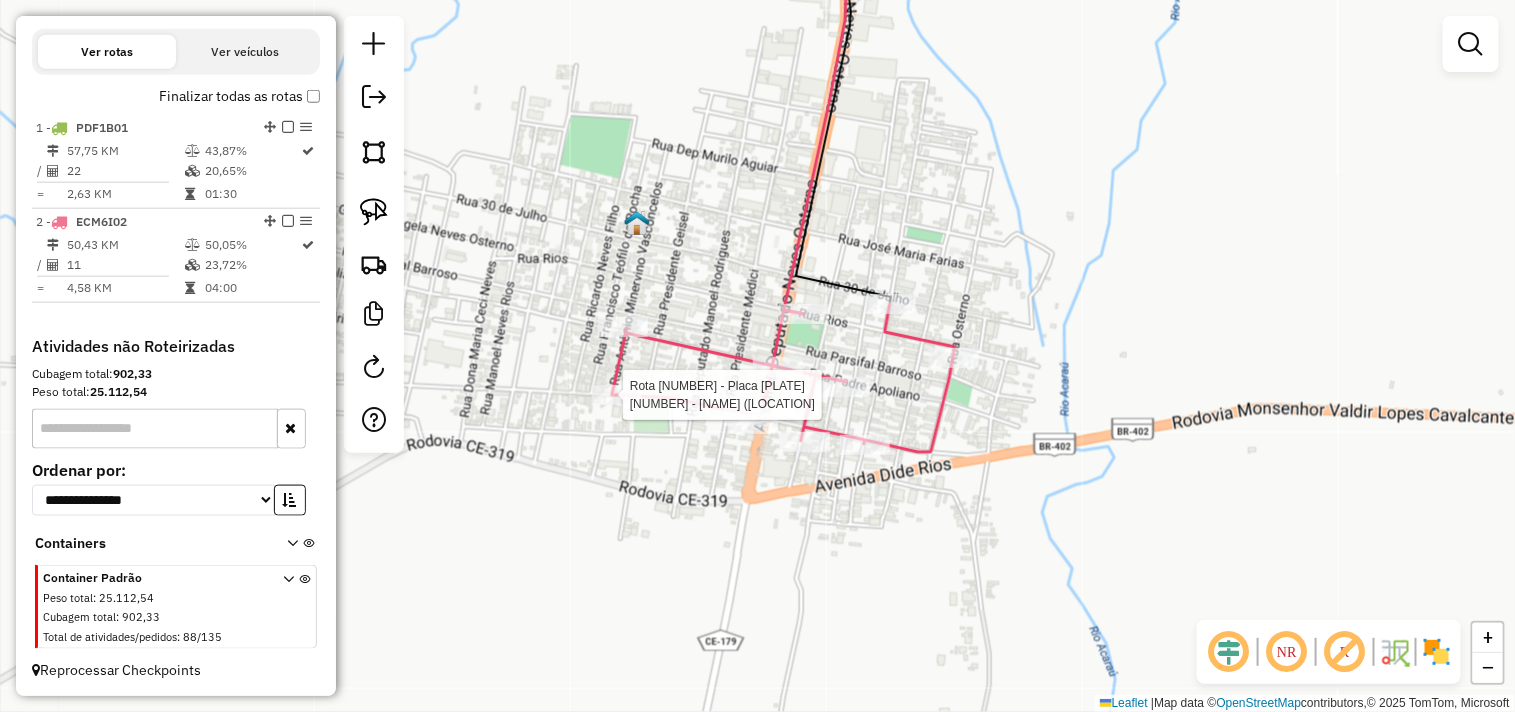 select on "**********" 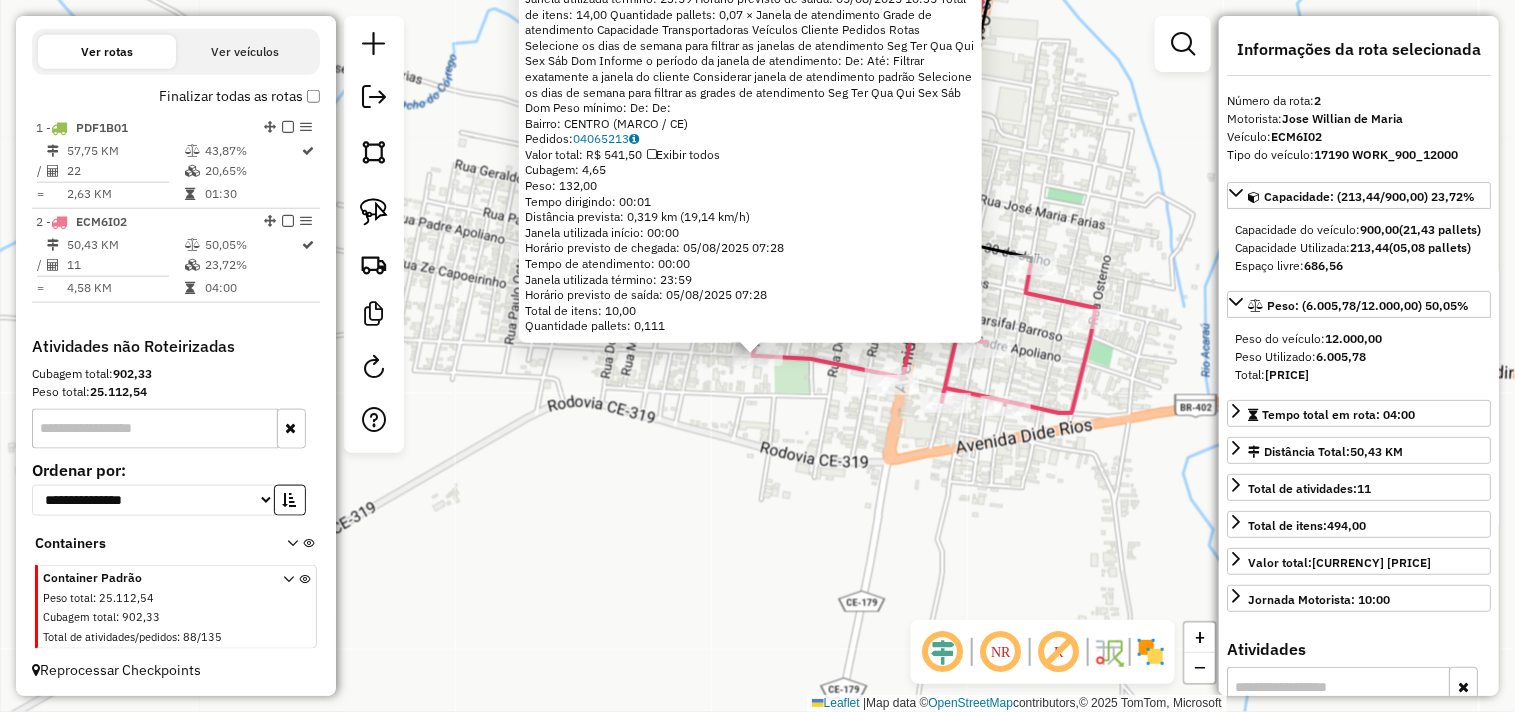 click on "[NUMBER] - [NAME] ([CITY]) Endereço: GOV CESAR CARLS [NUMBER] Bairro: CENTRO ([CITY]) Pedidos: [ORDER_ID] Valor total: R$ [PRICE] Exibir todos Cubagem: [CUBAGE] Peso: [WEIGHT] Tempo dirigindo: [TIME] Distância prevista: [DISTANCE] ([SPEED]) Janela utilizada início: [TIME] Horário previsto de chegada: [DATE] [TIME] Tempo de atendimento: [TIME] Janela utilizada término: [TIME] Horário previsto de saída: [DATE] [TIME] Total de itens: [ITEMS] Quantidade pallets: [PALLETS] × Janela de atendimento Grade de atendimento Capacidade Transportadoras Veículos Cliente Pedidos Rotas Selecione os dias de semana para filtrar as janelas de atendimento Seg Ter Qua Qui Sex Sáb Dom Informe o período da janela de atendimento: De: Até: Filtrar exatamente a janela do cliente Considerar janela de atendimento padrão Selecione os dias de semana para filtrar as grades de atendimento Seg Ter Qua Qui Sex Sáb Dom Considerar clientes sem dia de atendimento cadastrado De: +" 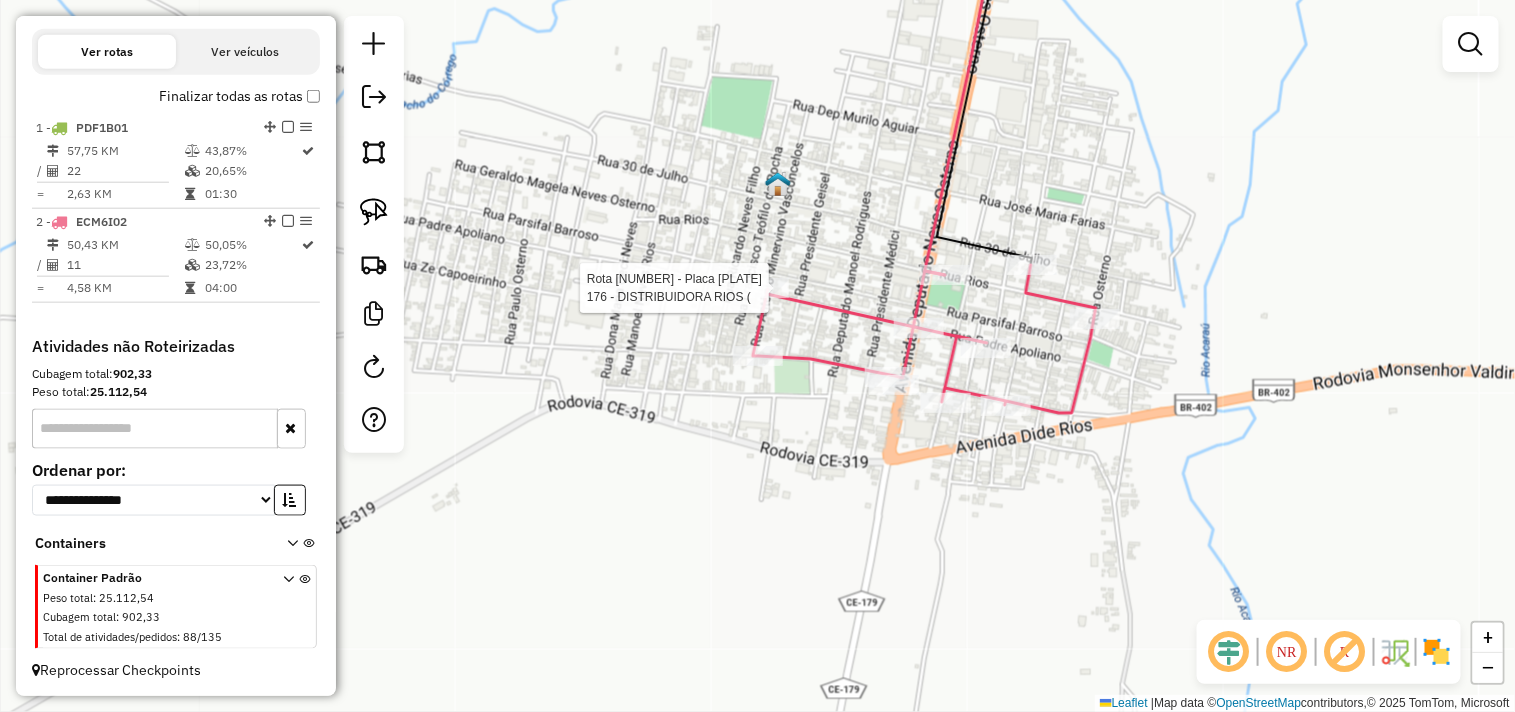 select on "**********" 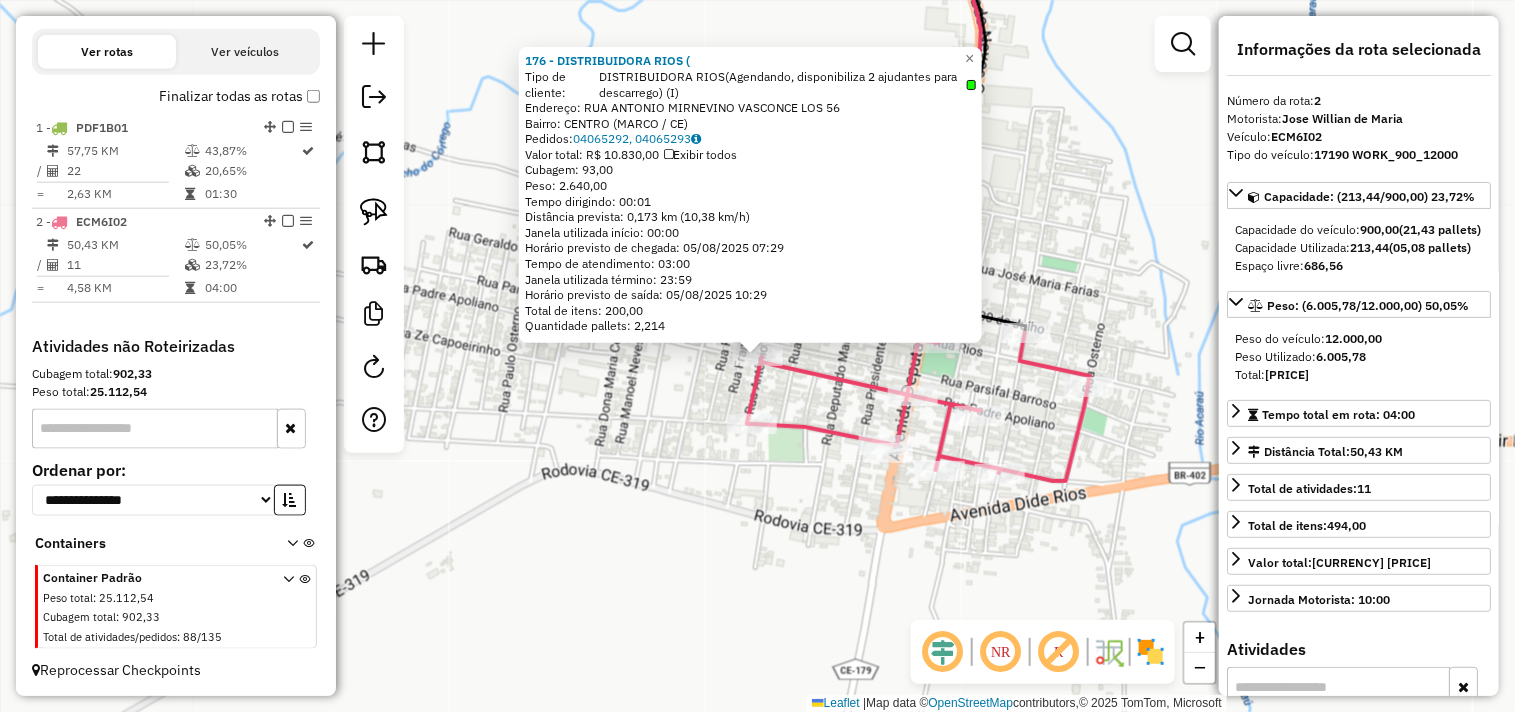 click on "Endereço:  RUA ANTONIO MIRNEVINO VASCONCE LOS [NUMBER]   Bairro: CENTRO (MARCO / [STATE])   Pedidos:  [ORDER_ID], [ORDER_ID]   Valor total: R$ 10.830,00   Exibir todos   Cubagem: 93,00  Peso: 2.640,00  Tempo dirigindo: 00:01   Distância prevista: 0,173 km (10,38 km/h)   Janela utilizada início: 00:00   Horário previsto de chegada: 05/08/2025 07:29   Tempo de atendimento: 03:00   Janela utilizada término: 23:59   Horário previsto de saída: 05/08/2025 10:29   Total de itens: 200,00   Quantidade pallets: 2,214  × Janela de atendimento Grade de atendimento Capacidade Transportadoras Veículos Cliente Pedidos  Rotas Selecione os dias de semana para filtrar as janelas de atendimento  Seg   Ter   Qua   Qui   Sex   Sáb   Dom  Informe o período da janela de atendimento: De: Até:  Filtrar exatamente a janela do cliente  Considerar janela de atendimento padrão" 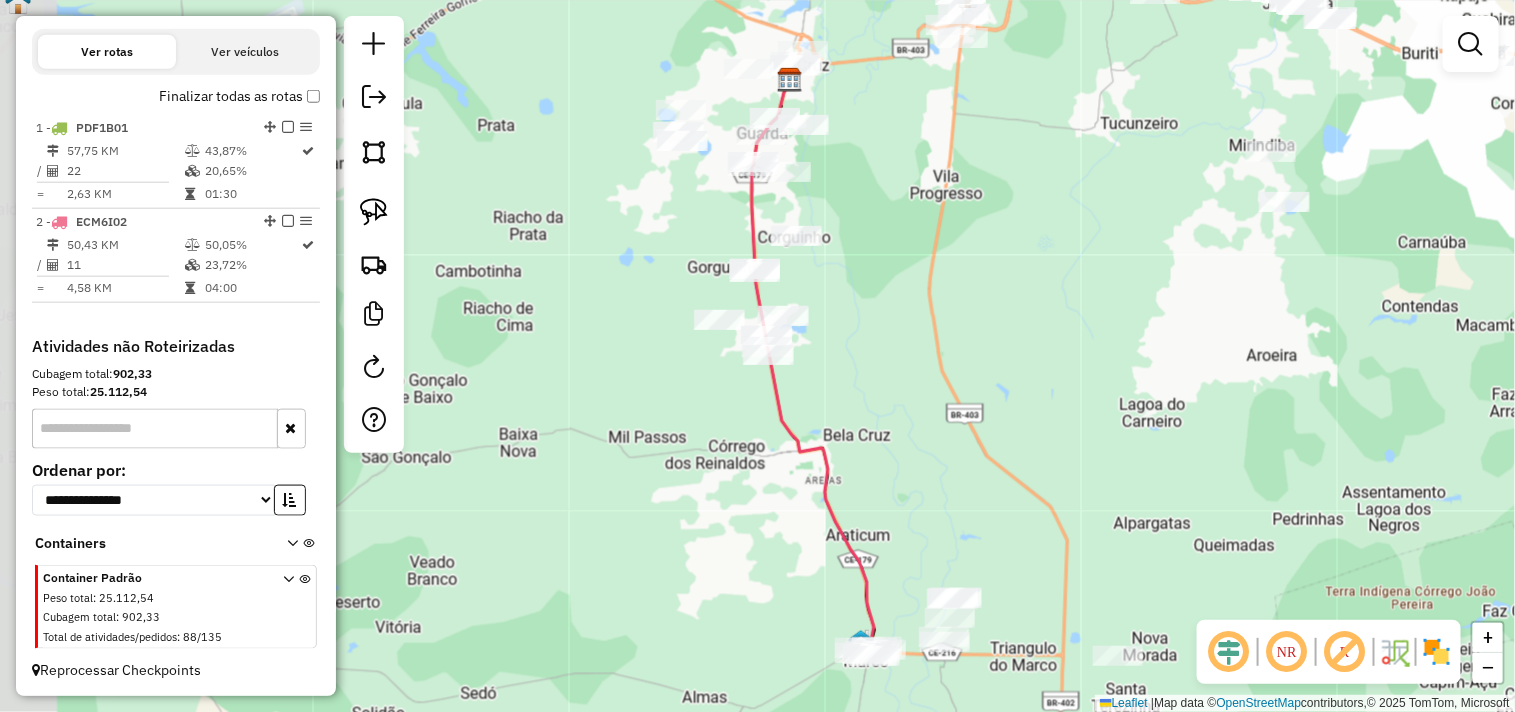 drag, startPoint x: 863, startPoint y: 494, endPoint x: 912, endPoint y: 592, distance: 109.56733 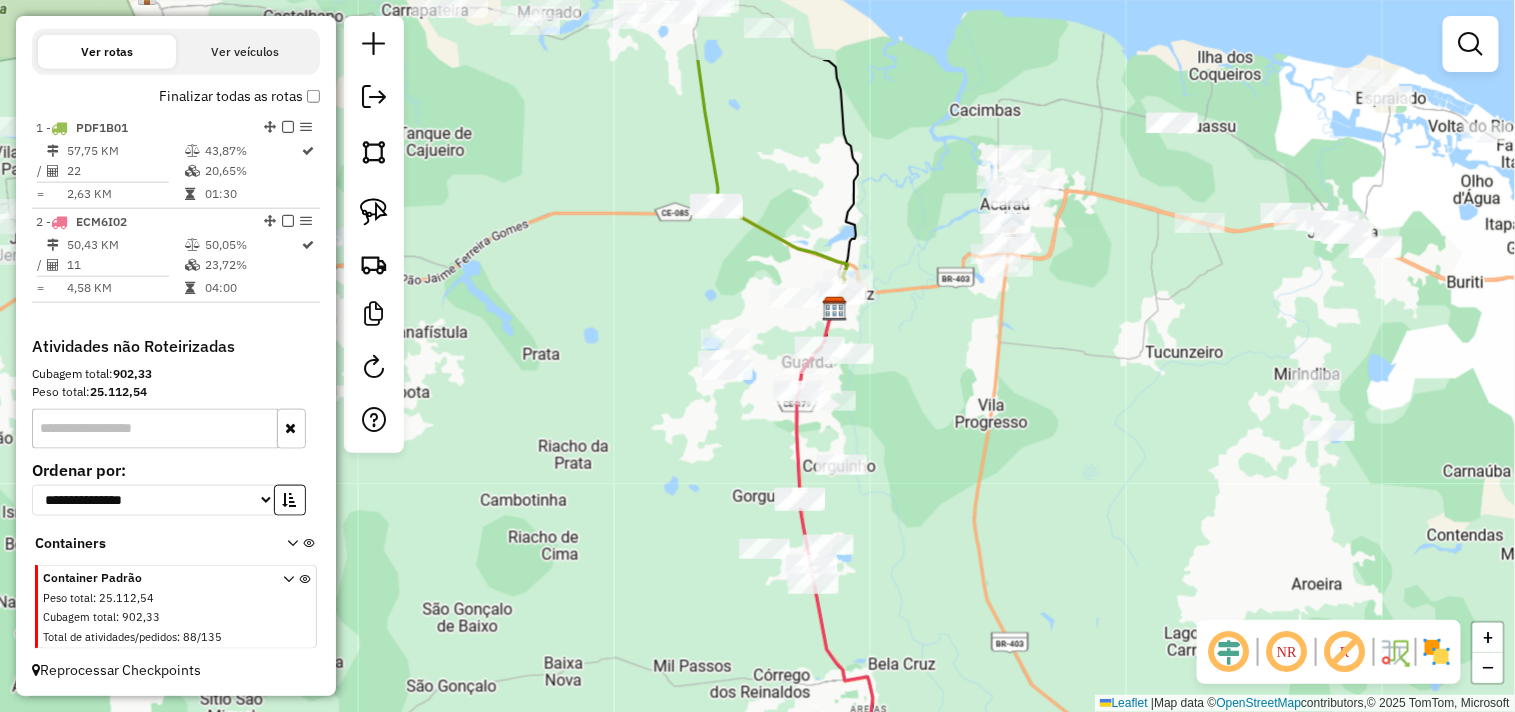 drag, startPoint x: 910, startPoint y: 557, endPoint x: 904, endPoint y: 593, distance: 36.496574 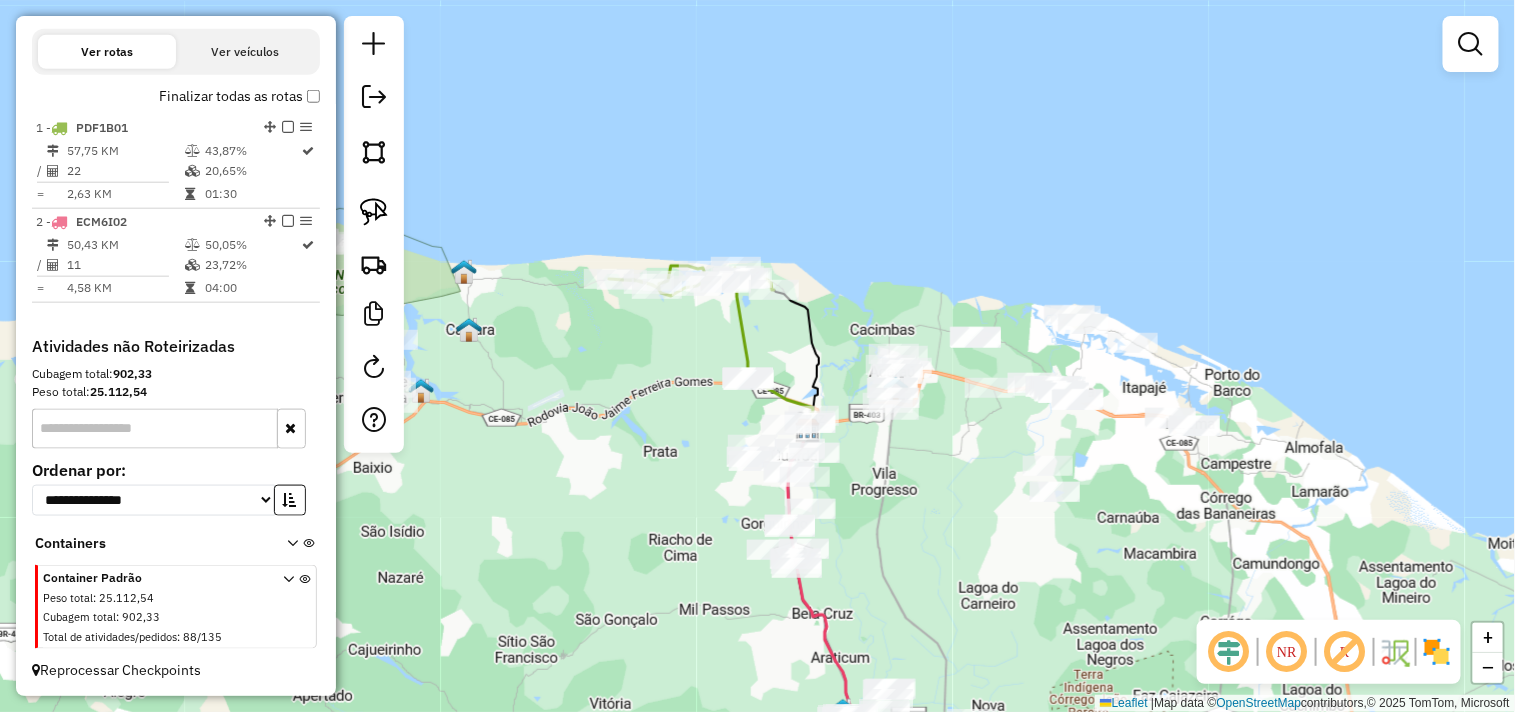 drag, startPoint x: 1020, startPoint y: 504, endPoint x: 921, endPoint y: 511, distance: 99.24717 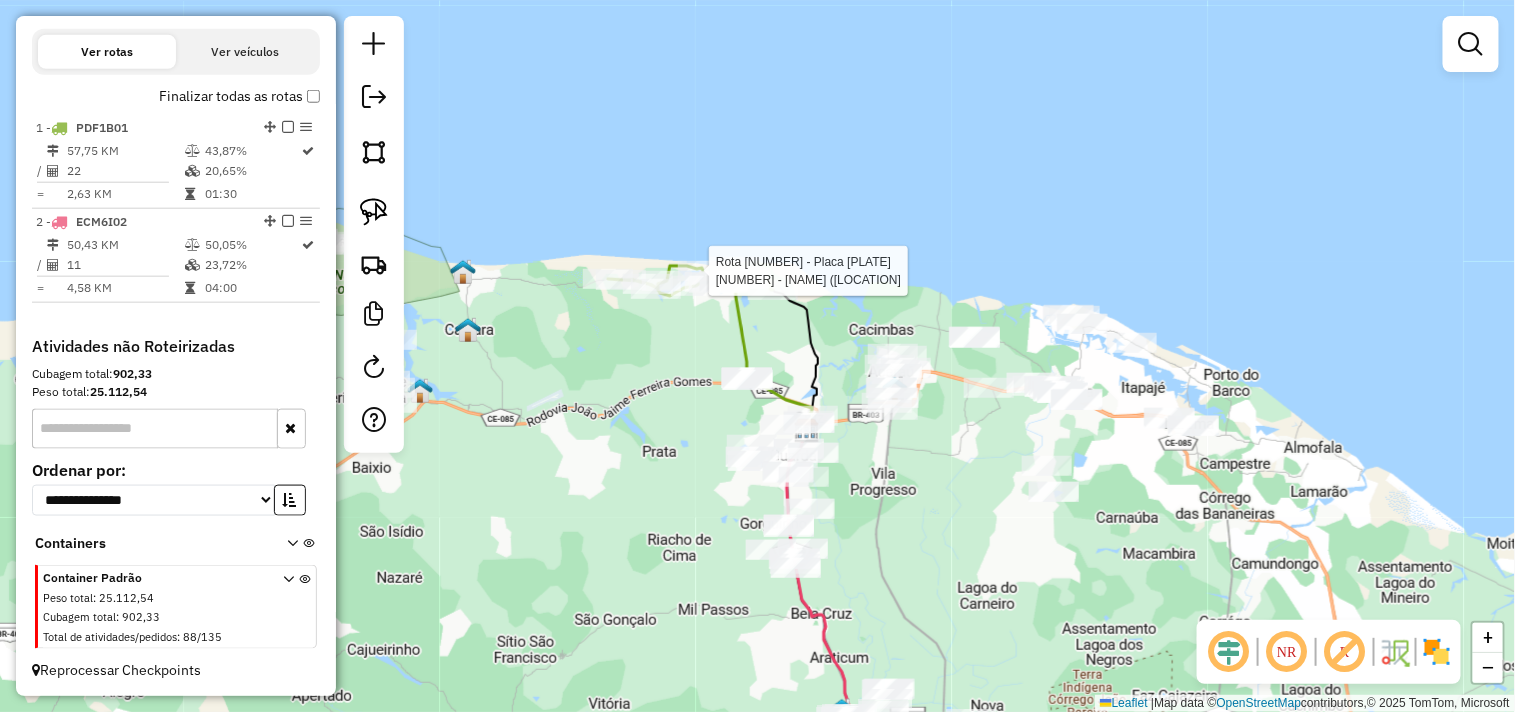 select on "**********" 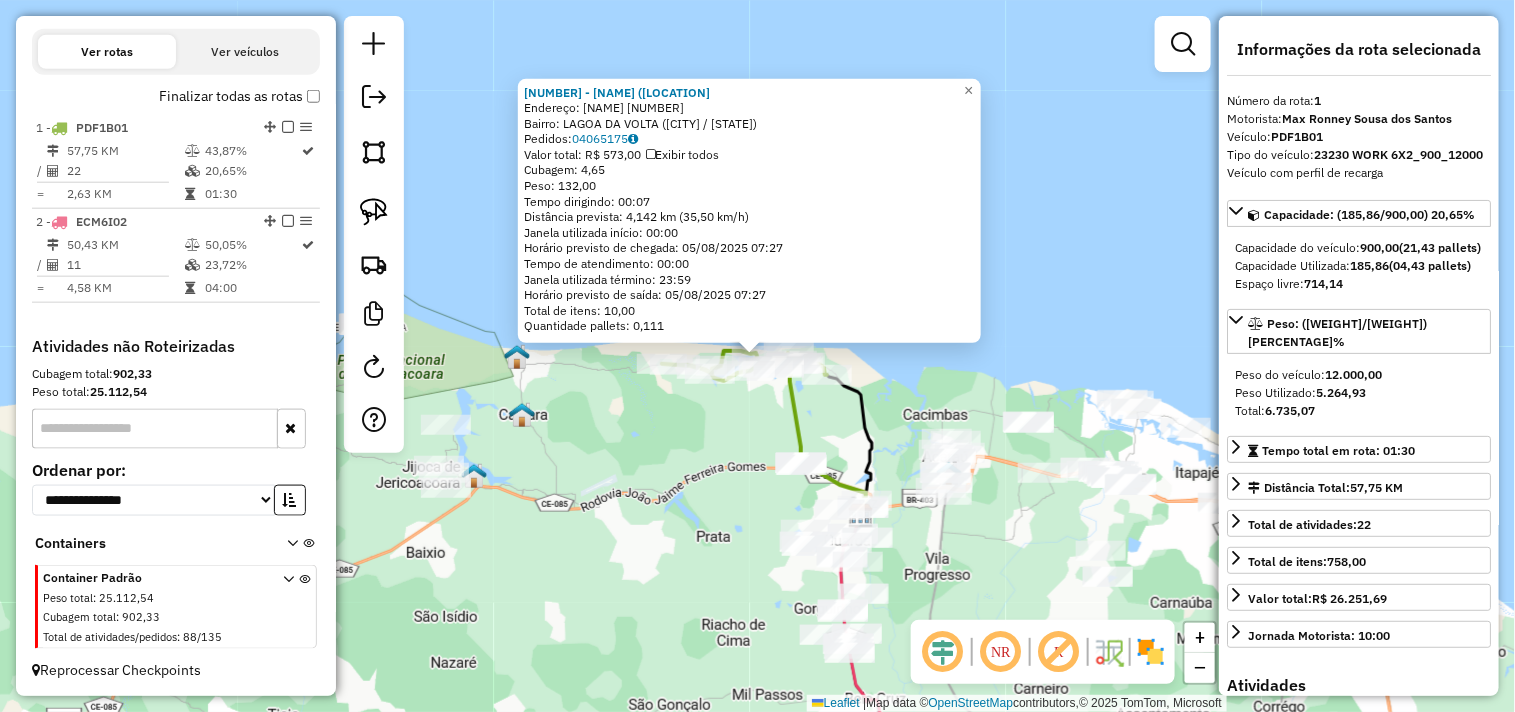 click on "627 - TORRE BAR (LAGOA DA  Endereço:  LAGOA DA VOLTA [NUMBER]   Bairro: LAGOA DA VOLTA ([CITY] / [STATE])   Pedidos:  04065175   Valor total: R$ 573,00   Exibir todos   Cubagem: 4,65  Peso: 132,00  Tempo dirigindo: 00:07   Distância prevista: 4,142 km (35,50 km/h)   Janela utilizada início: 00:00   Horário previsto de chegada: 05/08/2025 07:27   Tempo de atendimento: 00:00   Janela utilizada término: 23:59   Horário previsto de saída: 05/08/2025 07:27   Total de itens: 10,00   Quantidade pallets: 0,111  × Janela de atendimento Grade de atendimento Capacidade Transportadoras Veículos Cliente Pedidos  Rotas Selecione os dias de semana para filtrar as janelas de atendimento  Seg   Ter   Qua   Qui   Sex   Sáb   Dom  Informe o período da janela de atendimento: De: Até:  Filtrar exatamente a janela do cliente  Considerar janela de atendimento padrão  Selecione os dias de semana para filtrar as grades de atendimento  Seg   Ter   Qua   Qui   Sex   Sáb   Dom   Clientes fora do dia de atendimento selecionado  De:" 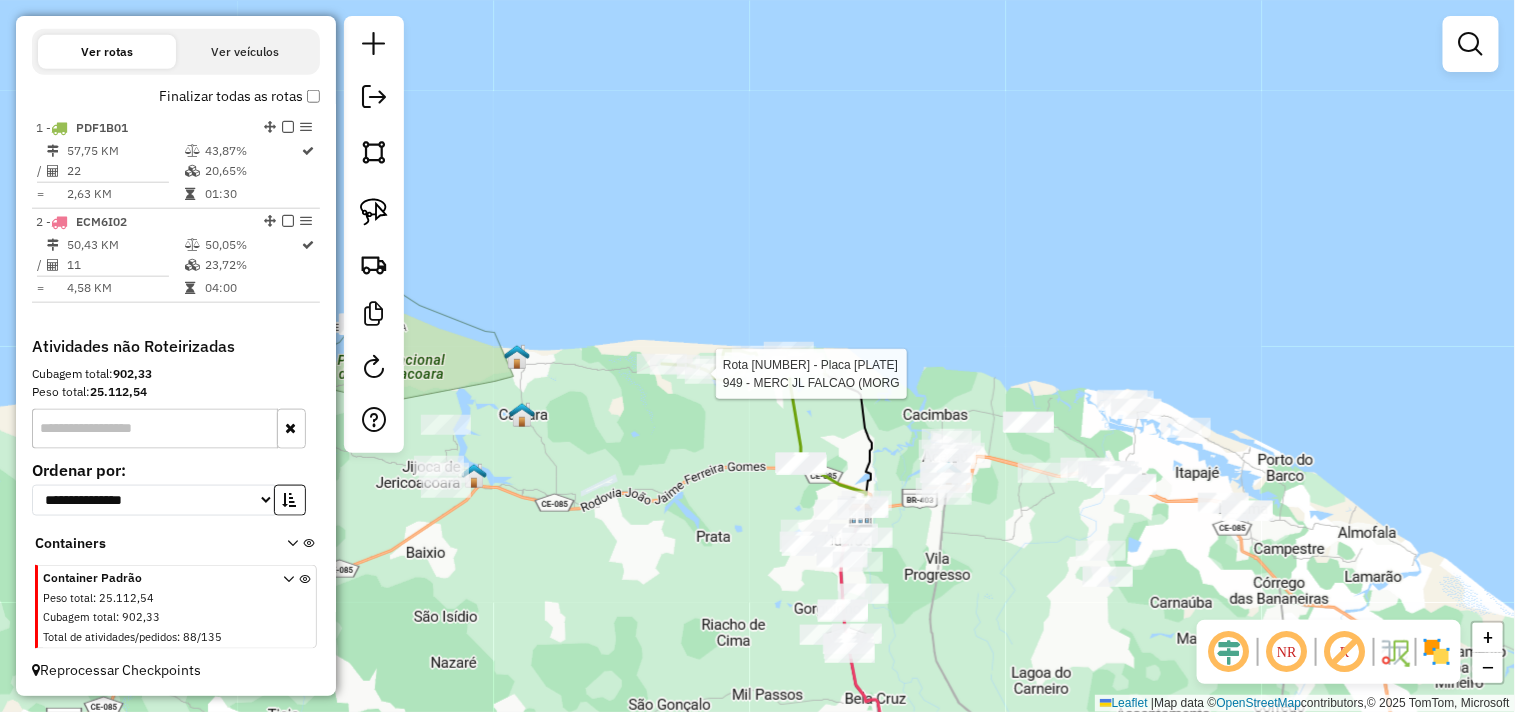 select on "**********" 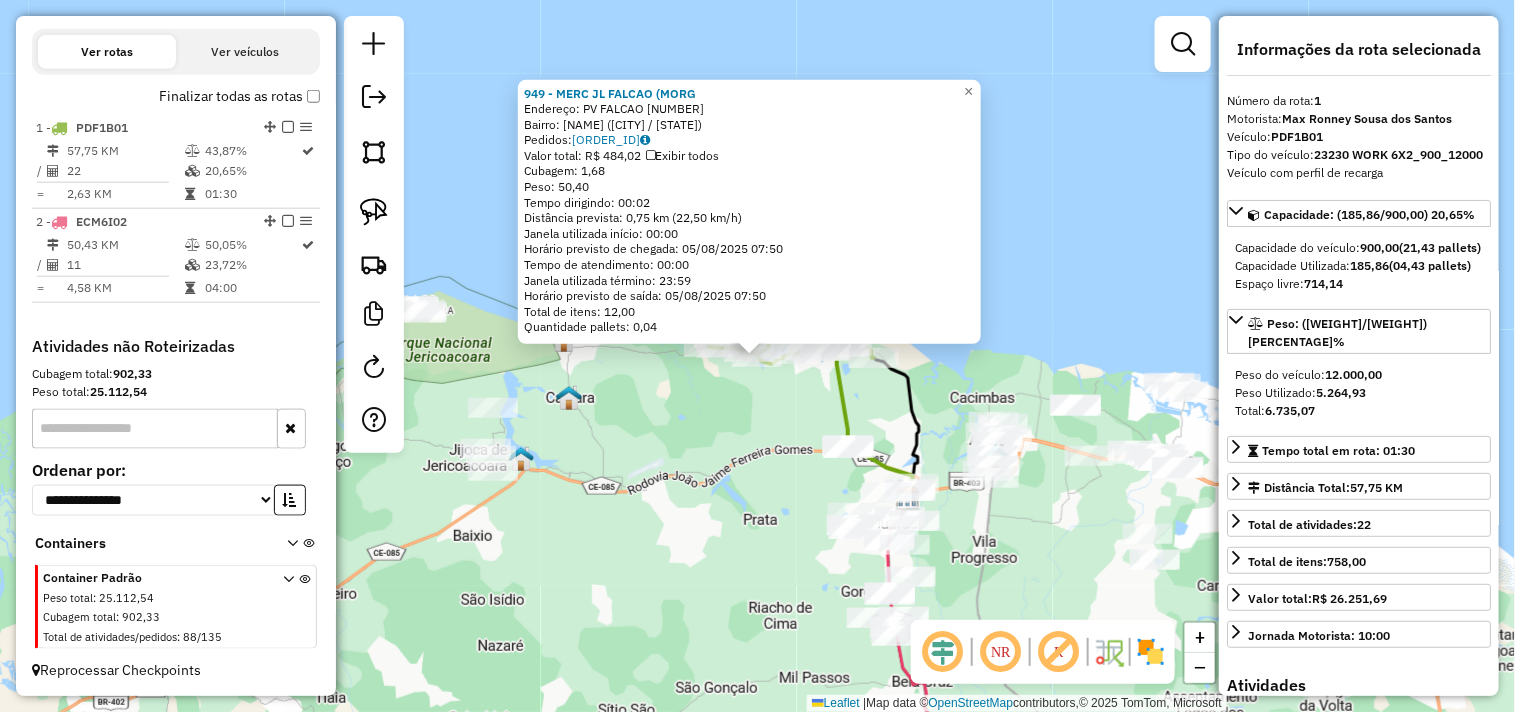 click on "[NUMBER] - MERC JL FALCAO (MORG Endereço: PV FALCAO [NUMBER] Bairro: MORGADO ([CITY] / CE) Pedidos: [ORDER_ID] Valor total: R$ [PRICE] Exibir todos Cubagem: [WEIGHT] Peso: [WEIGHT] Tempo dirigindo: [TIME] Distância prevista: [DISTANCE] km ([SPEED] km/h) Janela utilizada início: [TIME] Horário previsto de chegada: [DATE] [TIME] Tempo de atendimento: [TIME] Janela utilizada término: [TIME] Horário previsto de saída: [DATE] [TIME] Total de itens: [QUANTITY] Quantidade pallets: [QUANTITY] × Janela de atendimento Grade de atendimento Capacidade Transportadoras Veículos Cliente Pedidos Rotas Selecione os dias de semana para filtrar as janelas de atendimento Seg Ter Qua Qui Sex Sáb Dom Informe o período da janela de atendimento: De: [TIME] Até: [TIME] Filtrar exatamente a janela do cliente Considerar janela de atendimento padrão Selecione os dias de semana para filtrar as grades de atendimento Seg Ter Qua Qui Sex Sáb Dom Considerar clientes sem dia de atendimento cadastrado Peso mínimo:" 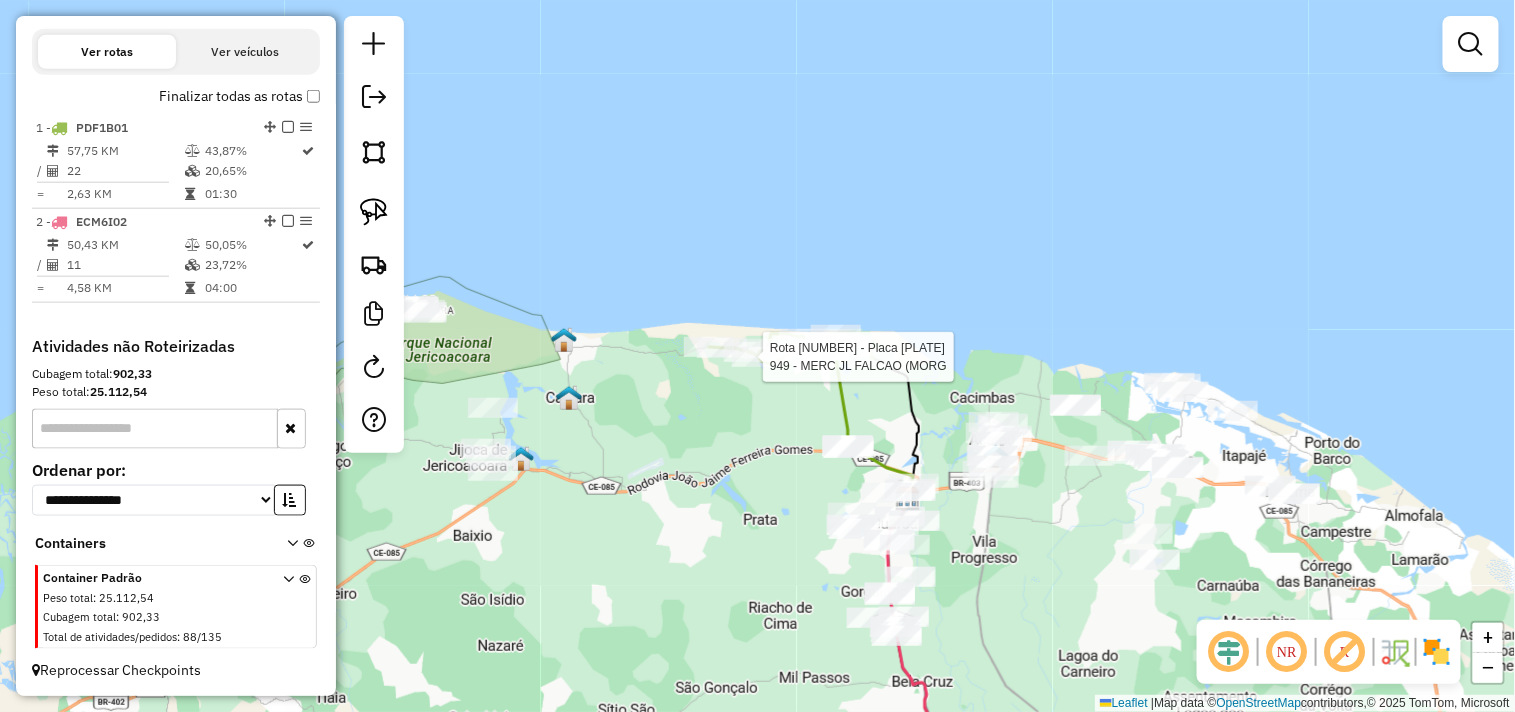 select on "**********" 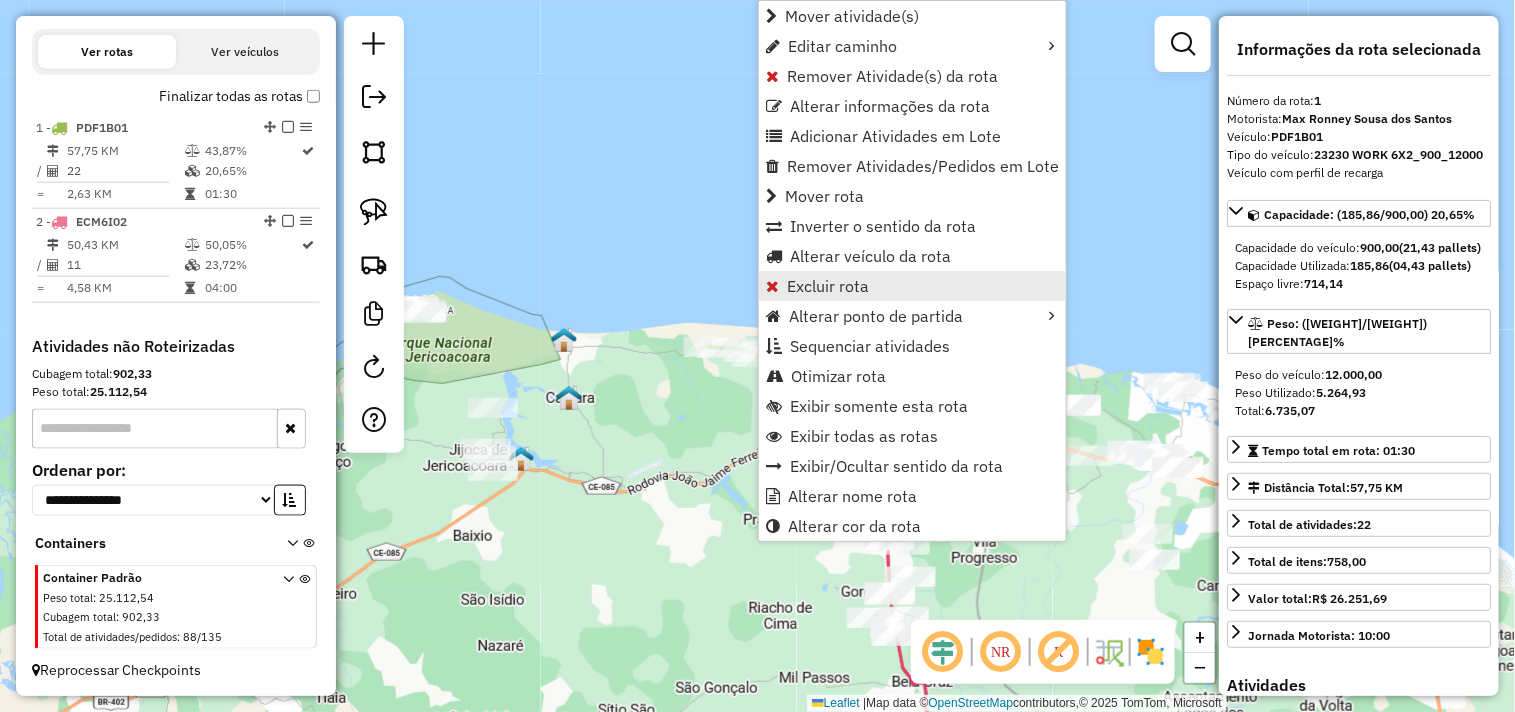 click at bounding box center [772, 286] 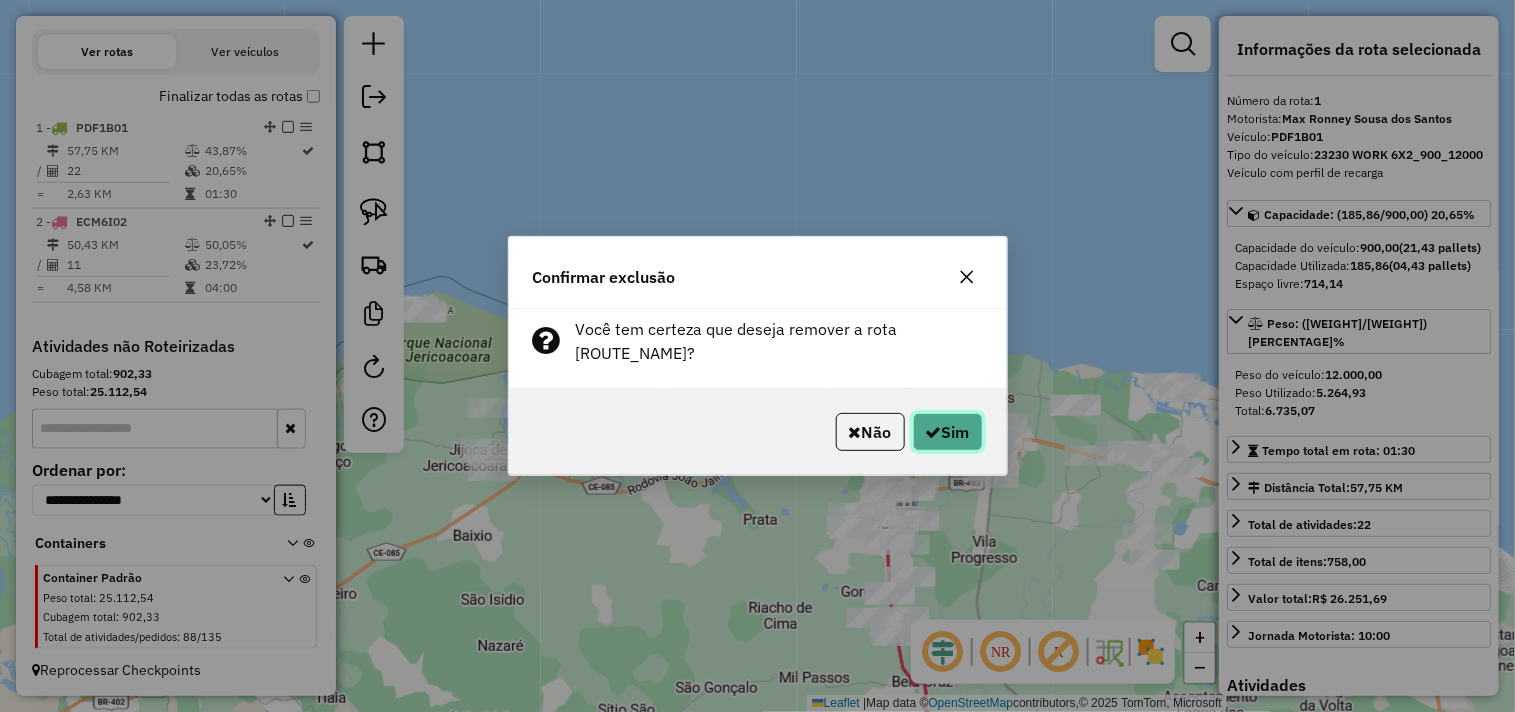 click on "Sim" 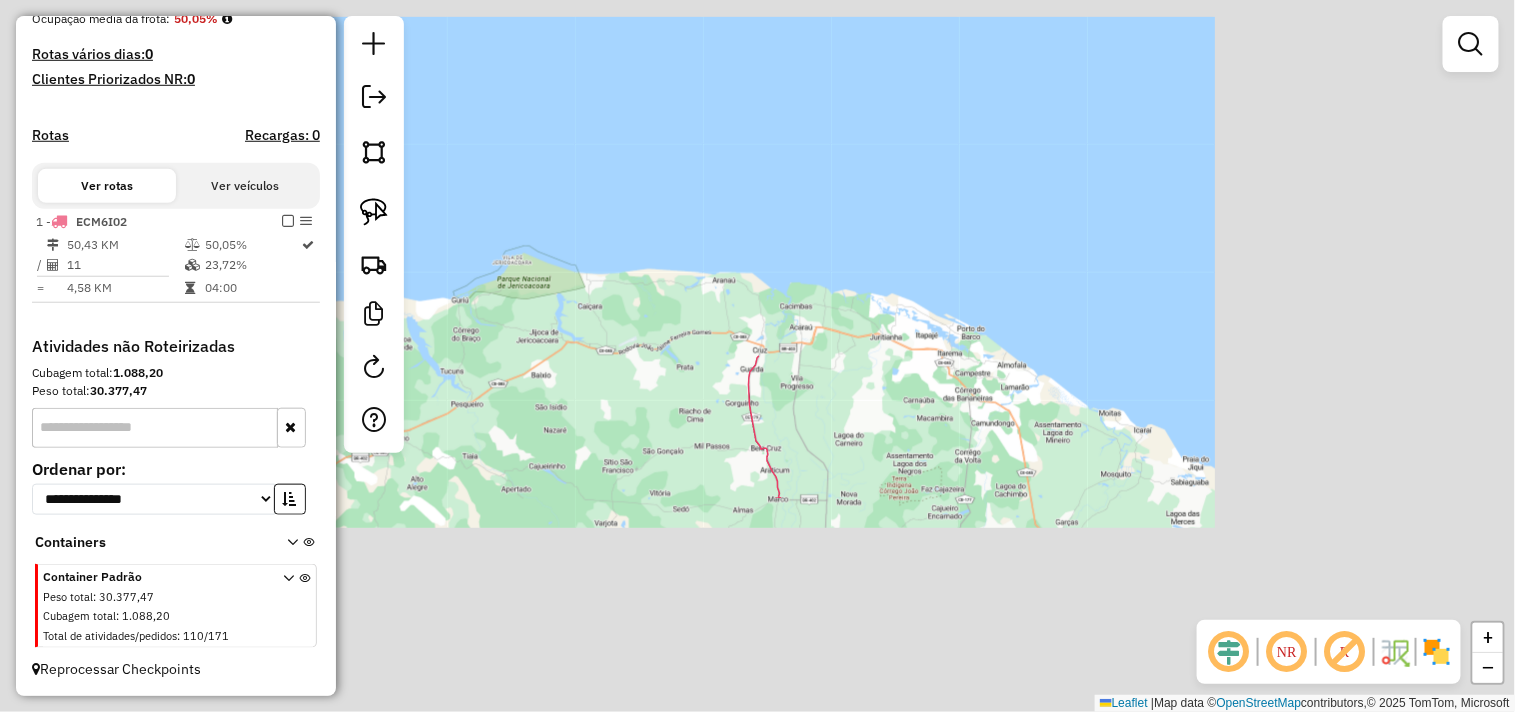 scroll, scrollTop: 516, scrollLeft: 0, axis: vertical 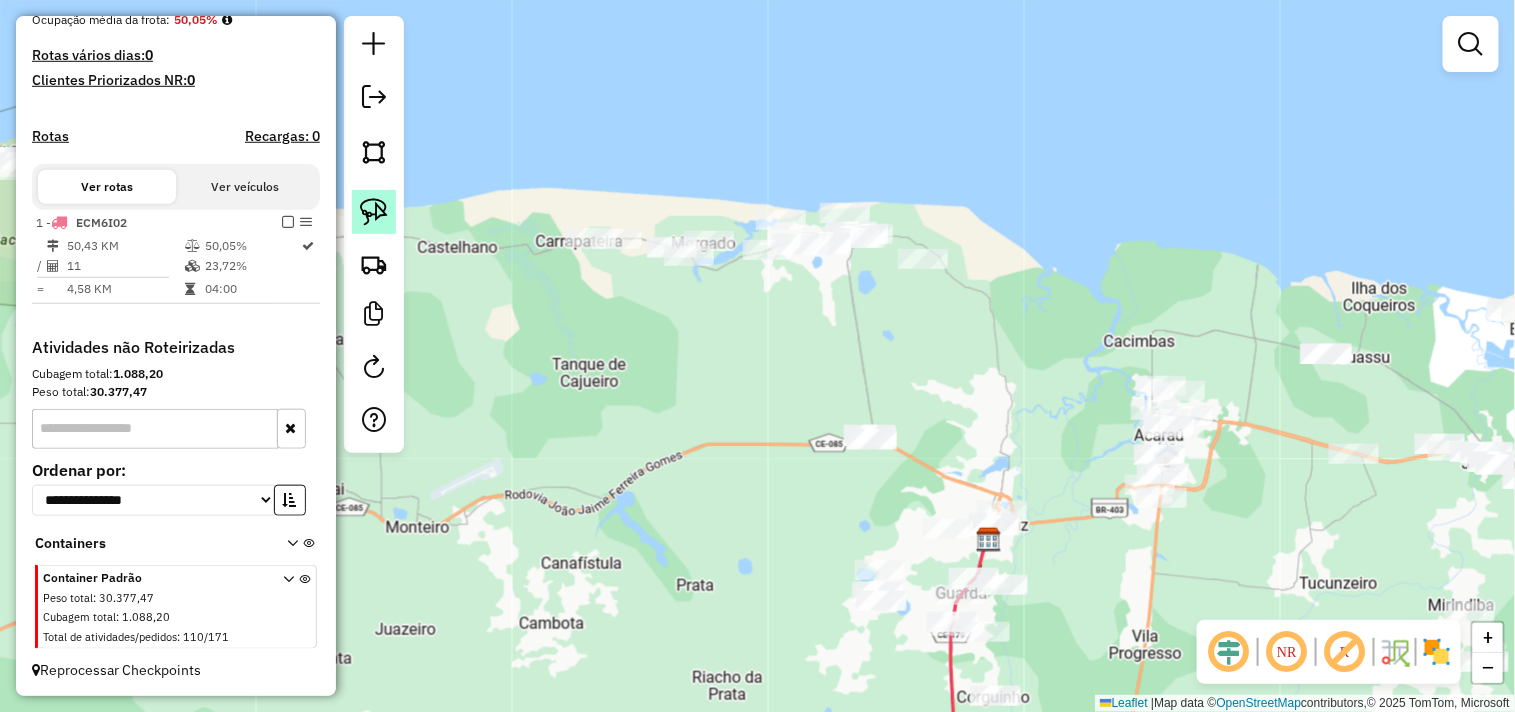 click 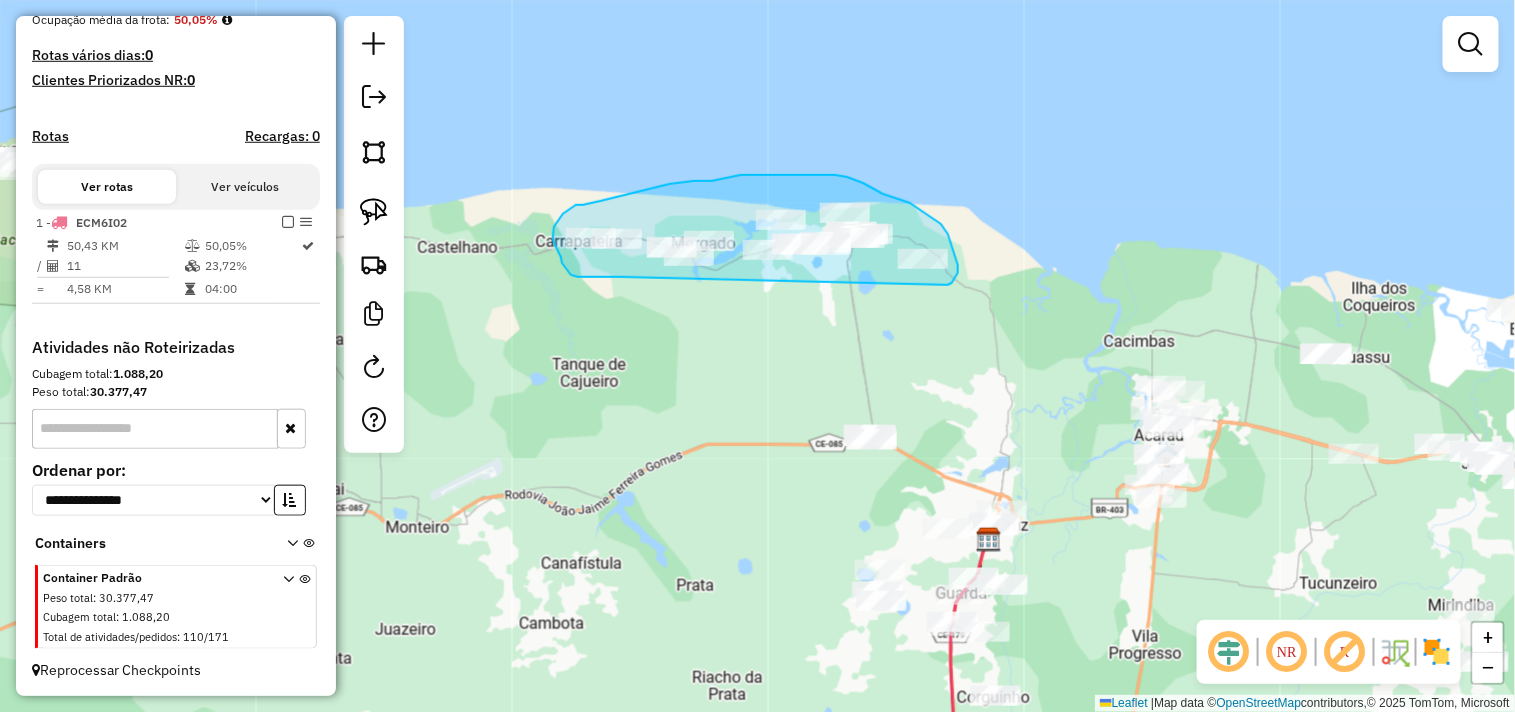 drag, startPoint x: 620, startPoint y: 277, endPoint x: 932, endPoint y: 292, distance: 312.36038 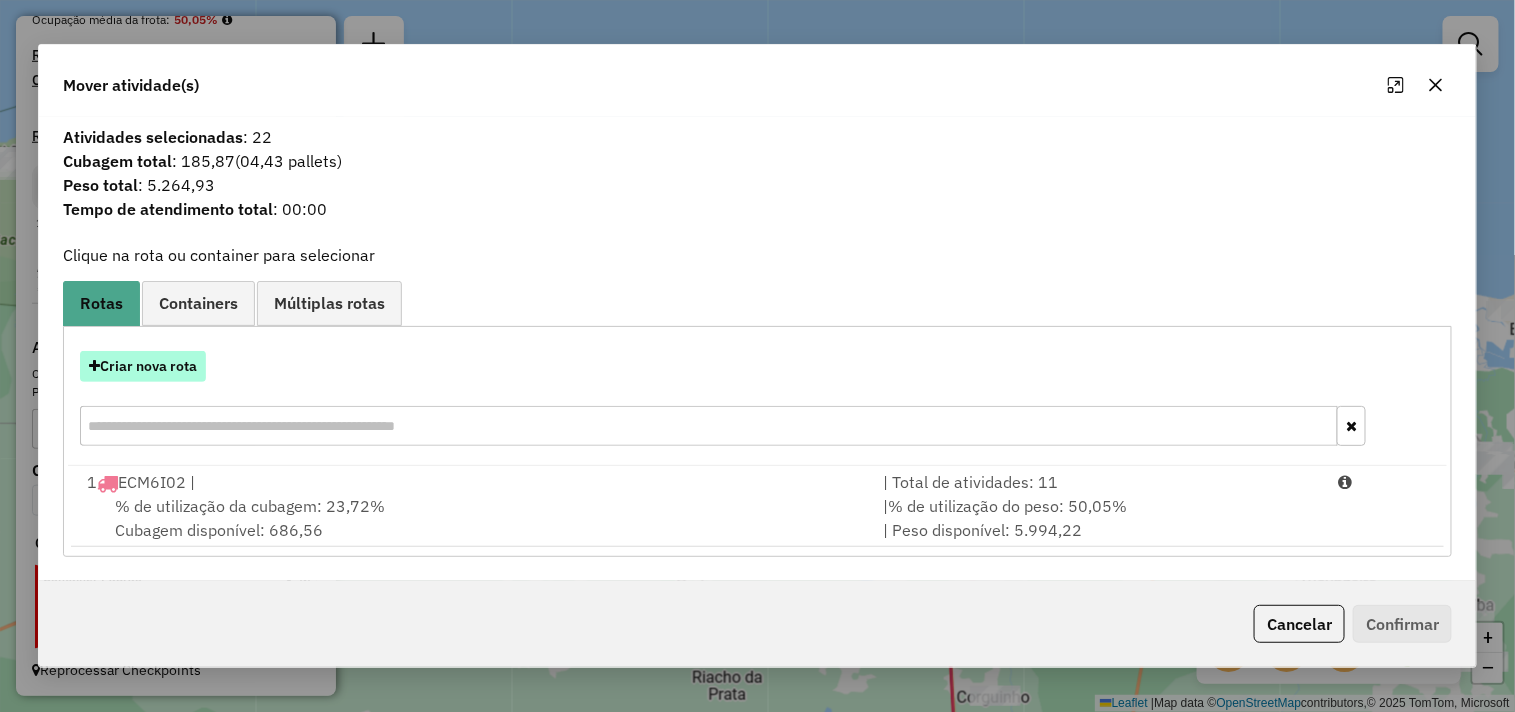 click on "Criar nova rota" at bounding box center (143, 366) 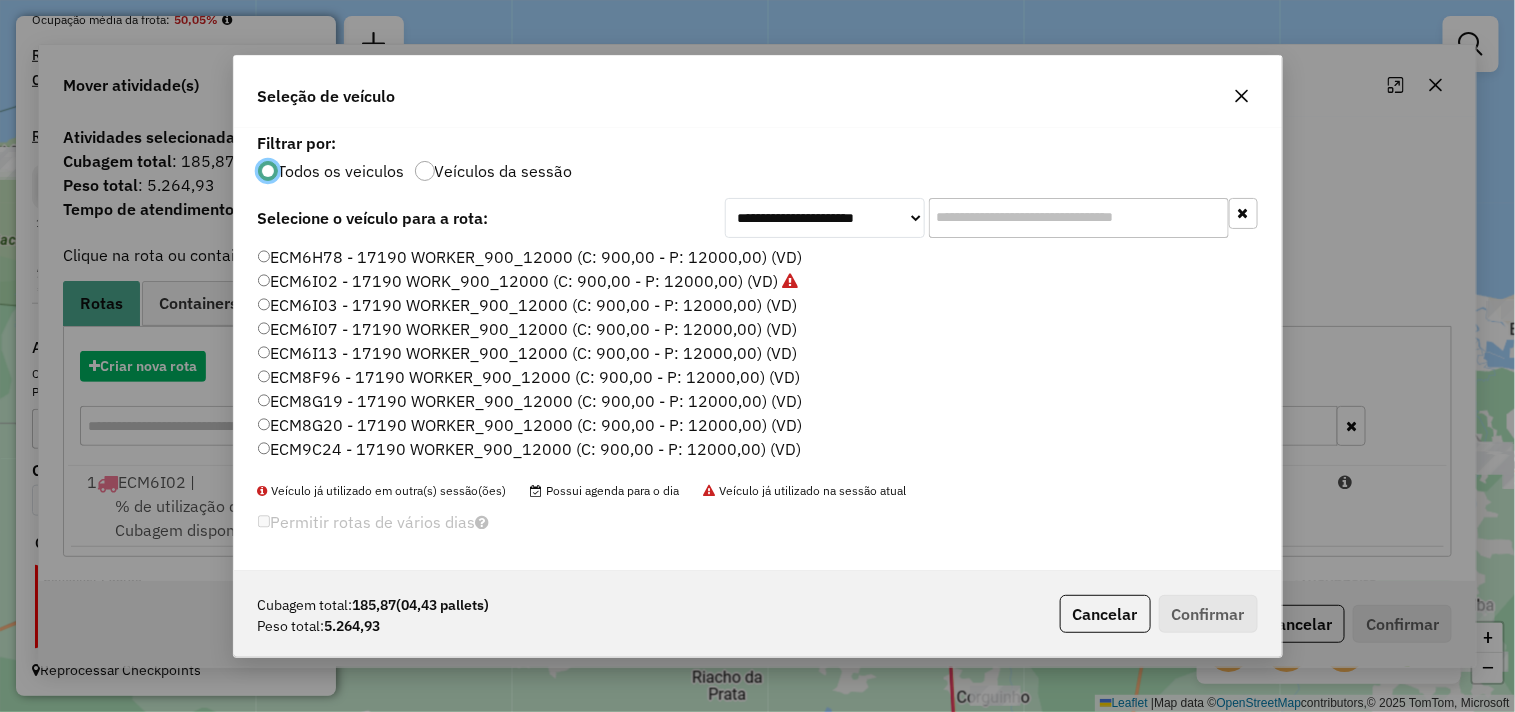 scroll, scrollTop: 11, scrollLeft: 5, axis: both 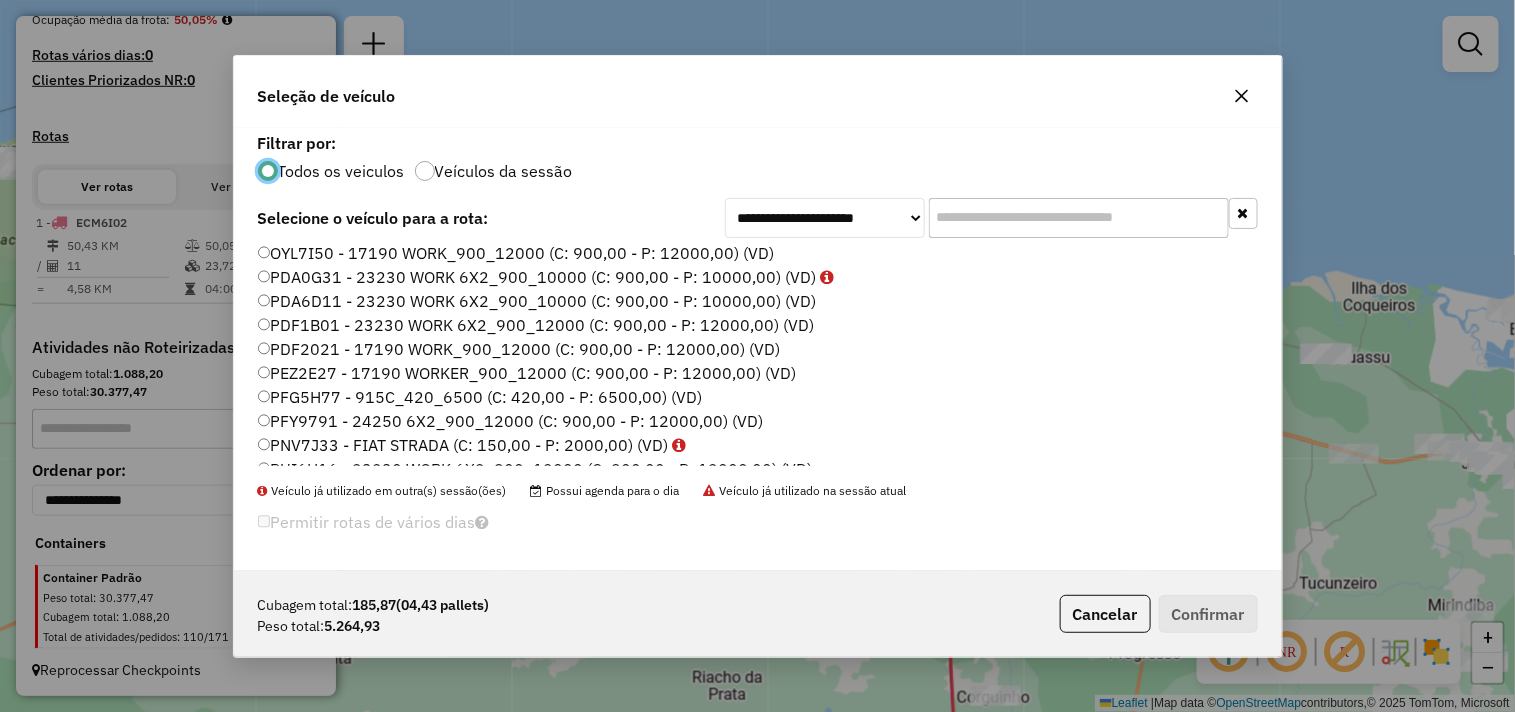 click on "PDA6D11 - 23230 WORK 6X2_900_10000 (C: 900,00 - P: 10000,00) (VD)" 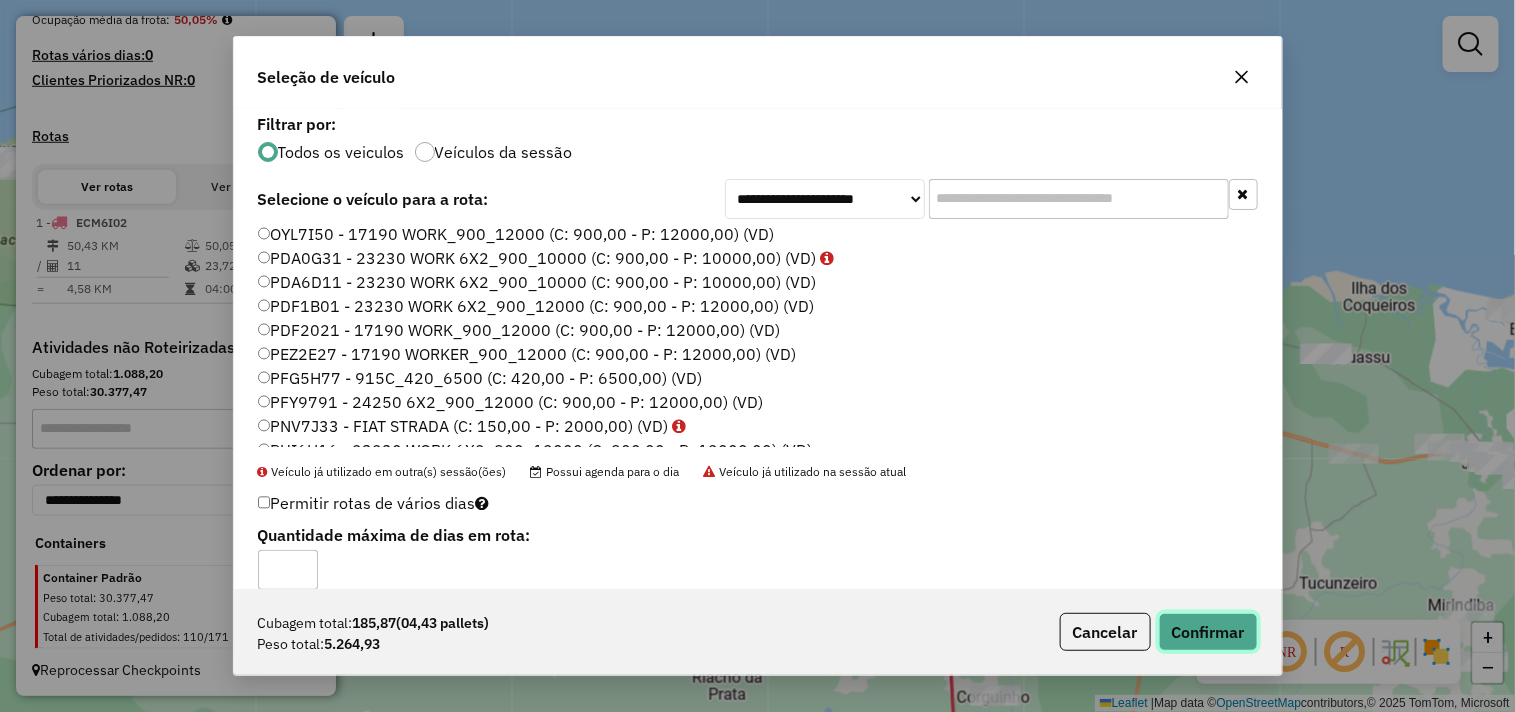 click on "Confirmar" 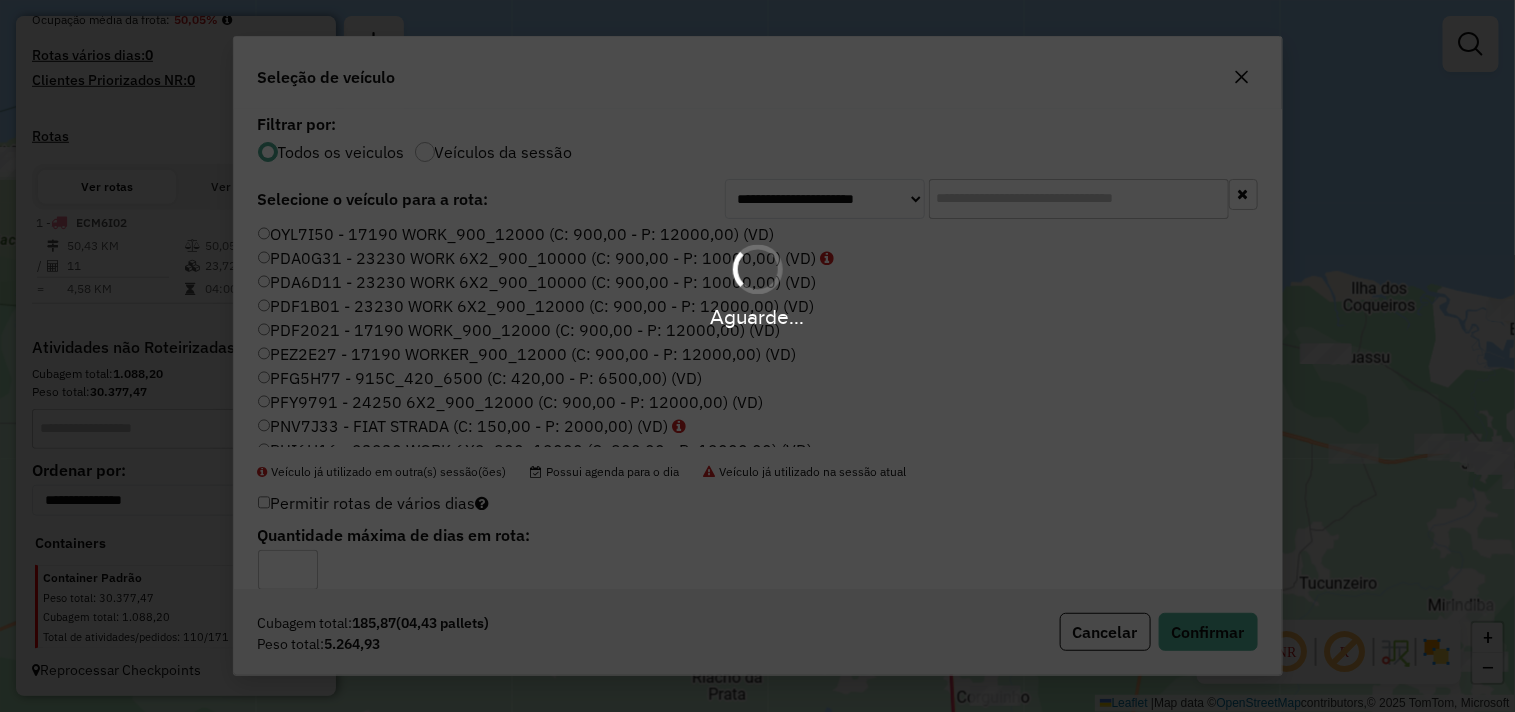 scroll, scrollTop: 675, scrollLeft: 0, axis: vertical 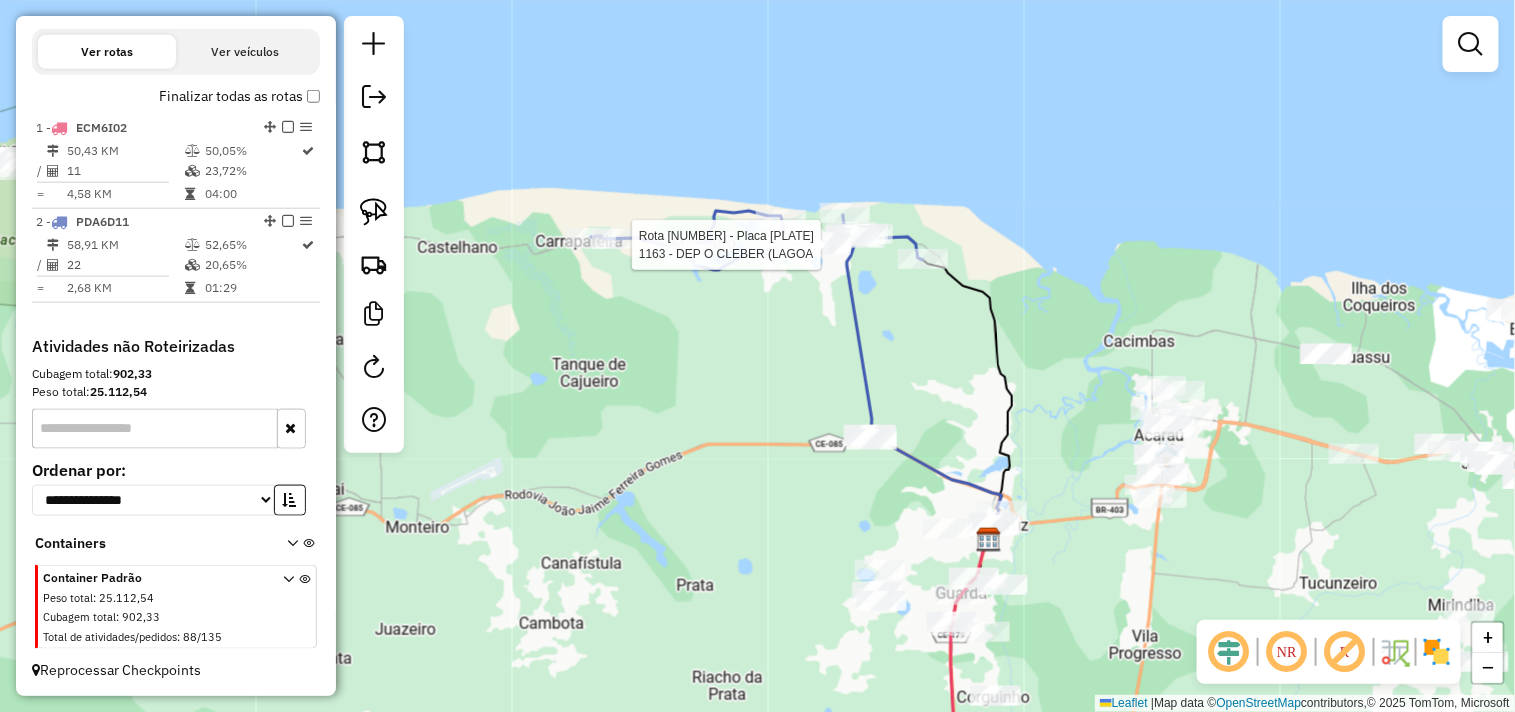 click 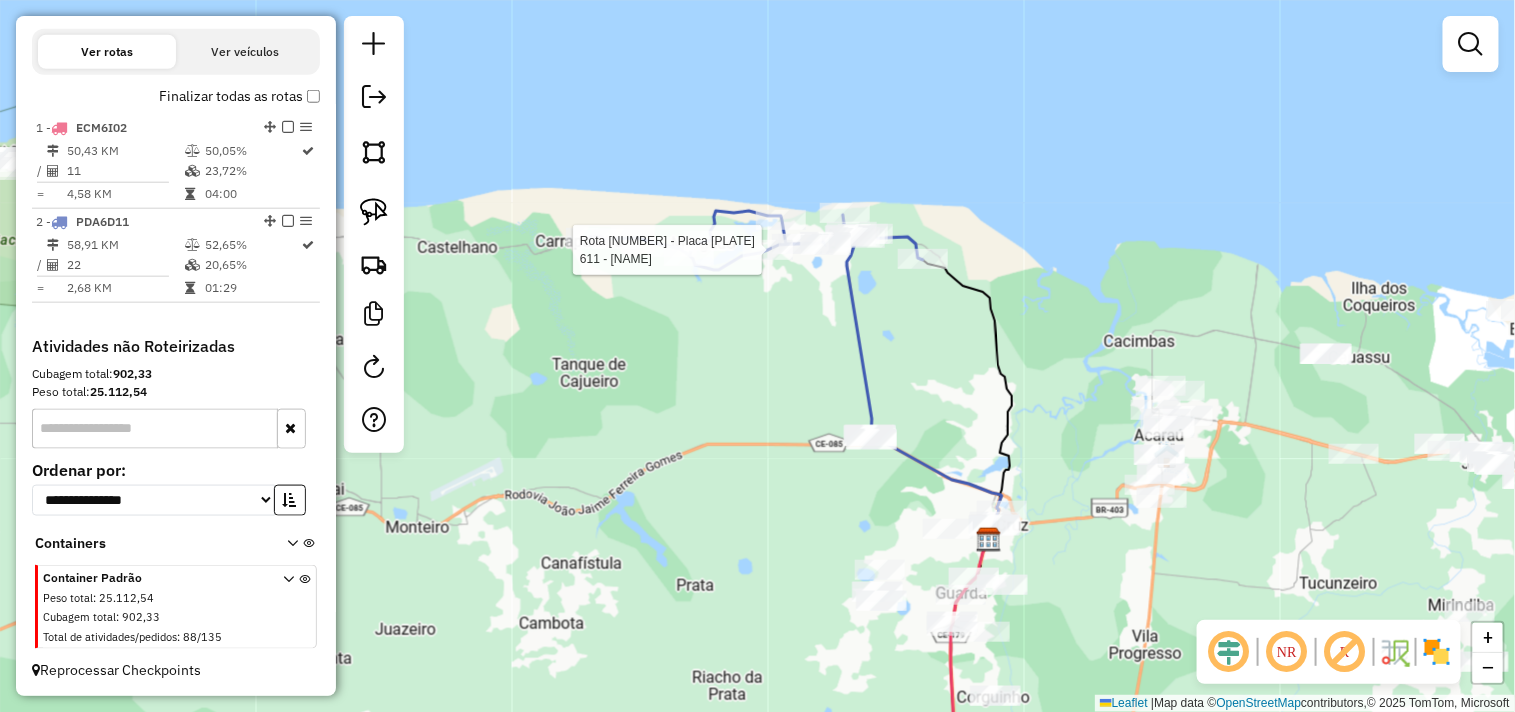 click 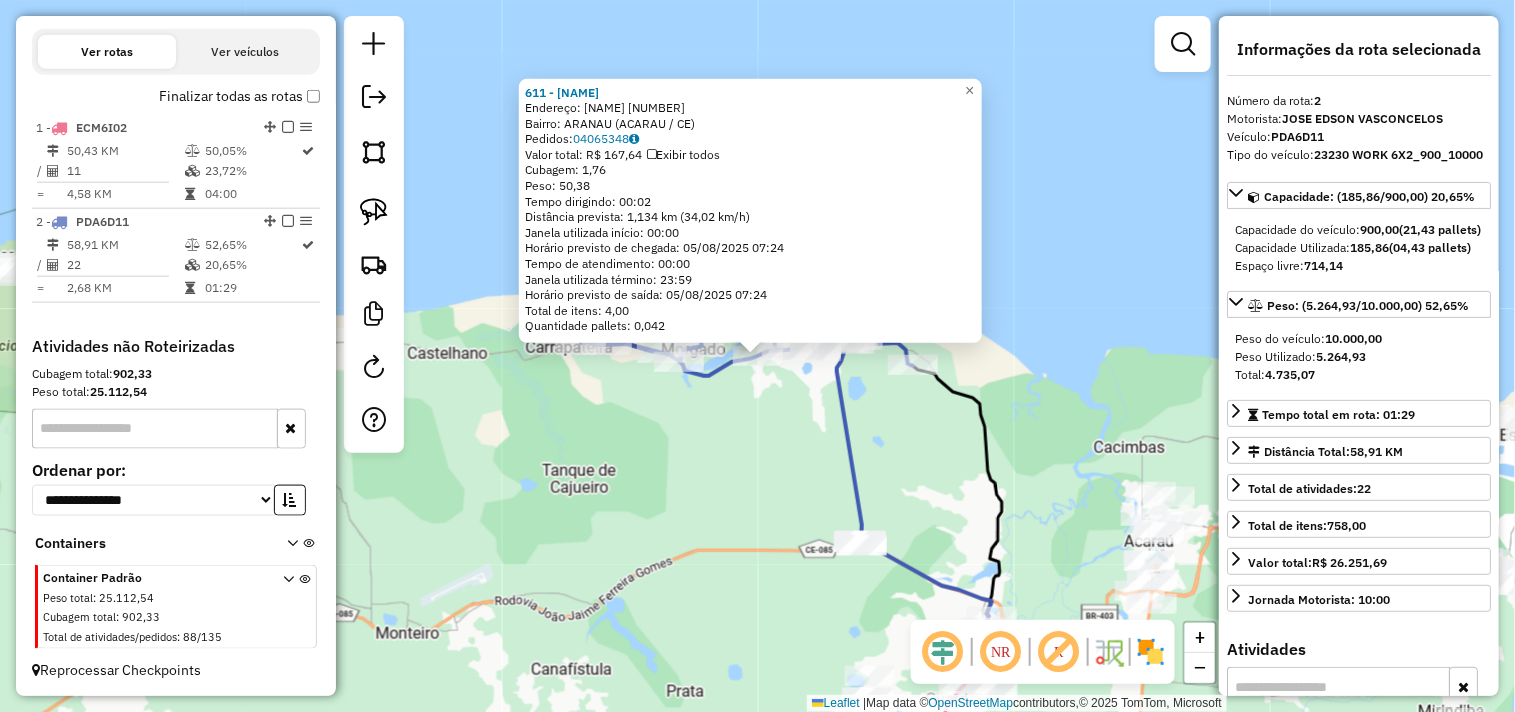 click on "611 - [NAME]  Endereço:  [NAME] [NUMBER]   Bairro: [NAME] ([CITY] / [CE])   Pedidos:  [NUMBER]   Valor total: R$ 167,64   Exibir todos   Cubagem: 1,76  Peso: 50,38  Tempo dirigindo: 00:02   Distância prevista: 1,134 km (34,02 km/h)   Janela utilizada início: 00:00   Horário previsto de chegada: 05/08/2025 07:24   Tempo de atendimento: 00:00   Janela utilizada término: 23:59   Horário previsto de saída: 05/08/2025 07:24   Total de itens: 4,00   Quantidade pallets: 0,042  × Janela de atendimento Grade de atendimento Capacidade Transportadoras Veículos Cliente Pedidos  Rotas Selecione os dias de semana para filtrar as janelas de atendimento  Seg   Ter   Qua   Qui   Sex   Sáb   Dom  Informe o período da janela de atendimento: De: Até:  Filtrar exatamente a janela do cliente  Considerar janela de atendimento padrão  Selecione os dias de semana para filtrar as grades de atendimento  Seg   Ter   Qua   Qui   Sex   Sáb   Dom   Considerar clientes sem dia de atendimento cadastrado  De:  +" 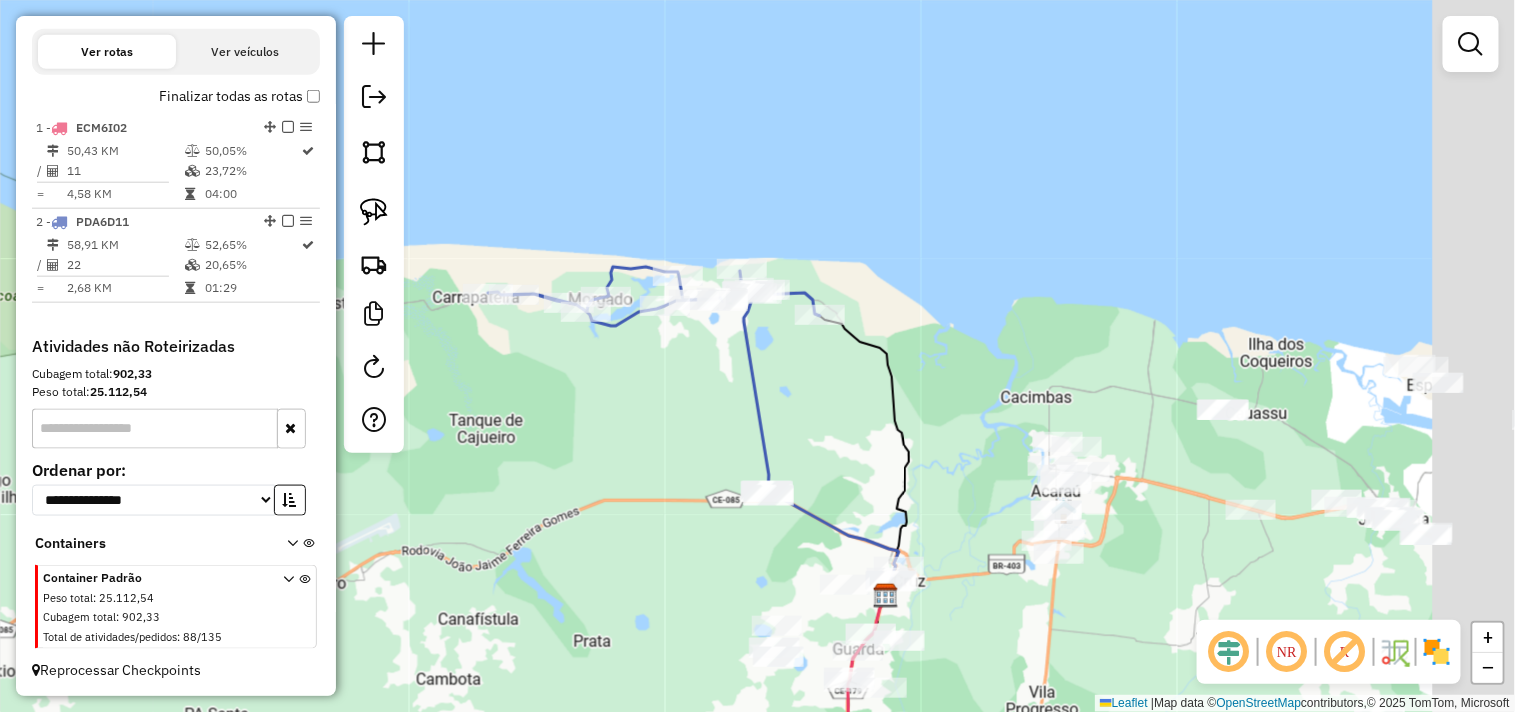 drag, startPoint x: 796, startPoint y: 477, endPoint x: 596, endPoint y: 321, distance: 253.64542 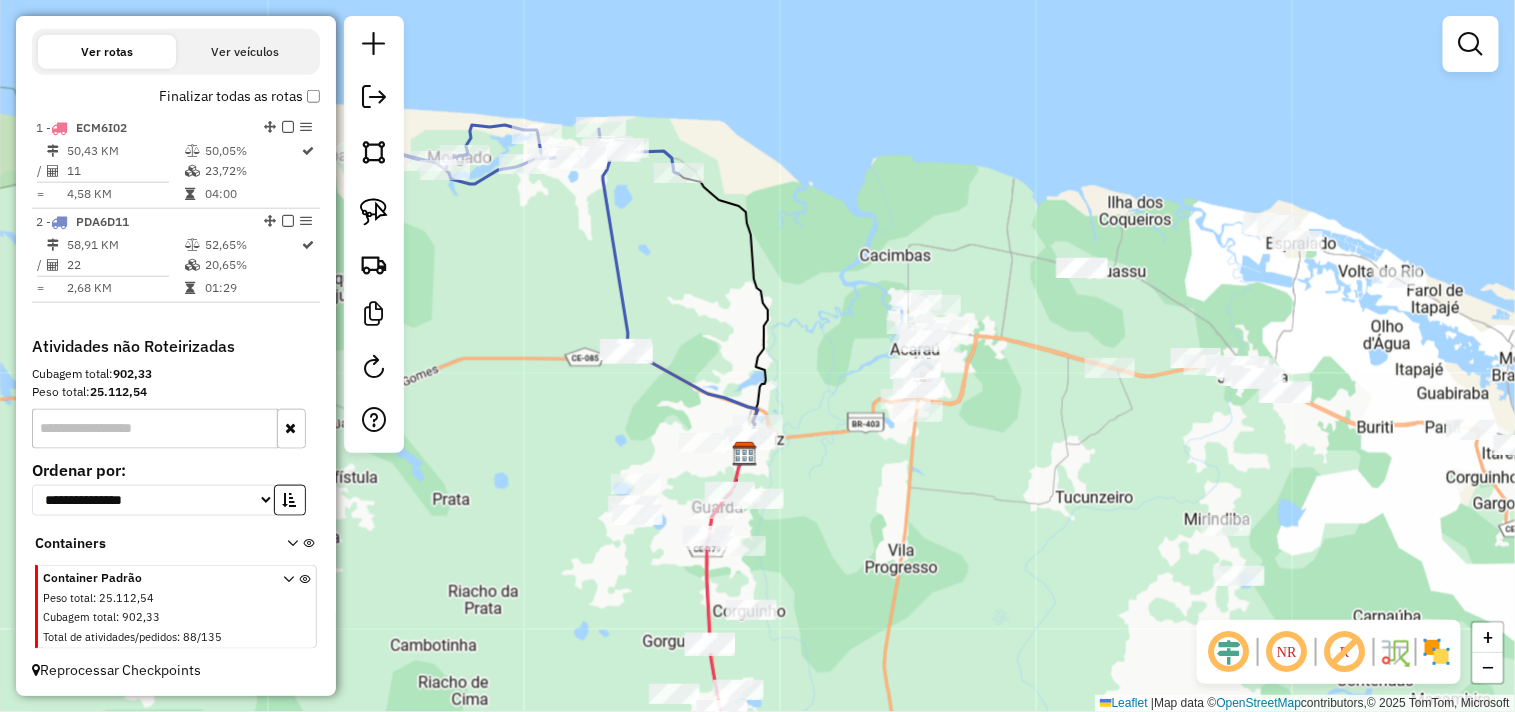 drag, startPoint x: 761, startPoint y: 355, endPoint x: 728, endPoint y: 308, distance: 57.428215 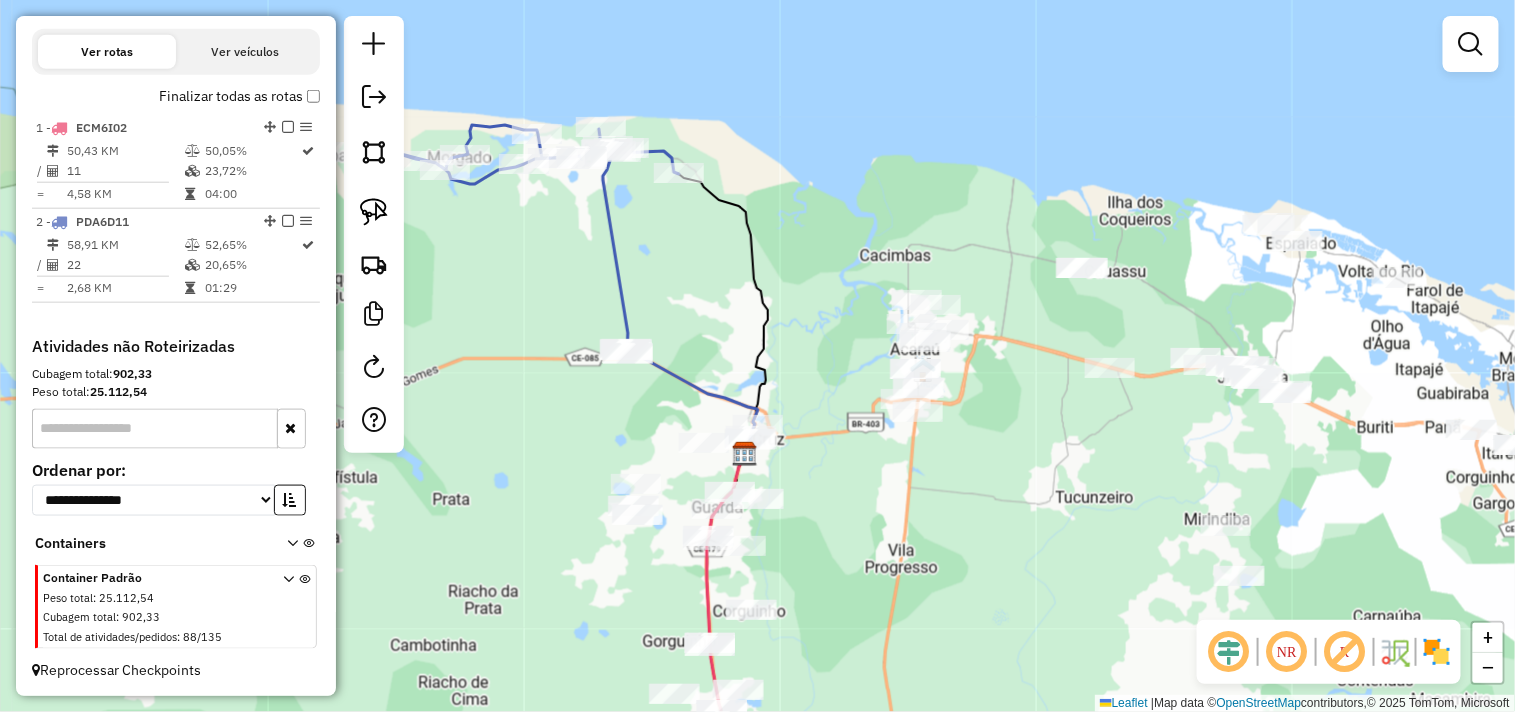 drag, startPoint x: 947, startPoint y: 578, endPoint x: 948, endPoint y: 545, distance: 33.01515 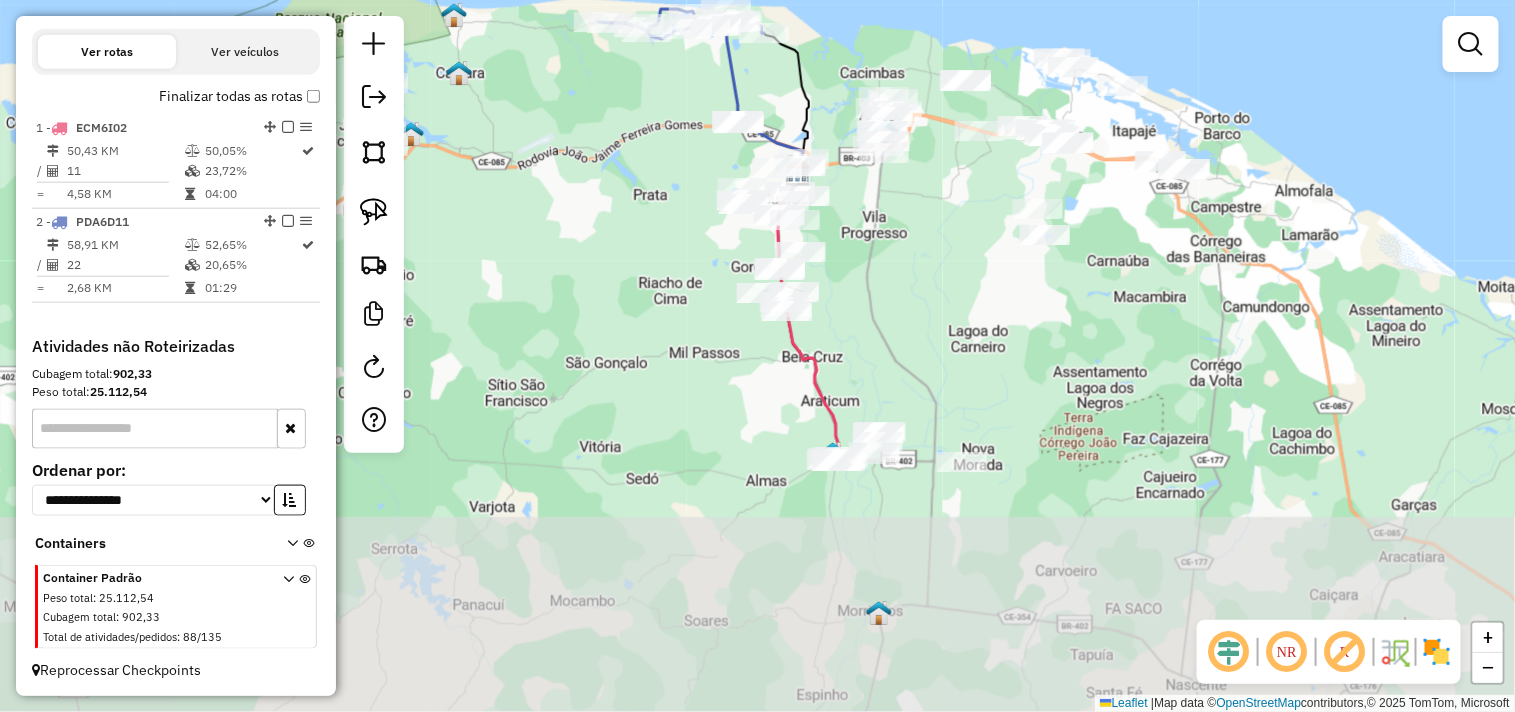 drag, startPoint x: 948, startPoint y: 586, endPoint x: 902, endPoint y: 281, distance: 308.44934 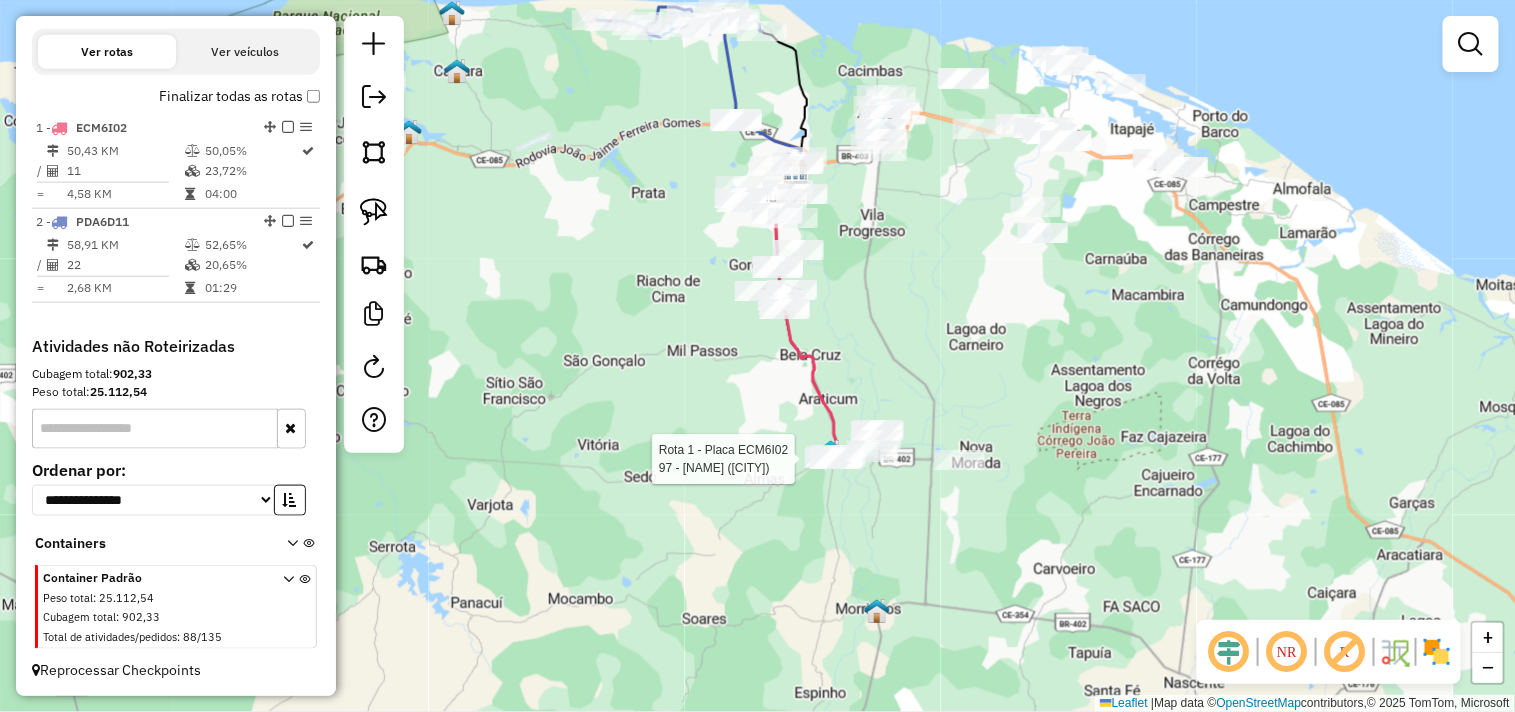 select on "**********" 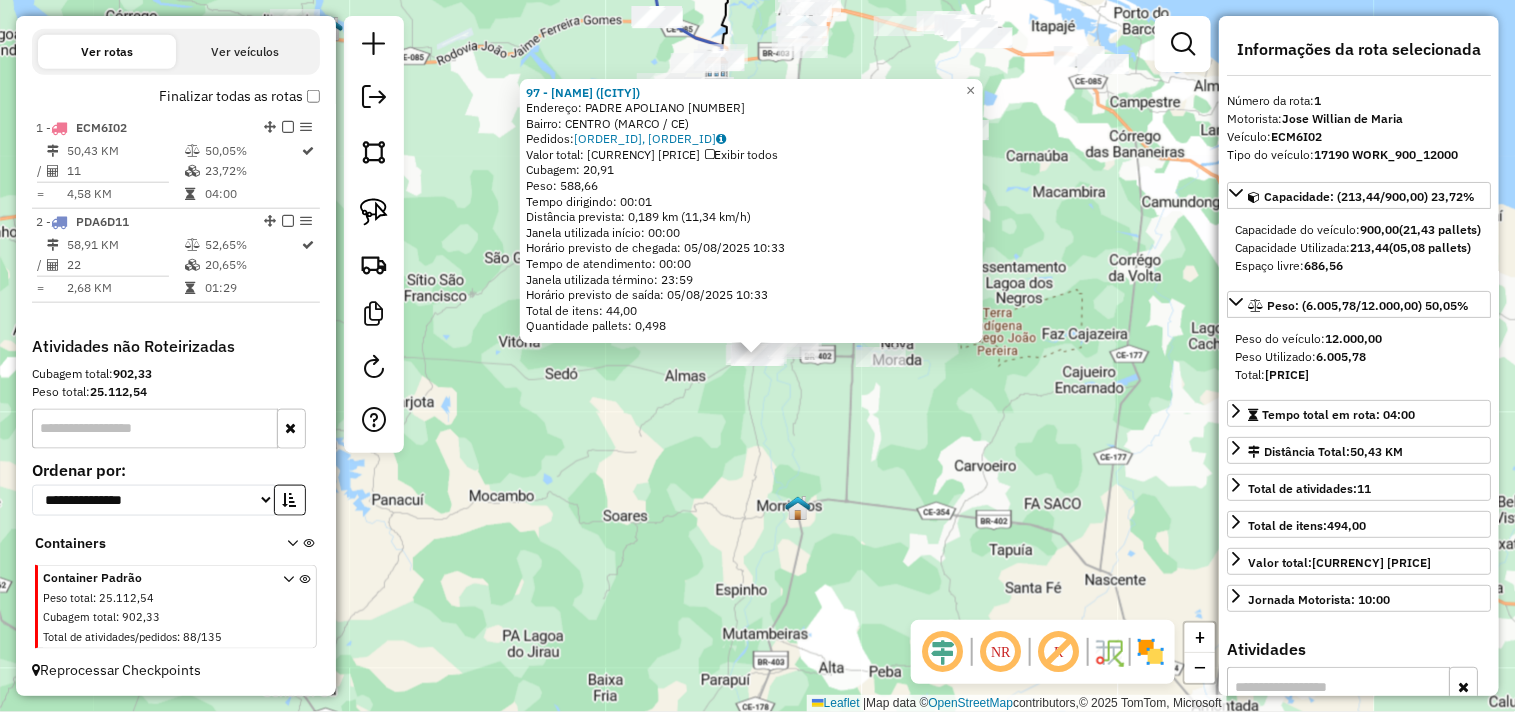 click on "[NUMBER] - [NAME] Endereço: [ADDRESS] Bairro: [NEIGHBORHOOD] ([CITY] / [STATE]) Pedidos: [ORDER_NUMBERS] Valor total: [CURRENCY] [PRICE] Exibir todos Cubagem: [CUBAGE] Peso: [WEIGHT] Tempo dirigindo: [TIME] Distância prevista: [DISTANCE] km ([SPEED] km/h) Janela utilizada início: [TIME] Horário previsto de chegada: [DATE] [TIME] Tempo de atendimento: [TIME] Janela utilizada término: [TIME] Horário previsto de saída: [DATE] [TIME] Total de itens: [ITEMS] Quantidade pallets: [PALLETS] × Janela de atendimento Grade de atendimento Capacidade Transportadoras Veículos Cliente Pedidos Rotas Selecione os dias de semana para filtrar as janelas de atendimento Seg Ter Qua Qui Sex Sáb Dom Informe o período da janela de atendimento: De: Até: Filtrar exatamente a janela do cliente Considerar janela de atendimento padrão Selecione os dias de semana para filtrar as grades de atendimento Seg Ter Qua Qui Sex Sáb Dom Clientes fora do dia de atendimento selecionado De:" 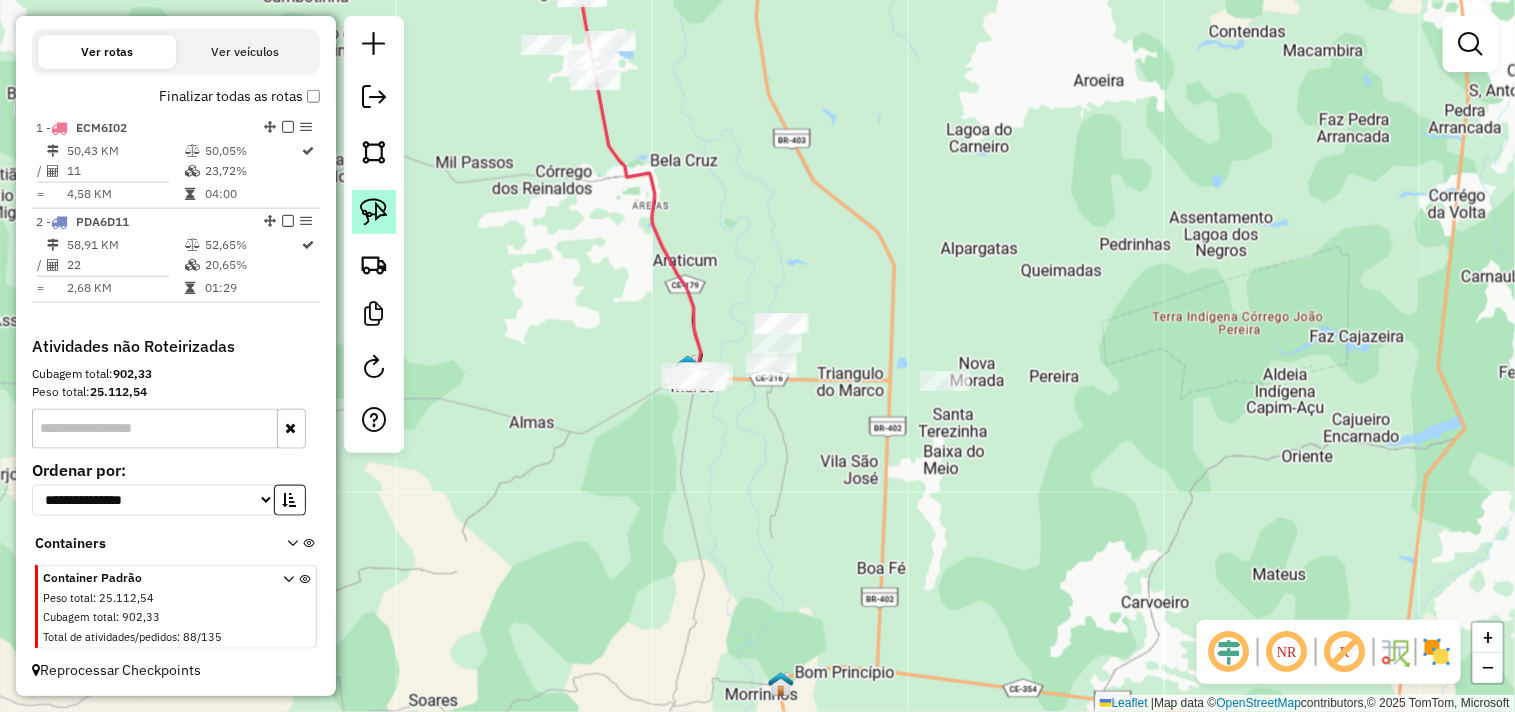 click 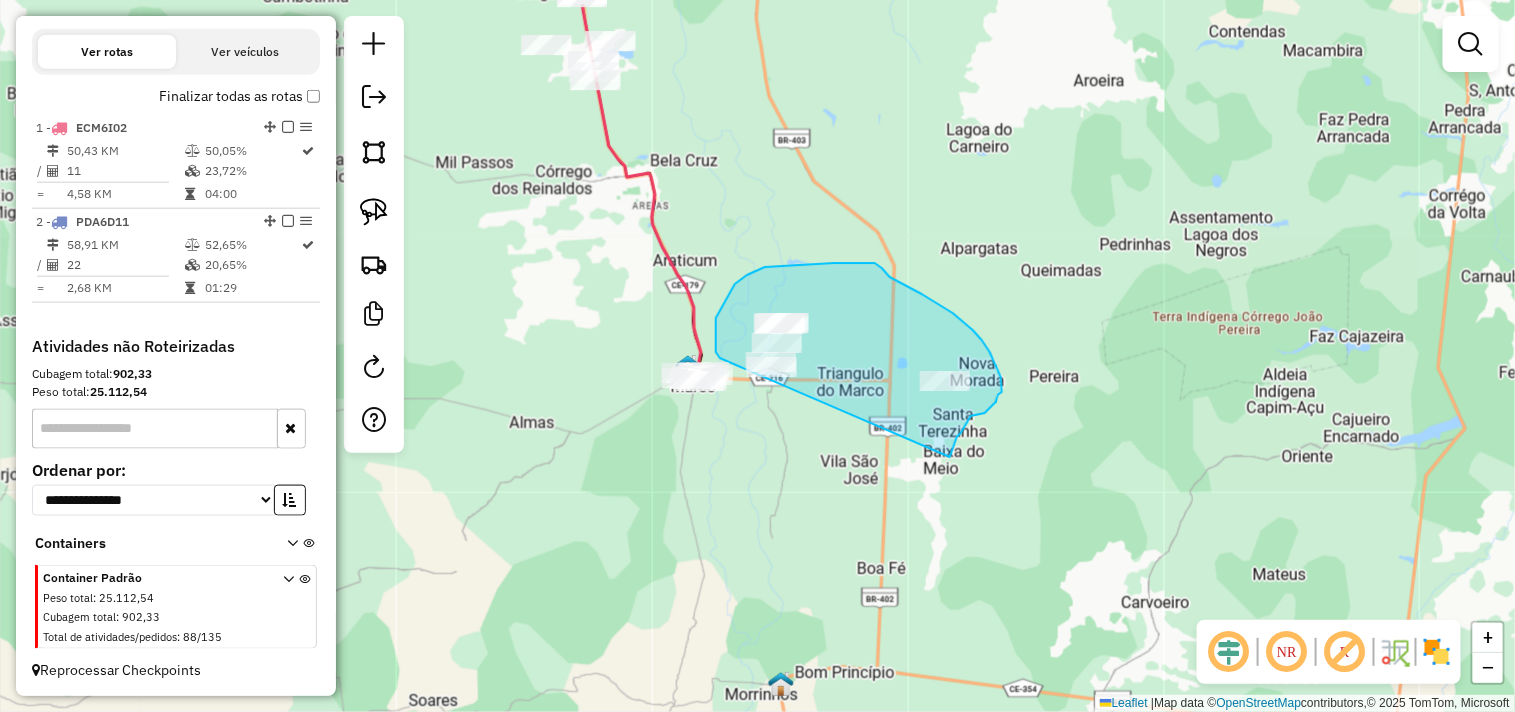 drag, startPoint x: 716, startPoint y: 331, endPoint x: 950, endPoint y: 457, distance: 265.7668 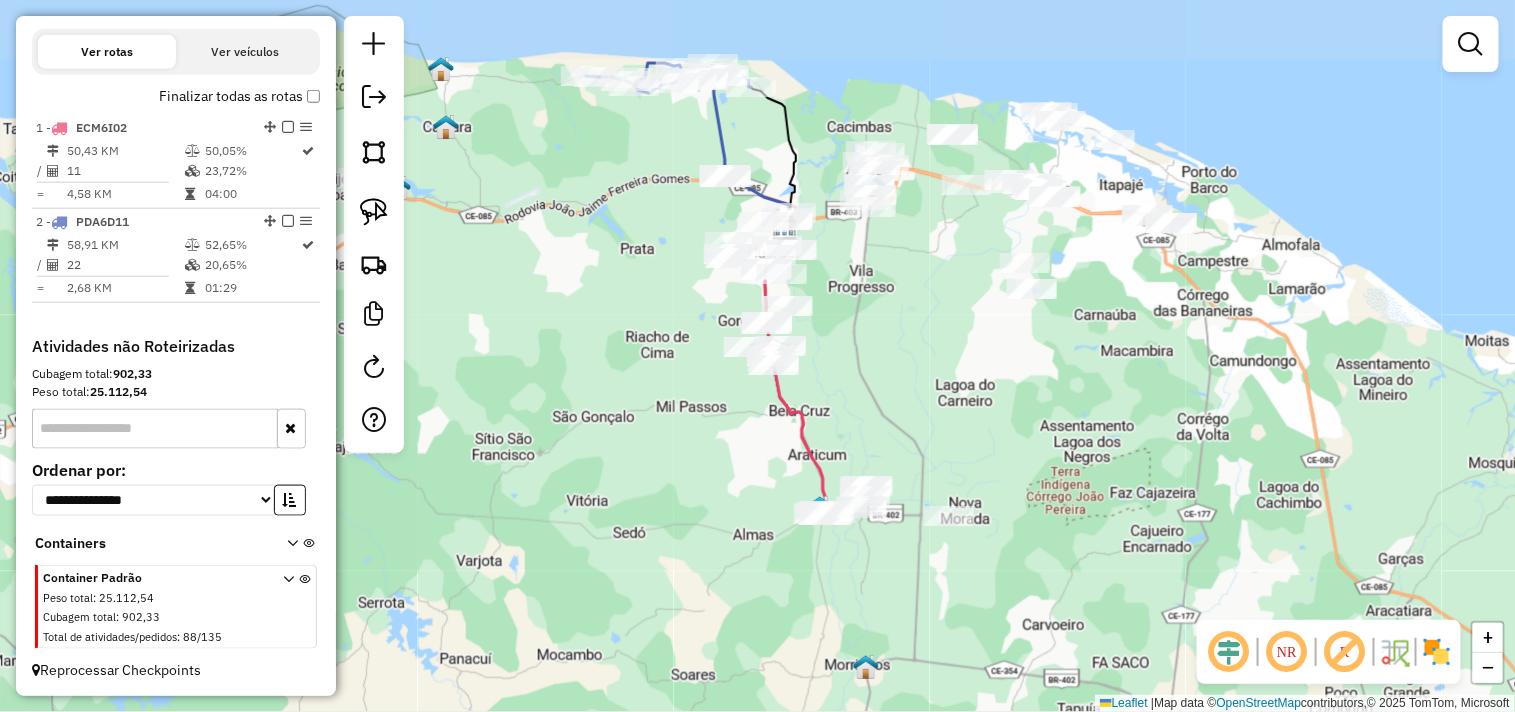drag, startPoint x: 944, startPoint y: 257, endPoint x: 951, endPoint y: 364, distance: 107.22873 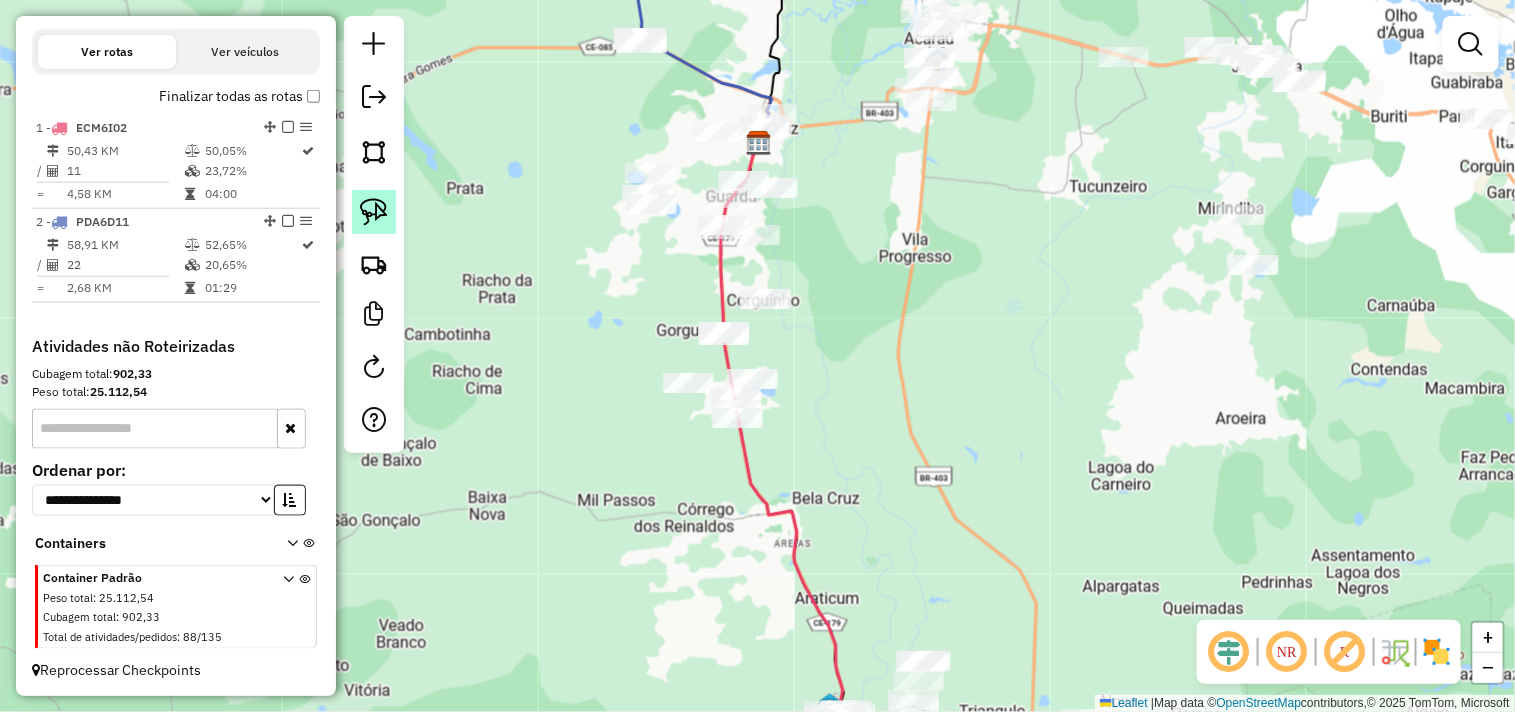 click 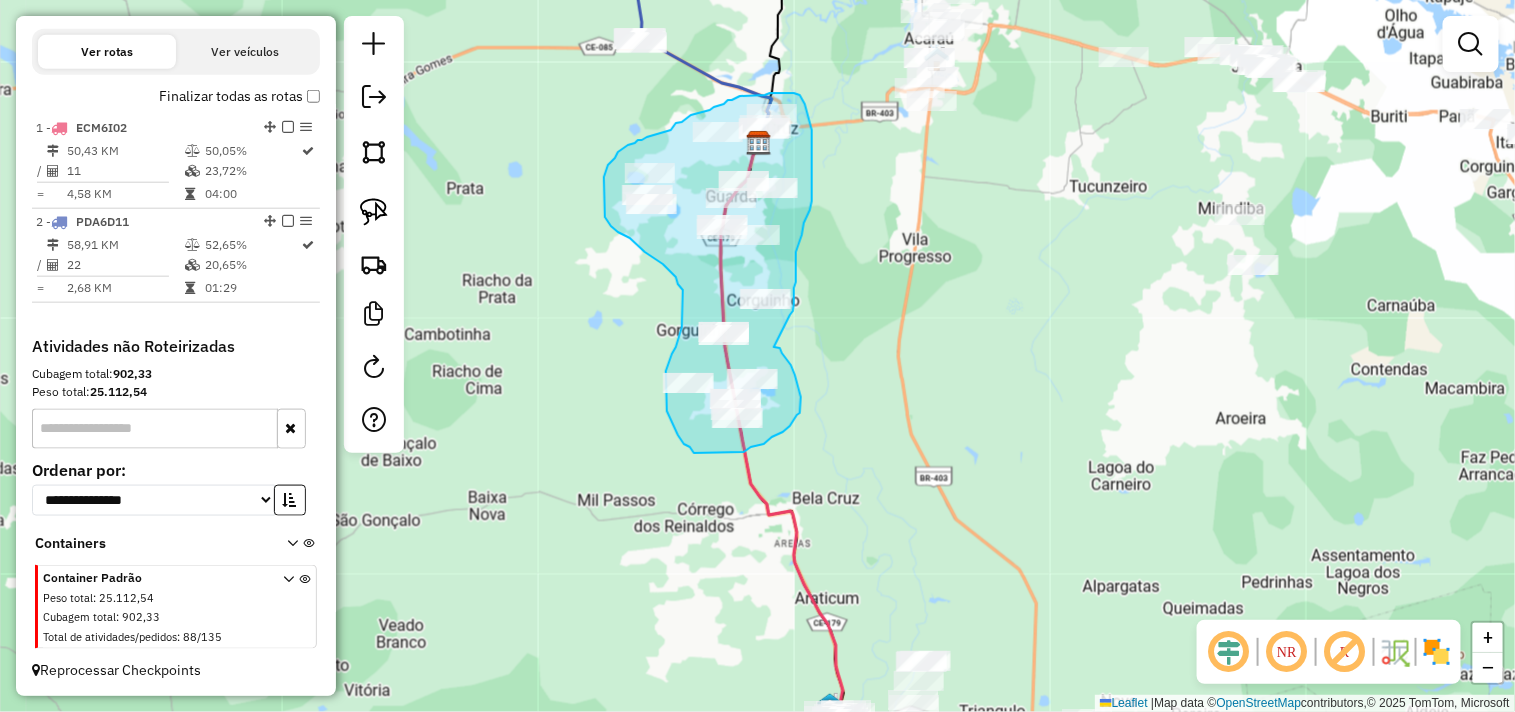 drag, startPoint x: 782, startPoint y: 353, endPoint x: 790, endPoint y: 315, distance: 38.832977 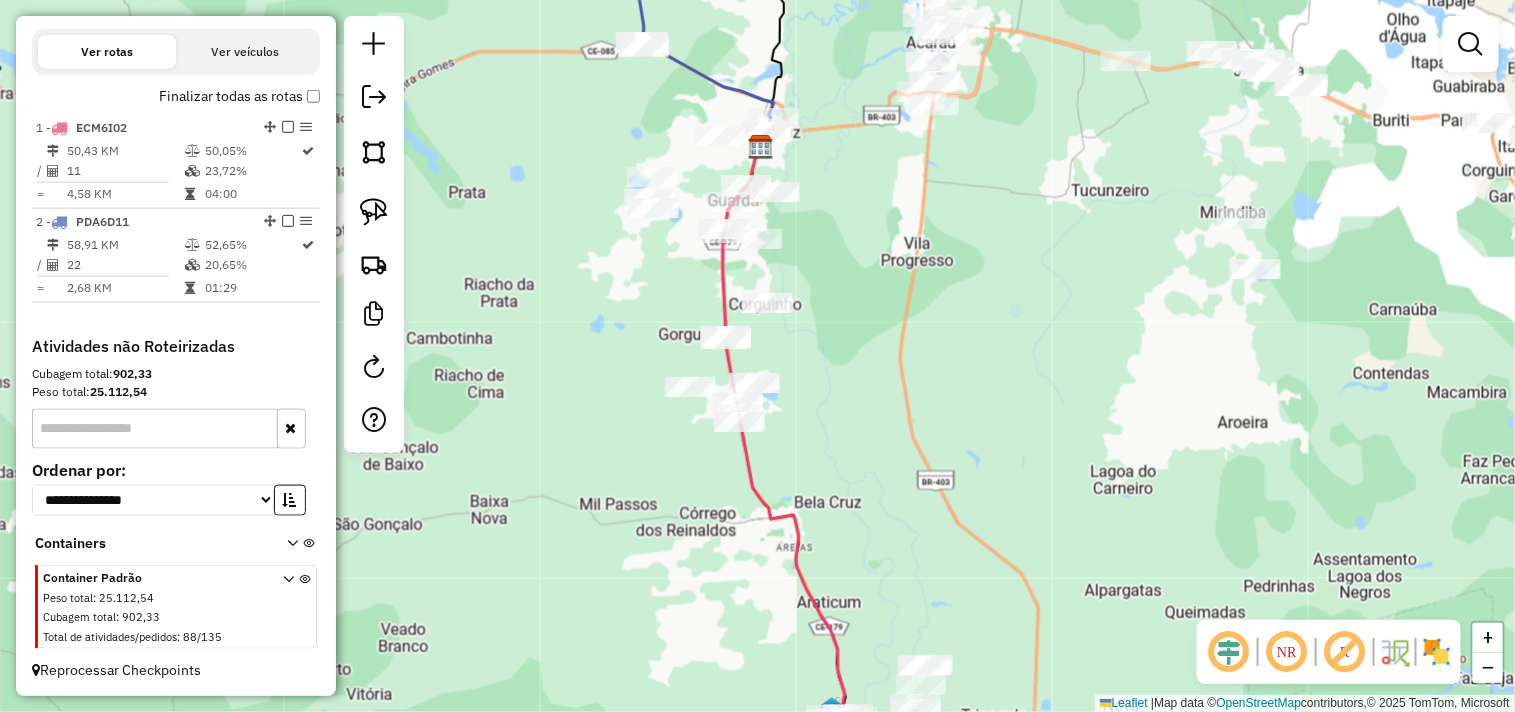 drag, startPoint x: 833, startPoint y: 221, endPoint x: 854, endPoint y: 357, distance: 137.61177 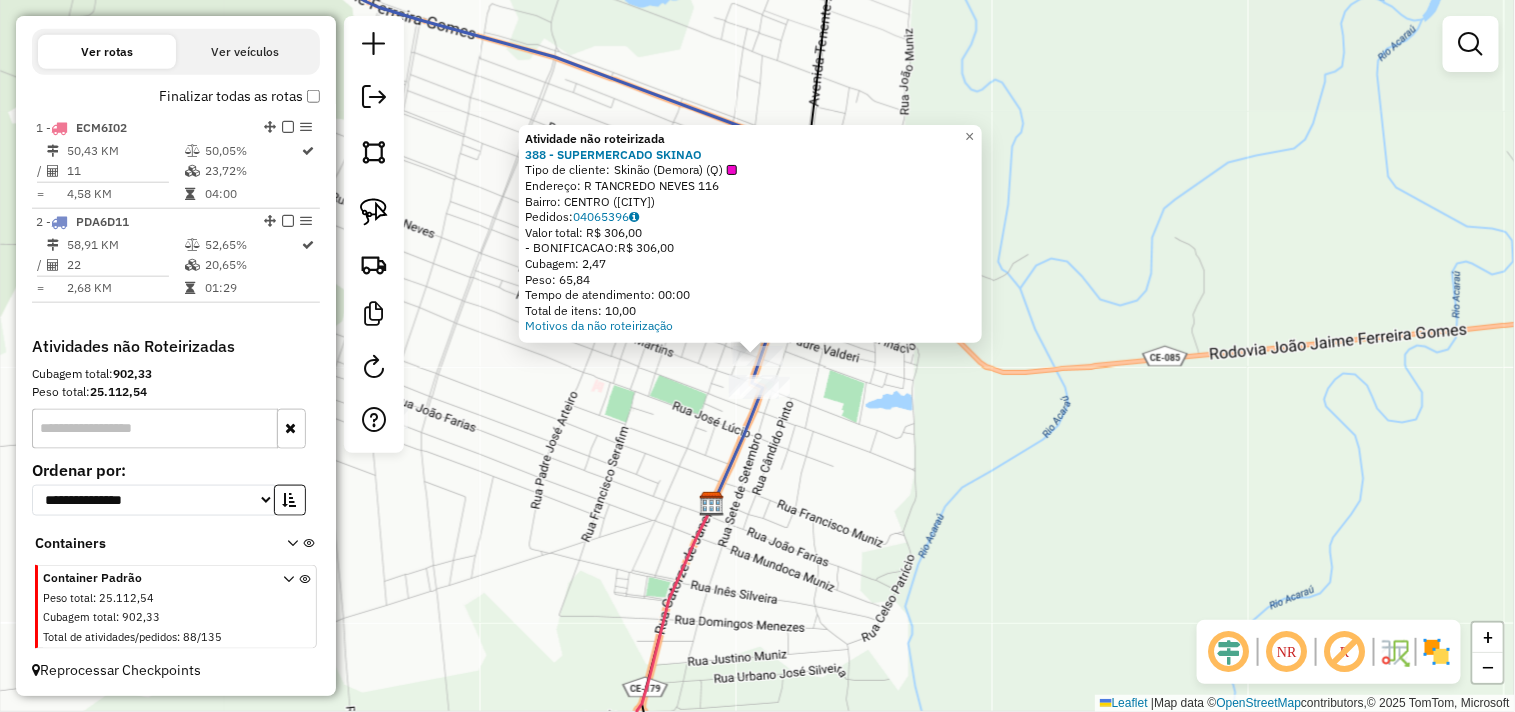 click on "Atividade não roteirizada [NUMBER] - [NAME] Tipo de cliente: [CLIENT_TYPE] ([DELAY]) ([QUANTITY]) Endereço: [ADDRESS] Bairro: [NEIGHBORHOOD] ([CITY] / [STATE]) Pedidos: [ORDER_NUMBER] Valor total: [CURRENCY] [PRICE] -BONIFICACAO: [CURRENCY] [PRICE] Cubagem: [CUBAGE] Peso: [WEIGHT] Tempo de atendimento: [TIME] Total de itens: [ITEMS] Motivos da não roteirização × Janela de atendimento Grade de atendimento Capacidade Transportadoras Veículos Cliente Pedidos Rotas Selecione os dias de semana para filtrar as janelas de atendimento Seg Ter Qua Qui Sex Sáb Dom Informe o período da janela de atendimento: De: Até: Filtrar exatamente a janela do cliente Considerar janela de atendimento padrão Selecione os dias de semana para filtrar as grades de atendimento Seg Ter Qua Qui Sex Sáb Dom Considerar clientes sem dia de atendimento cadastrado Clientes fora do dia de atendimento selecionado Filtrar as atividades entre os valores definidos abaixo: Peso mínimo: Peso máximo: Cubagem mínima: +" 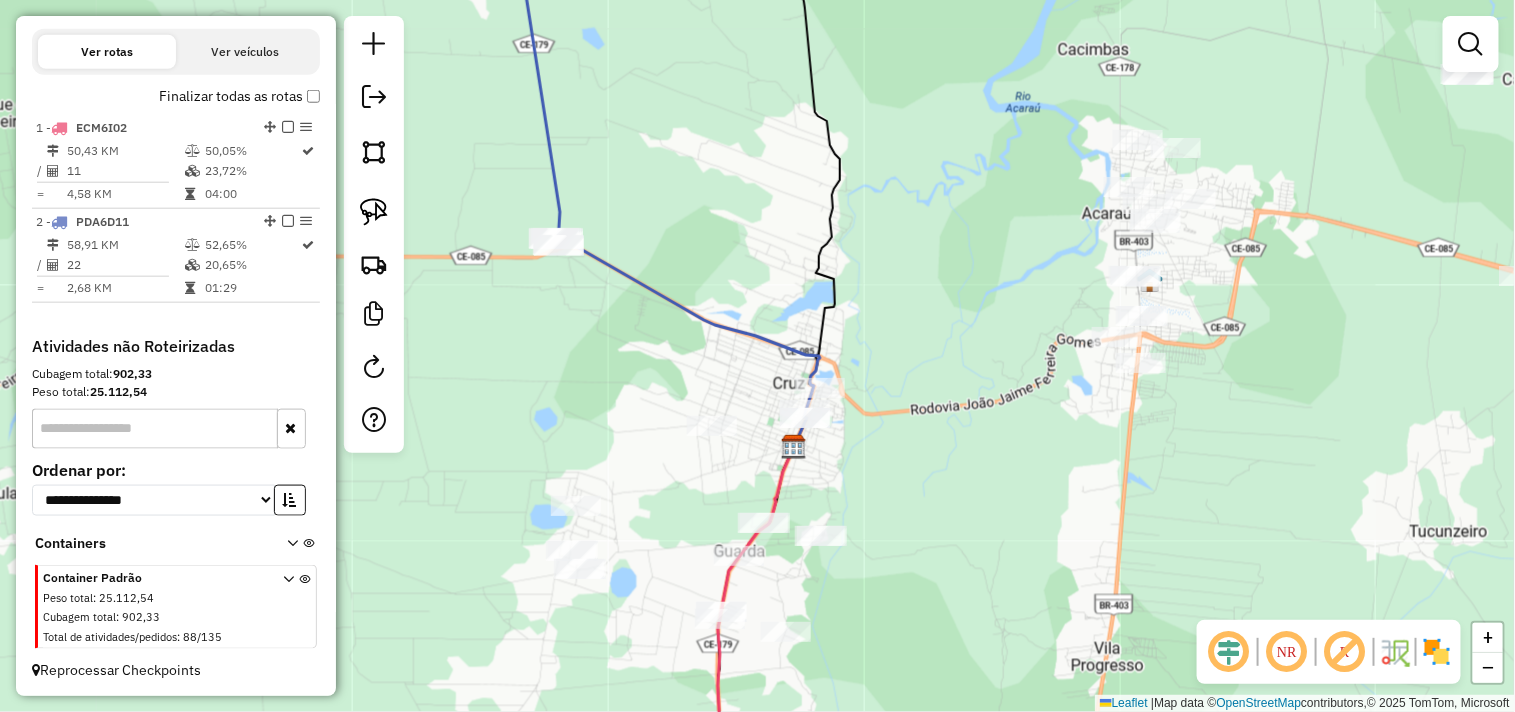 drag, startPoint x: 858, startPoint y: 510, endPoint x: 831, endPoint y: 384, distance: 128.86038 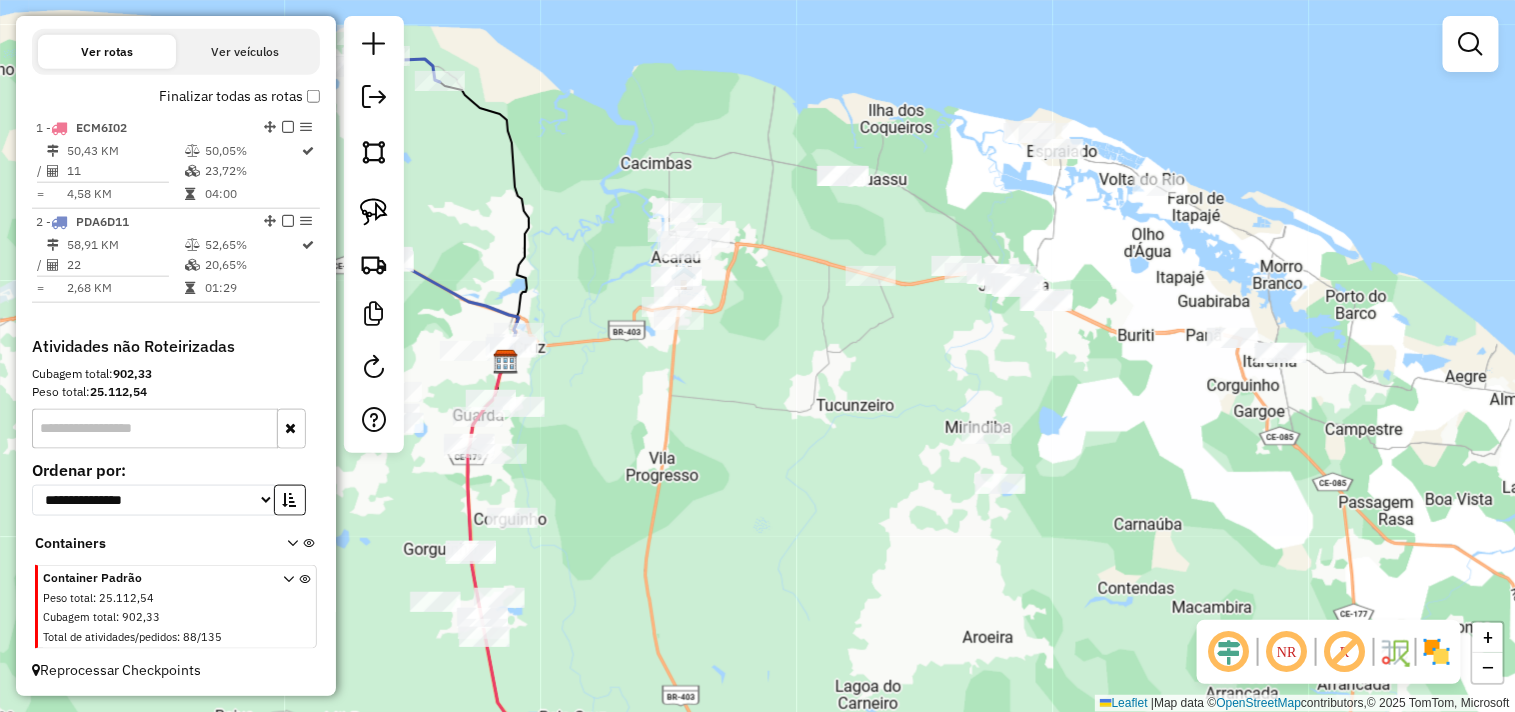 drag, startPoint x: 984, startPoint y: 417, endPoint x: 753, endPoint y: 477, distance: 238.66504 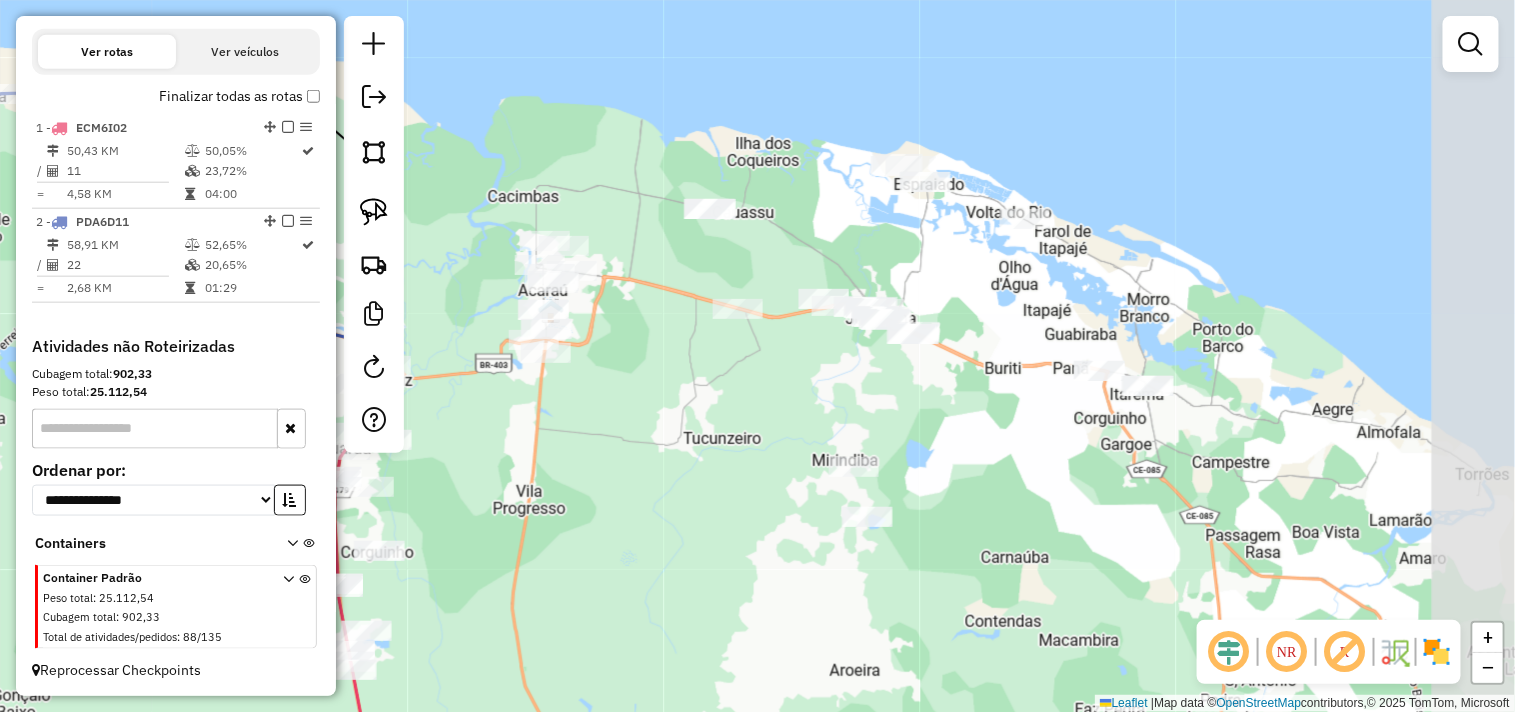 drag, startPoint x: 855, startPoint y: 371, endPoint x: 722, endPoint y: 404, distance: 137.03284 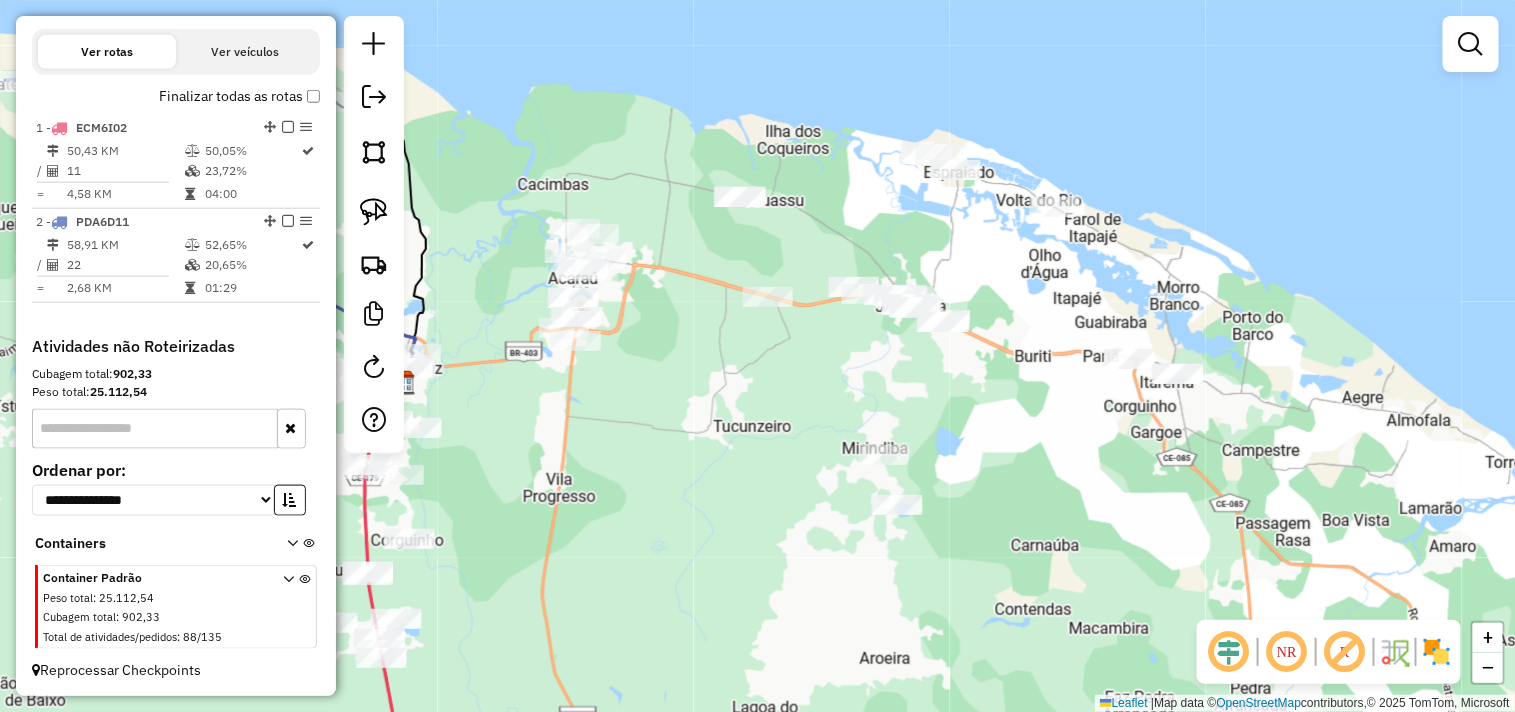 drag, startPoint x: 705, startPoint y: 428, endPoint x: 748, endPoint y: 397, distance: 53.009434 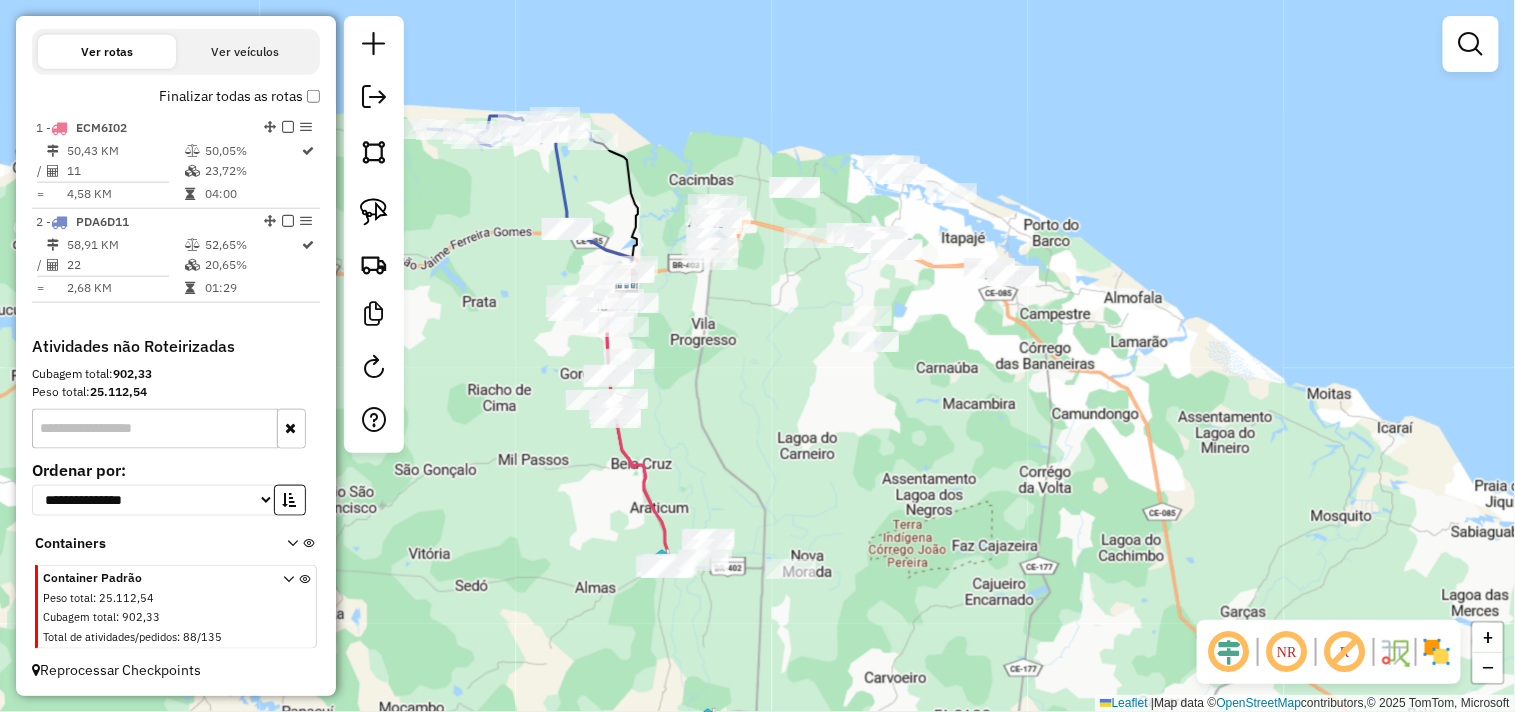 drag, startPoint x: 852, startPoint y: 420, endPoint x: 636, endPoint y: 333, distance: 232.86263 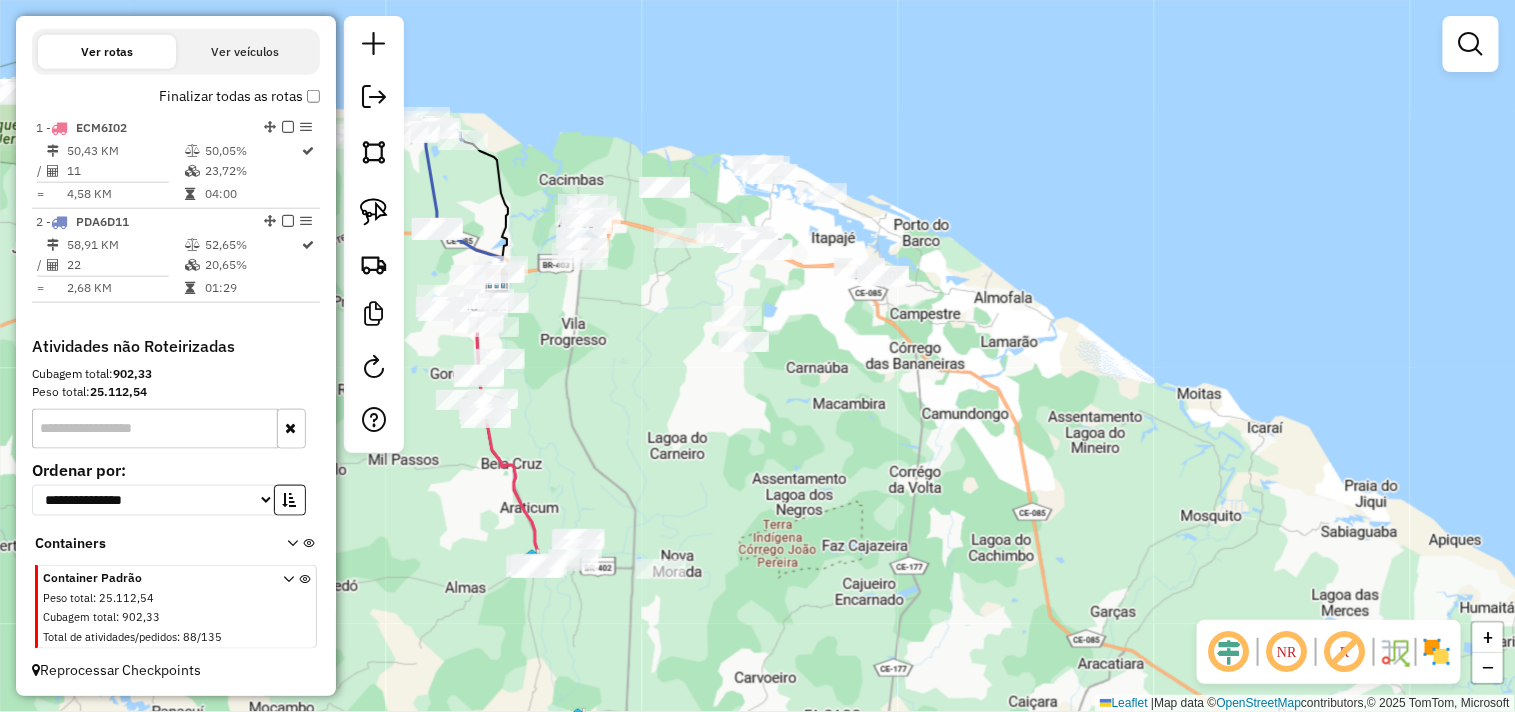 drag, startPoint x: 632, startPoint y: 334, endPoint x: 647, endPoint y: 404, distance: 71.5891 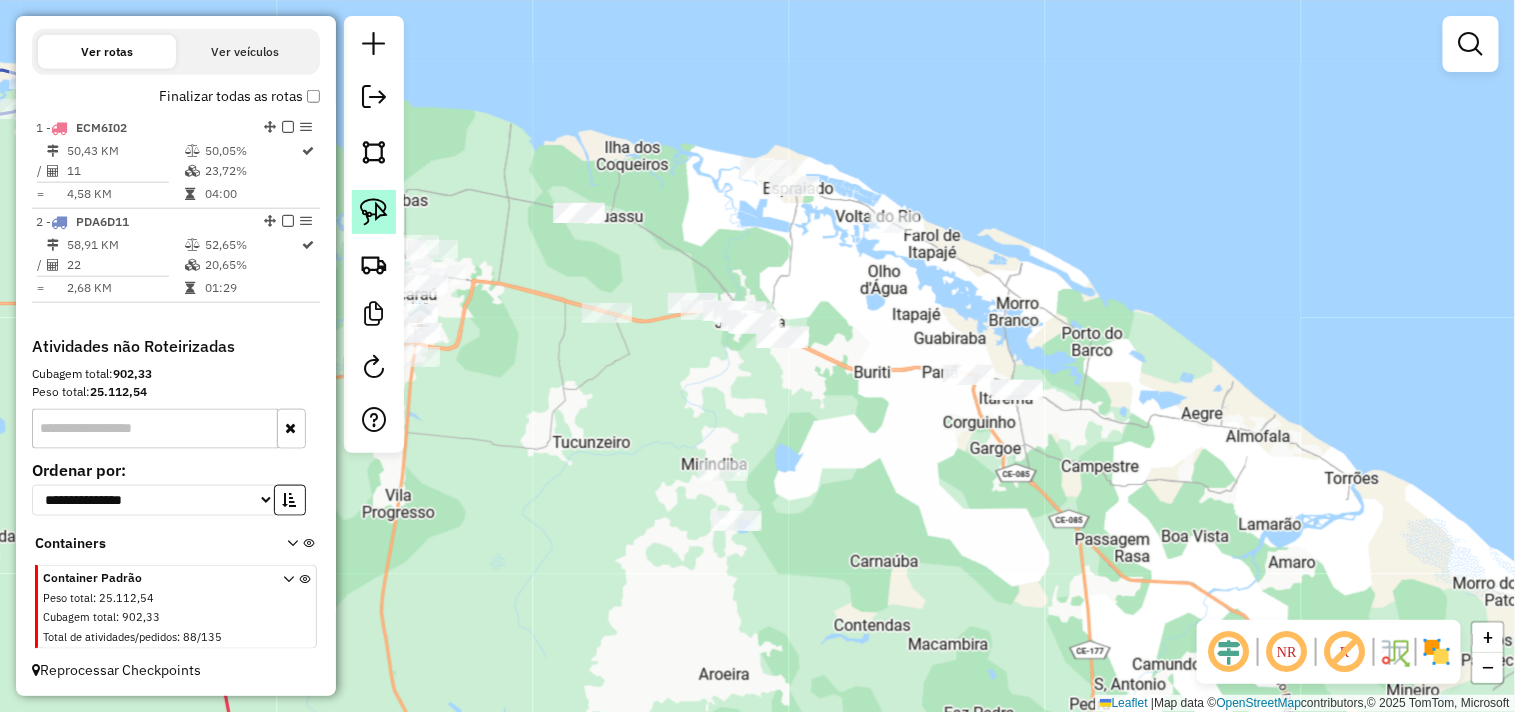 click 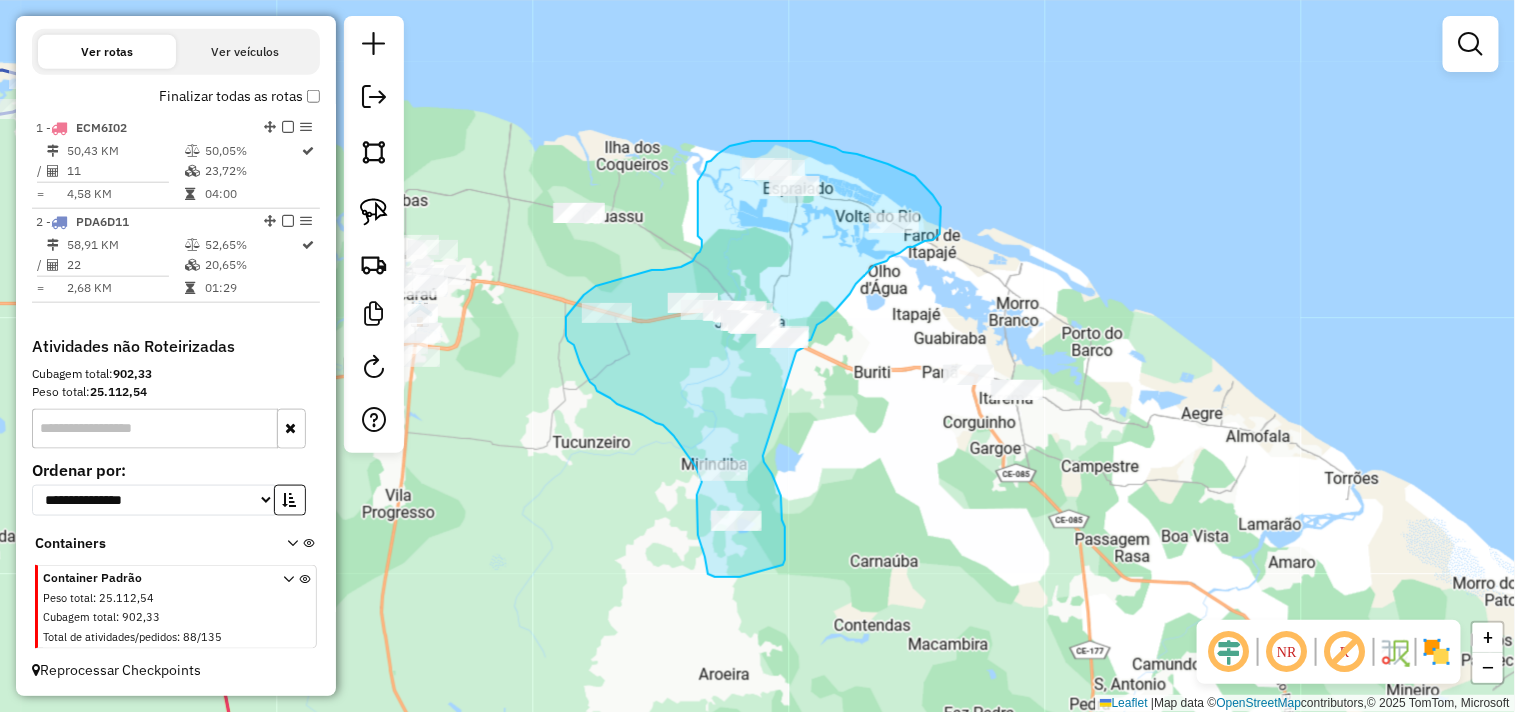 drag, startPoint x: 781, startPoint y: 496, endPoint x: 796, endPoint y: 353, distance: 143.78456 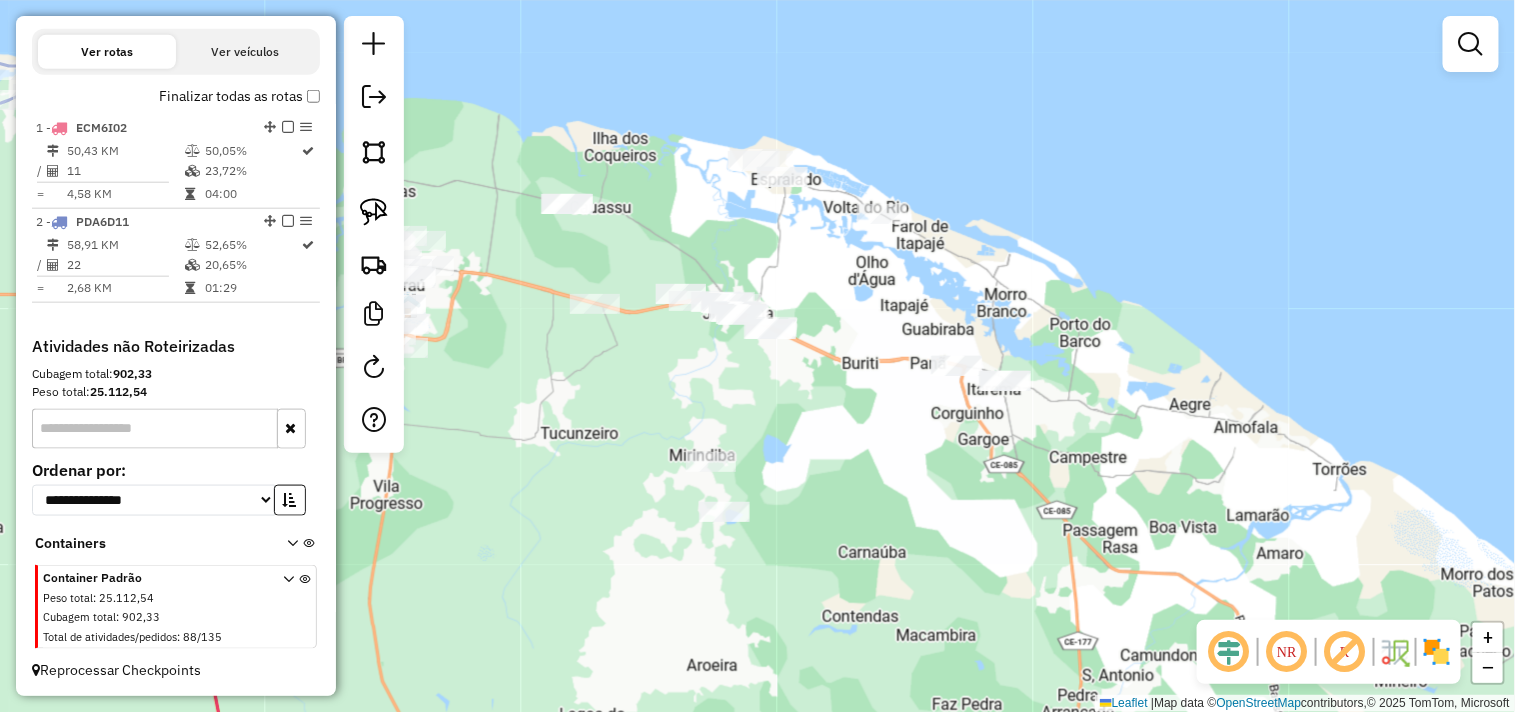 drag, startPoint x: 942, startPoint y: 407, endPoint x: 930, endPoint y: 398, distance: 15 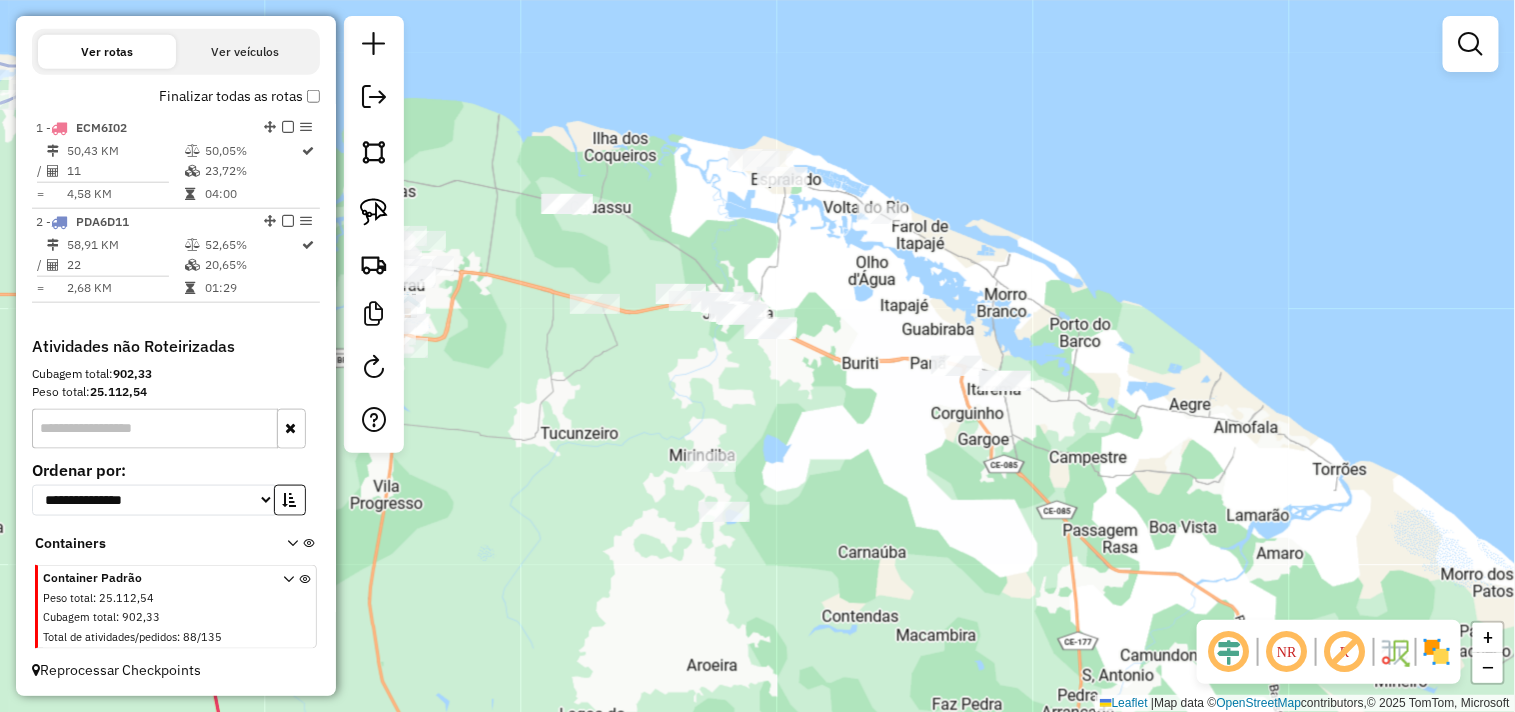click 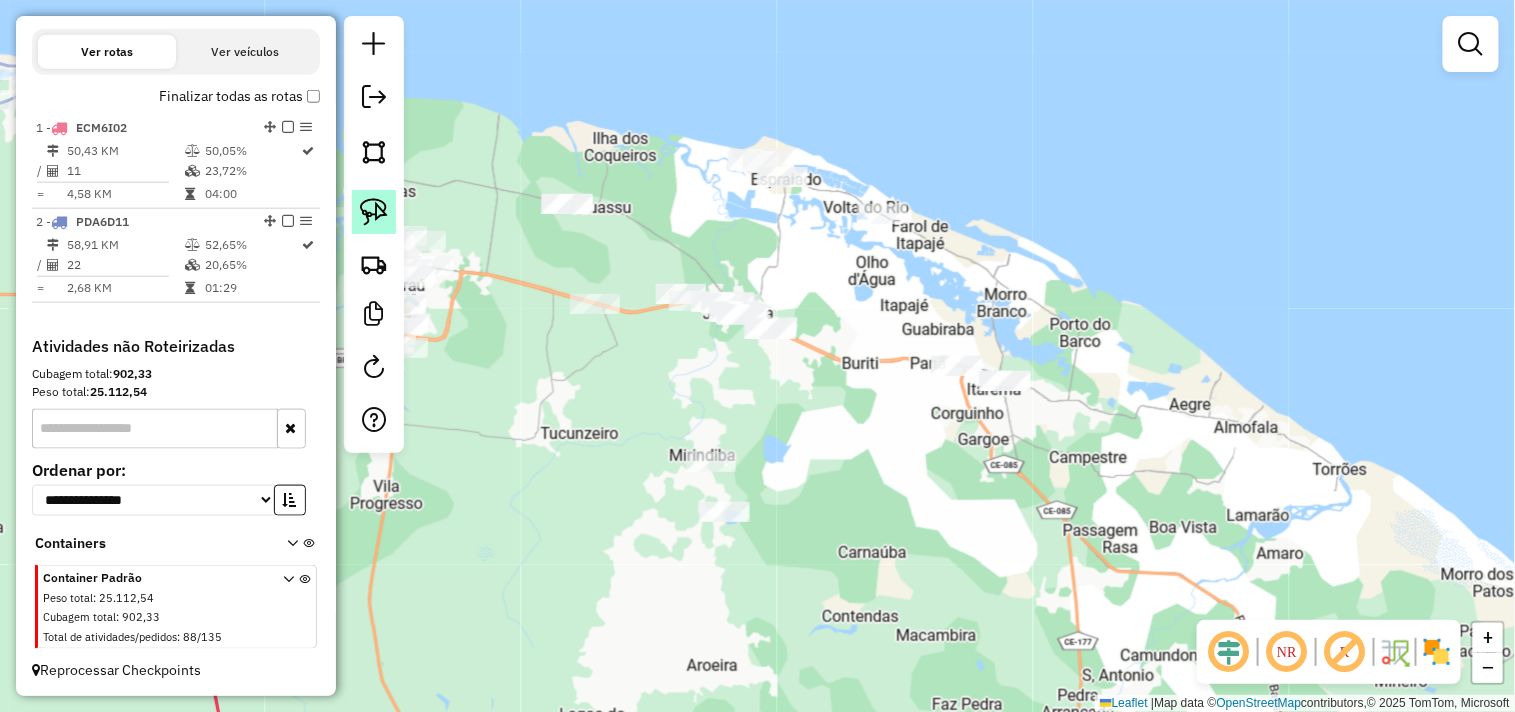 click 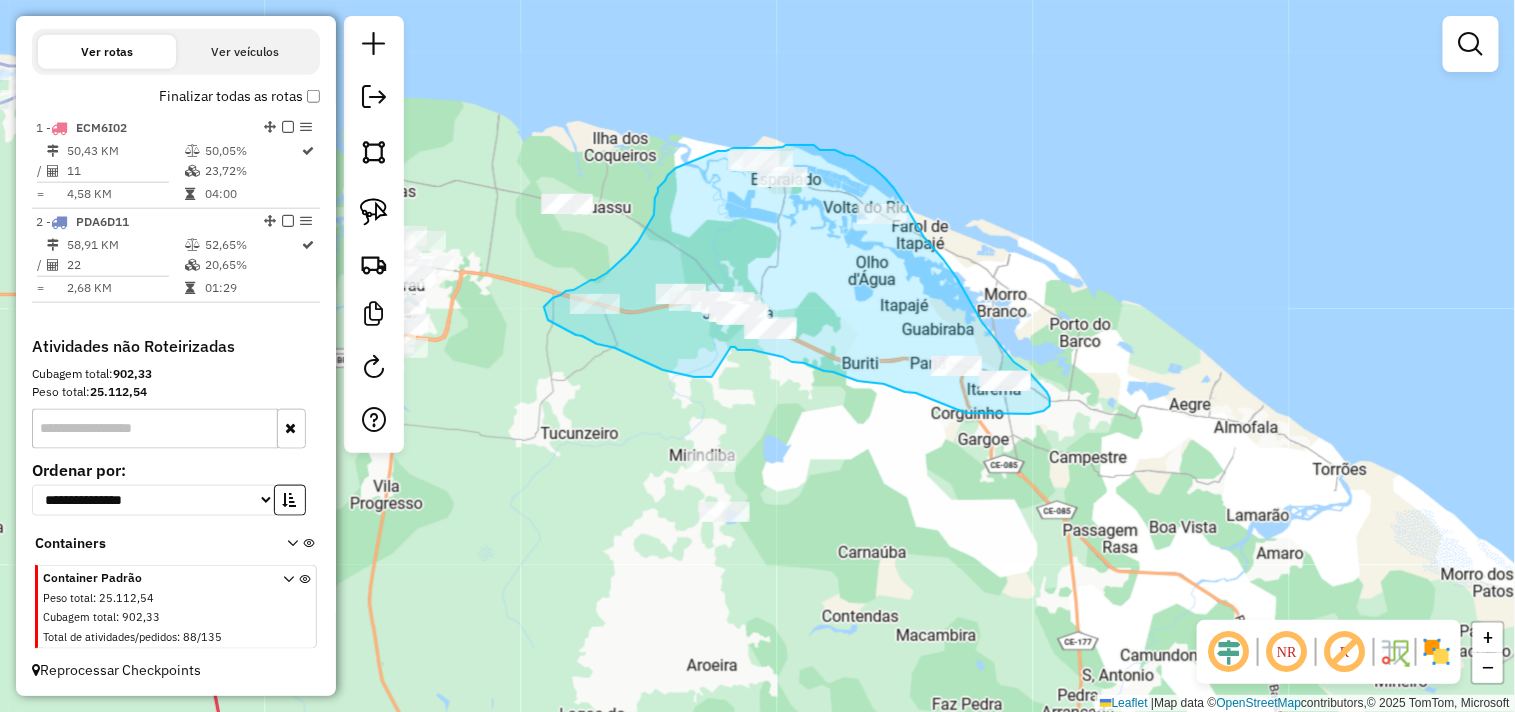 drag, startPoint x: 694, startPoint y: 377, endPoint x: 731, endPoint y: 347, distance: 47.63402 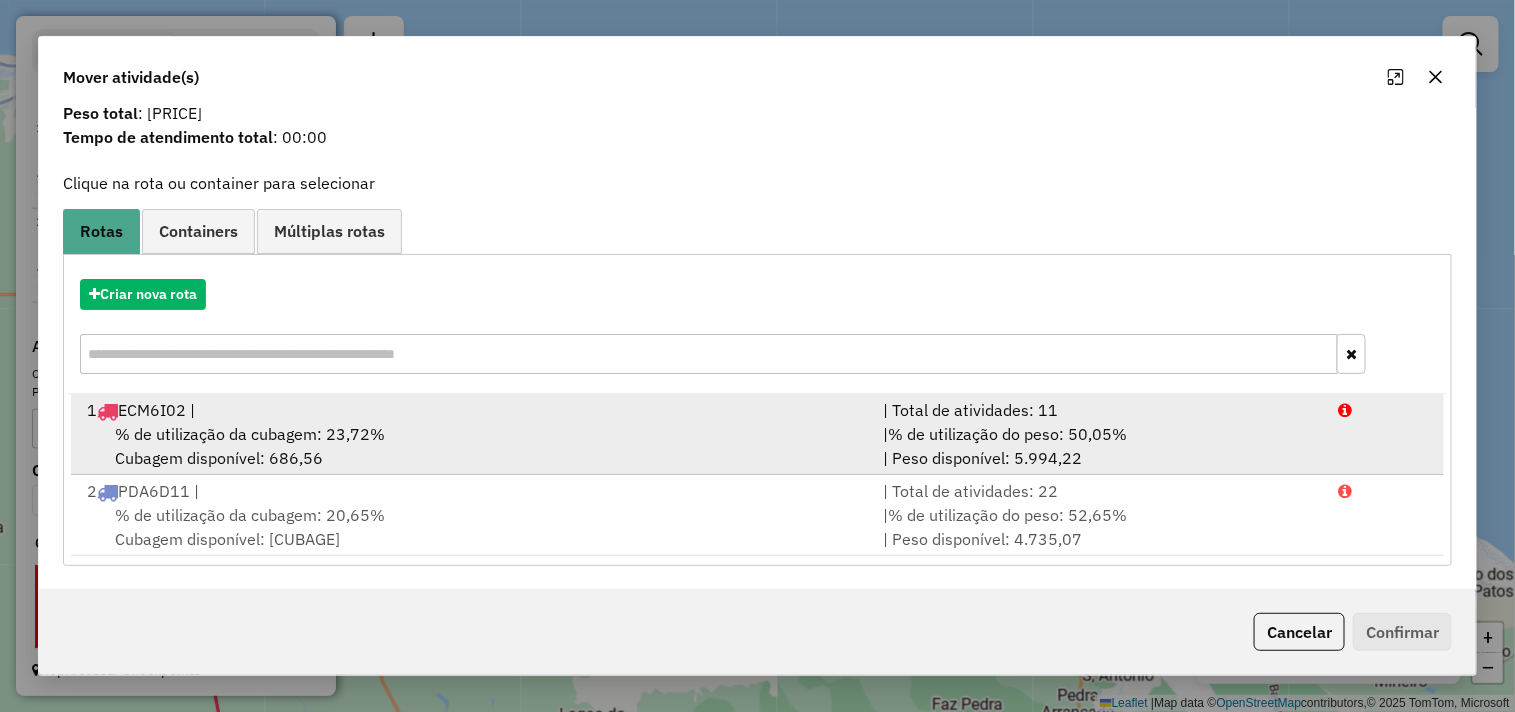 scroll, scrollTop: 0, scrollLeft: 0, axis: both 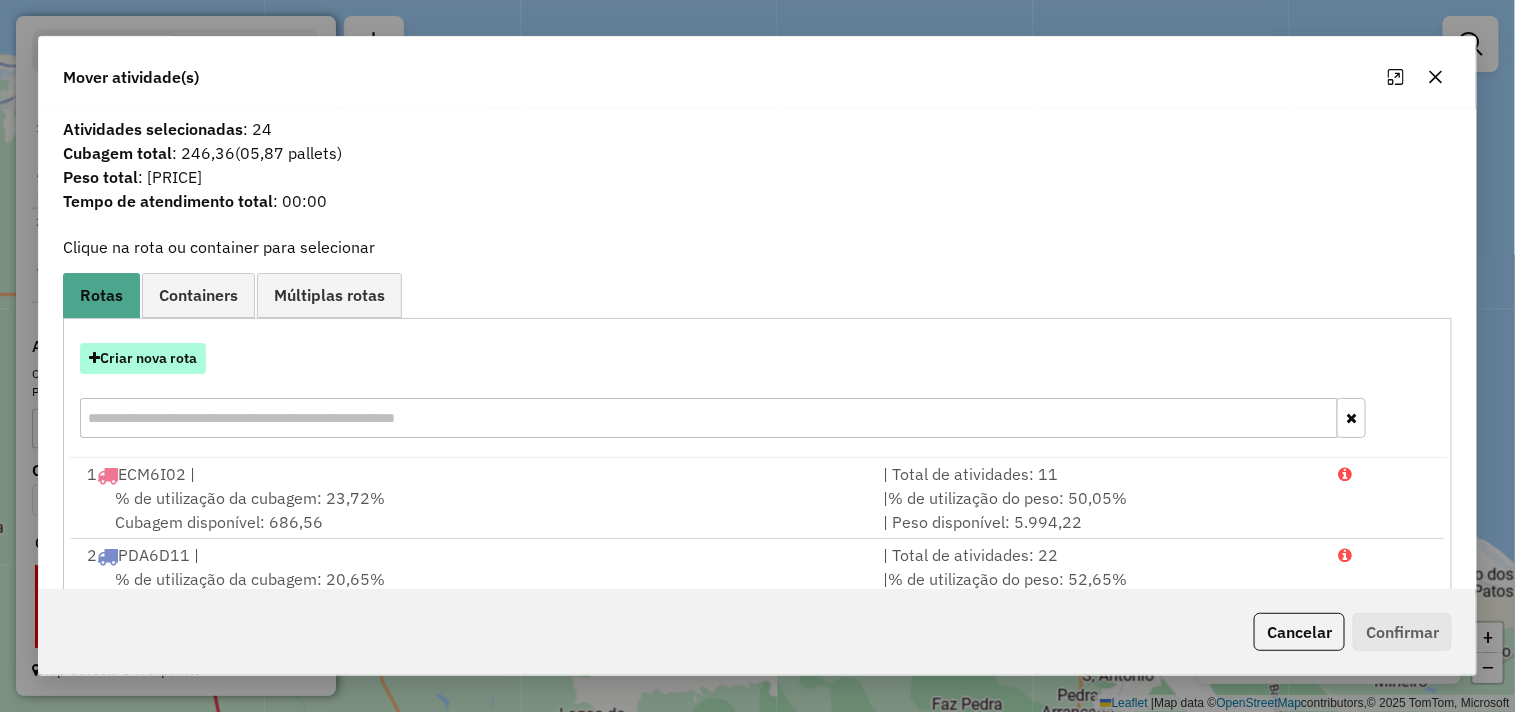 click on "Criar nova rota" at bounding box center [143, 358] 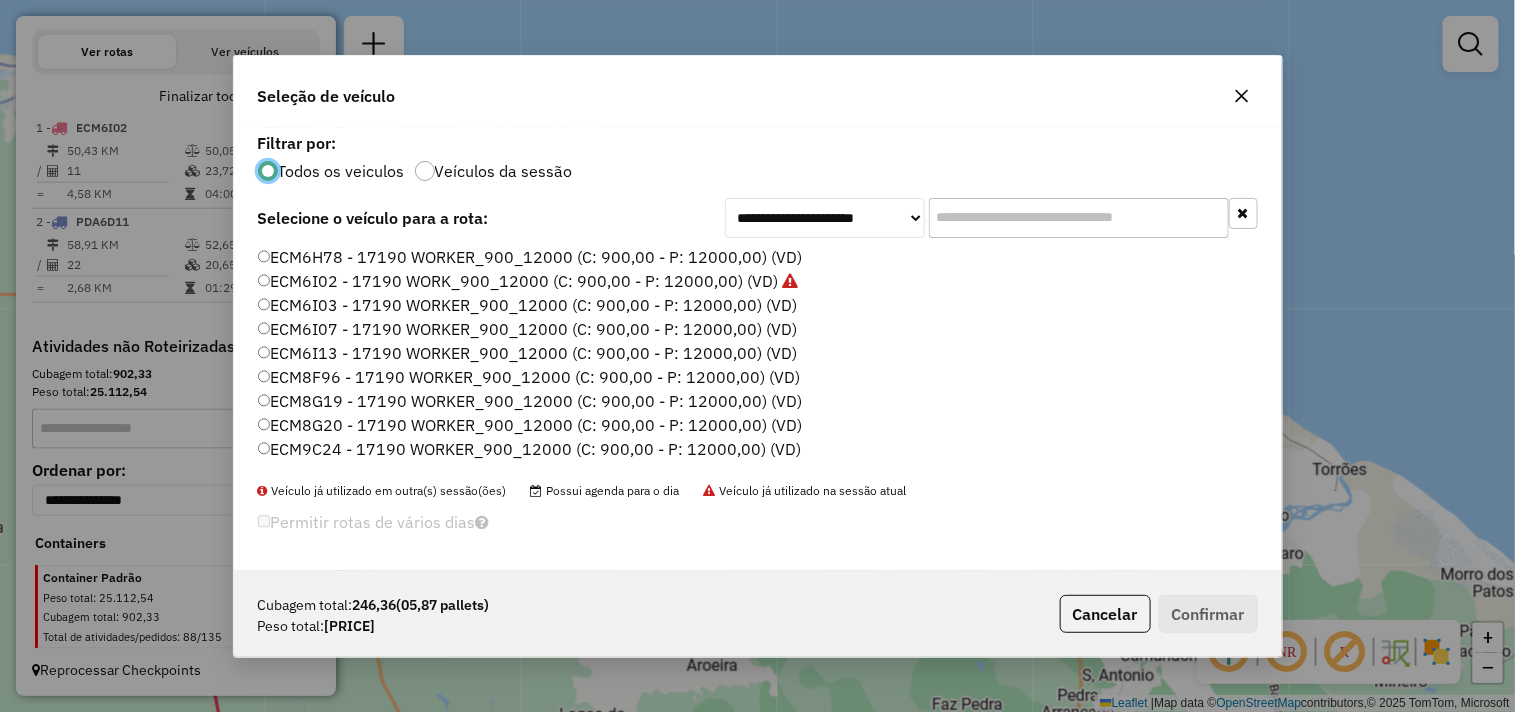 scroll, scrollTop: 11, scrollLeft: 5, axis: both 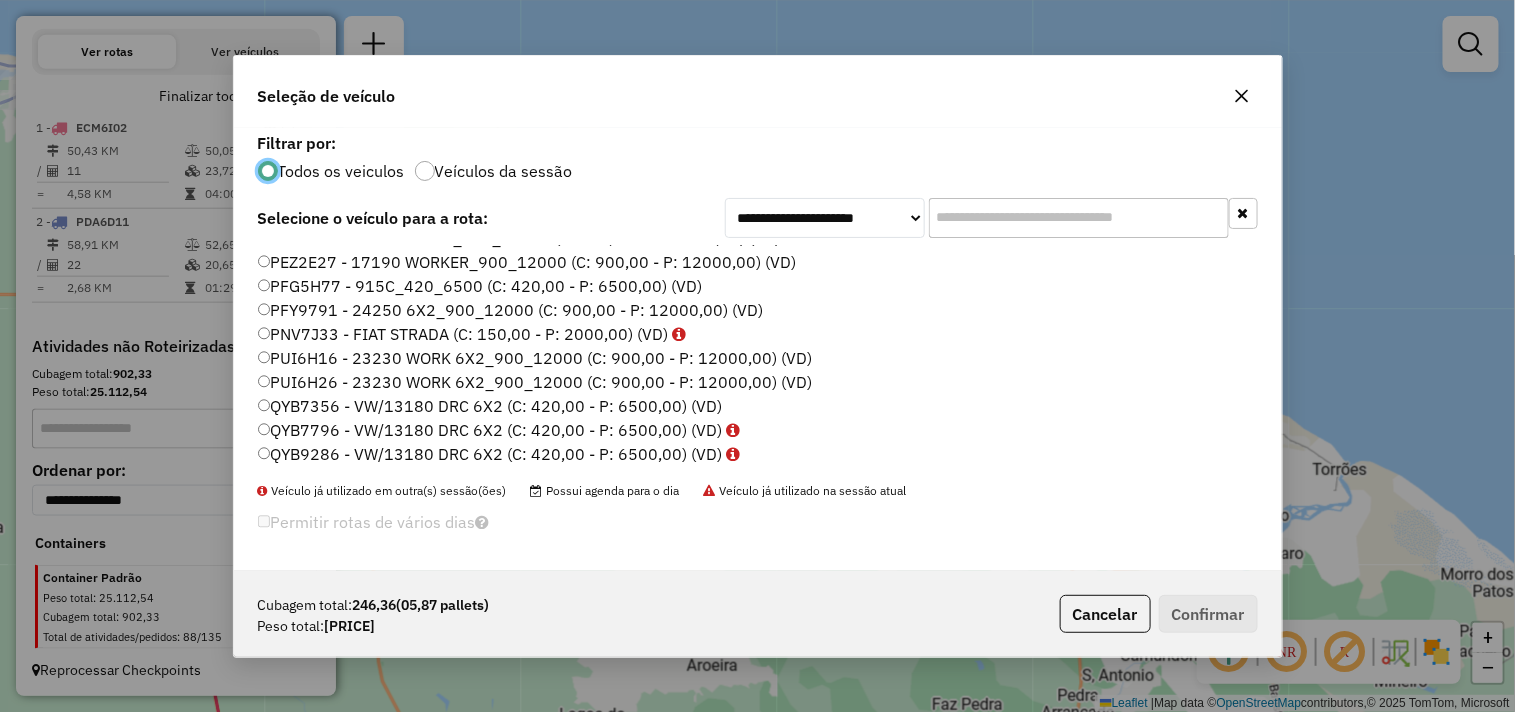 click on "QYB7356 - VW/13180 DRC 6X2 (C: 420,00 - P: 6500,00) (VD)" 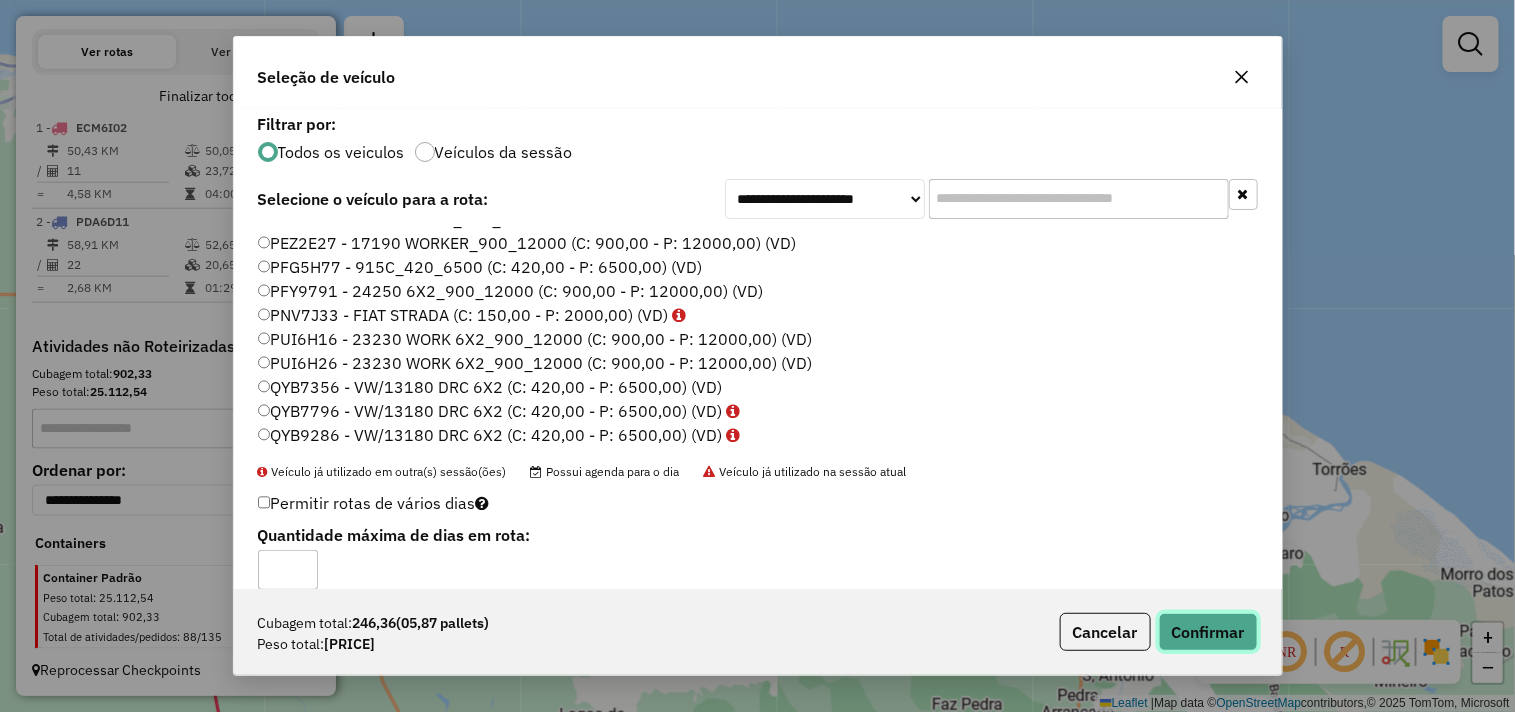 click on "Confirmar" 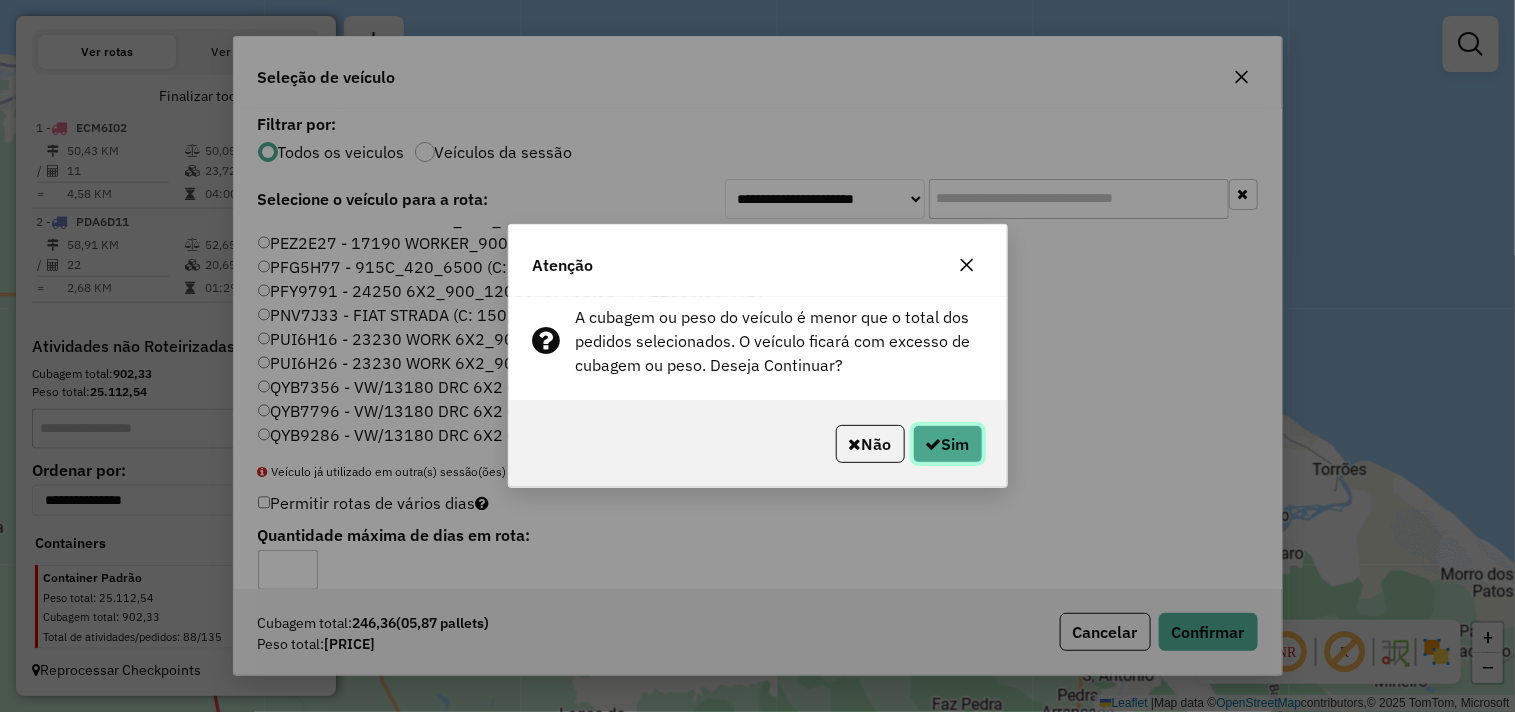 click 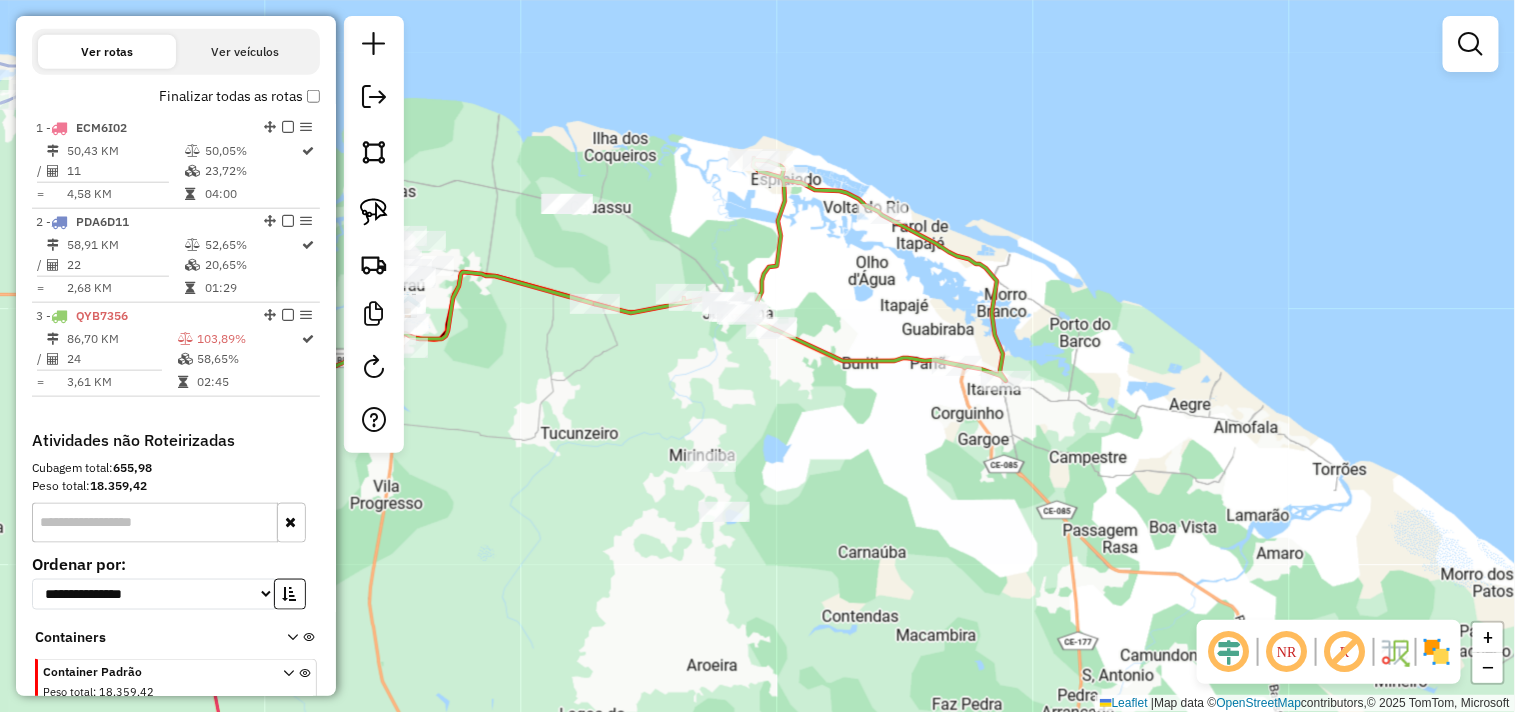 click on "Janela de atendimento Grade de atendimento Capacidade Transportadoras Veículos Cliente Pedidos  Rotas Selecione os dias de semana para filtrar as janelas de atendimento  Seg   Ter   Qua   Qui   Sex   Sáb   Dom  Informe o período da janela de atendimento: De: Até:  Filtrar exatamente a janela do cliente  Considerar janela de atendimento padrão  Selecione os dias de semana para filtrar as grades de atendimento  Seg   Ter   Qua   Qui   Sex   Sáb   Dom   Considerar clientes sem dia de atendimento cadastrado  Clientes fora do dia de atendimento selecionado Filtrar as atividades entre os valores definidos abaixo:  Peso mínimo:   Peso máximo:   Cubagem mínima:   Cubagem máxima:   De:   Até:  Filtrar as atividades entre o tempo de atendimento definido abaixo:  De:   Até:   Considerar capacidade total dos clientes não roteirizados Transportadora: Selecione um ou mais itens Tipo de veículo: Selecione um ou mais itens Veículo: Selecione um ou mais itens Motorista: Selecione um ou mais itens Nome: Rótulo:" 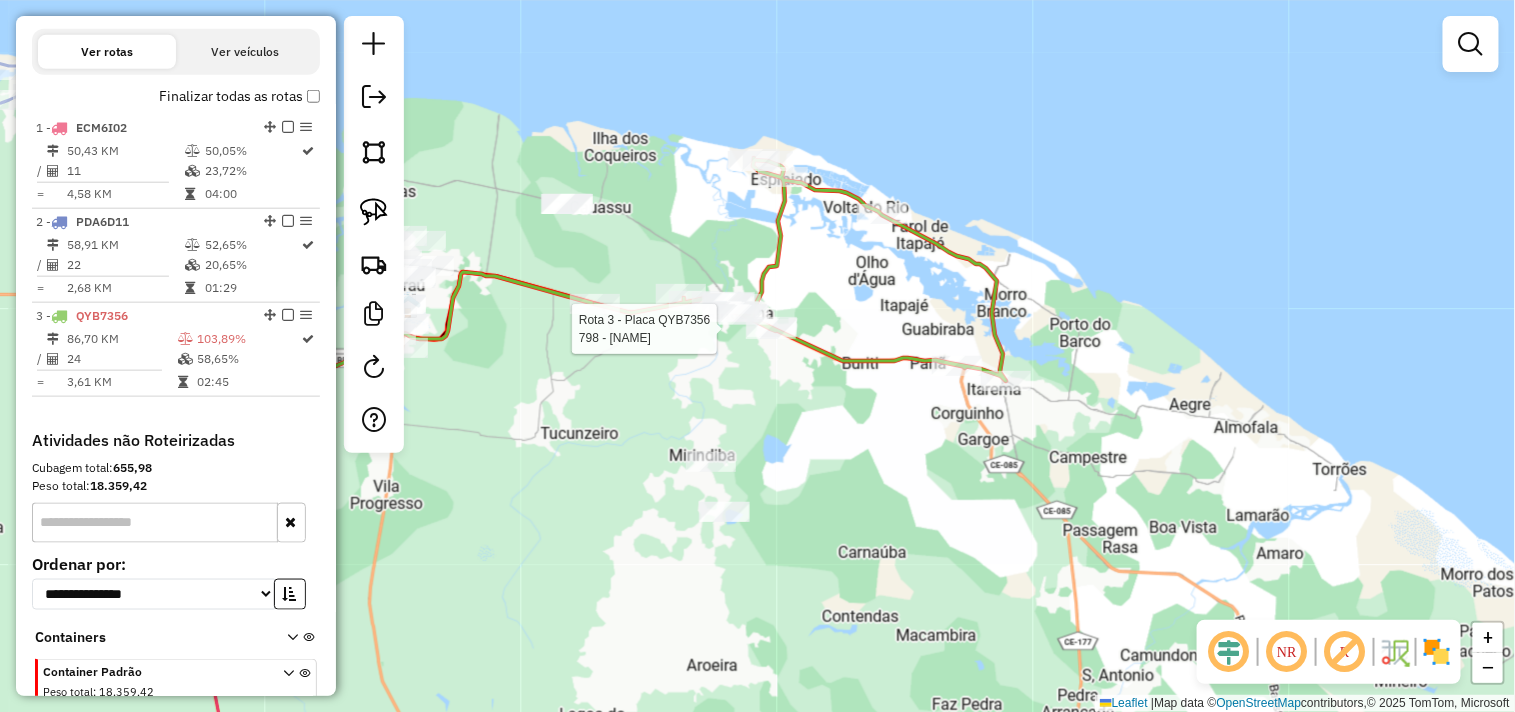 click 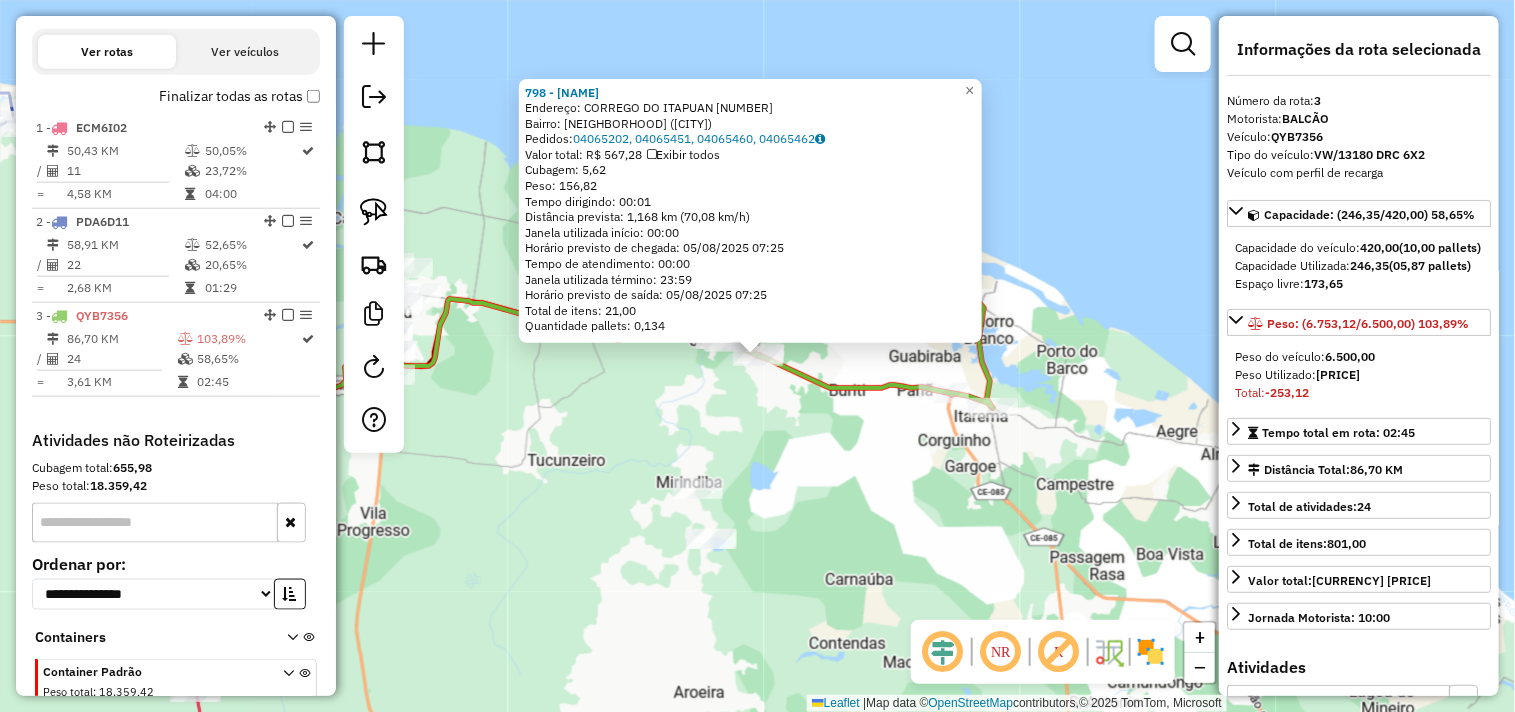 scroll, scrollTop: 768, scrollLeft: 0, axis: vertical 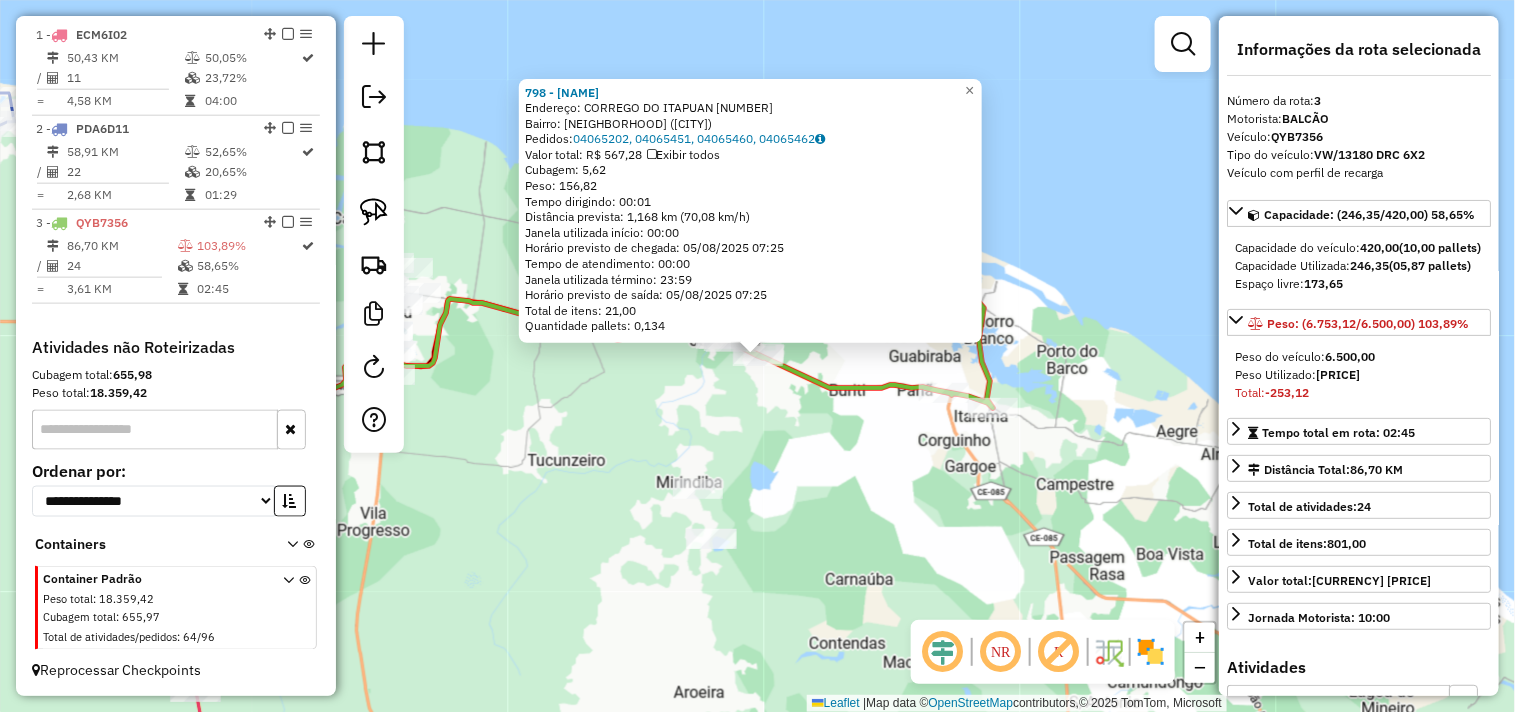 click on "[NUMBER] - [NAME] Endereço: [ADDRESS] Bairro: [NEIGHBORHOOD] ([CITY] / [STATE]) Pedidos: [ORDER_NUMBERS] Valor total: [CURRENCY] [PRICE] Exibir todos Cubagem: [CUBAGE] Peso: [WEIGHT] Tempo dirigindo: [TIME] Distância prevista: [DISTANCE] km ([SPEED] km/h) Janela utilizada início: [TIME] Horário previsto de chegada: [DATE] [TIME] Tempo de atendimento: [TIME] Janela utilizada término: [TIME] Horário previsto de saída: [DATE] [TIME] Total de itens: [ITEMS] Quantidade pallets: [PALLETS] × Janela de atendimento Grade de atendimento Capacidade Transportadoras Veículos Cliente Pedidos Rotas Selecione os dias de semana para filtrar as janelas de atendimento Seg Ter Qua Qui Sex Sáb Dom Informe o período da janela de atendimento: De: Até: Filtrar exatamente a janela do cliente Considerar janela de atendimento padrão Selecione os dias de semana para filtrar as grades de atendimento Seg Ter Qua Qui Sex Sáb Dom Peso mínimo: De: +" 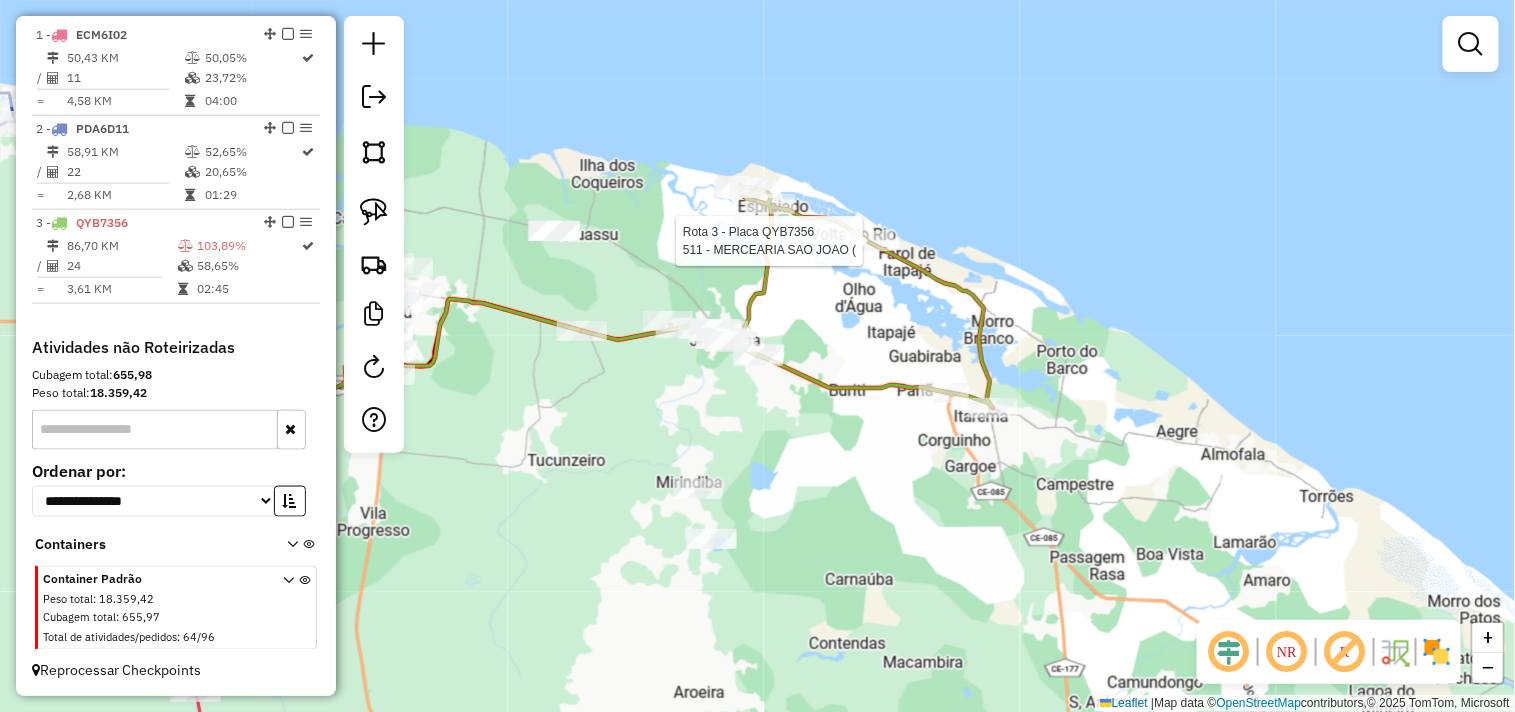 select on "**********" 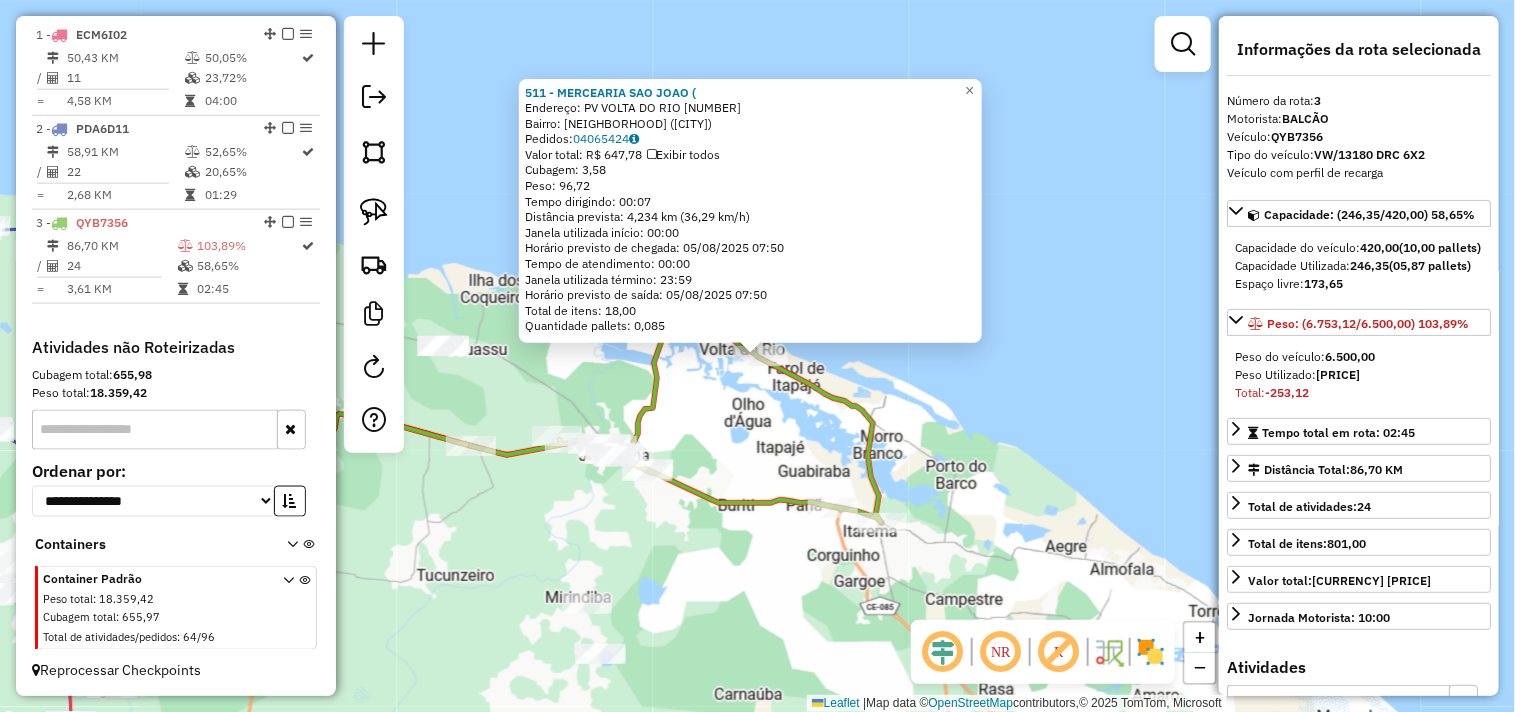 click on "511 - MERCEARIA SAO JOAO ( Endereço: PV VOLTA DO RIO 10000 Bairro: JURITIANHA ([CITY] / [STATE]) Pedidos: 04065424 Valor total: R$ 647,78 Exibir todos Cubagem: 3,58 Peso: 96,72 Tempo dirigindo: 00:07 Distância prevista: 4,234 km (36,29 km/h) Janela utilizada início: 00:00 Horário previsto de chegada: 05/08/2025 07:50 Tempo de atendimento: 00:00 Janela utilizada término: 23:59 Horário previsto de saída: 05/08/2025 07:50 Total de itens: 18,00 Quantidade pallets: 0,085 × Janela de atendimento Grade de atendimento Capacidade Transportadoras Veículos Cliente Pedidos Rotas Selecione os dias de semana para filtrar as janelas de atendimento Seg Ter Qua Qui Sex Sáb Dom Informe o período da janela de atendimento: De: Até: Filtrar exatamente a janela do cliente Considerar janela de atendimento padrão Selecione os dias de semana para filtrar as grades de atendimento Seg Ter Qua Qui Sex Sáb Dom Considerar clientes sem dia de atendimento cadastrado +" 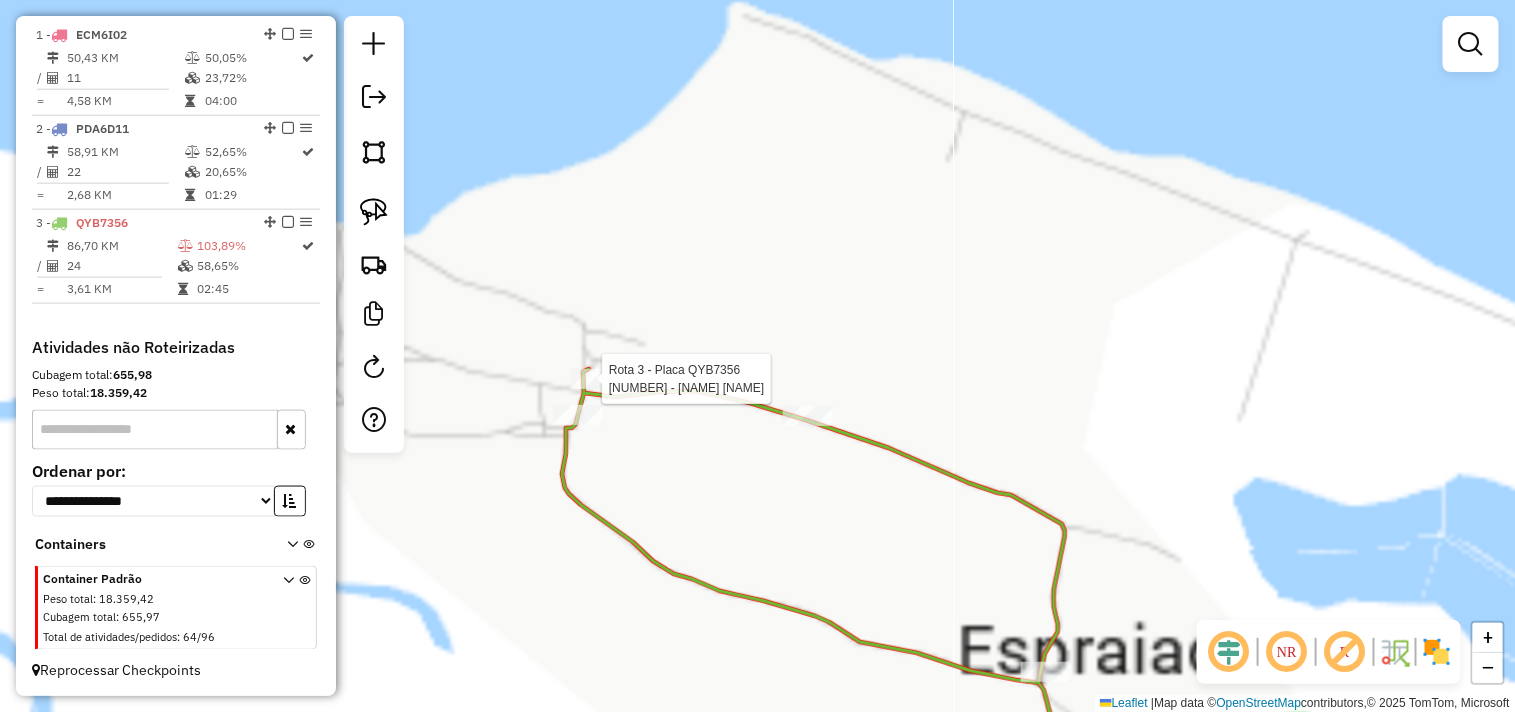 click 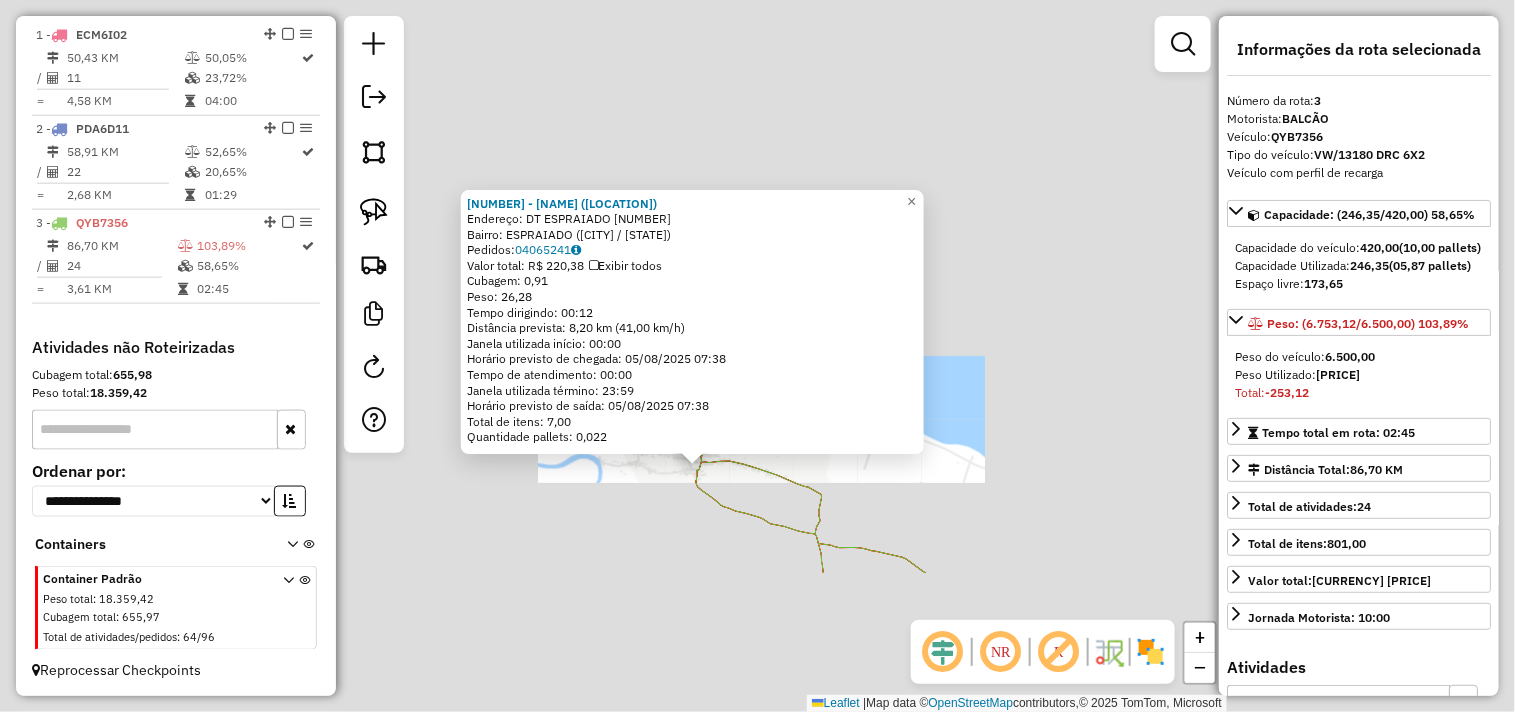 click on "[NUMBER] - [NAME] ([CITY]) Endereço: DT ESPRAIADO [NUMBER] Bairro: ESPRAIADO ([CITY]) Pedidos: [ORDER_ID] Valor total: R$ [PRICE] Exibir todos Cubagem: [CUBAGE] Peso: [WEIGHT] Tempo dirigindo: [TIME] Distância prevista: [DISTANCE] ([SPEED]) Janela utilizada início: [TIME] Horário previsto de chegada: [DATE] [TIME] Tempo de atendimento: [TIME] Janela utilizada término: [TIME] Horário previsto de saída: [DATE] [TIME] Total de itens: [ITEMS] Quantidade pallets: [PALLETS] × Janela de atendimento Grade de atendimento Capacidade Transportadoras Veículos Cliente Pedidos Rotas Selecione os dias de semana para filtrar as janelas de atendimento Seg Ter Qua Qui Sex Sáb Dom Informe o período da janela de atendimento: De: Até: Filtrar exatamente a janela do cliente Considerar janela de atendimento padrão Selecione os dias de semana para filtrar as grades de atendimento Seg Ter Qua Qui Sex Sáb Dom Considerar clientes sem dia de atendimento cadastrado De: +" 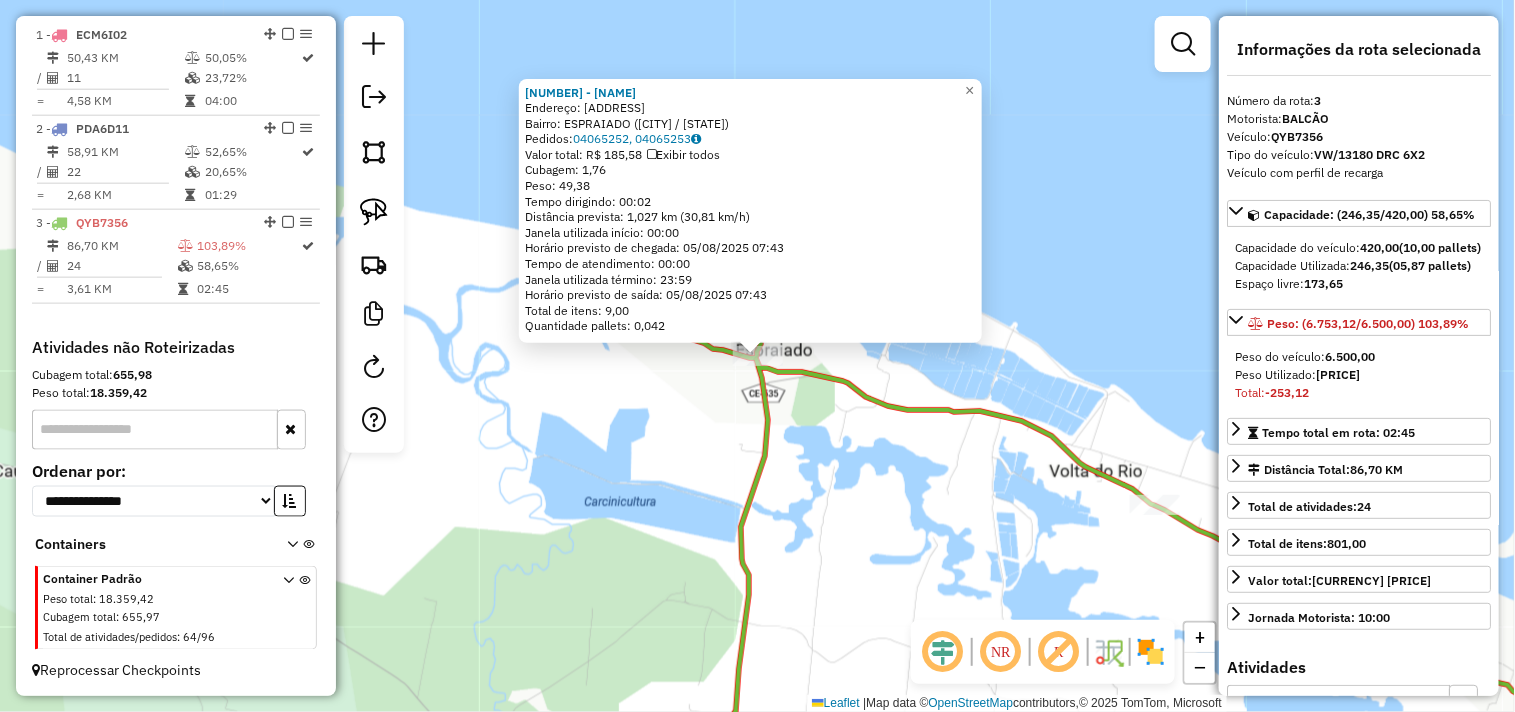 click on ": 1.549,32" 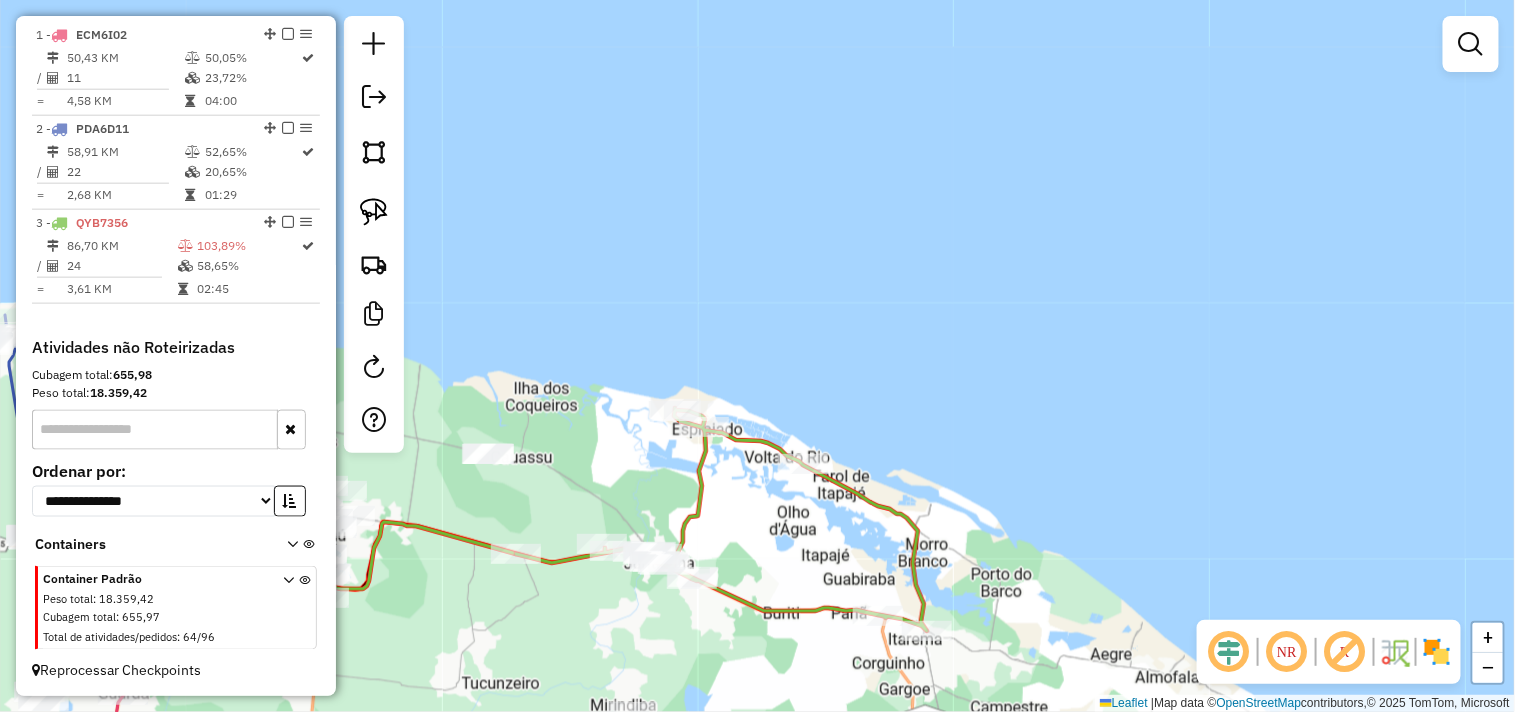 drag, startPoint x: 782, startPoint y: 528, endPoint x: 873, endPoint y: 397, distance: 159.5055 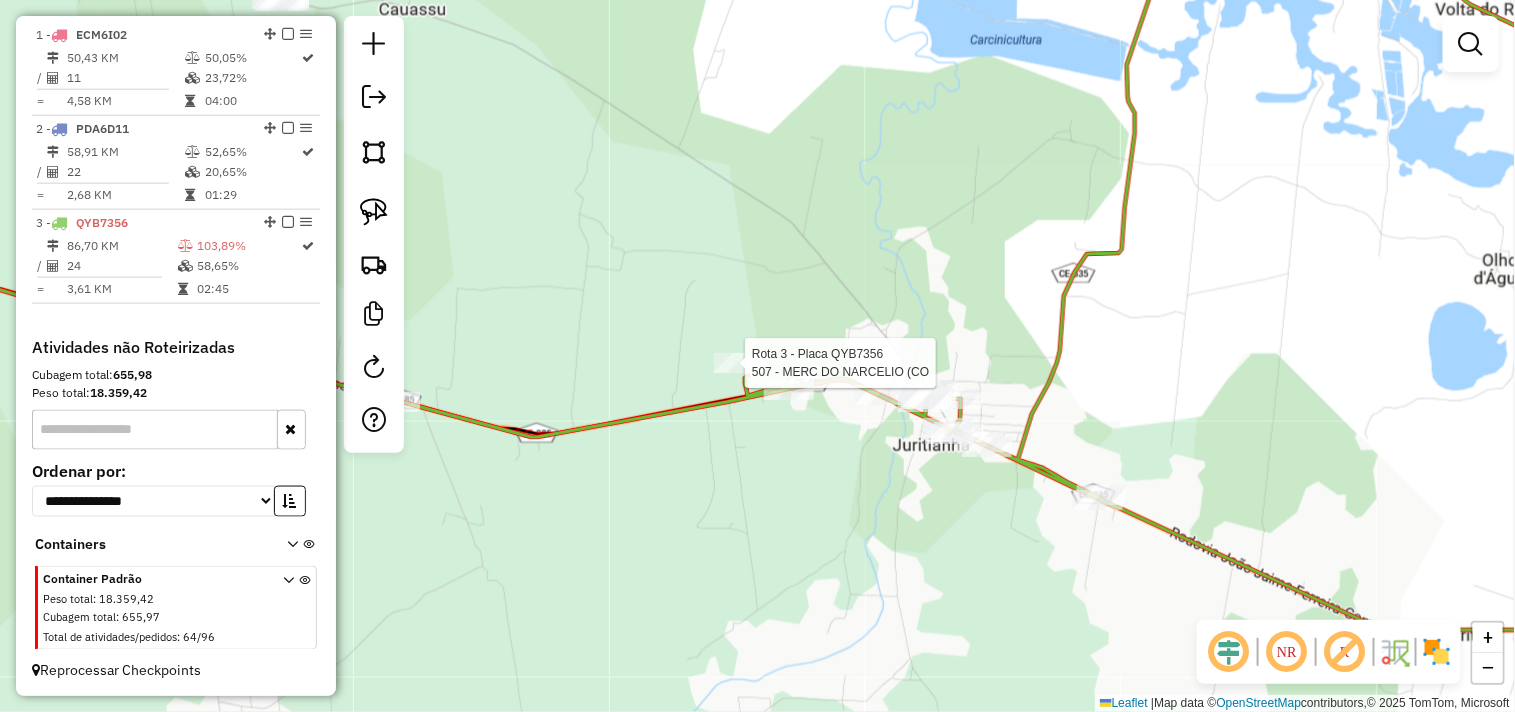 select on "**********" 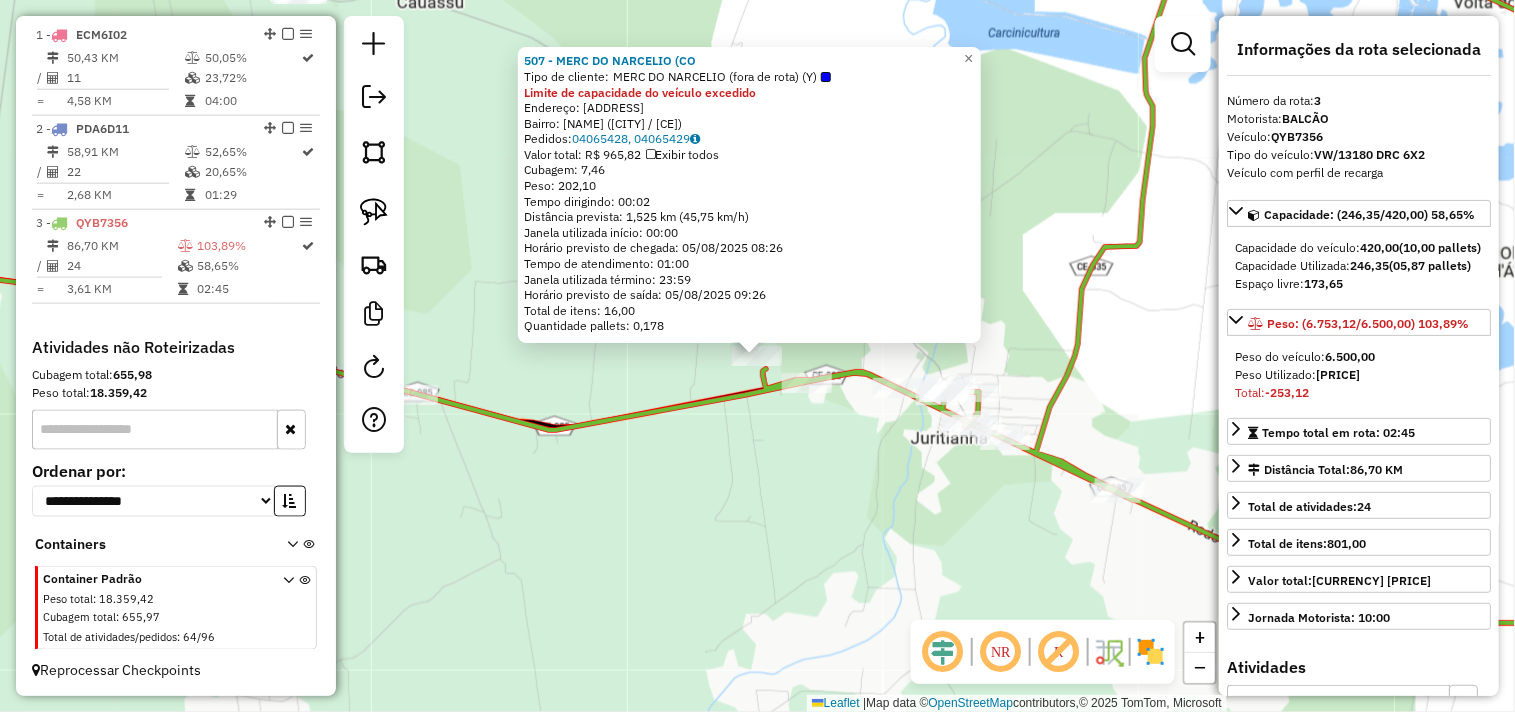 click on "507 - MERC DO NARCELIO (CO  Tipo de cliente:   MERC DO NARCELIO (fora de rota) (Y)  Limite de capacidade do veículo excedido  Endereço:  CORREGO DA ROLA [NUMBER]   Bairro: CORREGO DA ROLA ([CITY] / [STATE])   Pedidos:  04065428, 04065429   Valor total: R$ 965,82   Exibir todos   Cubagem: 7,46  Peso: 202,10  Tempo dirigindo: 00:02   Distância prevista: 1,525 km (45,75 km/h)   Janela utilizada início: 00:00   Horário previsto de chegada: 05/08/2025 08:26   Tempo de atendimento: 01:00   Janela utilizada término: 23:59   Horário previsto de saída: 05/08/2025 09:26   Total de itens: 16,00   Quantidade pallets: 0,178  × Janela de atendimento Grade de atendimento Capacidade Transportadoras Veículos Cliente Pedidos  Rotas Selecione os dias de semana para filtrar as janelas de atendimento  Seg   Ter   Qua   Qui   Sex   Sáb   Dom  Informe o período da janela de atendimento: De: Até:  Filtrar exatamente a janela do cliente  Considerar janela de atendimento padrão   Seg   Ter   Qua   Qui   Sex   Sáb   Dom   De:  +" 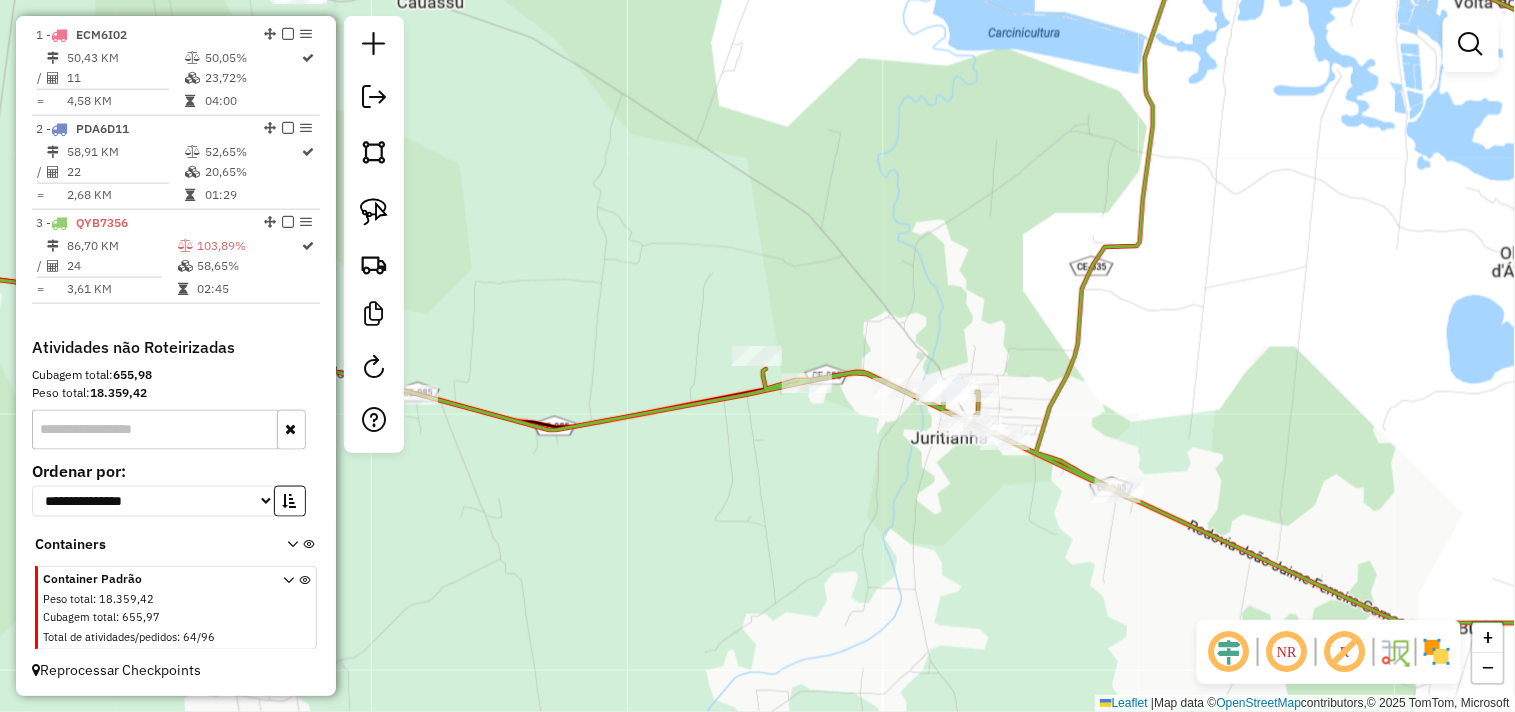click 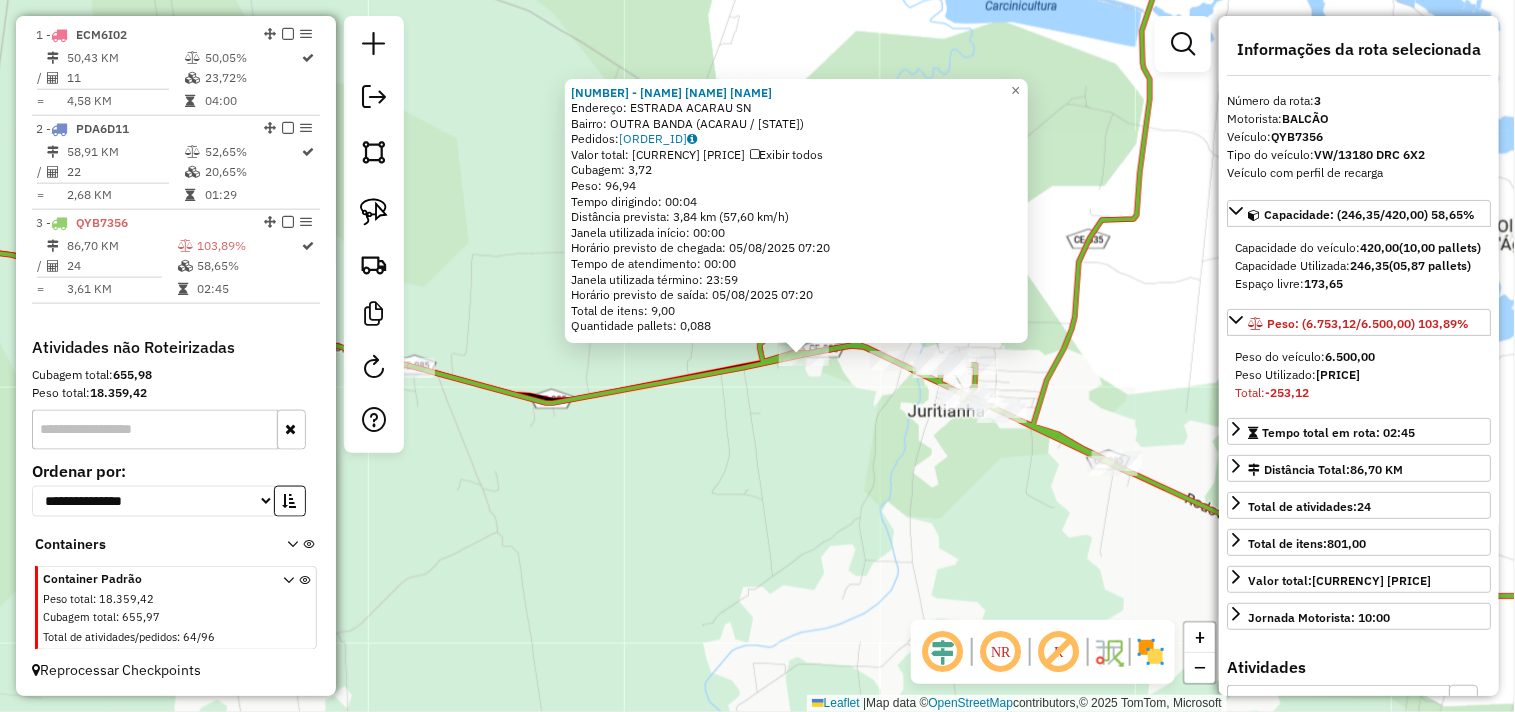 drag, startPoint x: 686, startPoint y: 463, endPoint x: 846, endPoint y: 448, distance: 160.70158 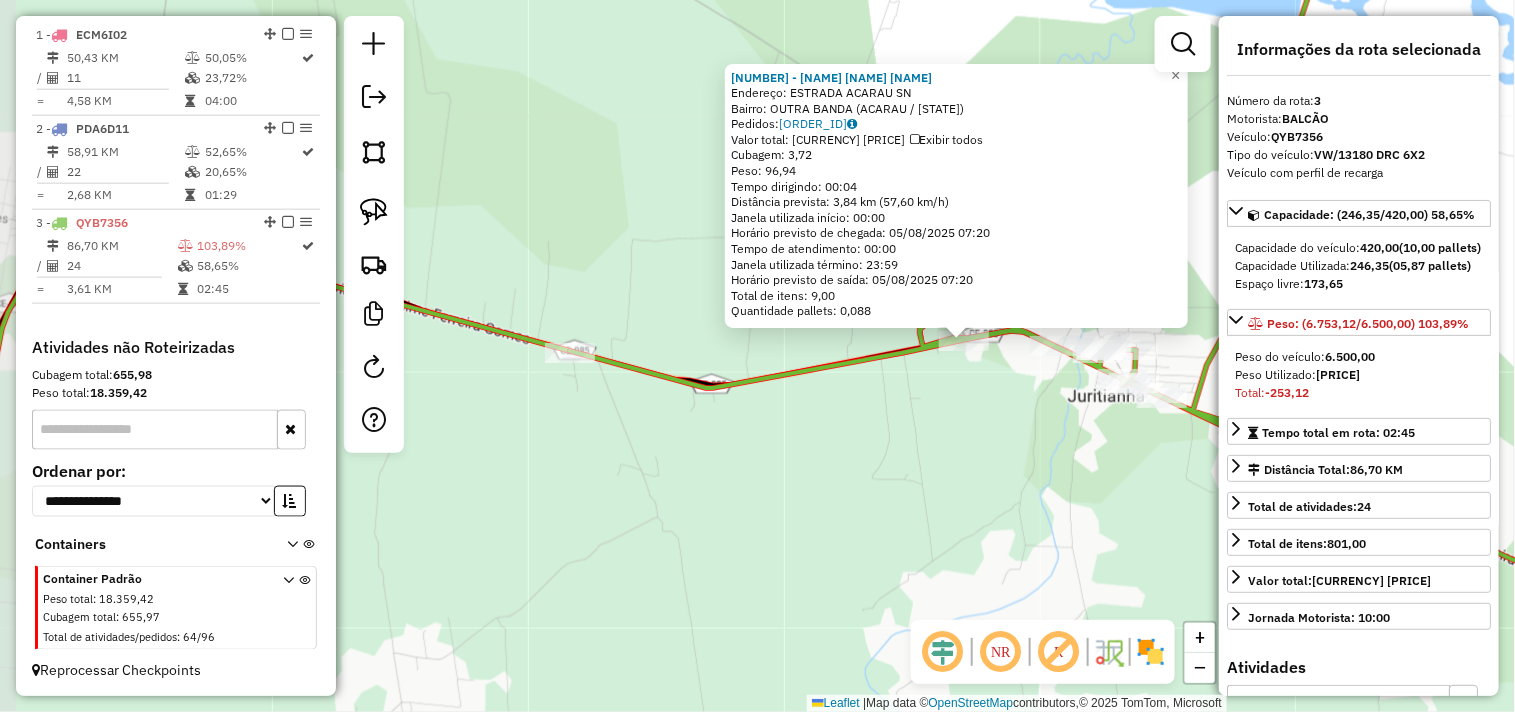 drag, startPoint x: 846, startPoint y: 448, endPoint x: 695, endPoint y: 434, distance: 151.64761 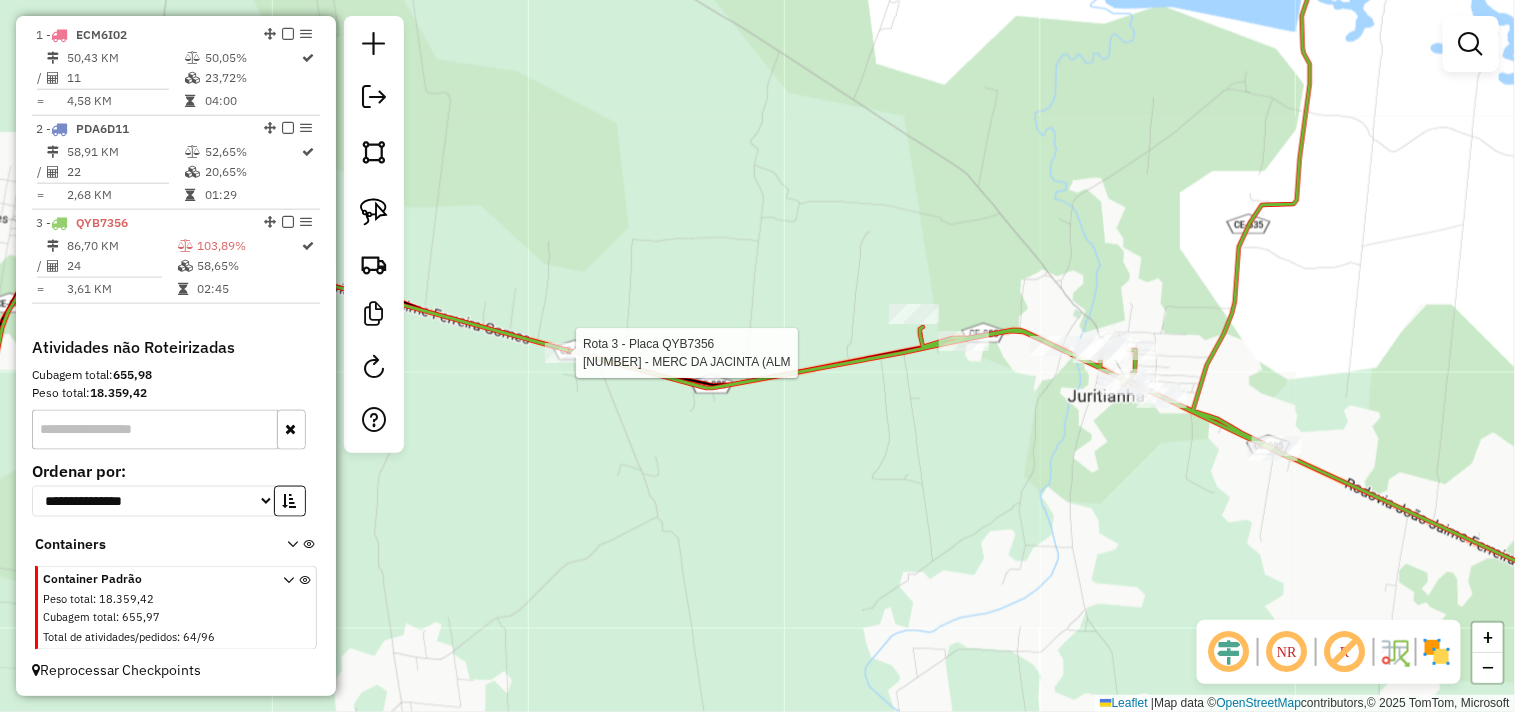 select on "**********" 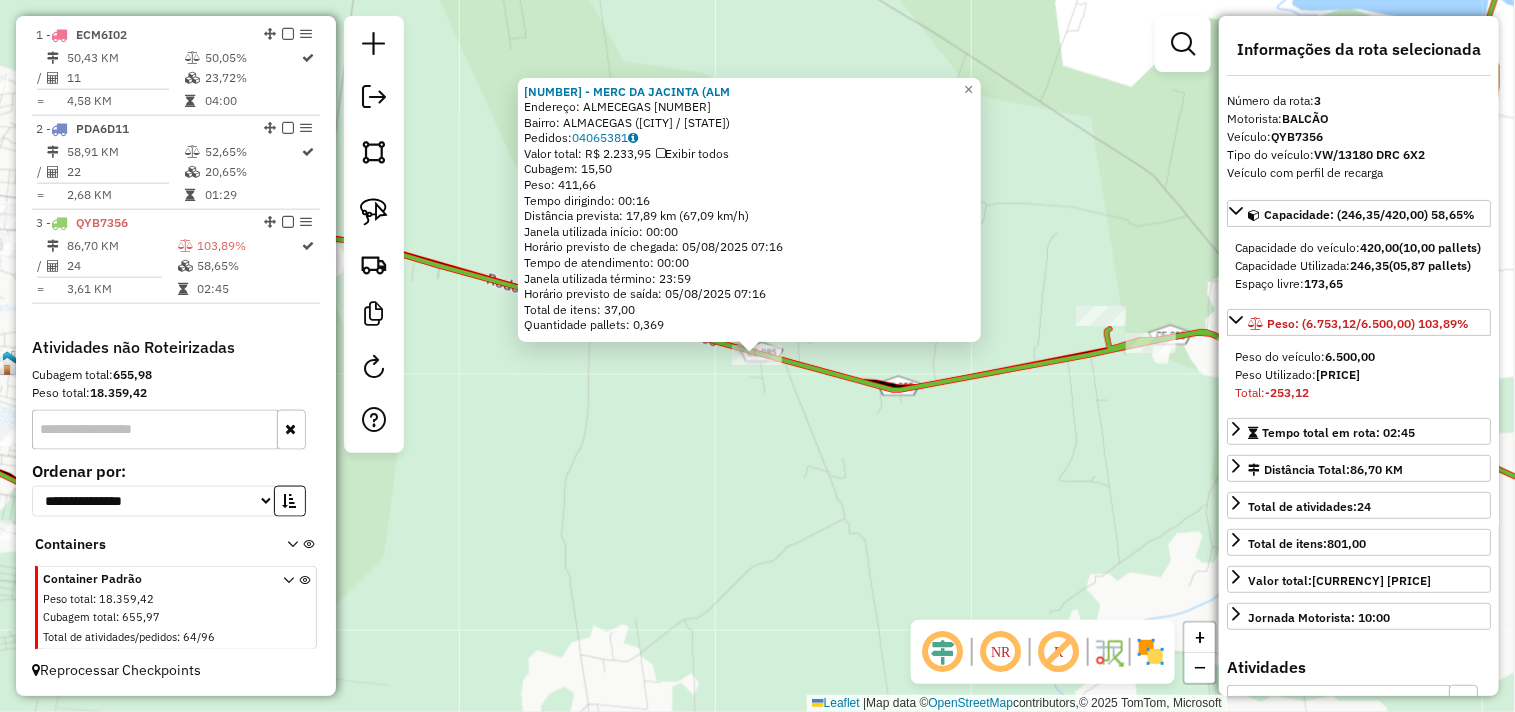 click on "[NUMBER] - [NAME] Endereço: ALMECEGAS [NUMBER] Bairro: ALMACEGAS ([CITY]) Pedidos: [ORDER_ID] Valor total: R$ [PRICE] Exibir todos Cubagem: [CUBAGE] Peso: [WEIGHT] Tempo dirigindo: [TIME] Distância prevista: [DISTANCE] ([SPEED]) Janela utilizada início: [TIME] Horário previsto de chegada: [DATE] [TIME] Tempo de atendimento: [TIME] Janela utilizada término: [TIME] Horário previsto de saída: [DATE] [TIME] Total de itens: [ITEMS] Quantidade pallets: [PALLETS] × Janela de atendimento Grade de atendimento Capacidade Transportadoras Veículos Cliente Pedidos Rotas Selecione os dias de semana para filtrar as janelas de atendimento Seg Ter Qua Qui Sex Sáb Dom Informe o período da janela de atendimento: De: Até: Filtrar exatamente a janela do cliente Considerar janela de atendimento padrão Selecione os dias de semana para filtrar as grades de atendimento Seg Ter Qua Qui Sex Sáb Dom Considerar clientes sem dia de atendimento cadastrado De:" 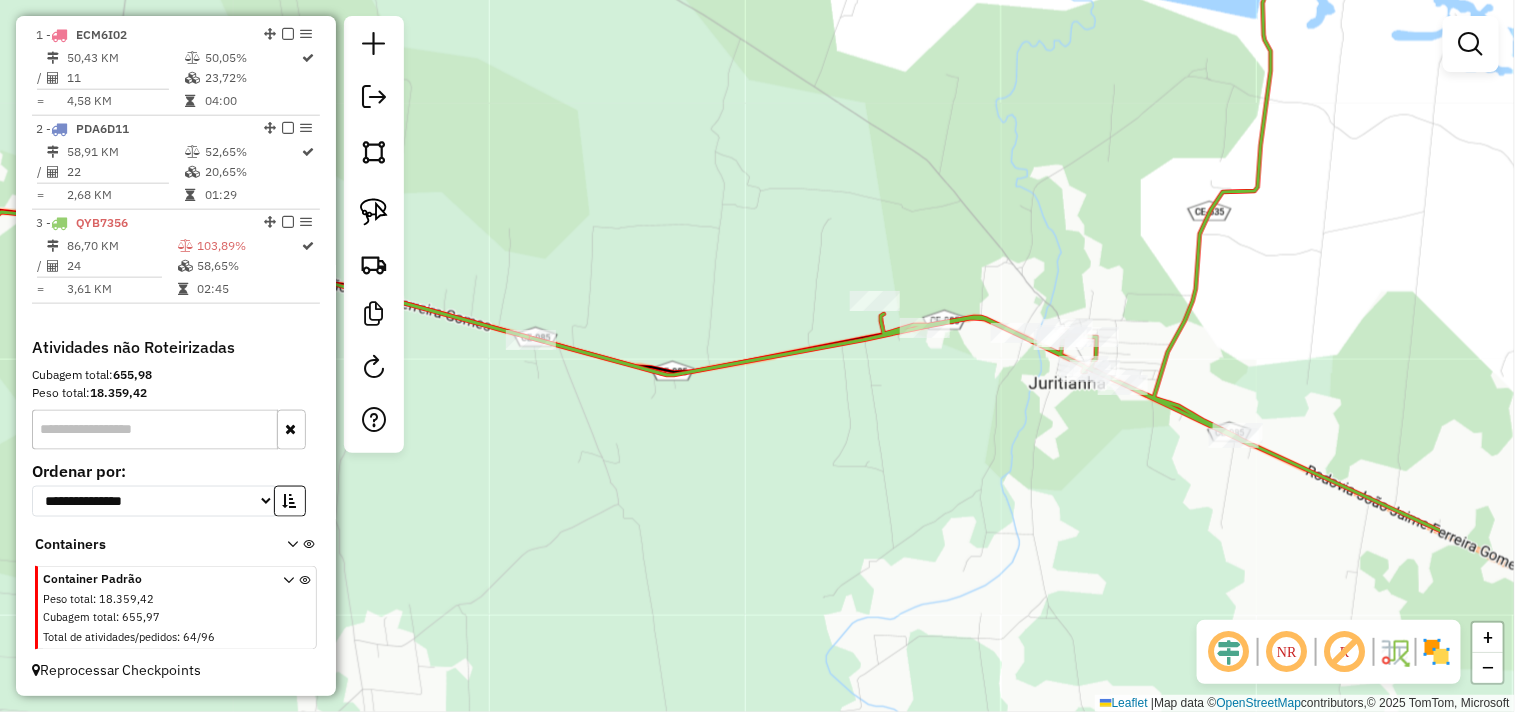 drag, startPoint x: 1148, startPoint y: 432, endPoint x: 1147, endPoint y: 417, distance: 15.033297 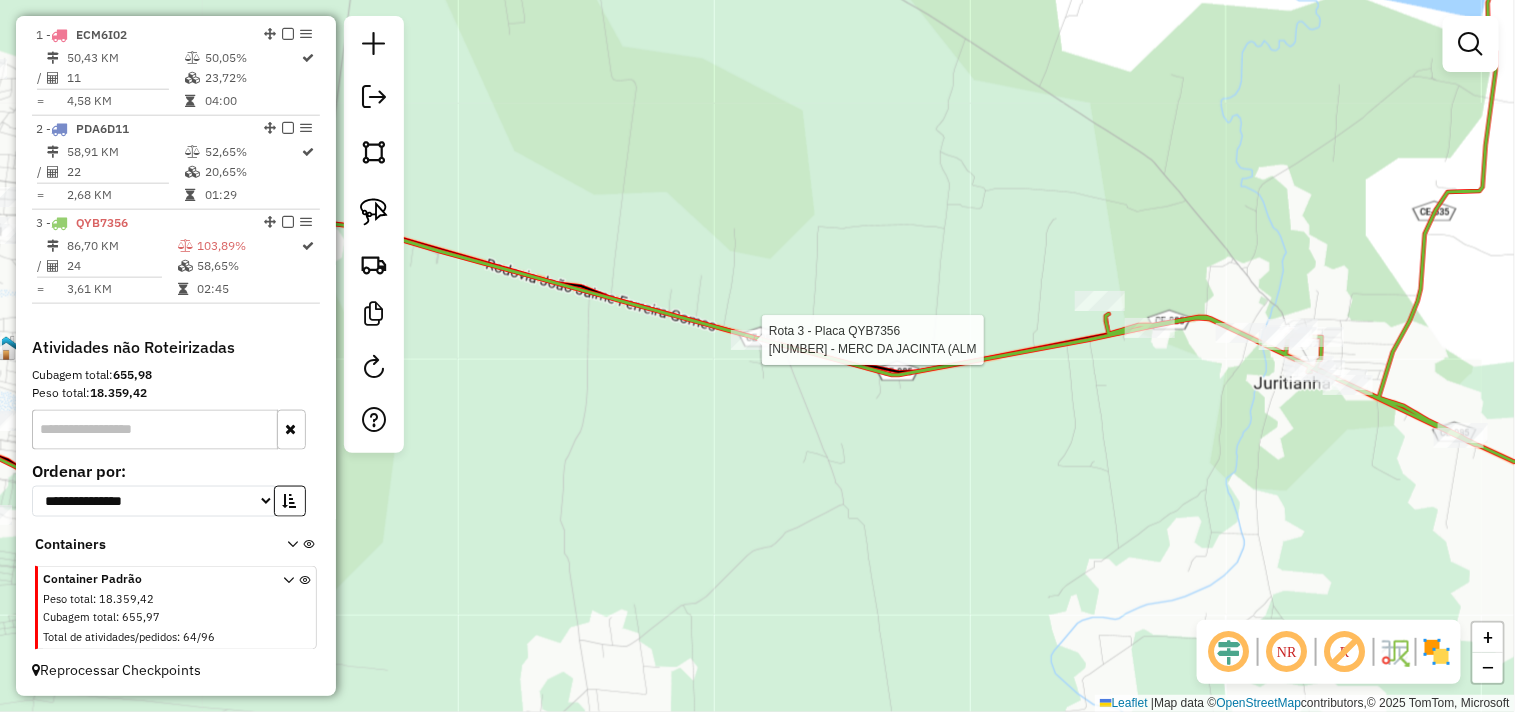 select on "**********" 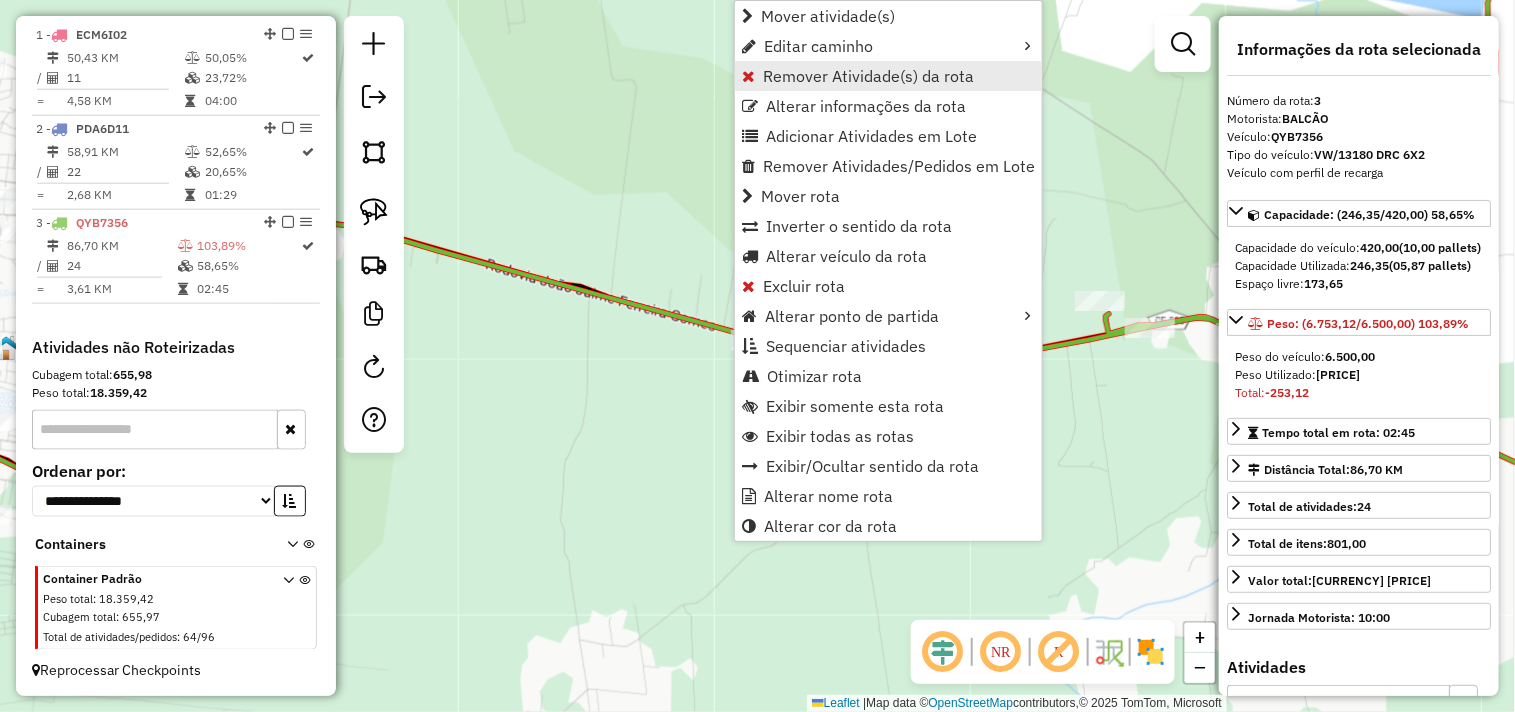 click on "Remover Atividade(s) da rota" at bounding box center [868, 76] 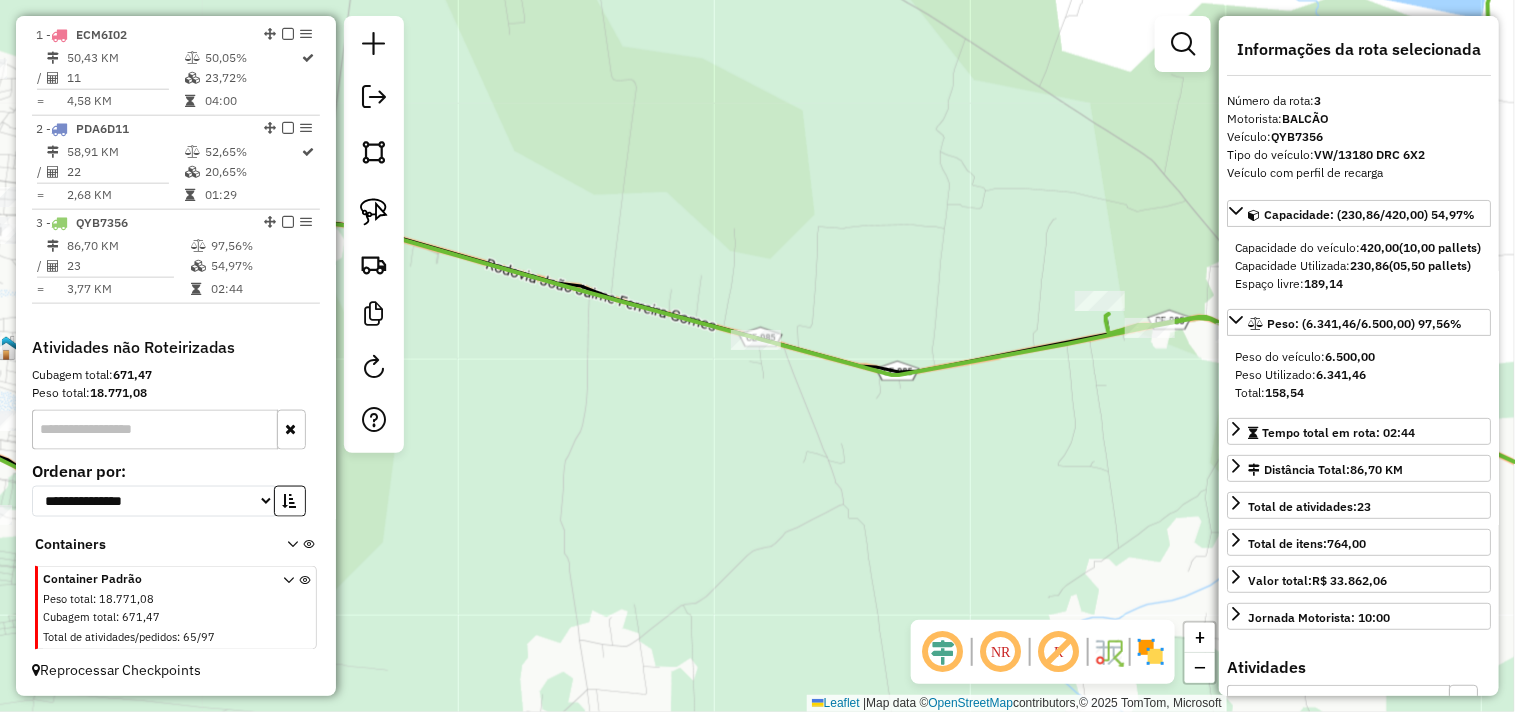 drag, startPoint x: 1143, startPoint y: 467, endPoint x: 787, endPoint y: 448, distance: 356.50665 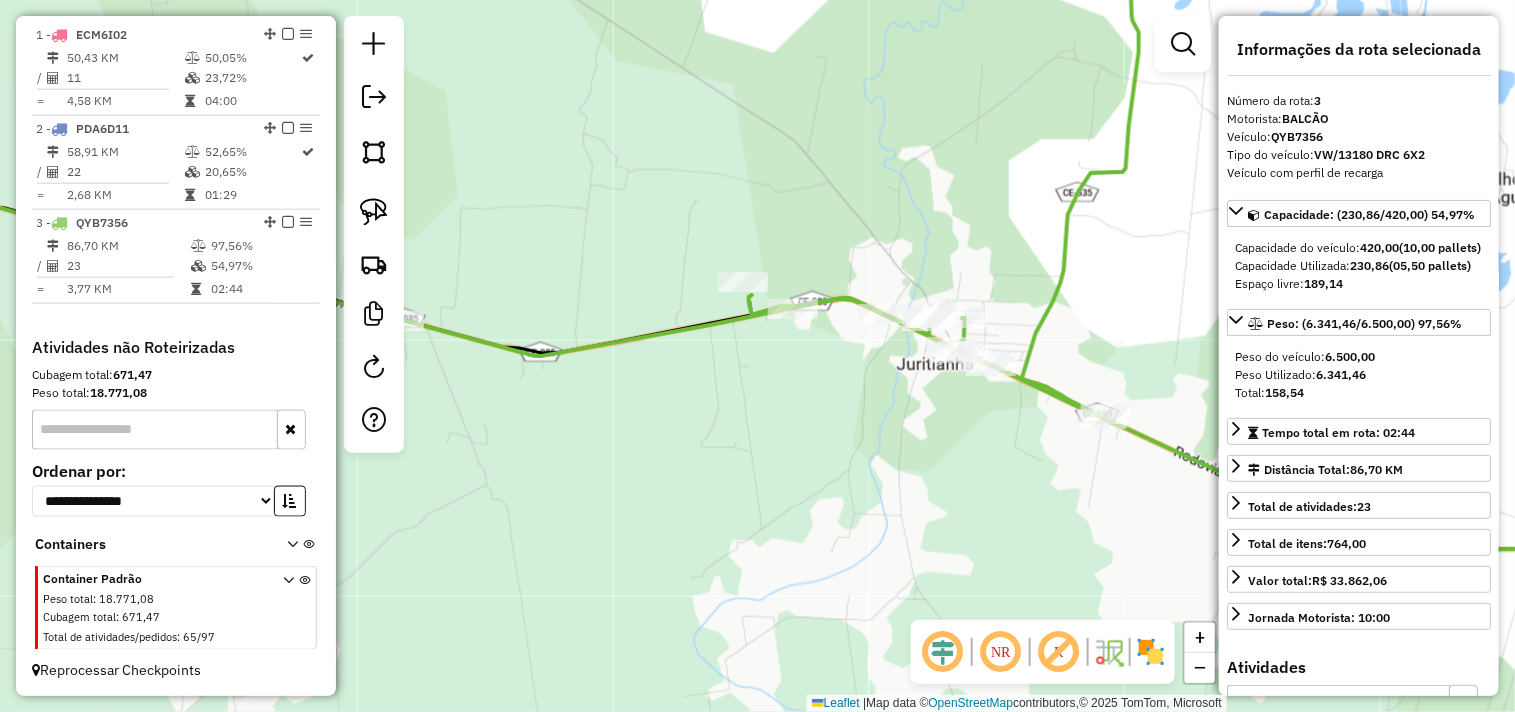 drag, startPoint x: 826, startPoint y: 442, endPoint x: 907, endPoint y: 436, distance: 81.22192 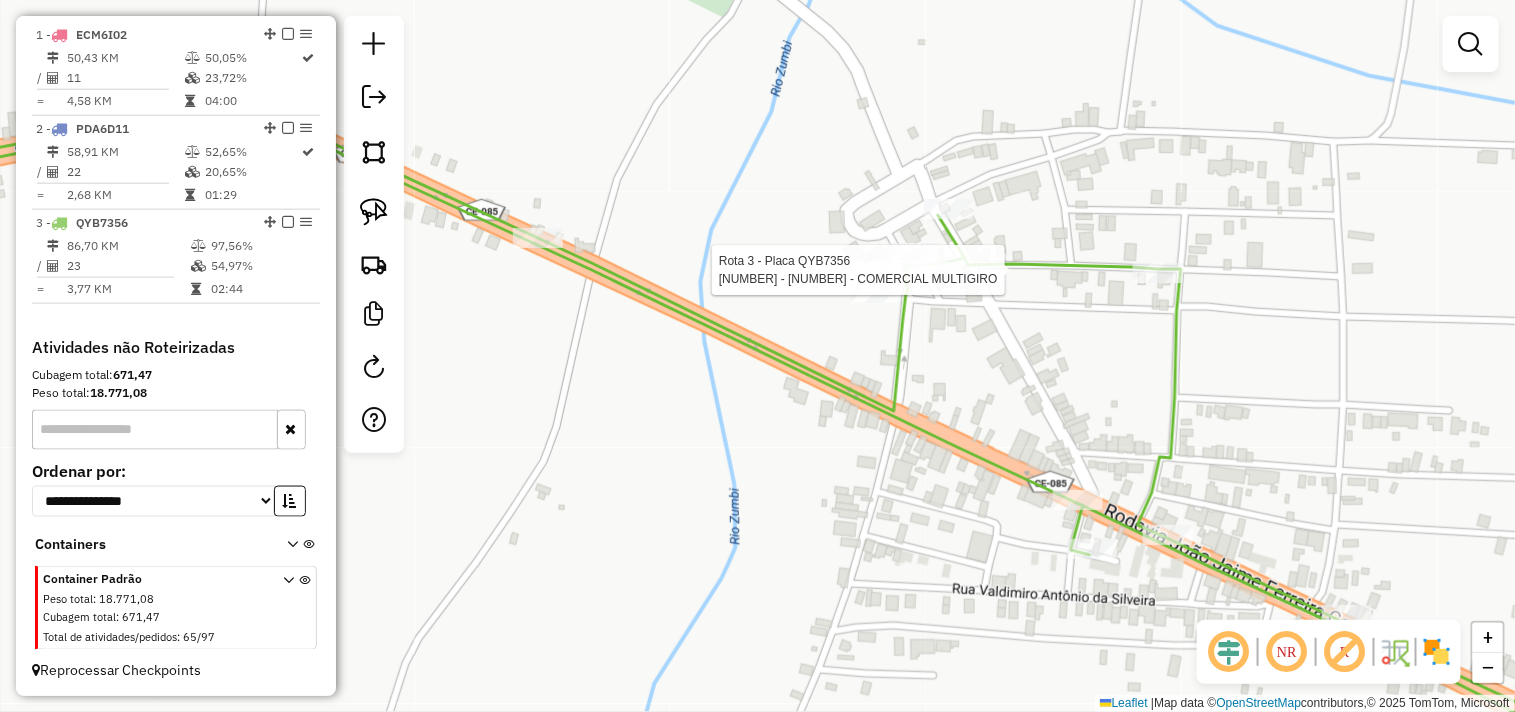 select on "**********" 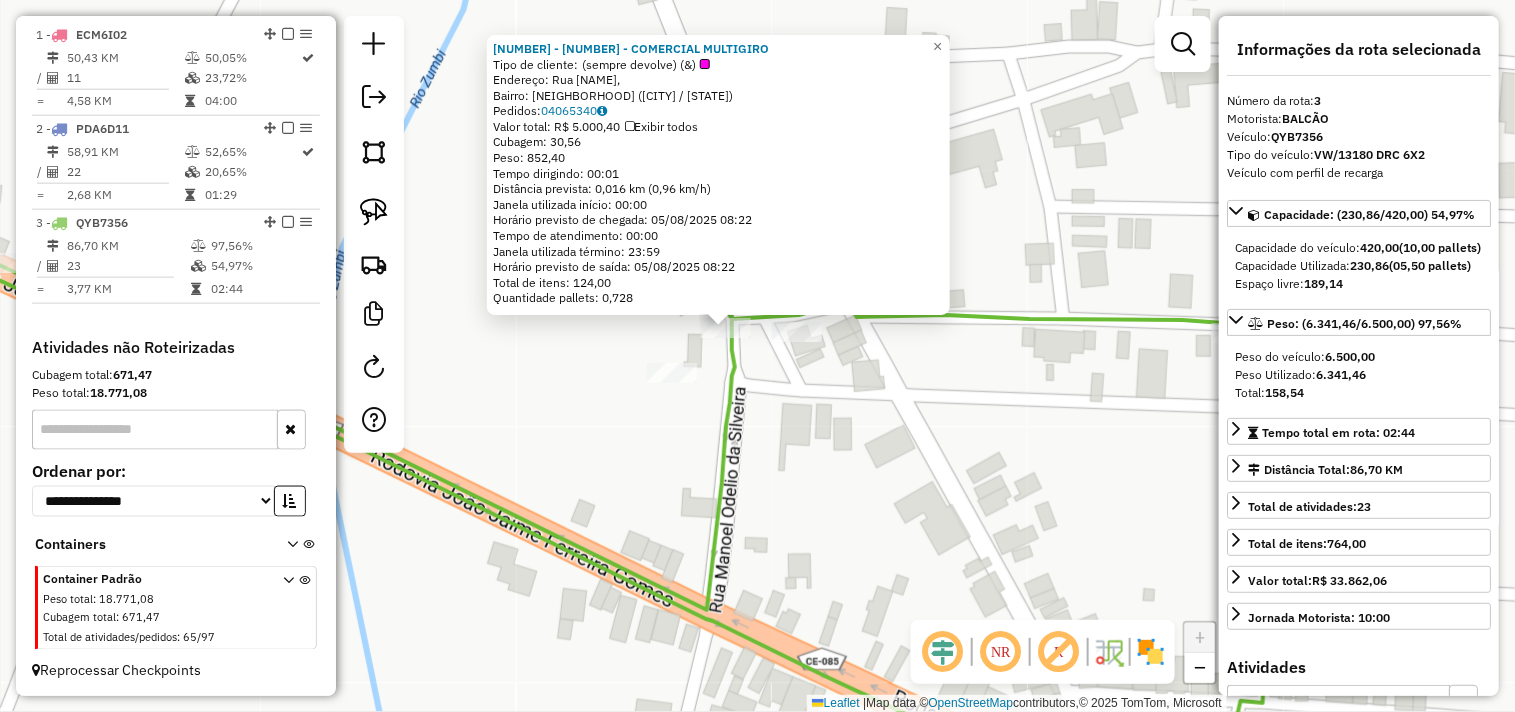 click on "422 - COMERCIAL MULTIGIRO Tipo de cliente: (sempre devolve) ([SYMBOL]) Endereço: Rua Maria Adeze Albuquerque, Bairro: Juritianha ([CITY] / [STATE]) Pedidos: 04065340 Valor total: R$ 5.000,40 Exibir todos Cubagem: 30,56 Peso: 852,40 Tempo de atendimento: 00:00 Total de itens: 124,00 Motivos da não roteirização × Janela de atendimento Grade de atendimento Capacidade Transportadoras Veículos Cliente Pedidos Rotas Selecione os dias de semana para filtrar as janelas de atendimento Seg Ter Qua Qui Sex Sáb Dom Informe o período da janela de atendimento: De: Até: Filtrar exatamente a janela do cliente Considerar janela de atendimento padrão Selecione os dias de semana para filtrar as grades de atendimento Seg Ter Qua Qui Sex Sáb Dom" 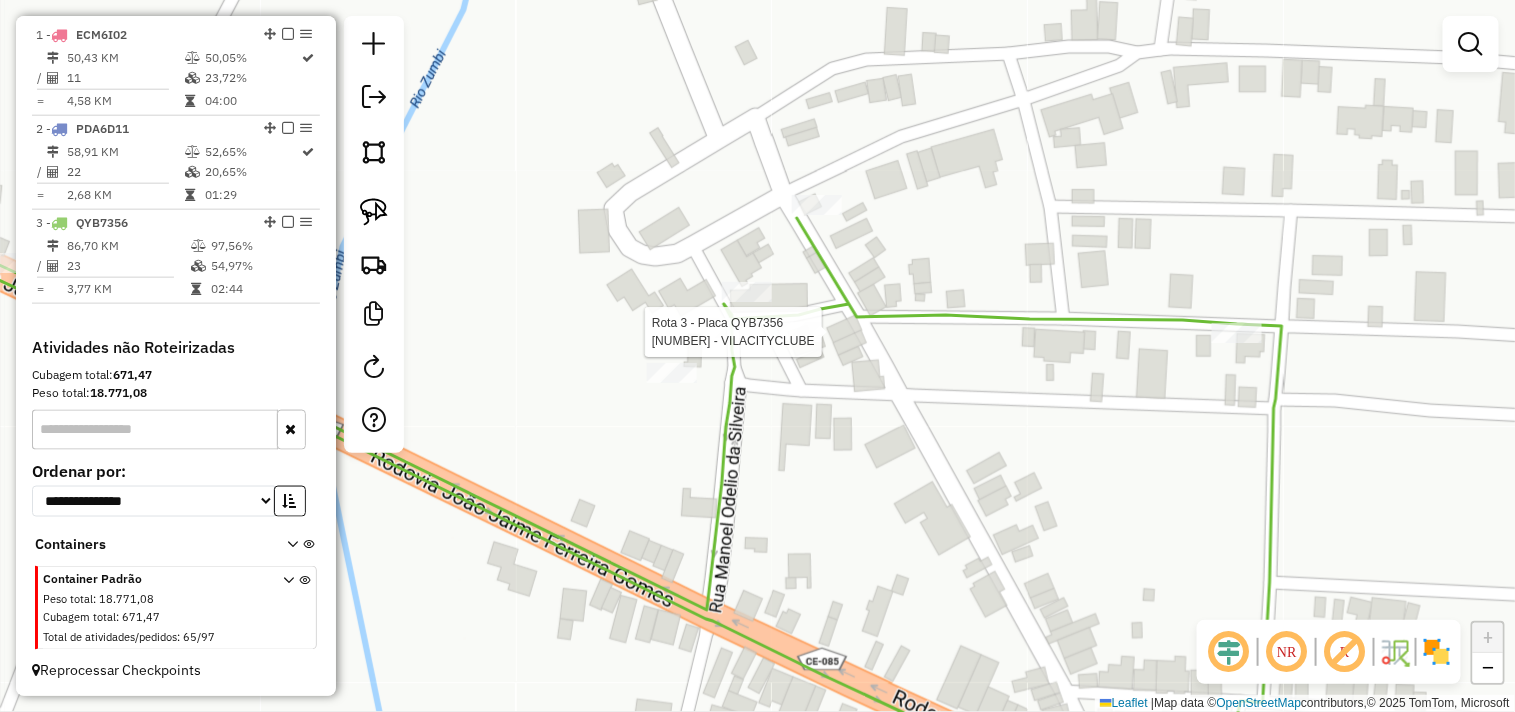 click 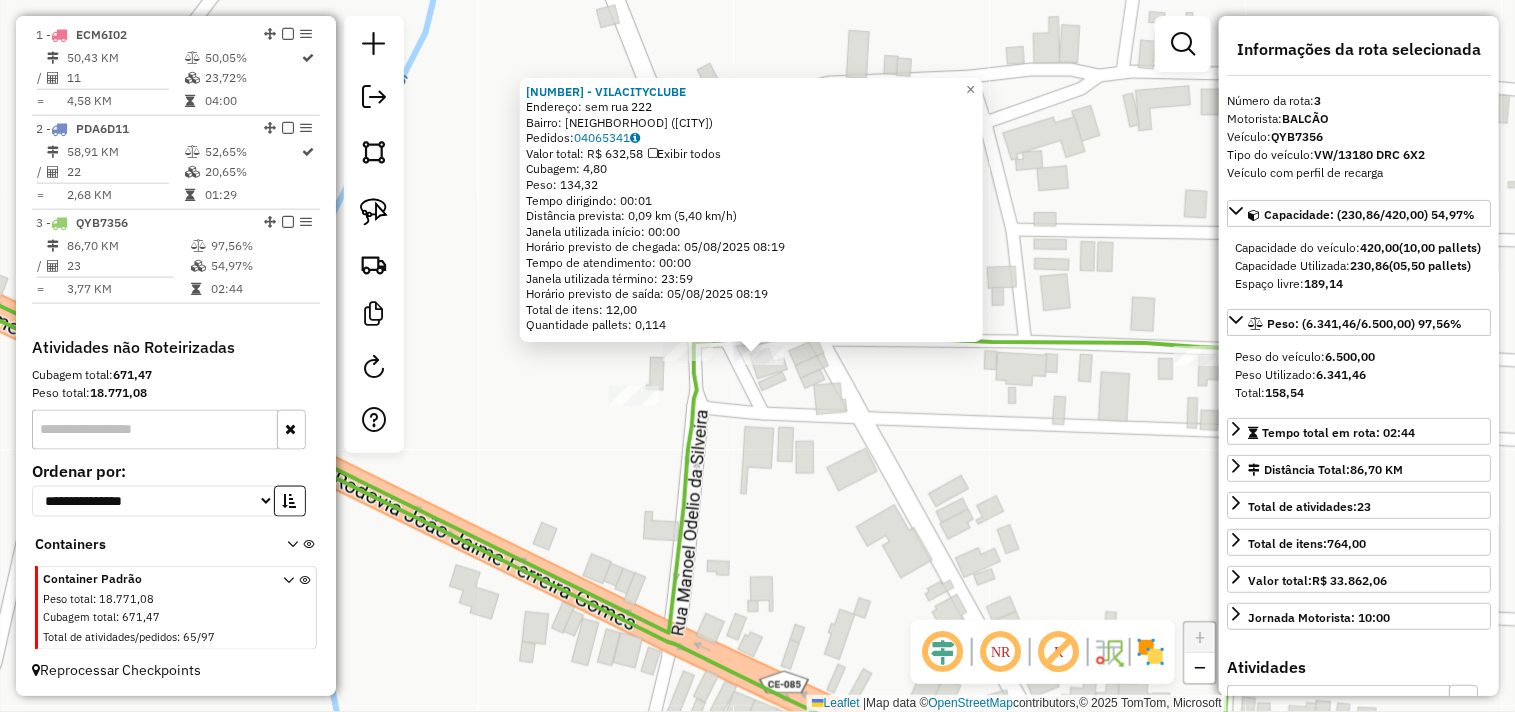 drag, startPoint x: 830, startPoint y: 424, endPoint x: 801, endPoint y: 381, distance: 51.86521 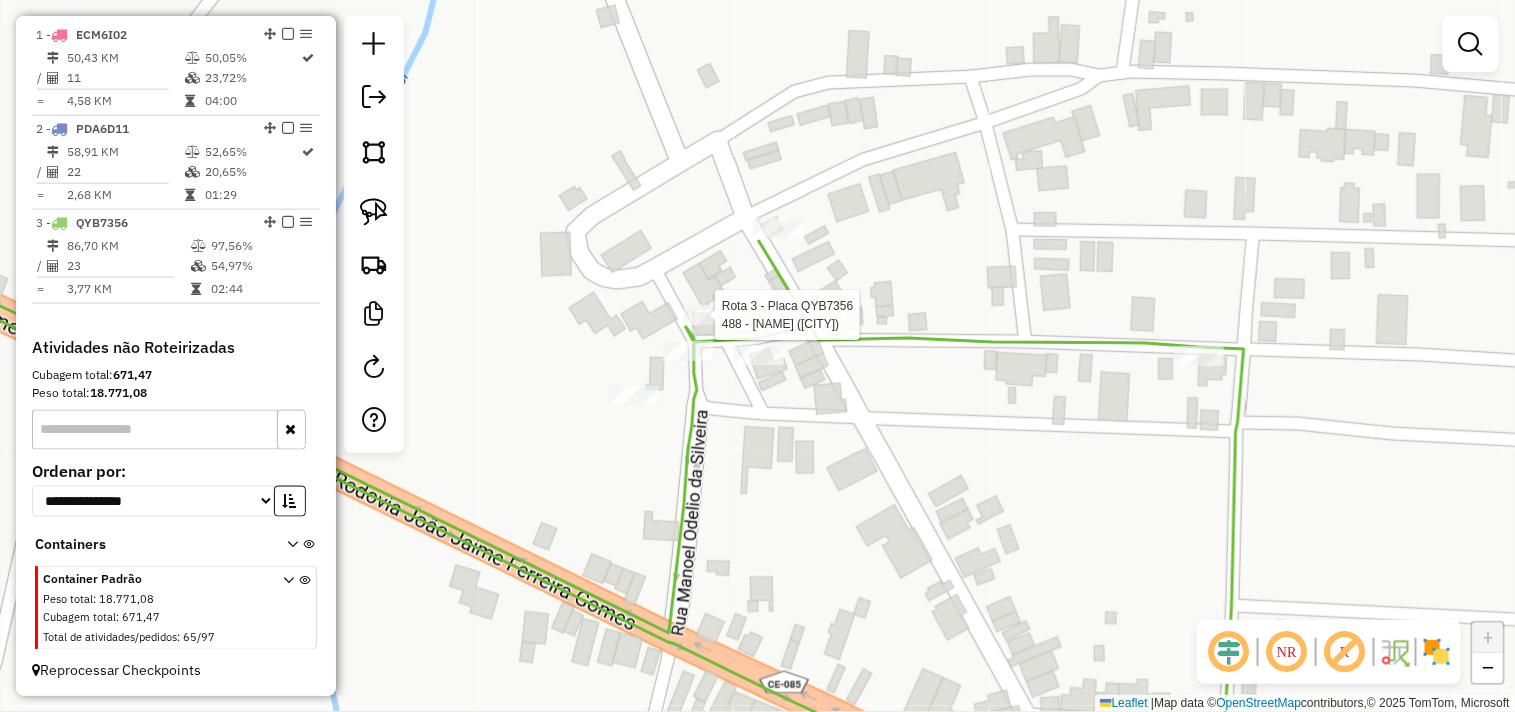 select on "**********" 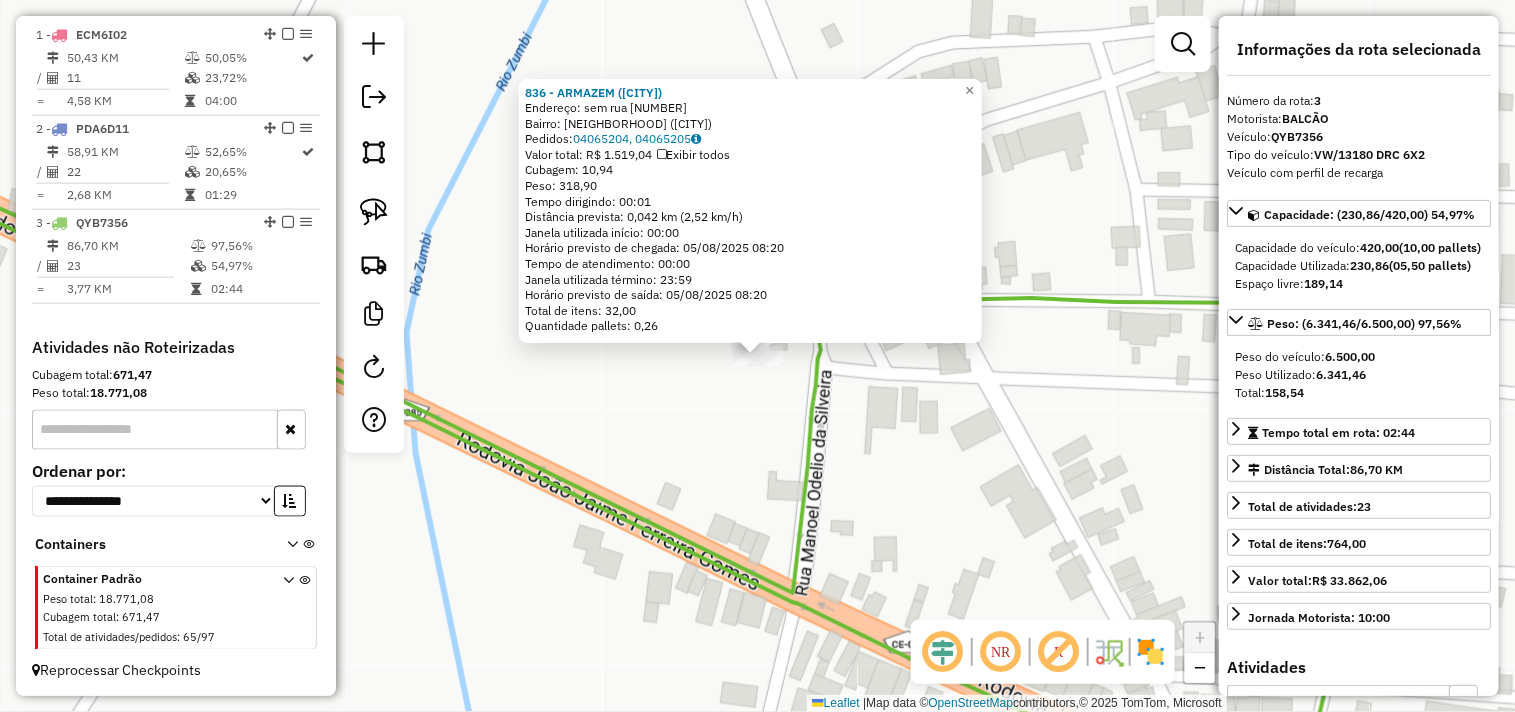click on "836 - ARMAZEM ([CITY]) Endereço: sem rua 123 Bairro: JURITIANHA ([CITY] / [STATE]) Pedidos: 04065204, 04065205 Valor total: R$ 1.519,04 Exibir todos Cubagem: 10,94 Peso: 318,90 Tempo dirigindo: 00:01 Distância prevista: 0,042 km (2,52 km/h) Janela utilizada início: 00:00 Horário previsto de chegada: 05/08/2025 08:20 Tempo de atendimento: 00:00 Janela utilizada término: 23:59 Horário previsto de saída: 05/08/2025 08:20 Total de itens: 32,00 Quantidade pallets: 0,26 × Janela de atendimento Grade de atendimento Capacidade Transportadoras Veículos Cliente Pedidos Rotas Selecione os dias de semana para filtrar as janelas de atendimento Seg Ter Qua Qui Sex Sáb Dom Informe o período da janela de atendimento: De: Até: Filtrar exatamente a janela do cliente Considerar janela de atendimento padrão Selecione os dias de semana para filtrar as grades de atendimento Seg Ter Qua Qui Sex Sáb Dom Considerar clientes sem dia de atendimento cadastrado" 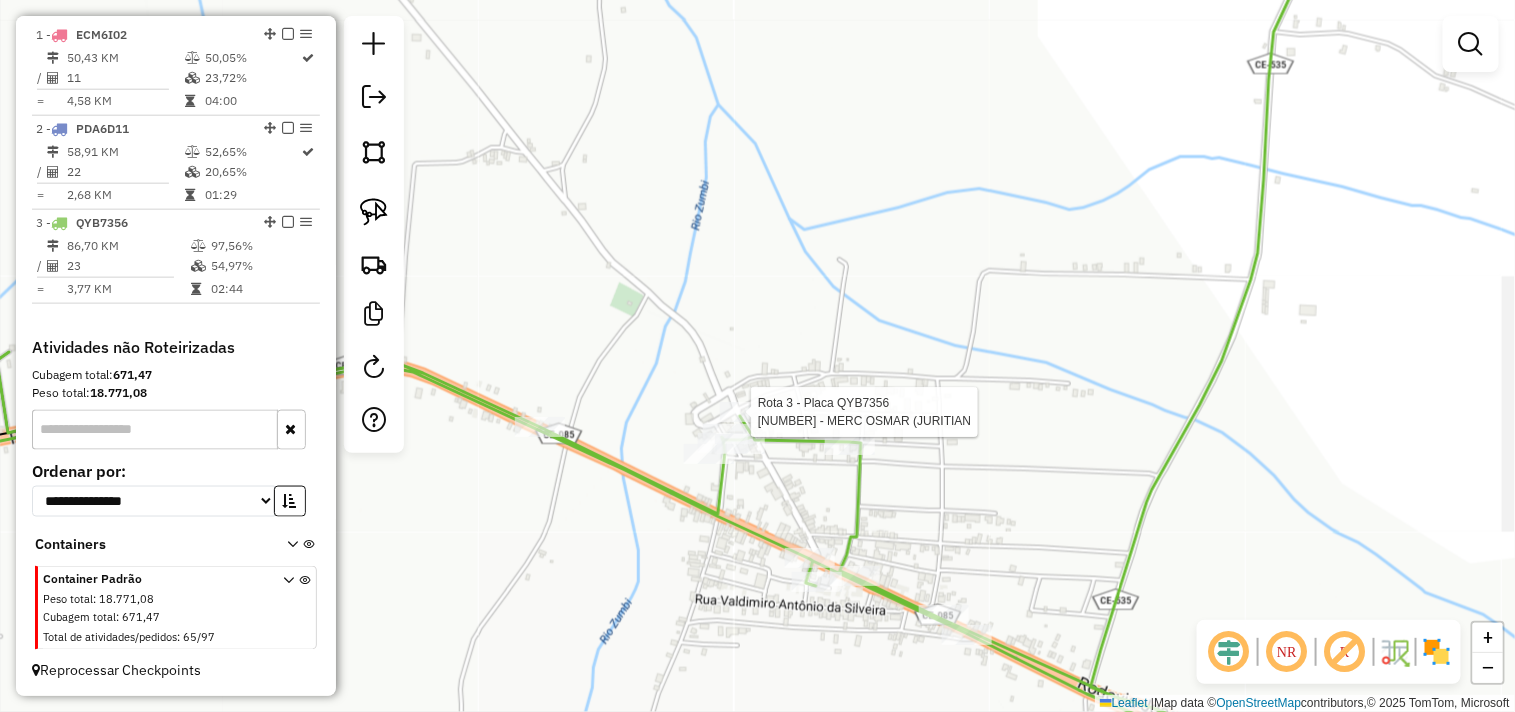 select on "**********" 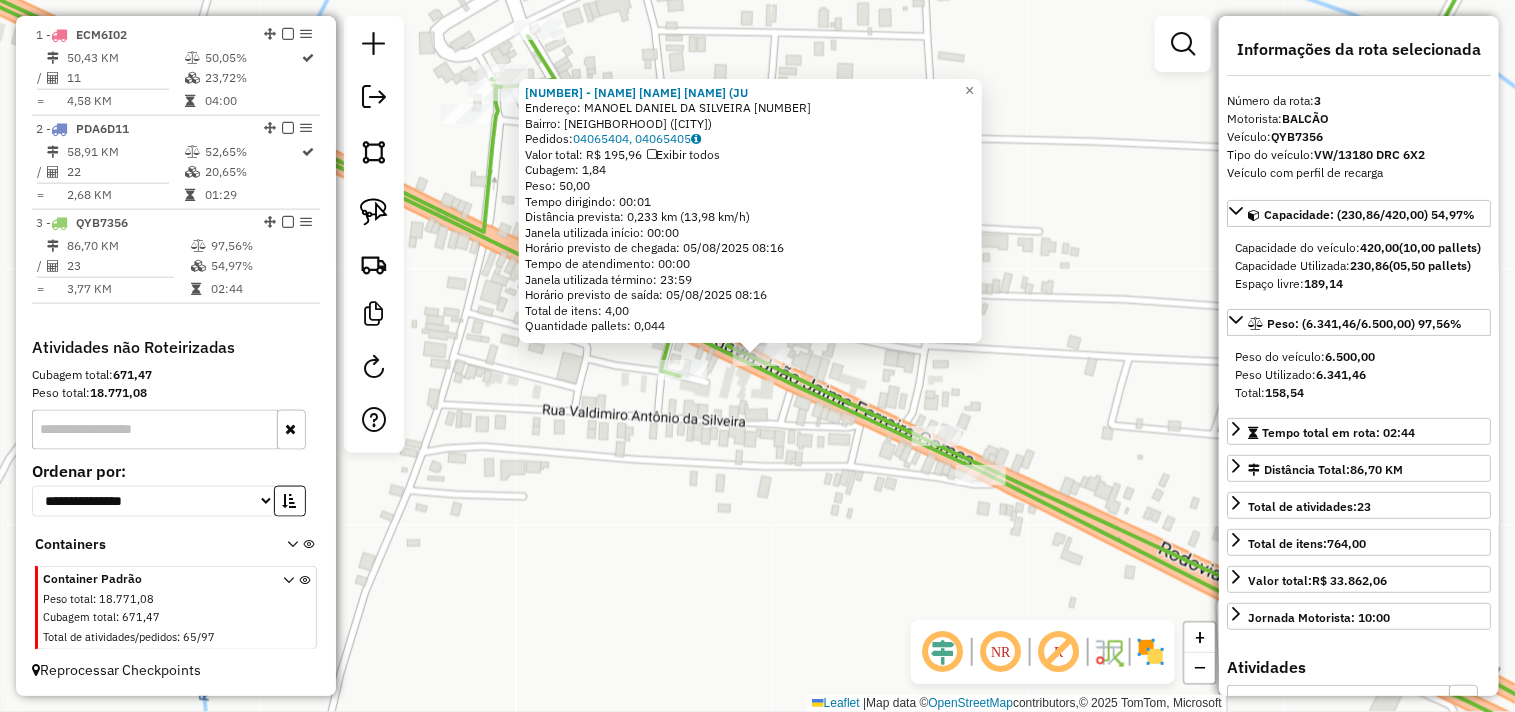 click on "447 - [NAME] ([CITY])   Endereço:  [NAME] [NUMBER]   Bairro: [NAME] ([CITY] / [CE])   Pedidos:  [NUMBER], [NUMBER]   Valor total: R$ 195,96   Exibir todos   Cubagem: 1,84  Peso: 50,00  Tempo dirigindo: 00:01   Distância prevista: 0,233 km (13,98 km/h)   Janela utilizada início: 00:00   Horário previsto de chegada: 05/08/2025 08:16   Tempo de atendimento: 00:00   Janela utilizada término: 23:59   Horário previsto de saída: 05/08/2025 08:16   Total de itens: 4,00   Quantidade pallets: 0,044  × Janela de atendimento Grade de atendimento Capacidade Transportadoras Veículos Cliente Pedidos  Rotas Selecione os dias de semana para filtrar as janelas de atendimento  Seg   Ter   Qua   Qui   Sex   Sáb   Dom  Informe o período da janela de atendimento: De: Até:  Filtrar exatamente a janela do cliente  Considerar janela de atendimento padrão  Selecione os dias de semana para filtrar as grades de atendimento  Seg   Ter   Qua   Qui   Sex   Sáb   Dom   Peso mínimo:   Peso máximo:   De:" 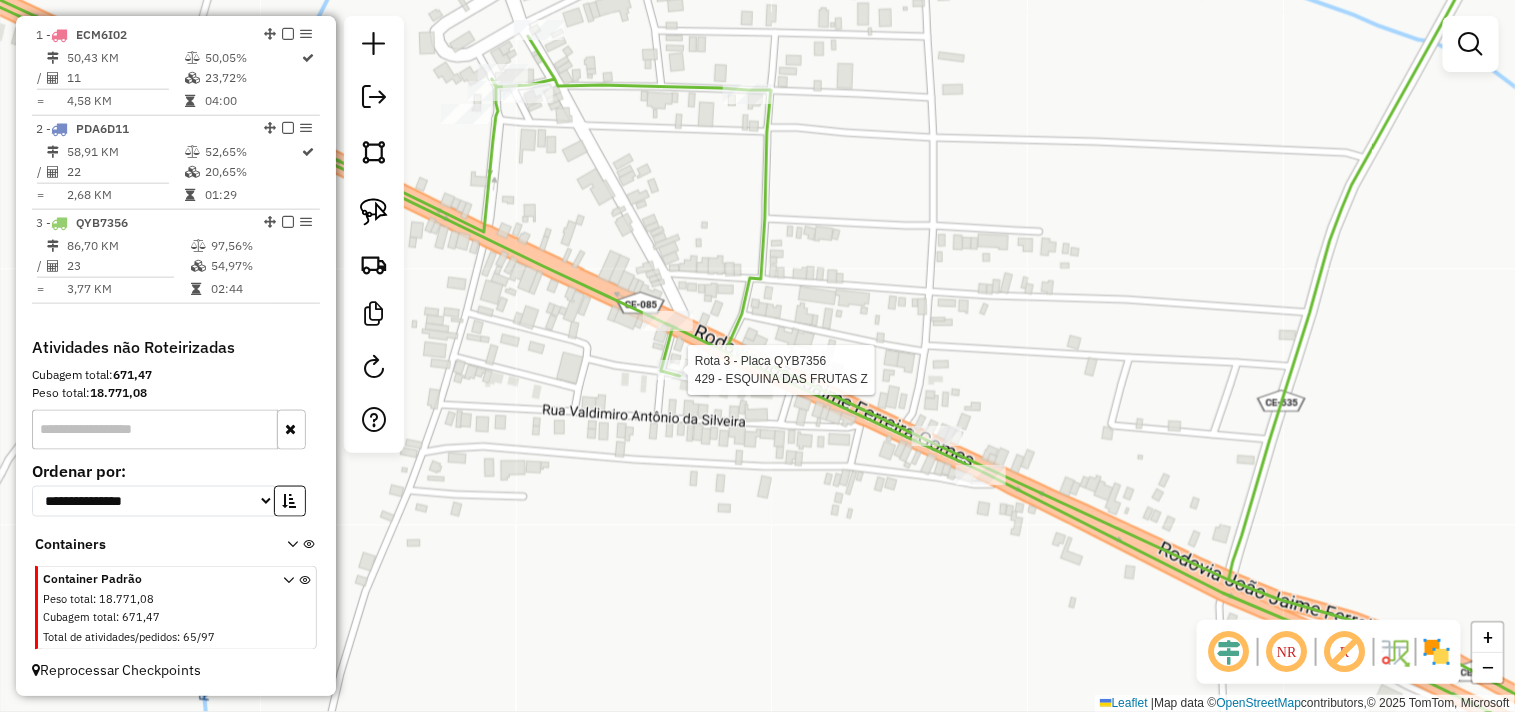 select on "**********" 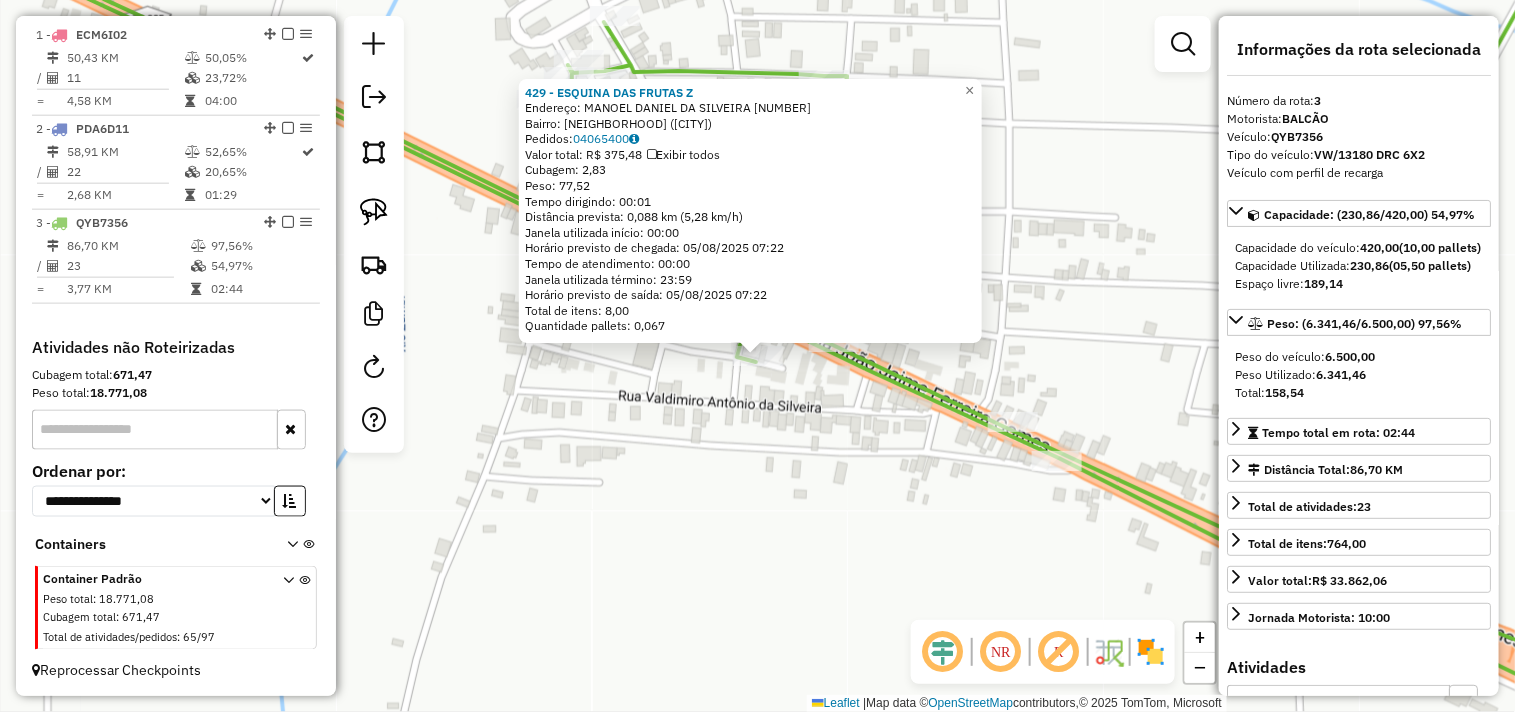 click on "429 - ESQUINA DAS FRUTAS Z  Endereço:  MANOEL DANIEL DA SILVEIRA [NUMBER]   Bairro: JURITIANHA ([CITY] / [STATE])   Pedidos:  04065400   Valor total: R$ 375,48   Exibir todos   Cubagem: 2,83  Peso: 77,52  Tempo dirigindo: 00:01   Distância prevista: 0,088 km (5,28 km/h)   Janela utilizada início: 00:00   Horário previsto de chegada: 05/08/2025 07:22   Tempo de atendimento: 00:00   Janela utilizada término: 23:59   Horário previsto de saída: 05/08/2025 07:22   Total de itens: 8,00   Quantidade pallets: 0,067  × Janela de atendimento Grade de atendimento Capacidade Transportadoras Veículos Cliente Pedidos  Rotas Selecione os dias de semana para filtrar as janelas de atendimento  Seg   Ter   Qua   Qui   Sex   Sáb   Dom  Informe o período da janela de atendimento: De: Até:  Filtrar exatamente a janela do cliente  Considerar janela de atendimento padrão  Selecione os dias de semana para filtrar as grades de atendimento  Seg   Ter   Qua   Qui   Sex   Sáb   Dom   Clientes fora do dia de atendimento selecionado" 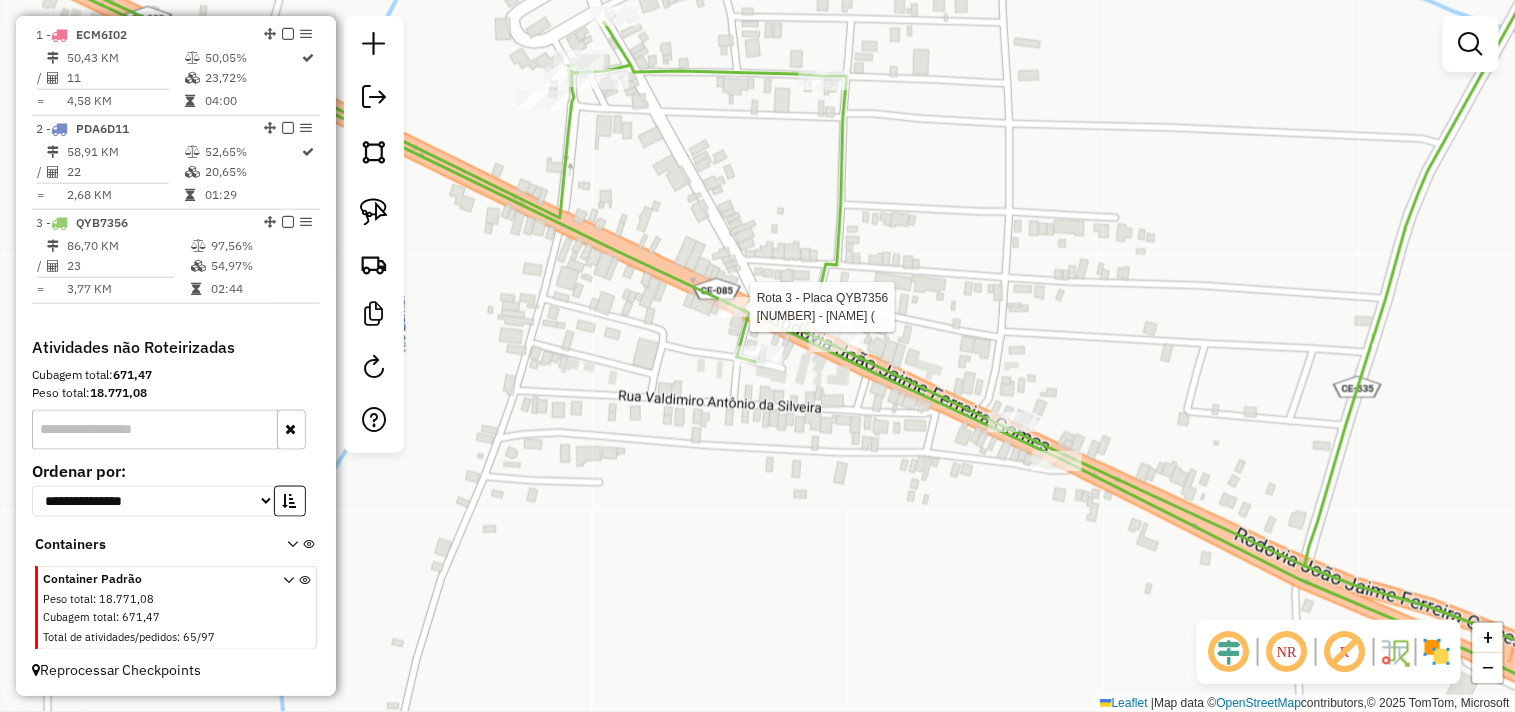 select on "**********" 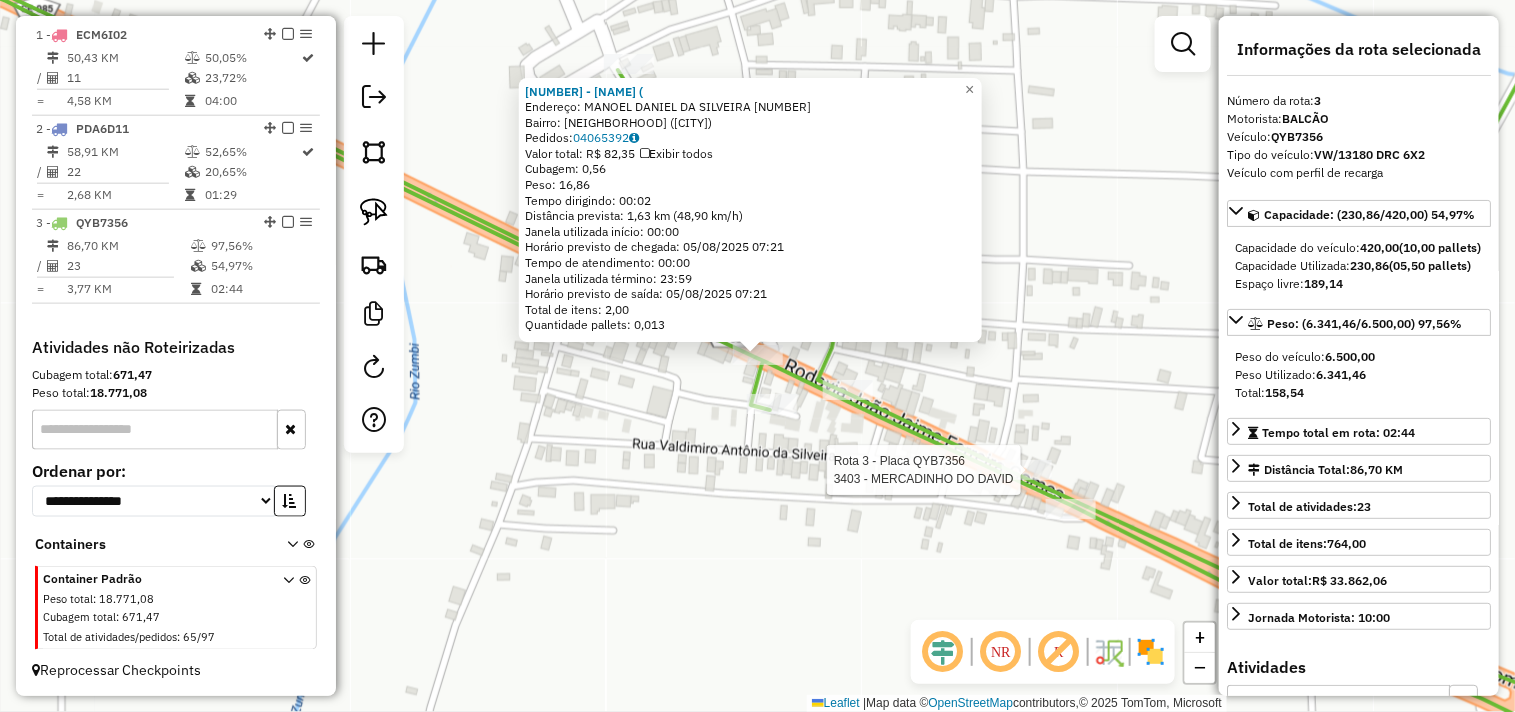 click on "Rota 3 - Placa QYB7356  3403 - MERCADINHO DO DAVID 490 - RESTAURANTE FRANZE (  Endereço:  MANOEL DANIEL DA SILVEIRA [NUMBER]   Bairro: JURITIANHA ([CITY] / [STATE])   Pedidos:  04065392   Valor total: R$ 82,35   Exibir todos   Cubagem: 0,56  Peso: 16,86  Tempo dirigindo: 00:02   Distância prevista: 1,63 km (48,90 km/h)   Janela utilizada início: 00:00   Horário previsto de chegada: 05/08/2025 07:21   Tempo de atendimento: 00:00   Janela utilizada término: 23:59   Horário previsto de saída: 05/08/2025 07:21   Total de itens: 2,00   Quantidade pallets: 0,013  × Janela de atendimento Grade de atendimento Capacidade Transportadoras Veículos Cliente Pedidos  Rotas Selecione os dias de semana para filtrar as janelas de atendimento  Seg   Ter   Qua   Qui   Sex   Sáb   Dom  Informe o período da janela de atendimento: De: Até:  Filtrar exatamente a janela do cliente  Considerar janela de atendimento padrão  Selecione os dias de semana para filtrar as grades de atendimento  Seg   Ter   Qua   Qui   Sex   Sáb  De:" 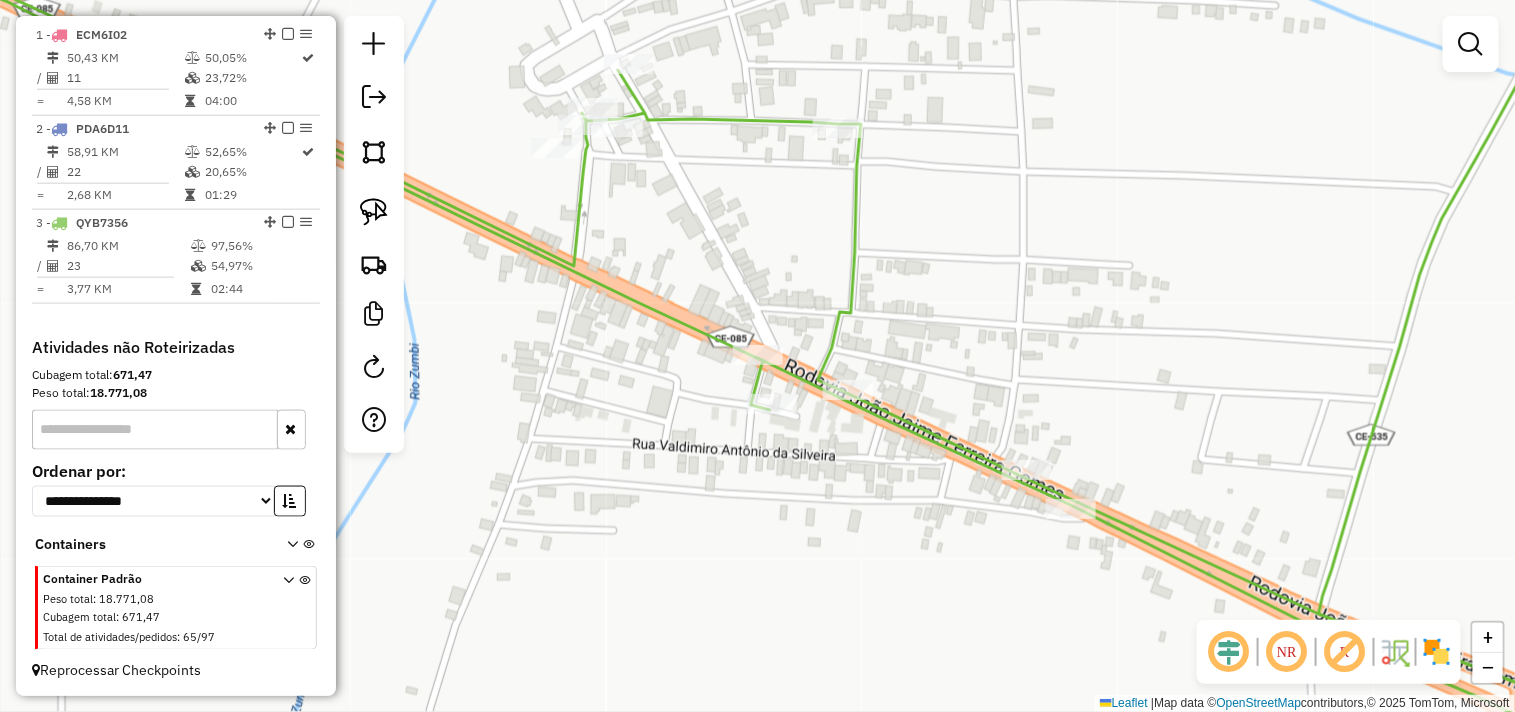 click 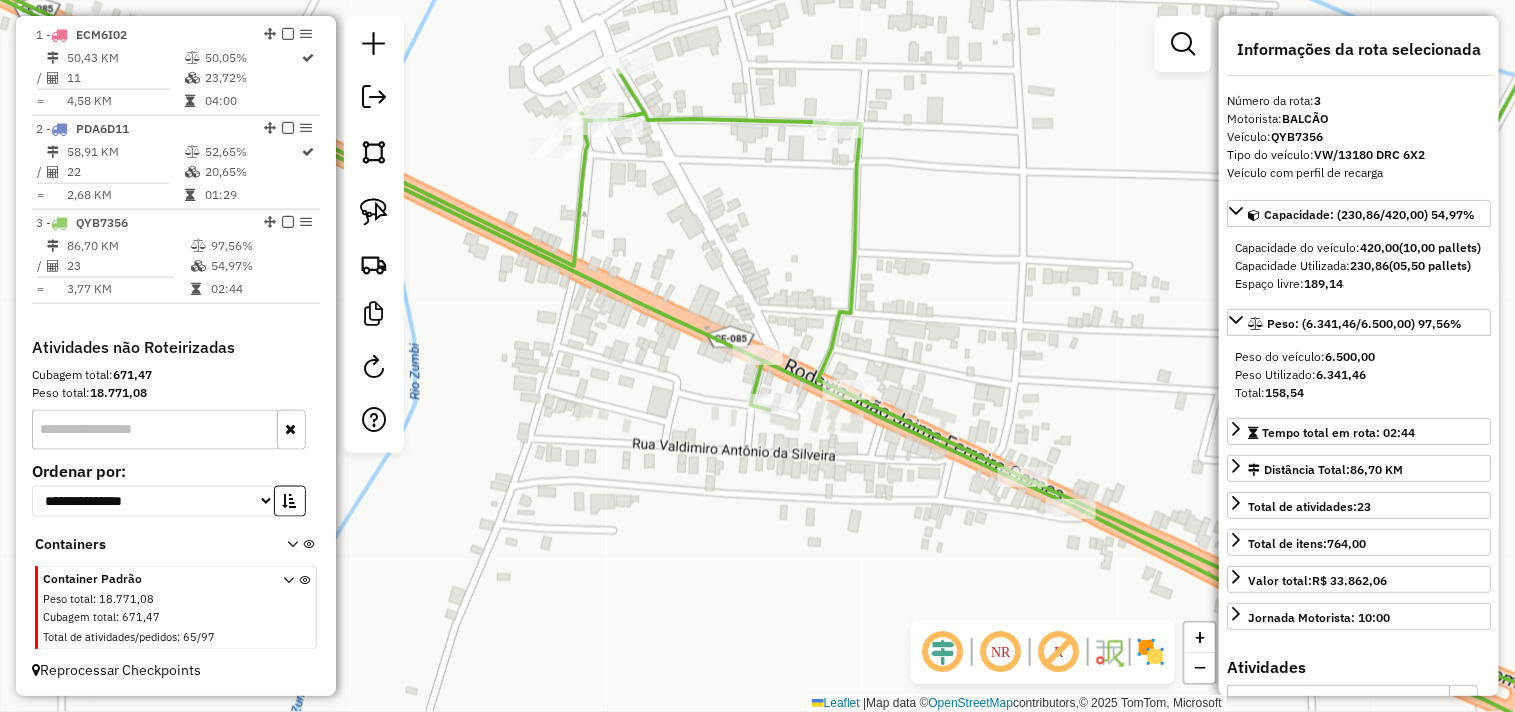 click 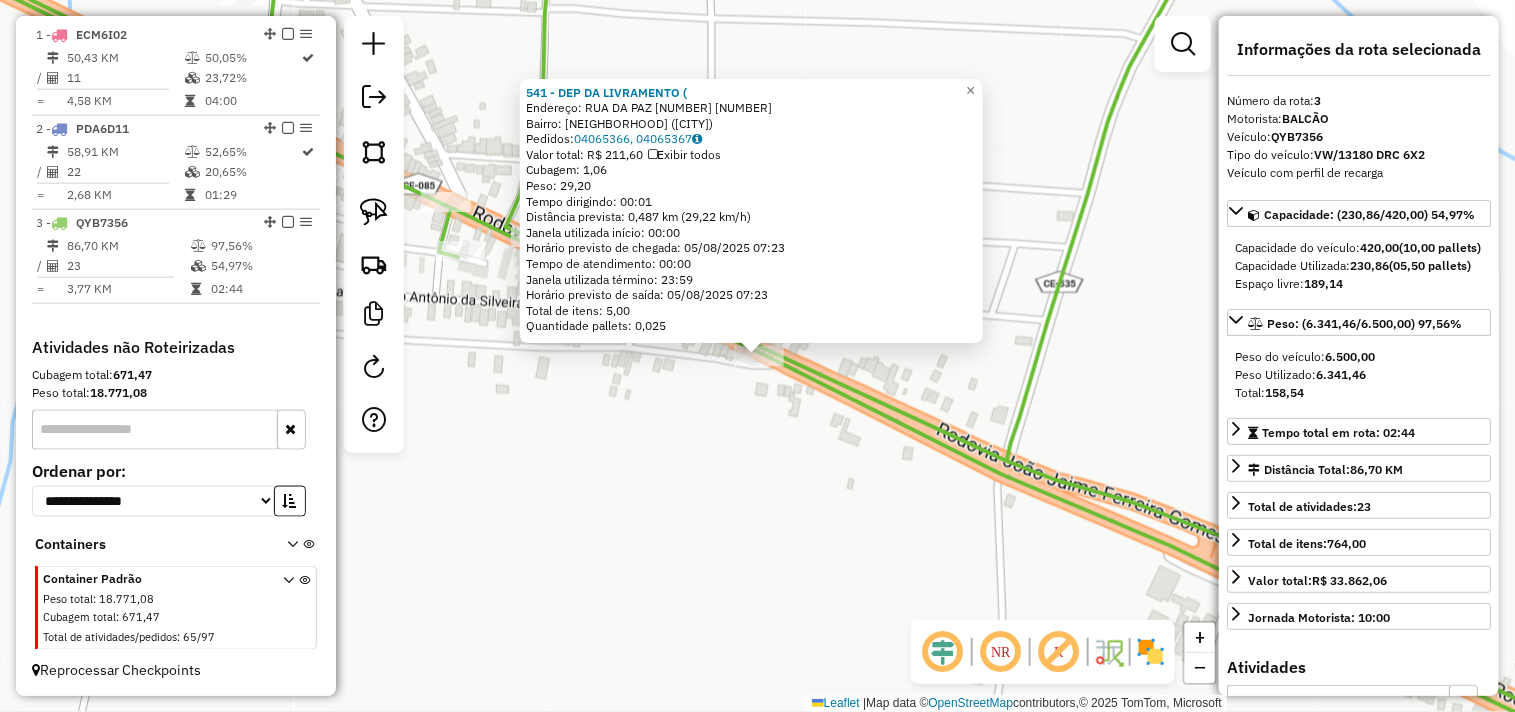 click on "[NUMBER] - [NAME] Endereço: RUA DA PAZ [NUMBER] [NUMBER] Bairro: JURITIANHA ([CITY]) Pedidos: [ORDER_ID], [ORDER_ID] Valor total: R$ [PRICE] Exibir todos Cubagem: [CUBAGE] Peso: [WEIGHT] Tempo dirigindo: [TIME] Distância prevista: [DISTANCE] ([SPEED]) Janela utilizada início: [TIME] Horário previsto de chegada: [DATE] [TIME] Tempo de atendimento: [TIME] Janela utilizada término: [TIME] Horário previsto de saída: [DATE] [TIME] Total de itens: [ITEMS] Quantidade pallets: [PALLETS] × Janela de atendimento Grade de atendimento Capacidade Transportadoras Veículos Cliente Pedidos Rotas Selecione os dias de semana para filtrar as janelas de atendimento Seg Ter Qua Qui Sex Sáb Dom Informe o período da janela de atendimento: De: Até: Filtrar exatamente a janela do cliente Considerar janela de atendimento padrão Selecione os dias de semana para filtrar as grades de atendimento Seg Ter Qua Qui Sex Sáb Dom Peso mínimo: Peso máximo: De: Até:" 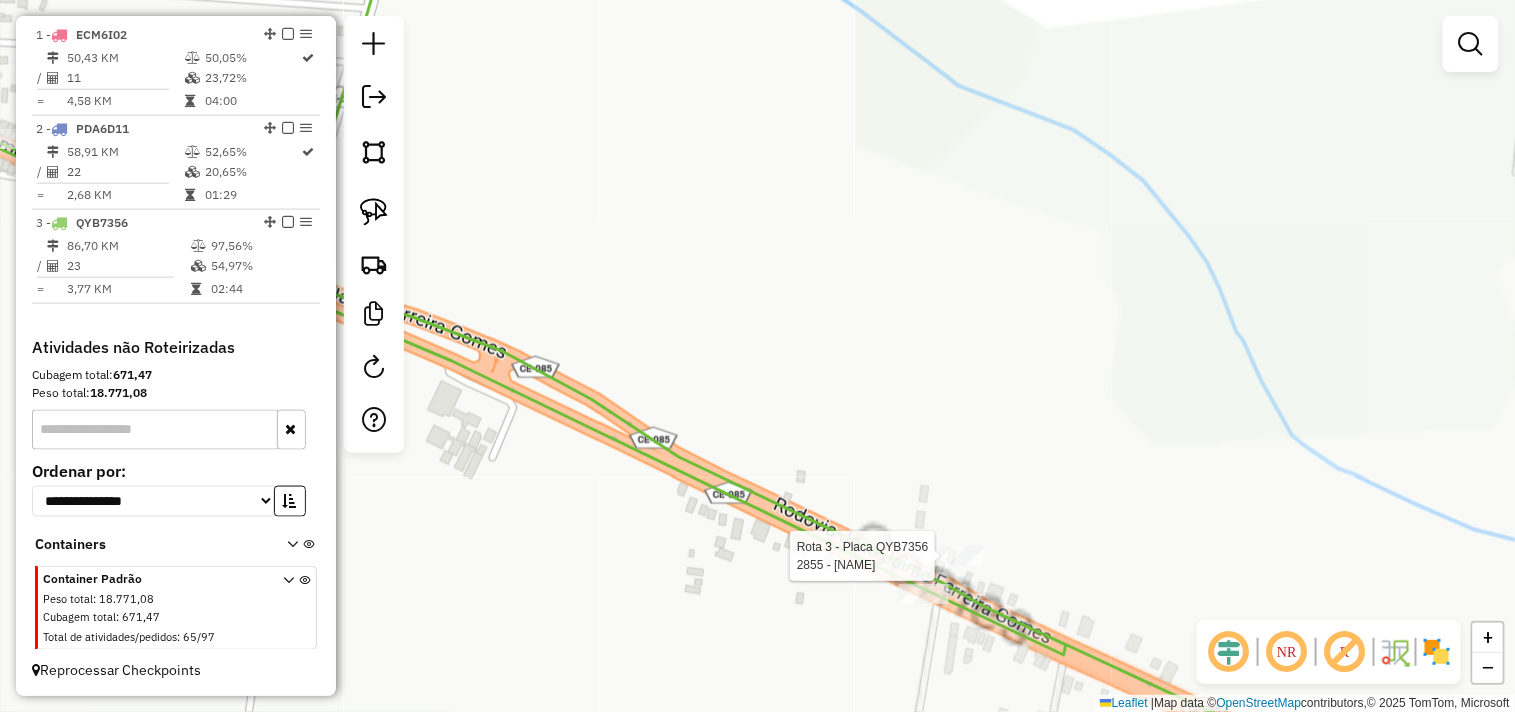 select on "**********" 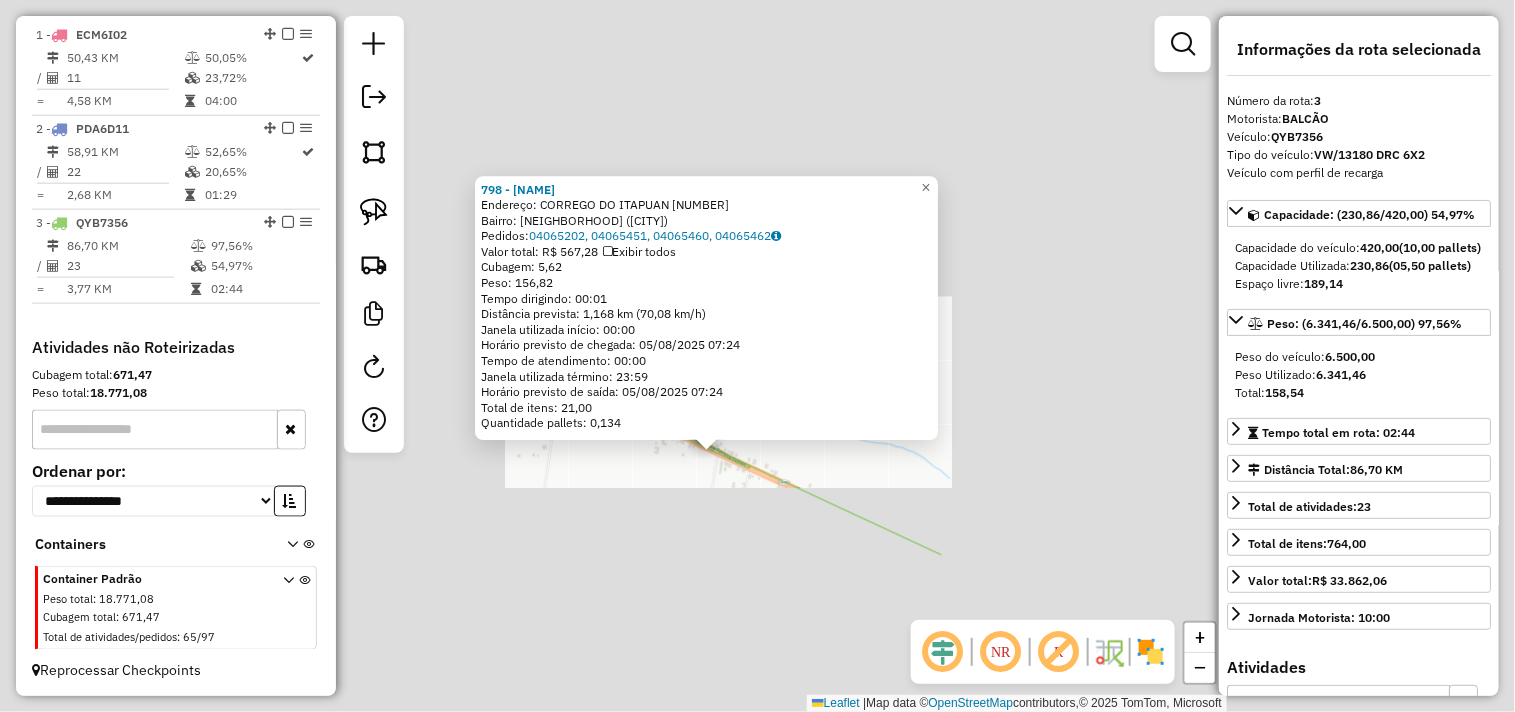 click on "[NUMBER] - MERCADINHO DO EKSON Endereço: CORREGO DO ITAPUAN [NUMBER] Bairro: JURITIANHA ([CITY] / CE) Pedidos: [ORDER_ID], [ORDER_ID], [ORDER_ID], [ORDER_ID] Valor total: R$ [PRICE] Exibir todos Cubagem: [WEIGHT] Peso: [WEIGHT] Tempo dirigindo: [TIME] Distância prevista: [DISTANCE] km ([SPEED] km/h) Janela utilizada início: [TIME] Horário previsto de chegada: [DATE] [TIME] Tempo de atendimento: [TIME] Janela utilizada término: [TIME] Horário previsto de saída: [DATE] [TIME] Total de itens: [QUANTITY] Quantidade pallets: [QUANTITY] × Janela de atendimento Grade de atendimento Capacidade Transportadoras Veículos Cliente Pedidos Rotas Selecione os dias de semana para filtrar as janelas de atendimento Seg Ter Qua Qui Sex Sáb Dom Informe o período da janela de atendimento: De: [TIME] Até: [TIME] Filtrar exatamente a janela do cliente Considerar janela de atendimento padrão Selecione os dias de semana para filtrar as grades de atendimento Seg Ter Qua Qui Sex Sáb Dom Peso mínimo: De: +" 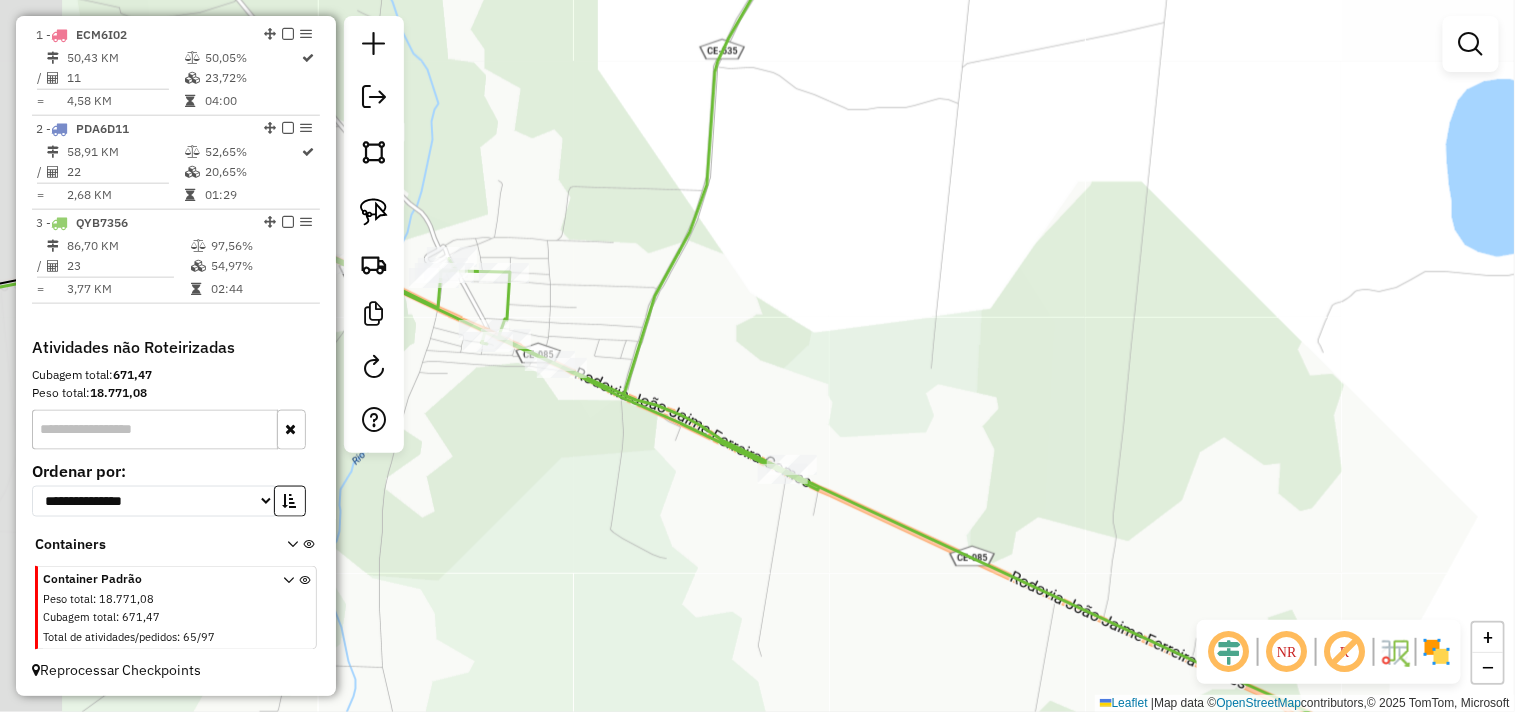 drag, startPoint x: 667, startPoint y: 497, endPoint x: 1127, endPoint y: 548, distance: 462.81854 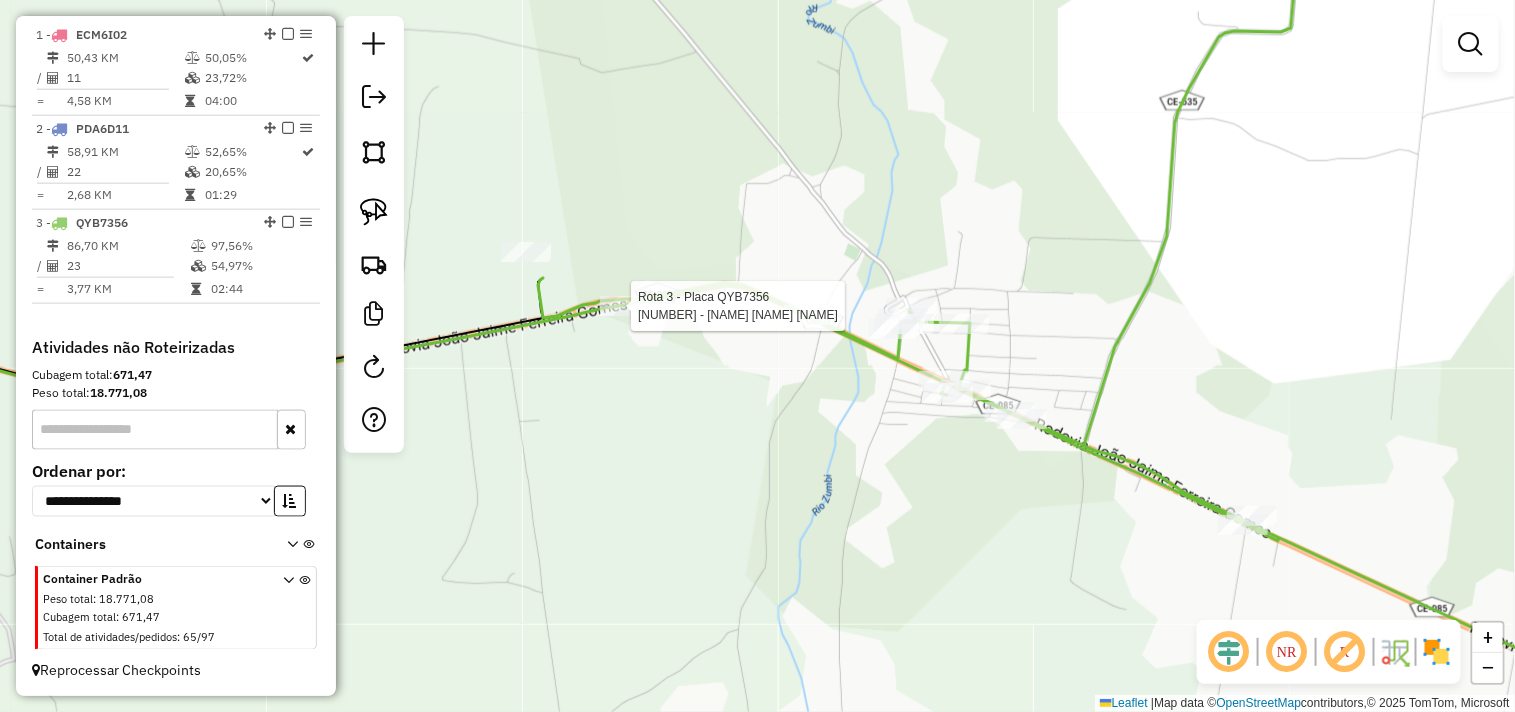 drag, startPoint x: 632, startPoint y: 318, endPoint x: 668, endPoint y: 365, distance: 59.20304 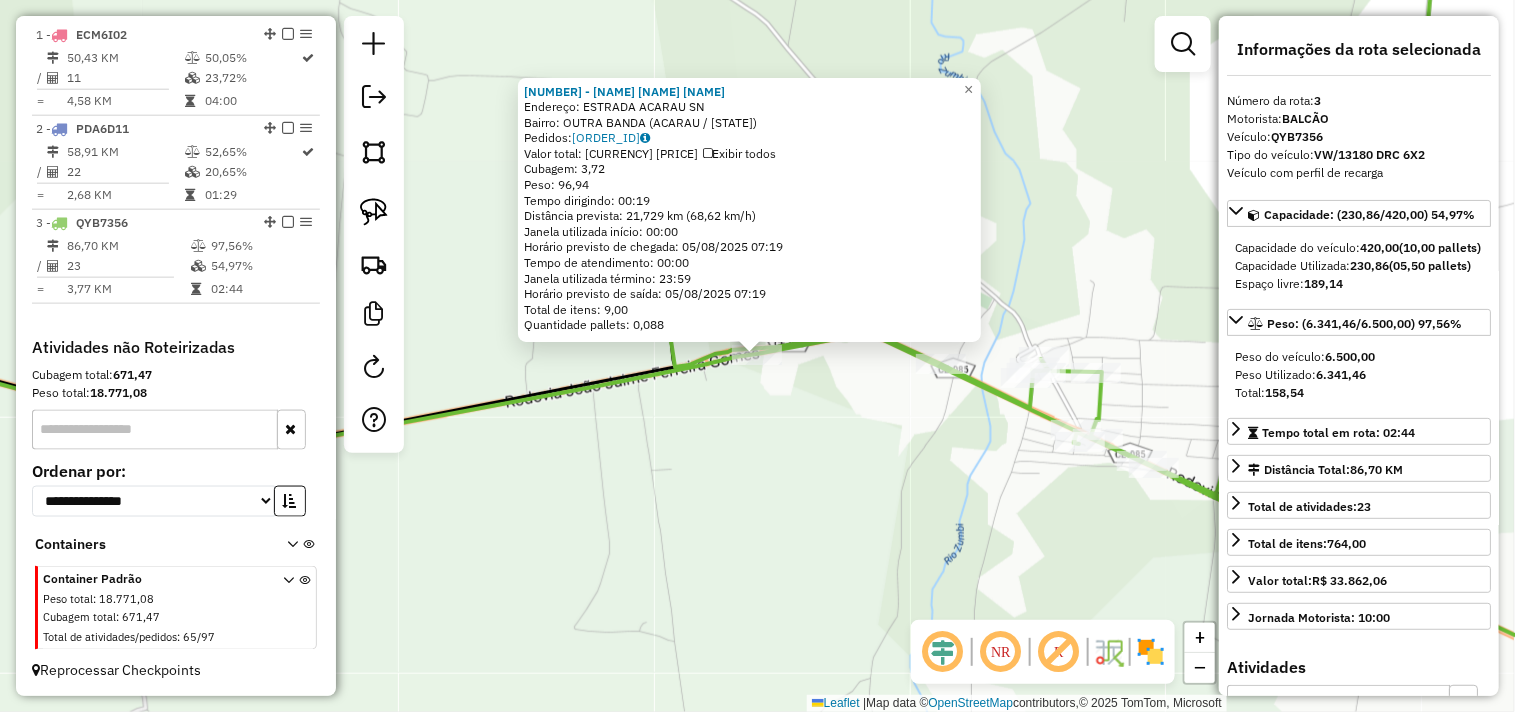 click on "[NUMBER] - [NAME] Endereço: ESTRADA ACARAU SN Bairro: OUTRA BANDA ([CITY]) Pedidos: [ORDER_ID] Valor total: R$ [PRICE] Exibir todos Cubagem: [CUBAGE] Peso: [WEIGHT] Tempo dirigindo: [TIME] Distância prevista: [DISTANCE] ([SPEED]) Janela utilizada início: [TIME] Horário previsto de chegada: [DATE] [TIME] Tempo de atendimento: [TIME] Janela utilizada término: [TIME] Horário previsto de saída: [DATE] [TIME] Total de itens: [ITEMS] Quantidade pallets: [PALLETS] × Janela de atendimento Grade de atendimento Capacidade Transportadoras Veículos Cliente Pedidos Rotas Selecione os dias de semana para filtrar as janelas de atendimento Seg Ter Qua Qui Sex Sáb Dom Informe o período da janela de atendimento: De: Até: Filtrar exatamente a janela do cliente Considerar janela de atendimento padrão Selecione os dias de semana para filtrar as grades de atendimento Seg Ter Qua Qui Sex Sáb Dom Considerar clientes sem dia de atendimento cadastrado De:" 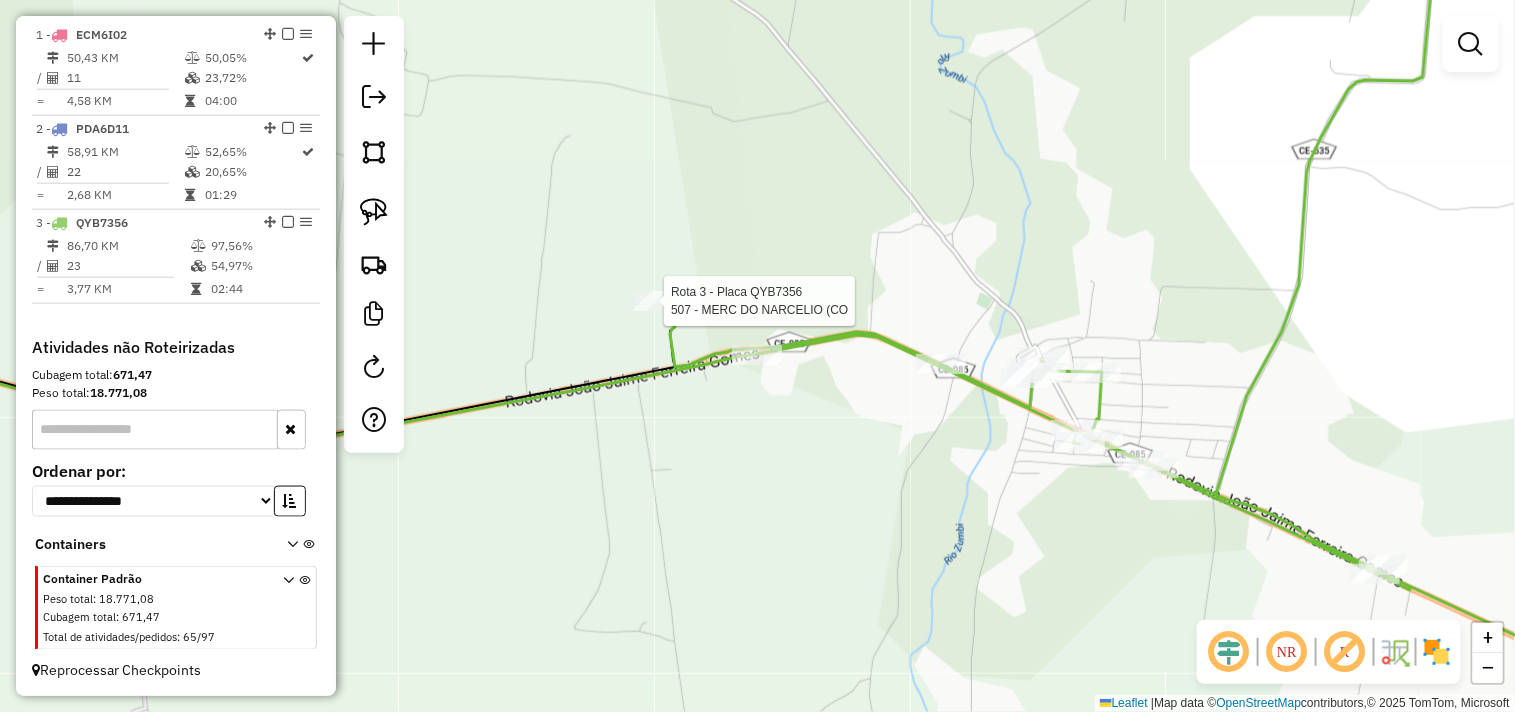 select on "**********" 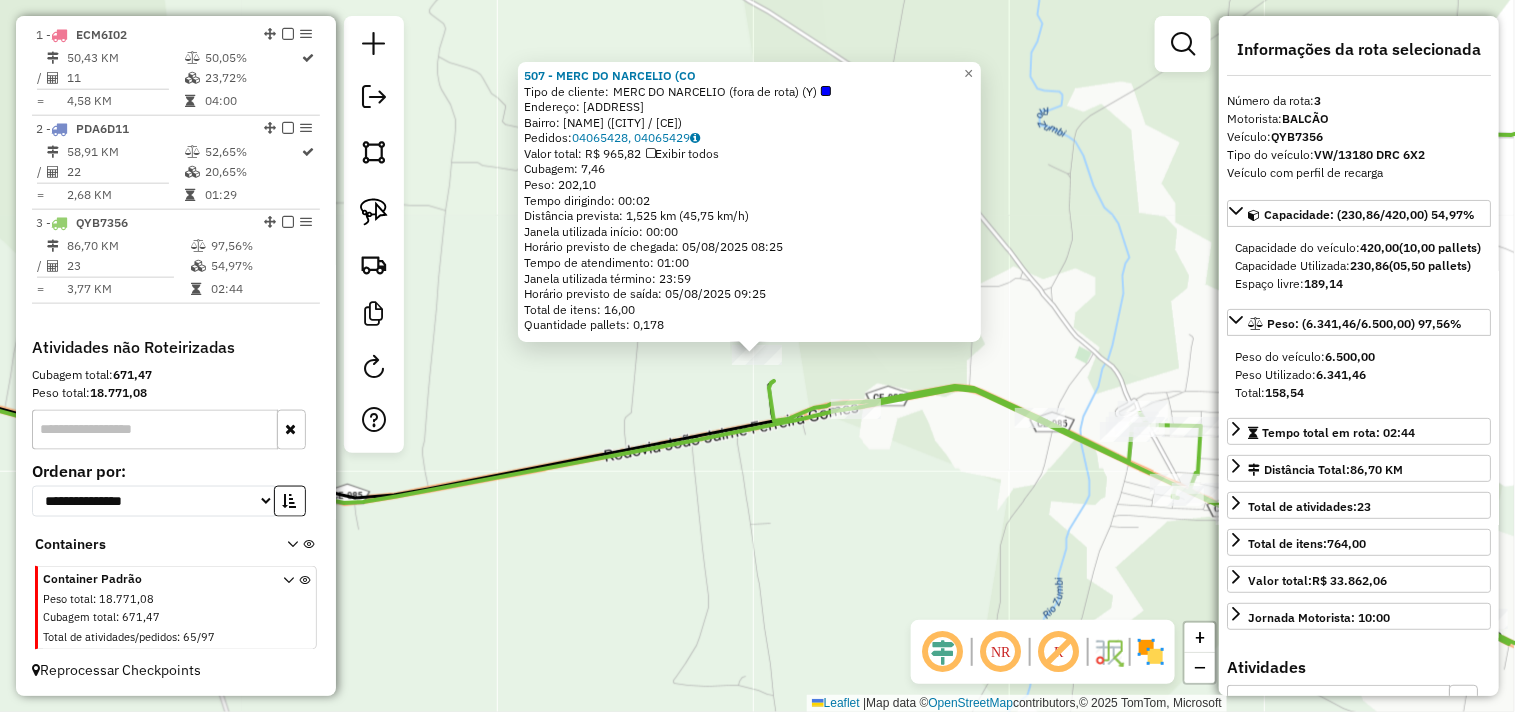 click on "507 - MERC DO NARCELIO (CO Tipo de cliente: MERC DO NARCELIO (fora de rota) ([SYMBOL]) Endereço: CORREGO DA ROLA 10000 Bairro: CORREGO DA ROLA ([CITY] / [STATE]) Pedidos: 04065428, 04065429 Valor total: R$ 965,82 Exibir todos Cubagem: 7,46 Peso: 202,10 Tempo dirigindo: 00:02 Distância prevista: 1,525 km (45,75 km/h) Janela utilizada início: 00:00 Horário previsto de chegada: 05/08/2025 08:25 Tempo de atendimento: 01:00 Janela utilizada término: 23:59 Horário previsto de saída: 05/08/2025 09:25 Total de itens: 16,00 Quantidade pallets: 0,178 × Janela de atendimento Grade de atendimento Capacidade Transportadoras Veículos Cliente Pedidos Rotas Selecione os dias de semana para filtrar as janelas de atendimento Seg Ter Qua Qui Sex Sáb Dom Informe o período da janela de atendimento: De: Até: Filtrar exatamente a janela do cliente Considerar janela de atendimento padrão Selecione os dias de semana para filtrar as grades de atendimento Seg Ter Qua Qui +" 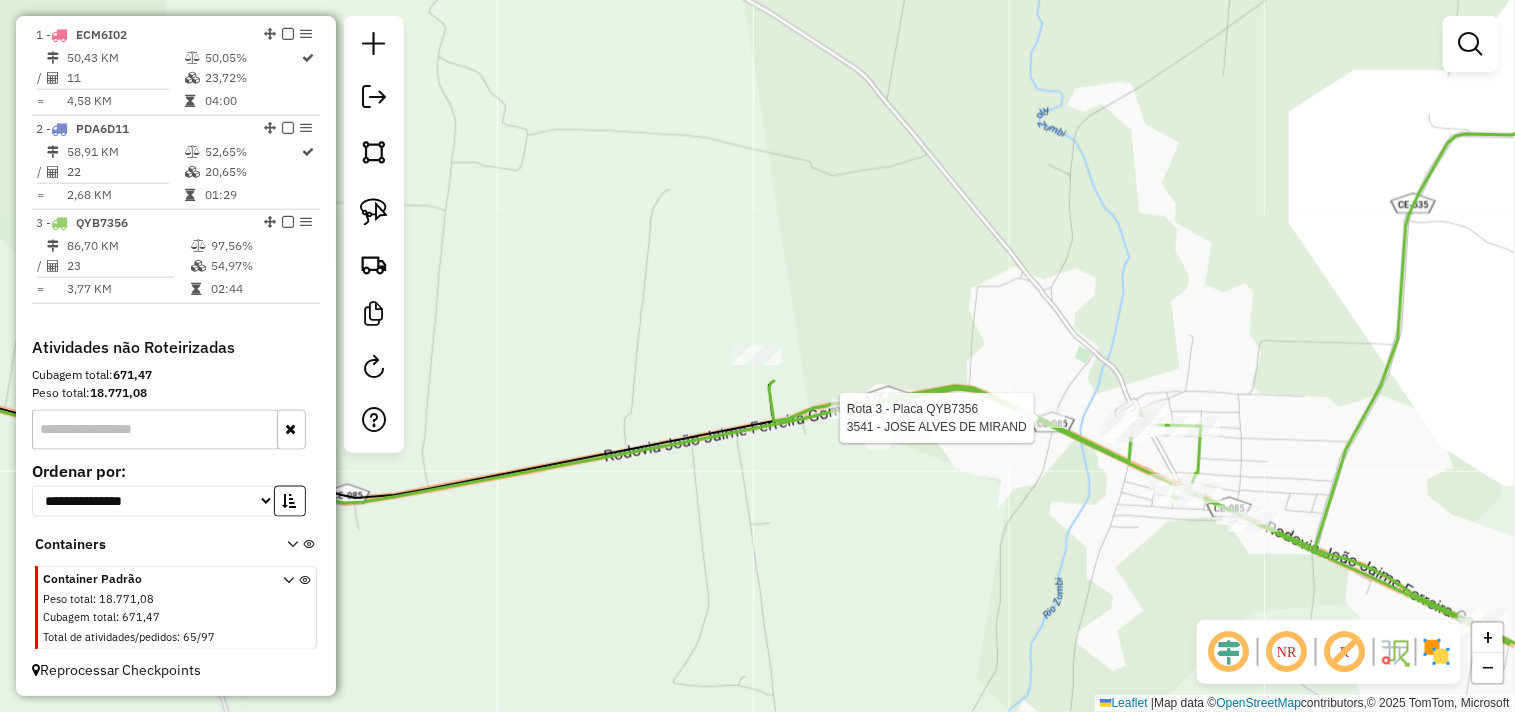 select on "**********" 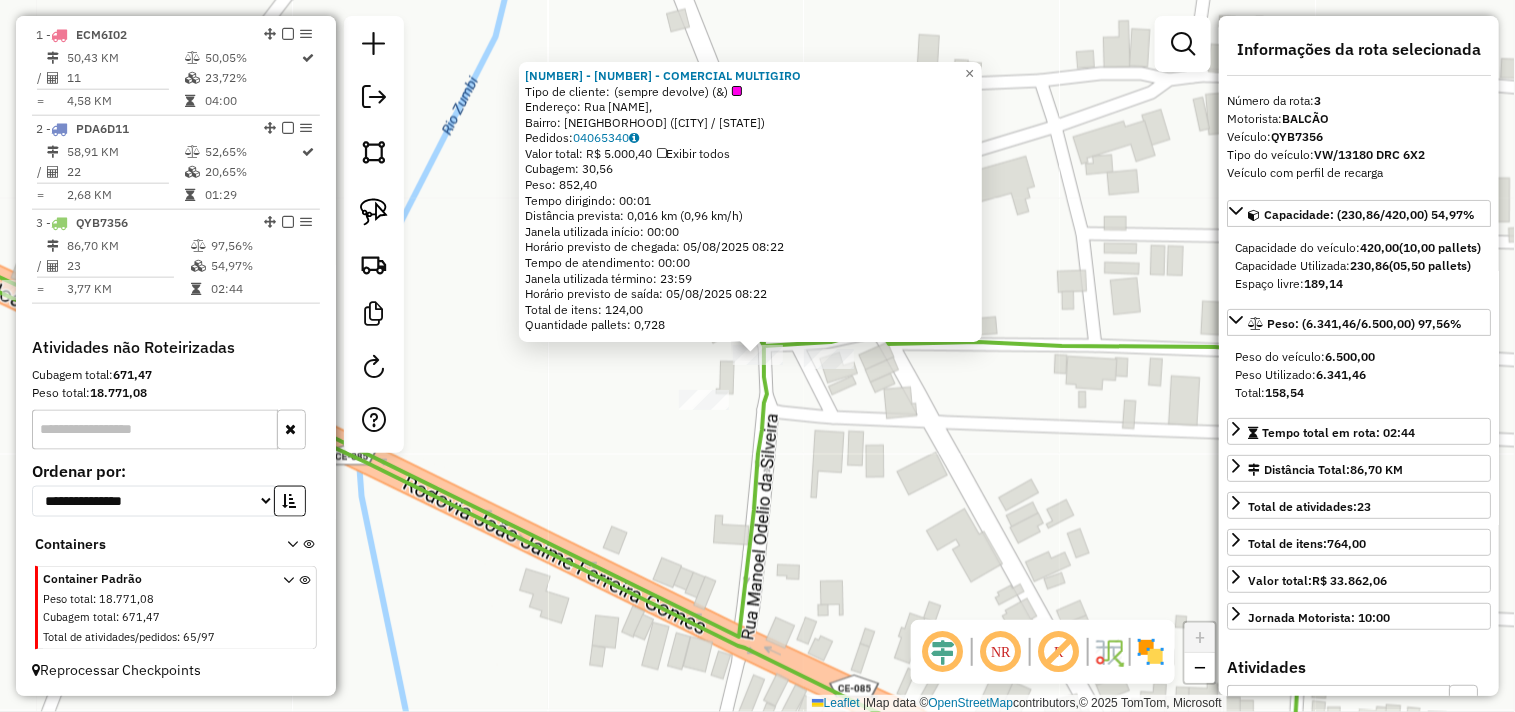 click on "422 - COMERCIAL MULTIGIRO Tipo de cliente: (sempre devolve) ([SYMBOL]) Endereço: Rua Maria Adeze Albuquerque, Bairro: Juritianha ([CITY] / [STATE]) Pedidos: 04065340 Valor total: R$ 5.000,40 Exibir todos Cubagem: 30,56 Peso: 852,40 Tempo de atendimento: 00:00 Total de itens: 124,00 Motivos da não roteirização × Janela de atendimento Grade de atendimento Capacidade Transportadoras Veículos Cliente Pedidos Rotas Selecione os dias de semana para filtrar as janelas de atendimento Seg Ter Qua Qui Sex Sáb Dom Informe o período da janela de atendimento: De: Até: Filtrar exatamente a janela do cliente Considerar janela de atendimento padrão Selecione os dias de semana para filtrar as grades de atendimento Seg Ter Qua Qui Sex Sáb Dom" 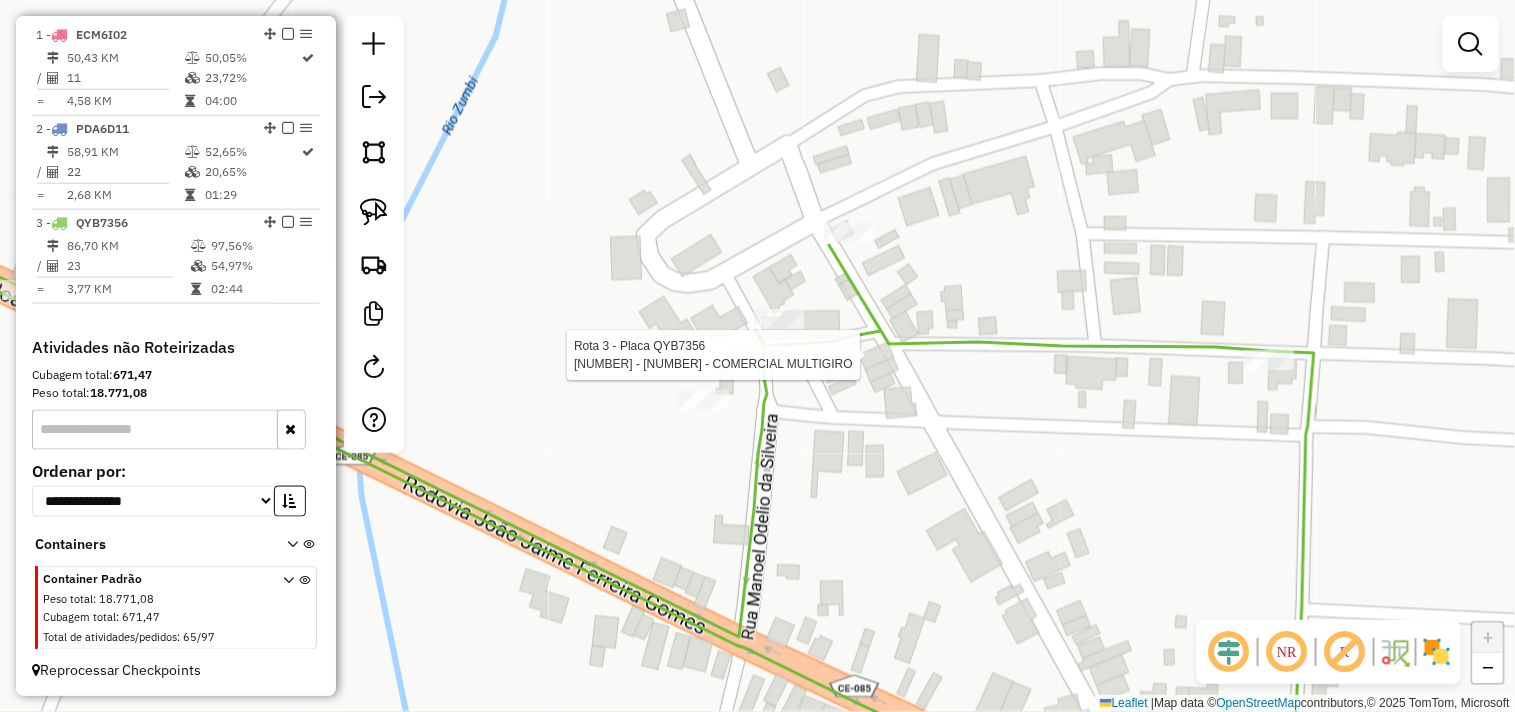 select on "**********" 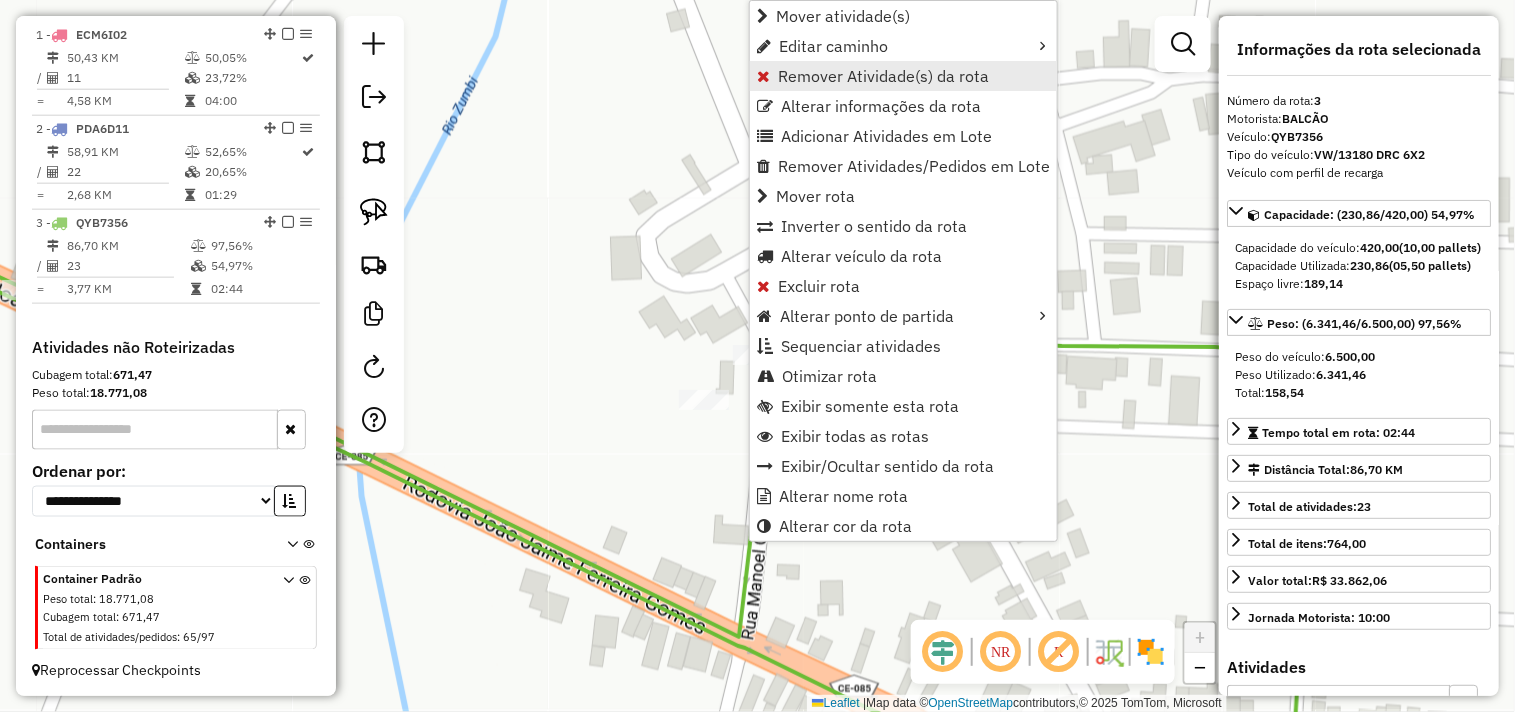 click on "Remover Atividade(s) da rota" at bounding box center [883, 76] 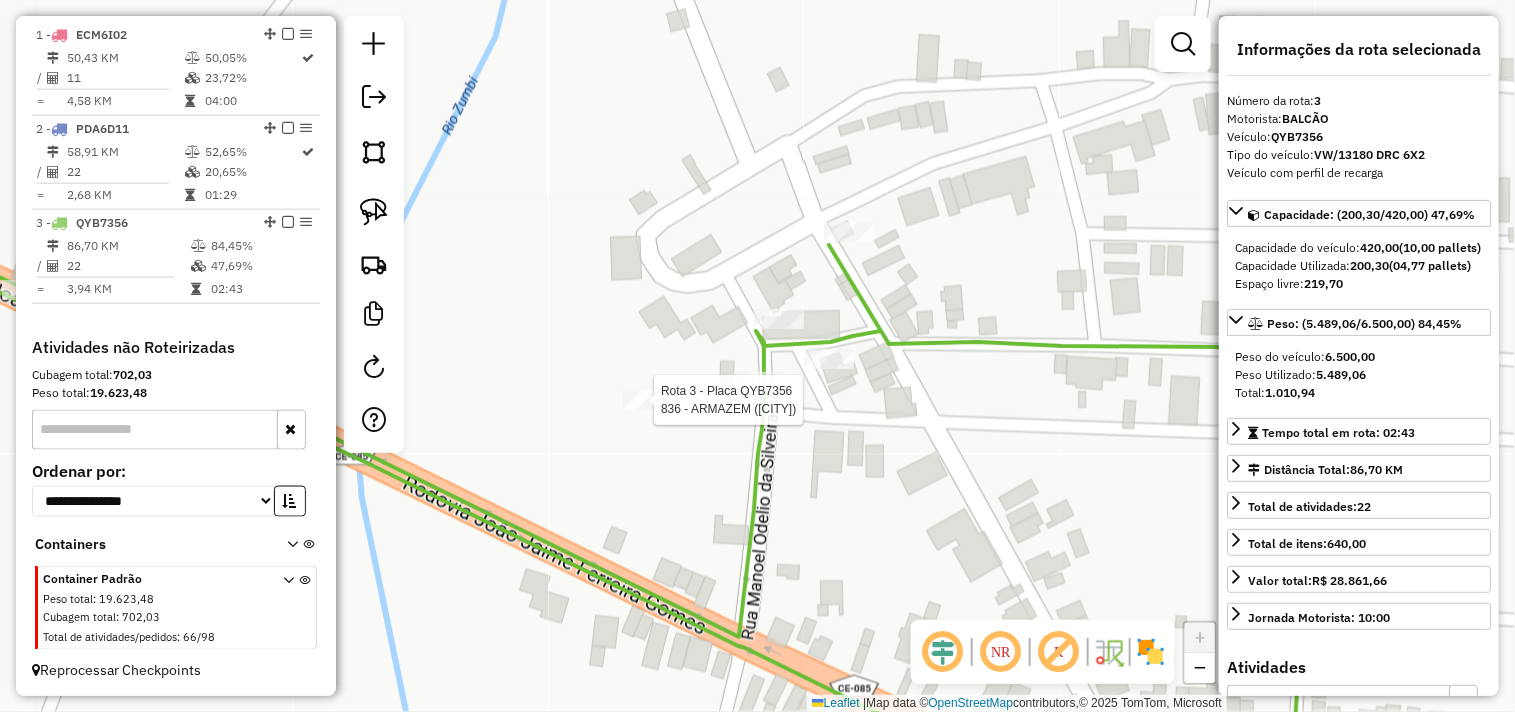 click 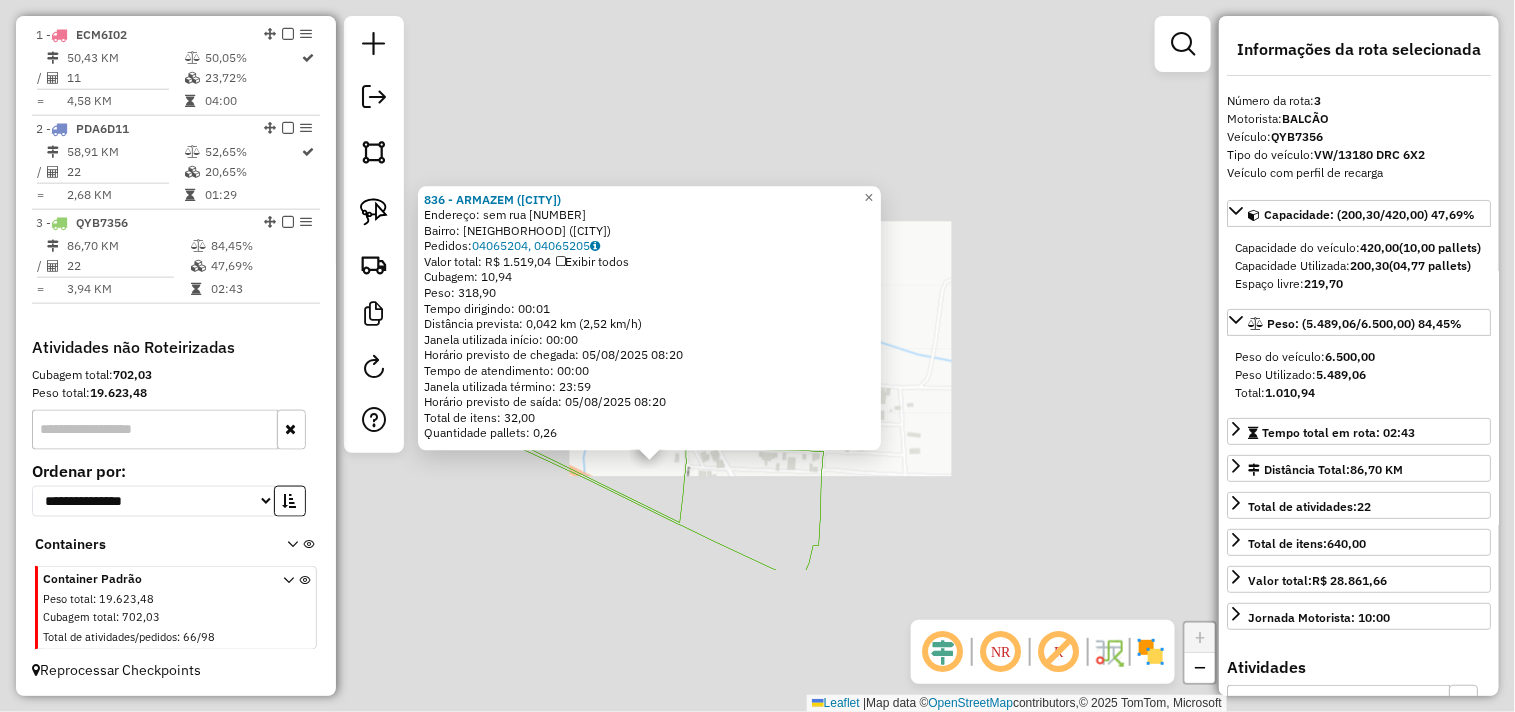 click on "836 - ARMAZEM ([CITY]) Endereço: sem rua 123 Bairro: JURITIANHA ([CITY] / [STATE]) Pedidos: 04065204, 04065205 Valor total: R$ 1.519,04 Exibir todos Cubagem: 10,94 Peso: 318,90 Tempo dirigindo: 00:01 Distância prevista: 0,042 km (2,52 km/h) Janela utilizada início: 00:00 Horário previsto de chegada: 05/08/2025 08:20 Tempo de atendimento: 00:00 Janela utilizada término: 23:59 Horário previsto de saída: 05/08/2025 08:20 Total de itens: 32,00 Quantidade pallets: 0,26 × Janela de atendimento Grade de atendimento Capacidade Transportadoras Veículos Cliente Pedidos Rotas Selecione os dias de semana para filtrar as janelas de atendimento Seg Ter Qua Qui Sex Sáb Dom Informe o período da janela de atendimento: De: Até: Filtrar exatamente a janela do cliente Considerar janela de atendimento padrão Selecione os dias de semana para filtrar as grades de atendimento Seg Ter Qua Qui Sex Sáb Dom Considerar clientes sem dia de atendimento cadastrado" 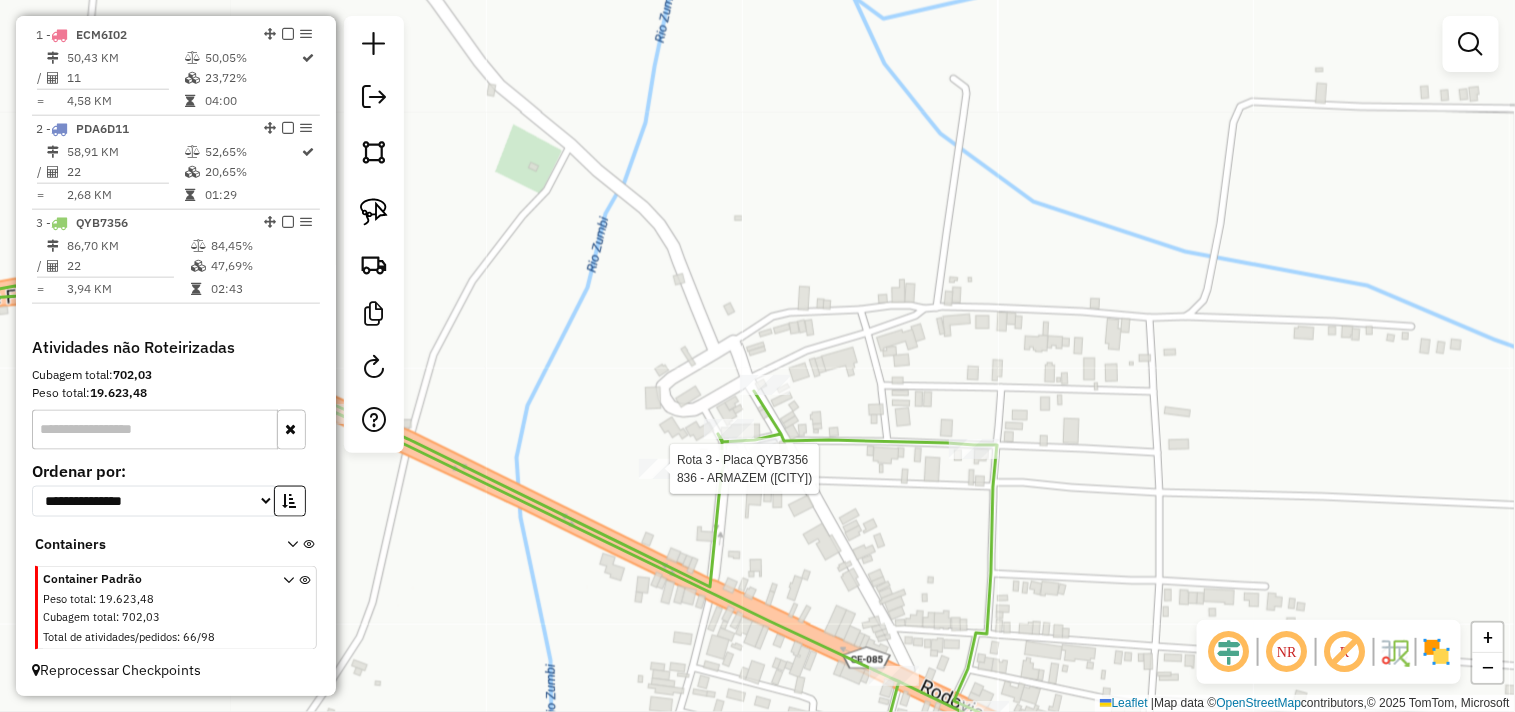 select on "**********" 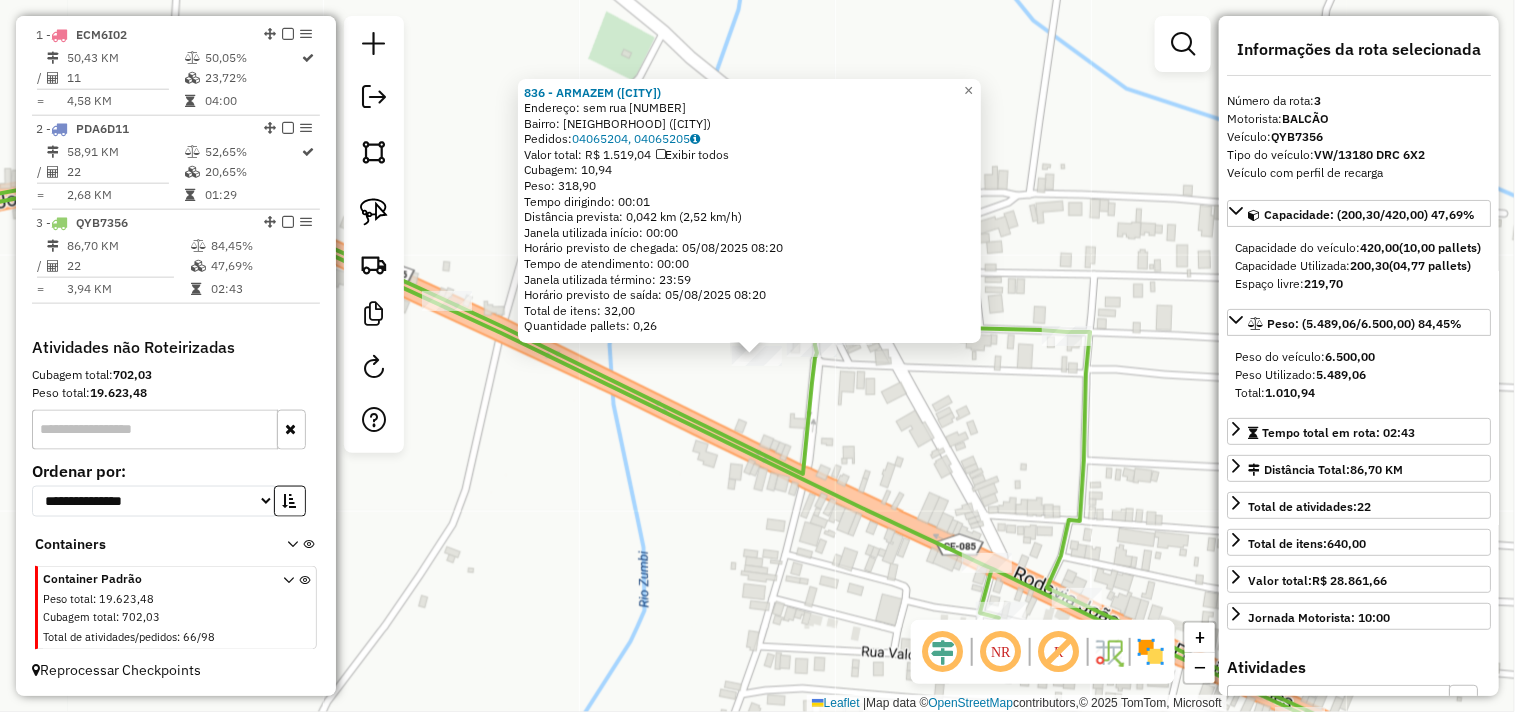 click on "836 - ARMAZEM ([CITY]) Endereço: sem rua 123 Bairro: JURITIANHA ([CITY] / [STATE]) Pedidos: 04065204, 04065205 Valor total: R$ 1.519,04 Exibir todos Cubagem: 10,94 Peso: 318,90 Tempo dirigindo: 00:01 Distância prevista: 0,042 km (2,52 km/h) Janela utilizada início: 00:00 Horário previsto de chegada: 05/08/2025 08:20 Tempo de atendimento: 00:00 Janela utilizada término: 23:59 Horário previsto de saída: 05/08/2025 08:20 Total de itens: 32,00 Quantidade pallets: 0,26 × Janela de atendimento Grade de atendimento Capacidade Transportadoras Veículos Cliente Pedidos Rotas Selecione os dias de semana para filtrar as janelas de atendimento Seg Ter Qua Qui Sex Sáb Dom Informe o período da janela de atendimento: De: Até: Filtrar exatamente a janela do cliente Considerar janela de atendimento padrão Selecione os dias de semana para filtrar as grades de atendimento Seg Ter Qua Qui Sex Sáb Dom Considerar clientes sem dia de atendimento cadastrado" 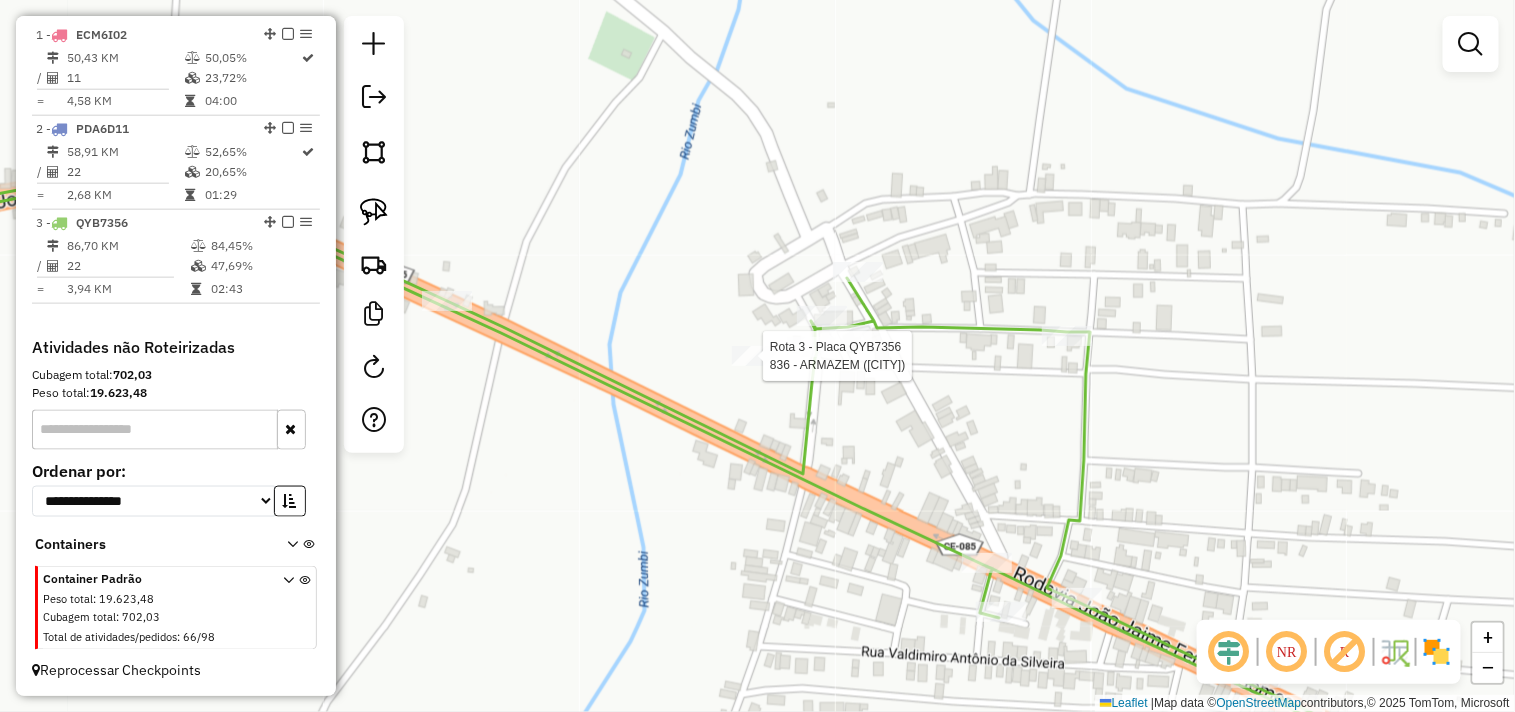 select on "**********" 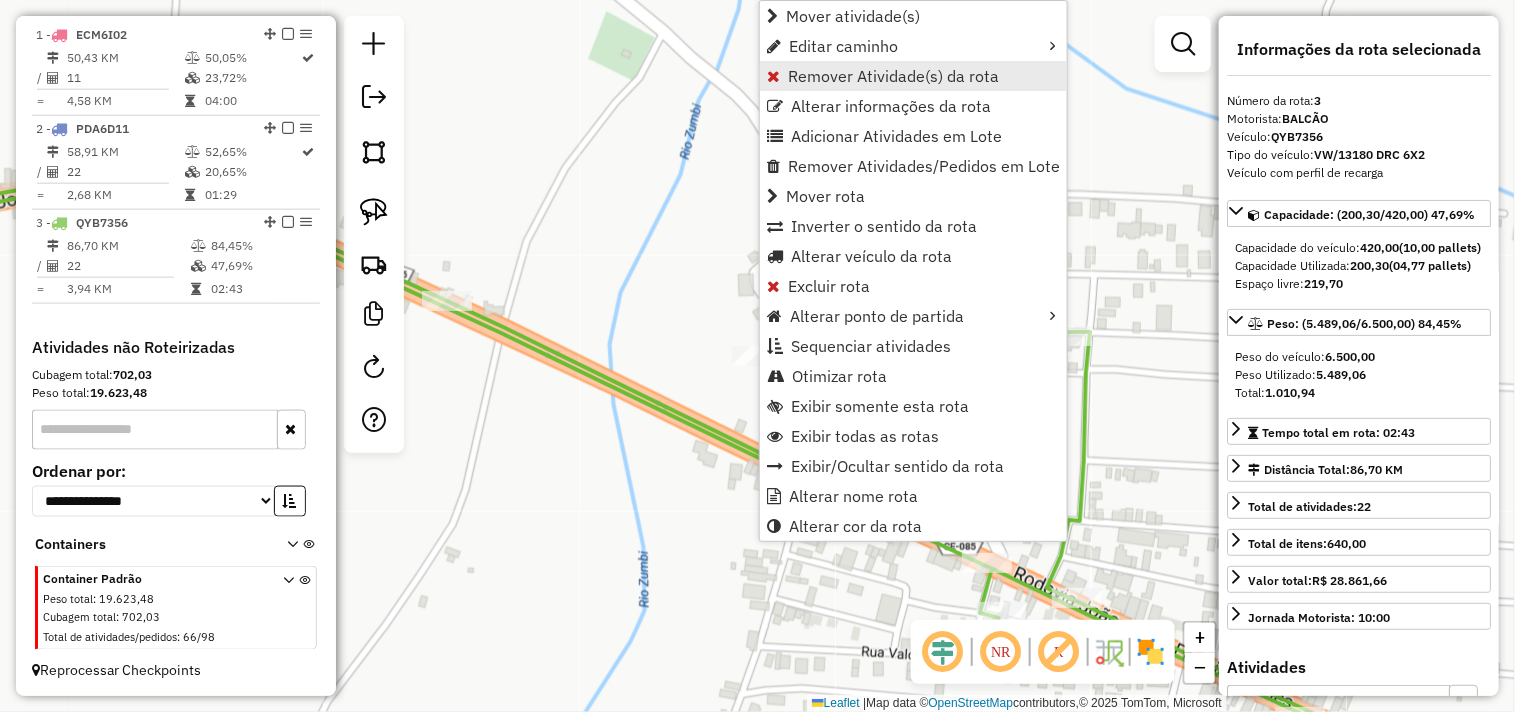 click on "Remover Atividade(s) da rota" at bounding box center (893, 76) 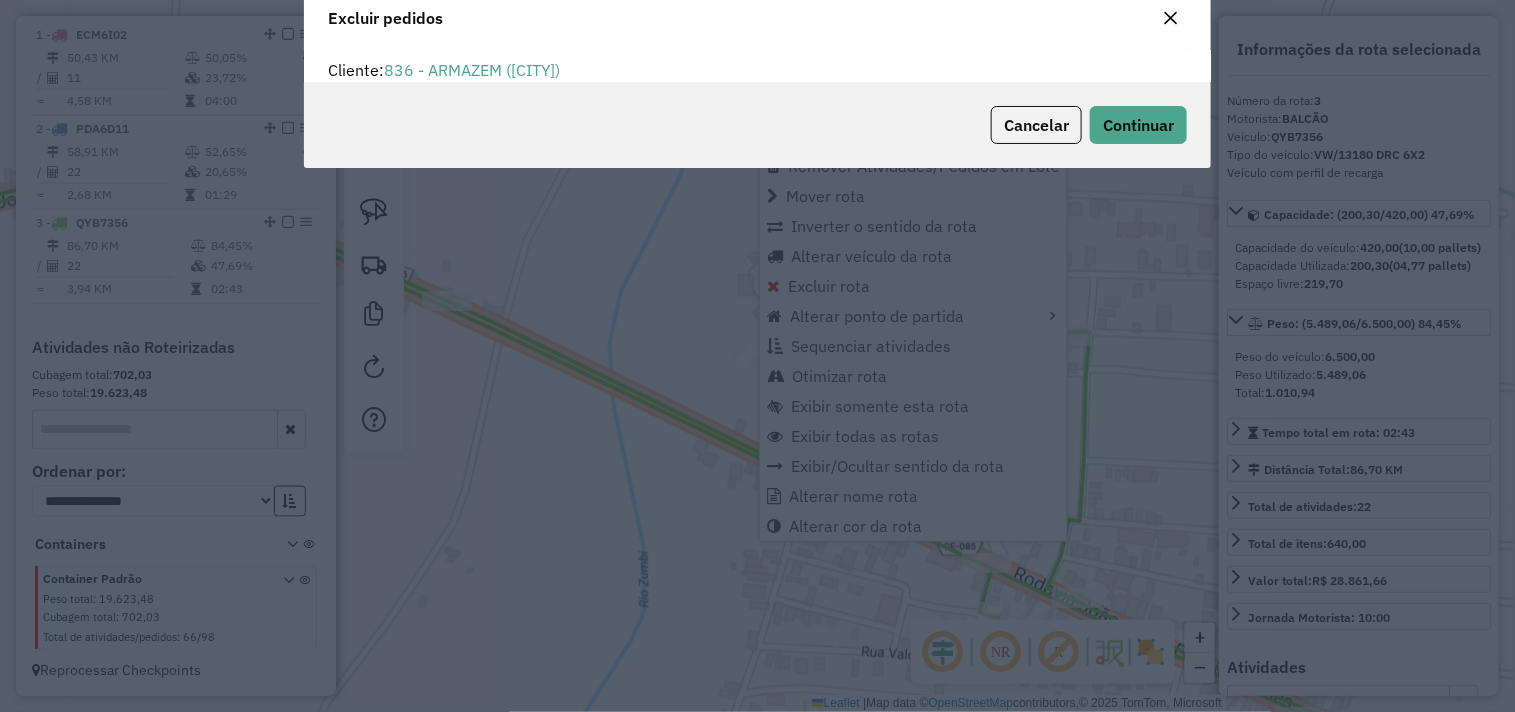 scroll, scrollTop: 11, scrollLeft: 5, axis: both 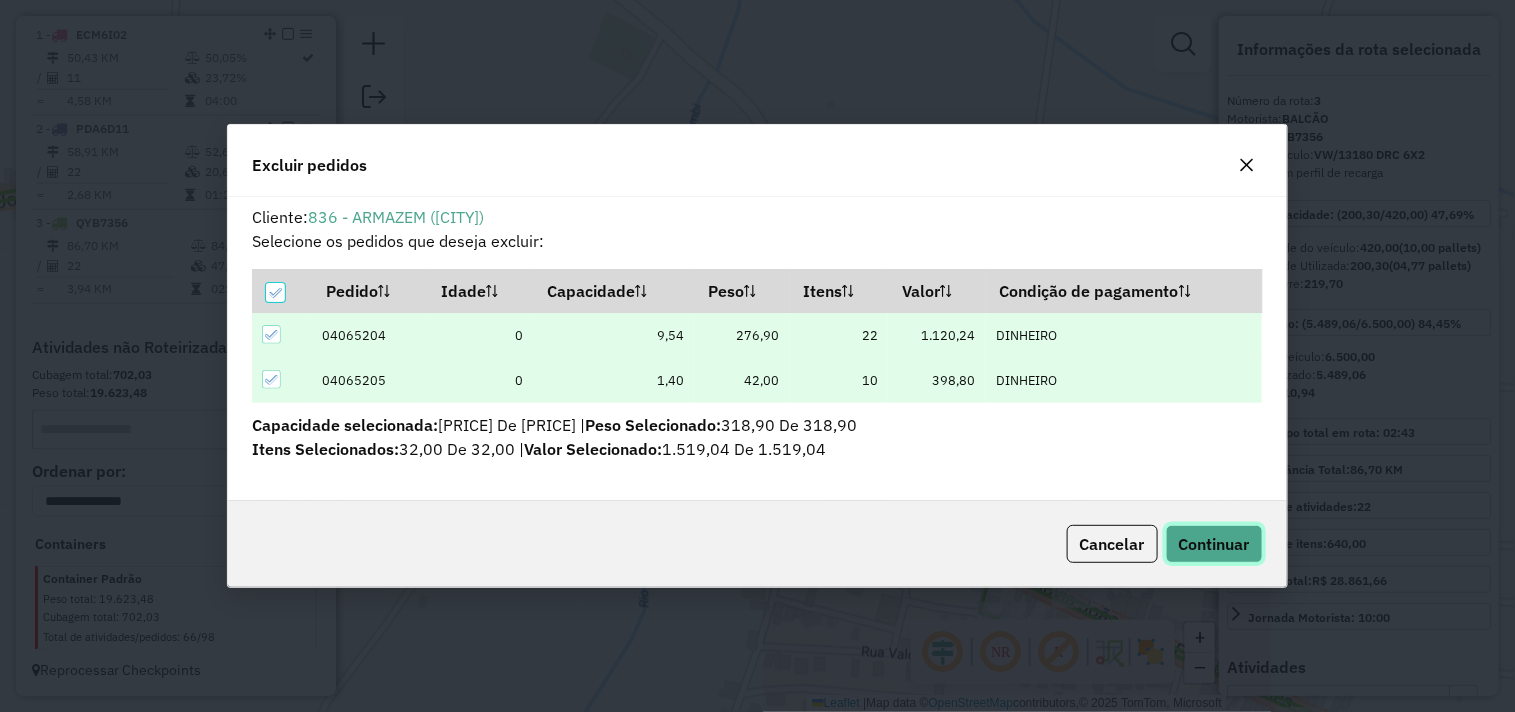 click on "Continuar" 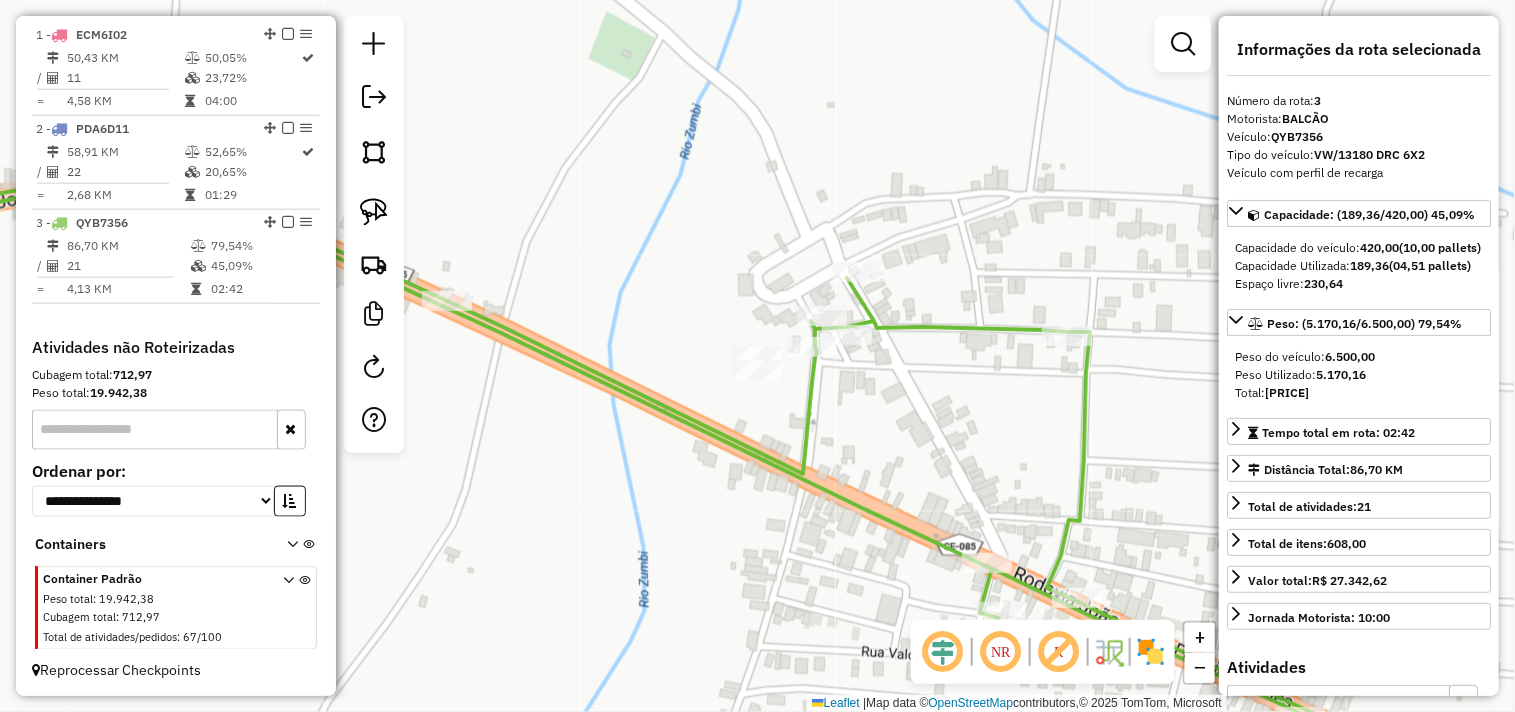 drag, startPoint x: 720, startPoint y: 461, endPoint x: 815, endPoint y: 464, distance: 95.047356 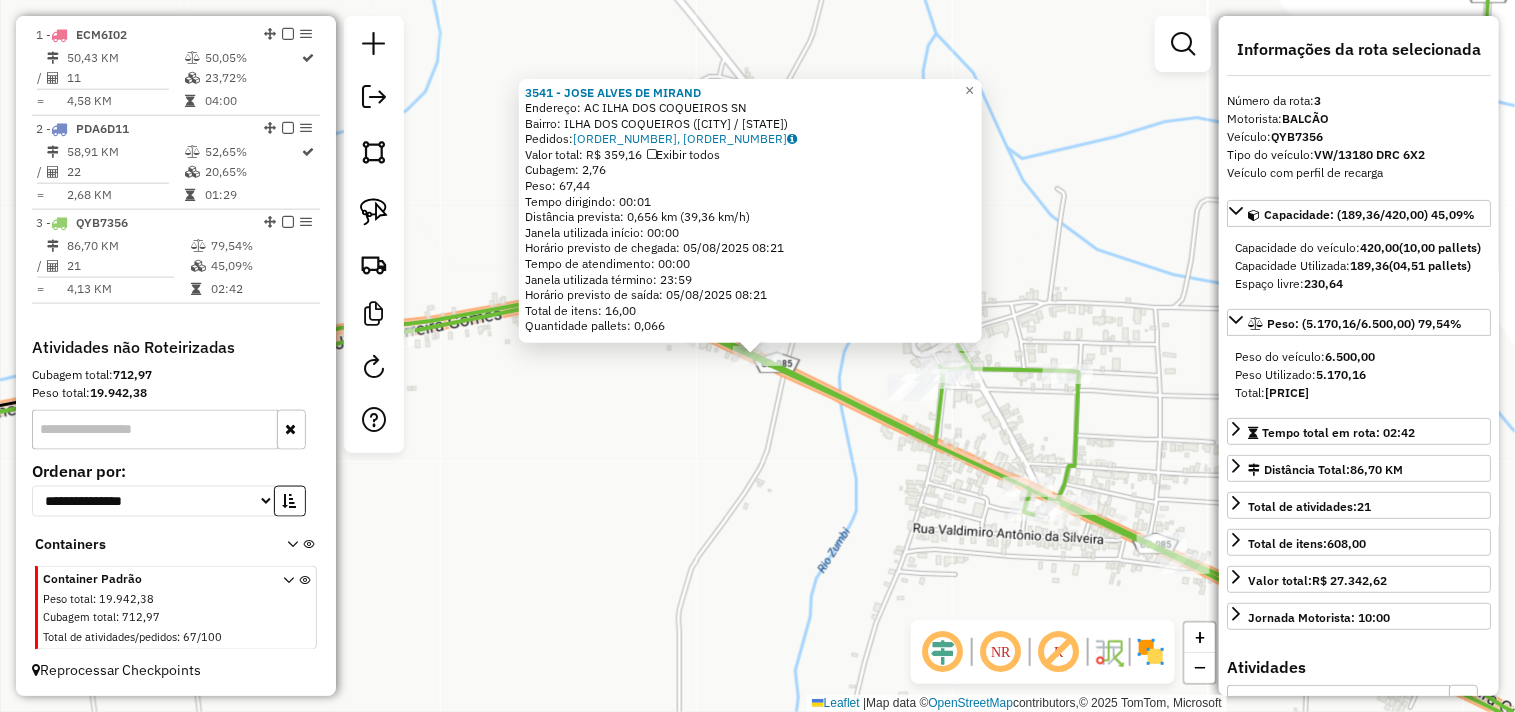 drag, startPoint x: 638, startPoint y: 445, endPoint x: 802, endPoint y: 443, distance: 164.01219 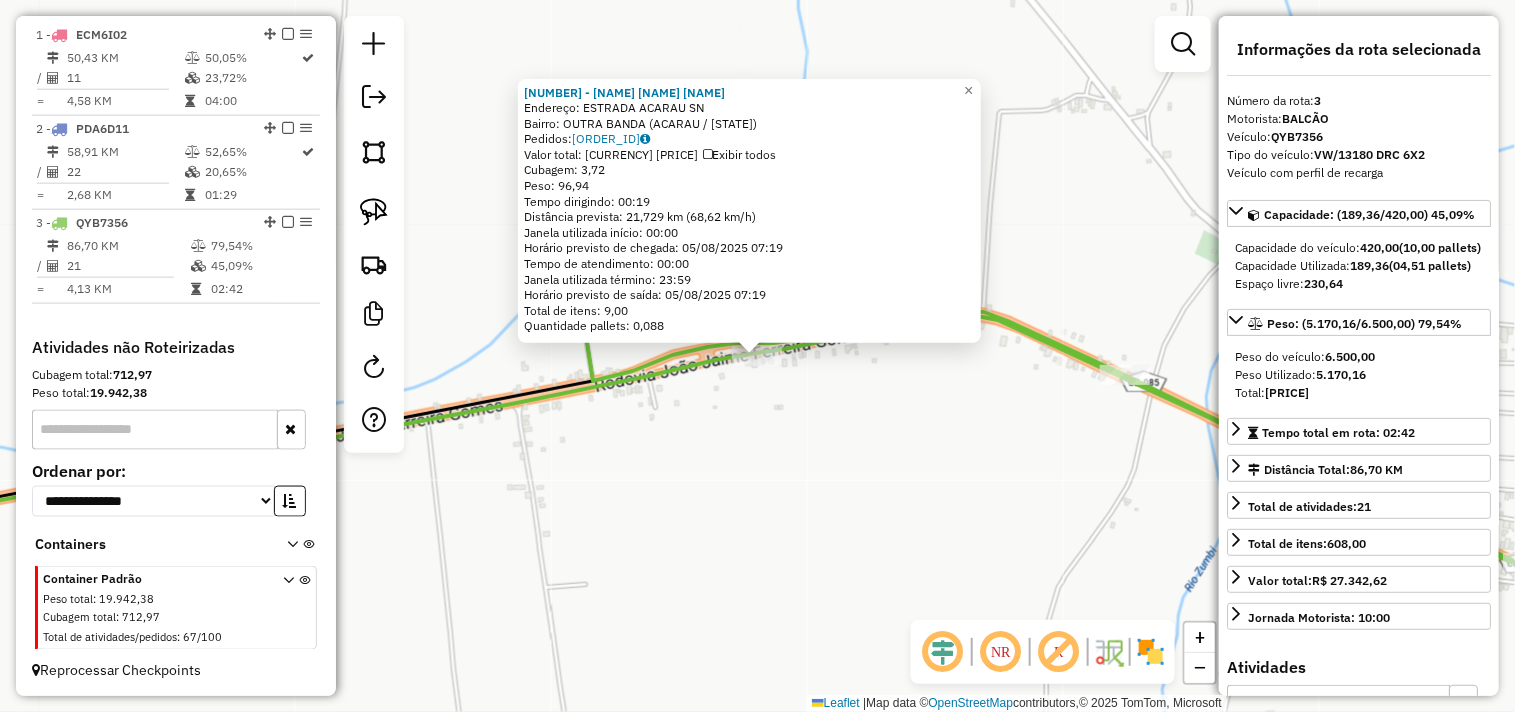 click on "[NUMBER] - [NAME] Endereço: ESTRADA ACARAU SN Bairro: OUTRA BANDA ([CITY]) Pedidos: [ORDER_ID] Valor total: R$ [PRICE] Exibir todos Cubagem: [CUBAGE] Peso: [WEIGHT] Tempo dirigindo: [TIME] Distância prevista: [DISTANCE] ([SPEED]) Janela utilizada início: [TIME] Horário previsto de chegada: [DATE] [TIME] Tempo de atendimento: [TIME] Janela utilizada término: [TIME] Horário previsto de saída: [DATE] [TIME] Total de itens: [ITEMS] Quantidade pallets: [PALLETS] × Janela de atendimento Grade de atendimento Capacidade Transportadoras Veículos Cliente Pedidos Rotas Selecione os dias de semana para filtrar as janelas de atendimento Seg Ter Qua Qui Sex Sáb Dom Informe o período da janela de atendimento: De: Até: Filtrar exatamente a janela do cliente Considerar janela de atendimento padrão Selecione os dias de semana para filtrar as grades de atendimento Seg Ter Qua Qui Sex Sáb Dom Considerar clientes sem dia de atendimento cadastrado De:" 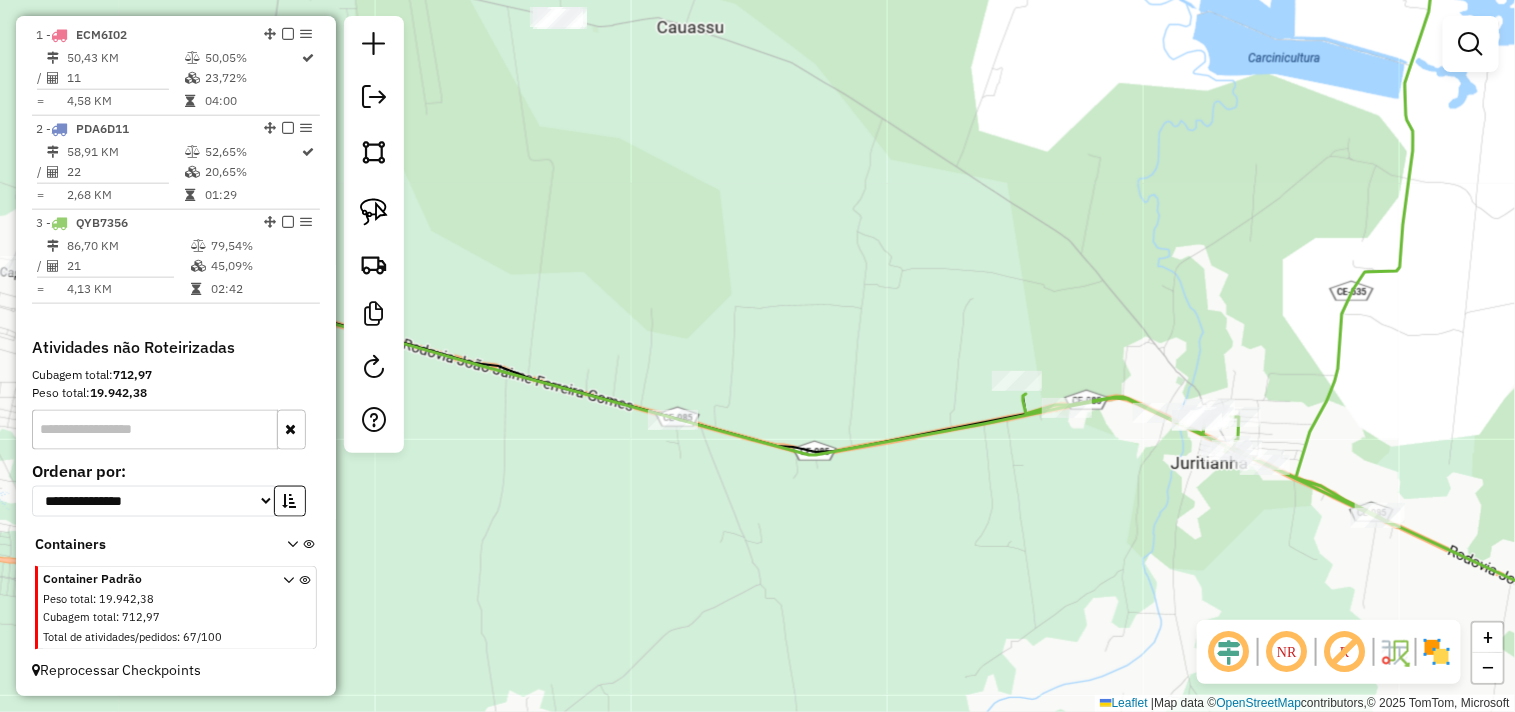 drag, startPoint x: 812, startPoint y: 437, endPoint x: 920, endPoint y: 437, distance: 108 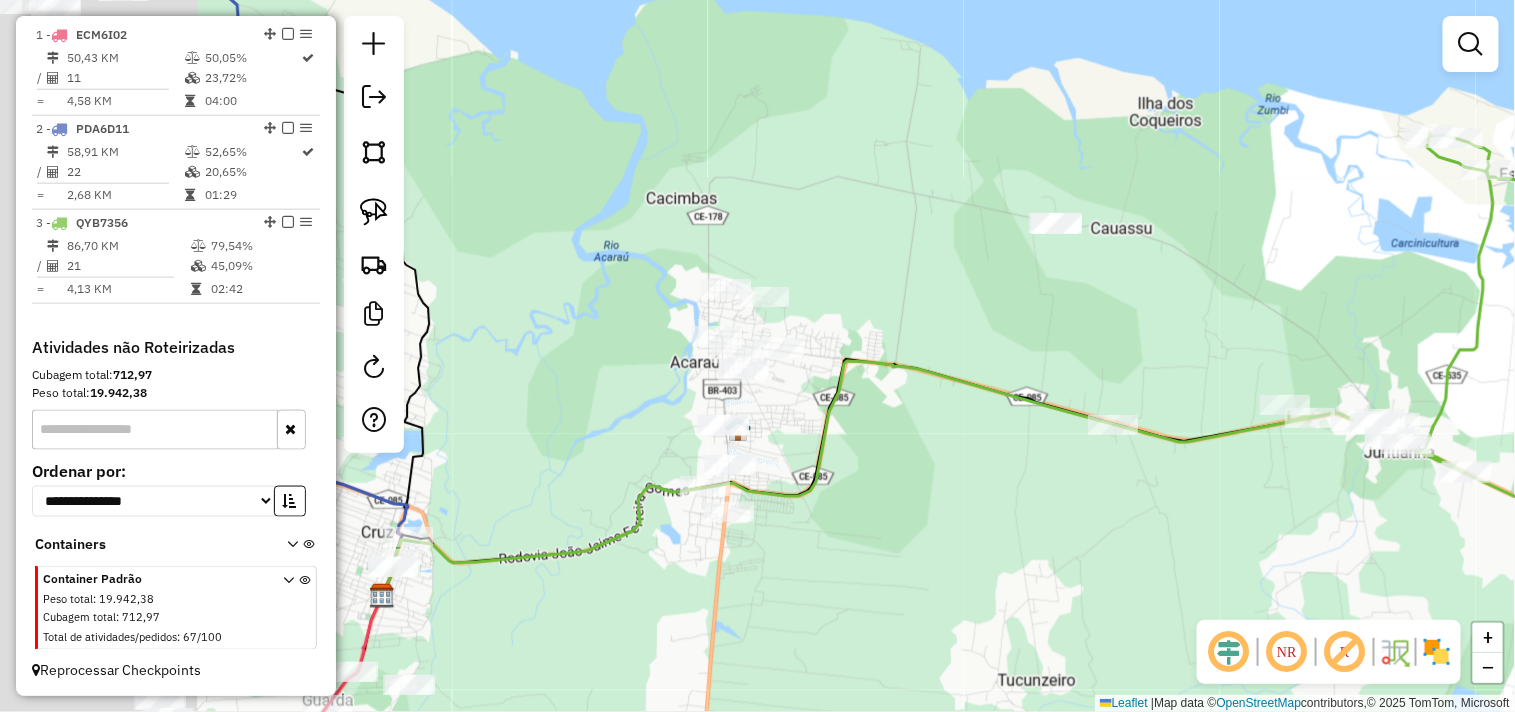 drag, startPoint x: 628, startPoint y: 488, endPoint x: 817, endPoint y: 452, distance: 192.39803 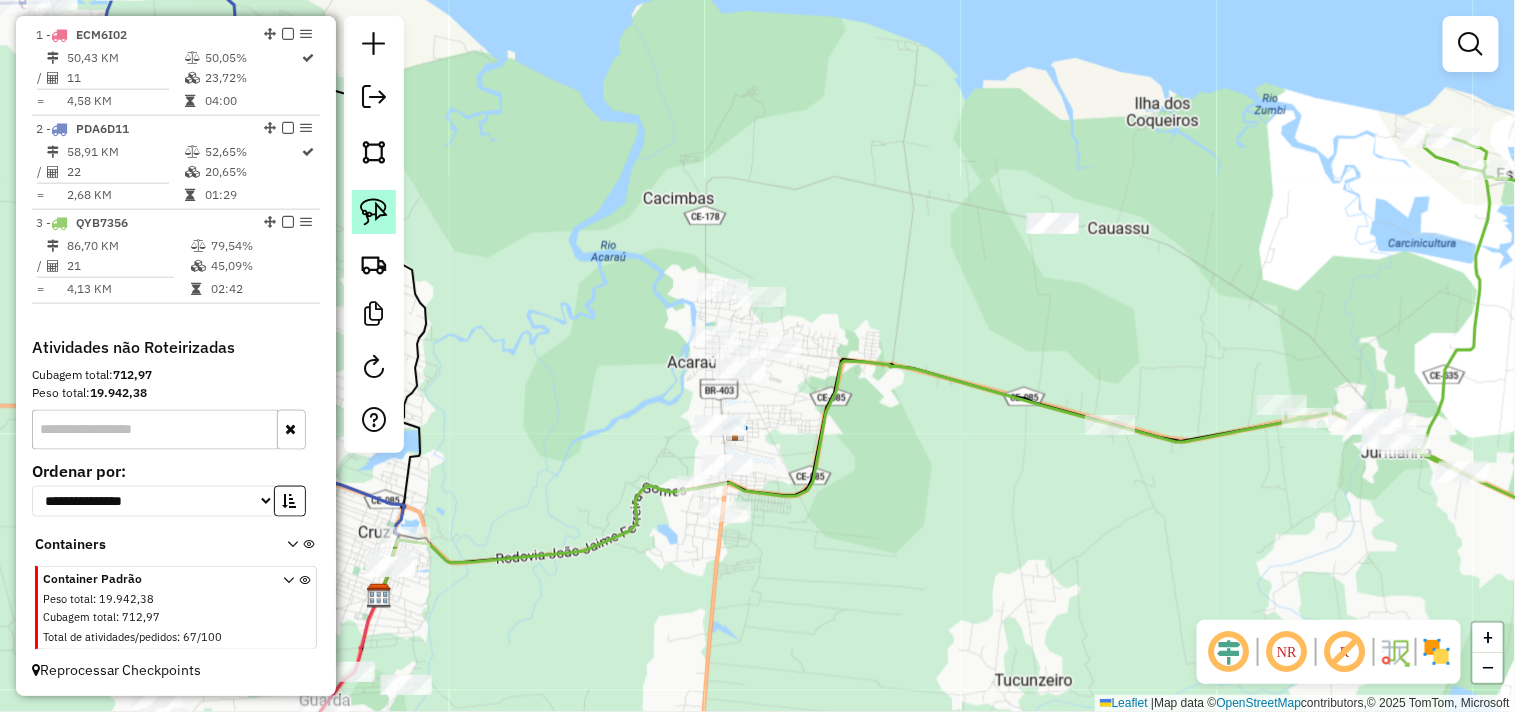 click 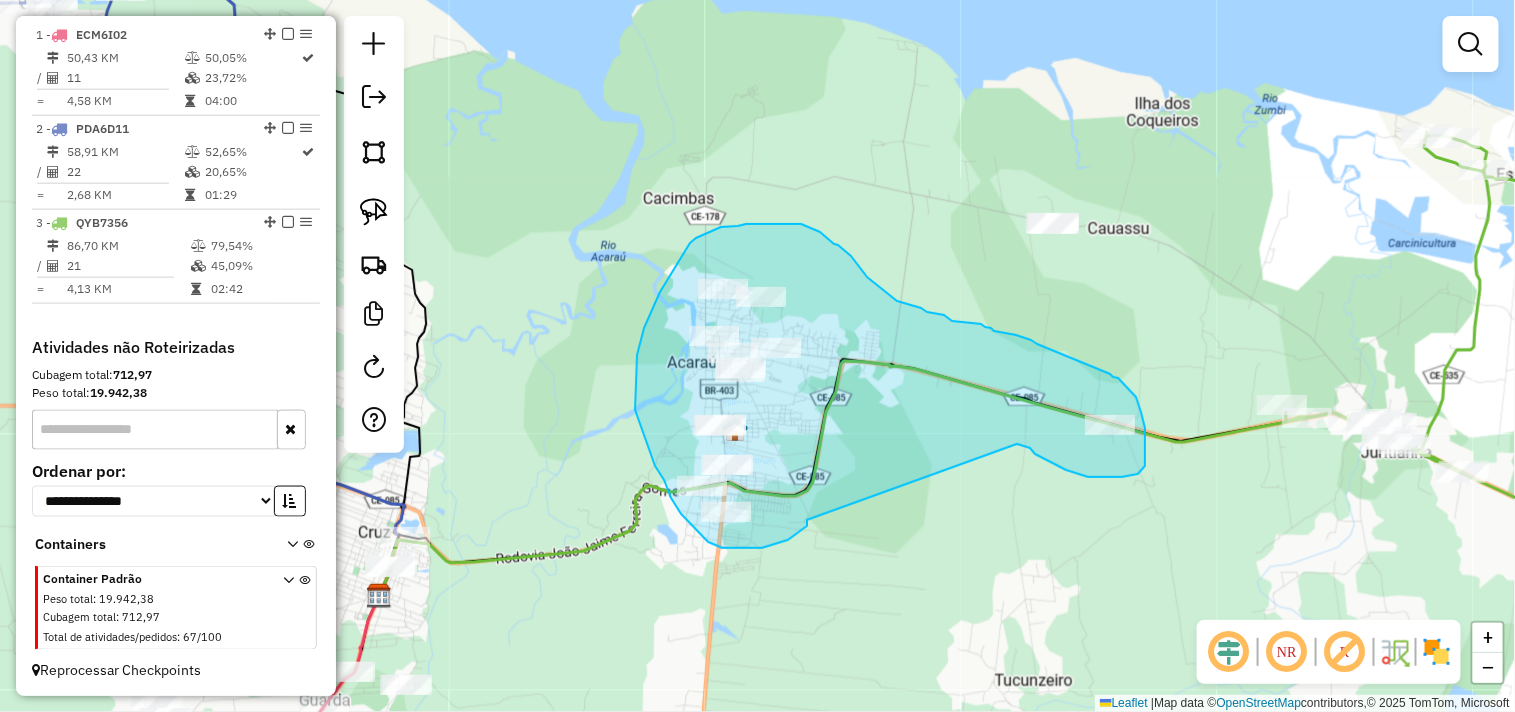 drag, startPoint x: 807, startPoint y: 520, endPoint x: 1005, endPoint y: 438, distance: 214.30818 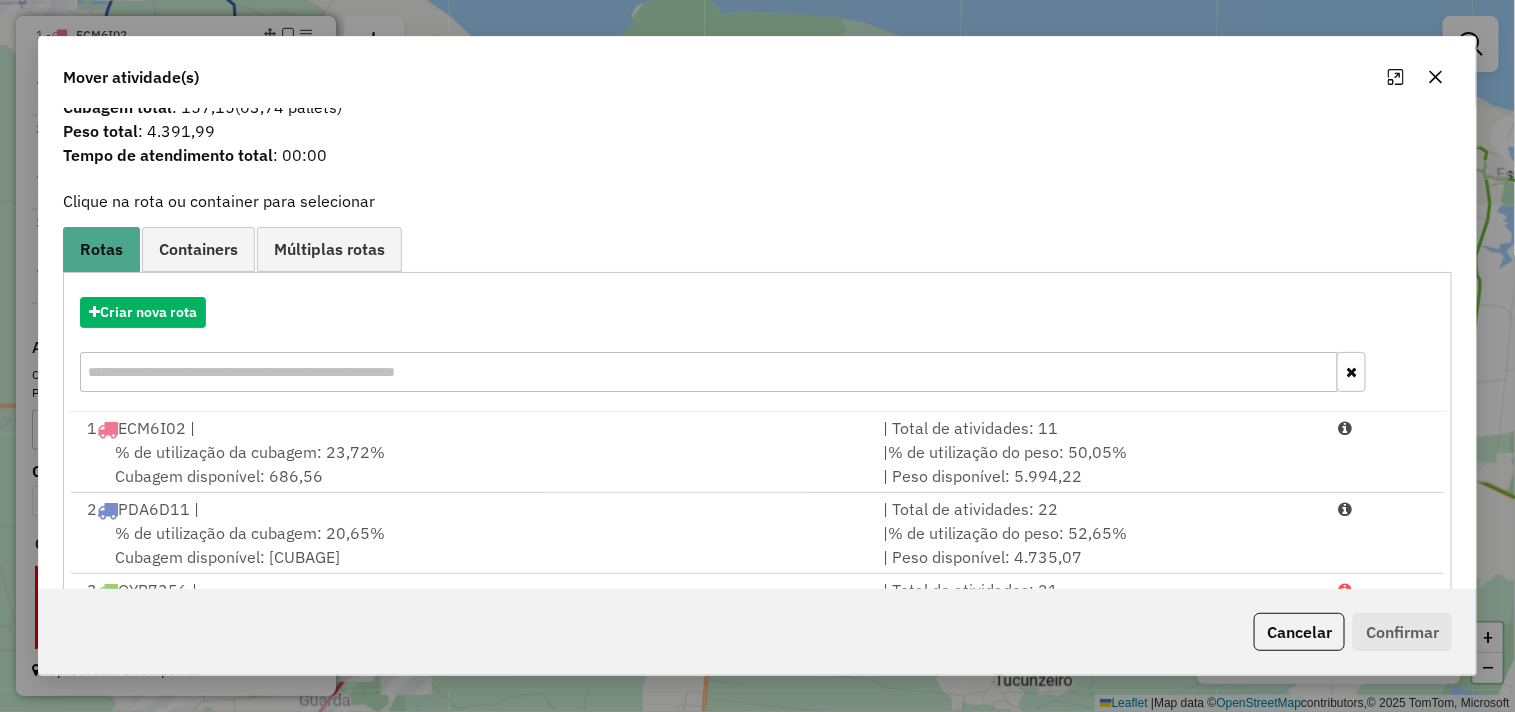 scroll, scrollTop: 0, scrollLeft: 0, axis: both 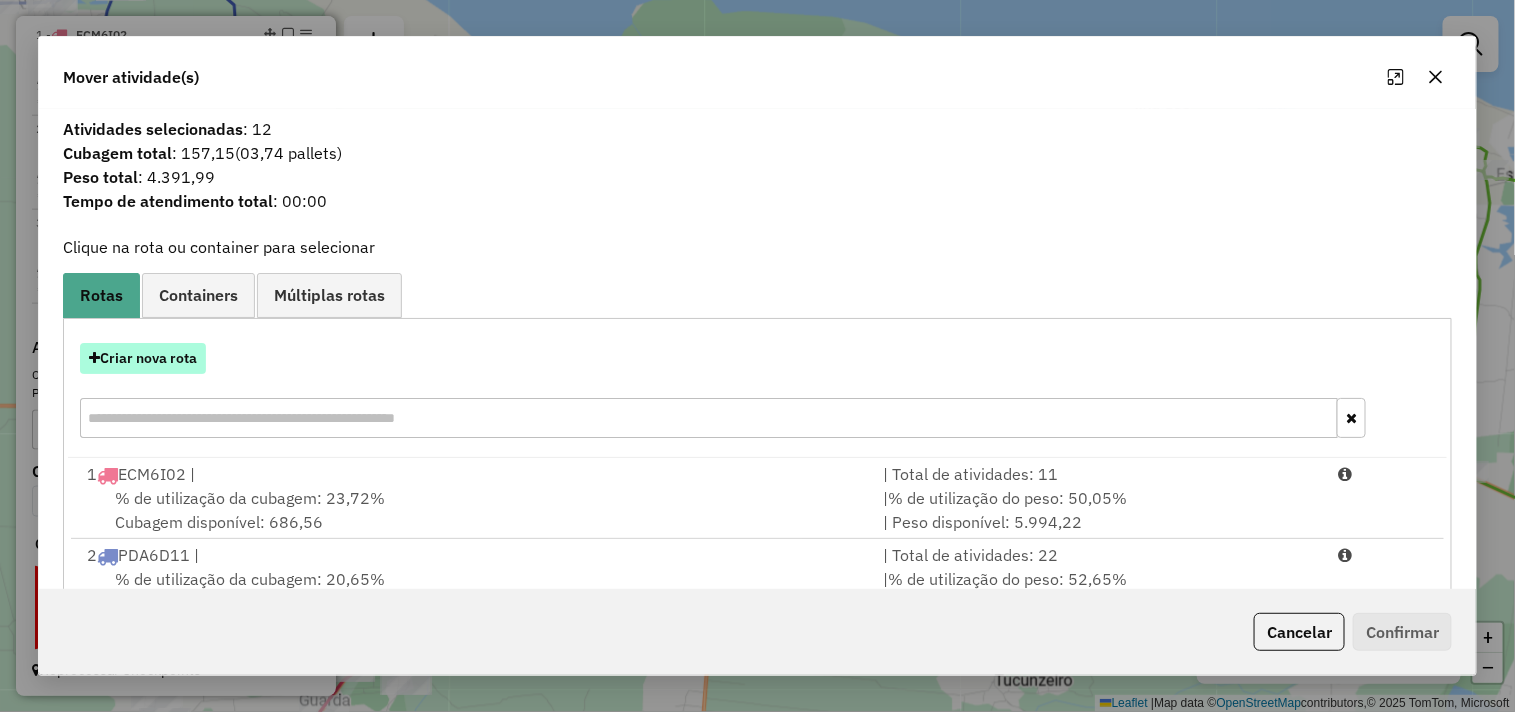 click on "Criar nova rota" at bounding box center [143, 358] 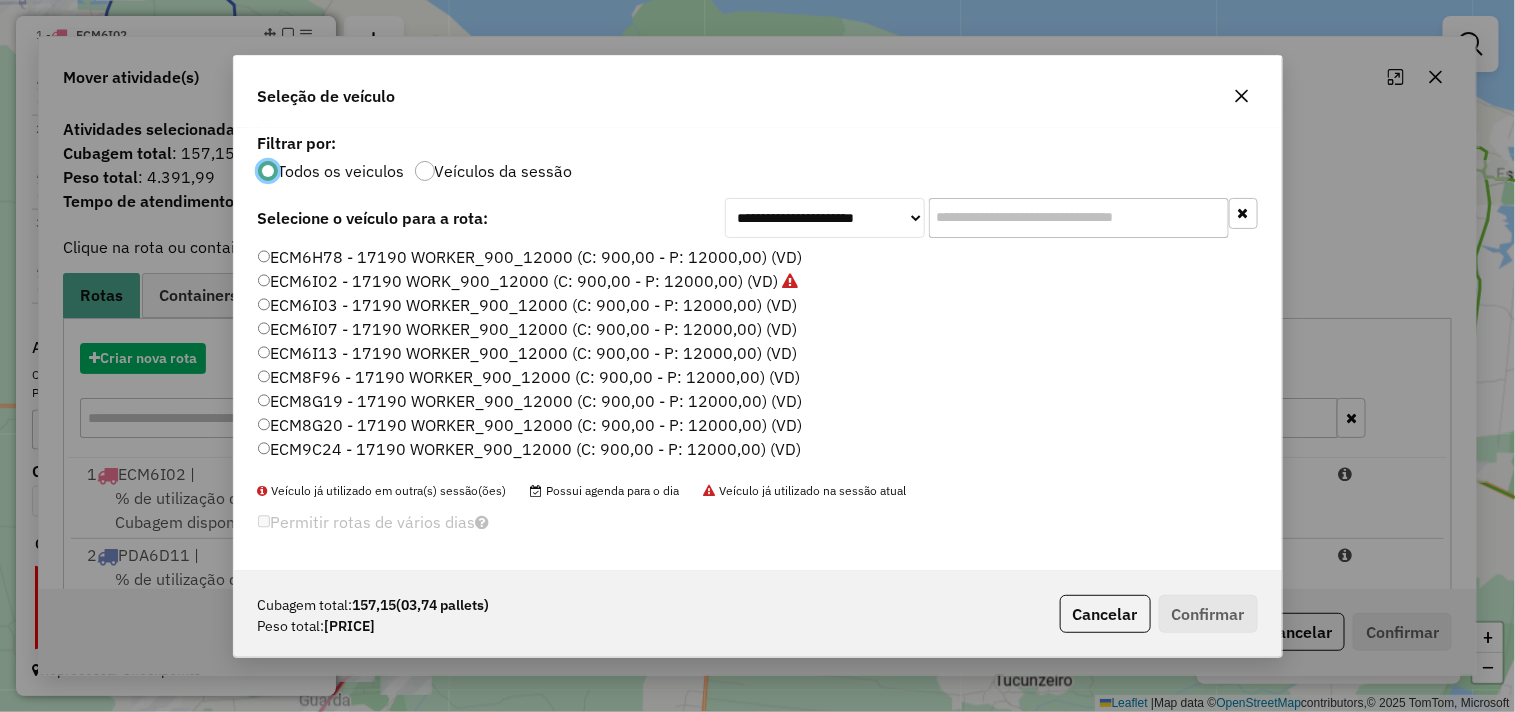 scroll, scrollTop: 11, scrollLeft: 5, axis: both 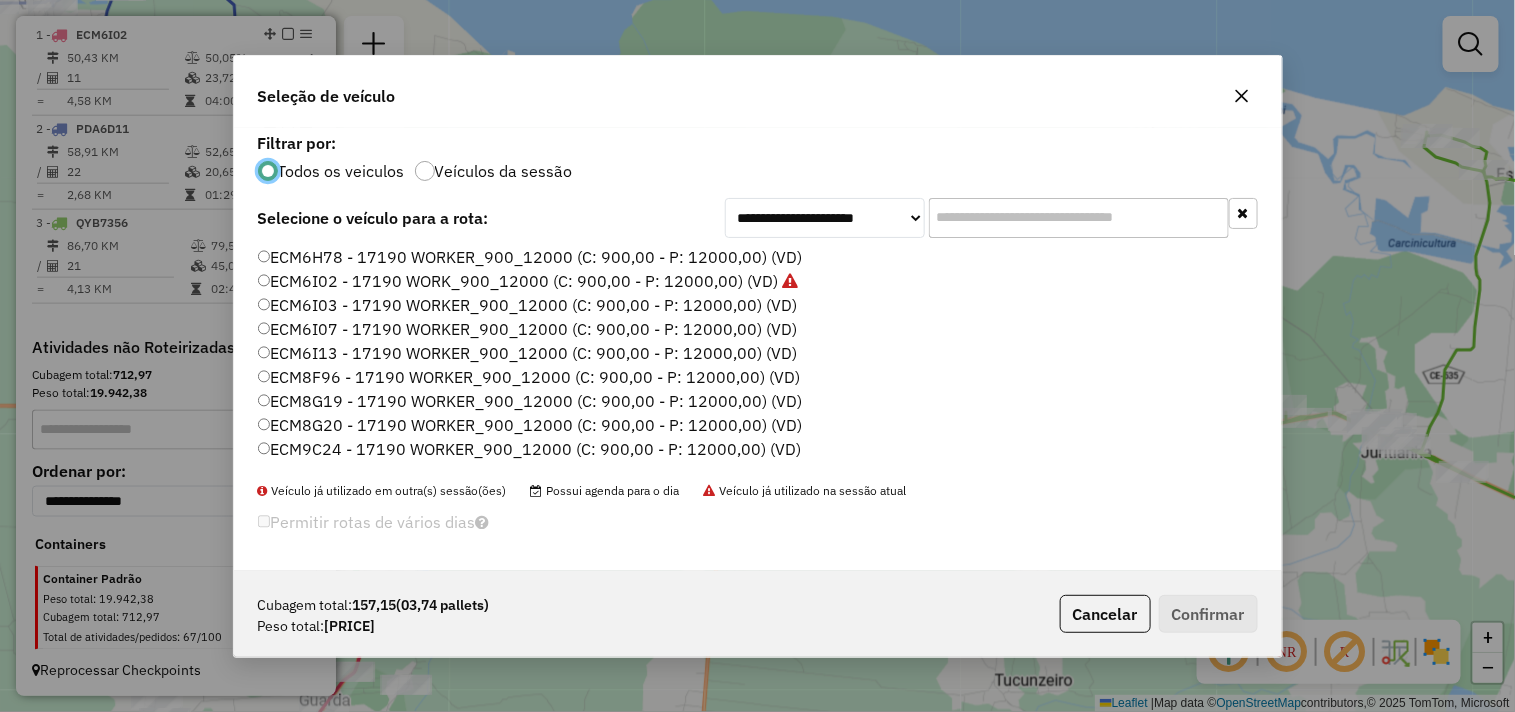 click on "ECM6I07 - 17190 WORKER_900_12000 (C: 900,00 - P: 12000,00) (VD)" 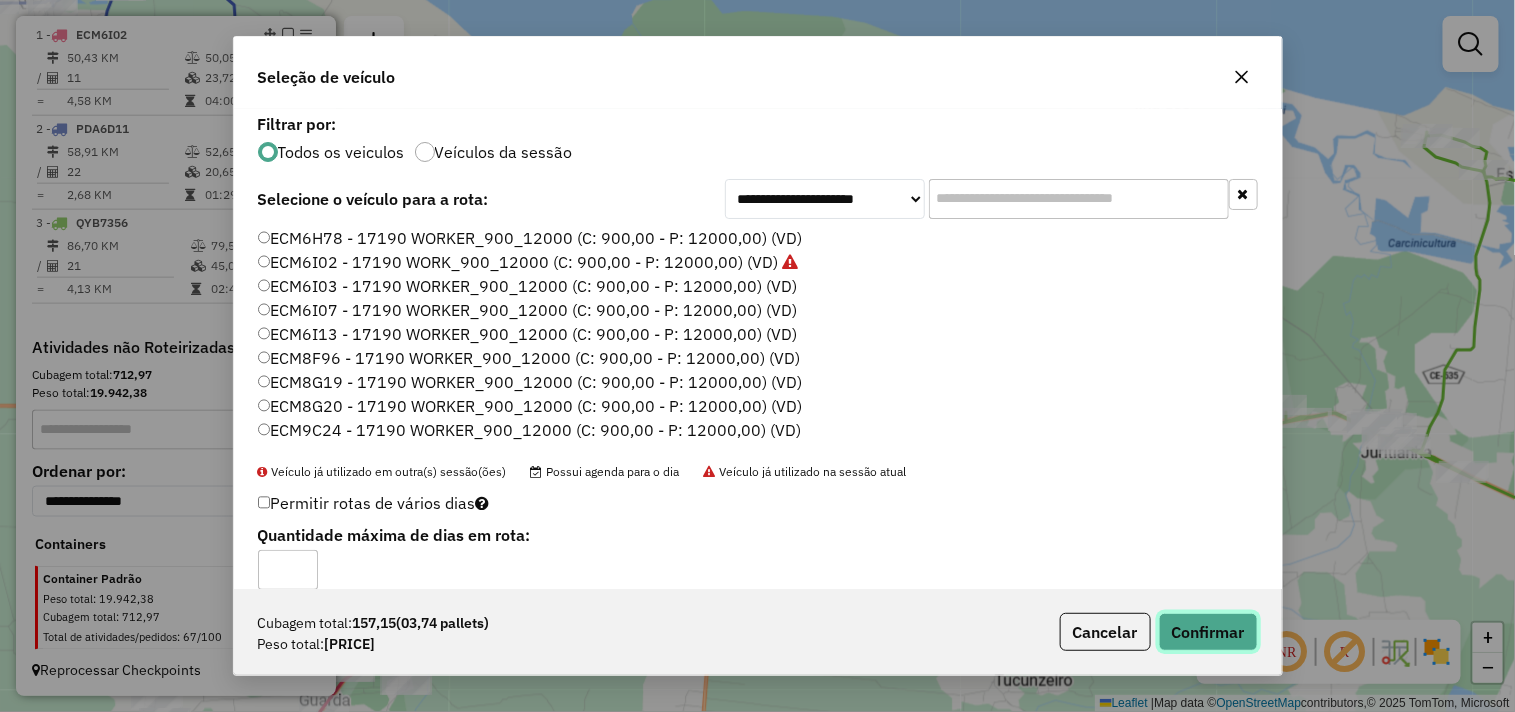 click on "Confirmar" 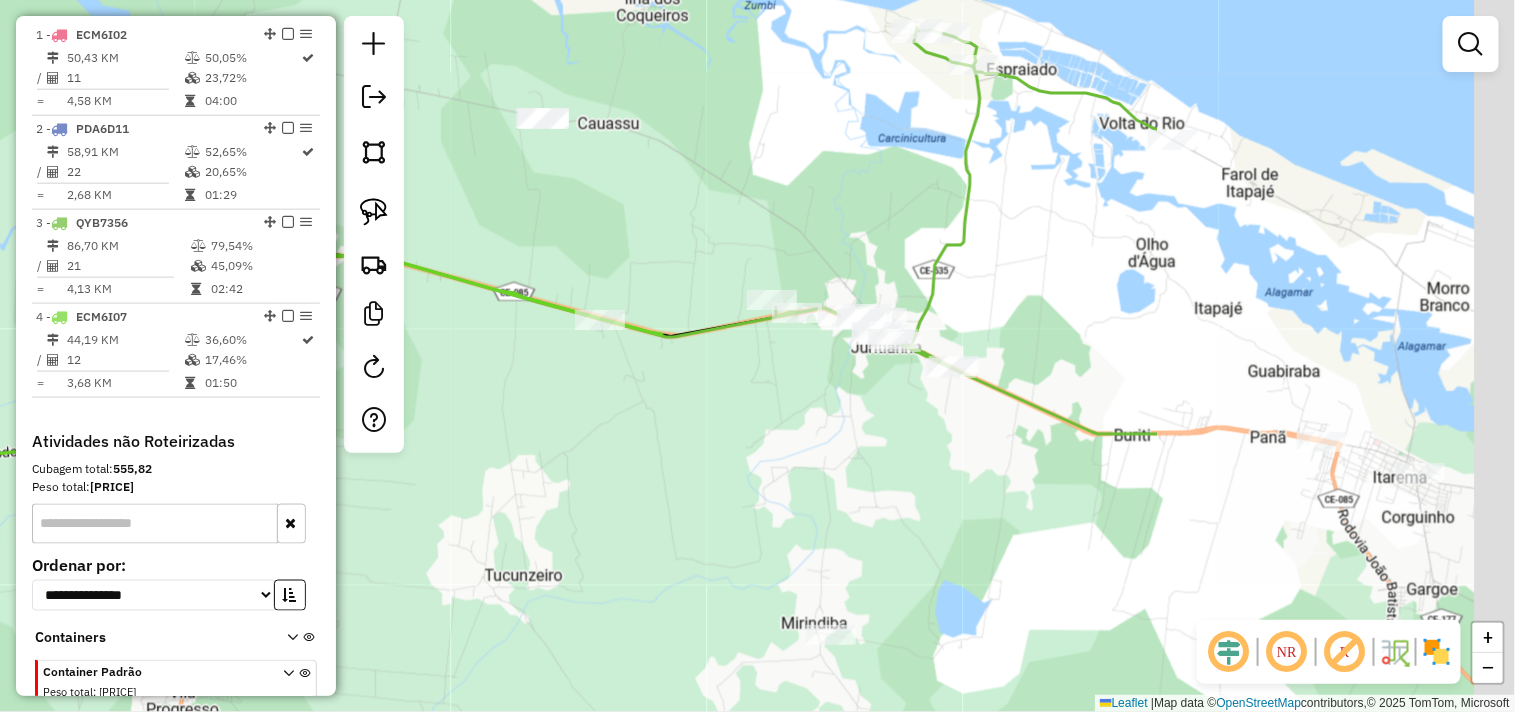 drag, startPoint x: 1235, startPoint y: 502, endPoint x: 742, endPoint y: 381, distance: 507.63174 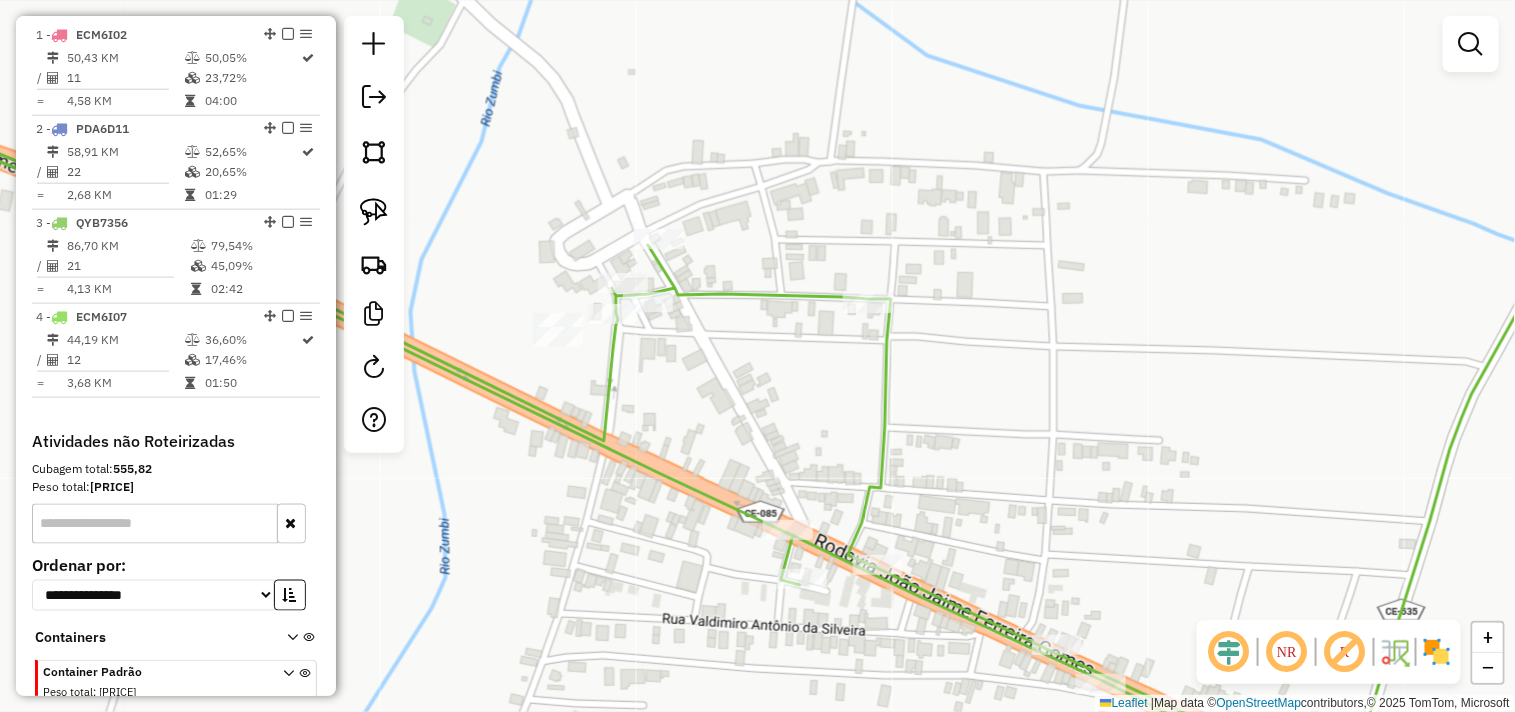 drag, startPoint x: 355, startPoint y: 205, endPoint x: 423, endPoint y: 261, distance: 88.09086 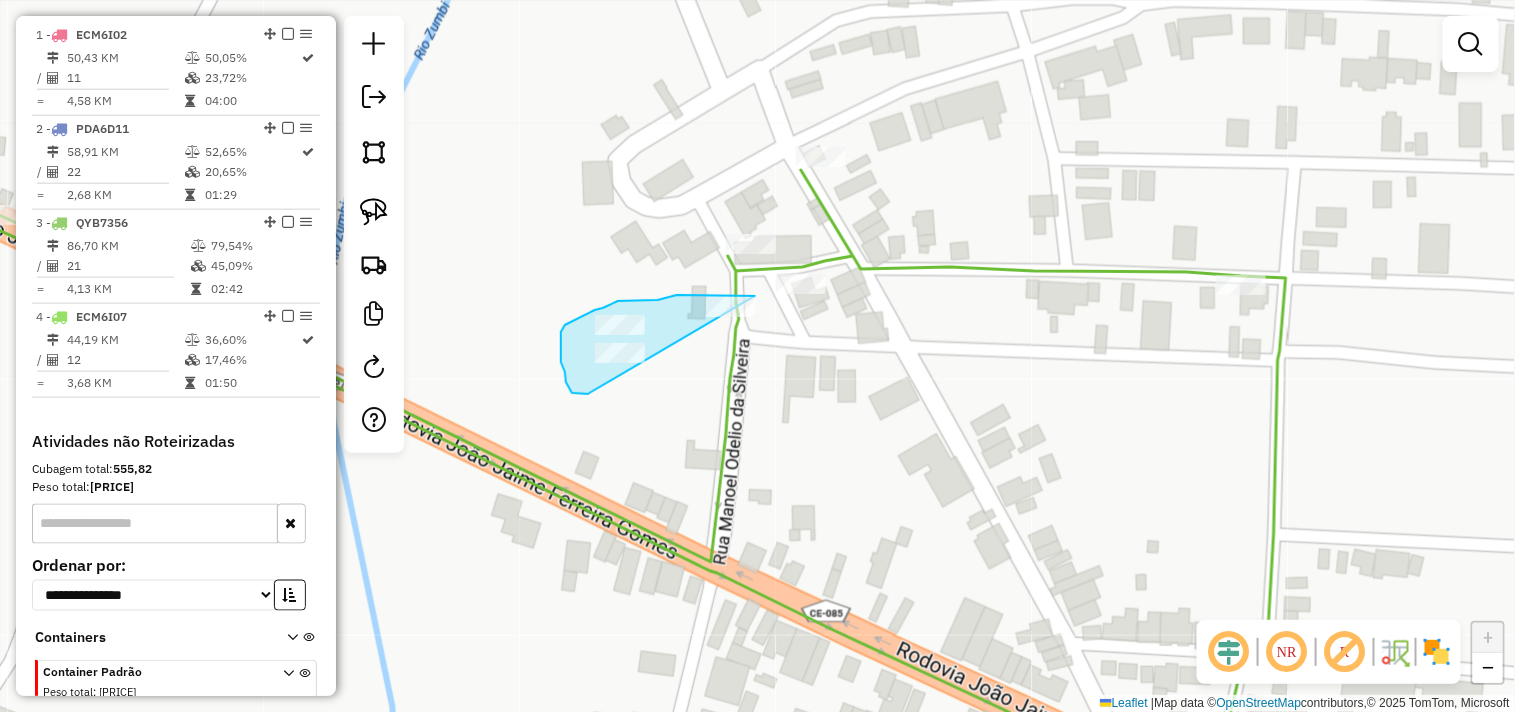 drag, startPoint x: 566, startPoint y: 382, endPoint x: 773, endPoint y: 358, distance: 208.38666 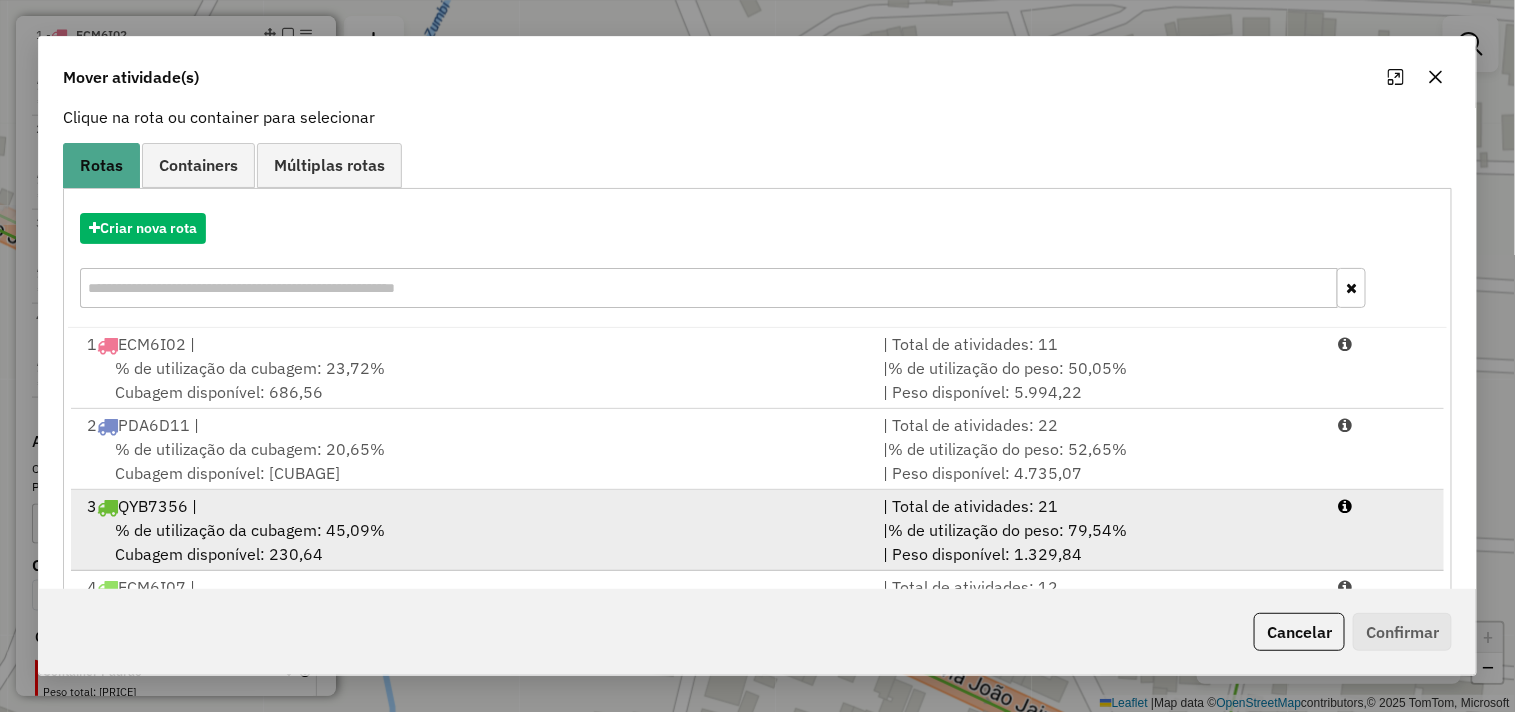 scroll, scrollTop: 226, scrollLeft: 0, axis: vertical 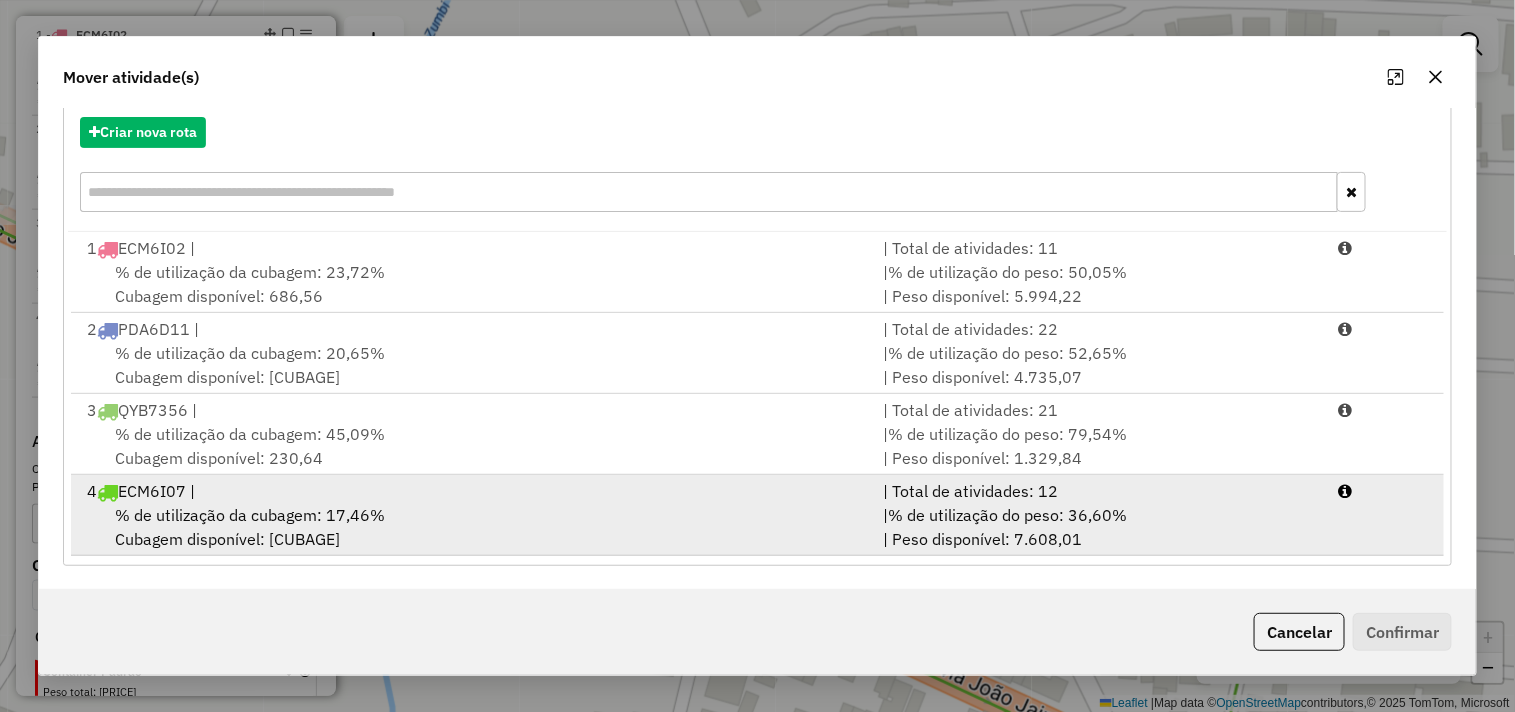 click on "4  ECM6I07 |   | Total de atividades: 12  % de utilização da cubagem: 17,46%  Cubagem disponível: 742,85   |  % de utilização do peso: 36,60%  | Peso disponível: 7.608,01" at bounding box center [757, 515] 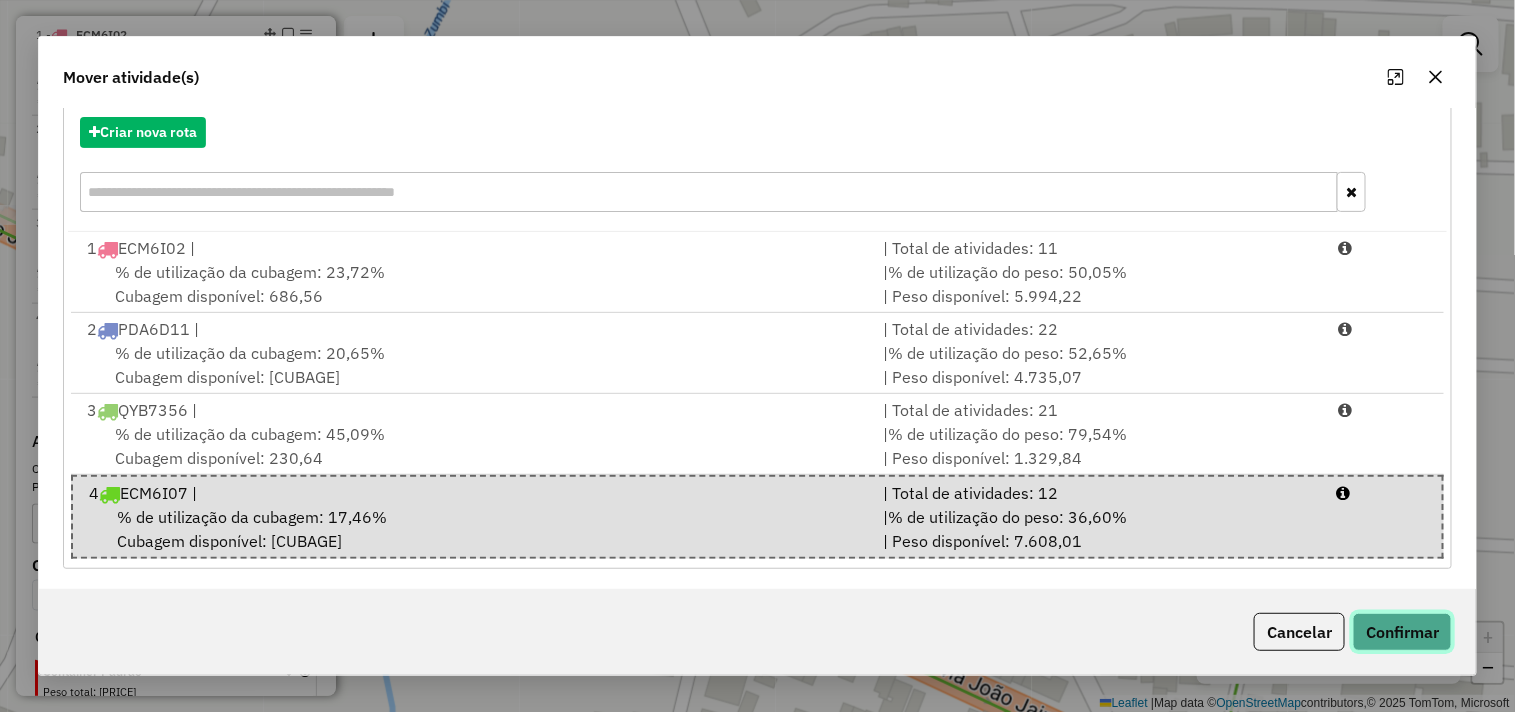 click on "Confirmar" 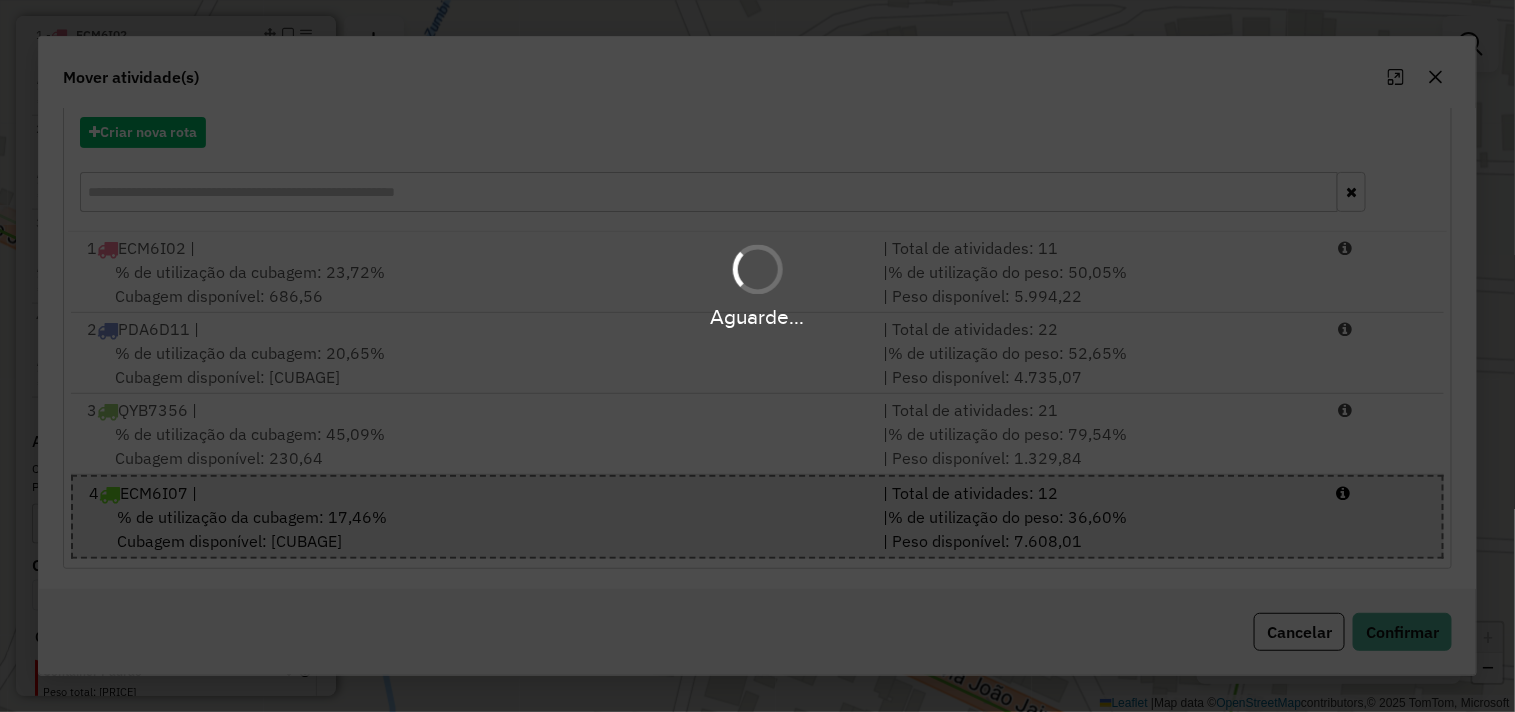 scroll, scrollTop: 0, scrollLeft: 0, axis: both 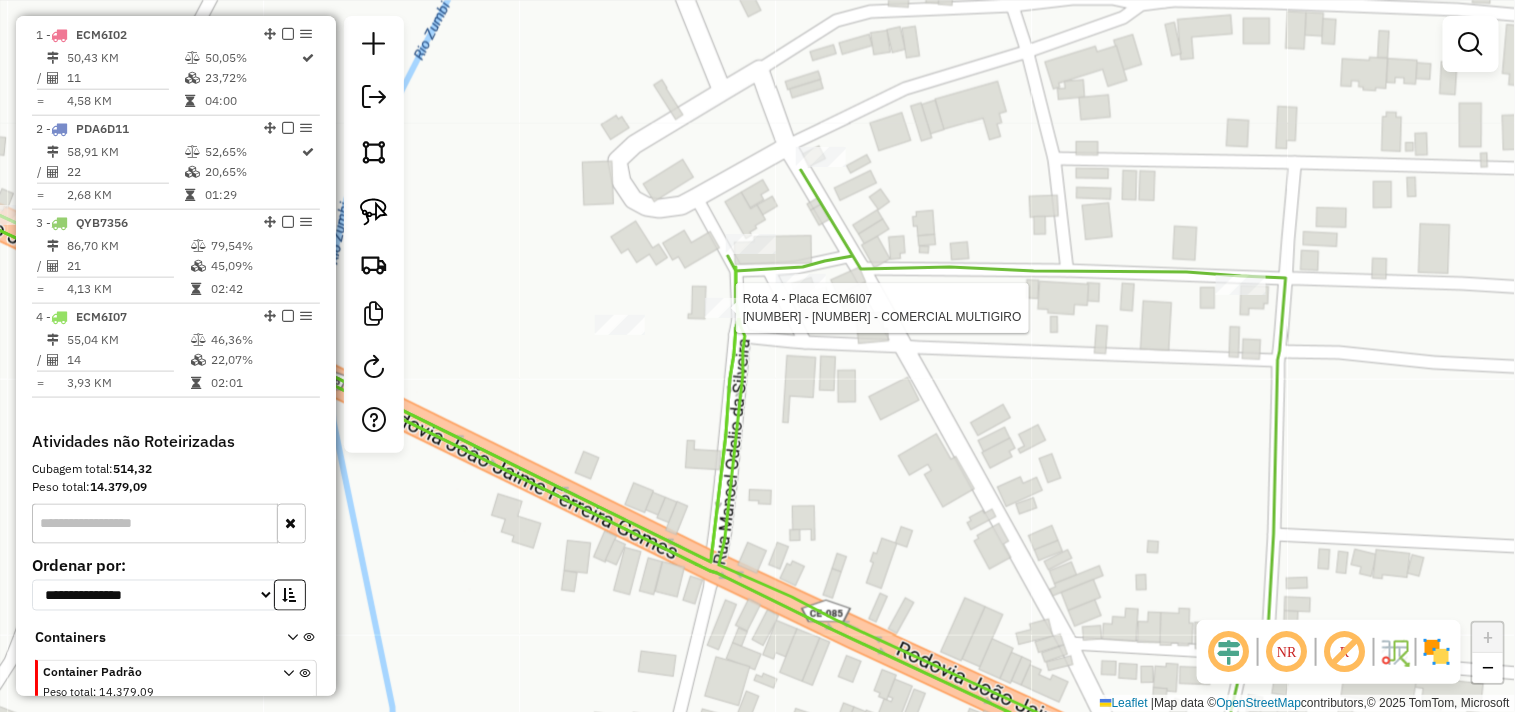 select on "**********" 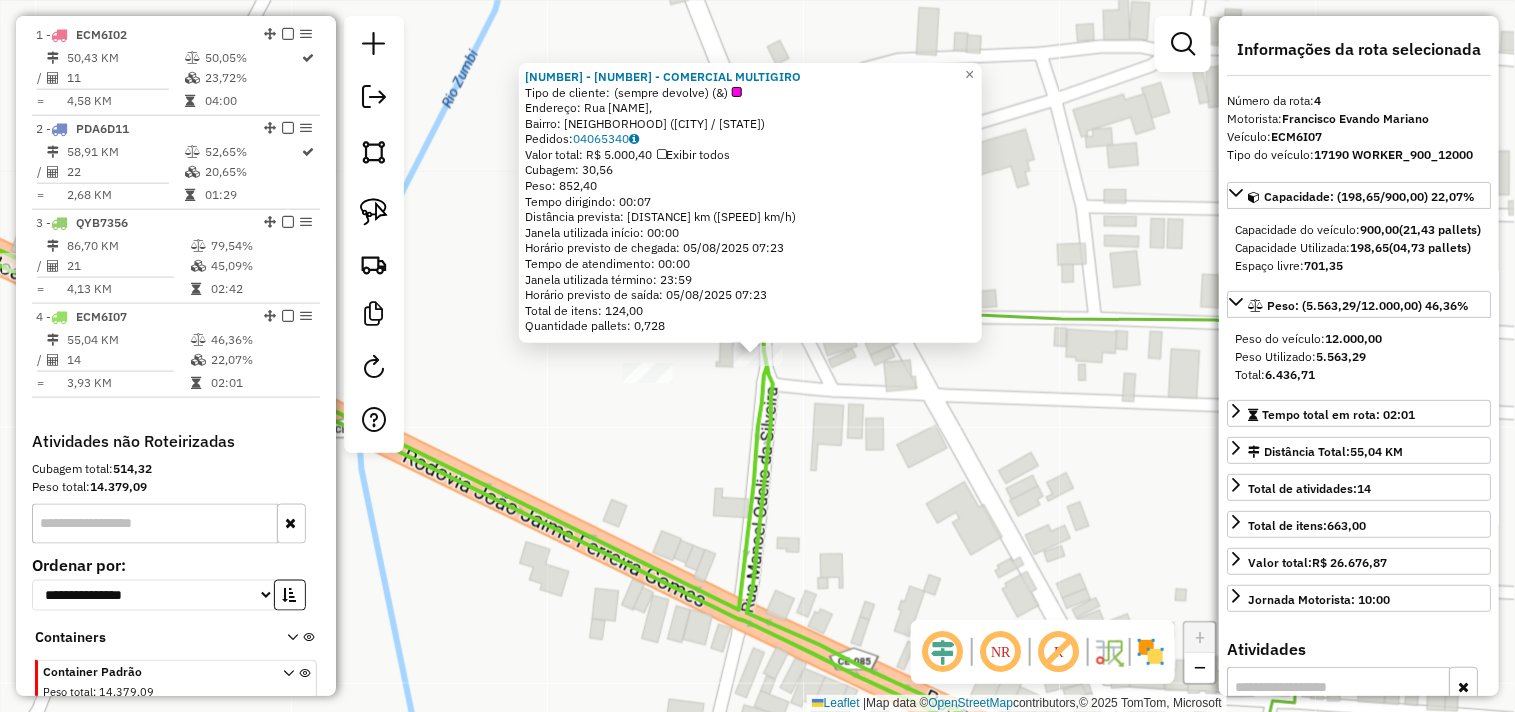 scroll, scrollTop: 863, scrollLeft: 0, axis: vertical 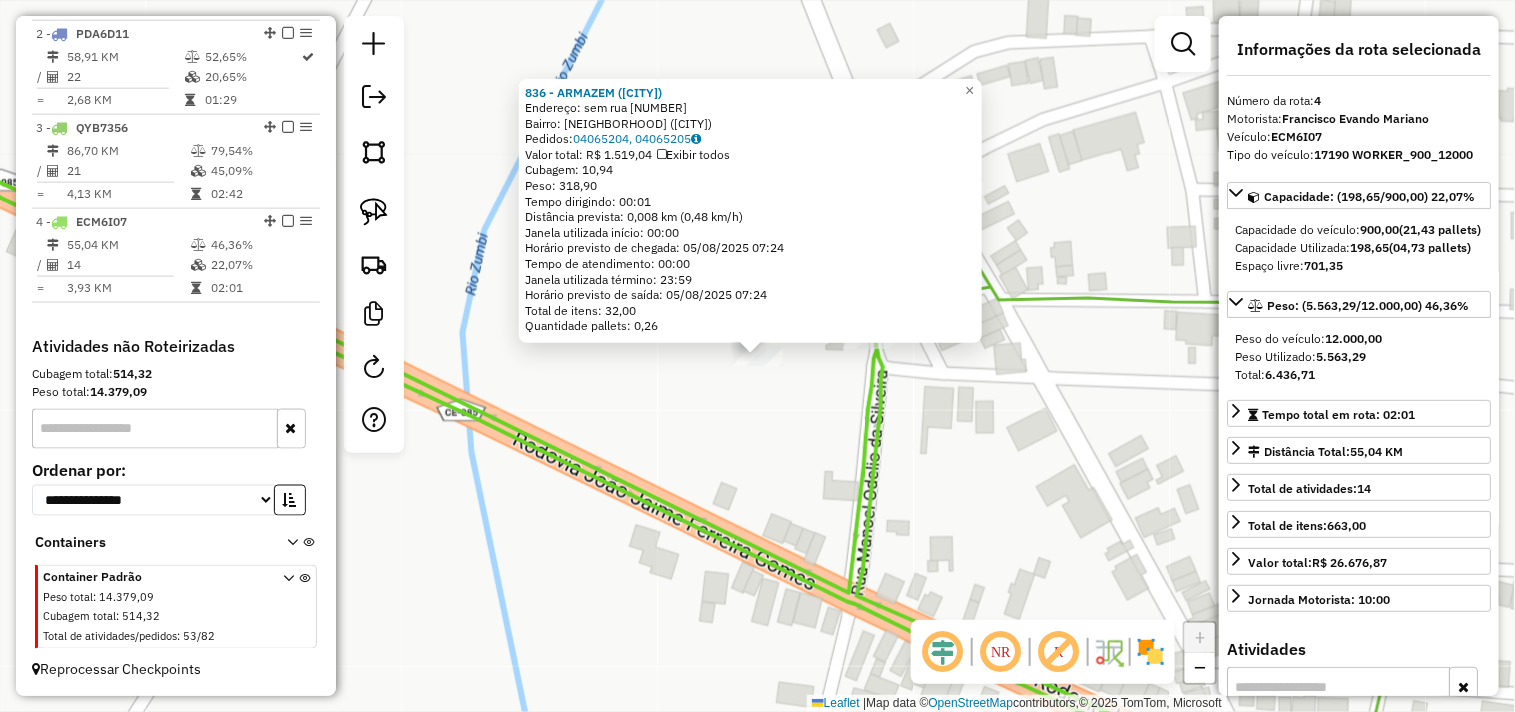 click on "836 - ARMAZEM (JURITIANHA  Endereço:  sem rua [NUMBER]   Bairro: JURITIANHA ([CITY] / [STATE])   Pedidos:  04065204, 04065205   Valor total: R$ 1.519,04   Exibir todos   Cubagem: 10,94  Peso: 318,90  Tempo dirigindo: 00:01   Distância prevista: 0,008 km (0,48 km/h)   Janela utilizada início: 00:00   Horário previsto de chegada: 05/08/2025 07:24   Tempo de atendimento: 00:00   Janela utilizada término: 23:59   Horário previsto de saída: 05/08/2025 07:24   Total de itens: 32,00   Quantidade pallets: 0,26  × Janela de atendimento Grade de atendimento Capacidade Transportadoras Veículos Cliente Pedidos  Rotas Selecione os dias de semana para filtrar as janelas de atendimento  Seg   Ter   Qua   Qui   Sex   Sáb   Dom  Informe o período da janela de atendimento: De: Até:  Filtrar exatamente a janela do cliente  Considerar janela de atendimento padrão  Selecione os dias de semana para filtrar as grades de atendimento  Seg   Ter   Qua   Qui   Sex   Sáb   Dom   Considerar clientes sem dia de atendimento cadastrado" 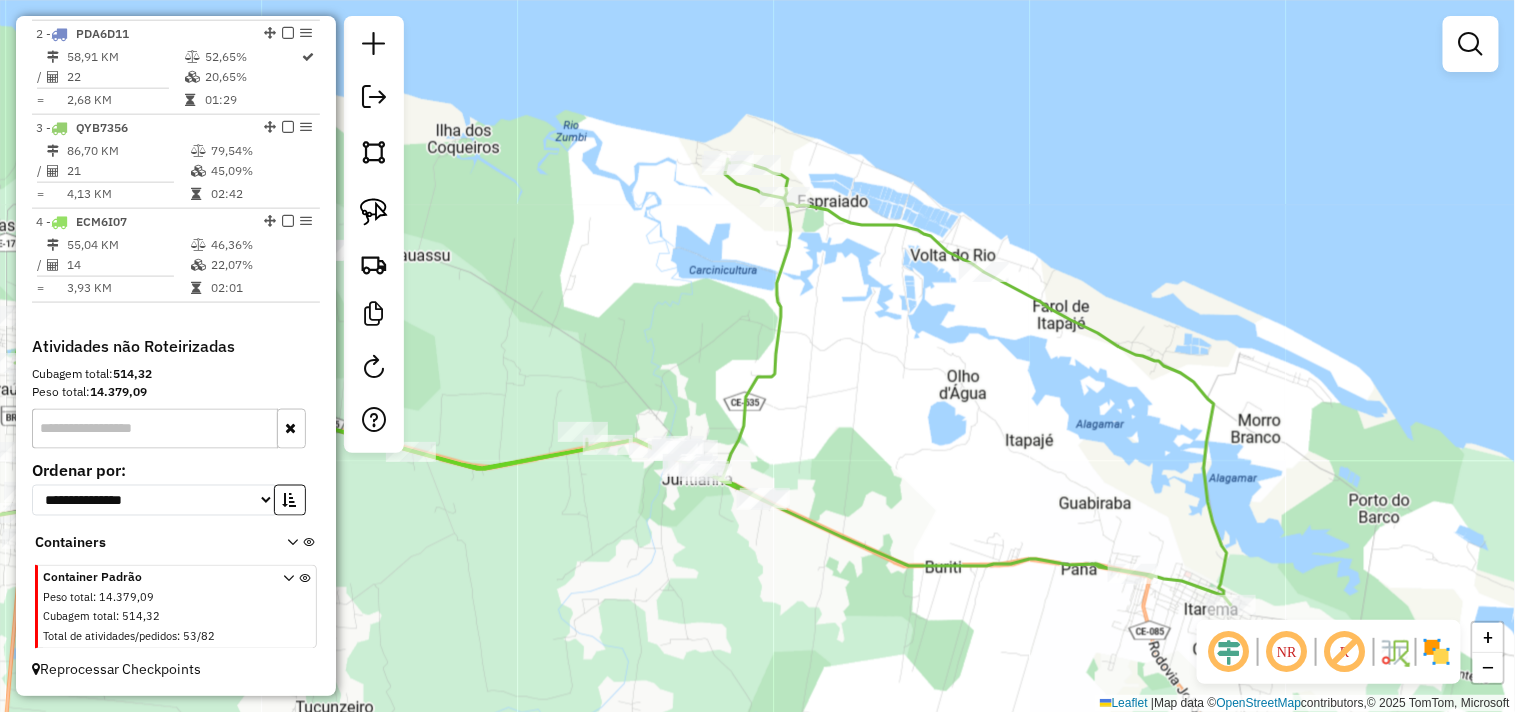 click on "Janela de atendimento Grade de atendimento Capacidade Transportadoras Veículos Cliente Pedidos  Rotas Selecione os dias de semana para filtrar as janelas de atendimento  Seg   Ter   Qua   Qui   Sex   Sáb   Dom  Informe o período da janela de atendimento: De: Até:  Filtrar exatamente a janela do cliente  Considerar janela de atendimento padrão  Selecione os dias de semana para filtrar as grades de atendimento  Seg   Ter   Qua   Qui   Sex   Sáb   Dom   Considerar clientes sem dia de atendimento cadastrado  Clientes fora do dia de atendimento selecionado Filtrar as atividades entre os valores definidos abaixo:  Peso mínimo:   Peso máximo:   Cubagem mínima:   Cubagem máxima:   De:   Até:  Filtrar as atividades entre o tempo de atendimento definido abaixo:  De:   Até:   Considerar capacidade total dos clientes não roteirizados Transportadora: Selecione um ou mais itens Tipo de veículo: Selecione um ou mais itens Veículo: Selecione um ou mais itens Motorista: Selecione um ou mais itens Nome: Rótulo:" 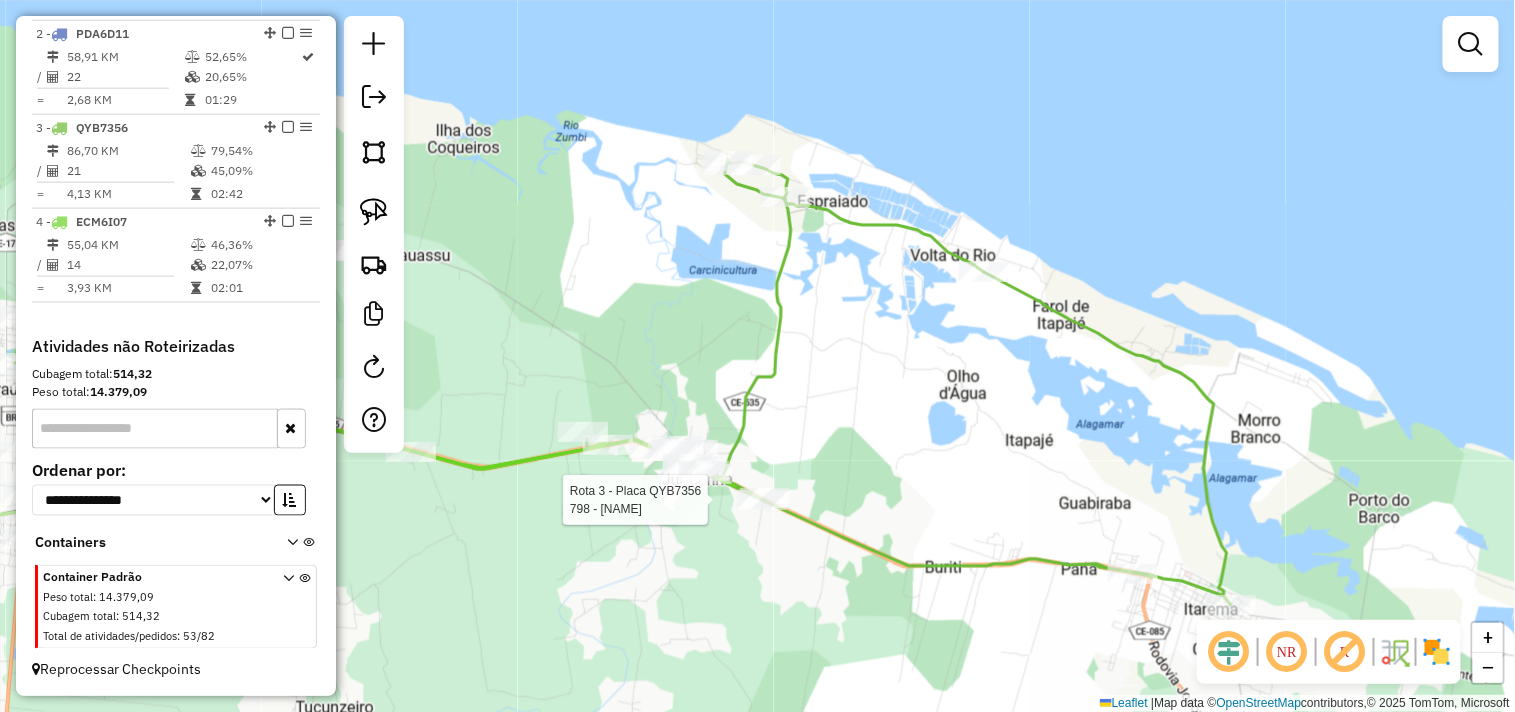 select on "**********" 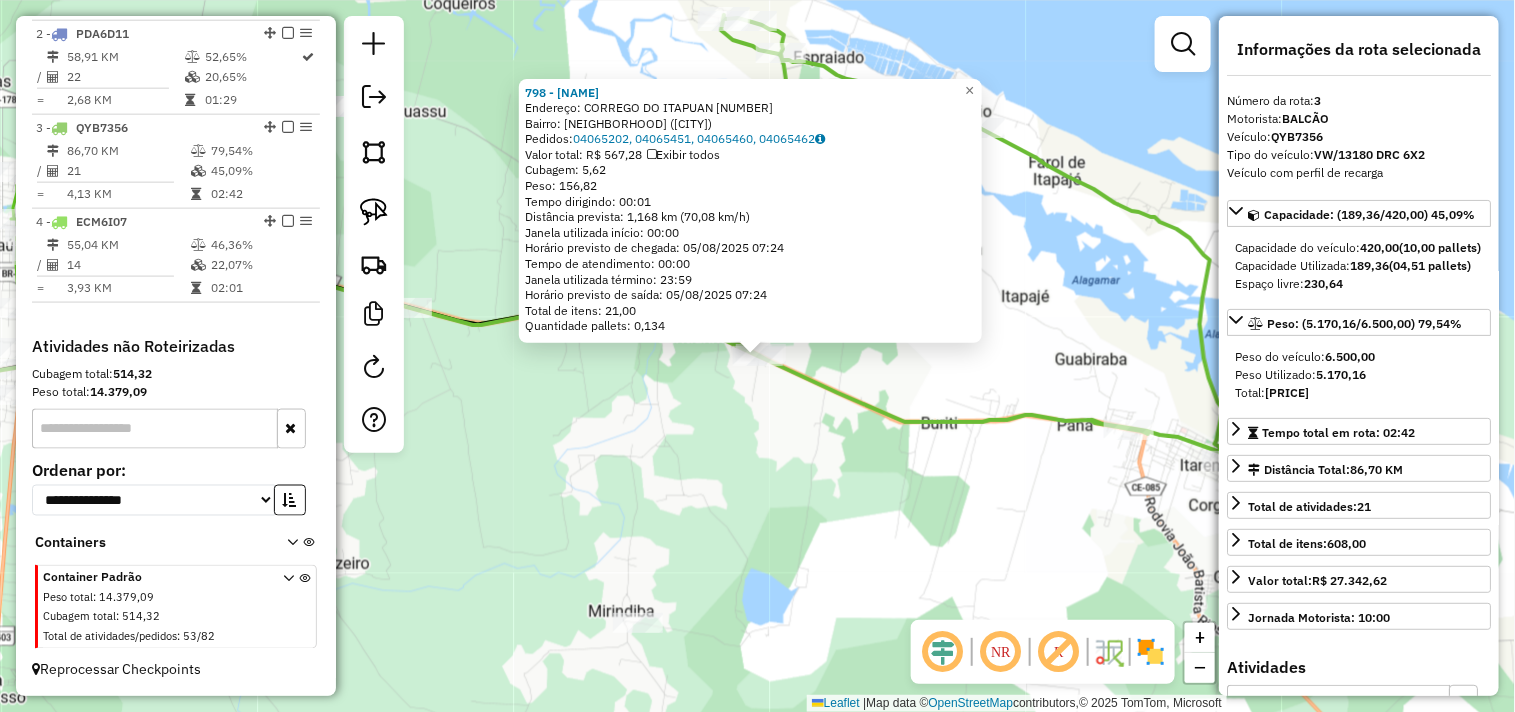 click on "[NUMBER] - MERCADINHO DO EKSON Endereço: CORREGO DO ITAPUAN [NUMBER] Bairro: JURITIANHA ([CITY] / CE) Pedidos: [ORDER_ID], [ORDER_ID], [ORDER_ID], [ORDER_ID] Valor total: R$ [PRICE] Exibir todos Cubagem: [WEIGHT] Peso: [WEIGHT] Tempo dirigindo: [TIME] Distância prevista: [DISTANCE] km ([SPEED] km/h) Janela utilizada início: [TIME] Horário previsto de chegada: [DATE] [TIME] Tempo de atendimento: [TIME] Janela utilizada término: [TIME] Horário previsto de saída: [DATE] [TIME] Total de itens: [QUANTITY] Quantidade pallets: [QUANTITY] × Janela de atendimento Grade de atendimento Capacidade Transportadoras Veículos Cliente Pedidos Rotas Selecione os dias de semana para filtrar as janelas de atendimento Seg Ter Qua Qui Sex Sáb Dom Informe o período da janela de atendimento: De: [TIME] Até: [TIME] Filtrar exatamente a janela do cliente Considerar janela de atendimento padrão Selecione os dias de semana para filtrar as grades de atendimento Seg Ter Qua Qui Sex Sáb Dom Peso mínimo: De: +" 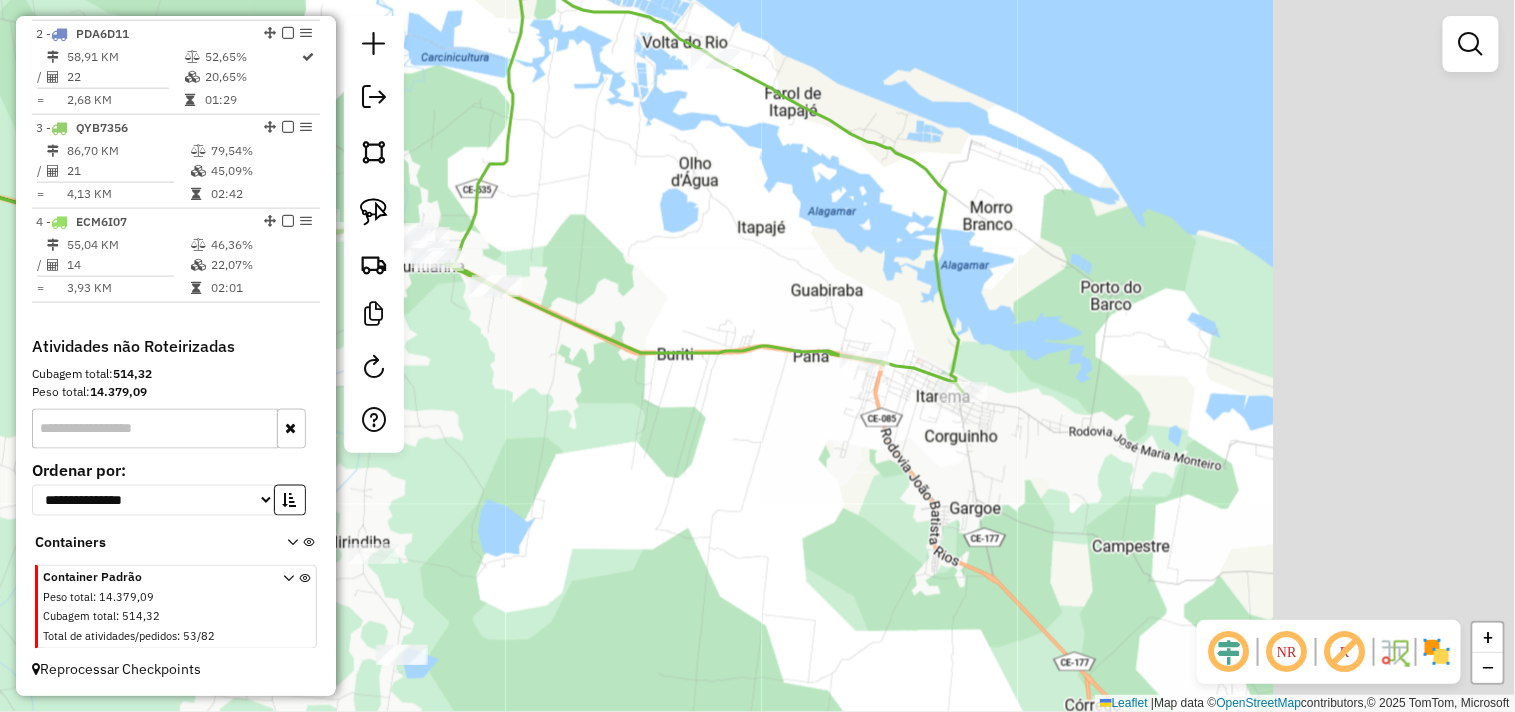 drag, startPoint x: 824, startPoint y: 491, endPoint x: 897, endPoint y: 444, distance: 86.821655 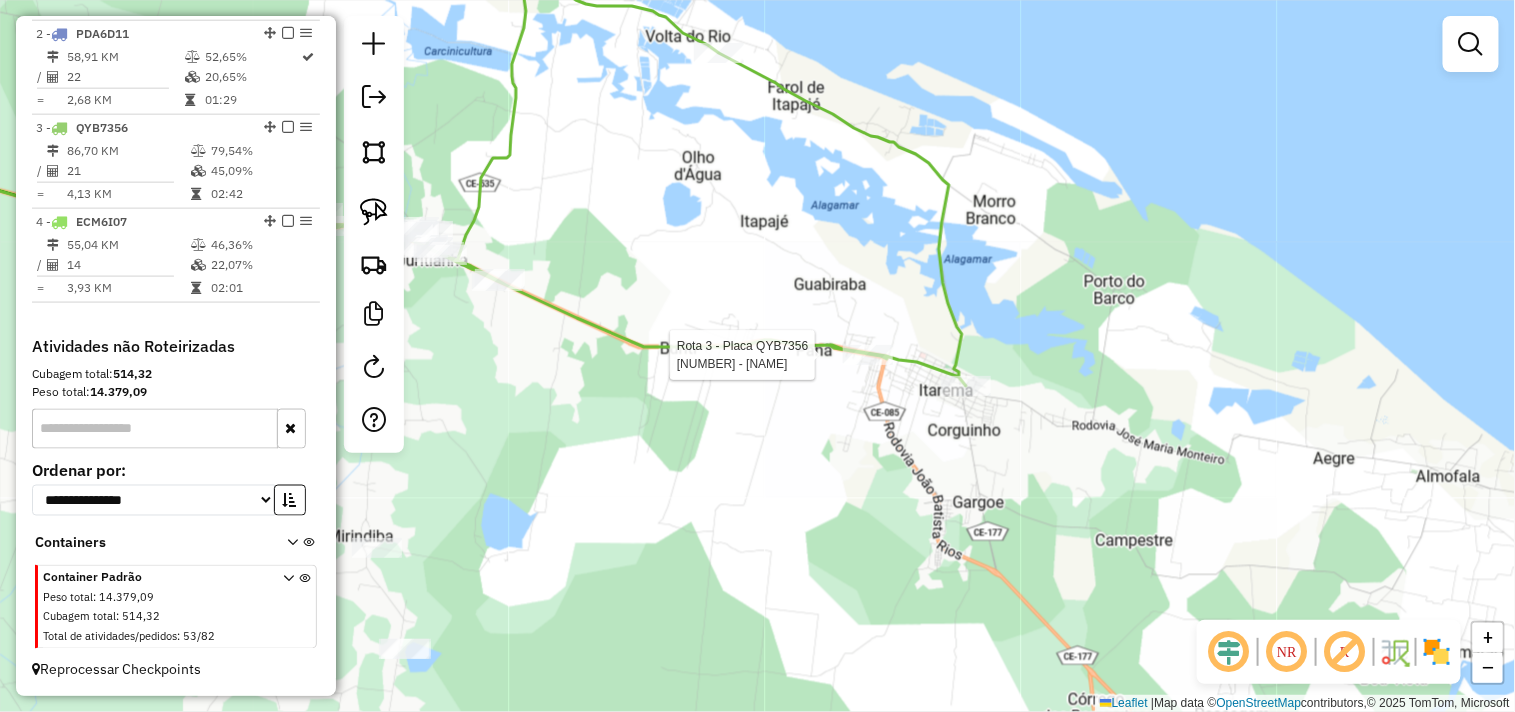 select on "**********" 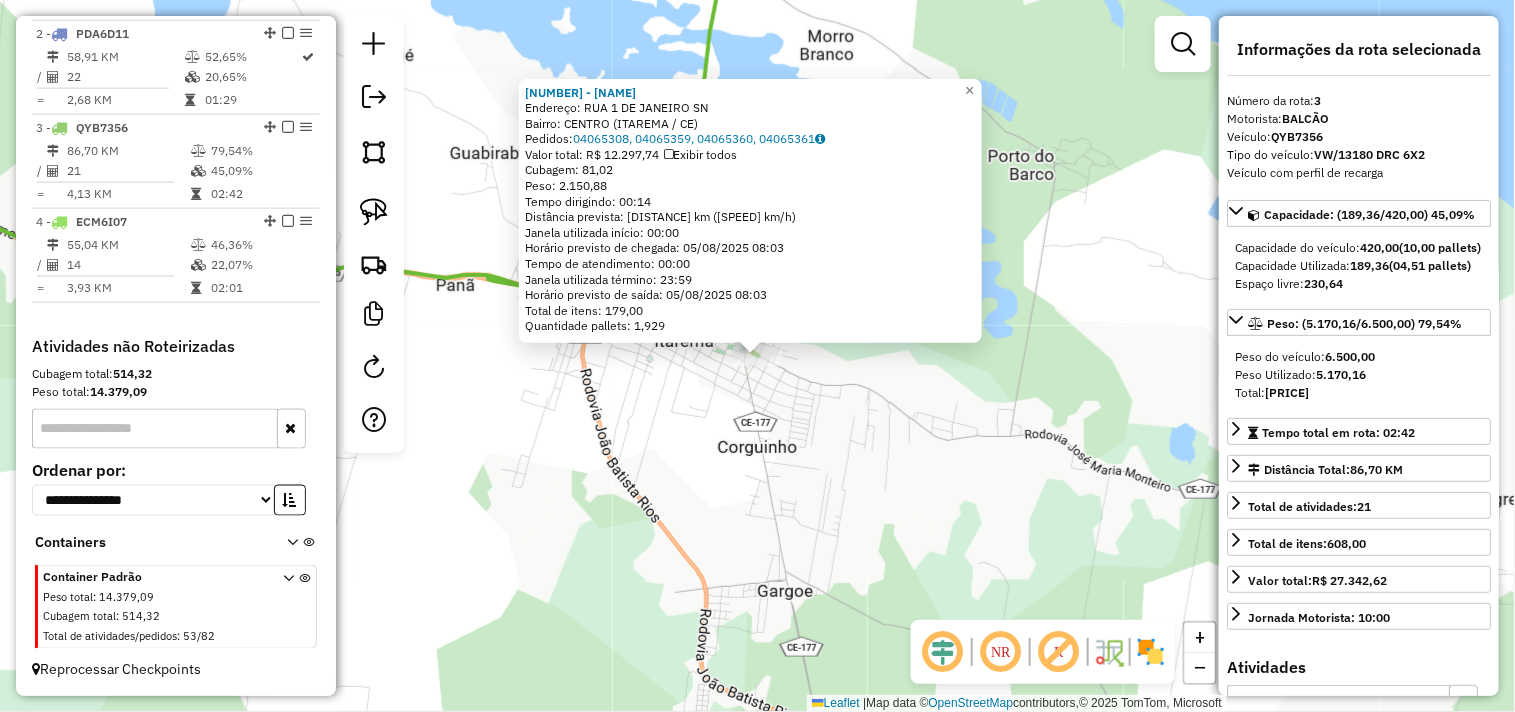 click on "[NUMBER] - [NUMBER] - [NAME] [NAME]  Endereço:  RUA [NUMBER] DE JANEIRO SN   Bairro: CENTRO (ITAREMA / [STATE])   Pedidos:  [ORDER_ID], [ORDER_ID], [ORDER_ID], [ORDER_ID]   Valor total: R$ 12.297,74   Exibir todos   Cubagem: 81,02  Peso: 2.150,88  Tempo dirigindo: 00:14   Distância prevista: 9,225 km (39,54 km/h)   Janela utilizada início: 00:00   Horário previsto de chegada: 05/08/2025 08:03   Tempo de atendimento: 00:00   Janela utilizada término: 23:59   Horário previsto de saída: 05/08/2025 08:03   Total de itens: 179,00   Quantidade pallets: 1,929  × Janela de atendimento Grade de atendimento Capacidade Transportadoras Veículos Cliente Pedidos  Rotas Selecione os dias de semana para filtrar as janelas de atendimento  Seg   Ter   Qua   Qui   Sex   Sáb   Dom  Informe o período da janela de atendimento: De: Até:  Filtrar exatamente a janela do cliente  Considerar janela de atendimento padrão  Selecione os dias de semana para filtrar as grades de atendimento  Seg   Ter   Qua   Qui   Sex   Sáb   Dom   Peso mínimo:   De:   De:" 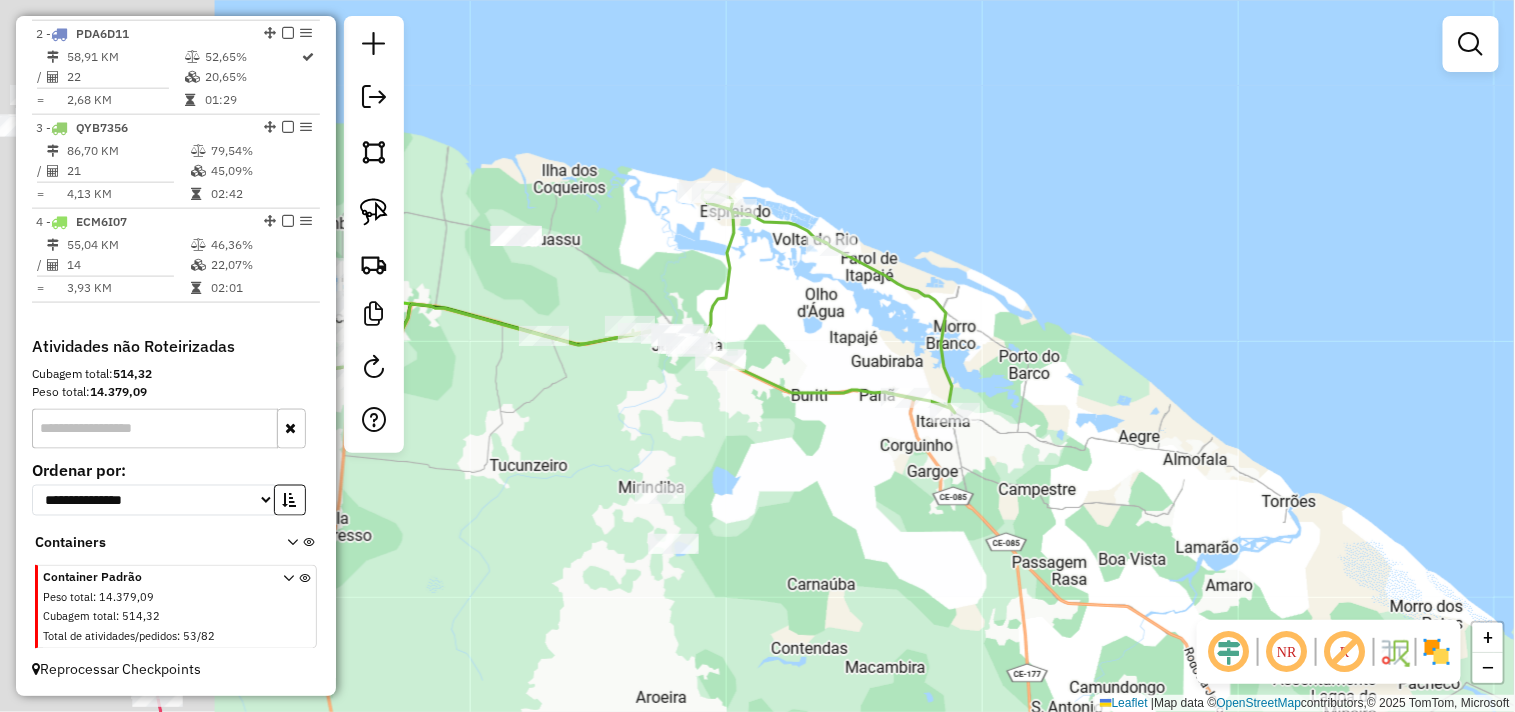 drag, startPoint x: 571, startPoint y: 443, endPoint x: 1056, endPoint y: 456, distance: 485.1742 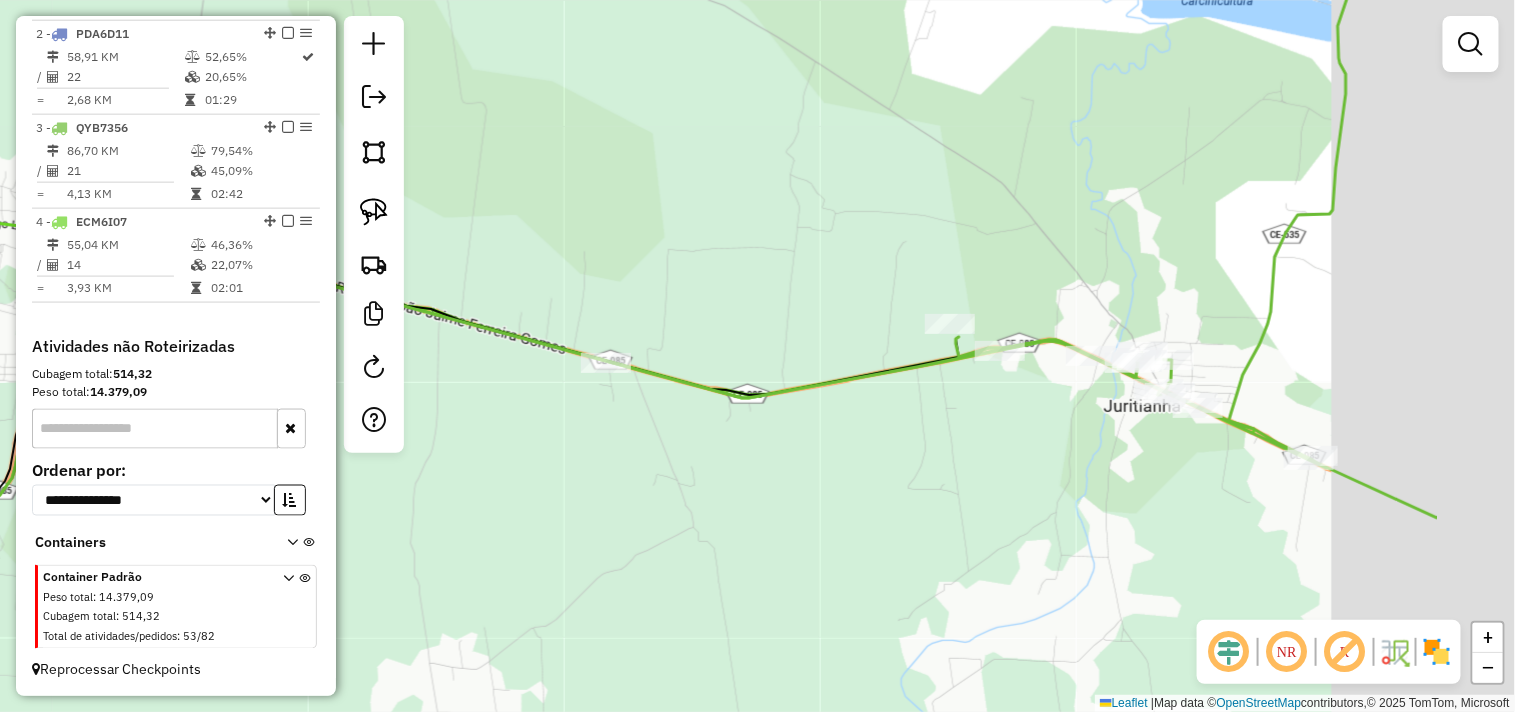 drag, startPoint x: 1132, startPoint y: 383, endPoint x: 923, endPoint y: 383, distance: 209 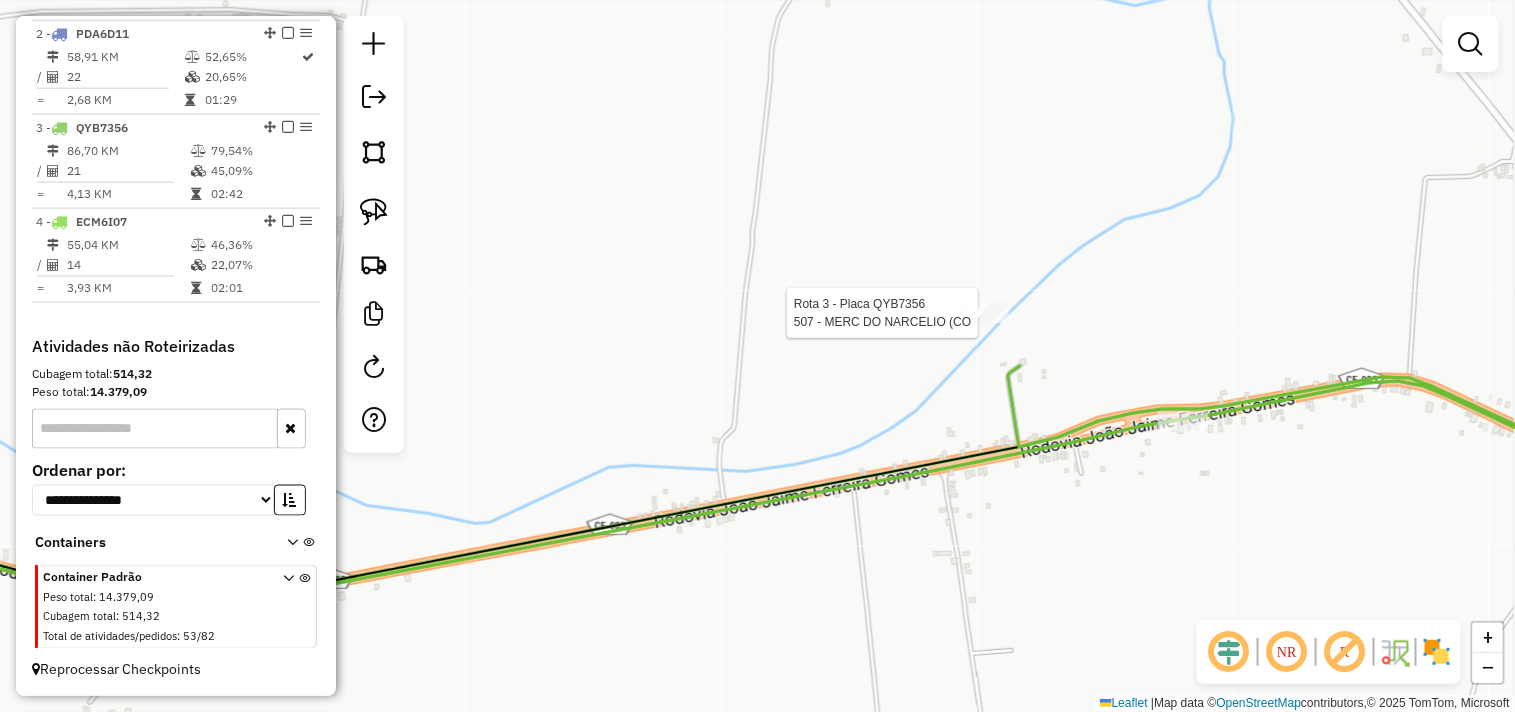 select on "**********" 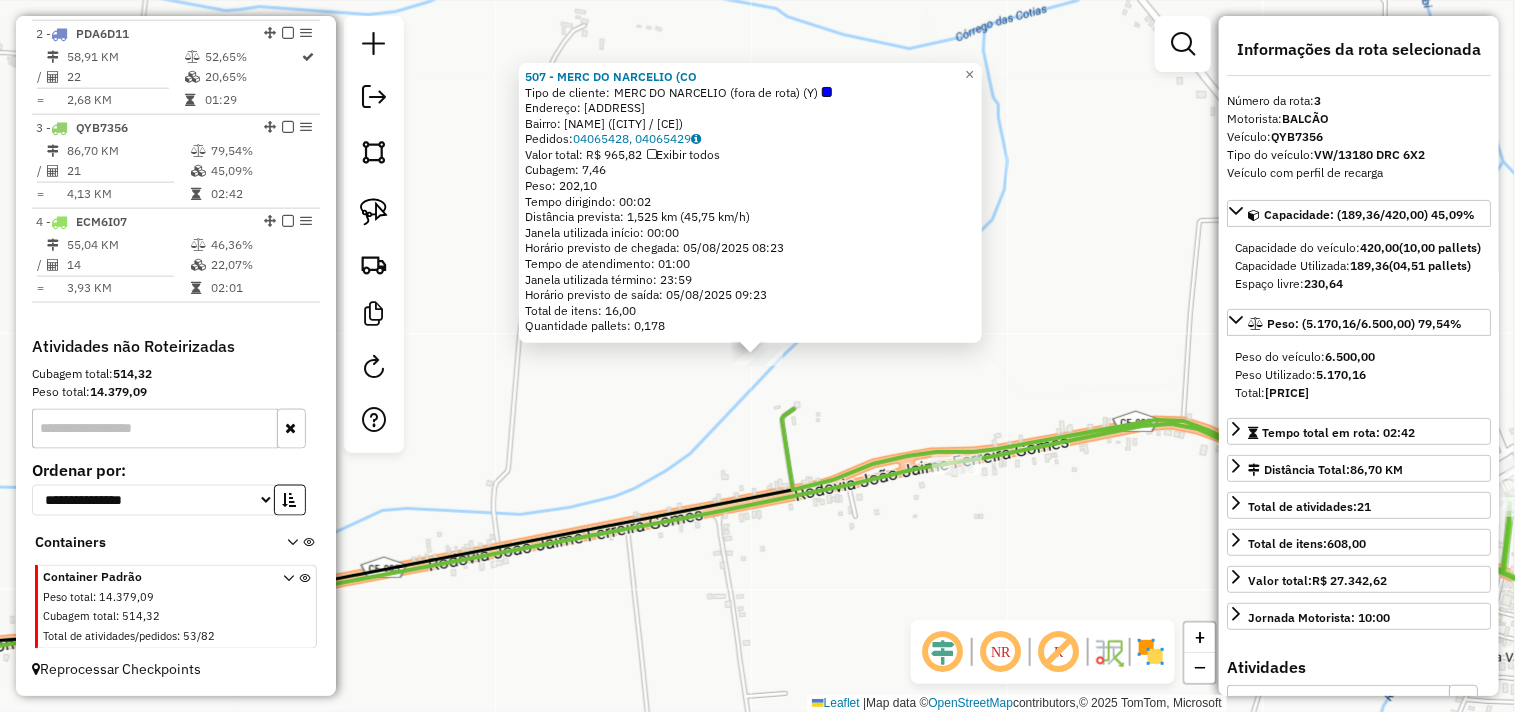 click on "[NUMBER] - [NAME] [NAME] (CO  Tipo de cliente:   [NAME] [NAME] (fora de rota) (Y)   Endereço:  CORREGO DA ROLA [NUMBER]   Bairro: CORREGO DA ROLA (ACARAU / [STATE])   Pedidos:  [ORDER_ID], [ORDER_ID]   Valor total: R$ 965,82   Exibir todos   Cubagem: 7,46  Peso: 202,10  Tempo dirigindo: 00:02   Distância prevista: 1,525 km (45,75 km/h)   Janela utilizada início: 00:00   Horário previsto de chegada: 05/08/2025 08:23   Tempo de atendimento: 01:00   Janela utilizada término: 23:59   Horário previsto de saída: 05/08/2025 09:23   Total de itens: 16,00   Quantidade pallets: 0,178  × Janela de atendimento Grade de atendimento Capacidade Transportadoras Veículos Cliente Pedidos  Rotas Selecione os dias de semana para filtrar as janelas de atendimento  Seg   Ter   Qua   Qui   Sex   Sáb   Dom  Informe o período da janela de atendimento: De: Até:  Filtrar exatamente a janela do cliente  Considerar janela de atendimento padrão  Selecione os dias de semana para filtrar as grades de atendimento  Seg   Ter   Qua   Qui" 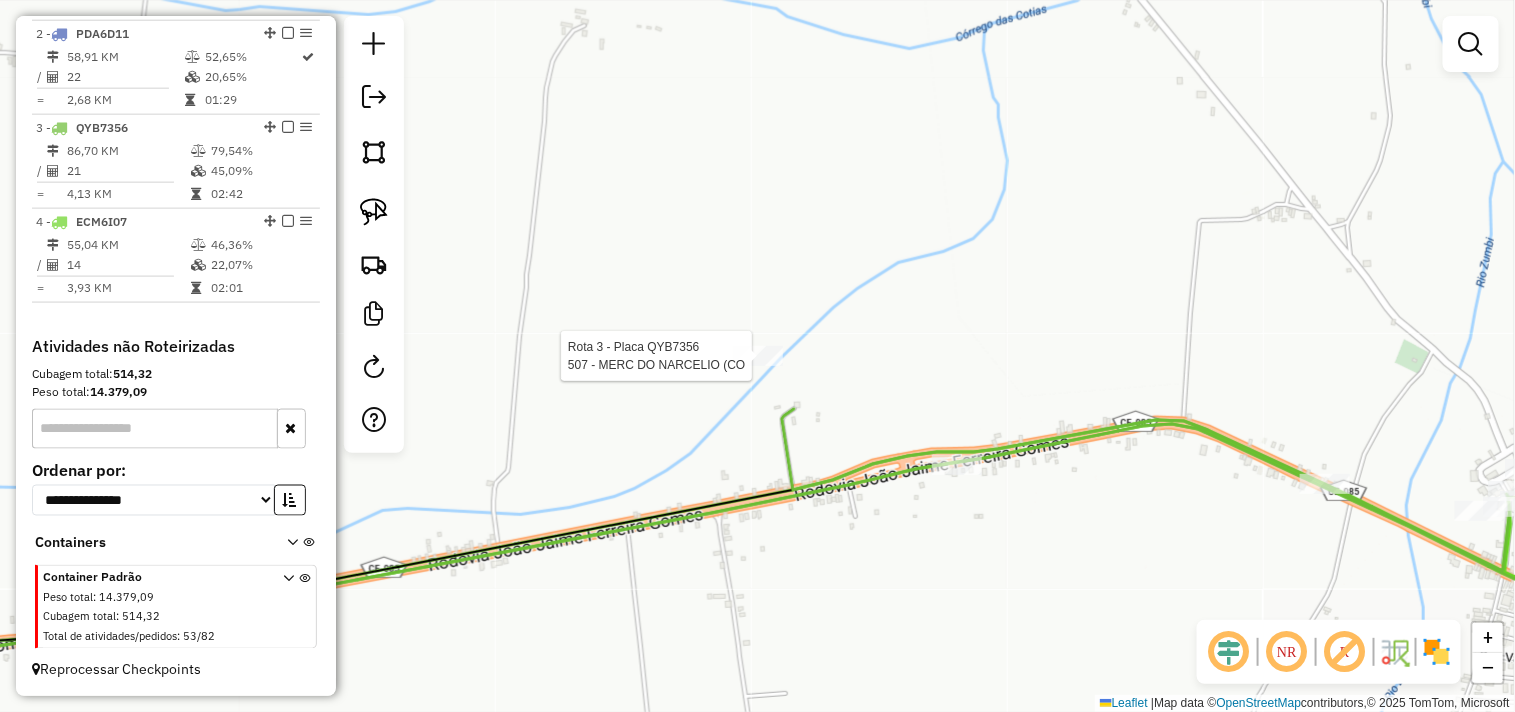 select on "**********" 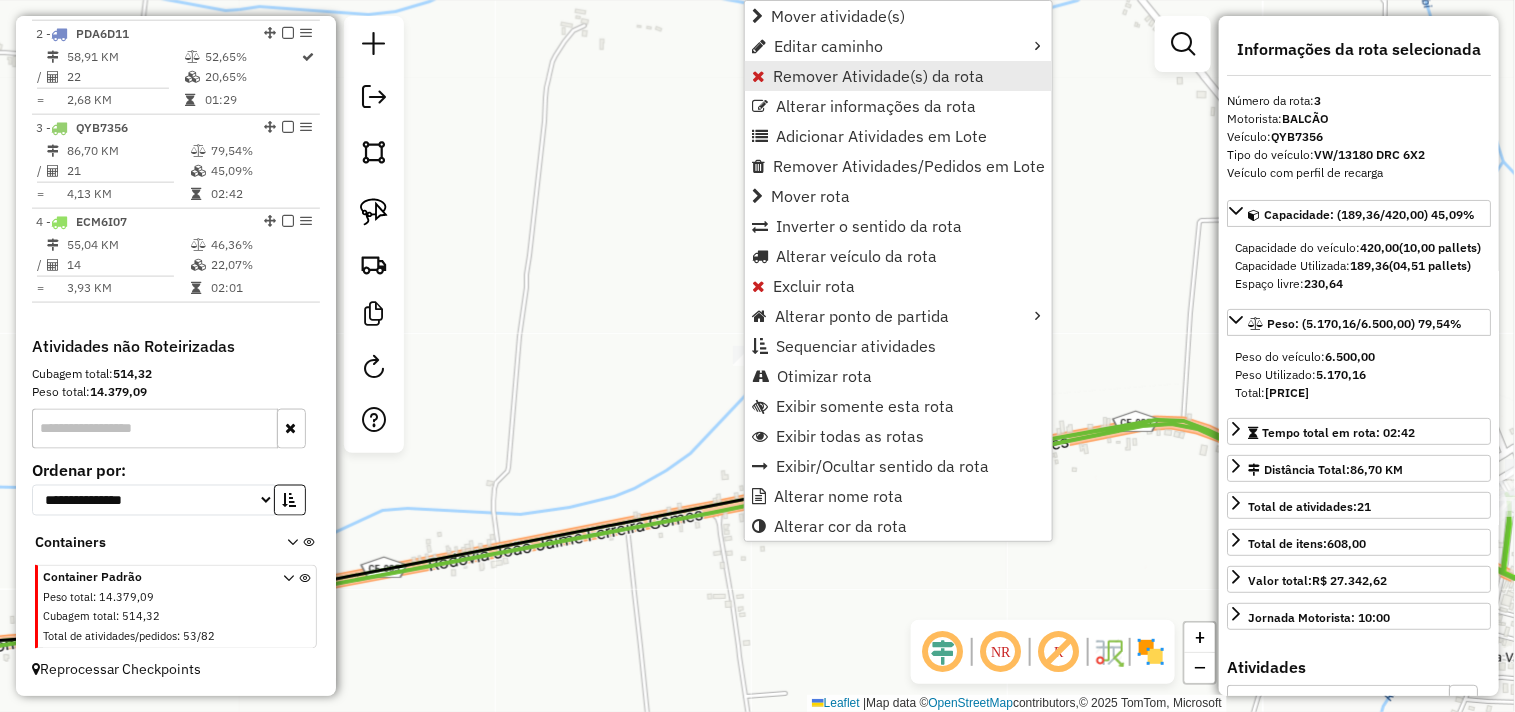 click on "Remover Atividade(s) da rota" at bounding box center [878, 76] 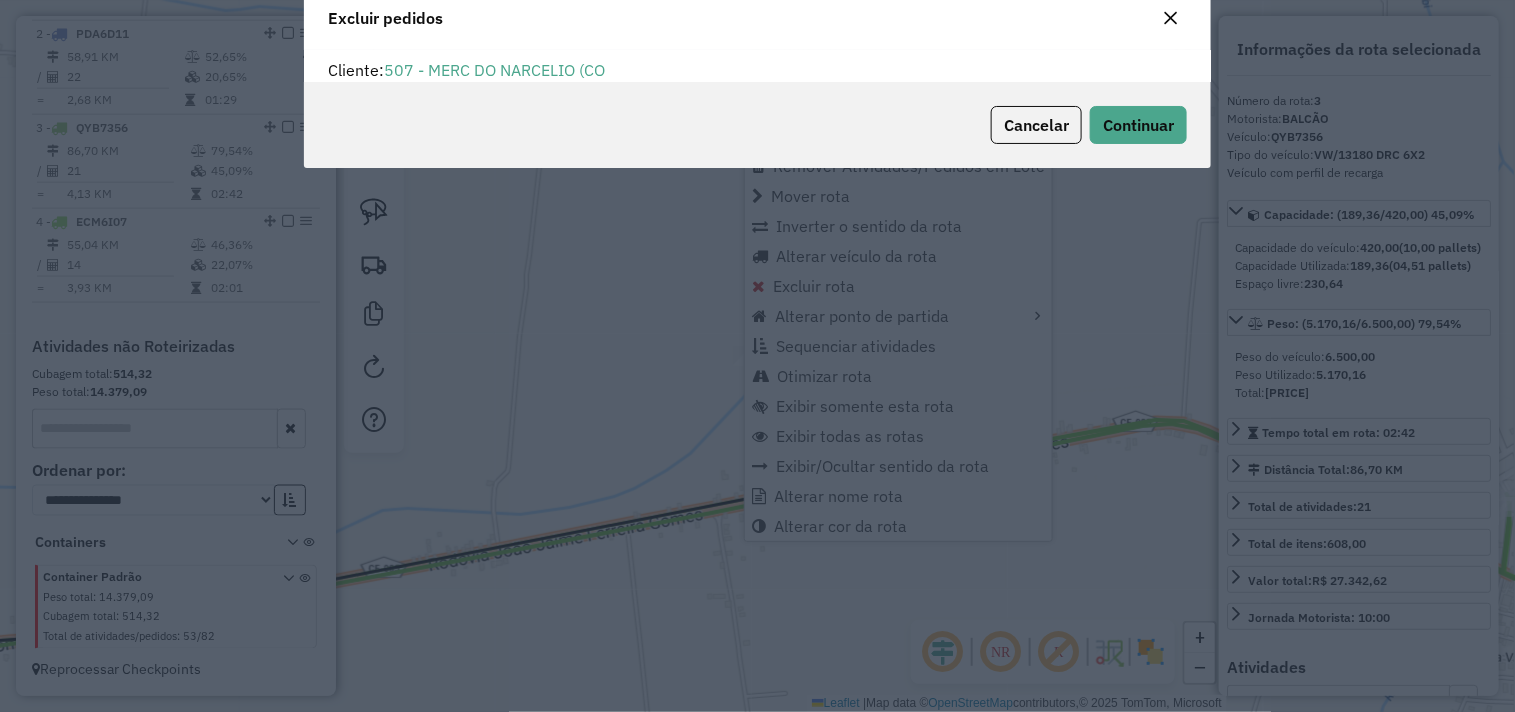 scroll, scrollTop: 68, scrollLeft: 0, axis: vertical 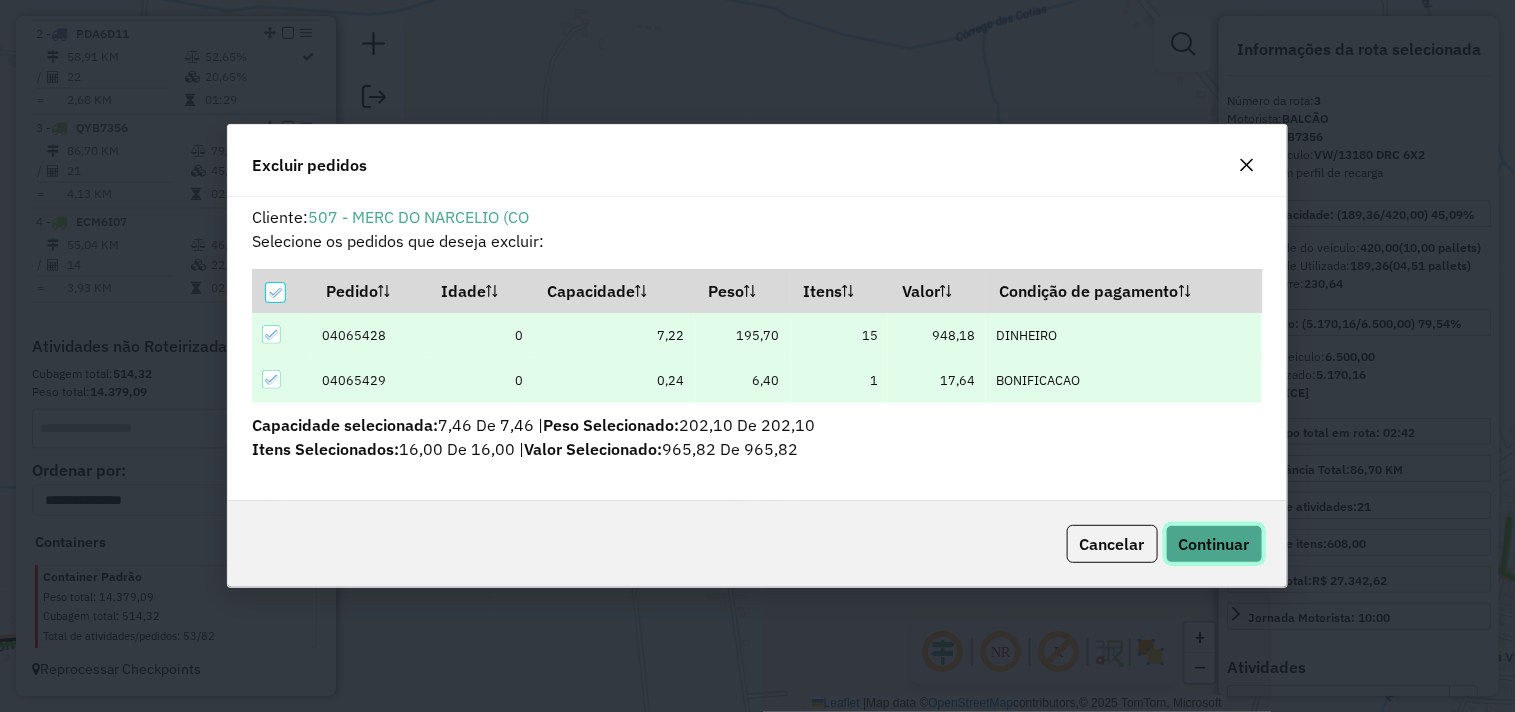 click on "Continuar" 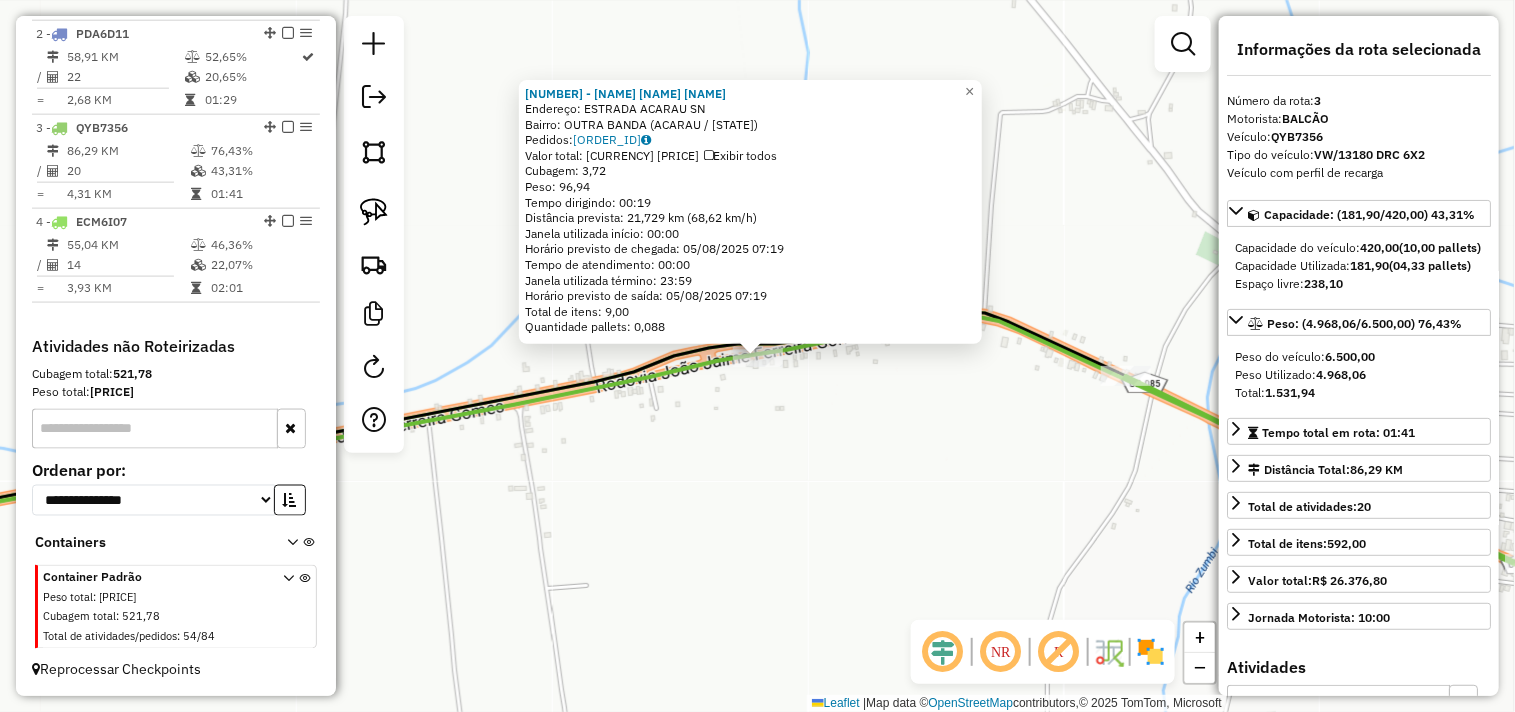 click on "[NUMBER] - [NAME] Endereço: ESTRADA ACARAU SN Bairro: OUTRA BANDA ([CITY]) Pedidos: [ORDER_ID] Valor total: R$ [PRICE] Exibir todos Cubagem: [CUBAGE] Peso: [WEIGHT] Tempo dirigindo: [TIME] Distância prevista: [DISTANCE] ([SPEED]) Janela utilizada início: [TIME] Horário previsto de chegada: [DATE] [TIME] Tempo de atendimento: [TIME] Janela utilizada término: [TIME] Horário previsto de saída: [DATE] [TIME] Total de itens: [ITEMS] Quantidade pallets: [PALLETS] × Janela de atendimento Grade de atendimento Capacidade Transportadoras Veículos Cliente Pedidos Rotas Selecione os dias de semana para filtrar as janelas de atendimento Seg Ter Qua Qui Sex Sáb Dom Informe o período da janela de atendimento: De: Até: Filtrar exatamente a janela do cliente Considerar janela de atendimento padrão Selecione os dias de semana para filtrar as grades de atendimento Seg Ter Qua Qui Sex Sáb Dom Considerar clientes sem dia de atendimento cadastrado De:" 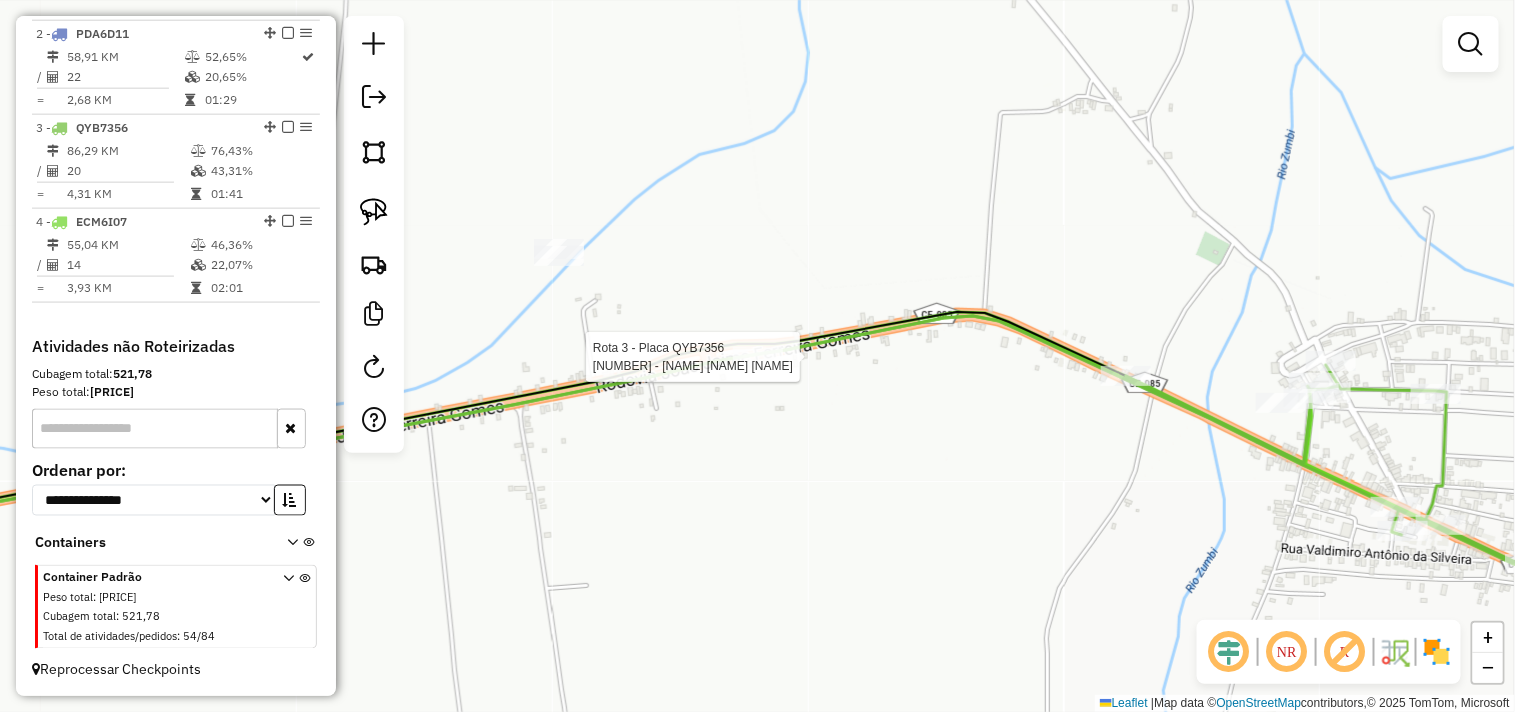 select on "**********" 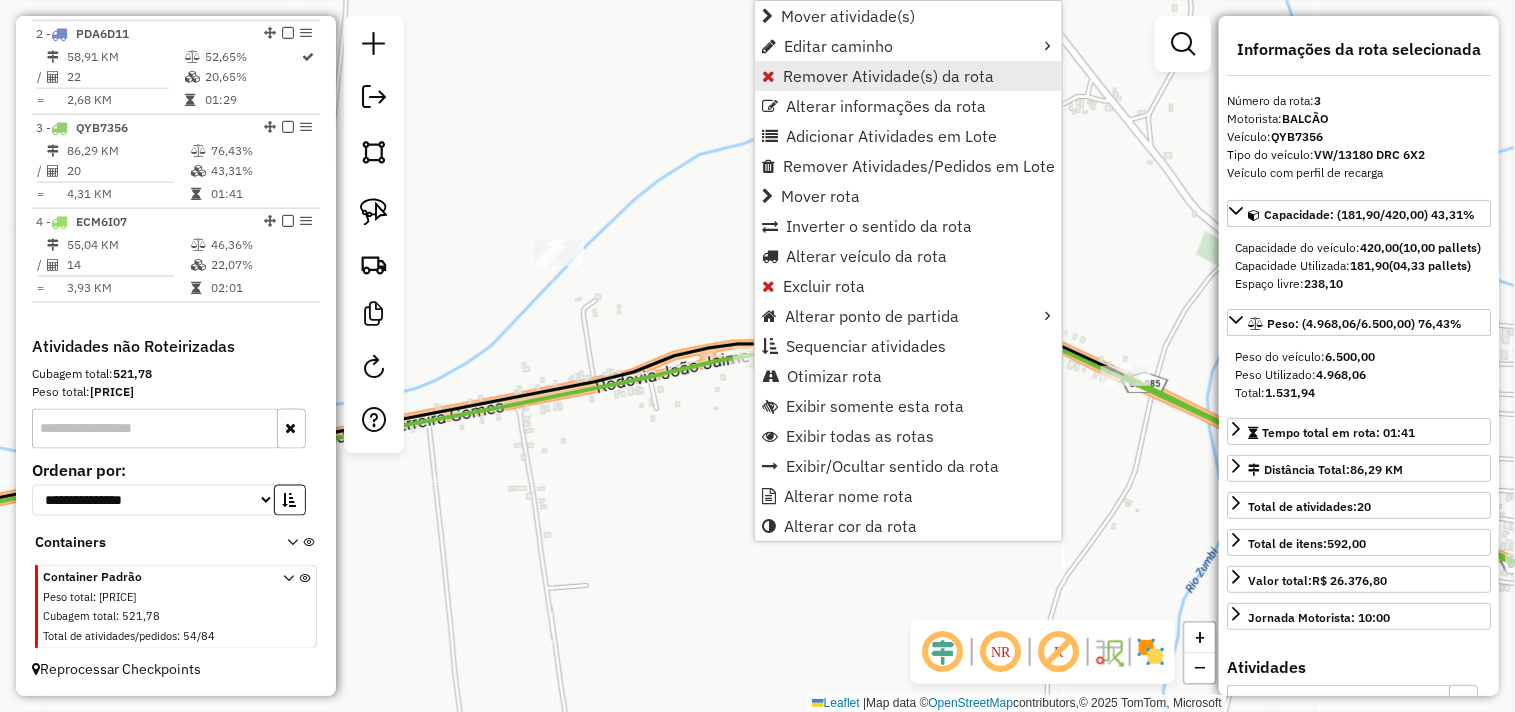 click on "Remover Atividade(s) da rota" at bounding box center [888, 76] 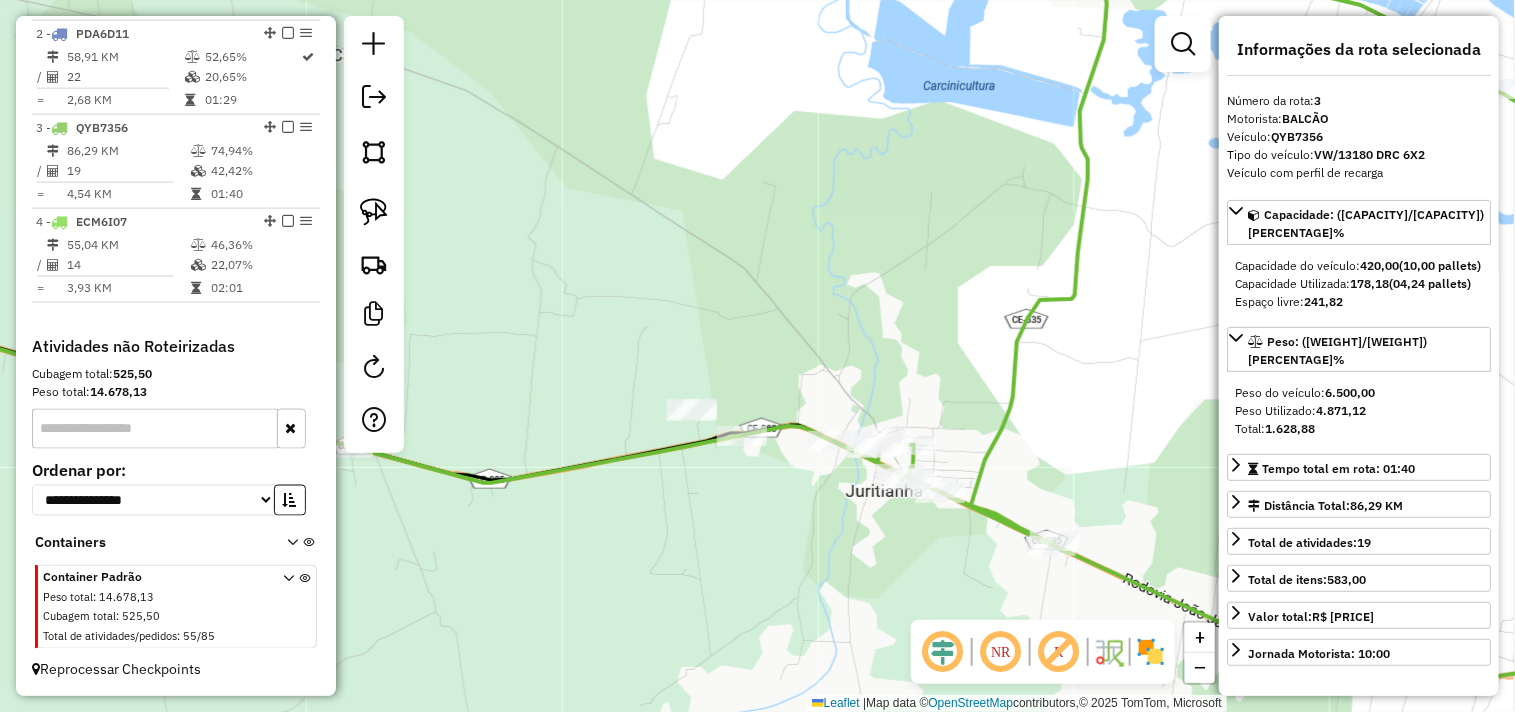 drag, startPoint x: 380, startPoint y: 228, endPoint x: 571, endPoint y: 424, distance: 273.67316 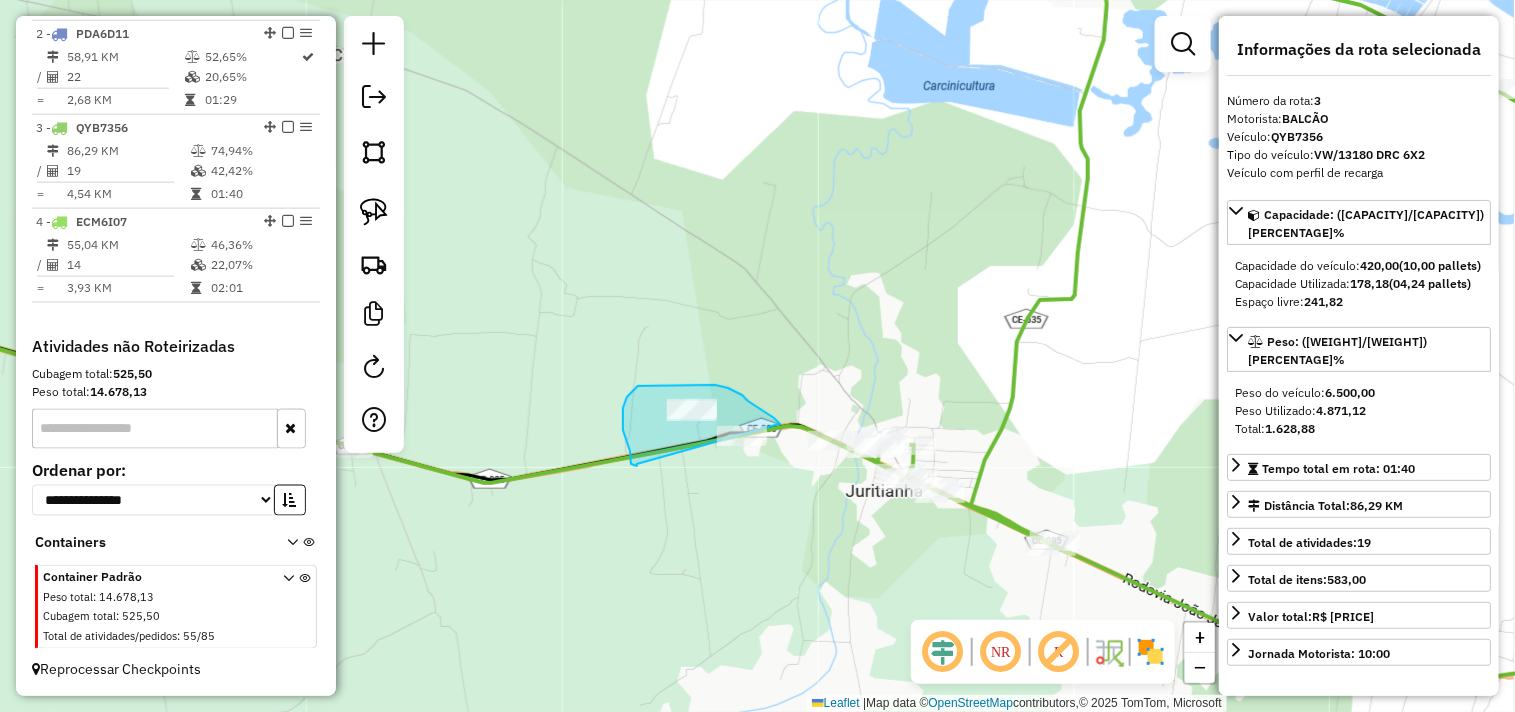 drag, startPoint x: 630, startPoint y: 451, endPoint x: 744, endPoint y: 485, distance: 118.96218 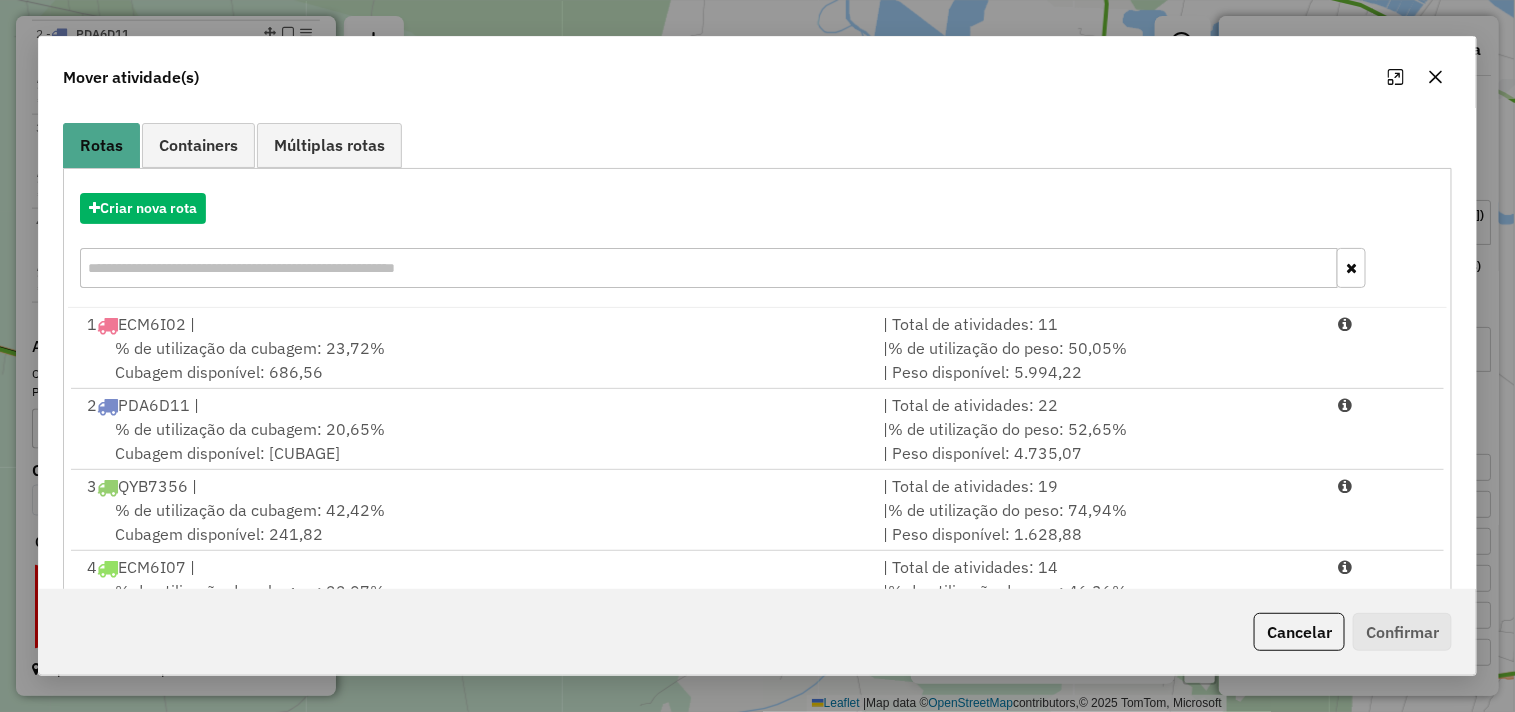 scroll, scrollTop: 226, scrollLeft: 0, axis: vertical 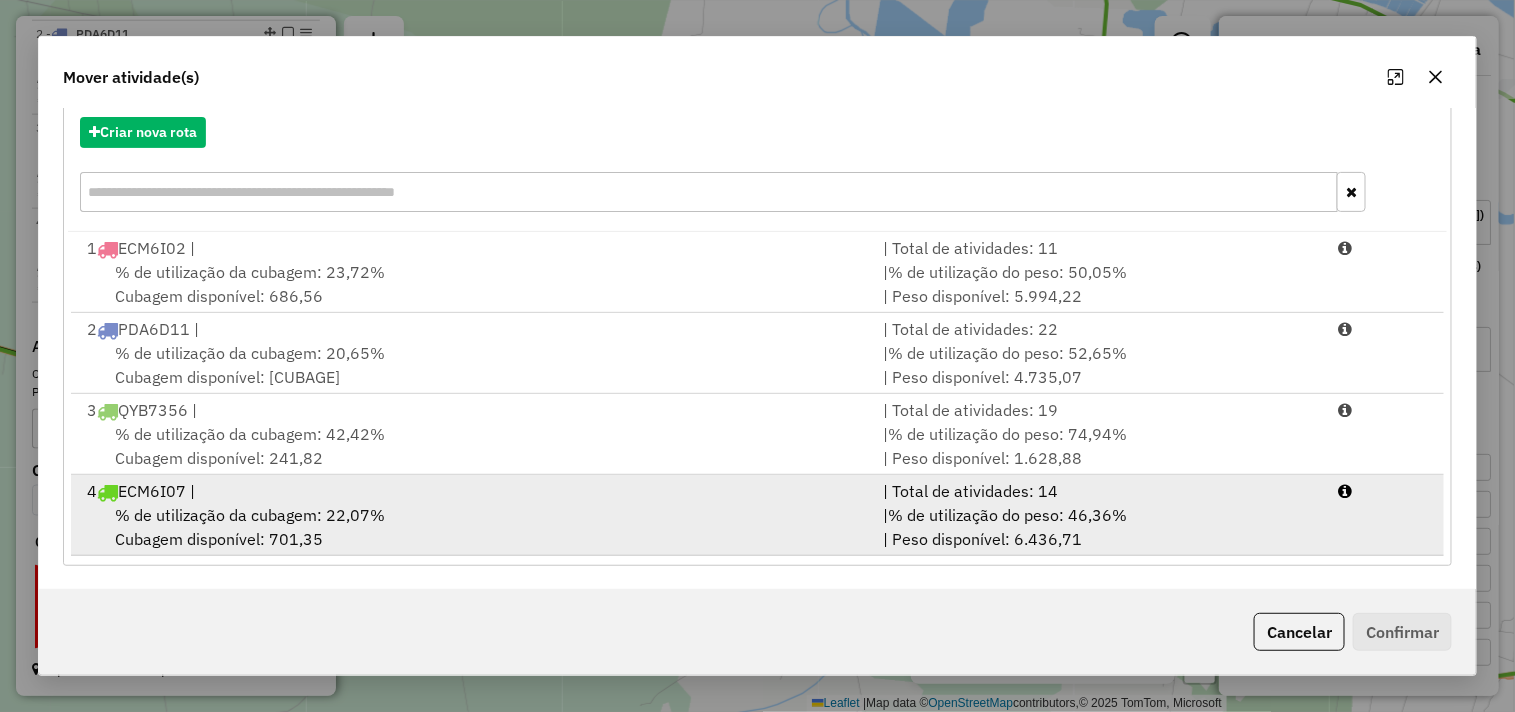 click on "4  ECM6I07 |" at bounding box center [473, 491] 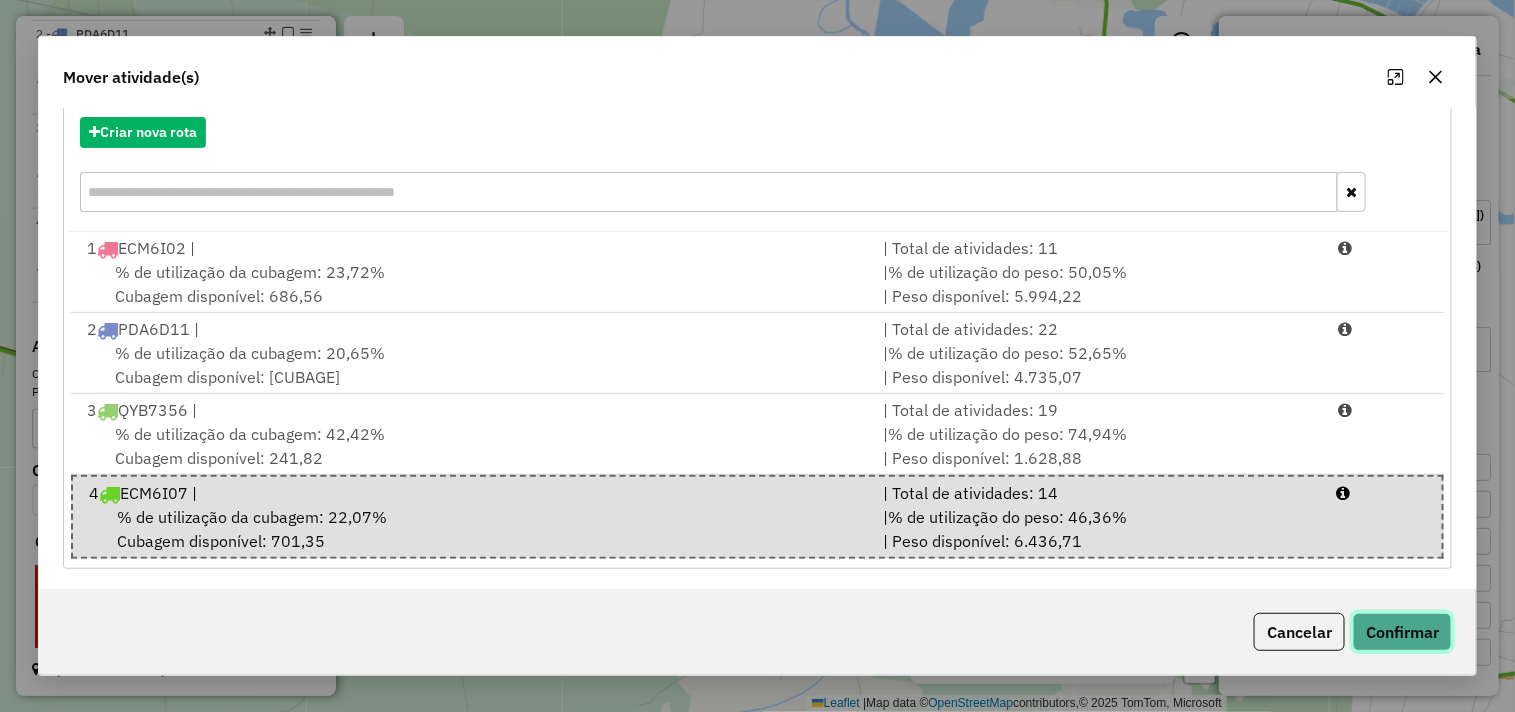 click on "Confirmar" 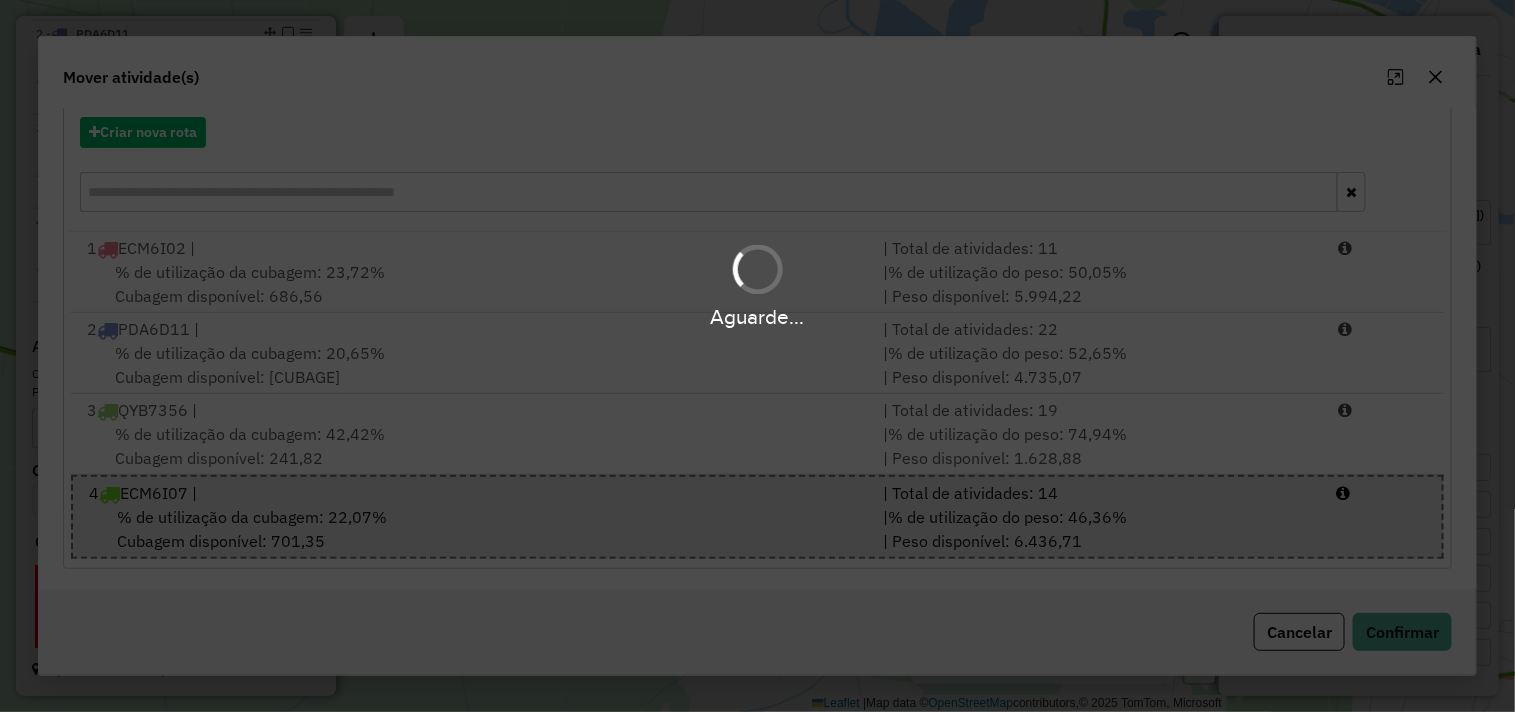 scroll, scrollTop: 0, scrollLeft: 0, axis: both 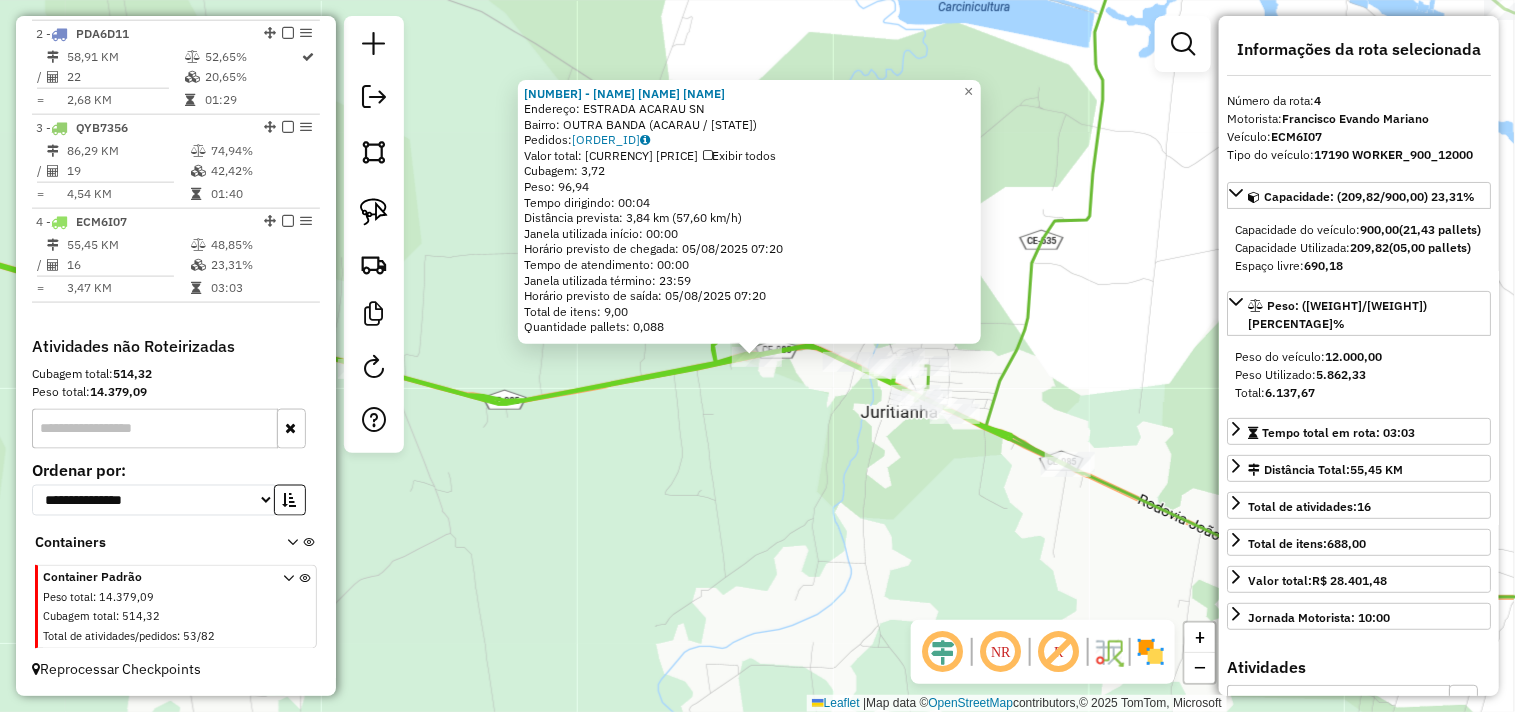 click on "3565 - I LOVE NIGHT CLUB Endereço: ESTRADA ACARAU SN Bairro: OUTRA BANDA ([CITY] / [STATE]) Pedidos: 04065393 Valor total: R$ 758,79 Exibir todos Cubagem: 3,72 Peso: 96,94 Tempo dirigindo: 00:04 Distância prevista: 3,84 km (57,60 km/h) Janela utilizada início: 00:00 Horário previsto de chegada: 05/08/2025 07:20 Tempo de atendimento: 00:00 Janela utilizada término: 23:59 Horário previsto de saída: 05/08/2025 07:20 Total de itens: 9,00 Quantidade pallets: 0,088 × Janela de atendimento Grade de atendimento Capacidade Transportadoras Veículos Cliente Pedidos Rotas Selecione os dias de semana para filtrar as janelas de atendimento Seg Ter Qua Qui Sex Sáb Dom Informe o período da janela de atendimento: De: Até: Filtrar exatamente a janela do cliente Considerar janela de atendimento padrão Selecione os dias de semana para filtrar as grades de atendimento Seg Ter Qua Qui Sex Sáb Dom De: +" 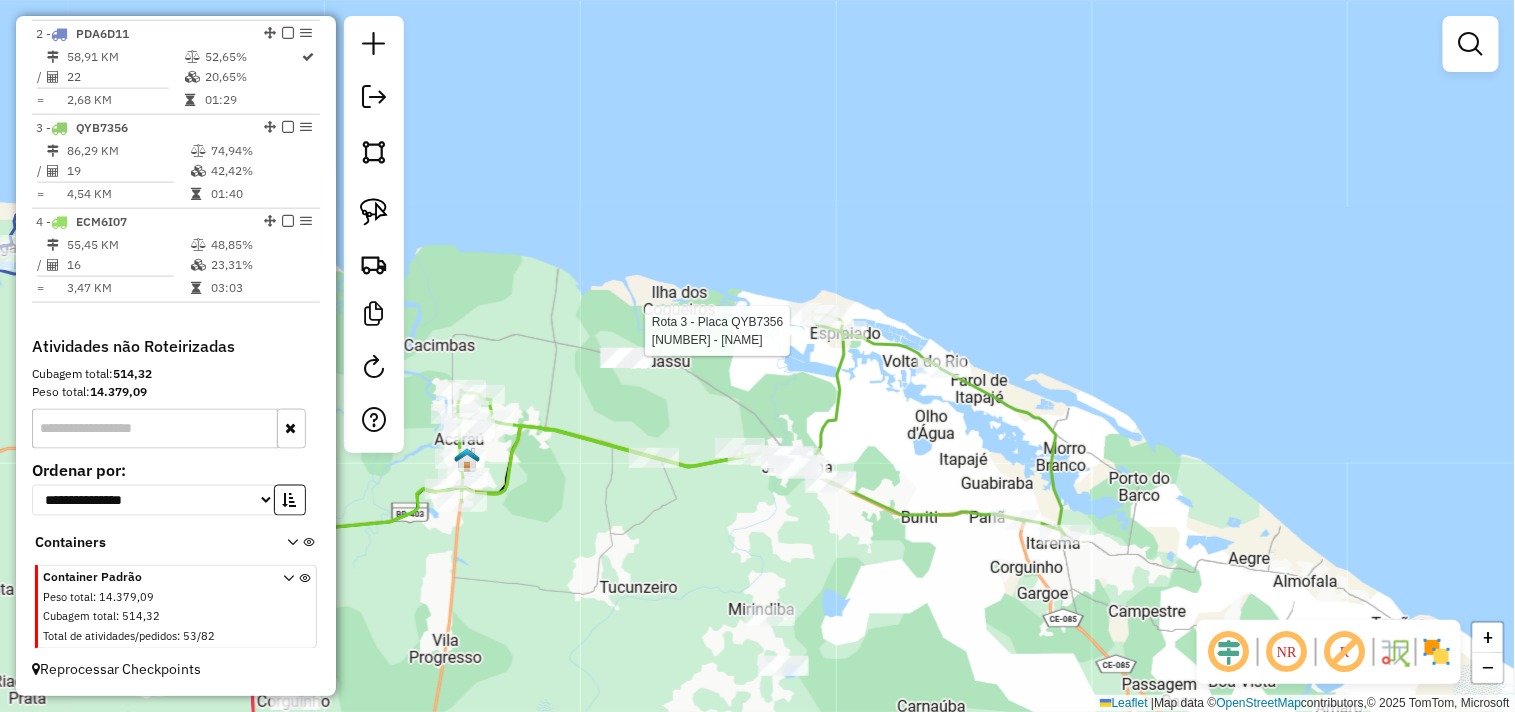 select on "**********" 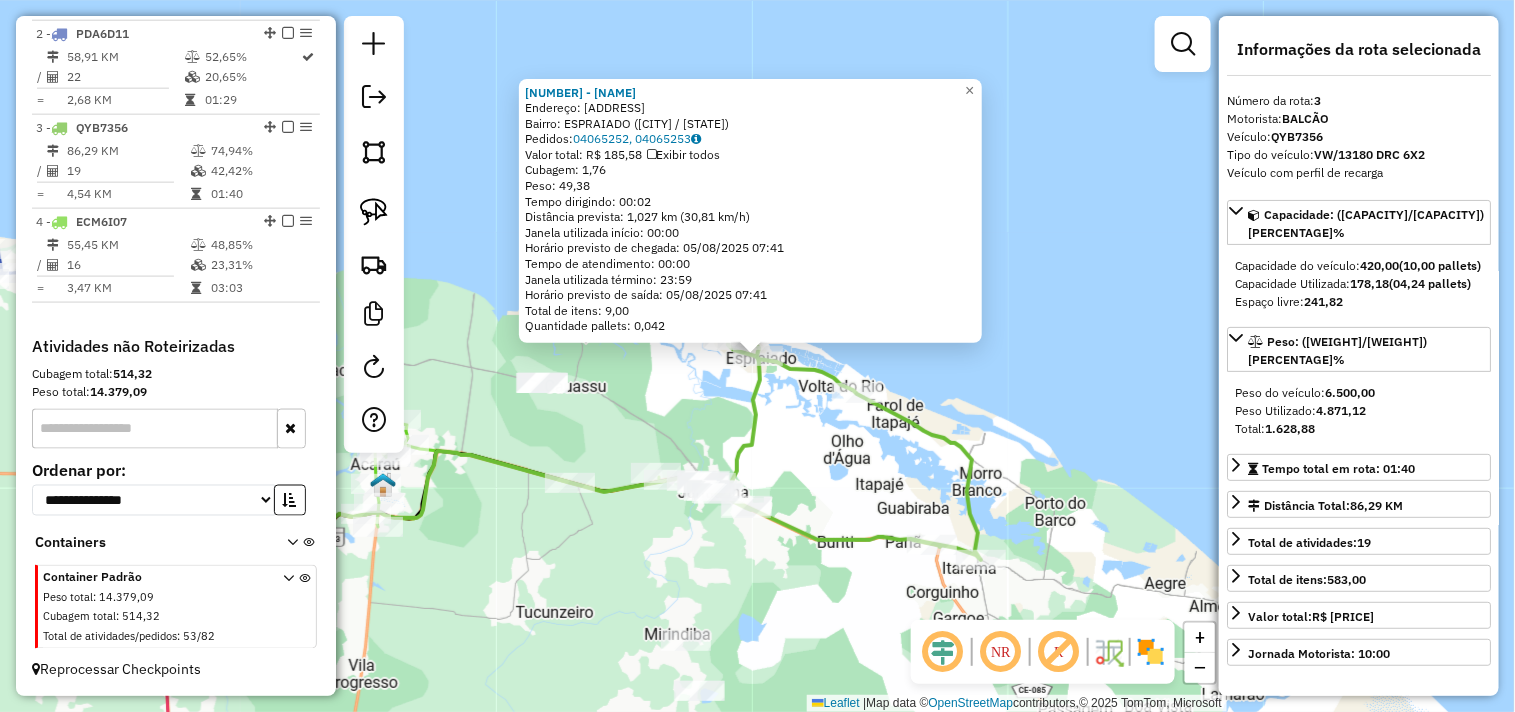 click on "835 - MERCANTIL ESPERANCA  Endereço:  estrada da rodagem [NUMBER]   Bairro: ESPRAIADO ([CITY] / [STATE])   Pedidos:  04065252, 04065253   Valor total: R$ 185,58   Exibir todos   Cubagem: 1,76  Peso: 49,38  Tempo dirigindo: 00:02   Distância prevista: 1,027 km (30,81 km/h)   Janela utilizada início: 00:00   Horário previsto de chegada: 05/08/2025 07:41   Tempo de atendimento: 00:00   Janela utilizada término: 23:59   Horário previsto de saída: 05/08/2025 07:41   Total de itens: 9,00   Quantidade pallets: 0,042  × Janela de atendimento Grade de atendimento Capacidade Transportadoras Veículos Cliente Pedidos  Rotas Selecione os dias de semana para filtrar as janelas de atendimento  Seg   Ter   Qua   Qui   Sex   Sáb   Dom  Informe o período da janela de atendimento: De: Até:  Filtrar exatamente a janela do cliente  Considerar janela de atendimento padrão  Selecione os dias de semana para filtrar as grades de atendimento  Seg   Ter   Qua   Qui   Sex   Sáb   Dom   Considerar clientes sem dia de atendimento cadastrado  De:   De:" 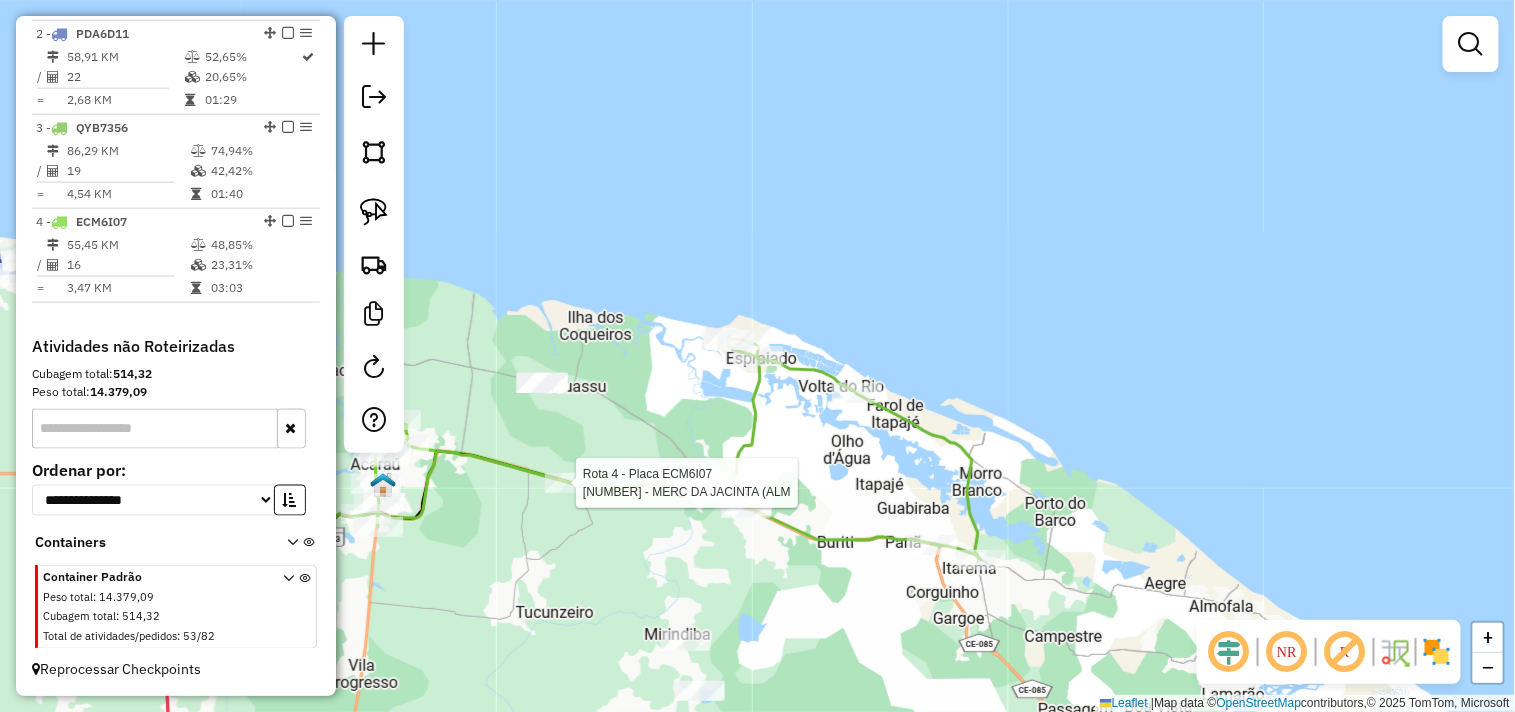select on "**********" 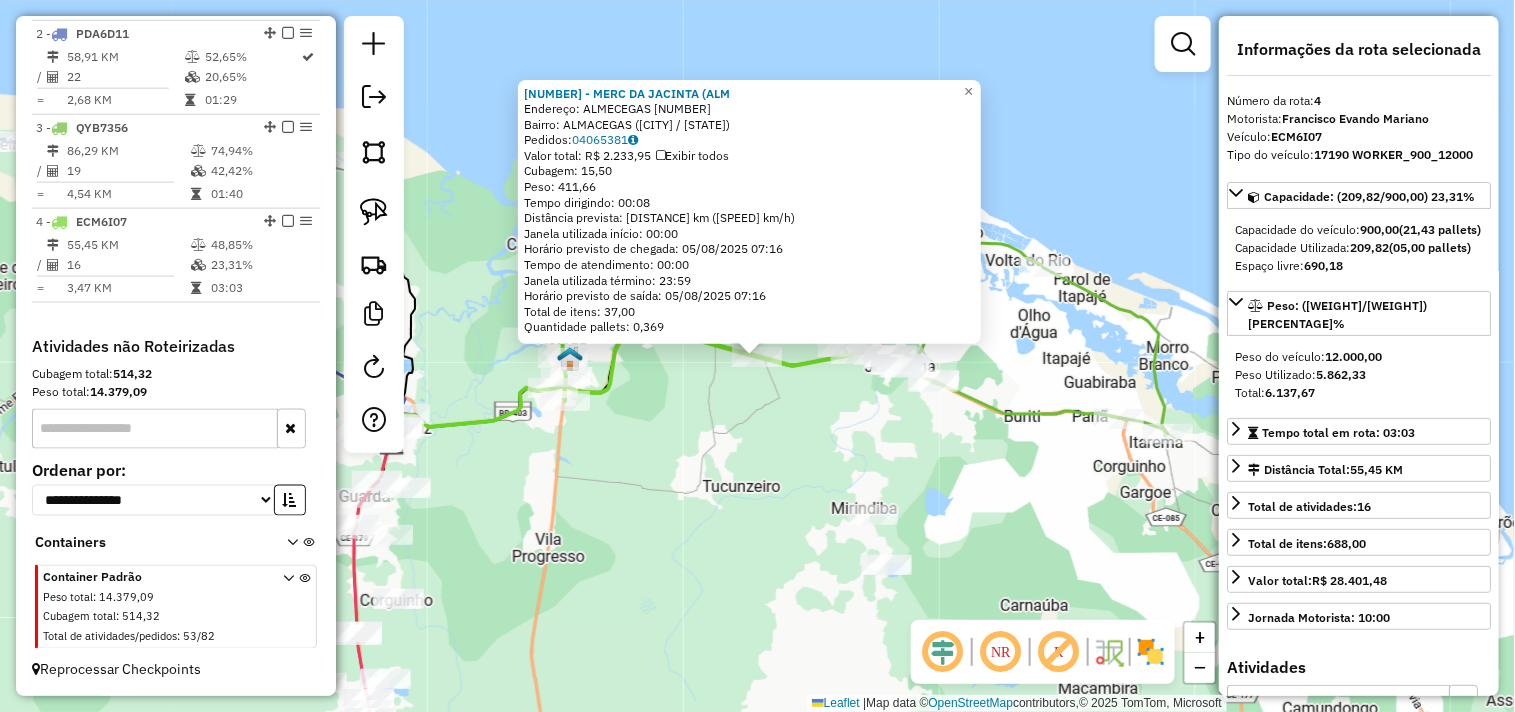 click on "[NUMBER] - [NUMBER] - MERC DA JACINTA (ALM Endereço: ALMECEGAS [NUMBER] Bairro: ALMACEGAS ([CITY] / CE) Pedidos: [ORDER_ID] Valor total: R$ [PRICE] Exibir todos Cubagem: [WEIGHT] Peso: [WEIGHT] Tempo dirigindo: [TIME] Distância prevista: [DISTANCE] km ([SPEED] km/h) Janela utilizada início: [TIME] Horário previsto de chegada: [DATE] [TIME] Tempo de atendimento: [TIME] Janela utilizada término: [TIME] Horário previsto de saída: [DATE] [TIME] Total de itens: [QUANTITY] Quantidade pallets: [QUANTITY] × Janela de atendimento Grade de atendimento Capacidade Transportadoras Veículos Cliente Pedidos Rotas Selecione os dias de semana para filtrar as janelas de atendimento Seg Ter Qua Qui Sex Sáb Dom Informe o período da janela de atendimento: De: [TIME] Até: [TIME] Filtrar exatamente a janela do cliente Considerar janela de atendimento padrão Selecione os dias de semana para filtrar as grades de atendimento Seg Ter Qua Qui Sex Sáb Dom Considerar clientes sem dia de atendimento cadastrado De:" 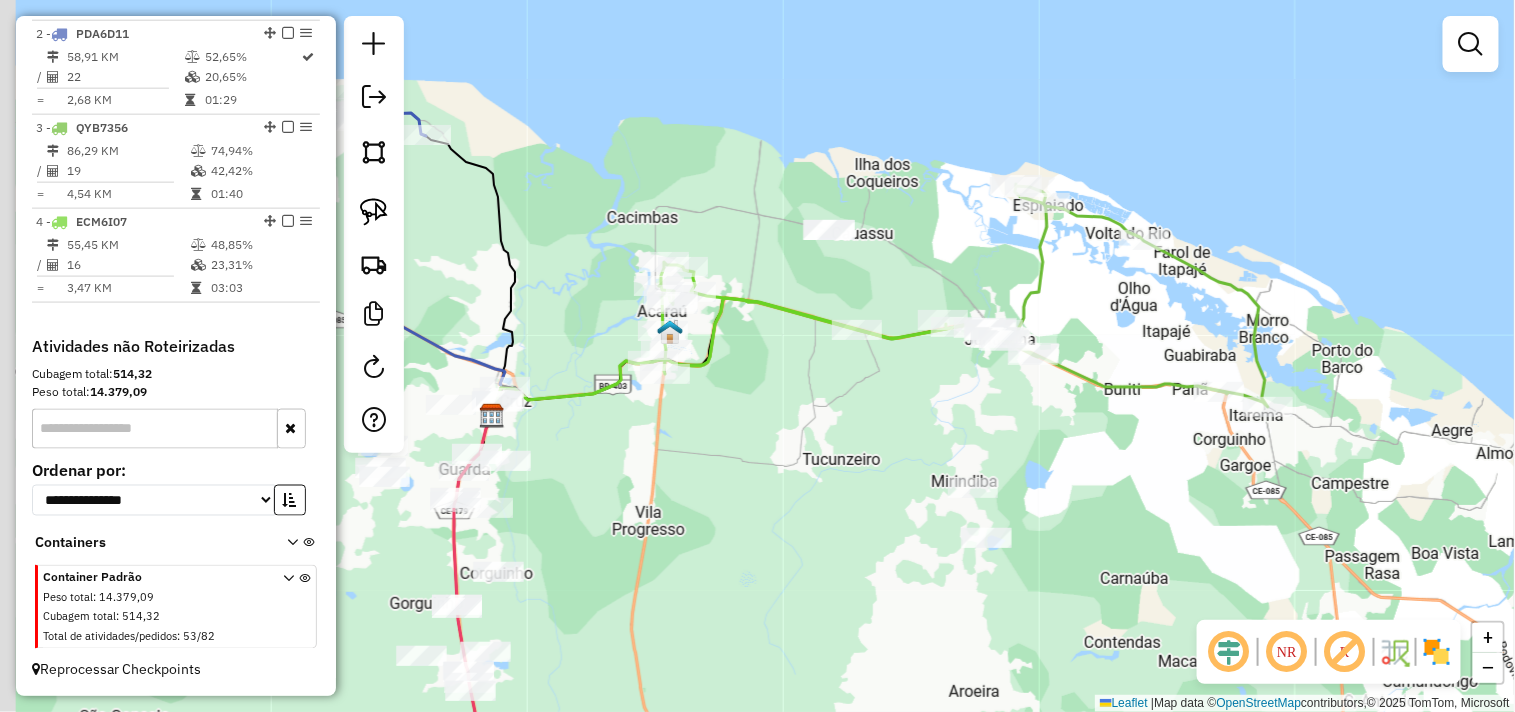 drag, startPoint x: 667, startPoint y: 455, endPoint x: 802, endPoint y: 362, distance: 163.9329 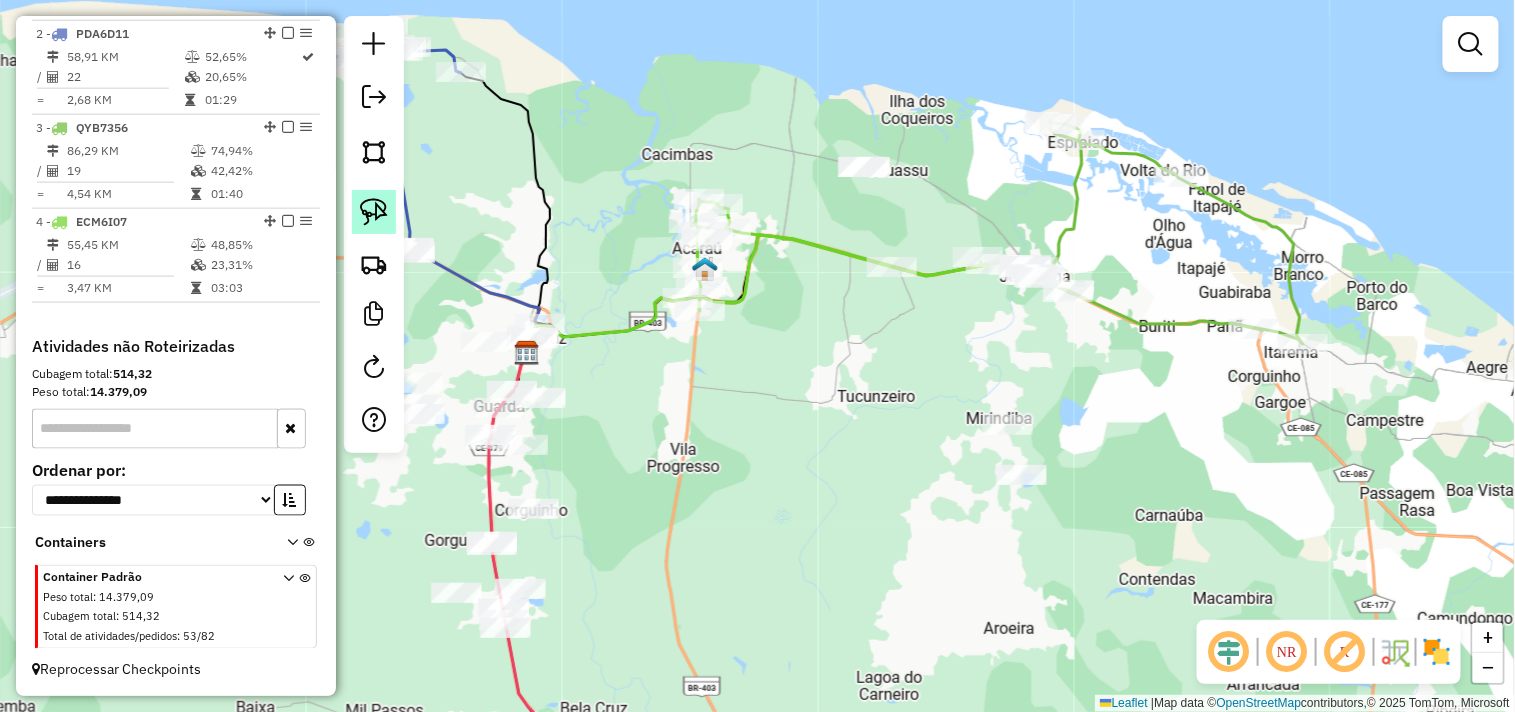 click 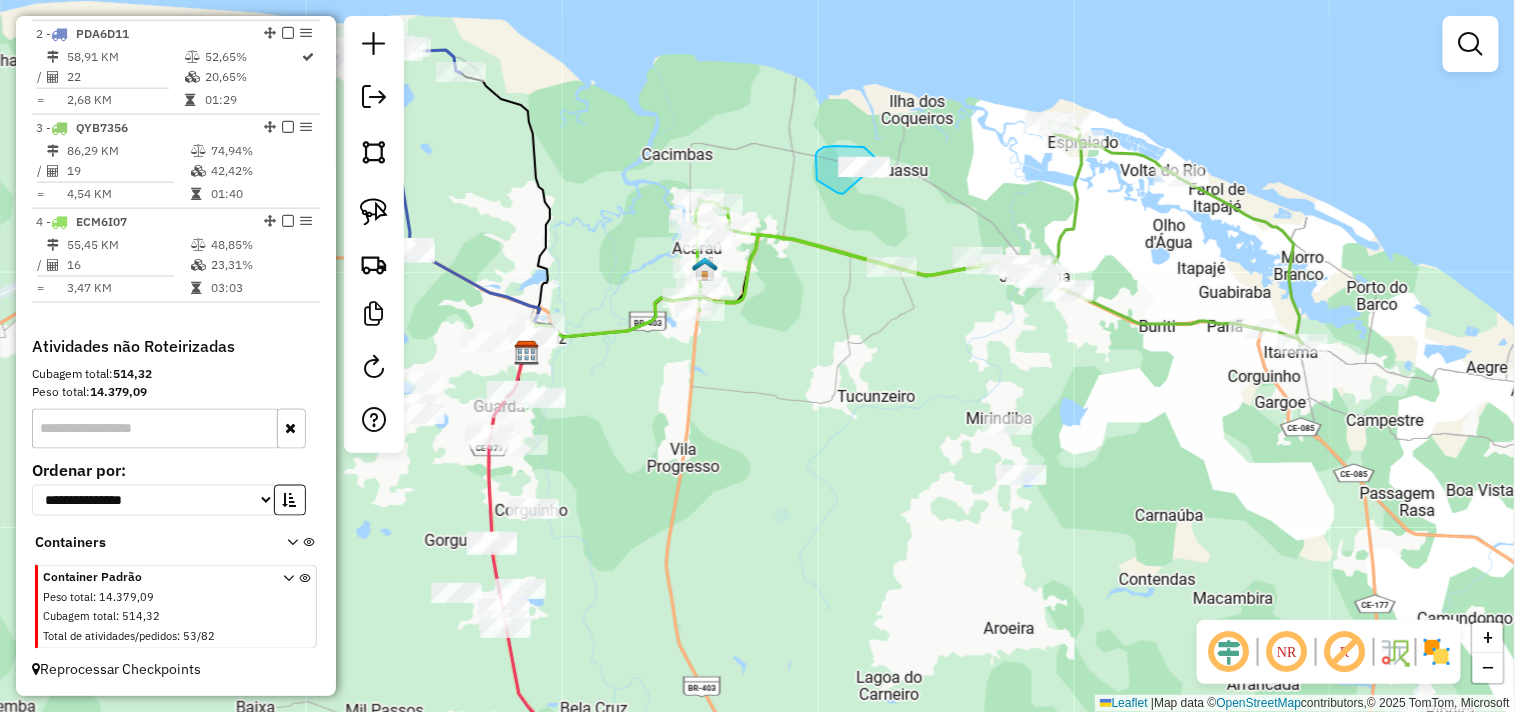 click on "Janela de atendimento Grade de atendimento Capacidade Transportadoras Veículos Cliente Pedidos  Rotas Selecione os dias de semana para filtrar as janelas de atendimento  Seg   Ter   Qua   Qui   Sex   Sáb   Dom  Informe o período da janela de atendimento: De: Até:  Filtrar exatamente a janela do cliente  Considerar janela de atendimento padrão  Selecione os dias de semana para filtrar as grades de atendimento  Seg   Ter   Qua   Qui   Sex   Sáb   Dom   Considerar clientes sem dia de atendimento cadastrado  Clientes fora do dia de atendimento selecionado Filtrar as atividades entre os valores definidos abaixo:  Peso mínimo:   Peso máximo:   Cubagem mínima:   Cubagem máxima:   De:   Até:  Filtrar as atividades entre o tempo de atendimento definido abaixo:  De:   Até:   Considerar capacidade total dos clientes não roteirizados Transportadora: Selecione um ou mais itens Tipo de veículo: Selecione um ou mais itens Veículo: Selecione um ou mais itens Motorista: Selecione um ou mais itens Nome: Rótulo:" 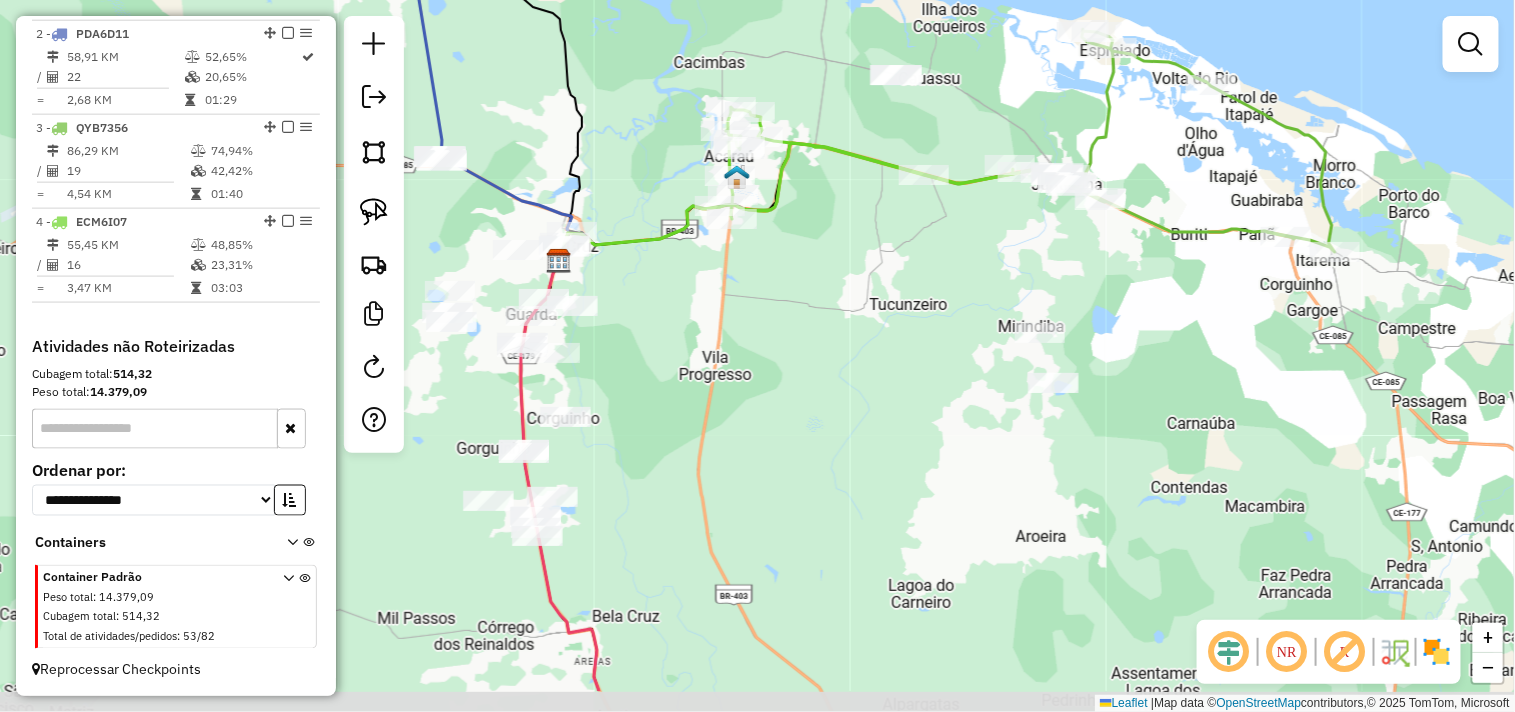 drag, startPoint x: 776, startPoint y: 422, endPoint x: 827, endPoint y: 315, distance: 118.5327 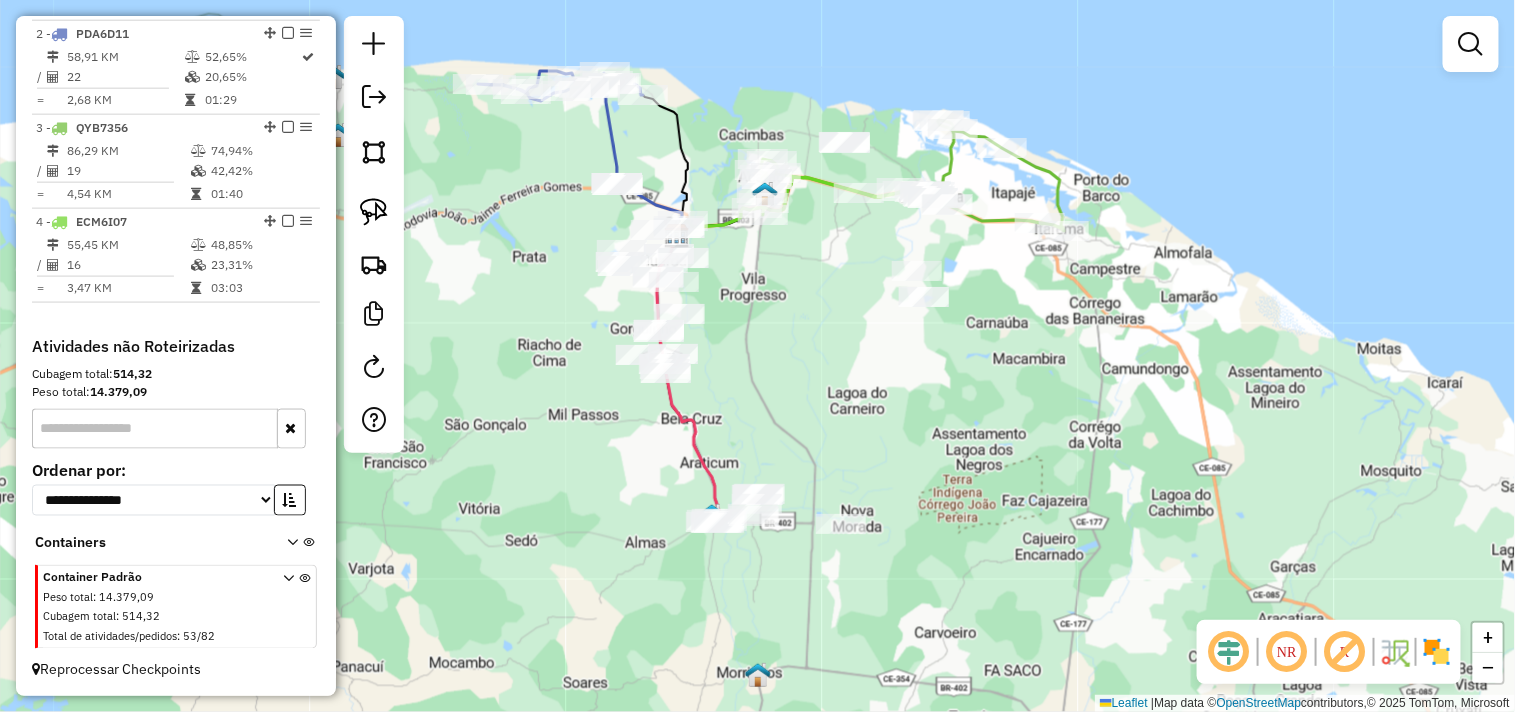 drag, startPoint x: 796, startPoint y: 405, endPoint x: 796, endPoint y: 388, distance: 17 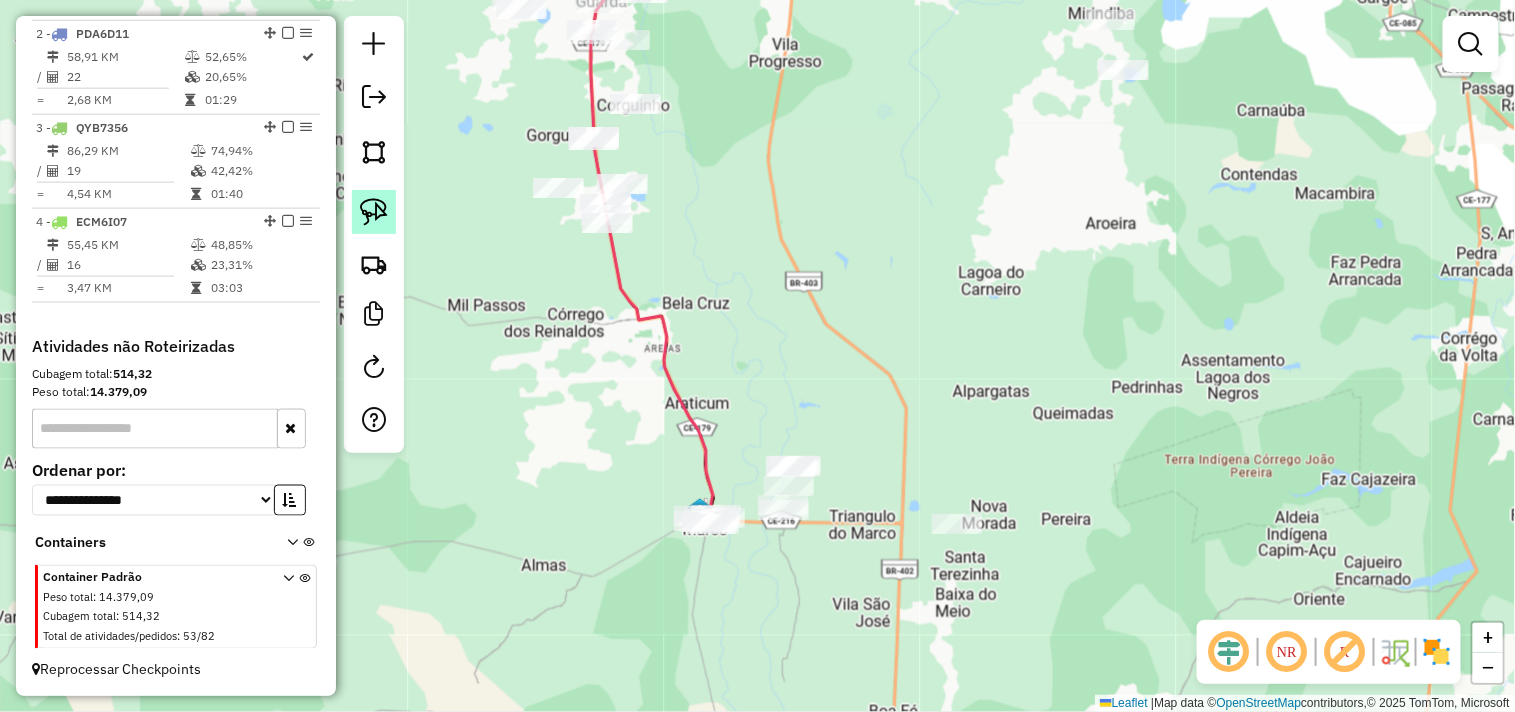 click 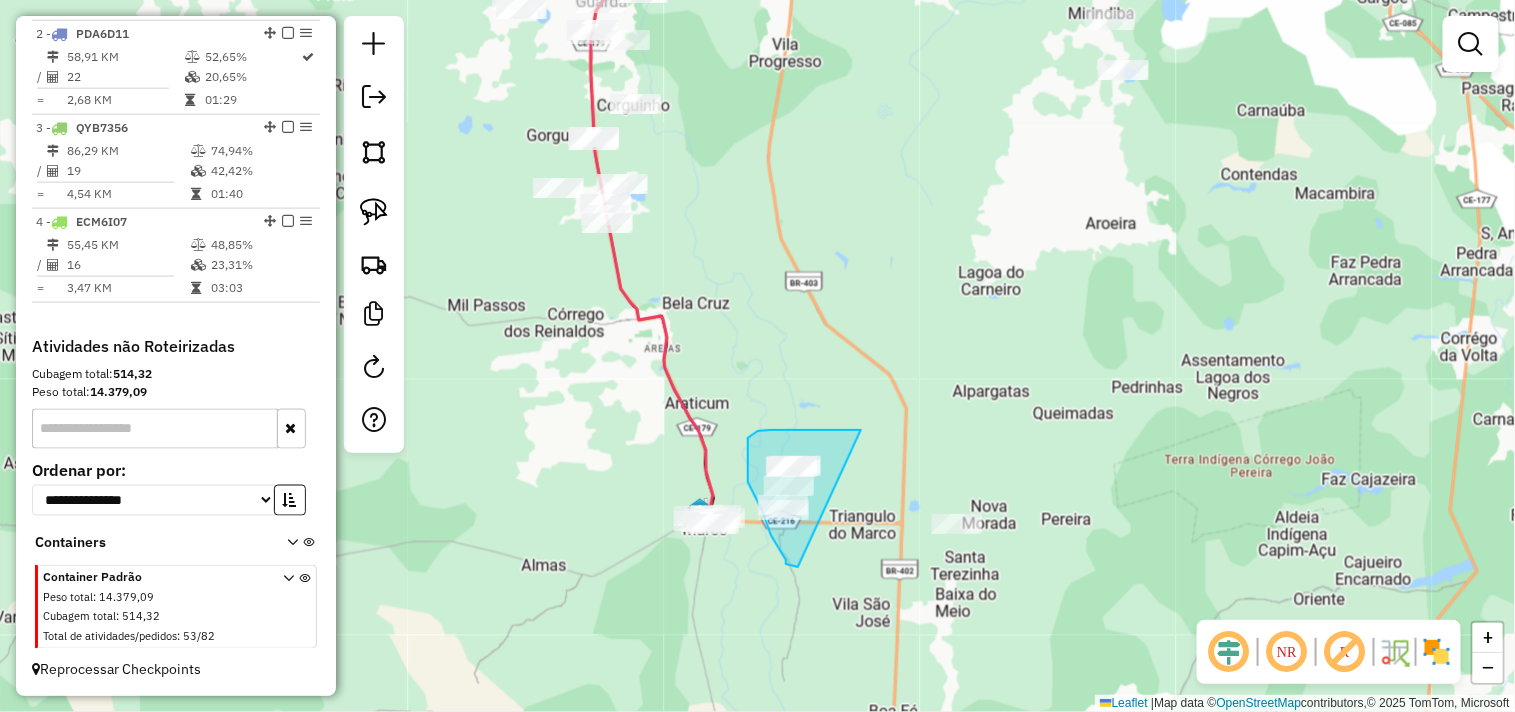 drag, startPoint x: 794, startPoint y: 567, endPoint x: 874, endPoint y: 443, distance: 147.56694 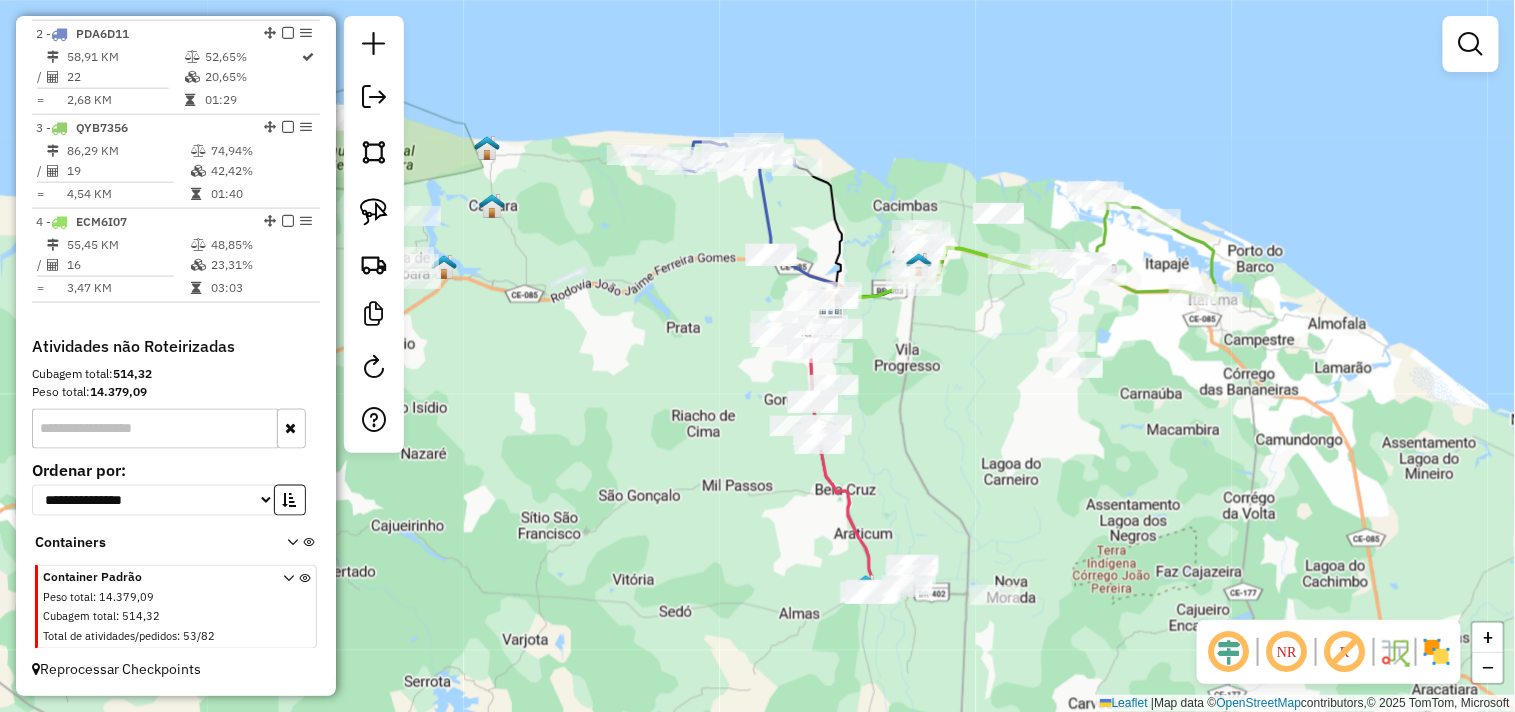 drag, startPoint x: 800, startPoint y: 495, endPoint x: 698, endPoint y: 573, distance: 128.40561 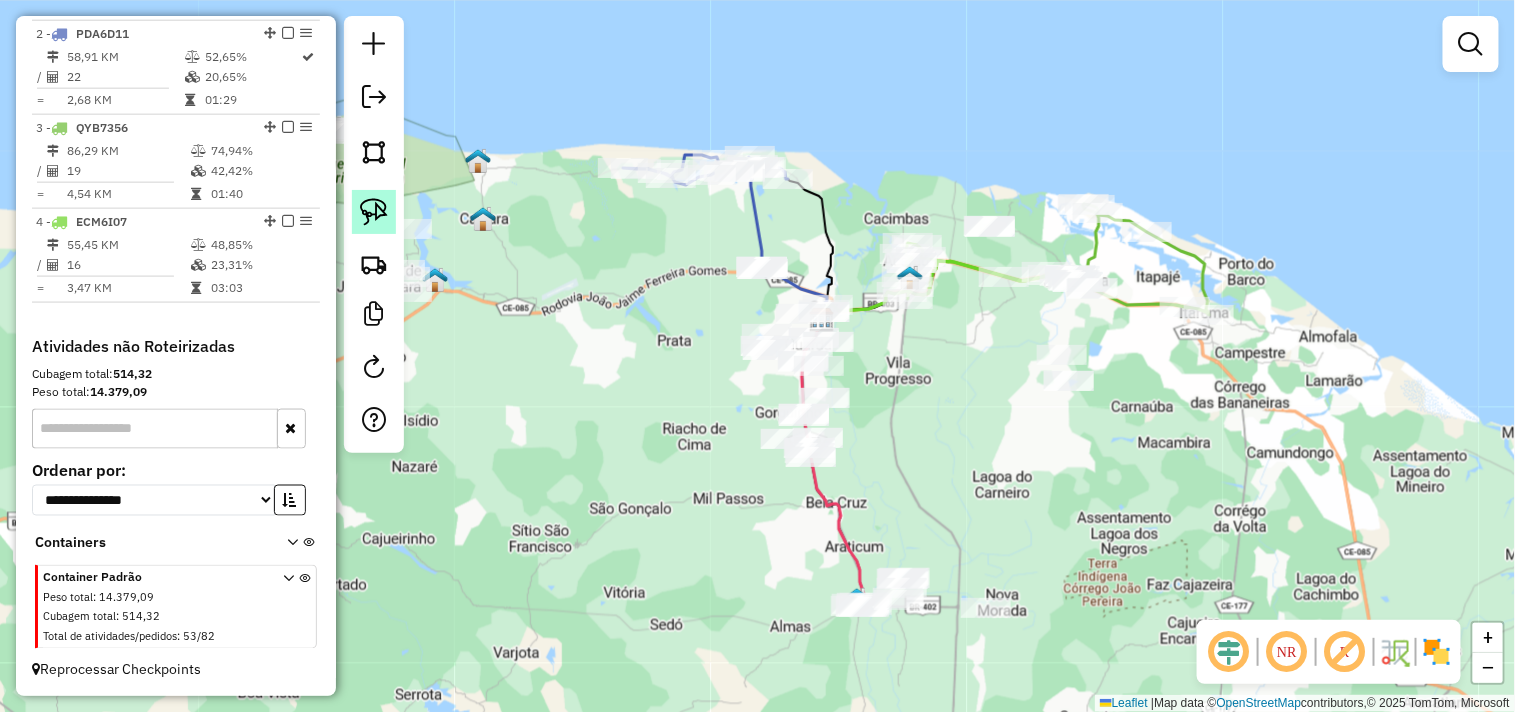 click 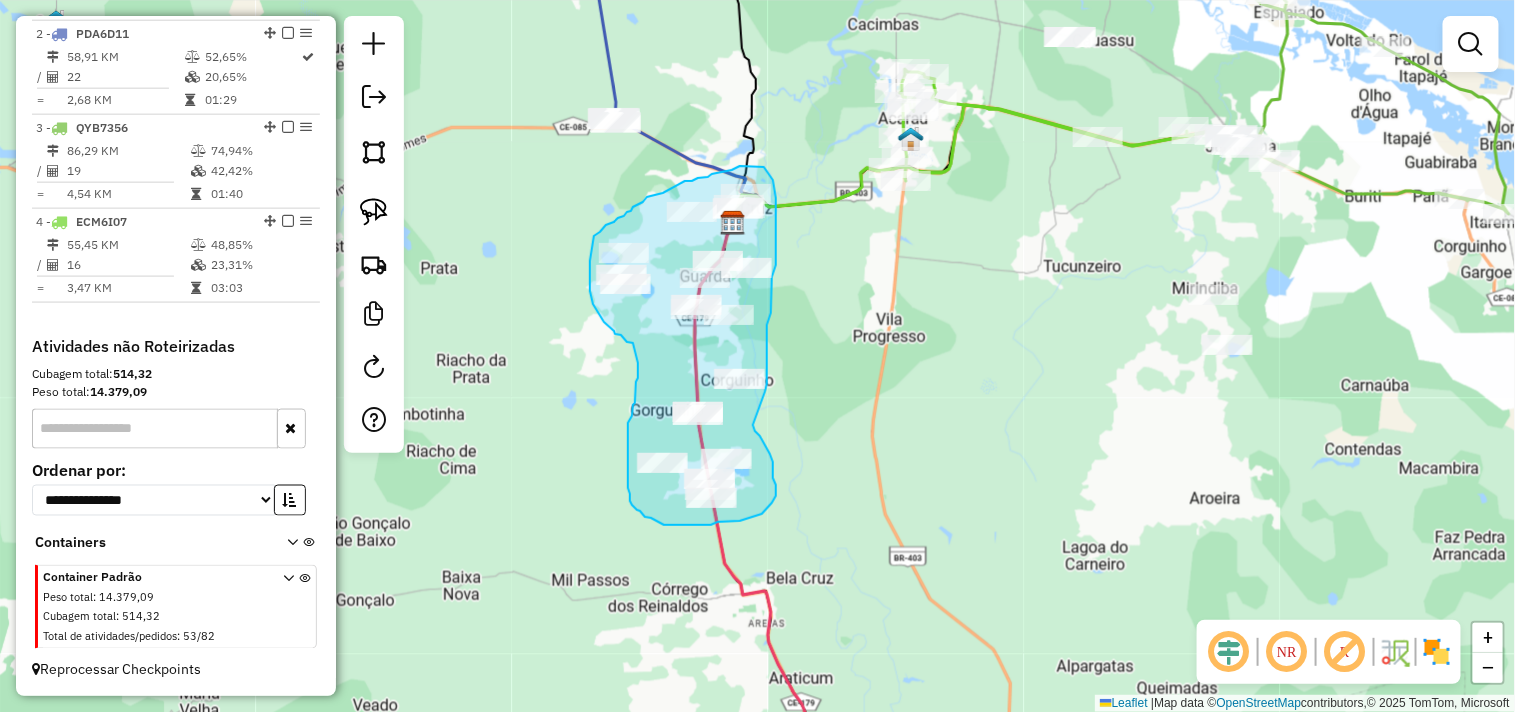 drag, startPoint x: 770, startPoint y: 454, endPoint x: 763, endPoint y: 396, distance: 58.420887 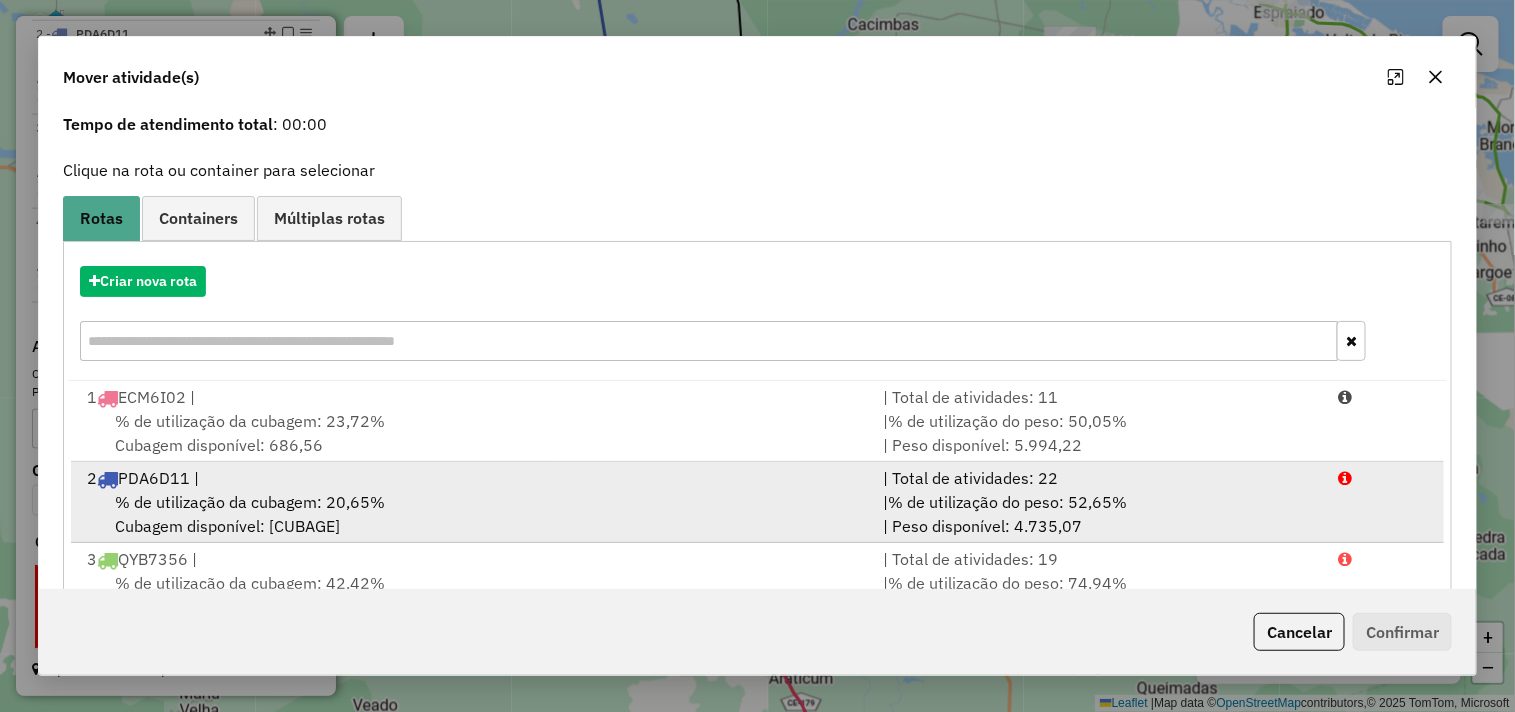 scroll, scrollTop: 111, scrollLeft: 0, axis: vertical 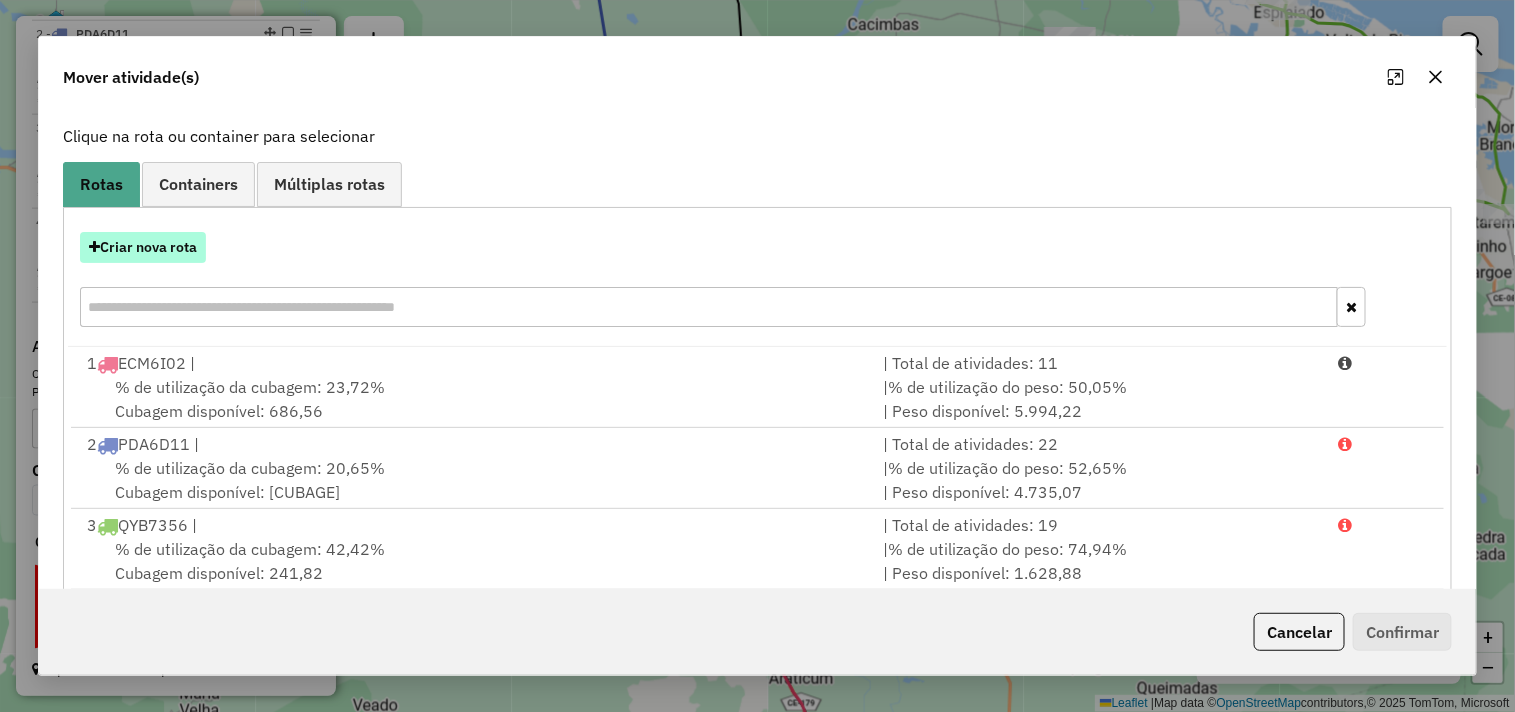 click on "Criar nova rota" at bounding box center (143, 247) 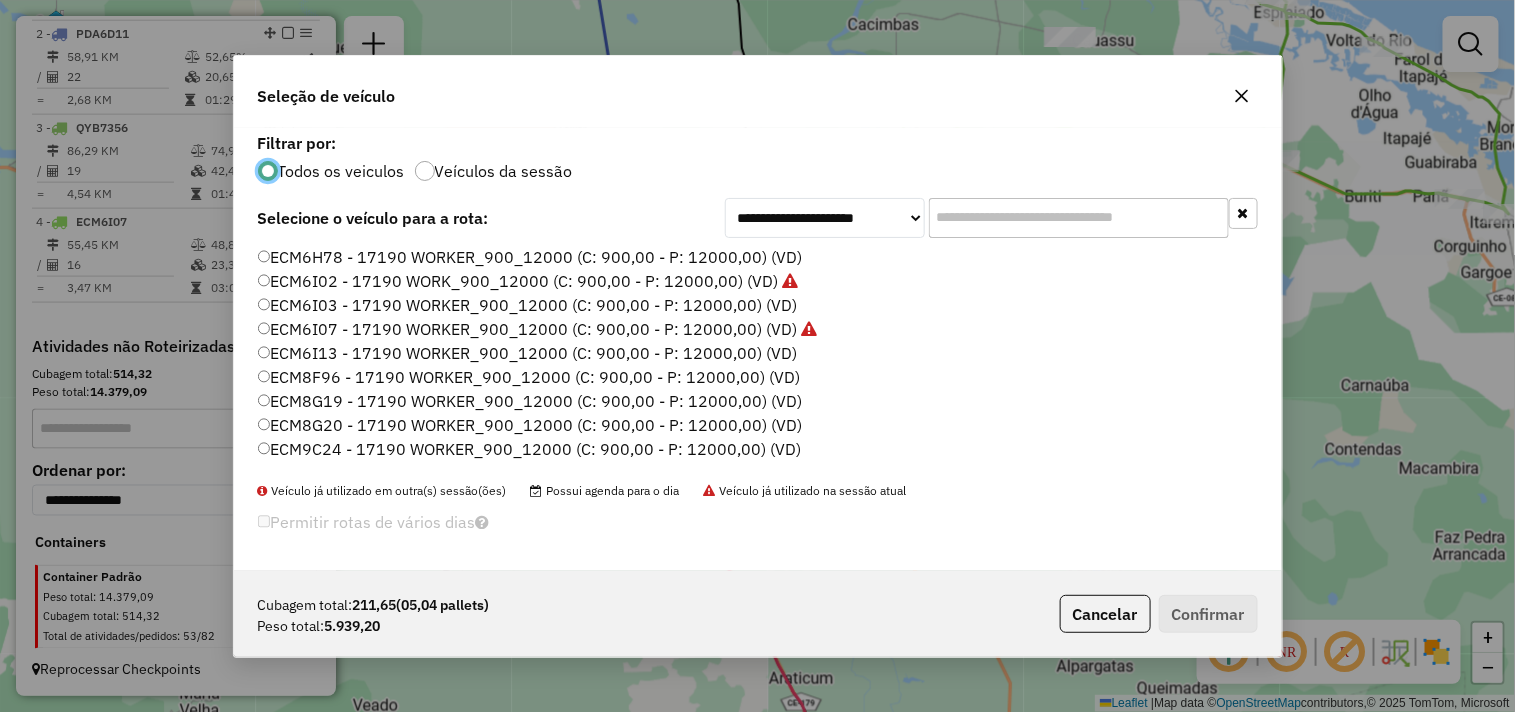 scroll, scrollTop: 11, scrollLeft: 5, axis: both 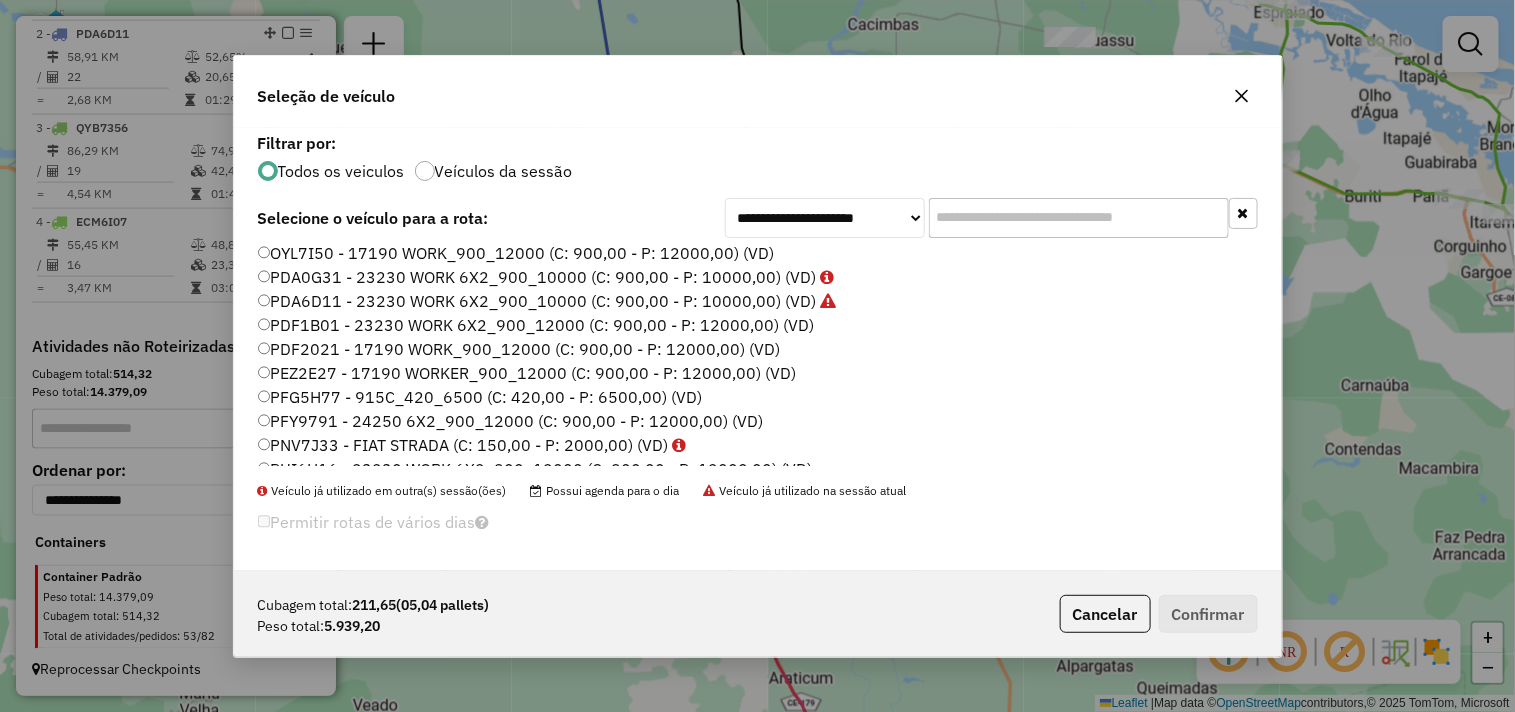 click on "PDF1B01 - 23230 WORK 6X2_900_12000 (C: 900,00 - P: 12000,00) (VD)" 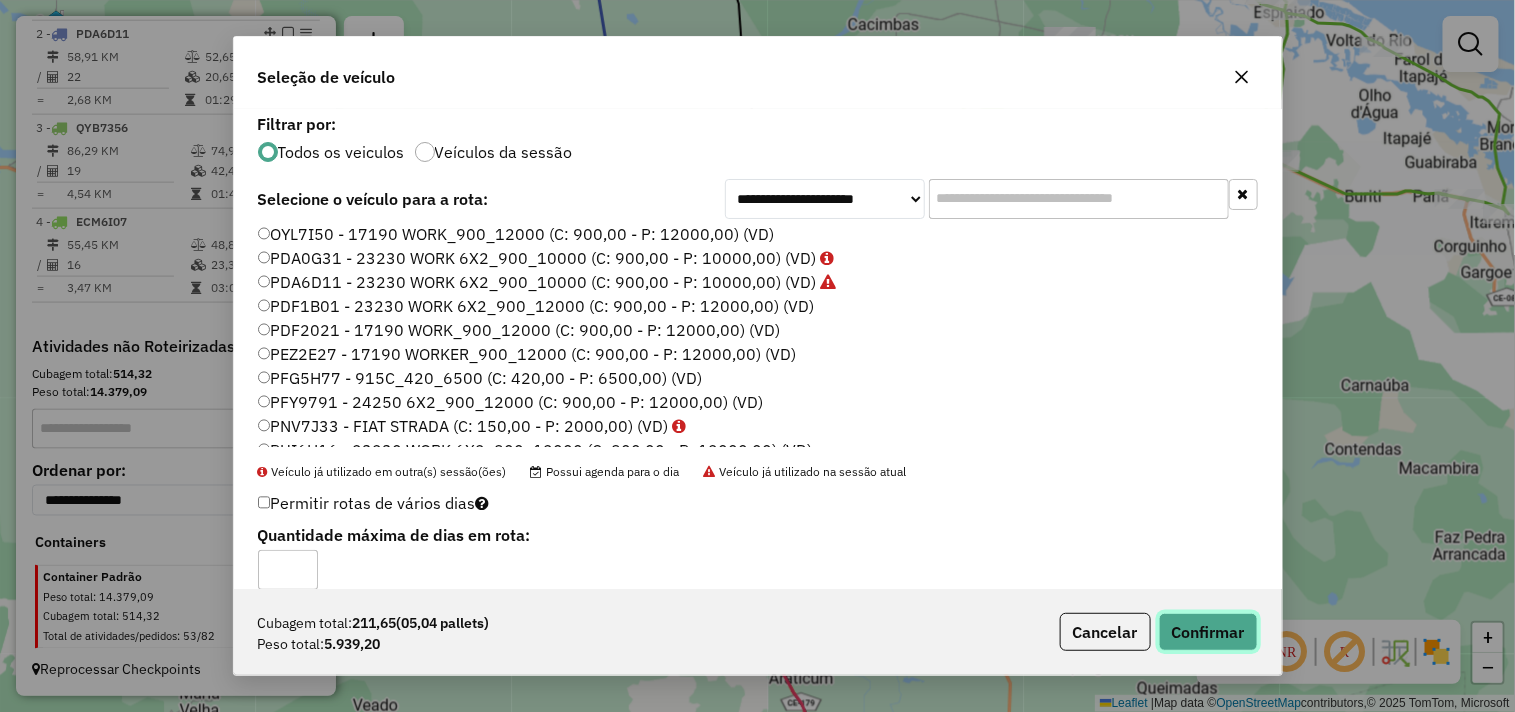 click on "Confirmar" 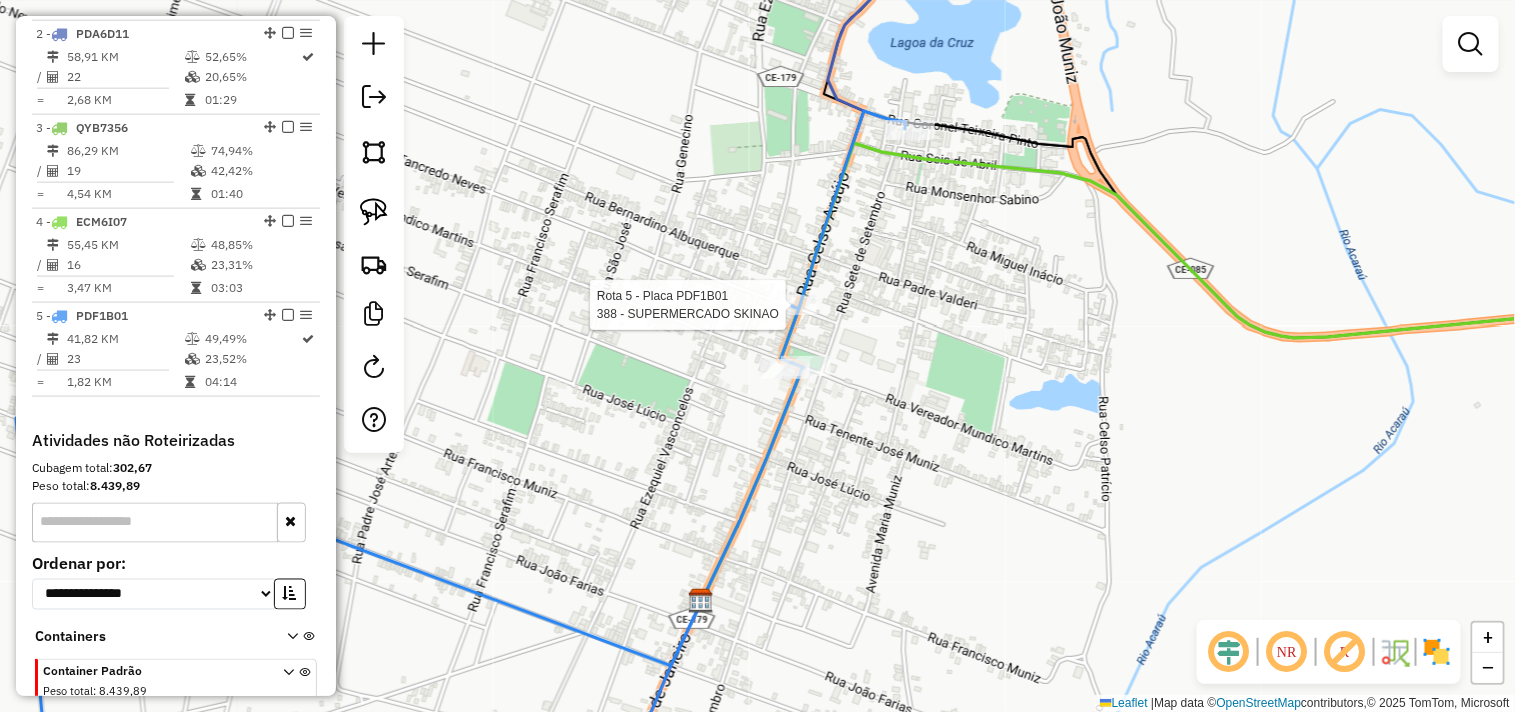 select on "**********" 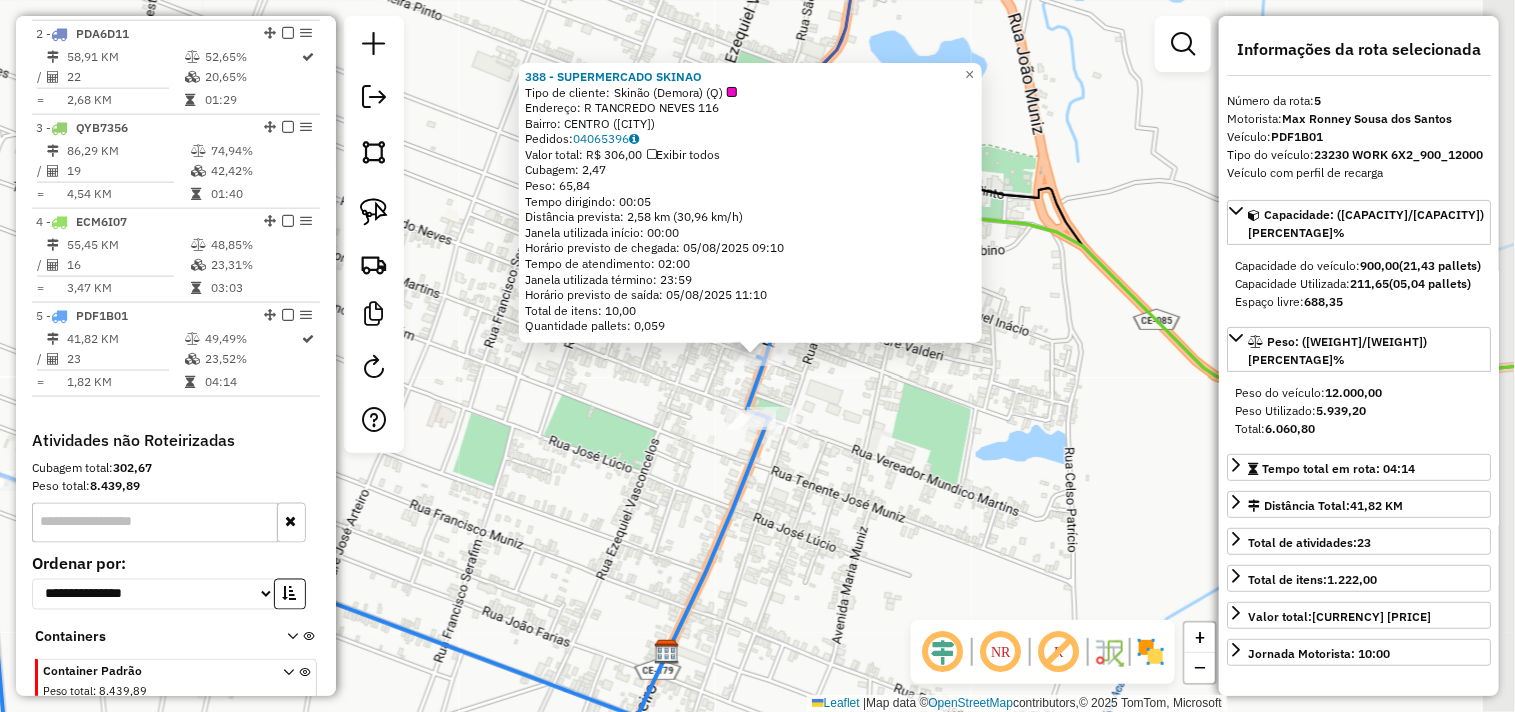scroll, scrollTop: 956, scrollLeft: 0, axis: vertical 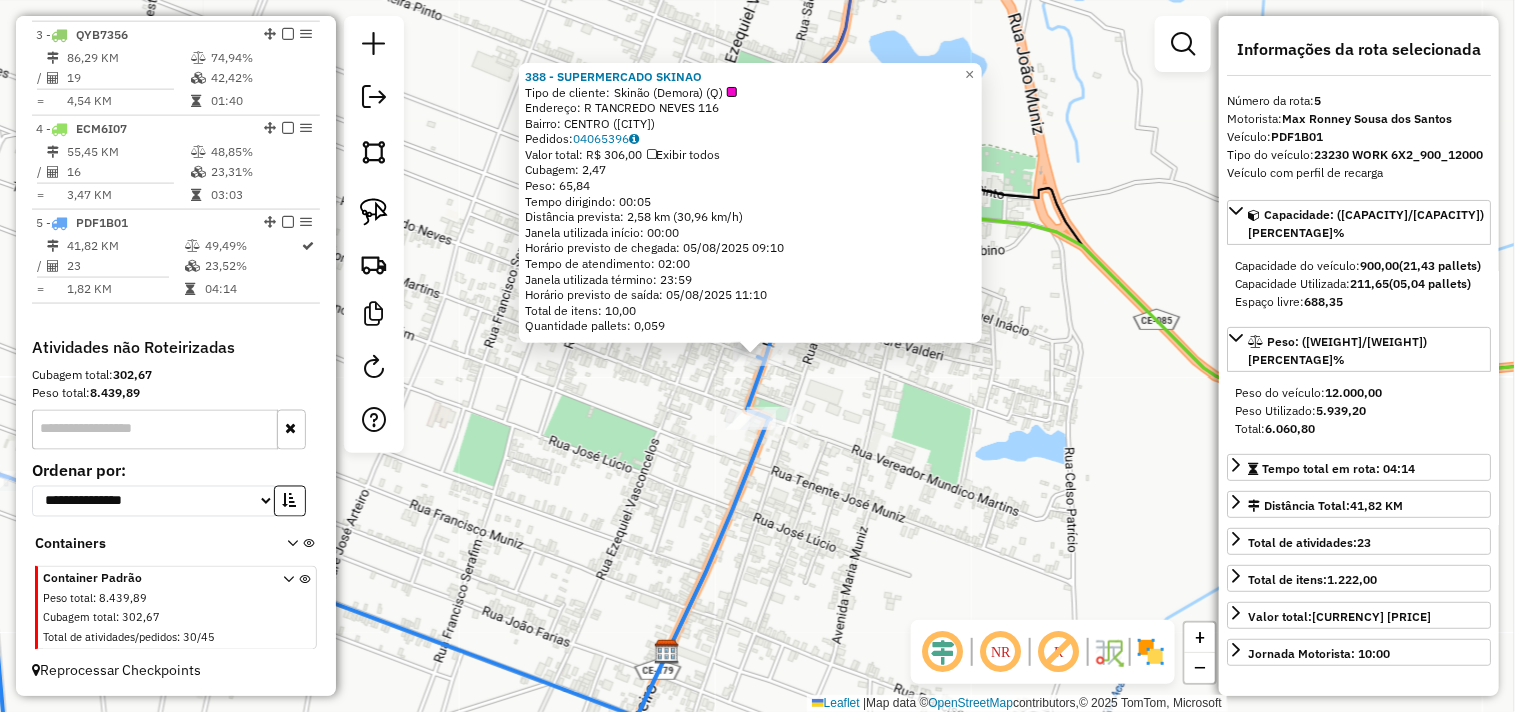 click on "[NUMBER] - SUPERMERCADO SKINAO Tipo de cliente: Skinão (Demora) (Q) Endereço: R TANCREDO NEVES [NUMBER] Bairro: CENTRO ([CITY] / CE) Pedidos: [ORDER_ID] Valor total: R$ [PRICE] Exibir todos Cubagem: [WEIGHT] Peso: [WEIGHT] Tempo dirigindo: [TIME] Distância prevista: [DISTANCE] km ([SPEED] km/h) Janela utilizada início: [TIME] Horário previsto de chegada: [DATE] [TIME] Tempo de atendimento: [TIME] Janela utilizada término: [TIME] Horário previsto de saída: [DATE] [TIME] Total de itens: [QUANTITY] Quantidade pallets: [QUANTITY] × Janela de atendimento Grade de atendimento Capacidade Transportadoras Veículos Cliente Pedidos Rotas Selecione os dias de semana para filtrar as janelas de atendimento Seg Ter Qua Qui Sex Sáb Dom Informe o período da janela de atendimento: De: [TIME] Até: [TIME] Filtrar exatamente a janela do cliente Considerar janela de atendimento padrão Selecione os dias de semana para filtrar as grades de atendimento Seg Ter Qua Qui Sex Sáb Dom Peso mínimo: De: +" 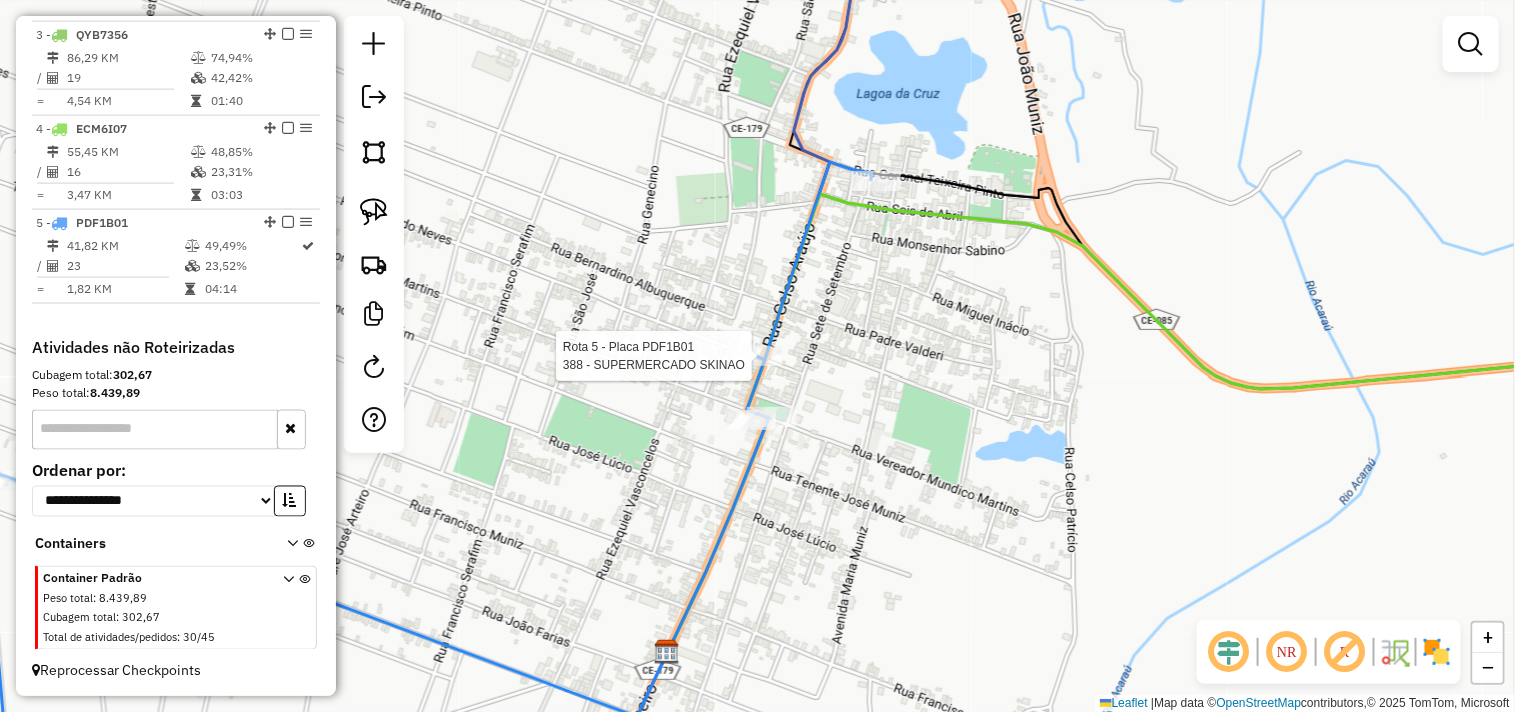 select on "**********" 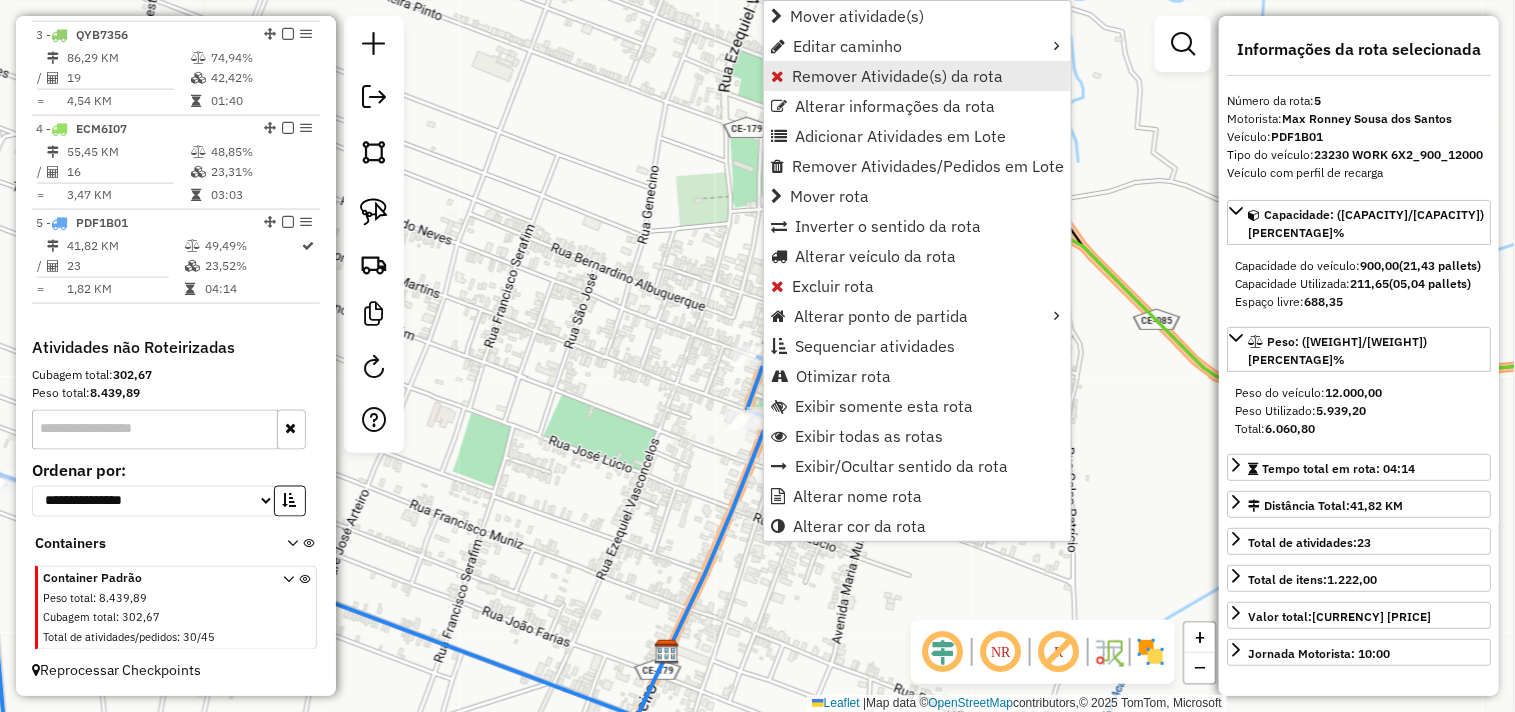 click on "Remover Atividade(s) da rota" at bounding box center [897, 76] 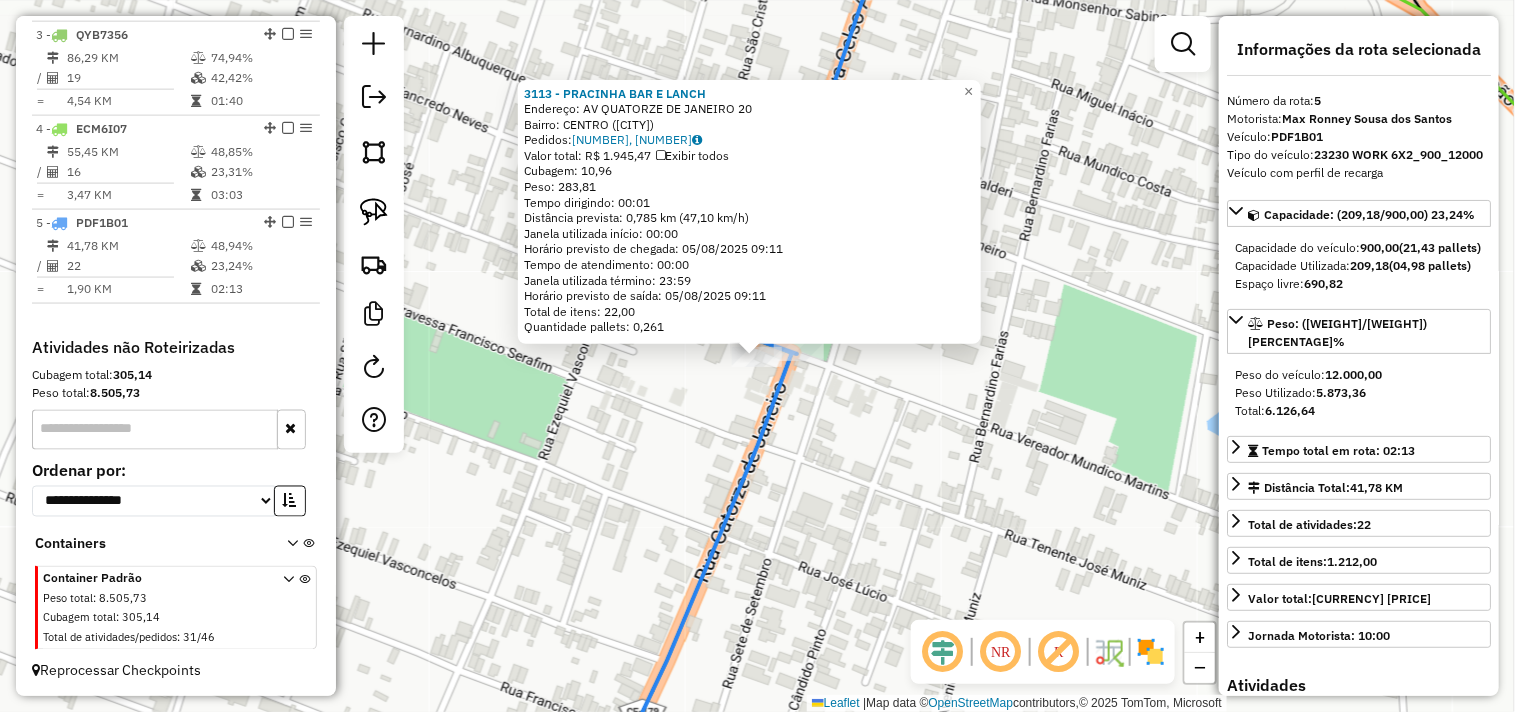 click on "3113 - PRACINHA BAR E LANCH  Endereço:  AV QUATORZE DE JANEIRO [NUMBER]   Bairro: CENTRO ([CITY] / [STATE])   Pedidos:  04065277, 04065476   Valor total: R$ 1.945,47   Exibir todos   Cubagem: 10,96  Peso: 283,81  Tempo dirigindo: 00:01   Distância prevista: 0,785 km (47,10 km/h)   Janela utilizada início: 00:00   Horário previsto de chegada: 05/08/2025 09:11   Tempo de atendimento: 00:00   Janela utilizada término: 23:59   Horário previsto de saída: 05/08/2025 09:11   Total de itens: 22,00   Quantidade pallets: 0,261  × Janela de atendimento Grade de atendimento Capacidade Transportadoras Veículos Cliente Pedidos  Rotas Selecione os dias de semana para filtrar as janelas de atendimento  Seg   Ter   Qua   Qui   Sex   Sáb   Dom  Informe o período da janela de atendimento: De: Até:  Filtrar exatamente a janela do cliente  Considerar janela de atendimento padrão  Selecione os dias de semana para filtrar as grades de atendimento  Seg   Ter   Qua   Qui   Sex   Sáb   Dom   Peso mínimo:   Peso máximo:   De:   De:" 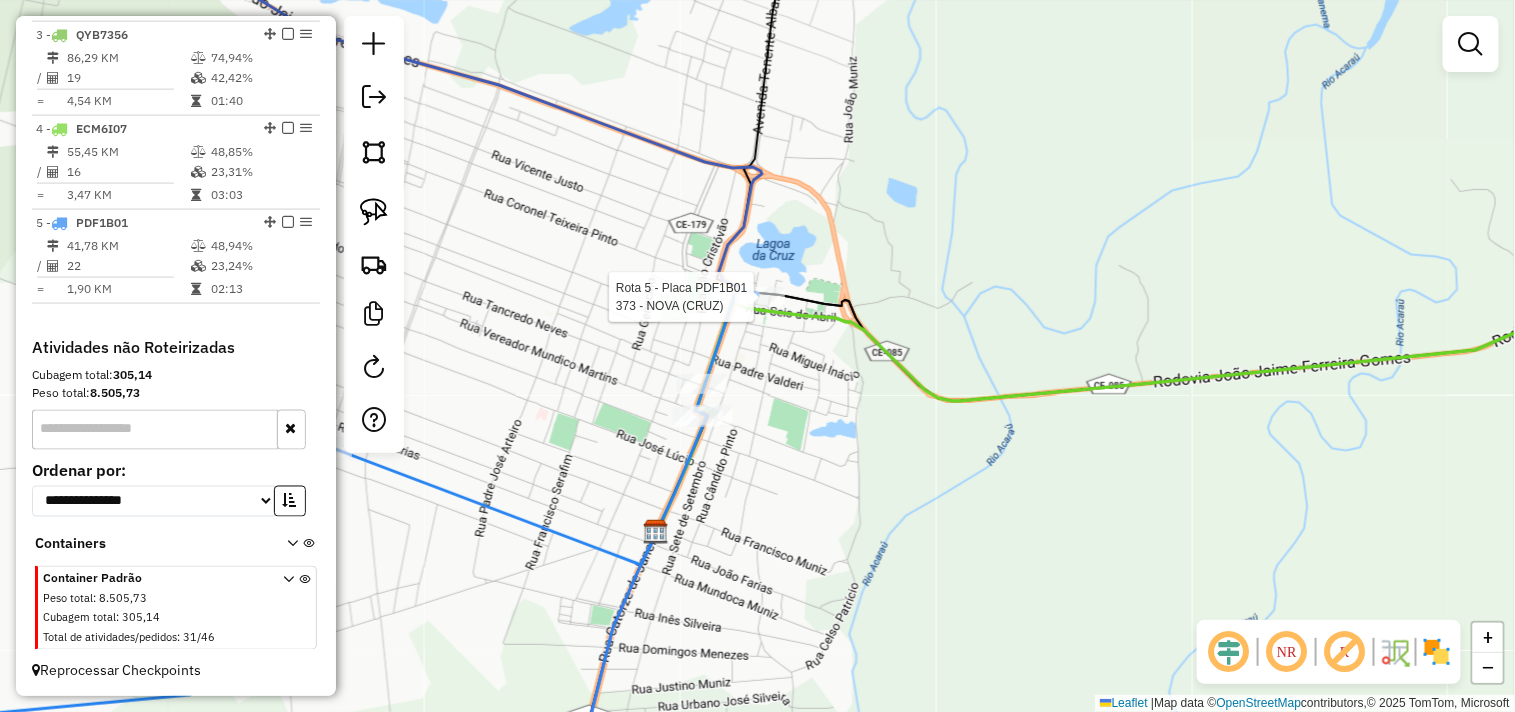 select on "**********" 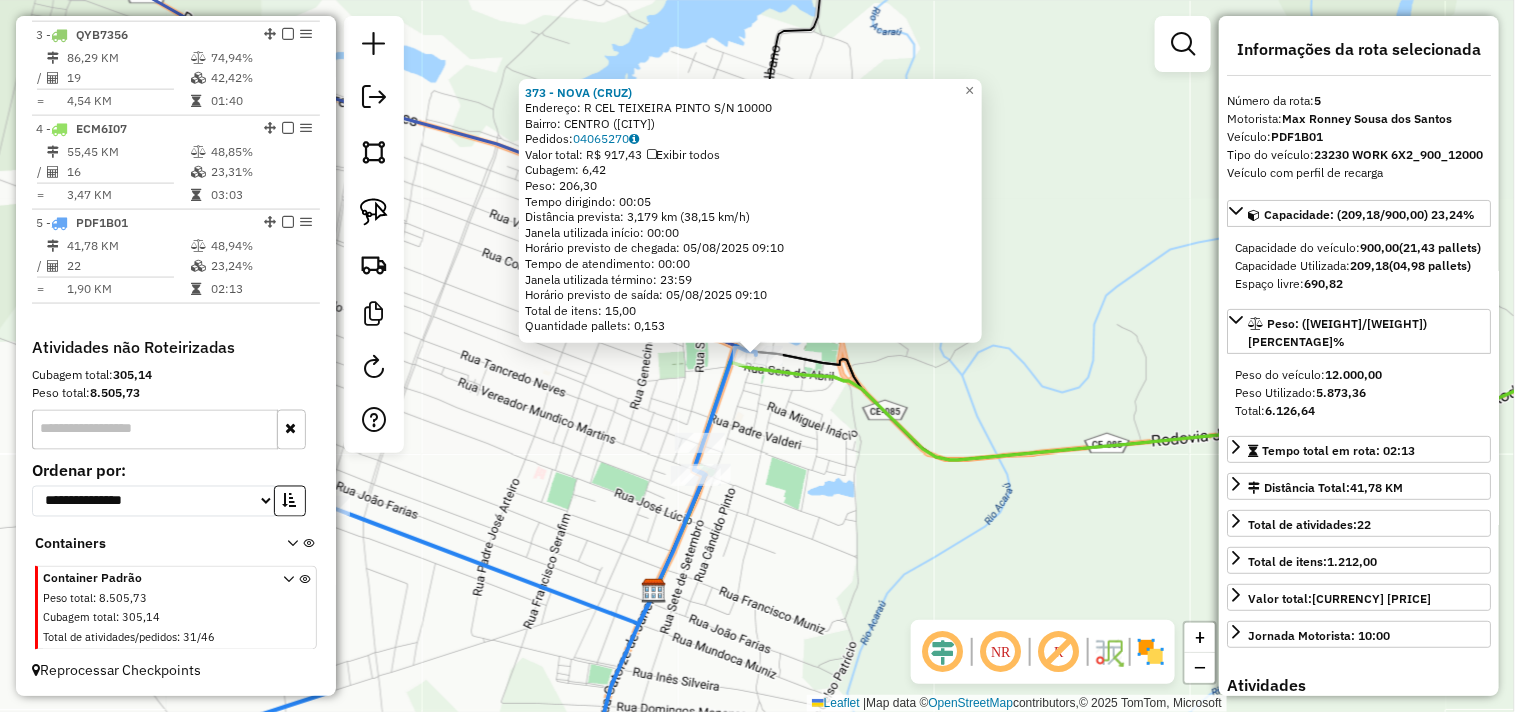 click on "373 - NOVA (CRUZ)  Endereço:  R CEL TEIXEIRA PINTO S/N [NUMBER]   Bairro: CENTRO ([CITY] / [STATE])   Pedidos:  04065270   Valor total: R$ 917,43   Exibir todos   Cubagem: 6,42  Peso: 206,30  Tempo dirigindo: 00:05   Distância prevista: 3,179 km (38,15 km/h)   Janela utilizada início: 00:00   Horário previsto de chegada: 05/08/2025 09:10   Tempo de atendimento: 00:00   Janela utilizada término: 23:59   Horário previsto de saída: 05/08/2025 09:10   Total de itens: 15,00   Quantidade pallets: 0,153  × Janela de atendimento Grade de atendimento Capacidade Transportadoras Veículos Cliente Pedidos  Rotas Selecione os dias de semana para filtrar as janelas de atendimento  Seg   Ter   Qua   Qui   Sex   Sáb   Dom  Informe o período da janela de atendimento: De: Até:  Filtrar exatamente a janela do cliente  Considerar janela de atendimento padrão  Selecione os dias de semana para filtrar as grades de atendimento  Seg   Ter   Qua   Qui   Sex   Sáb   Dom   Considerar clientes sem dia de atendimento cadastrado  De:" 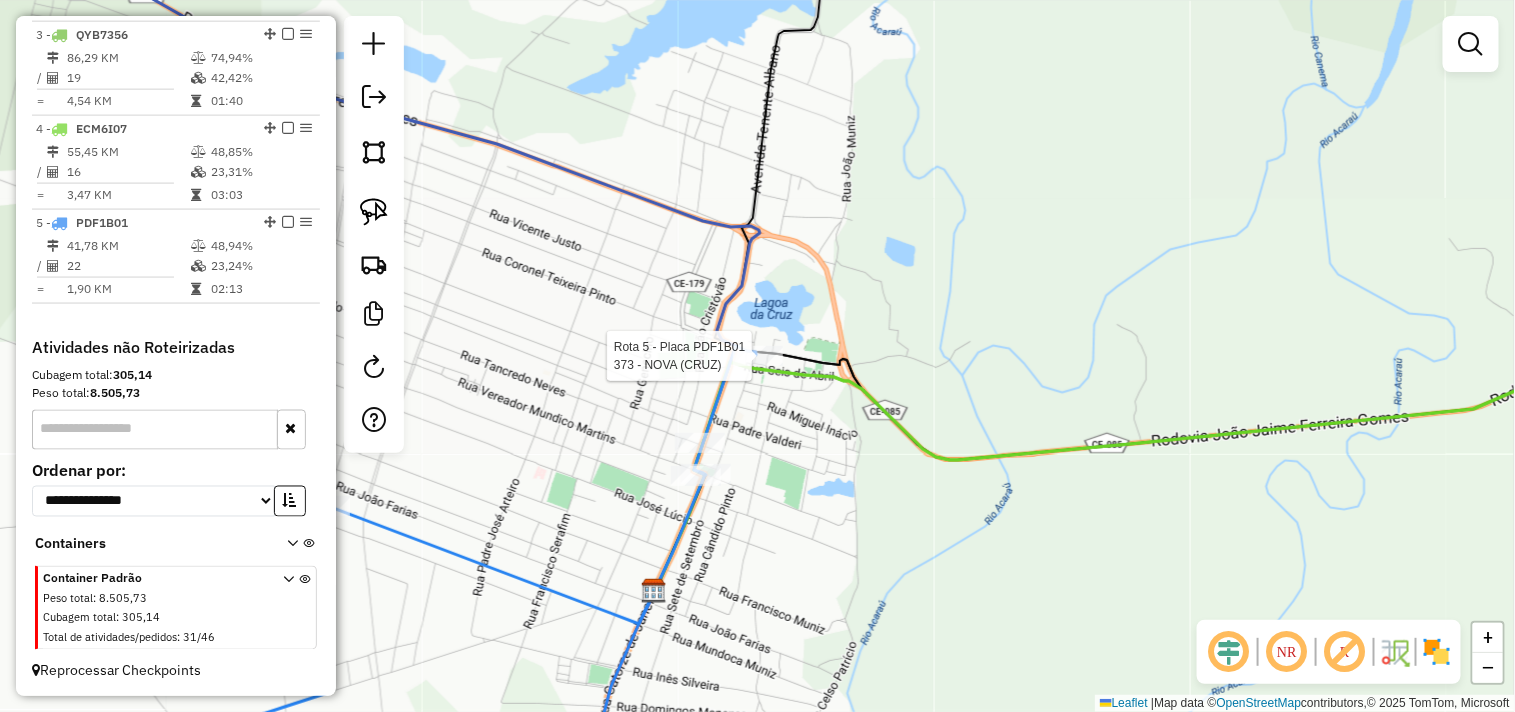 select on "**********" 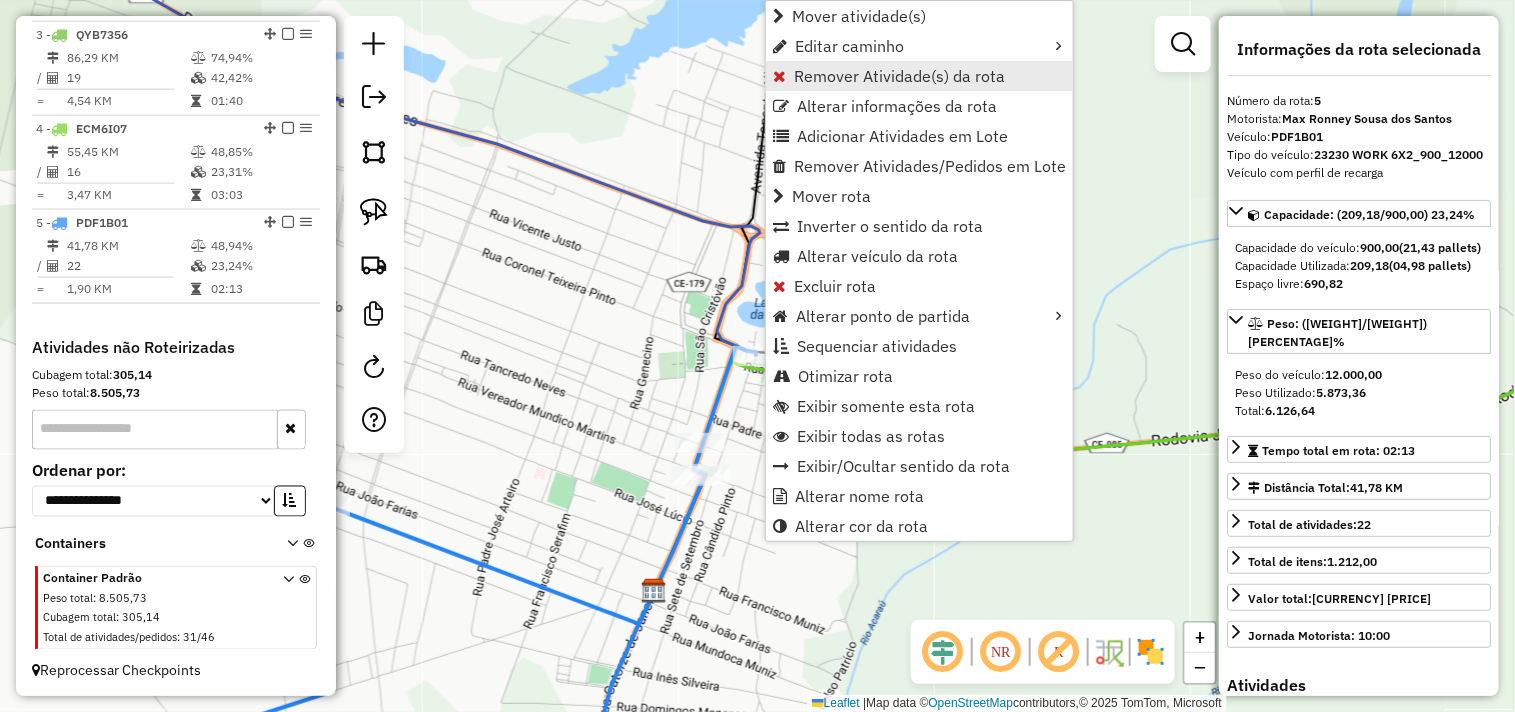 click on "Remover Atividade(s) da rota" at bounding box center (899, 76) 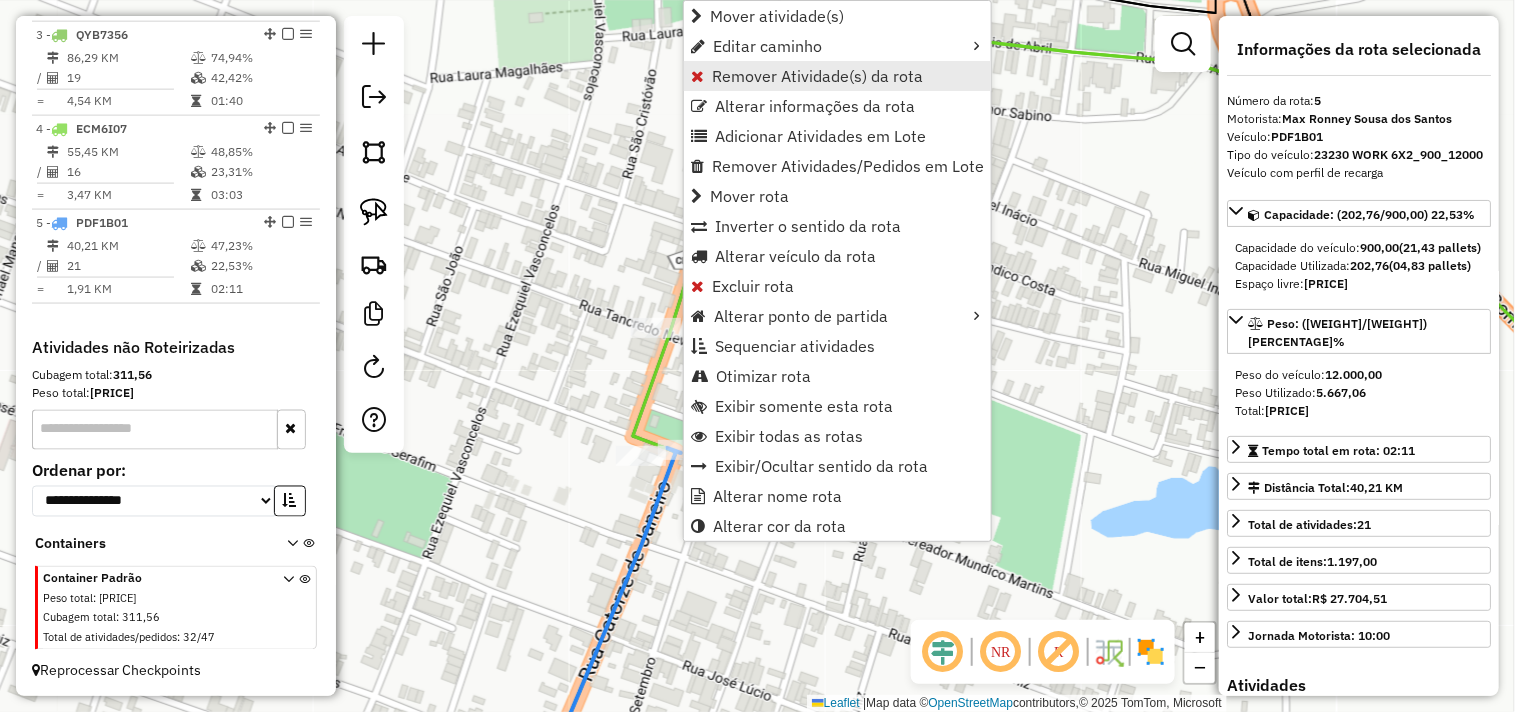 click on "Remover Atividade(s) da rota" at bounding box center (817, 76) 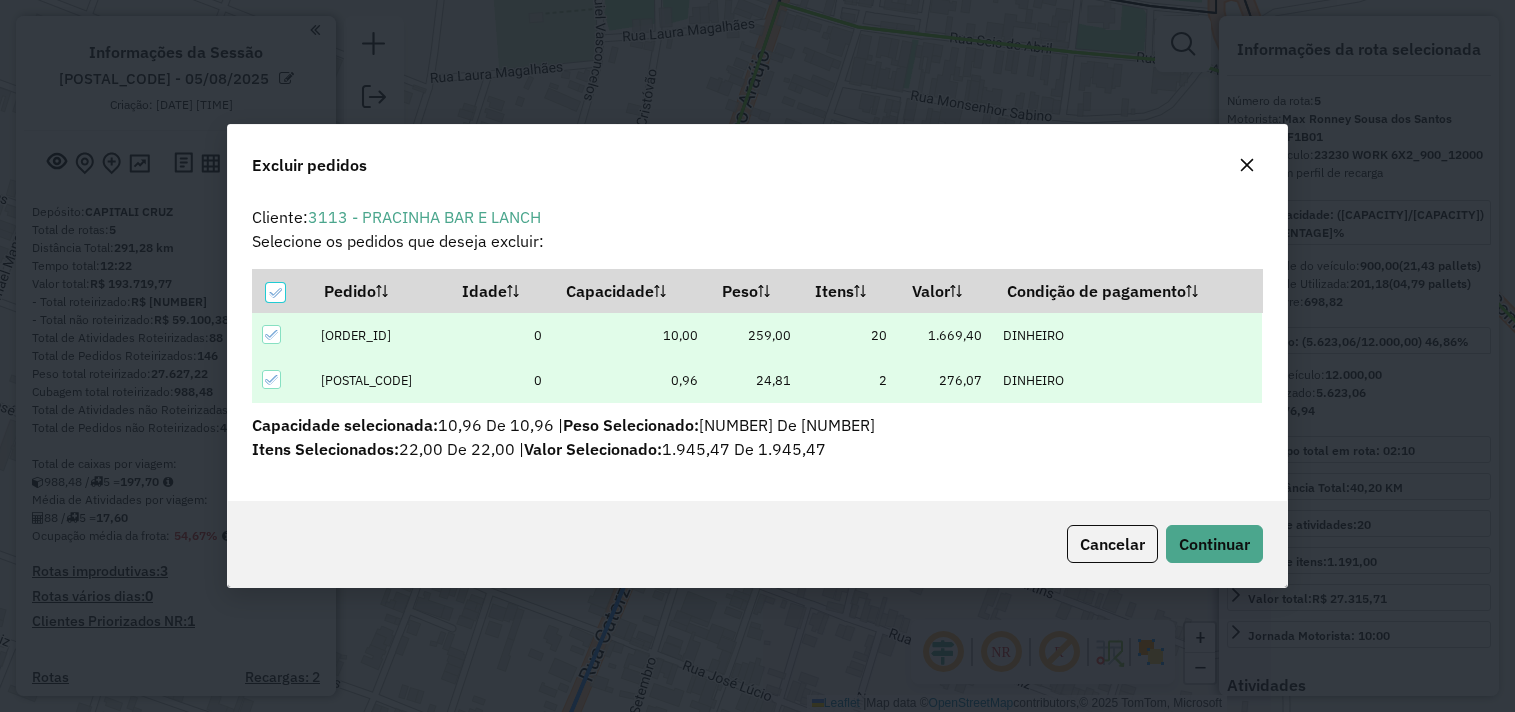 select on "**********" 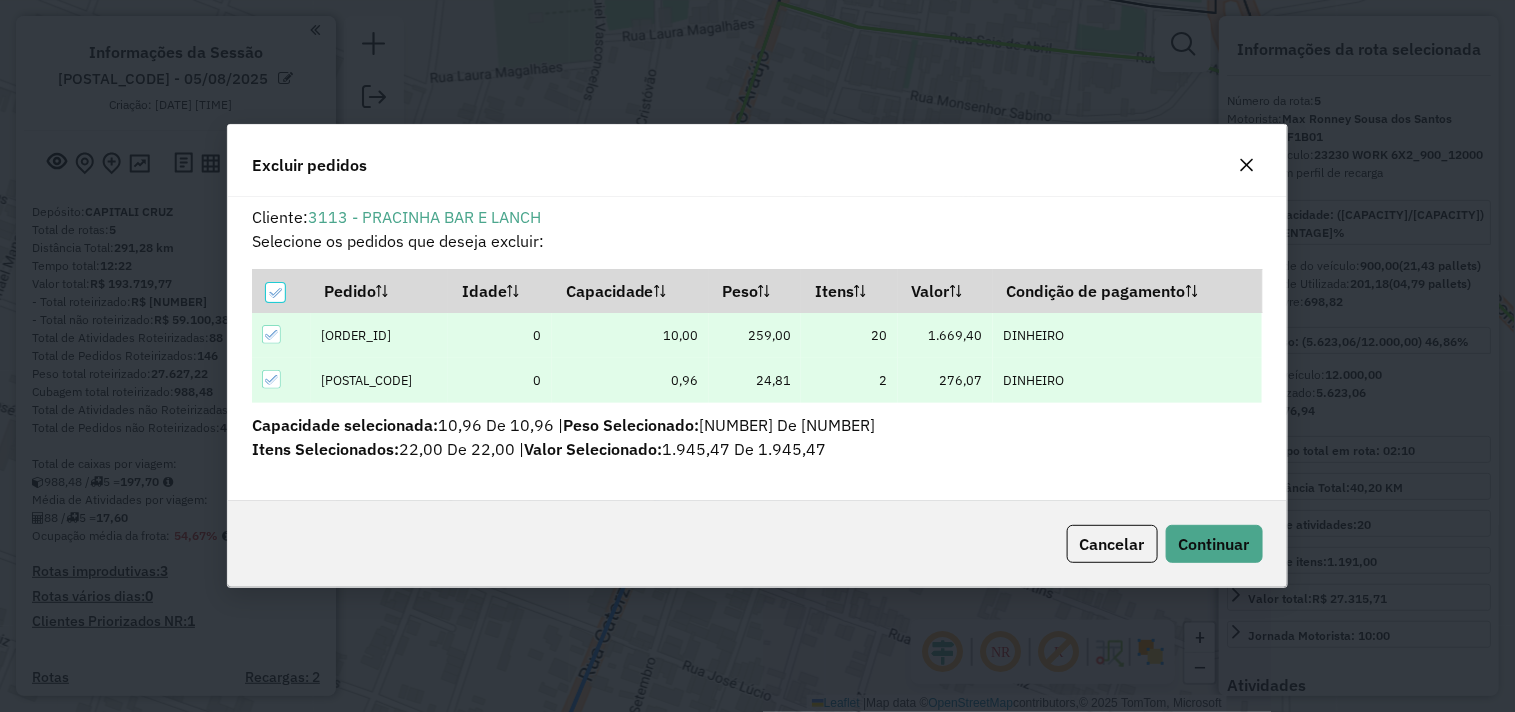 scroll, scrollTop: 956, scrollLeft: 0, axis: vertical 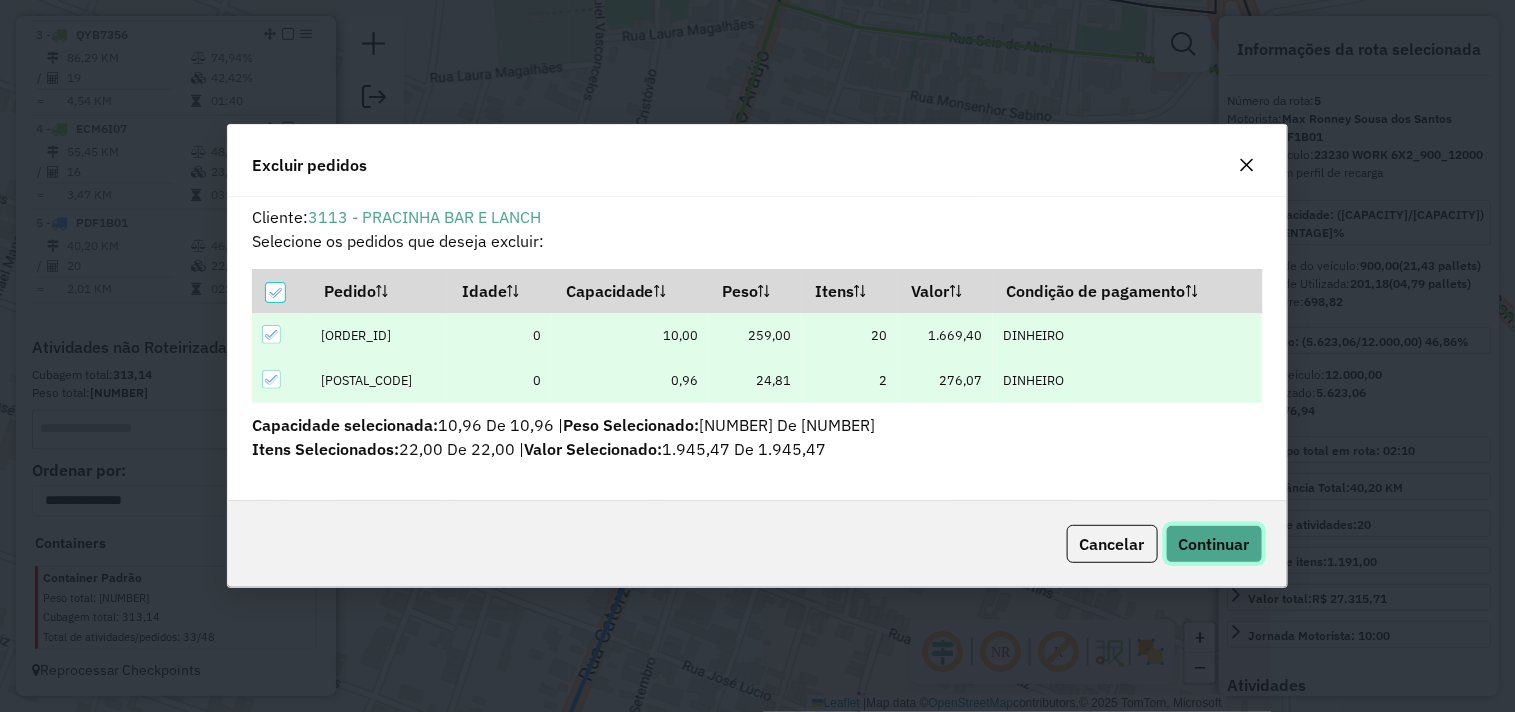 click on "Continuar" 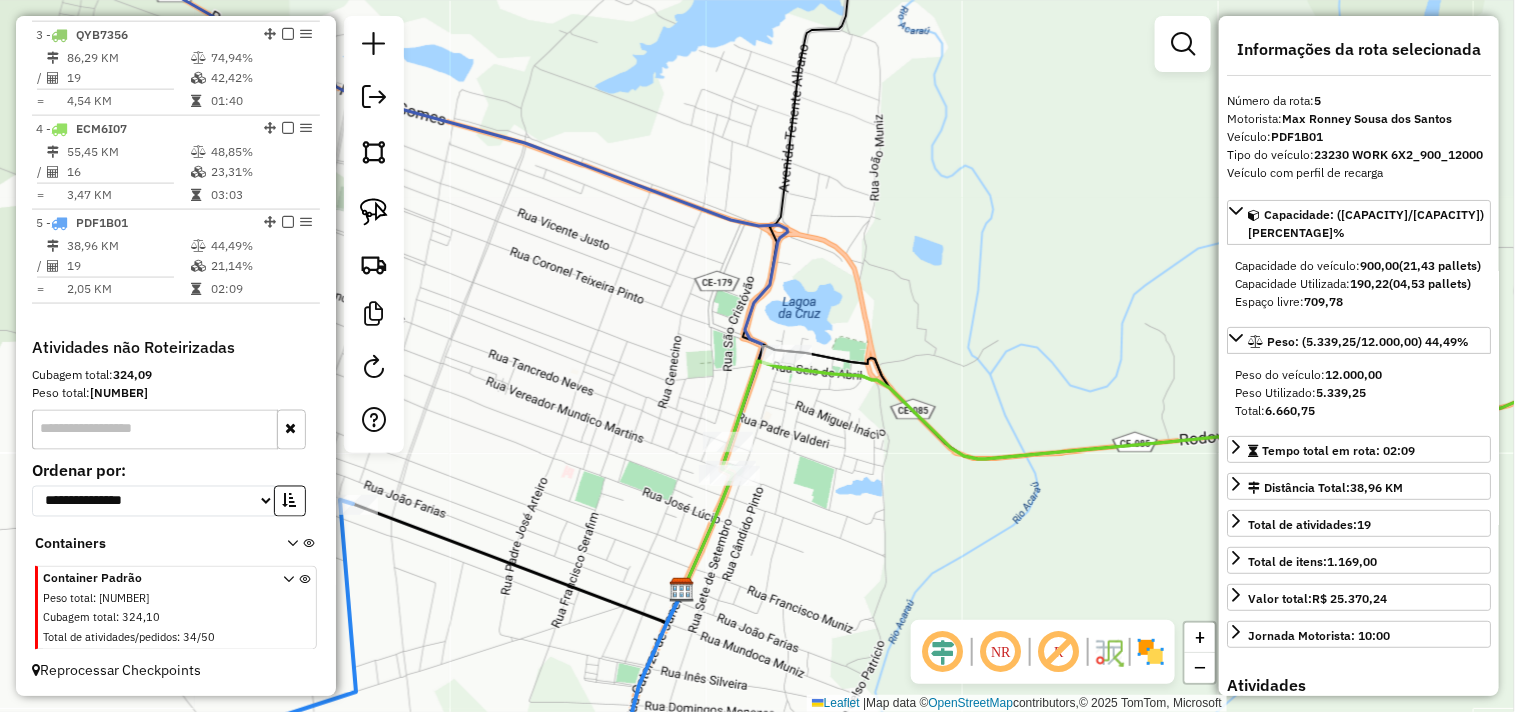 click 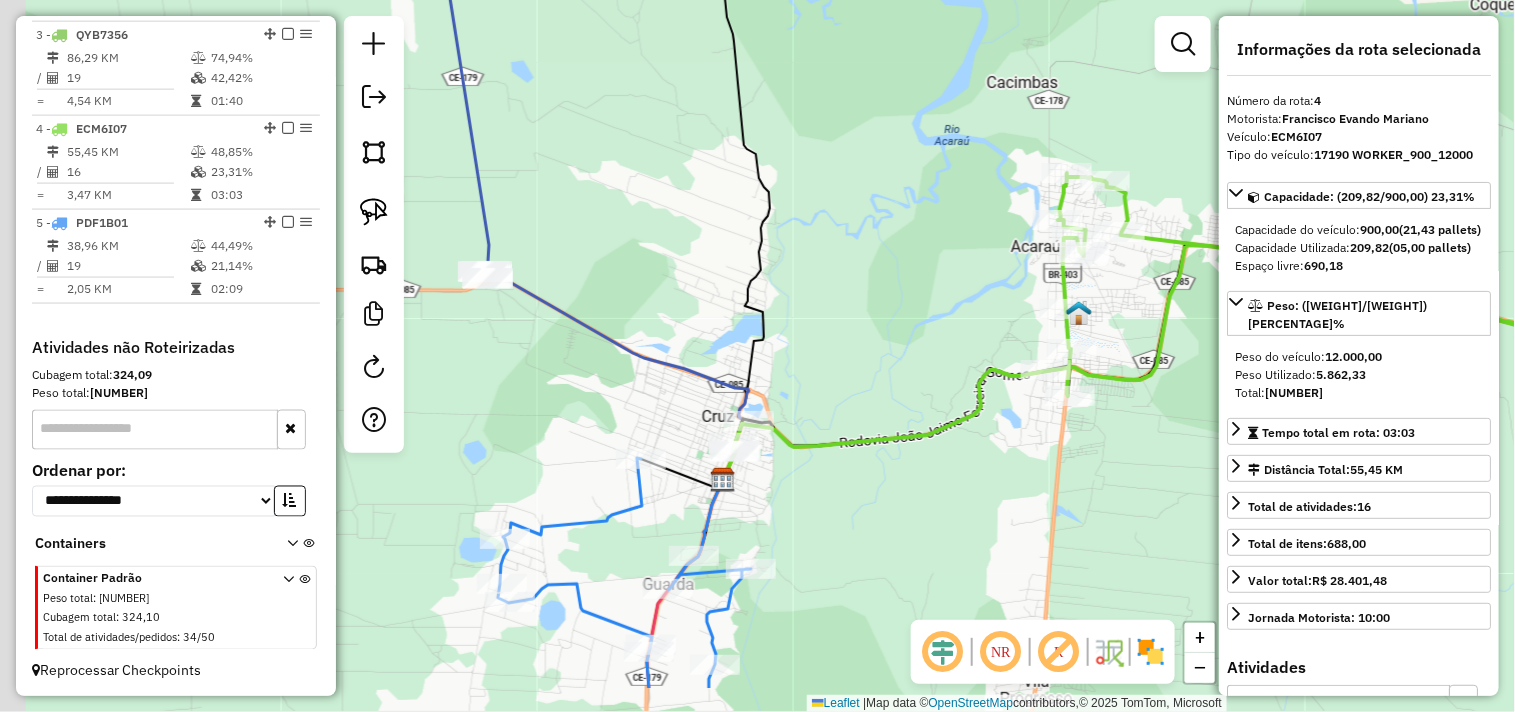 drag, startPoint x: 621, startPoint y: 620, endPoint x: 648, endPoint y: 525, distance: 98.762344 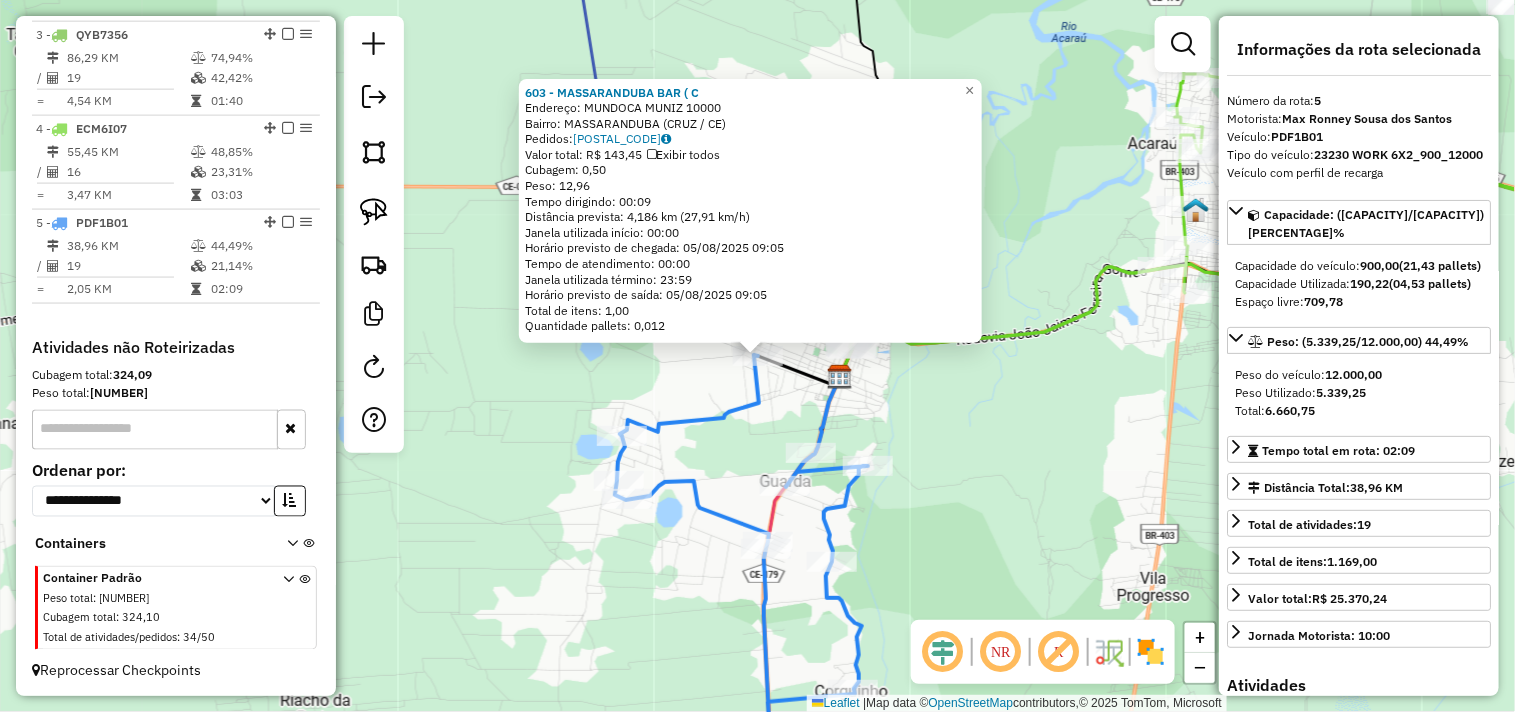 click on "603 - MASSARANDUBA BAR ( C  Endereço:  MUNDOCA MUNIZ 10000   Bairro: MASSARANDUBA (CRUZ / CE)   Pedidos:  04065275   Valor total: R$ 143,45   Exibir todos   Cubagem: 0,50  Peso: 12,96  Tempo dirigindo: 00:09   Distância prevista: 4,186 km (27,91 km/h)   Janela utilizada início: 00:00   Horário previsto de chegada: 05/08/2025 09:05   Tempo de atendimento: 00:00   Janela utilizada término: 23:59   Horário previsto de saída: 05/08/2025 09:05   Total de itens: 1,00   Quantidade pallets: 0,012  × Janela de atendimento Grade de atendimento Capacidade Transportadoras Veículos Cliente Pedidos  Rotas Selecione os dias de semana para filtrar as janelas de atendimento  Seg   Ter   Qua   Qui   Sex   Sáb   Dom  Informe o período da janela de atendimento: De: Até:  Filtrar exatamente a janela do cliente  Considerar janela de atendimento padrão  Selecione os dias de semana para filtrar as grades de atendimento  Seg   Ter   Qua   Qui   Sex   Sáb   Dom   Considerar clientes sem dia de atendimento cadastrado De:" 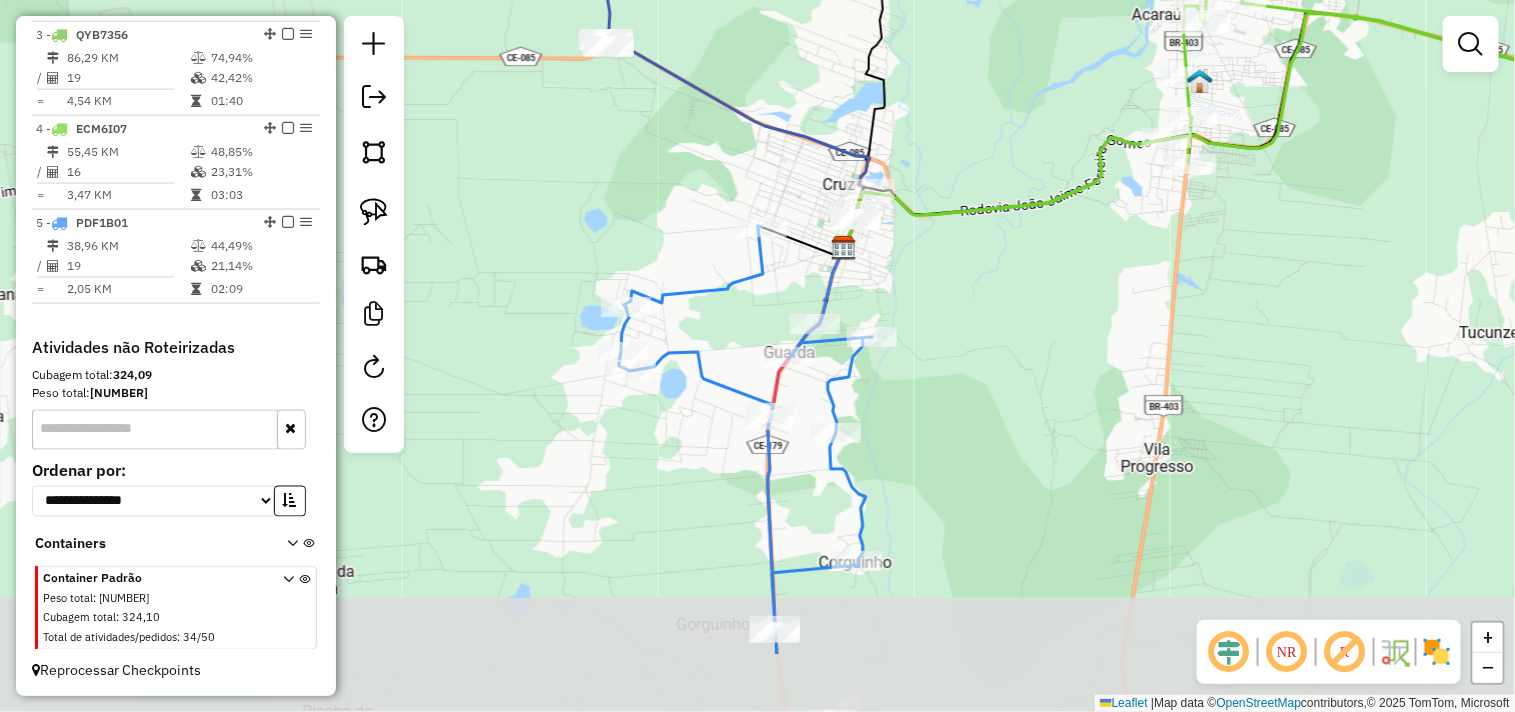 drag, startPoint x: 963, startPoint y: 495, endPoint x: 968, endPoint y: 354, distance: 141.08862 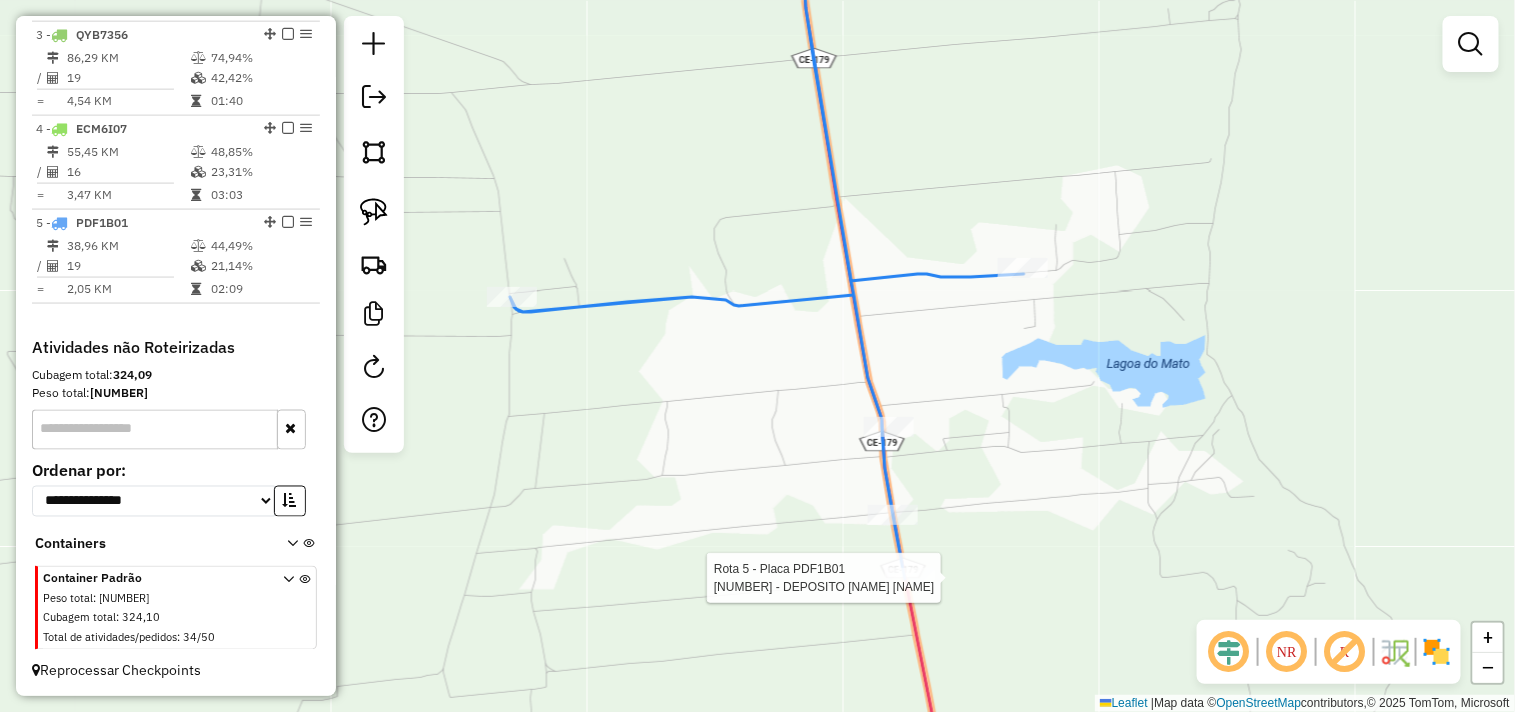 select on "**********" 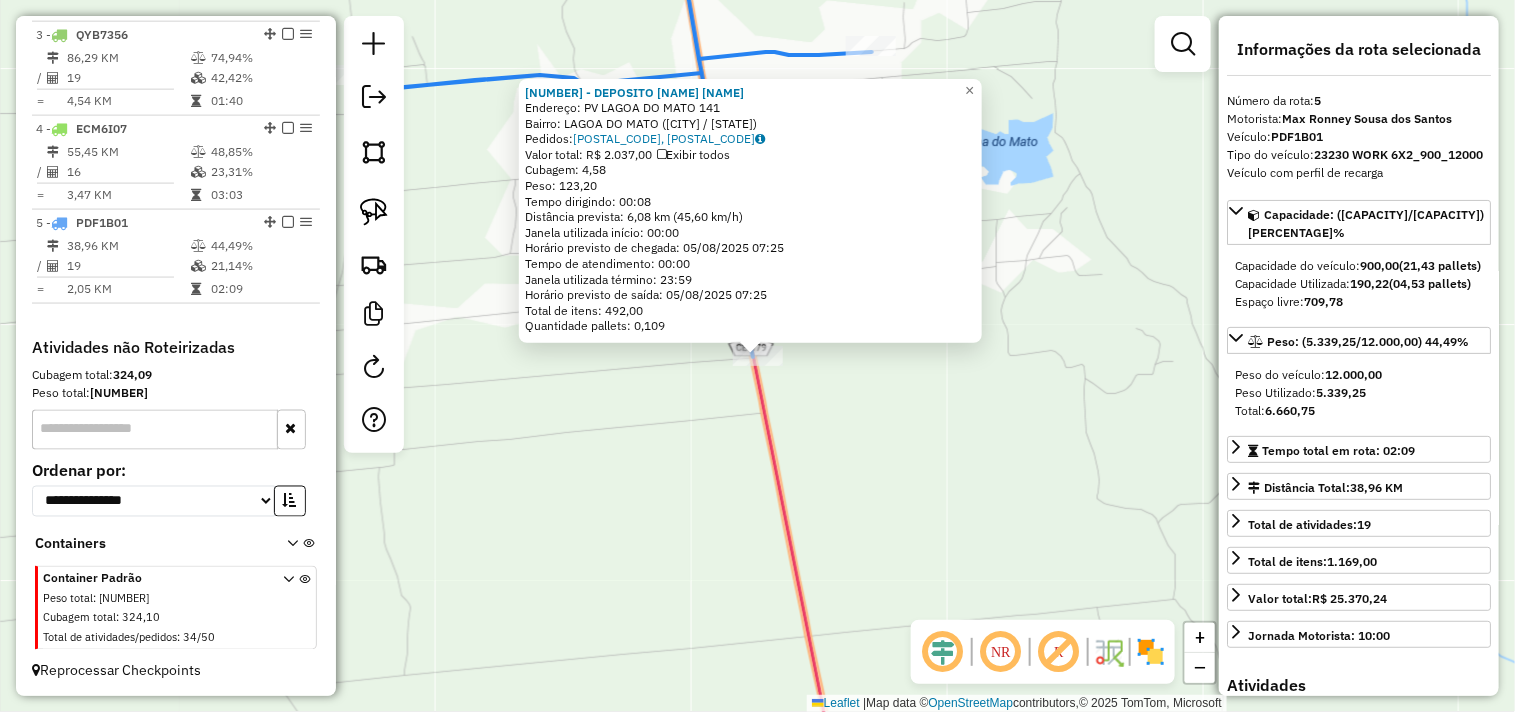 click on "3613 - DEPOSITO ELINARDO BE  Endereço:  PV LAGOA DO MATO 141   Bairro: LAGOA DO MATO (BELA CRUZ / CE)   Pedidos:  04065280, 04065412   Valor total: R$ 2.037,00   Exibir todos   Cubagem: 4,58  Peso: 123,20  Tempo dirigindo: 00:08   Distância prevista: 6,08 km (45,60 km/h)   Janela utilizada início: 00:00   Horário previsto de chegada: 05/08/2025 07:25   Tempo de atendimento: 00:00   Janela utilizada término: 23:59   Horário previsto de saída: 05/08/2025 07:25   Total de itens: 492,00   Quantidade pallets: 0,109  × Janela de atendimento Grade de atendimento Capacidade Transportadoras Veículos Cliente Pedidos  Rotas Selecione os dias de semana para filtrar as janelas de atendimento  Seg   Ter   Qua   Qui   Sex   Sáb   Dom  Informe o período da janela de atendimento: De: Até:  Filtrar exatamente a janela do cliente  Considerar janela de atendimento padrão  Selecione os dias de semana para filtrar as grades de atendimento  Seg   Ter   Qua   Qui   Sex   Sáb   Dom   Peso mínimo:   Peso máximo:   De:" 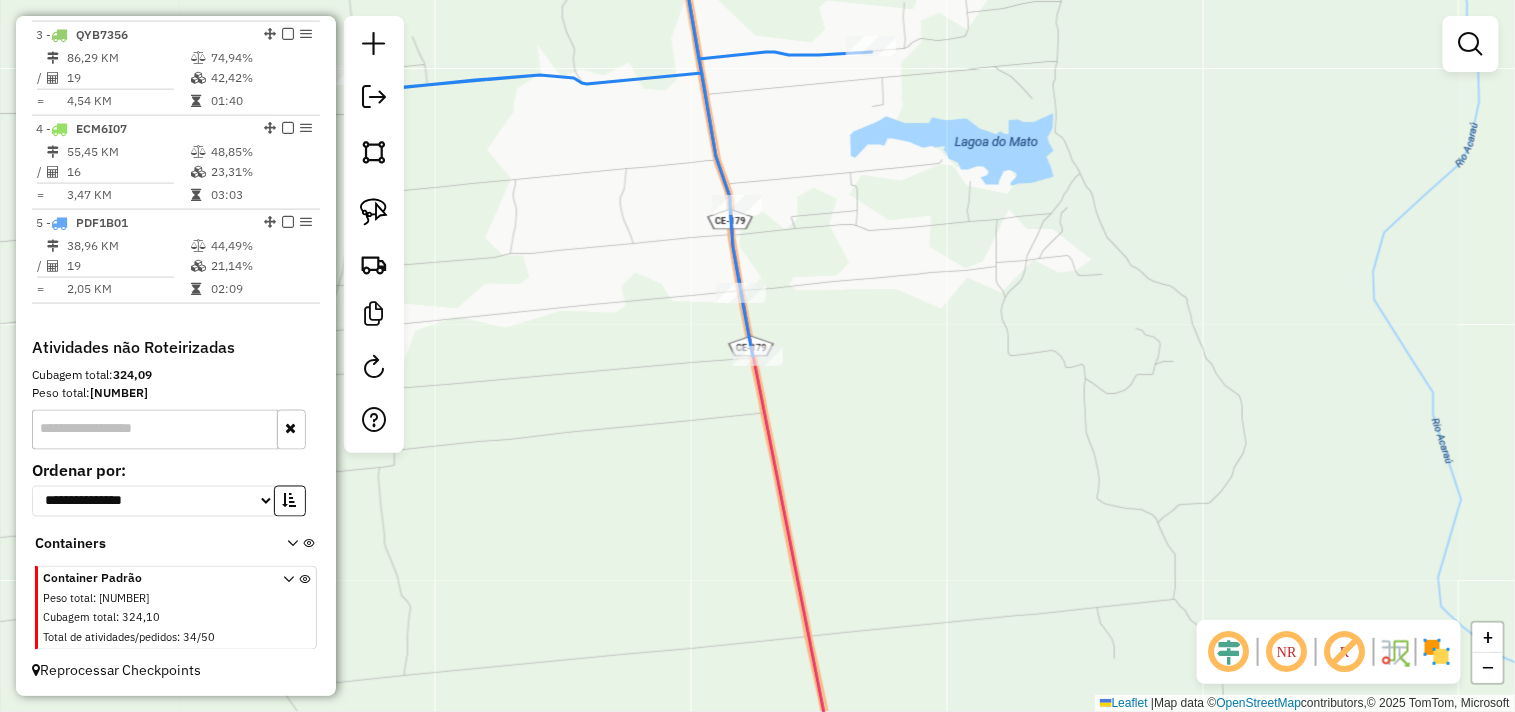 click 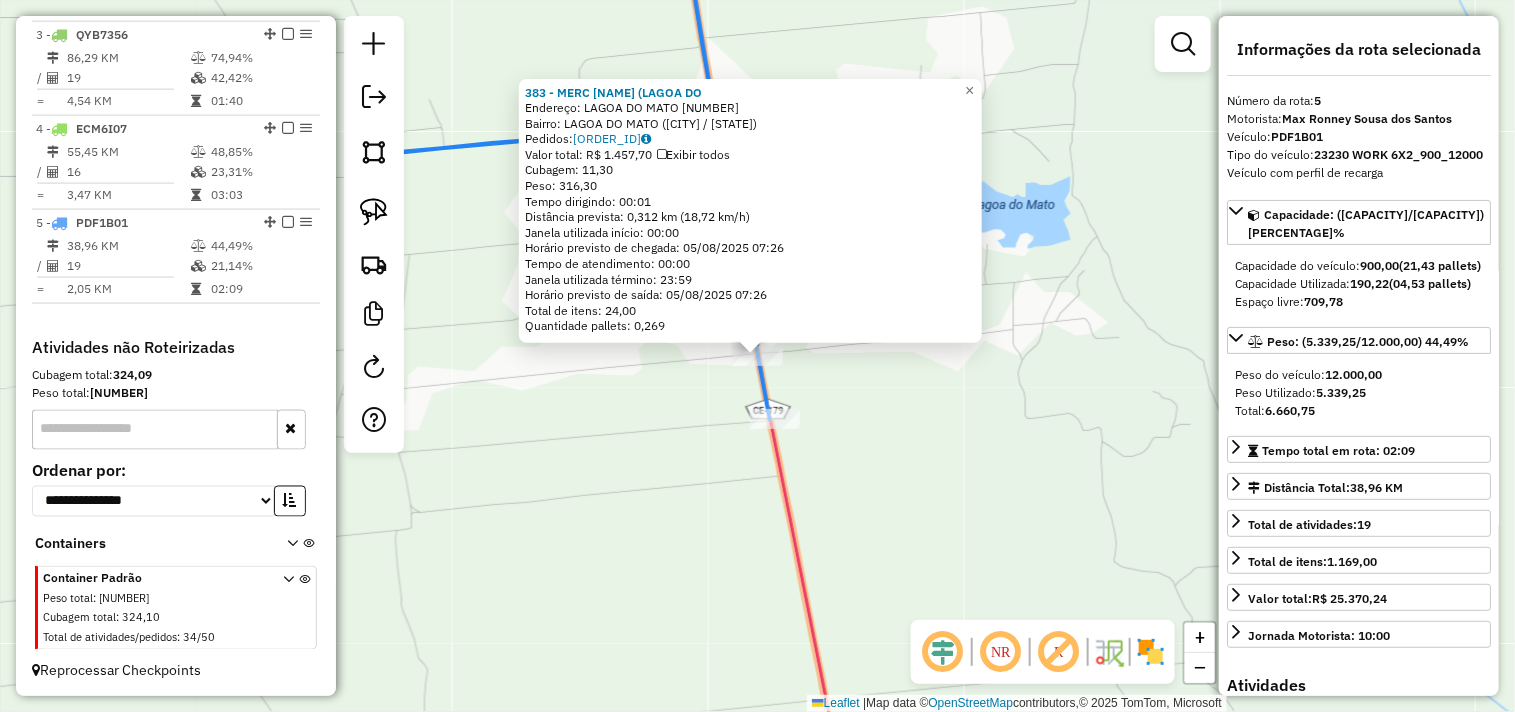 click on "383 - MERC TETE (LAGOA DO  Endereço:  LAGOA DO MATO 11   Bairro: LAGOA DO MATO (BELA CRUZ / CE)   Pedidos:  04065384   Valor total: R$ 1.457,70   Exibir todos   Cubagem: 11,30  Peso: 316,30  Tempo dirigindo: 00:01   Distância prevista: 0,312 km (18,72 km/h)   Janela utilizada início: 00:00   Horário previsto de chegada: 05/08/2025 07:26   Tempo de atendimento: 00:00   Janela utilizada término: 23:59   Horário previsto de saída: 05/08/2025 07:26   Total de itens: 24,00   Quantidade pallets: 0,269  × Janela de atendimento Grade de atendimento Capacidade Transportadoras Veículos Cliente Pedidos  Rotas Selecione os dias de semana para filtrar as janelas de atendimento  Seg   Ter   Qua   Qui   Sex   Sáb   Dom  Informe o período da janela de atendimento: De: Até:  Filtrar exatamente a janela do cliente  Considerar janela de atendimento padrão  Selecione os dias de semana para filtrar as grades de atendimento  Seg   Ter   Qua   Qui   Sex   Sáb   Dom   Clientes fora do dia de atendimento selecionado De:" 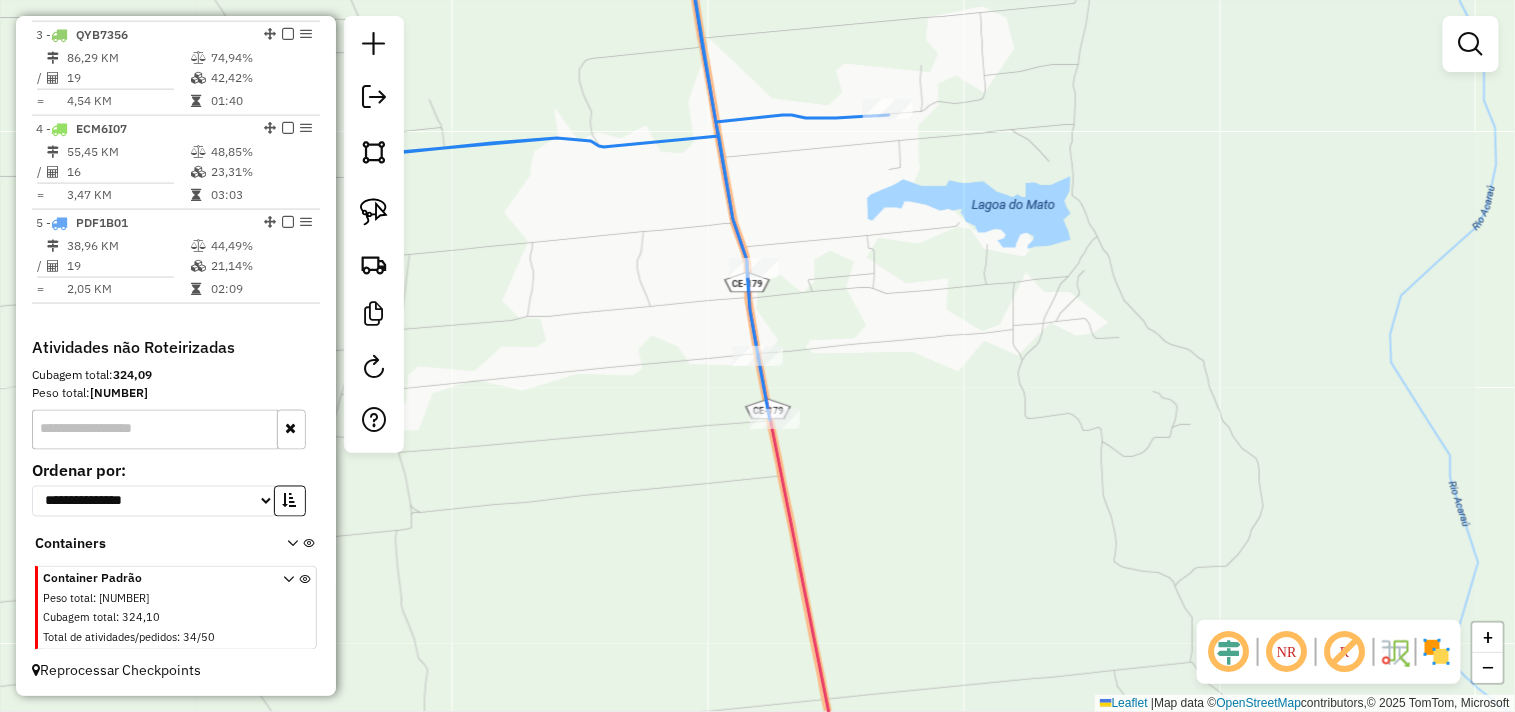 select on "**********" 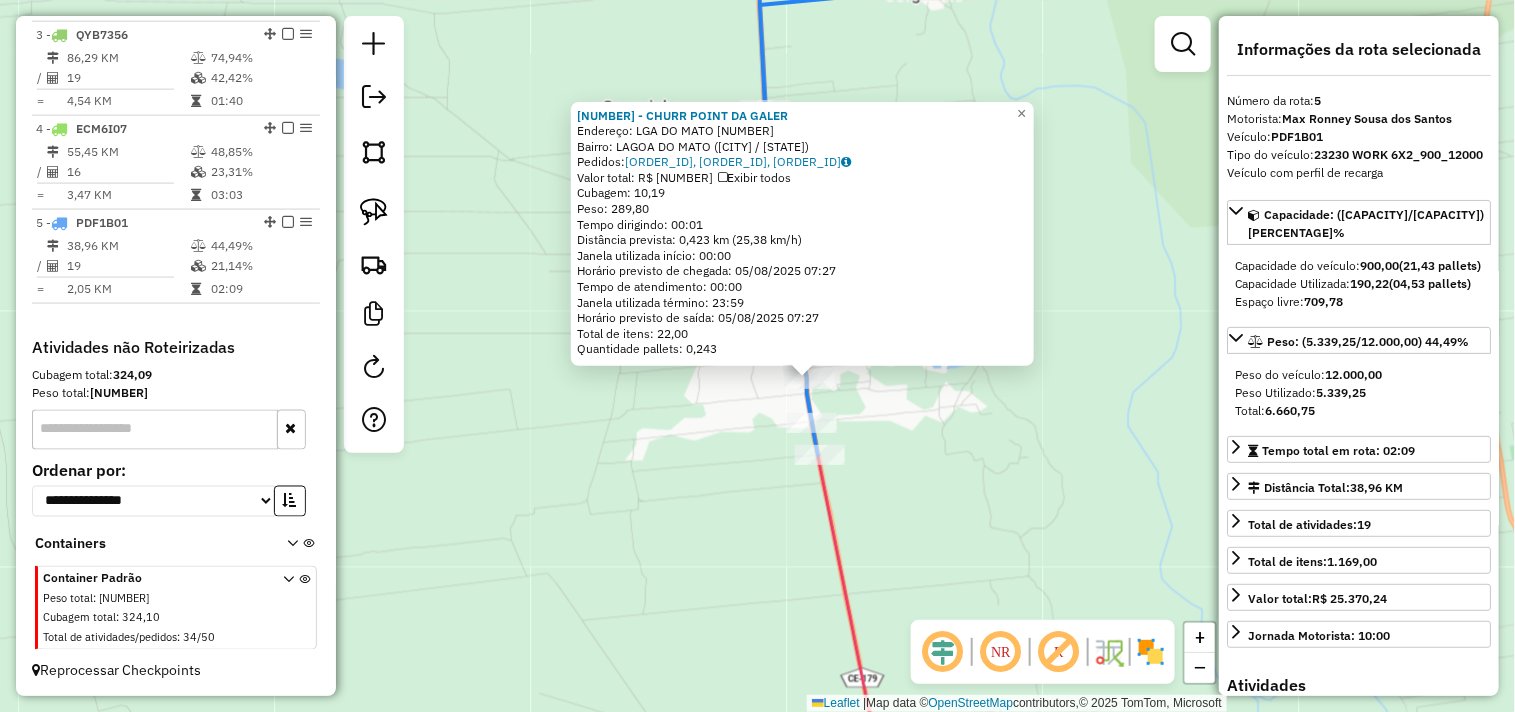 click on "342 - CHURR POINT DA GALER  Endereço:  LGA DO MATO 10000   Bairro: LAGOA DO MATO (BELA CRUZ / CE)   Pedidos:  04065267, 04065268, 04065269   Valor total: R$ 1.181,61   Exibir todos   Cubagem: 10,19  Peso: 289,80  Tempo dirigindo: 00:01   Distância prevista: 0,423 km (25,38 km/h)   Janela utilizada início: 00:00   Horário previsto de chegada: 05/08/2025 07:27   Tempo de atendimento: 00:00   Janela utilizada término: 23:59   Horário previsto de saída: 05/08/2025 07:27   Total de itens: 22,00   Quantidade pallets: 0,243  × Janela de atendimento Grade de atendimento Capacidade Transportadoras Veículos Cliente Pedidos  Rotas Selecione os dias de semana para filtrar as janelas de atendimento  Seg   Ter   Qua   Qui   Sex   Sáb   Dom  Informe o período da janela de atendimento: De: Até:  Filtrar exatamente a janela do cliente  Considerar janela de atendimento padrão  Selecione os dias de semana para filtrar as grades de atendimento  Seg   Ter   Qua   Qui   Sex   Sáb   Dom   Peso mínimo:   De:   Até:" 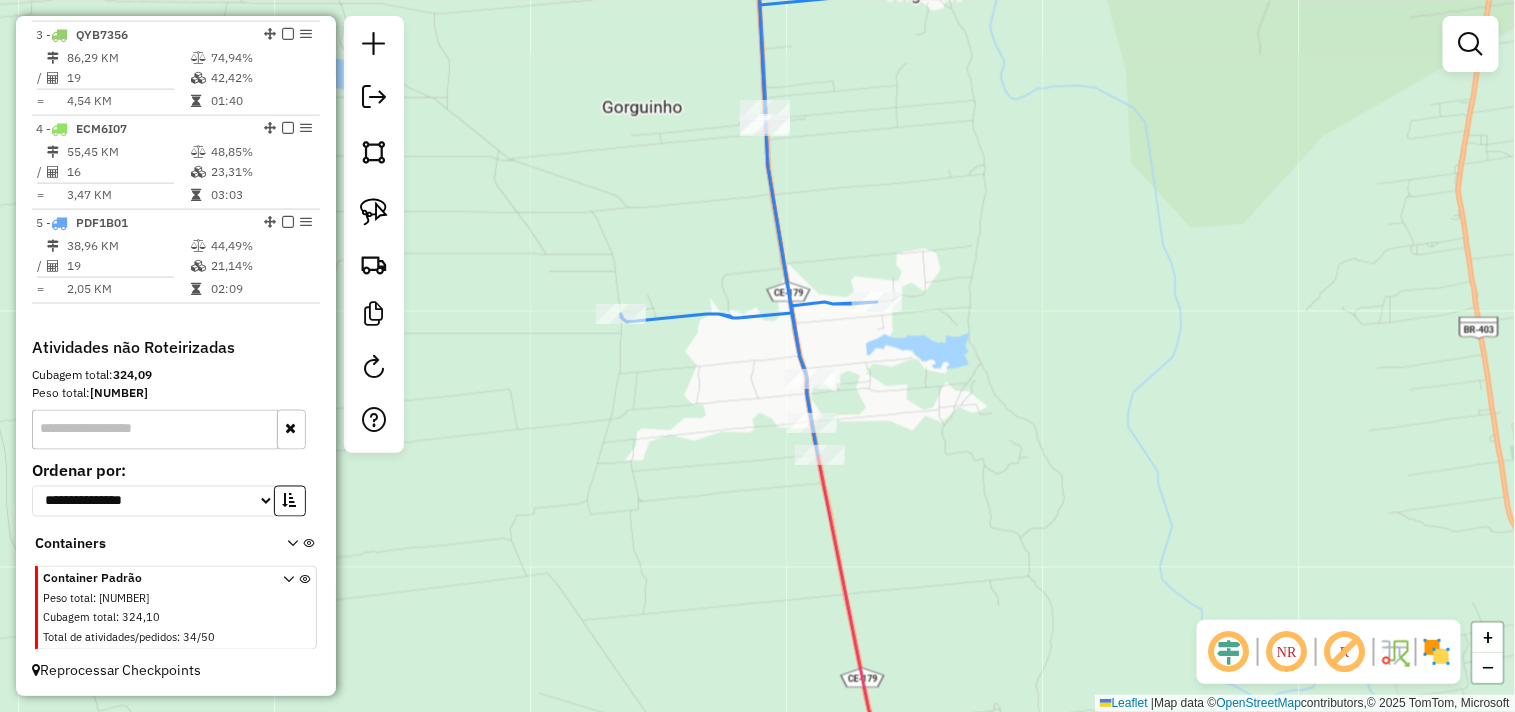 click on "Janela de atendimento Grade de atendimento Capacidade Transportadoras Veículos Cliente Pedidos  Rotas Selecione os dias de semana para filtrar as janelas de atendimento  Seg   Ter   Qua   Qui   Sex   Sáb   Dom  Informe o período da janela de atendimento: De: Até:  Filtrar exatamente a janela do cliente  Considerar janela de atendimento padrão  Selecione os dias de semana para filtrar as grades de atendimento  Seg   Ter   Qua   Qui   Sex   Sáb   Dom   Considerar clientes sem dia de atendimento cadastrado  Clientes fora do dia de atendimento selecionado Filtrar as atividades entre os valores definidos abaixo:  Peso mínimo:   Peso máximo:   Cubagem mínima:   Cubagem máxima:   De:   Até:  Filtrar as atividades entre o tempo de atendimento definido abaixo:  De:   Até:   Considerar capacidade total dos clientes não roteirizados Transportadora: Selecione um ou mais itens Tipo de veículo: Selecione um ou mais itens Veículo: Selecione um ou mais itens Motorista: Selecione um ou mais itens Nome: Rótulo:" 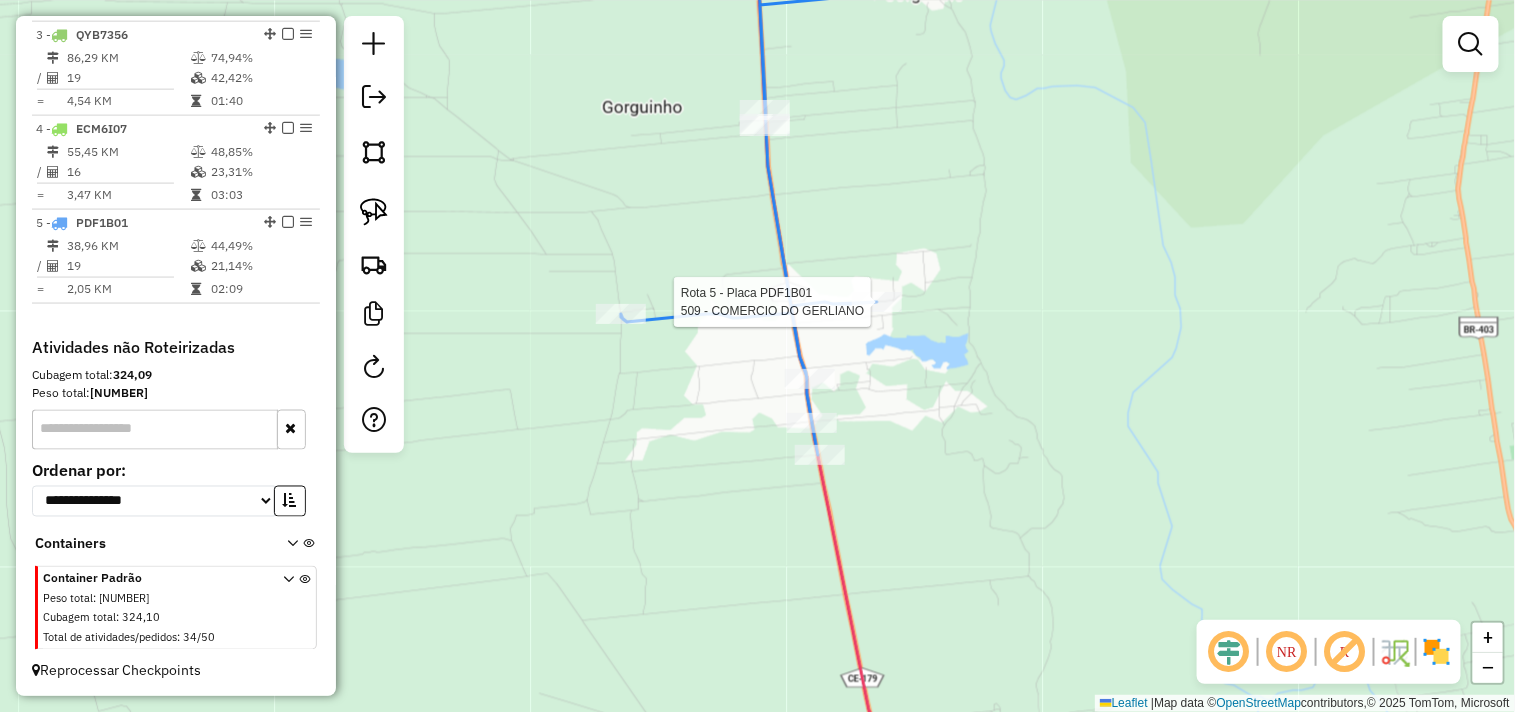 select on "**********" 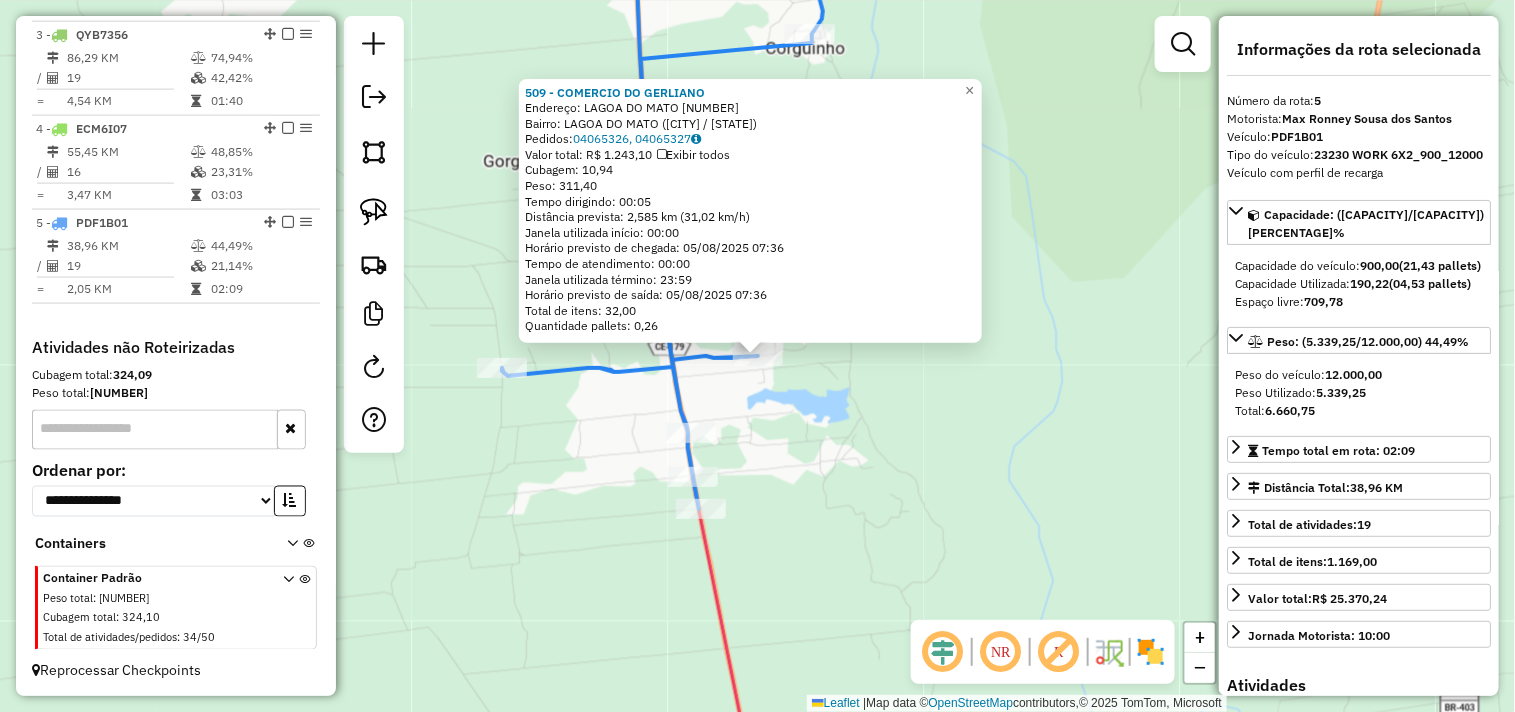 click on "509 - COMERCIO DO GERLIANO  Endereço:  LAGOA DO MATO 10000   Bairro: LAGOA DO MATO (BELA CRUZ / CE)   Pedidos:  04065326, 04065327   Valor total: R$ 1.243,10   Exibir todos   Cubagem: 10,94  Peso: 311,40  Tempo dirigindo: 00:05   Distância prevista: 2,585 km (31,02 km/h)   Janela utilizada início: 00:00   Horário previsto de chegada: 05/08/2025 07:36   Tempo de atendimento: 00:00   Janela utilizada término: 23:59   Horário previsto de saída: 05/08/2025 07:36   Total de itens: 32,00   Quantidade pallets: 0,26  × Janela de atendimento Grade de atendimento Capacidade Transportadoras Veículos Cliente Pedidos  Rotas Selecione os dias de semana para filtrar as janelas de atendimento  Seg   Ter   Qua   Qui   Sex   Sáb   Dom  Informe o período da janela de atendimento: De: Até:  Filtrar exatamente a janela do cliente  Considerar janela de atendimento padrão  Selecione os dias de semana para filtrar as grades de atendimento  Seg   Ter   Qua   Qui   Sex   Sáb   Dom   Peso mínimo:   Peso máximo:   De:  +" 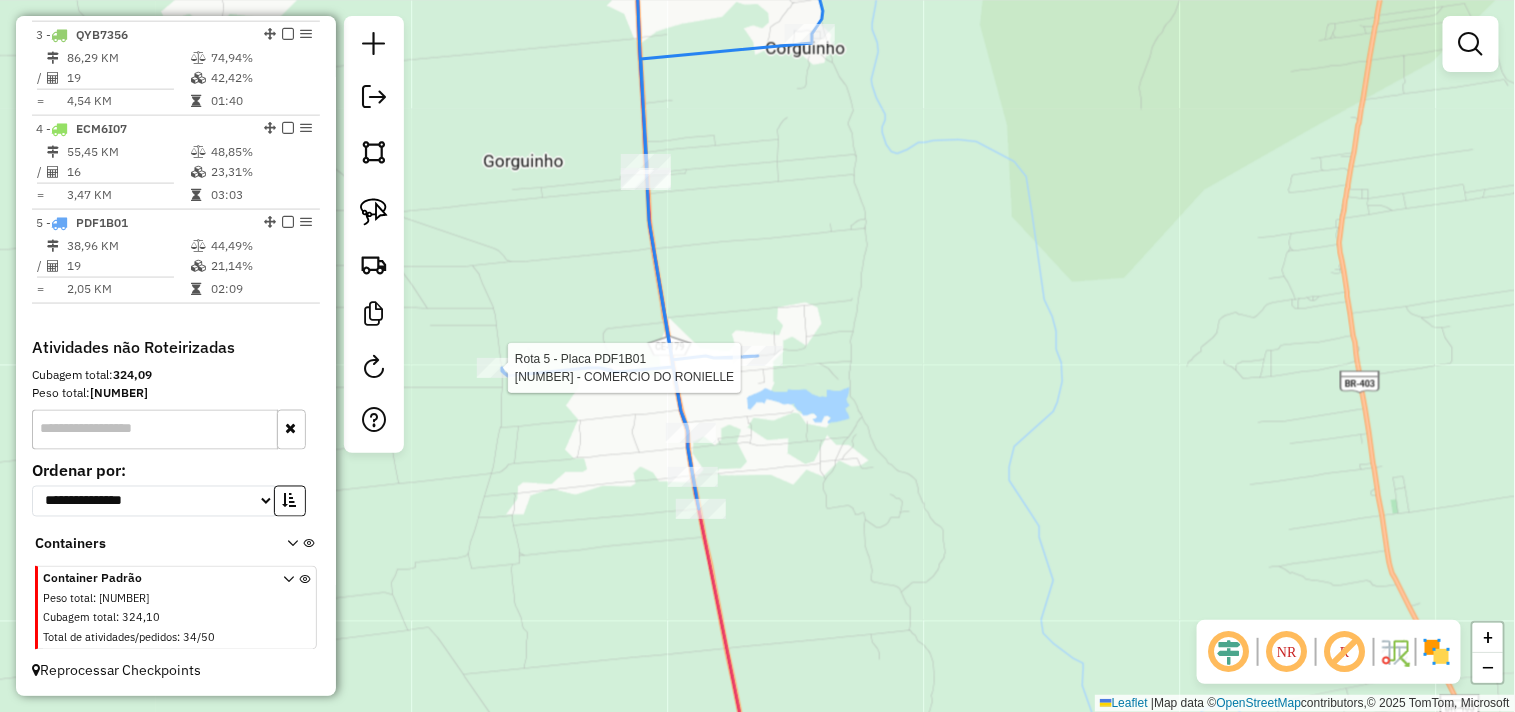 select on "**********" 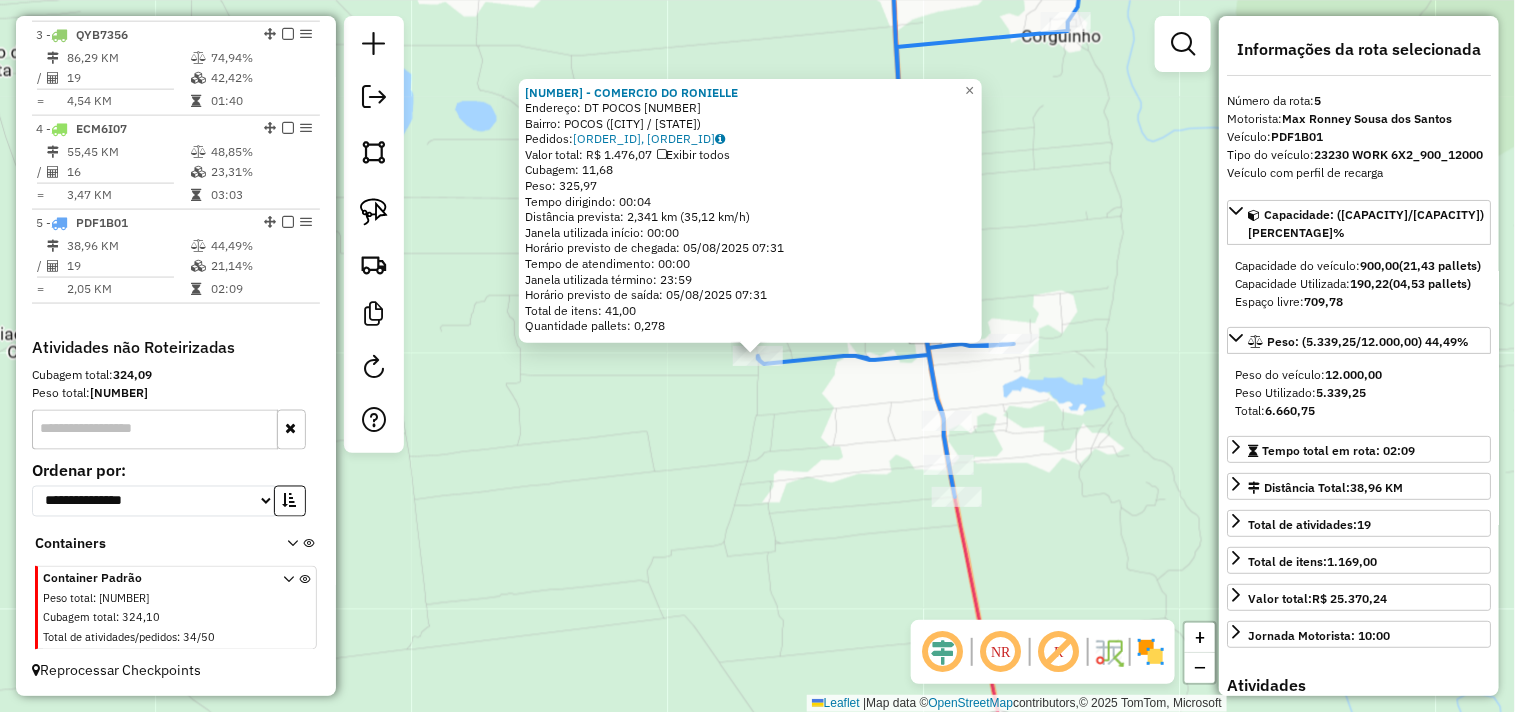click on "289 - COMERCIO DO RONIELLE  Endereço:  DT POCOS 10000   Bairro: POCOS (BELA CRUZ / CE)   Pedidos:  04065316, 04065317   Valor total: R$ 1.476,07   Exibir todos   Cubagem: 11,68  Peso: 325,97  Tempo dirigindo: 00:04   Distância prevista: 2,341 km (35,12 km/h)   Janela utilizada início: 00:00   Horário previsto de chegada: 05/08/2025 07:31   Tempo de atendimento: 00:00   Janela utilizada término: 23:59   Horário previsto de saída: 05/08/2025 07:31   Total de itens: 41,00   Quantidade pallets: 0,278  × Janela de atendimento Grade de atendimento Capacidade Transportadoras Veículos Cliente Pedidos  Rotas Selecione os dias de semana para filtrar as janelas de atendimento  Seg   Ter   Qua   Qui   Sex   Sáb   Dom  Informe o período da janela de atendimento: De: Até:  Filtrar exatamente a janela do cliente  Considerar janela de atendimento padrão  Selecione os dias de semana para filtrar as grades de atendimento  Seg   Ter   Qua   Qui   Sex   Sáb   Dom   Clientes fora do dia de atendimento selecionado +" 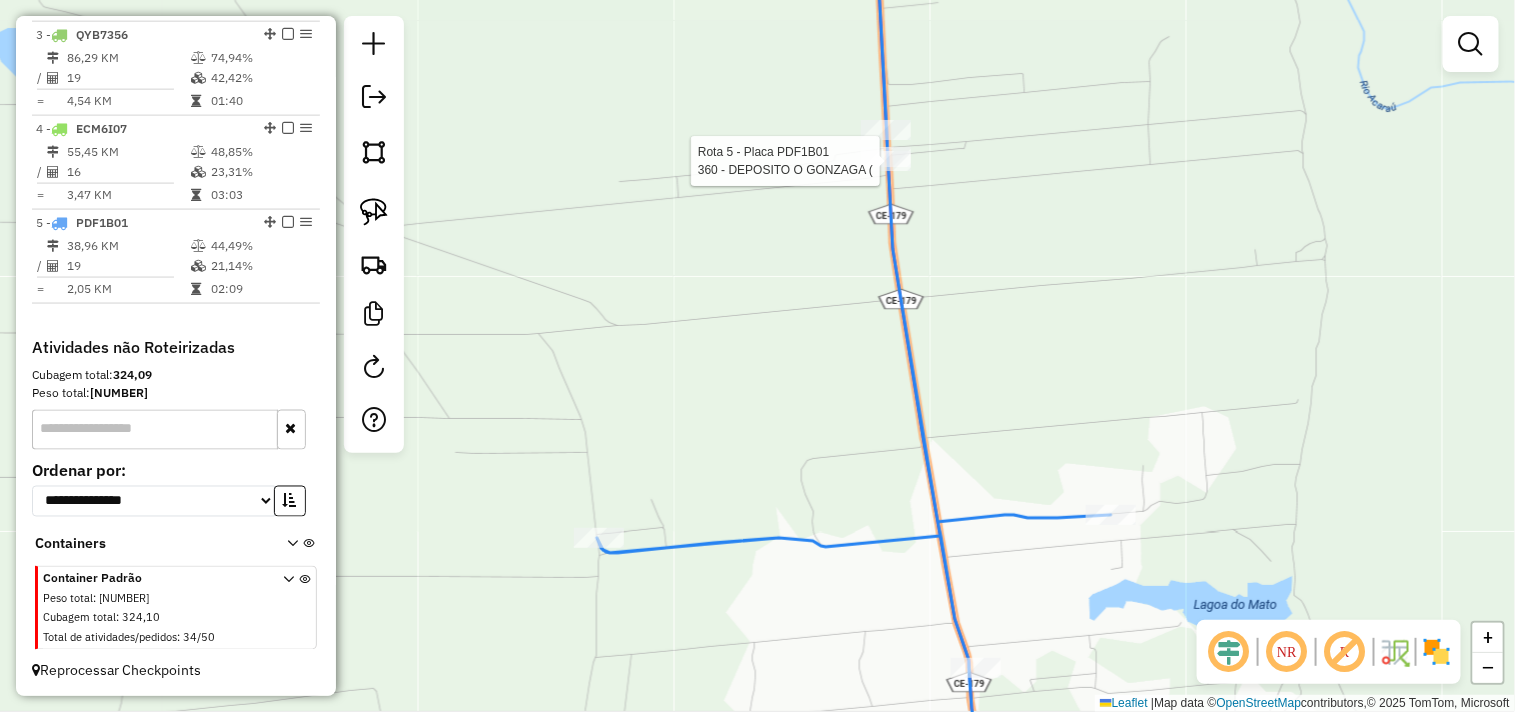 select on "**********" 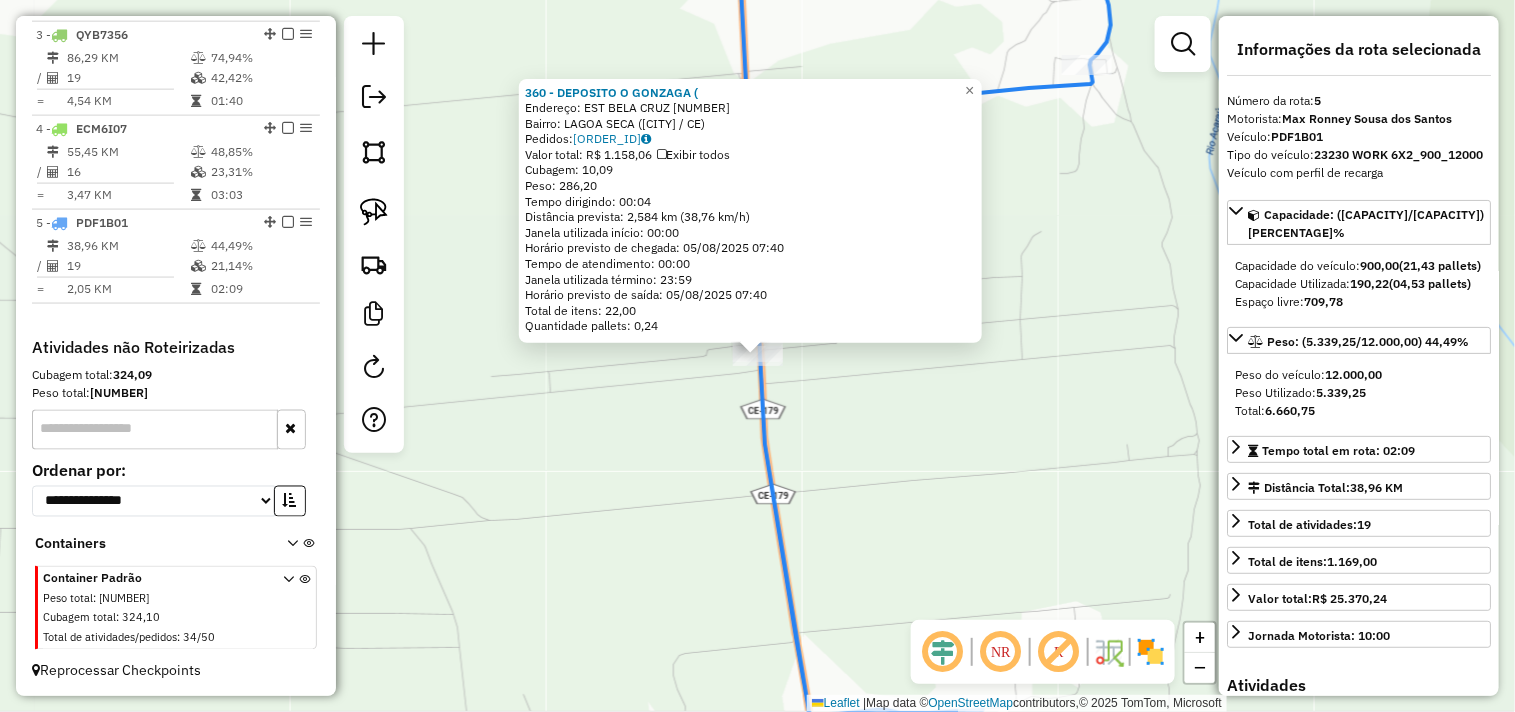 click on "360 - DEPOSITO O GONZAGA (  Endereço:  EST BELA CRUZ 10000   Bairro: LAGOA SECA (BELA CRUZ / CE)   Pedidos:  04065338   Valor total: R$ 1.158,06   Exibir todos   Cubagem: 10,09  Peso: 286,20  Tempo dirigindo: 00:04   Distância prevista: 2,584 km (38,76 km/h)   Janela utilizada início: 00:00   Horário previsto de chegada: 05/08/2025 07:40   Tempo de atendimento: 00:00   Janela utilizada término: 23:59   Horário previsto de saída: 05/08/2025 07:40   Total de itens: 22,00   Quantidade pallets: 0,24  × Janela de atendimento Grade de atendimento Capacidade Transportadoras Veículos Cliente Pedidos  Rotas Selecione os dias de semana para filtrar as janelas de atendimento  Seg   Ter   Qua   Qui   Sex   Sáb   Dom  Informe o período da janela de atendimento: De: Até:  Filtrar exatamente a janela do cliente  Considerar janela de atendimento padrão  Selecione os dias de semana para filtrar as grades de atendimento  Seg   Ter   Qua   Qui   Sex   Sáb   Dom   Clientes fora do dia de atendimento selecionado De:" 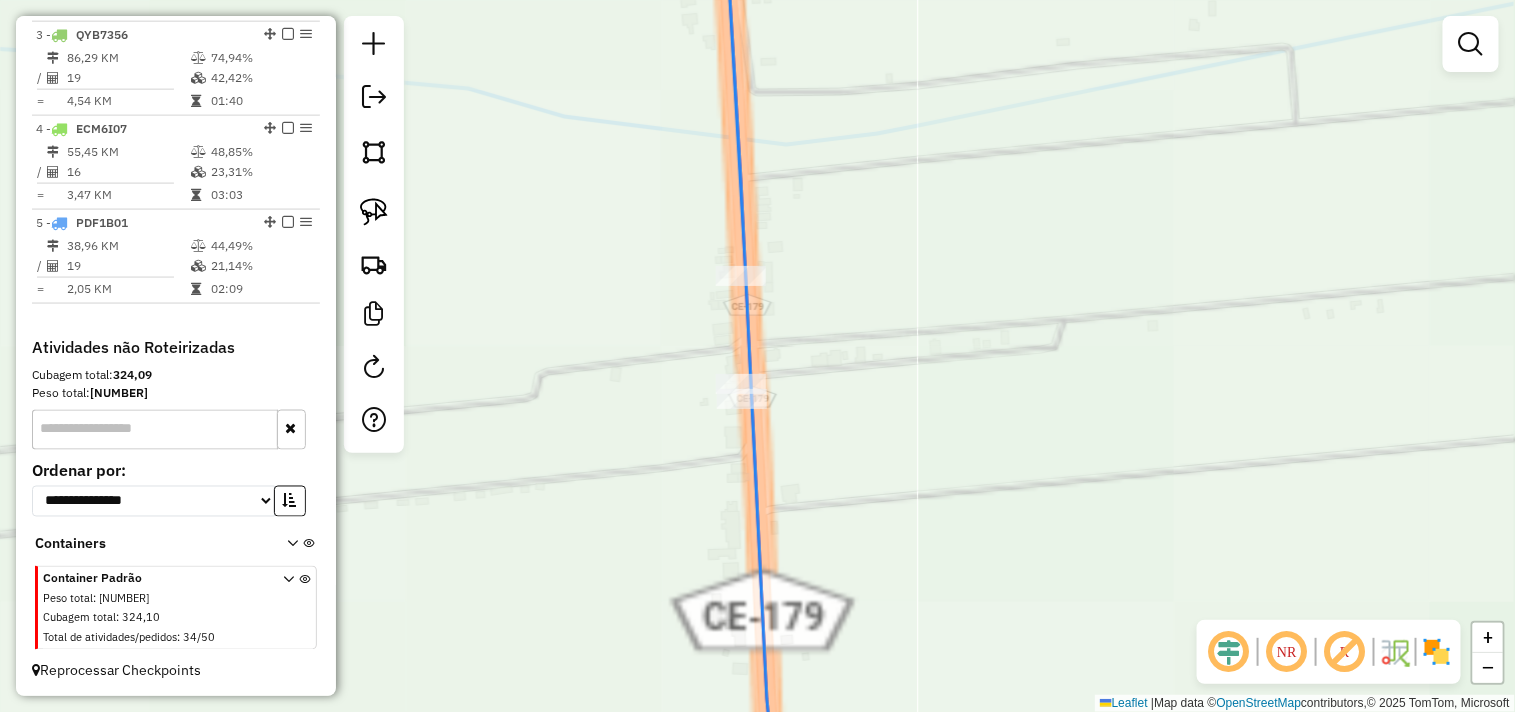 click 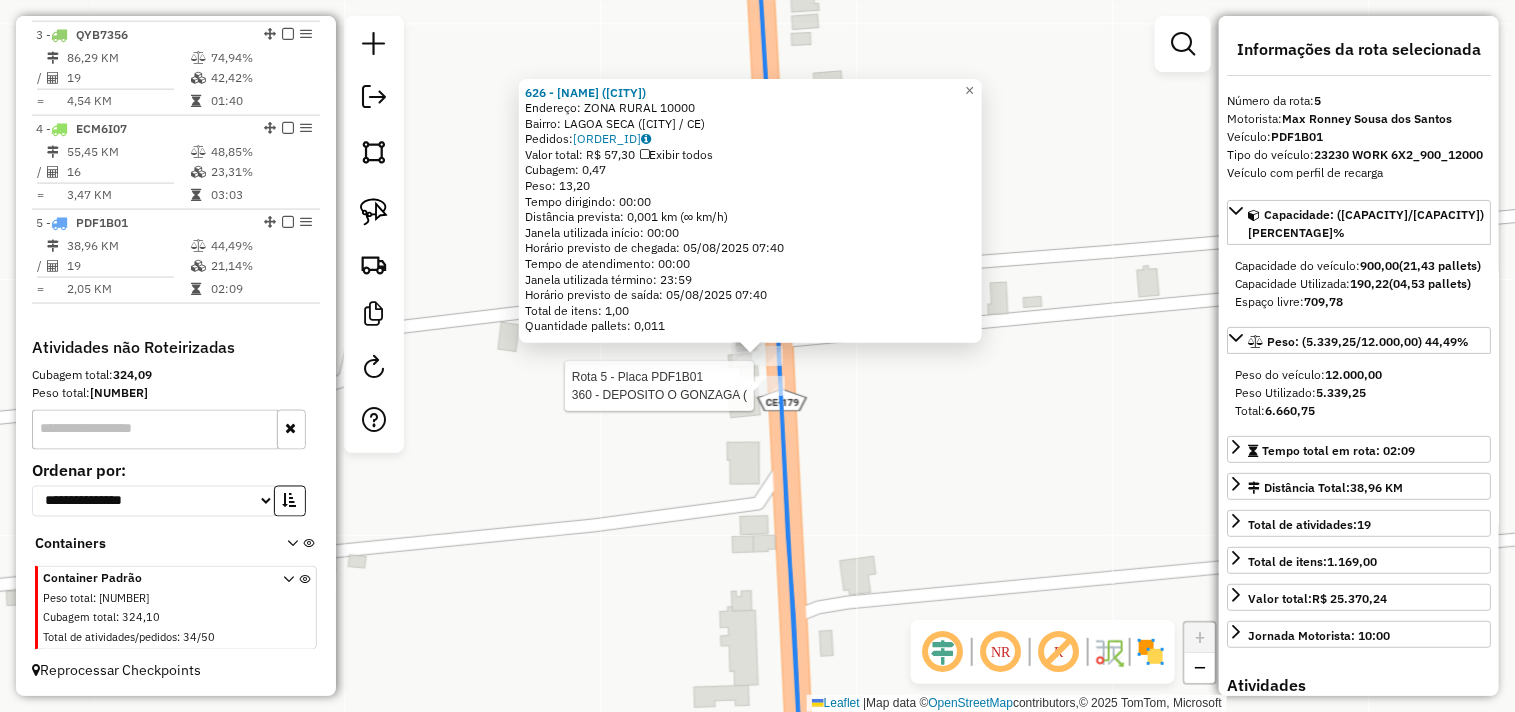 click 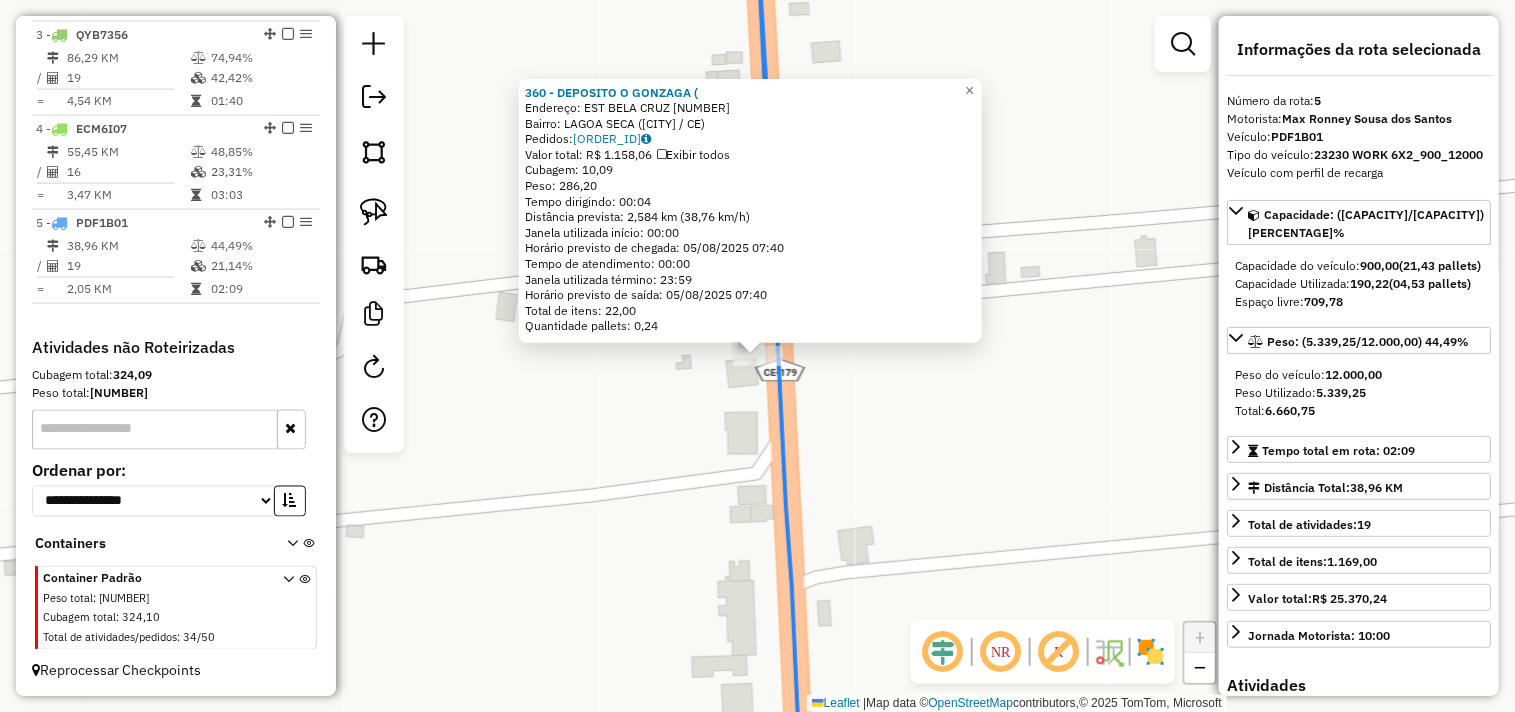 click on "360 - DEPOSITO O GONZAGA (  Endereço:  EST BELA CRUZ 10000   Bairro: LAGOA SECA (BELA CRUZ / CE)   Pedidos:  04065338   Valor total: R$ 1.158,06   Exibir todos   Cubagem: 10,09  Peso: 286,20  Tempo dirigindo: 00:04   Distância prevista: 2,584 km (38,76 km/h)   Janela utilizada início: 00:00   Horário previsto de chegada: 05/08/2025 07:40   Tempo de atendimento: 00:00   Janela utilizada término: 23:59   Horário previsto de saída: 05/08/2025 07:40   Total de itens: 22,00   Quantidade pallets: 0,24  × Janela de atendimento Grade de atendimento Capacidade Transportadoras Veículos Cliente Pedidos  Rotas Selecione os dias de semana para filtrar as janelas de atendimento  Seg   Ter   Qua   Qui   Sex   Sáb   Dom  Informe o período da janela de atendimento: De: Até:  Filtrar exatamente a janela do cliente  Considerar janela de atendimento padrão  Selecione os dias de semana para filtrar as grades de atendimento  Seg   Ter   Qua   Qui   Sex   Sáb   Dom   Clientes fora do dia de atendimento selecionado De:" 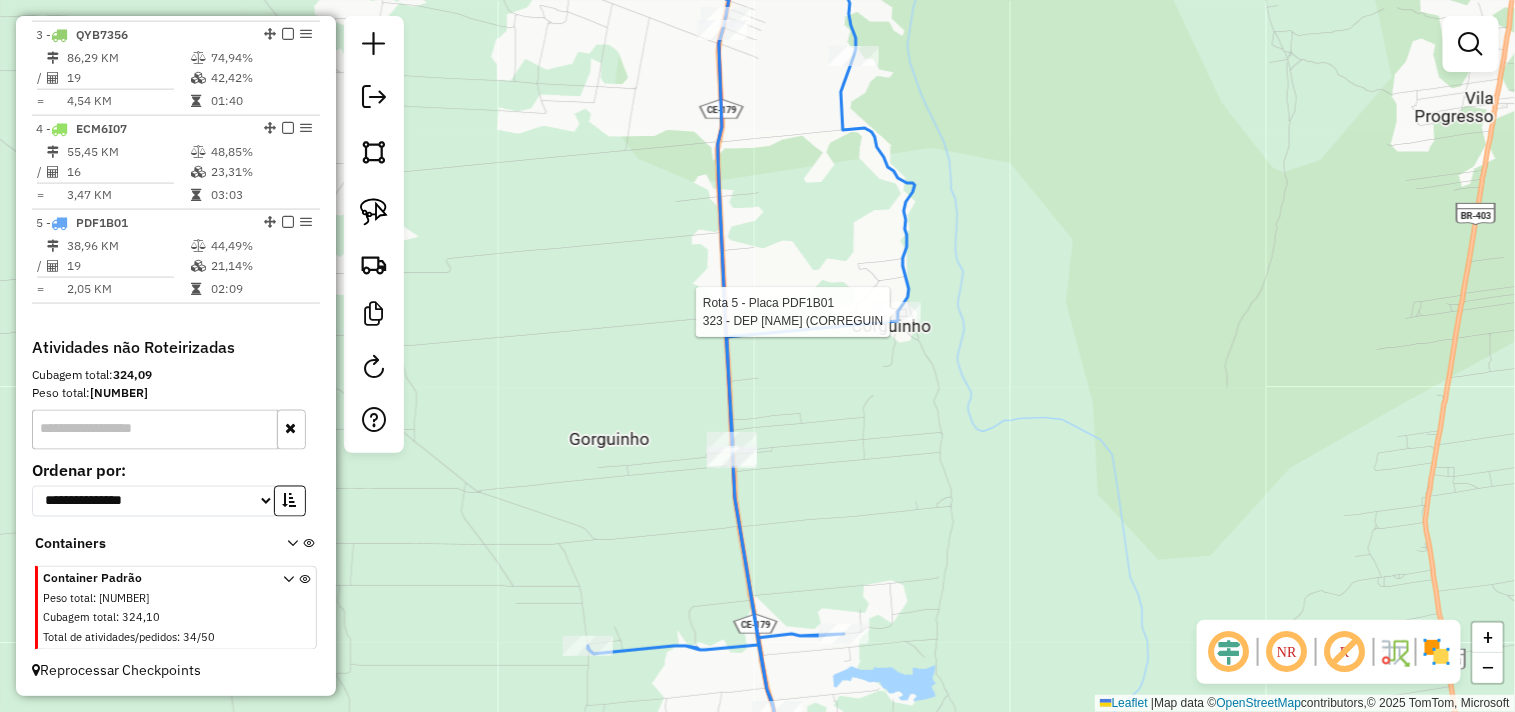 select on "**********" 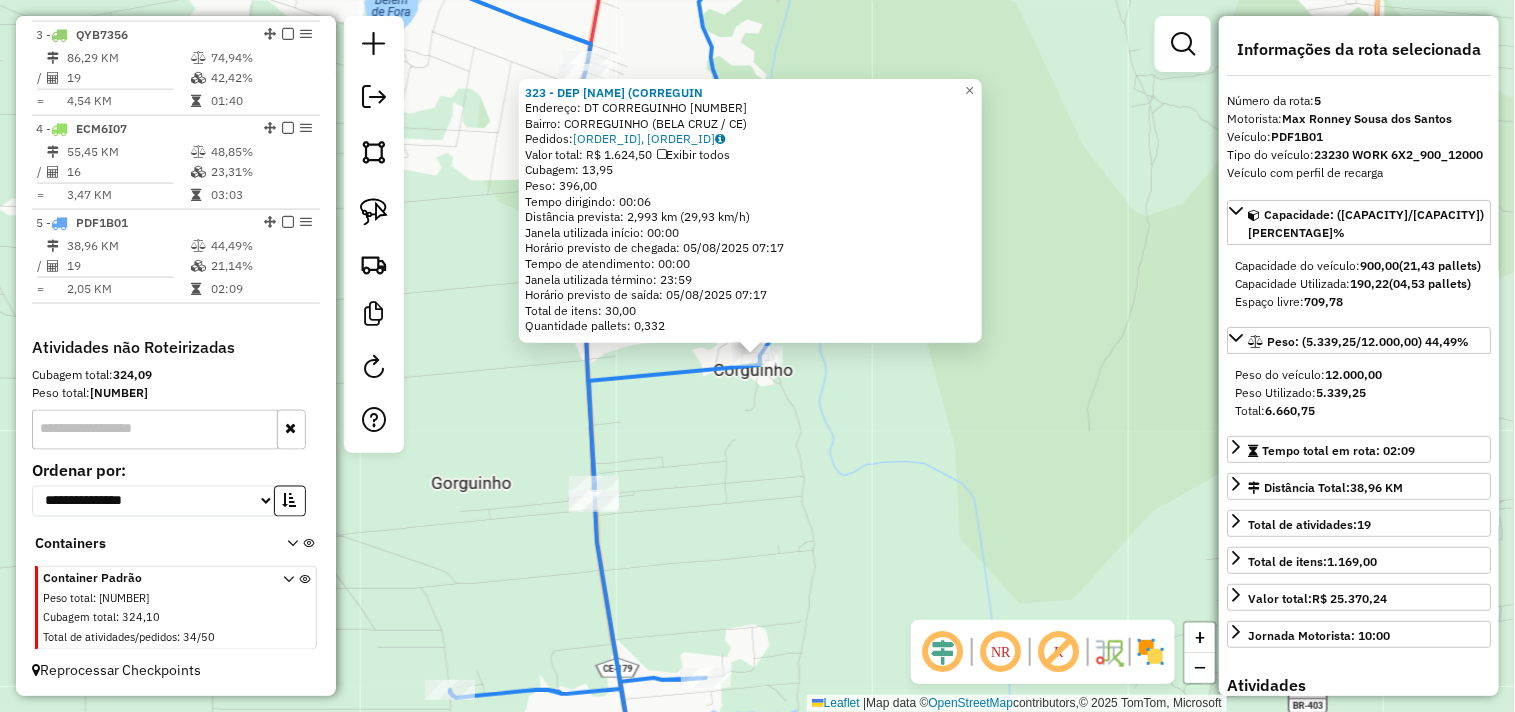 click on "323 - DEP KEVEN (CORREGUIN  Endereço:  DT CORREGUINHO 10000   Bairro: CORREGUINHO (BELA CRUZ / CE)   Pedidos:  04065263, 04065264   Valor total: R$ 1.624,50   Exibir todos   Cubagem: 13,95  Peso: 396,00  Tempo dirigindo: 00:06   Distância prevista: 2,993 km (29,93 km/h)   Janela utilizada início: 00:00   Horário previsto de chegada: 05/08/2025 07:17   Tempo de atendimento: 00:00   Janela utilizada término: 23:59   Horário previsto de saída: 05/08/2025 07:17   Total de itens: 30,00   Quantidade pallets: 0,332  × Janela de atendimento Grade de atendimento Capacidade Transportadoras Veículos Cliente Pedidos  Rotas Selecione os dias de semana para filtrar as janelas de atendimento  Seg   Ter   Qua   Qui   Sex   Sáb   Dom  Informe o período da janela de atendimento: De: Até:  Filtrar exatamente a janela do cliente  Considerar janela de atendimento padrão  Selecione os dias de semana para filtrar as grades de atendimento  Seg   Ter   Qua   Qui   Sex   Sáb   Dom   Peso mínimo:   Peso máximo:   De:  +" 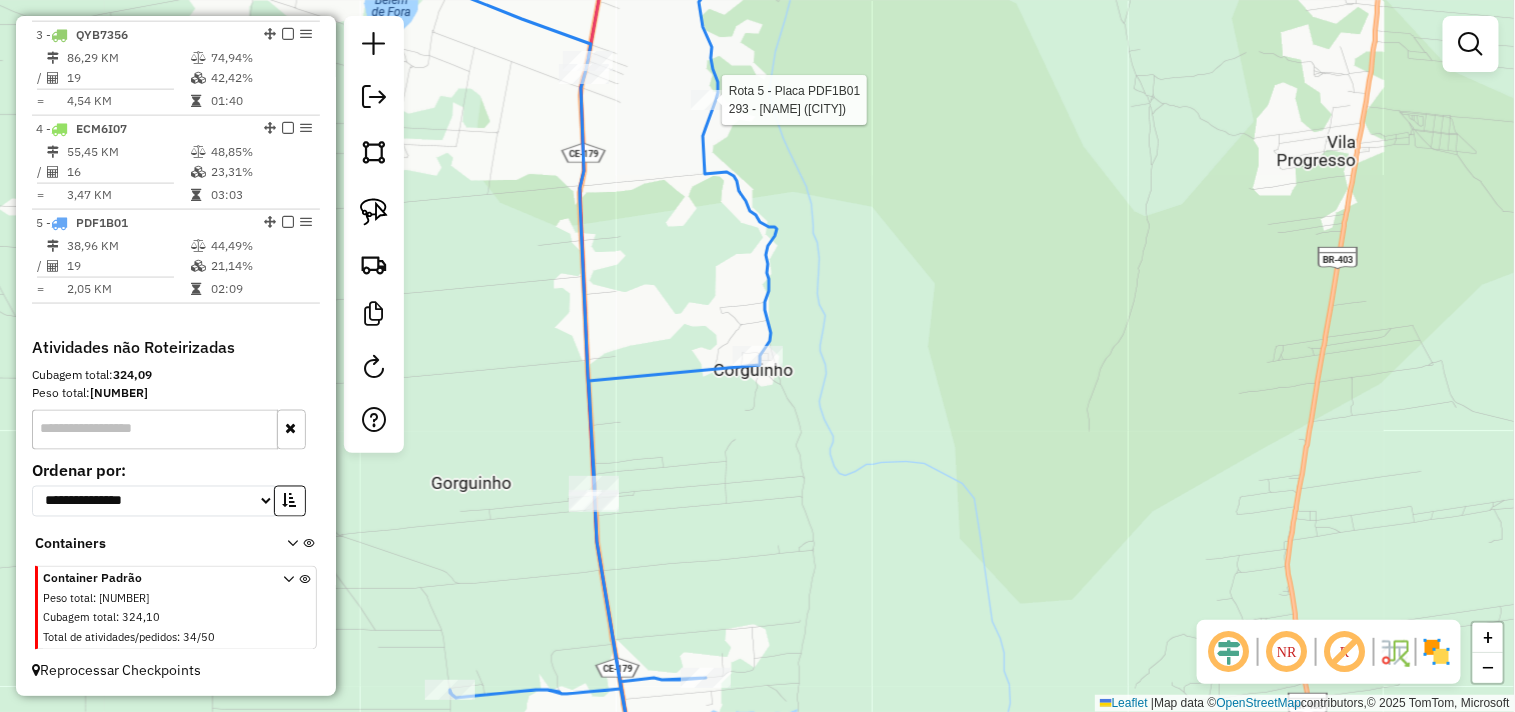 select on "**********" 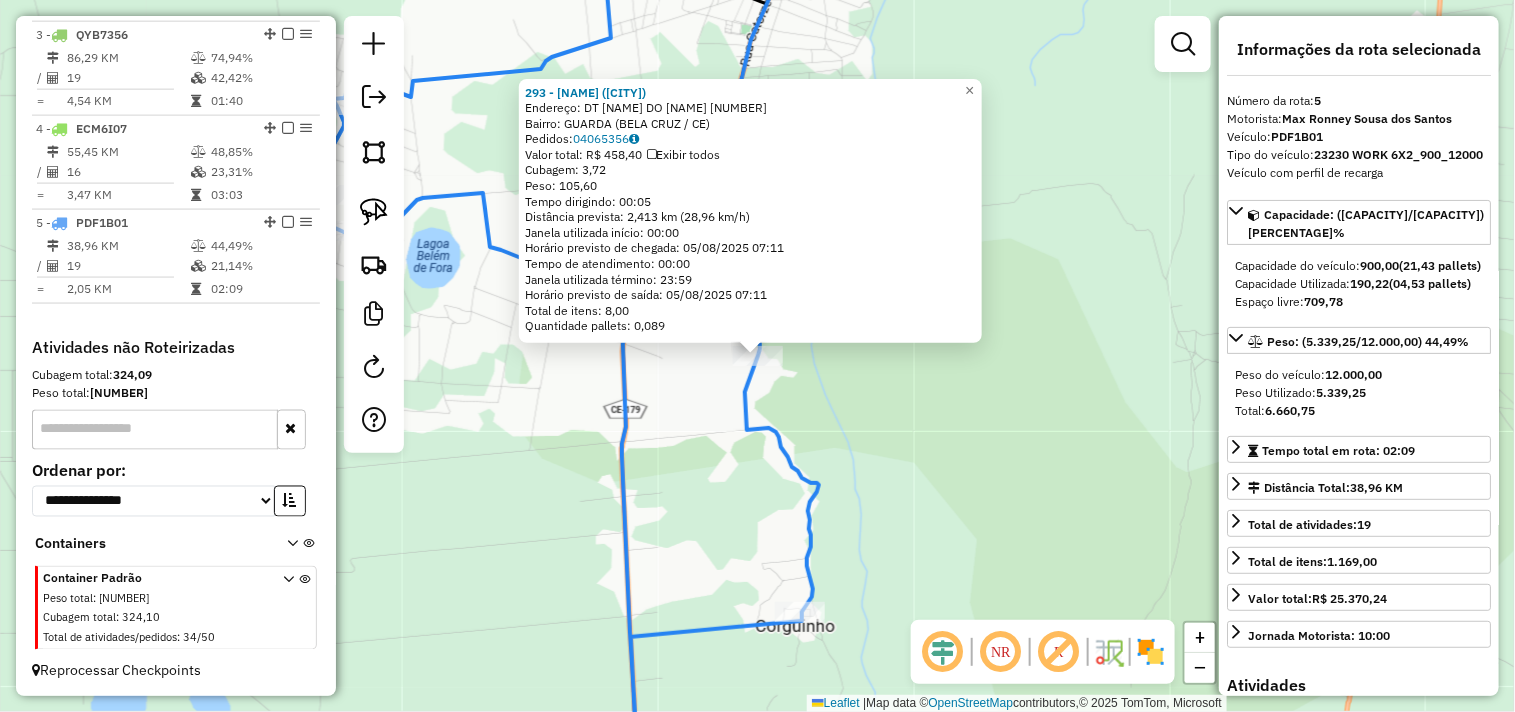 click on "293 - MERC DO PAULO (GUARD  Endereço:  DT SITIO DO GUARDA 10000   Bairro: GUARDA (BELA CRUZ / CE)   Pedidos:  04065356   Valor total: R$ 458,40   Exibir todos   Cubagem: 3,72  Peso: 105,60  Tempo dirigindo: 00:05   Distância prevista: 2,413 km (28,96 km/h)   Janela utilizada início: 00:00   Horário previsto de chegada: 05/08/2025 07:11   Tempo de atendimento: 00:00   Janela utilizada término: 23:59   Horário previsto de saída: 05/08/2025 07:11   Total de itens: 8,00   Quantidade pallets: 0,089  × Janela de atendimento Grade de atendimento Capacidade Transportadoras Veículos Cliente Pedidos  Rotas Selecione os dias de semana para filtrar as janelas de atendimento  Seg   Ter   Qua   Qui   Sex   Sáb   Dom  Informe o período da janela de atendimento: De: Até:  Filtrar exatamente a janela do cliente  Considerar janela de atendimento padrão  Selecione os dias de semana para filtrar as grades de atendimento  Seg   Ter   Qua   Qui   Sex   Sáb   Dom   Considerar clientes sem dia de atendimento cadastrado" 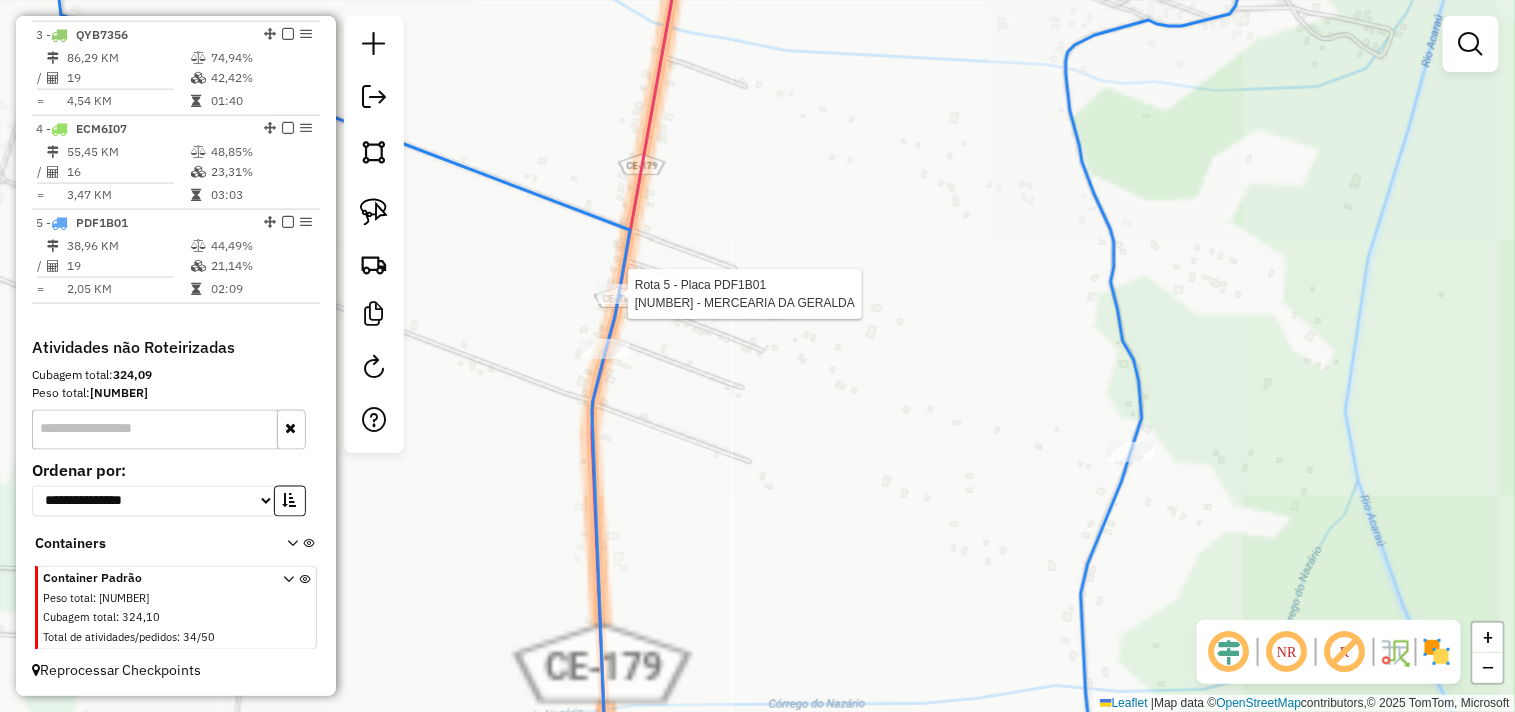 select on "**********" 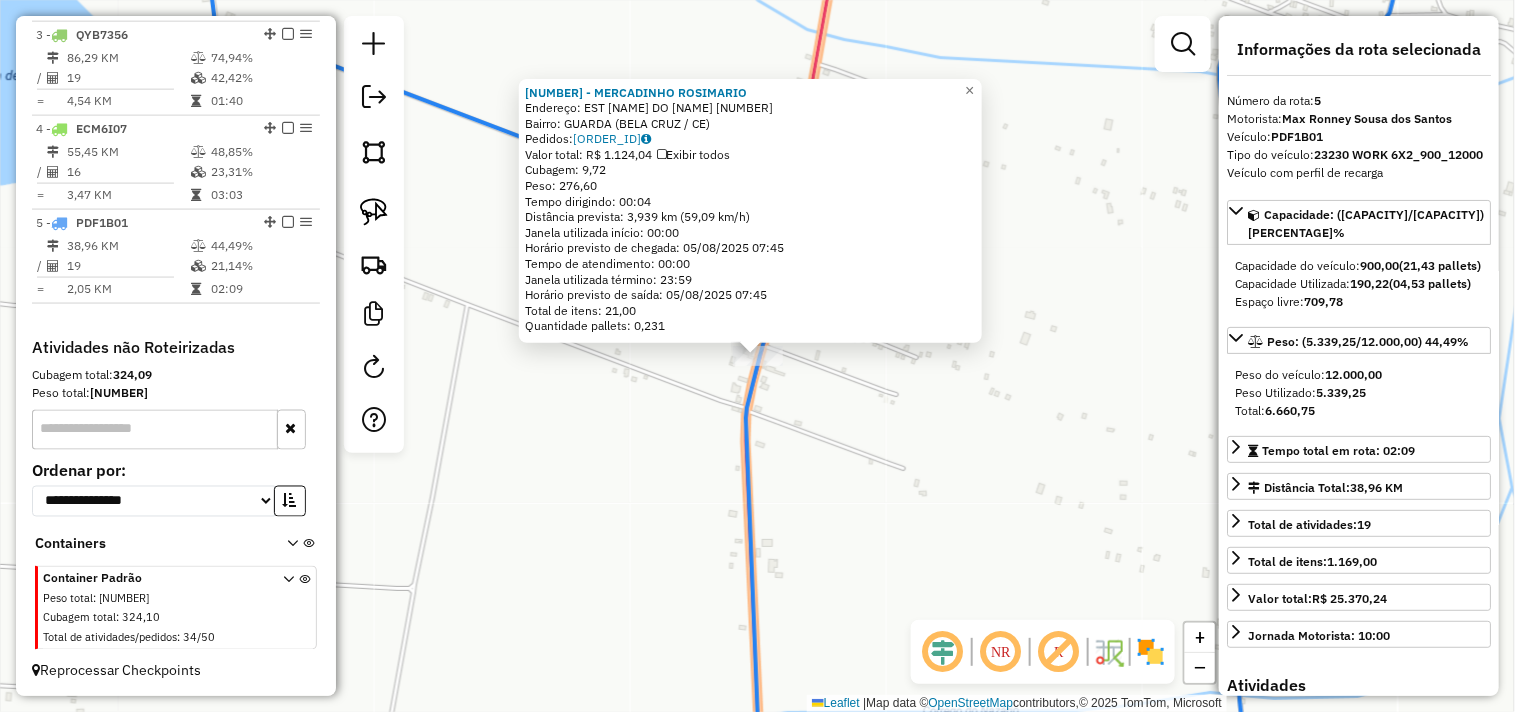 click on "394 - MERCADINHO ROSIMARIO  Endereço:  EST SITIO DO GUARDA 10000   Bairro: GUARDA (BELA CRUZ / CE)   Pedidos:  04065432   Valor total: R$ 1.124,04   Exibir todos   Cubagem: 9,72  Peso: 276,60  Tempo dirigindo: 00:04   Distância prevista: 3,939 km (59,09 km/h)   Janela utilizada início: 00:00   Horário previsto de chegada: 05/08/2025 07:45   Tempo de atendimento: 00:00   Janela utilizada término: 23:59   Horário previsto de saída: 05/08/2025 07:45   Total de itens: 21,00   Quantidade pallets: 0,231  × Janela de atendimento Grade de atendimento Capacidade Transportadoras Veículos Cliente Pedidos  Rotas Selecione os dias de semana para filtrar as janelas de atendimento  Seg   Ter   Qua   Qui   Sex   Sáb   Dom  Informe o período da janela de atendimento: De: Até:  Filtrar exatamente a janela do cliente  Considerar janela de atendimento padrão  Selecione os dias de semana para filtrar as grades de atendimento  Seg   Ter   Qua   Qui   Sex   Sáb   Dom   Clientes fora do dia de atendimento selecionado +" 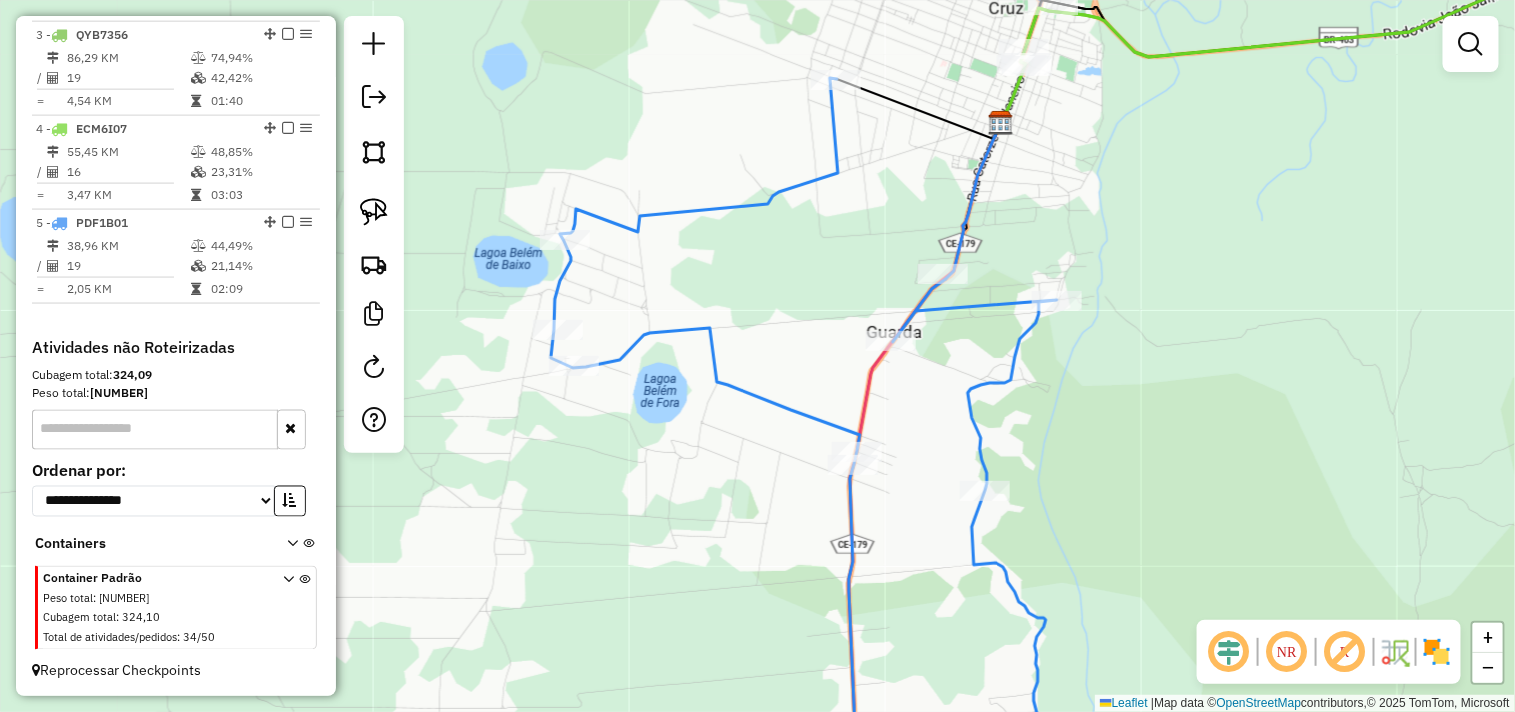 click on "Rota 5 - Placa PDF1B01  3614 - BAR DO LUCAS Janela de atendimento Grade de atendimento Capacidade Transportadoras Veículos Cliente Pedidos  Rotas Selecione os dias de semana para filtrar as janelas de atendimento  Seg   Ter   Qua   Qui   Sex   Sáb   Dom  Informe o período da janela de atendimento: De: Até:  Filtrar exatamente a janela do cliente  Considerar janela de atendimento padrão  Selecione os dias de semana para filtrar as grades de atendimento  Seg   Ter   Qua   Qui   Sex   Sáb   Dom   Considerar clientes sem dia de atendimento cadastrado  Clientes fora do dia de atendimento selecionado Filtrar as atividades entre os valores definidos abaixo:  Peso mínimo:   Peso máximo:   Cubagem mínima:   Cubagem máxima:   De:   Até:  Filtrar as atividades entre o tempo de atendimento definido abaixo:  De:   Até:   Considerar capacidade total dos clientes não roteirizados Transportadora: Selecione um ou mais itens Tipo de veículo: Selecione um ou mais itens Veículo: Selecione um ou mais itens Nome: +" 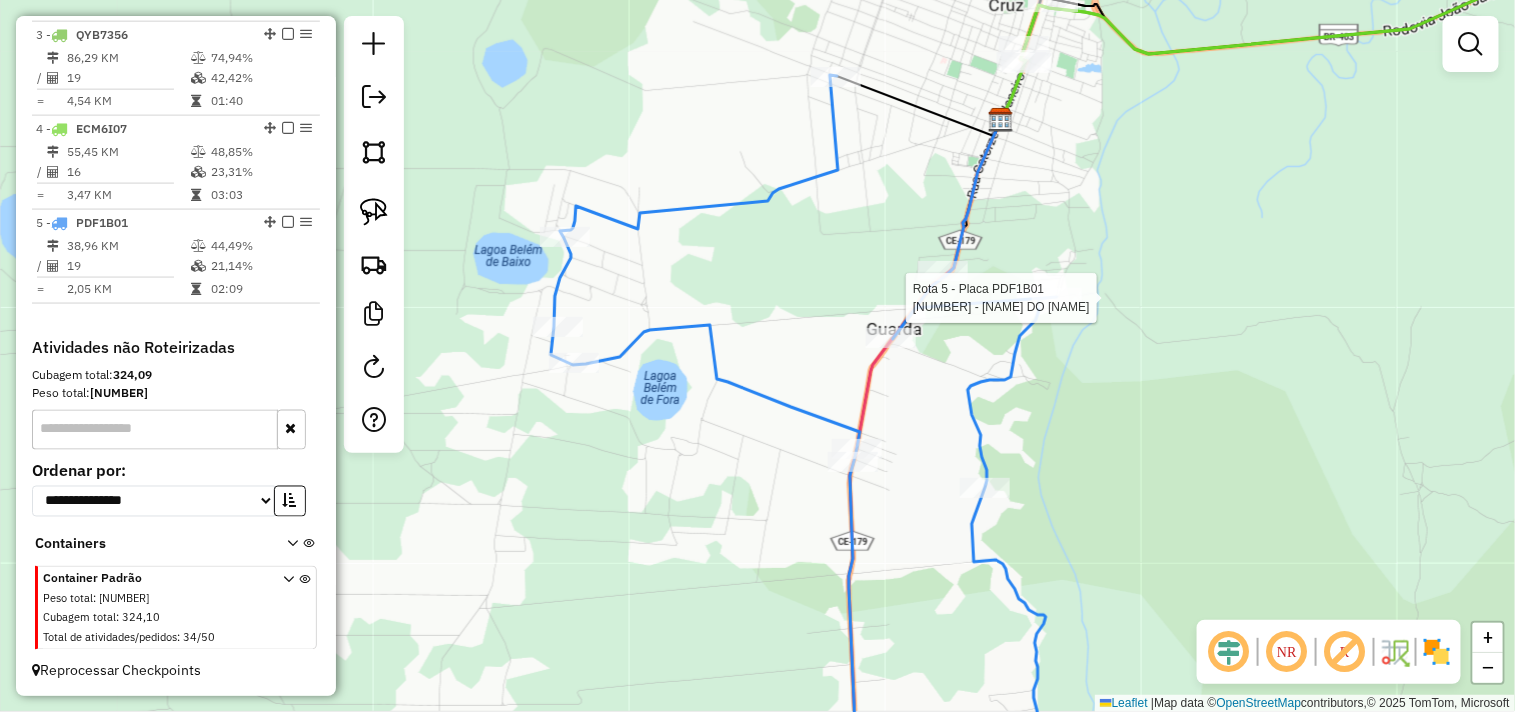 select on "**********" 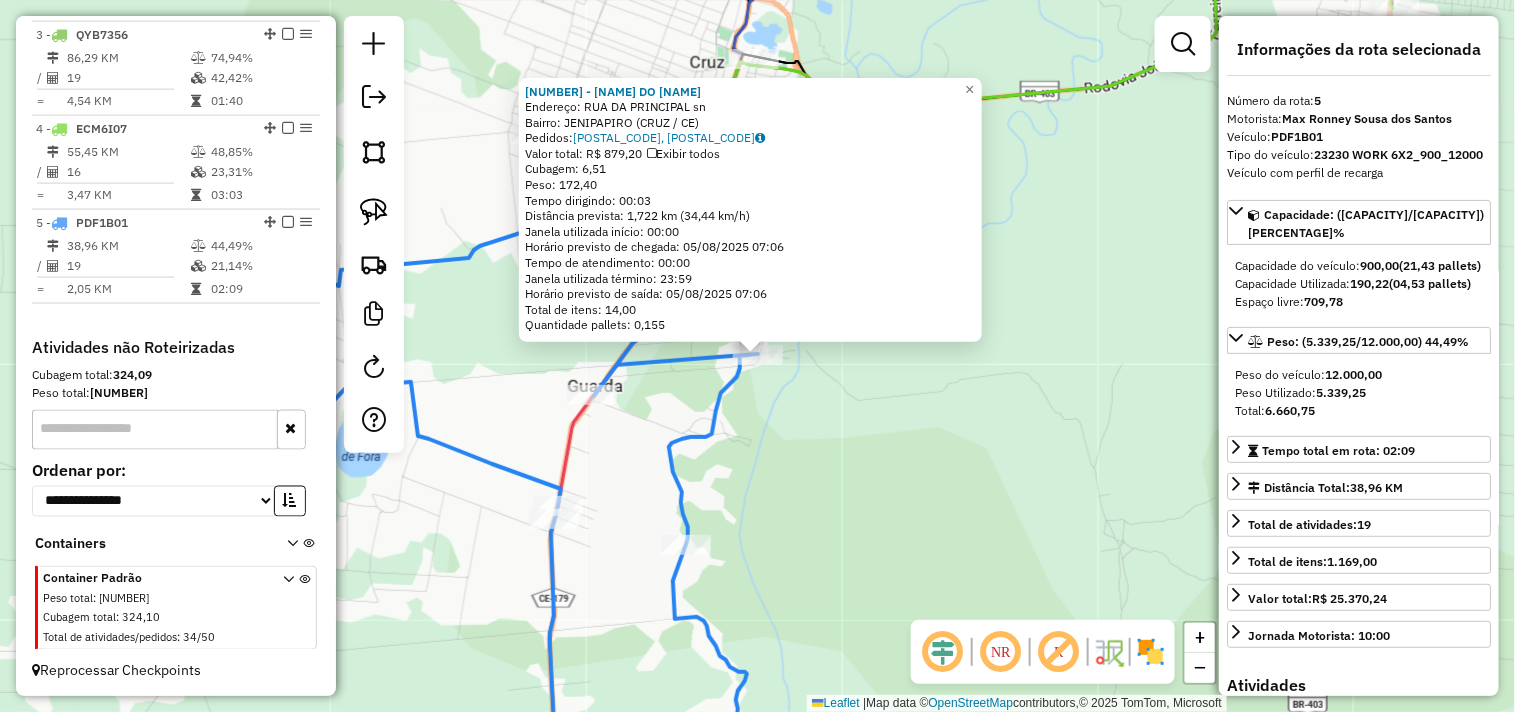 click on "3614 - BAR DO LUCAS  Endereço:  RUA DA PRINCIPAL sn   Bairro: JENIPAPIRO (CRUZ / CE)   Pedidos:  04065281, 04065283   Valor total: R$ 879,20   Exibir todos   Cubagem: 6,51  Peso: 172,40  Tempo dirigindo: 00:03   Distância prevista: 1,722 km (34,44 km/h)   Janela utilizada início: 00:00   Horário previsto de chegada: 05/08/2025 07:06   Tempo de atendimento: 00:00   Janela utilizada término: 23:59   Horário previsto de saída: 05/08/2025 07:06   Total de itens: 14,00   Quantidade pallets: 0,155  × Janela de atendimento Grade de atendimento Capacidade Transportadoras Veículos Cliente Pedidos  Rotas Selecione os dias de semana para filtrar as janelas de atendimento  Seg   Ter   Qua   Qui   Sex   Sáb   Dom  Informe o período da janela de atendimento: De: Até:  Filtrar exatamente a janela do cliente  Considerar janela de atendimento padrão  Selecione os dias de semana para filtrar as grades de atendimento  Seg   Ter   Qua   Qui   Sex   Sáb   Dom   Considerar clientes sem dia de atendimento cadastrado +" 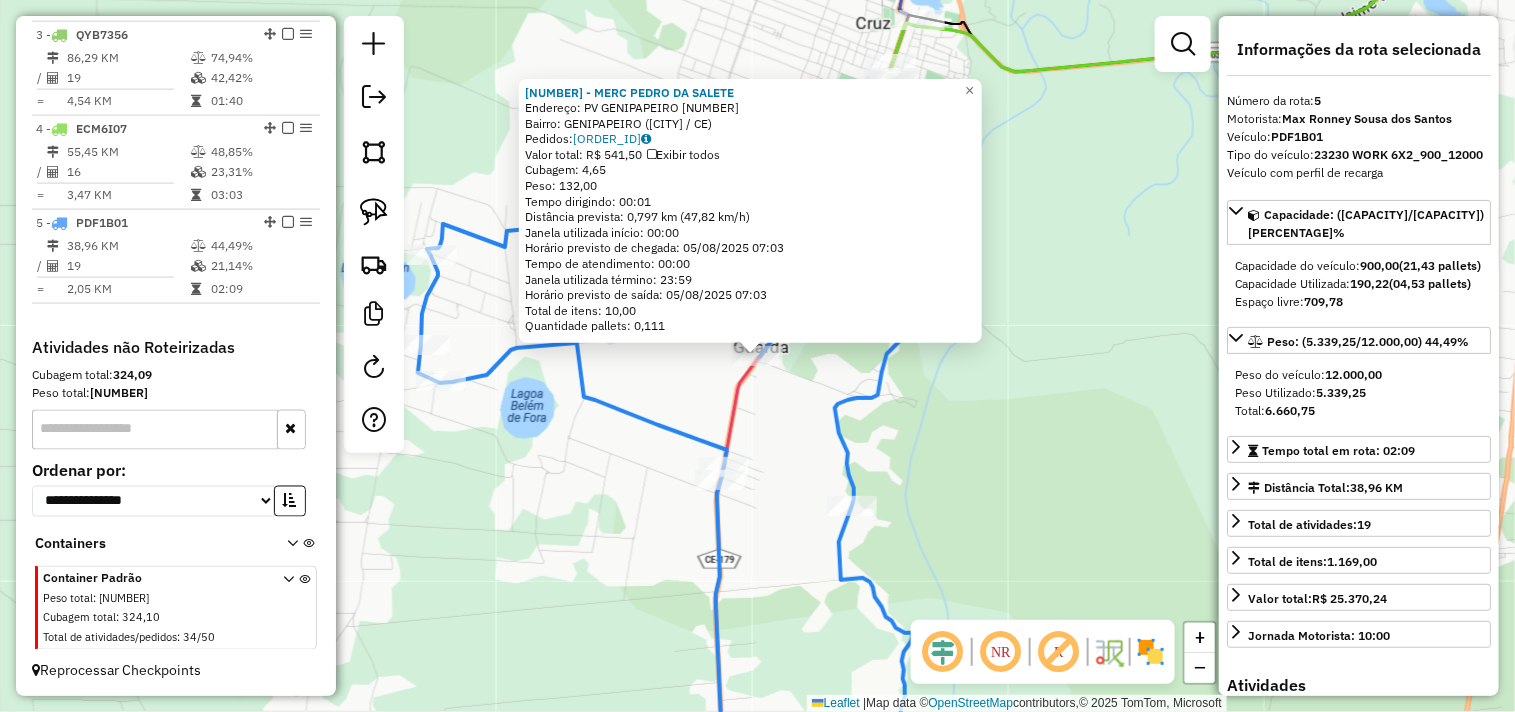 click on "299 - MERC PEDRO DA SALETE  Endereço:  PV GENIPAPEIRO 10000   Bairro: GENIPAPEIRO (CRUZ / CE)   Pedidos:  04065262   Valor total: R$ 541,50   Exibir todos   Cubagem: 4,65  Peso: 132,00  Tempo dirigindo: 00:01   Distância prevista: 0,797 km (47,82 km/h)   Janela utilizada início: 00:00   Horário previsto de chegada: 05/08/2025 07:03   Tempo de atendimento: 00:00   Janela utilizada término: 23:59   Horário previsto de saída: 05/08/2025 07:03   Total de itens: 10,00   Quantidade pallets: 0,111  × Janela de atendimento Grade de atendimento Capacidade Transportadoras Veículos Cliente Pedidos  Rotas Selecione os dias de semana para filtrar as janelas de atendimento  Seg   Ter   Qua   Qui   Sex   Sáb   Dom  Informe o período da janela de atendimento: De: Até:  Filtrar exatamente a janela do cliente  Considerar janela de atendimento padrão  Selecione os dias de semana para filtrar as grades de atendimento  Seg   Ter   Qua   Qui   Sex   Sáb   Dom   Considerar clientes sem dia de atendimento cadastrado +" 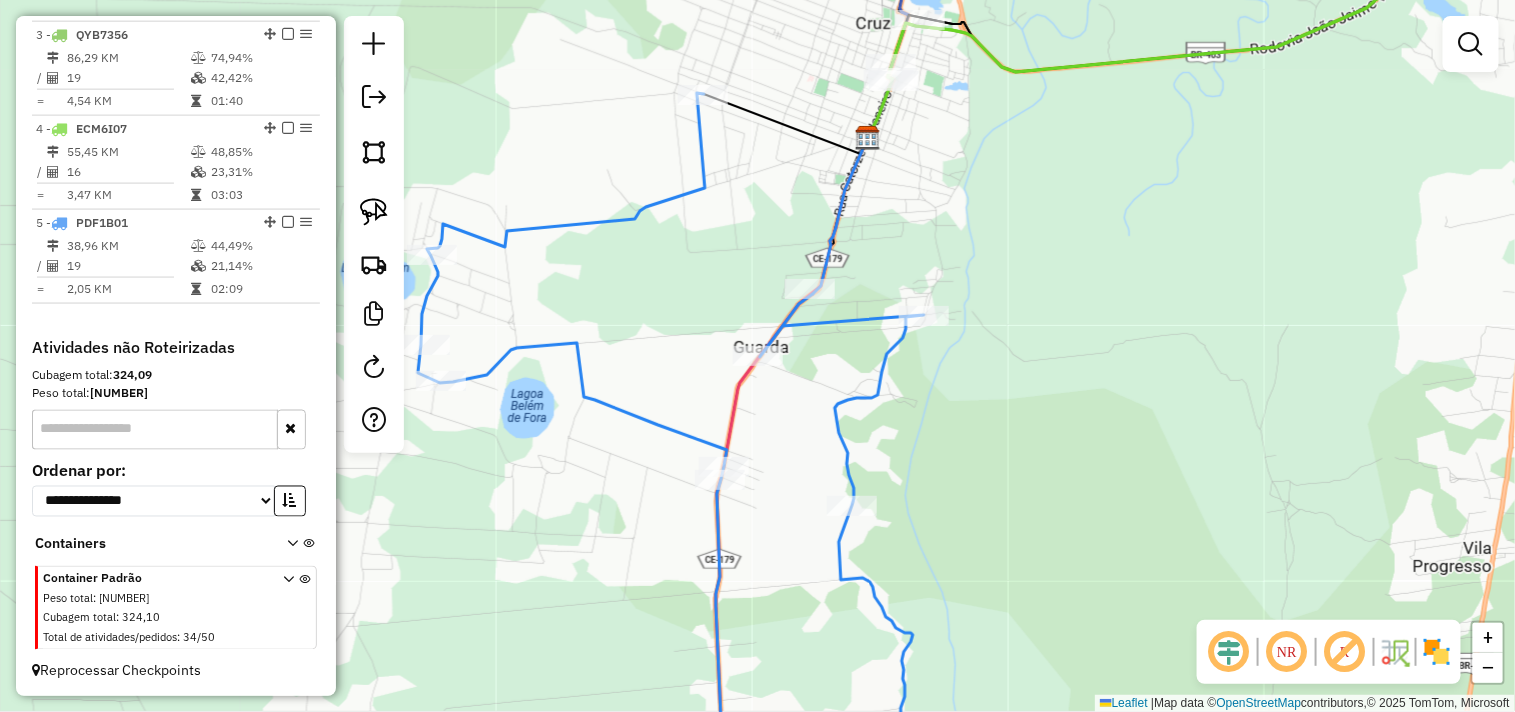 click on "Janela de atendimento Grade de atendimento Capacidade Transportadoras Veículos Cliente Pedidos  Rotas Selecione os dias de semana para filtrar as janelas de atendimento  Seg   Ter   Qua   Qui   Sex   Sáb   Dom  Informe o período da janela de atendimento: De: Até:  Filtrar exatamente a janela do cliente  Considerar janela de atendimento padrão  Selecione os dias de semana para filtrar as grades de atendimento  Seg   Ter   Qua   Qui   Sex   Sáb   Dom   Considerar clientes sem dia de atendimento cadastrado  Clientes fora do dia de atendimento selecionado Filtrar as atividades entre os valores definidos abaixo:  Peso mínimo:   Peso máximo:   Cubagem mínima:   Cubagem máxima:   De:   Até:  Filtrar as atividades entre o tempo de atendimento definido abaixo:  De:   Até:   Considerar capacidade total dos clientes não roteirizados Transportadora: Selecione um ou mais itens Tipo de veículo: Selecione um ou mais itens Veículo: Selecione um ou mais itens Motorista: Selecione um ou mais itens Nome: Rótulo:" 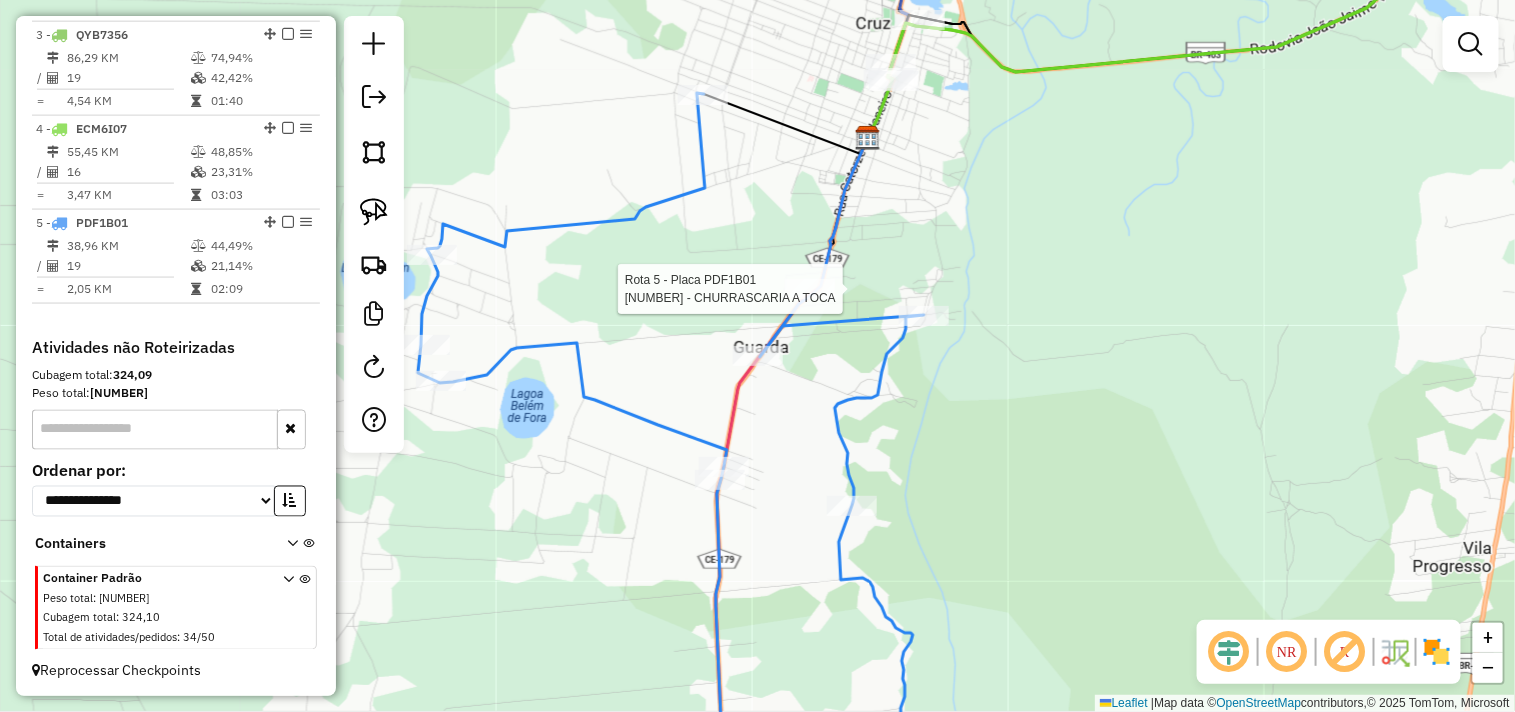 select on "**********" 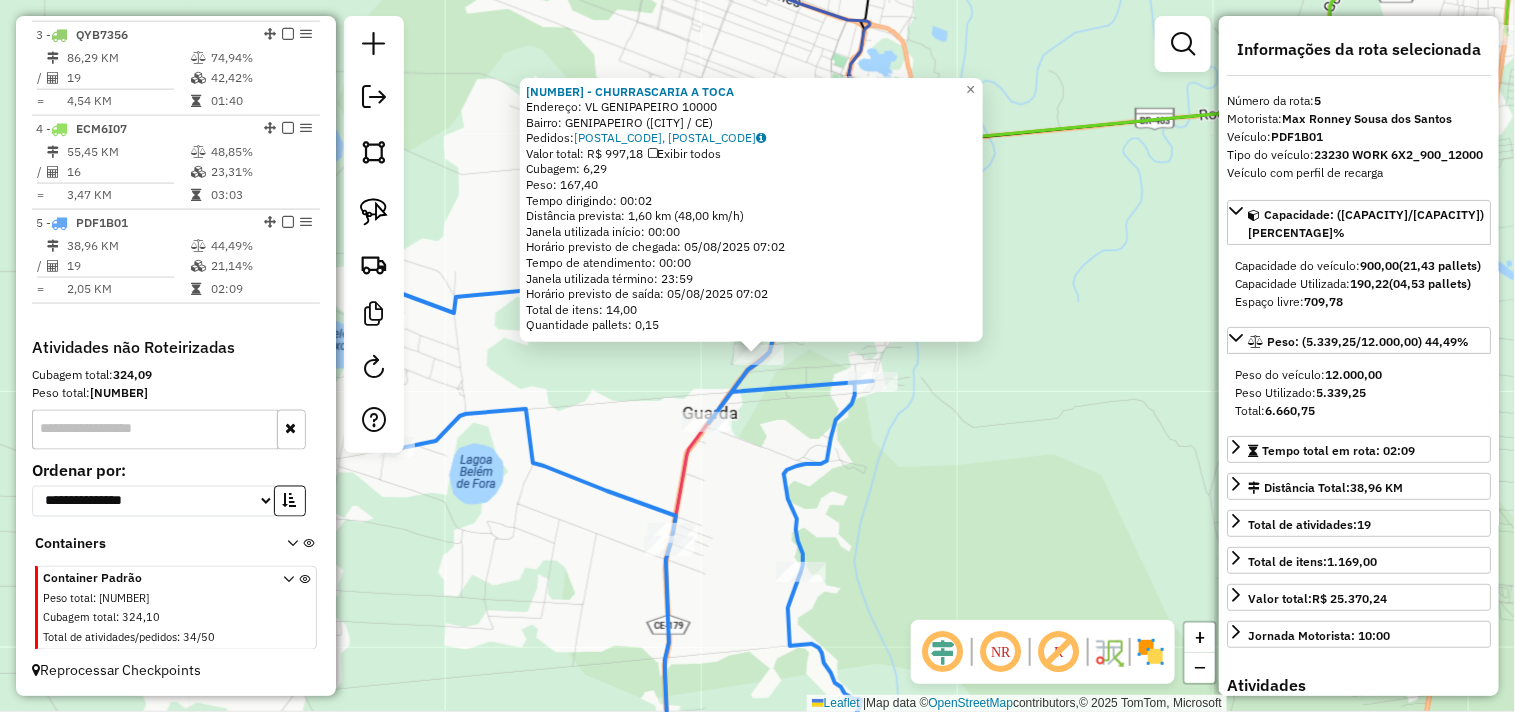 click on "257 - CHURRASCARIA A TOCA  Endereço:  VL GENIPAPEIRO 10000   Bairro: GENIPAPEIRO (CRUZ / CE)   Pedidos:  04065346, 04065347   Valor total: R$ 997,18   Exibir todos   Cubagem: 6,29  Peso: 167,40  Tempo dirigindo: 00:02   Distância prevista: 1,60 km (48,00 km/h)   Janela utilizada início: 00:00   Horário previsto de chegada: 05/08/2025 07:02   Tempo de atendimento: 00:00   Janela utilizada término: 23:59   Horário previsto de saída: 05/08/2025 07:02   Total de itens: 14,00   Quantidade pallets: 0,15  × Janela de atendimento Grade de atendimento Capacidade Transportadoras Veículos Cliente Pedidos  Rotas Selecione os dias de semana para filtrar as janelas de atendimento  Seg   Ter   Qua   Qui   Sex   Sáb   Dom  Informe o período da janela de atendimento: De: Até:  Filtrar exatamente a janela do cliente  Considerar janela de atendimento padrão  Selecione os dias de semana para filtrar as grades de atendimento  Seg   Ter   Qua   Qui   Sex   Sáb   Dom   Clientes fora do dia de atendimento selecionado +" 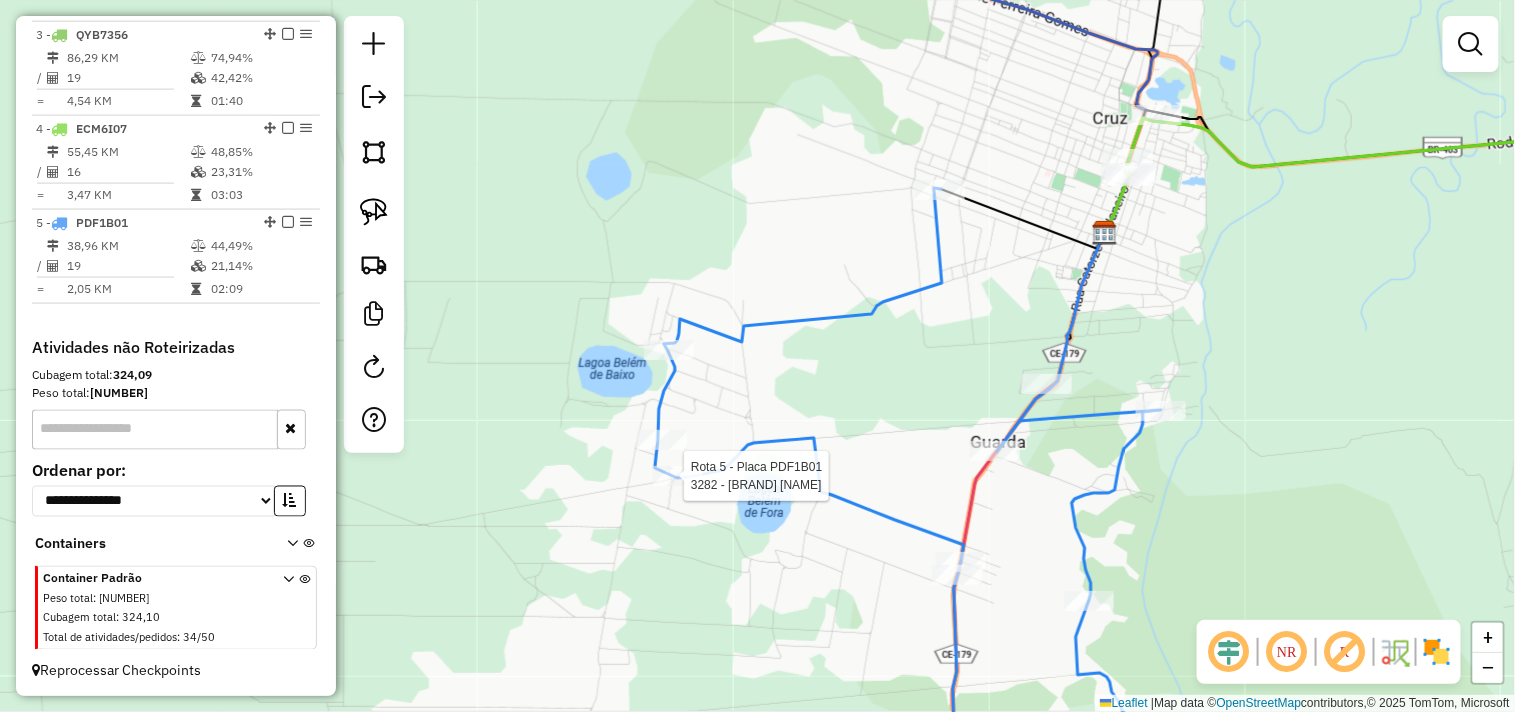 select on "**********" 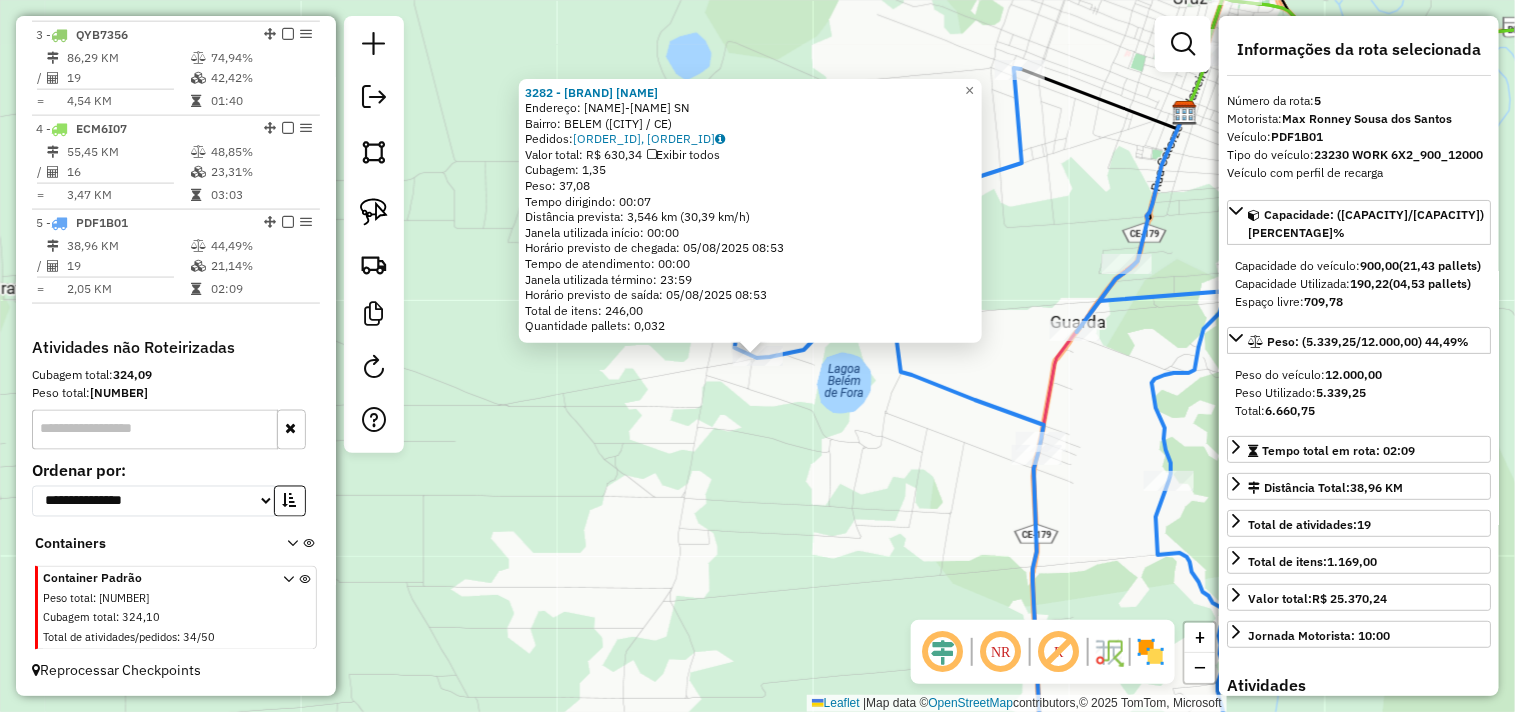 click on "3282 - MERCADINHO ECONOMICA  Endereço:  BELEM- CRUZ SN   Bairro: BELEM (CRUZ / CE)   Pedidos:  04065452, 04065448   Valor total: R$ 630,34   Exibir todos   Cubagem: 1,35  Peso: 37,08  Tempo dirigindo: 00:07   Distância prevista: 3,546 km (30,39 km/h)   Janela utilizada início: 00:00   Horário previsto de chegada: 05/08/2025 08:53   Tempo de atendimento: 00:00   Janela utilizada término: 23:59   Horário previsto de saída: 05/08/2025 08:53   Total de itens: 246,00   Quantidade pallets: 0,032  × Janela de atendimento Grade de atendimento Capacidade Transportadoras Veículos Cliente Pedidos  Rotas Selecione os dias de semana para filtrar as janelas de atendimento  Seg   Ter   Qua   Qui   Sex   Sáb   Dom  Informe o período da janela de atendimento: De: Até:  Filtrar exatamente a janela do cliente  Considerar janela de atendimento padrão  Selecione os dias de semana para filtrar as grades de atendimento  Seg   Ter   Qua   Qui   Sex   Sáb   Dom   Considerar clientes sem dia de atendimento cadastrado De:" 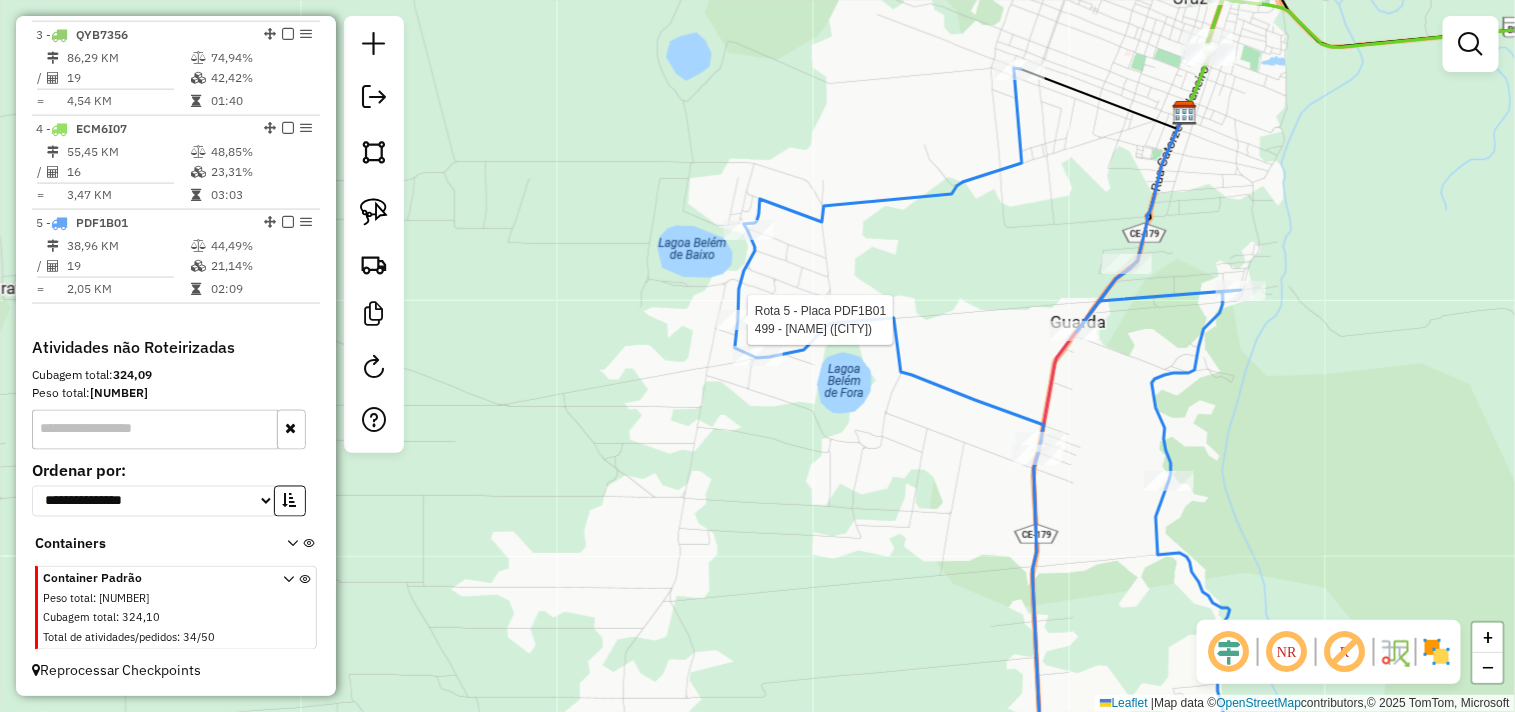 select on "**********" 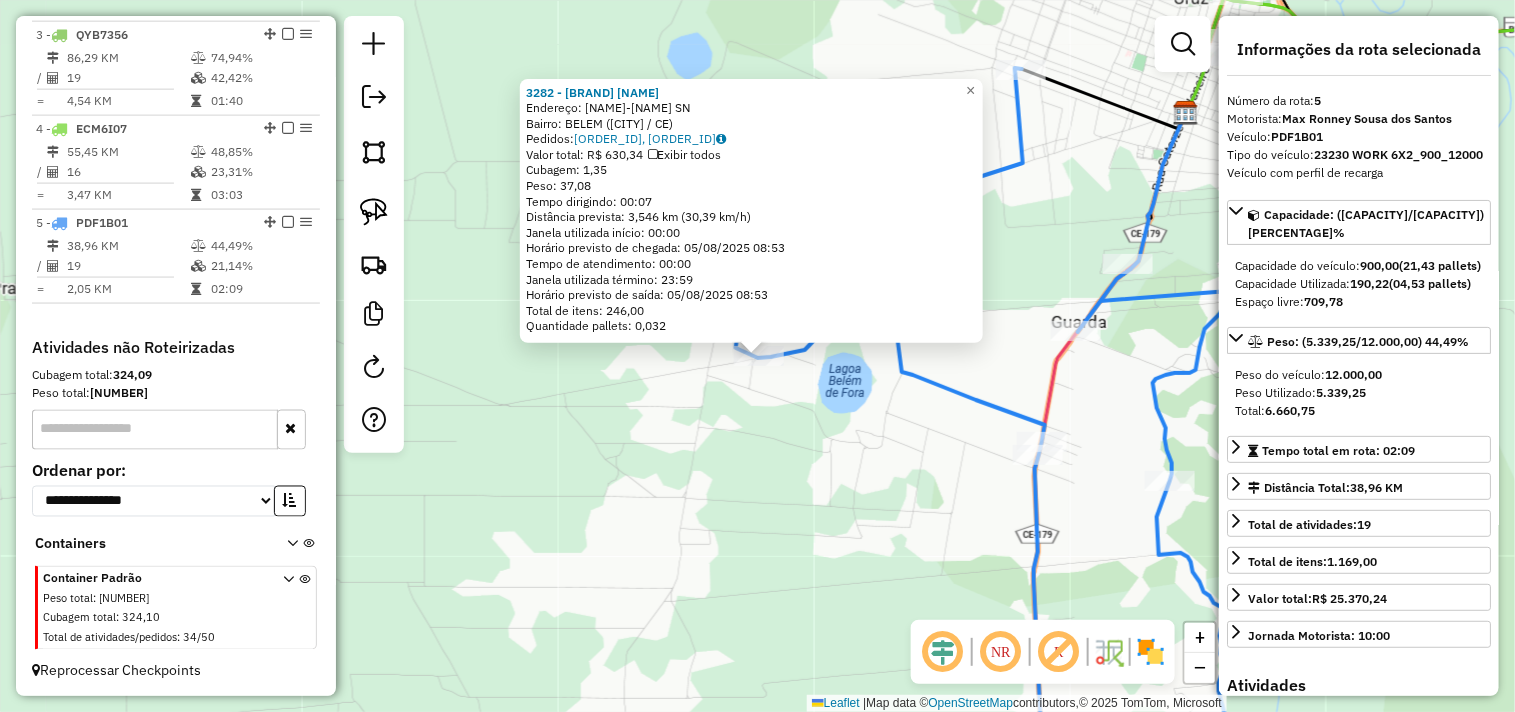 click on "3282 - MERCADINHO ECONOMICA  Endereço:  BELEM- CRUZ SN   Bairro: BELEM (CRUZ / CE)   Pedidos:  04065452, 04065448   Valor total: R$ 630,34   Exibir todos   Cubagem: 1,35  Peso: 37,08  Tempo dirigindo: 00:07   Distância prevista: 3,546 km (30,39 km/h)   Janela utilizada início: 00:00   Horário previsto de chegada: 05/08/2025 08:53   Tempo de atendimento: 00:00   Janela utilizada término: 23:59   Horário previsto de saída: 05/08/2025 08:53   Total de itens: 246,00   Quantidade pallets: 0,032  × Janela de atendimento Grade de atendimento Capacidade Transportadoras Veículos Cliente Pedidos  Rotas Selecione os dias de semana para filtrar as janelas de atendimento  Seg   Ter   Qua   Qui   Sex   Sáb   Dom  Informe o período da janela de atendimento: De: Até:  Filtrar exatamente a janela do cliente  Considerar janela de atendimento padrão  Selecione os dias de semana para filtrar as grades de atendimento  Seg   Ter   Qua   Qui   Sex   Sáb   Dom   Considerar clientes sem dia de atendimento cadastrado De:" 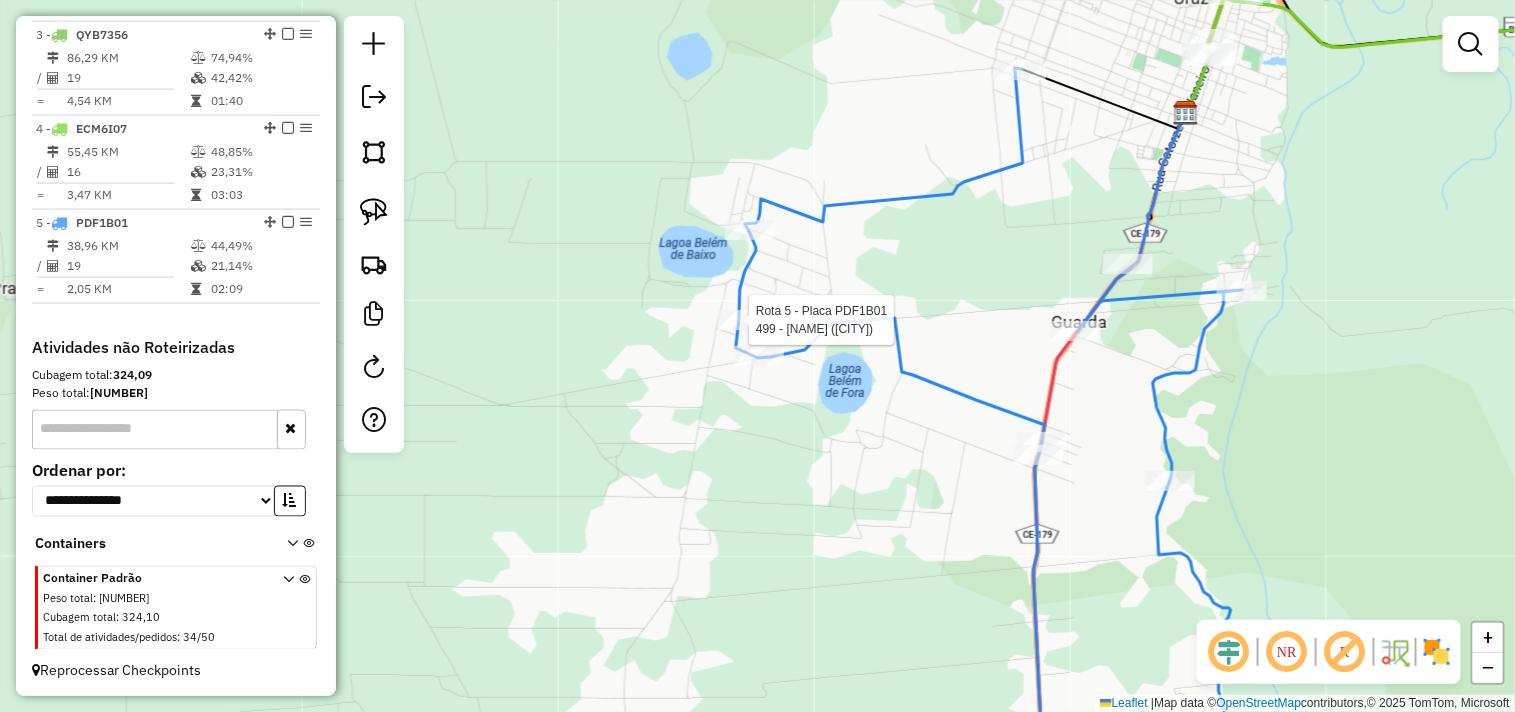select on "**********" 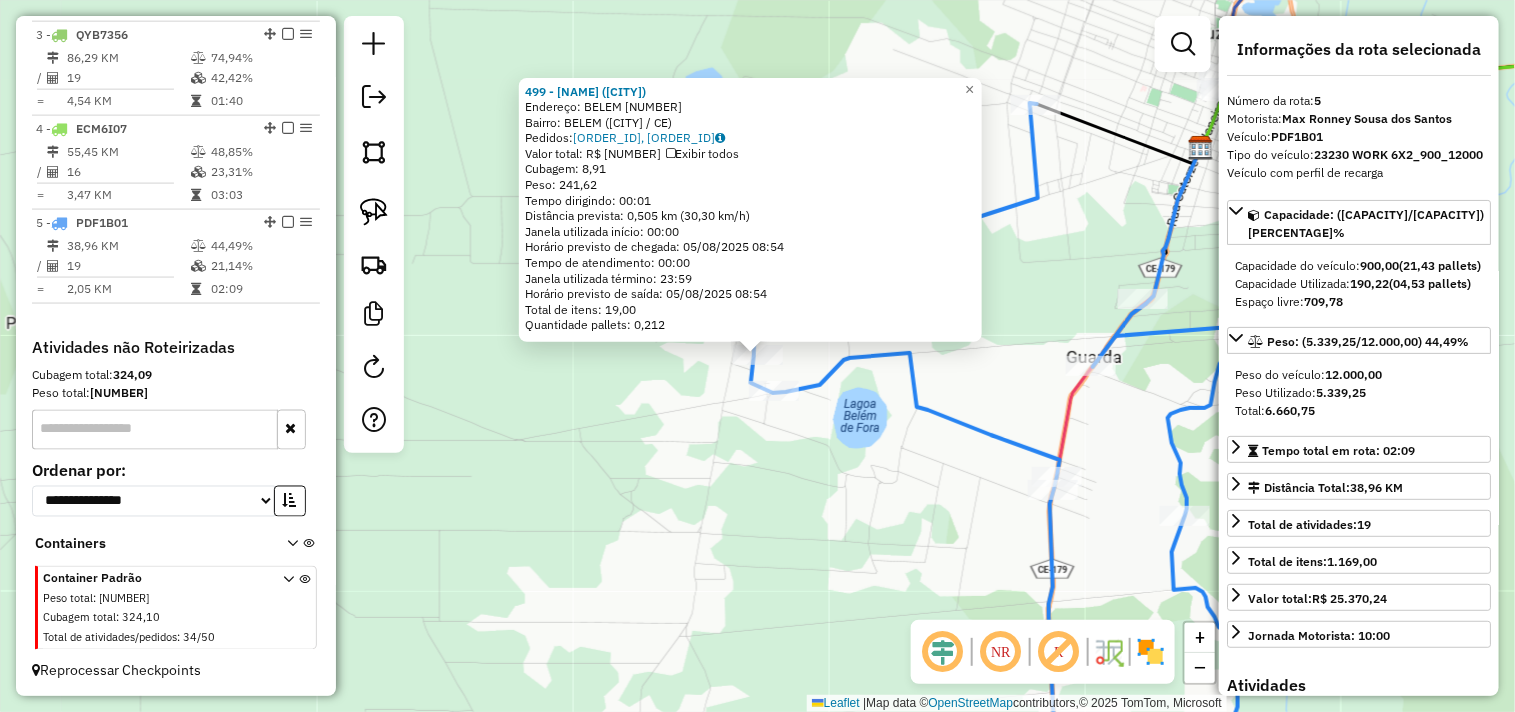 click on "499 - PIZZARIA BELEM (BELE  Endereço:  BELEM 10000   Bairro: BELEM (CRUZ / CE)   Pedidos:  04065272, 04065445   Valor total: R$ 1.131,60   Exibir todos   Cubagem: 8,91  Peso: 241,62  Tempo dirigindo: 00:01   Distância prevista: 0,505 km (30,30 km/h)   Janela utilizada início: 00:00   Horário previsto de chegada: 05/08/2025 08:54   Tempo de atendimento: 00:00   Janela utilizada término: 23:59   Horário previsto de saída: 05/08/2025 08:54   Total de itens: 19,00   Quantidade pallets: 0,212  × Janela de atendimento Grade de atendimento Capacidade Transportadoras Veículos Cliente Pedidos  Rotas Selecione os dias de semana para filtrar as janelas de atendimento  Seg   Ter   Qua   Qui   Sex   Sáb   Dom  Informe o período da janela de atendimento: De: Até:  Filtrar exatamente a janela do cliente  Considerar janela de atendimento padrão  Selecione os dias de semana para filtrar as grades de atendimento  Seg   Ter   Qua   Qui   Sex   Sáb   Dom   Considerar clientes sem dia de atendimento cadastrado  De:" 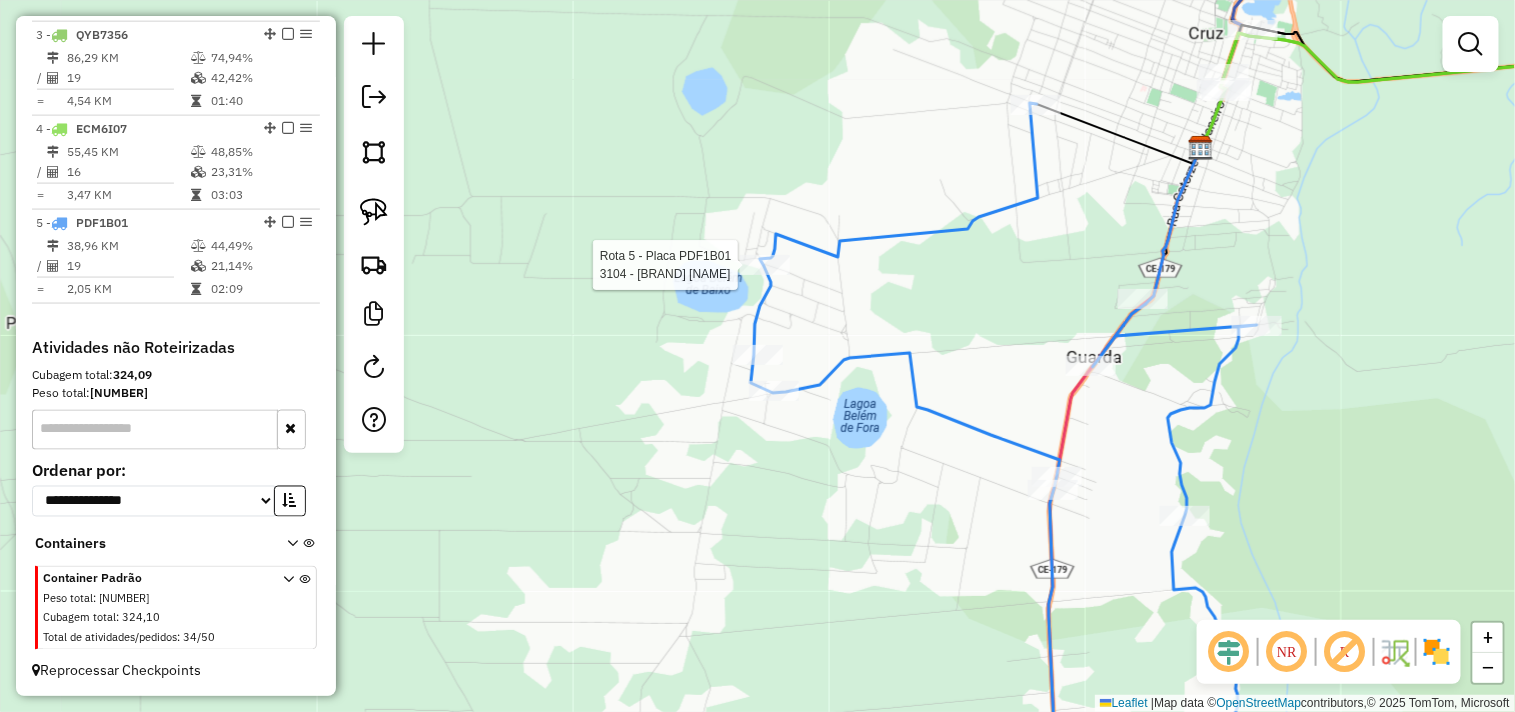 select on "**********" 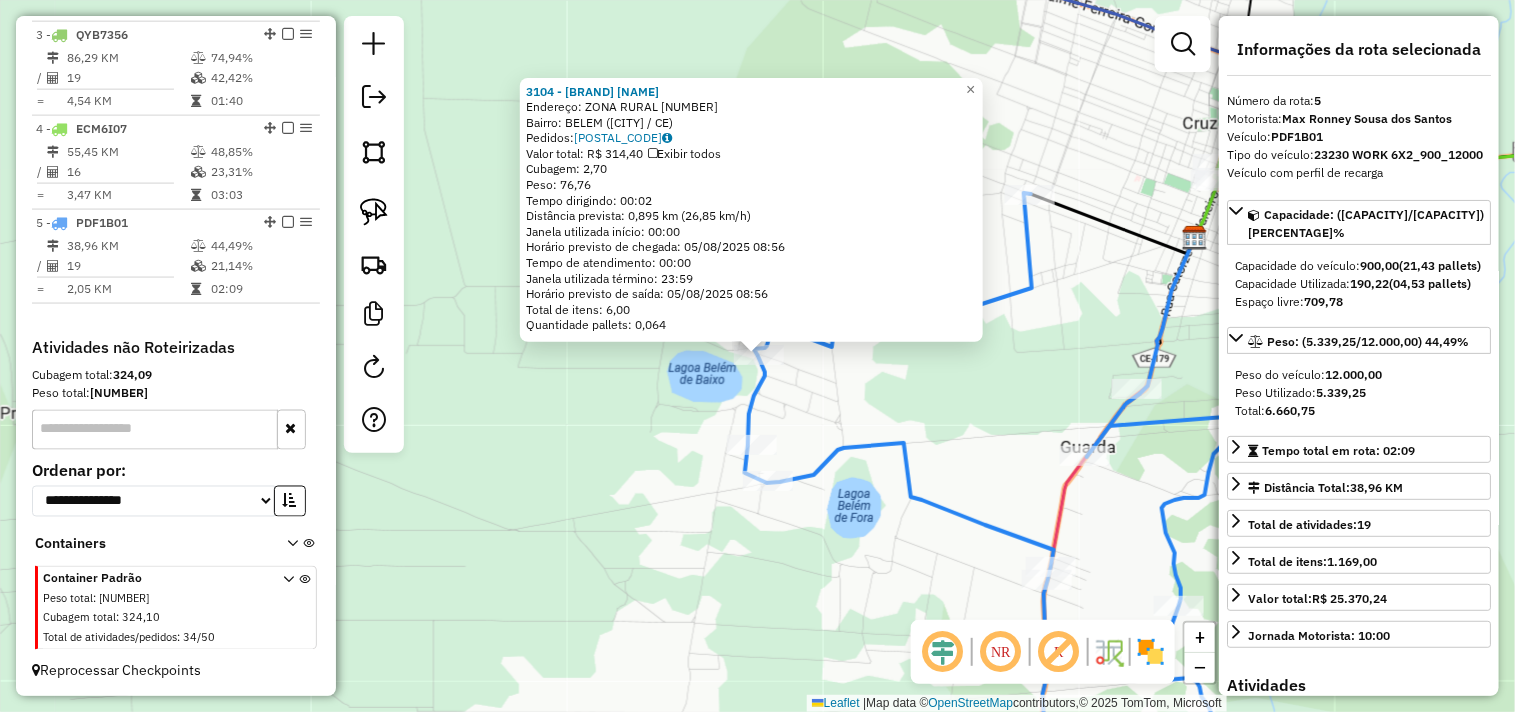 click on "3104 - CASA DO SALGADO  Endereço:  ZONA RURAL 22   Bairro: BELEM (CRUZ / CE)   Pedidos:  04065446   Valor total: R$ 314,40   Exibir todos   Cubagem: 2,70  Peso: 76,76  Tempo dirigindo: 00:02   Distância prevista: 0,895 km (26,85 km/h)   Janela utilizada início: 00:00   Horário previsto de chegada: 05/08/2025 08:56   Tempo de atendimento: 00:00   Janela utilizada término: 23:59   Horário previsto de saída: 05/08/2025 08:56   Total de itens: 6,00   Quantidade pallets: 0,064  × Janela de atendimento Grade de atendimento Capacidade Transportadoras Veículos Cliente Pedidos  Rotas Selecione os dias de semana para filtrar as janelas de atendimento  Seg   Ter   Qua   Qui   Sex   Sáb   Dom  Informe o período da janela de atendimento: De: Até:  Filtrar exatamente a janela do cliente  Considerar janela de atendimento padrão  Selecione os dias de semana para filtrar as grades de atendimento  Seg   Ter   Qua   Qui   Sex   Sáb   Dom   Considerar clientes sem dia de atendimento cadastrado  Peso mínimo:   De:" 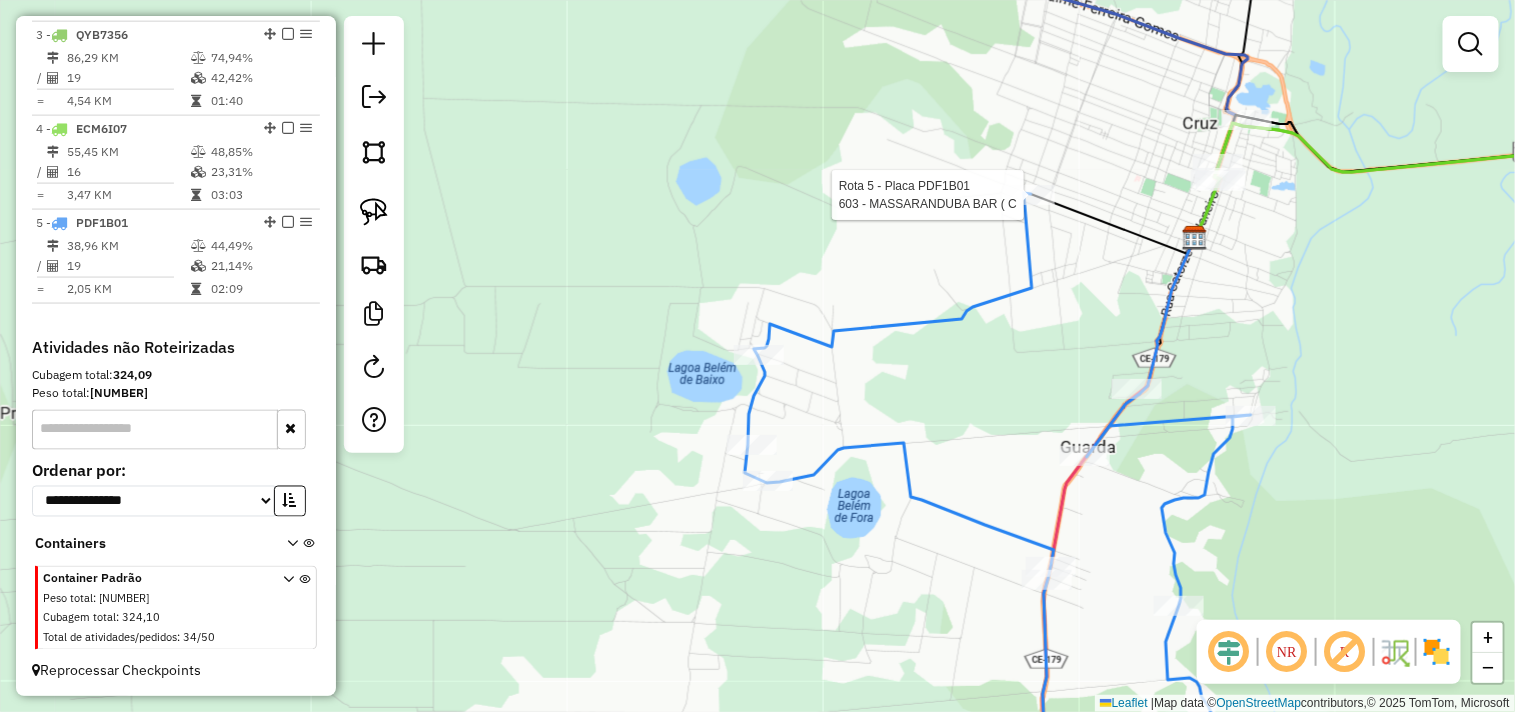 select on "**********" 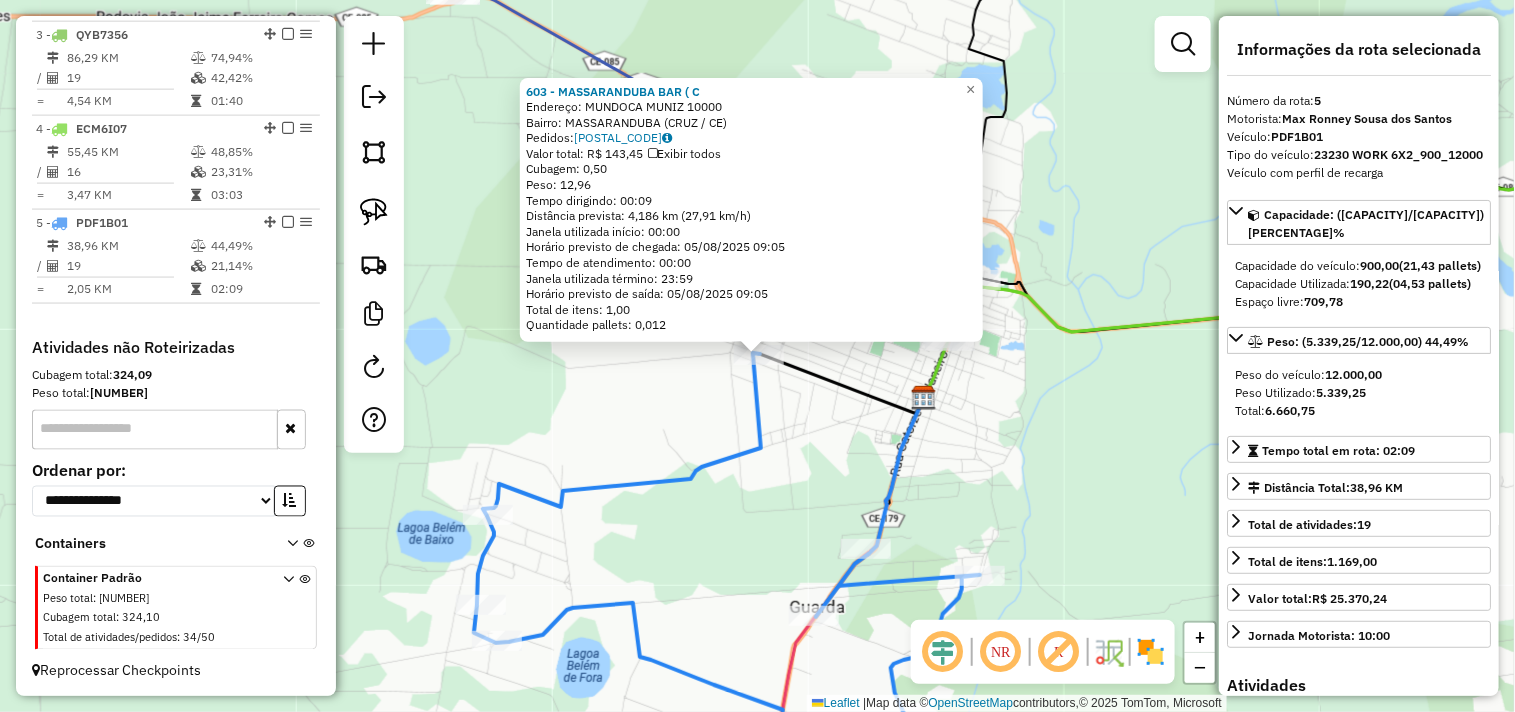 click on "603 - MASSARANDUBA BAR ( C  Endereço:  MUNDOCA MUNIZ 10000   Bairro: MASSARANDUBA (CRUZ / CE)   Pedidos:  04065275   Valor total: R$ 143,45   Exibir todos   Cubagem: 0,50  Peso: 12,96  Tempo dirigindo: 00:09   Distância prevista: 4,186 km (27,91 km/h)   Janela utilizada início: 00:00   Horário previsto de chegada: 05/08/2025 09:05   Tempo de atendimento: 00:00   Janela utilizada término: 23:59   Horário previsto de saída: 05/08/2025 09:05   Total de itens: 1,00   Quantidade pallets: 0,012  × Janela de atendimento Grade de atendimento Capacidade Transportadoras Veículos Cliente Pedidos  Rotas Selecione os dias de semana para filtrar as janelas de atendimento  Seg   Ter   Qua   Qui   Sex   Sáb   Dom  Informe o período da janela de atendimento: De: Até:  Filtrar exatamente a janela do cliente  Considerar janela de atendimento padrão  Selecione os dias de semana para filtrar as grades de atendimento  Seg   Ter   Qua   Qui   Sex   Sáb   Dom   Considerar clientes sem dia de atendimento cadastrado De:" 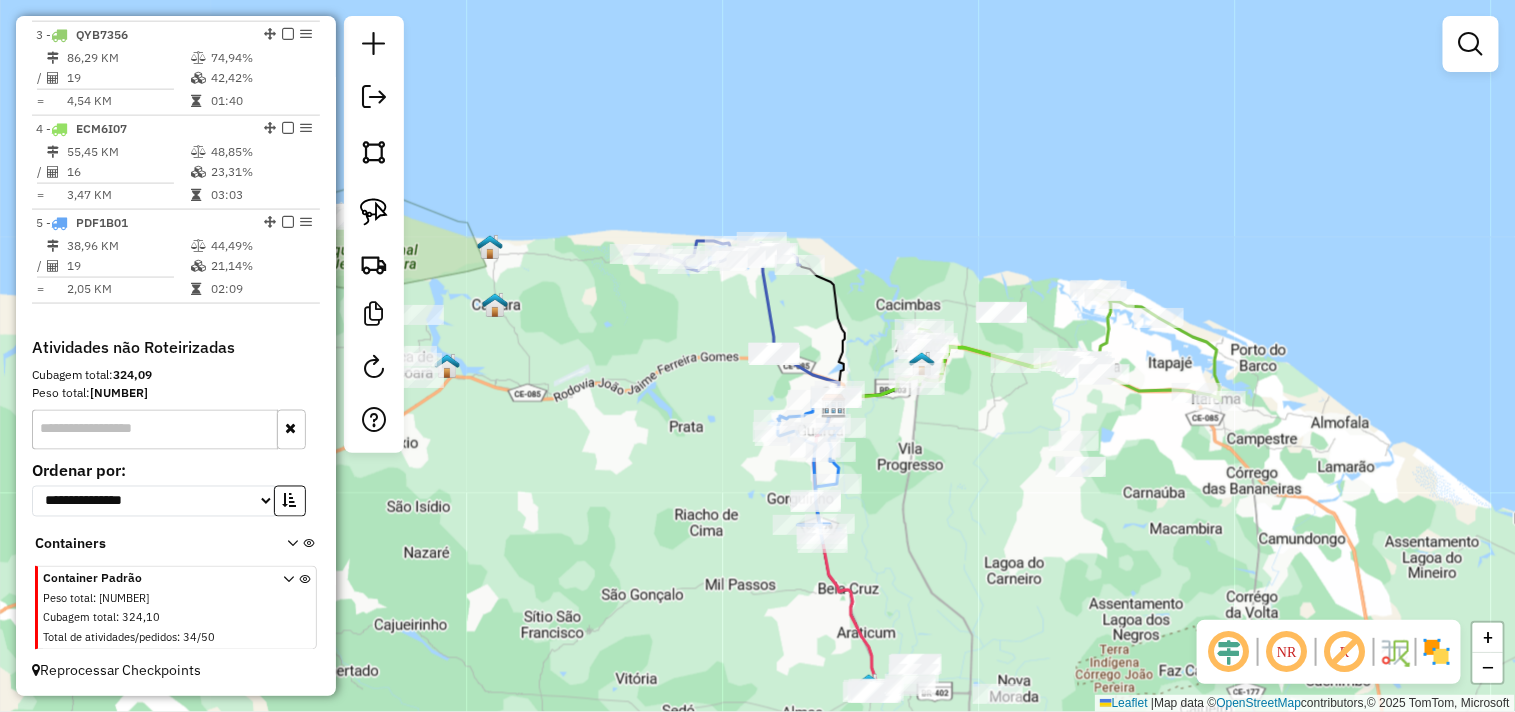 drag, startPoint x: 714, startPoint y: 591, endPoint x: 730, endPoint y: 464, distance: 128.0039 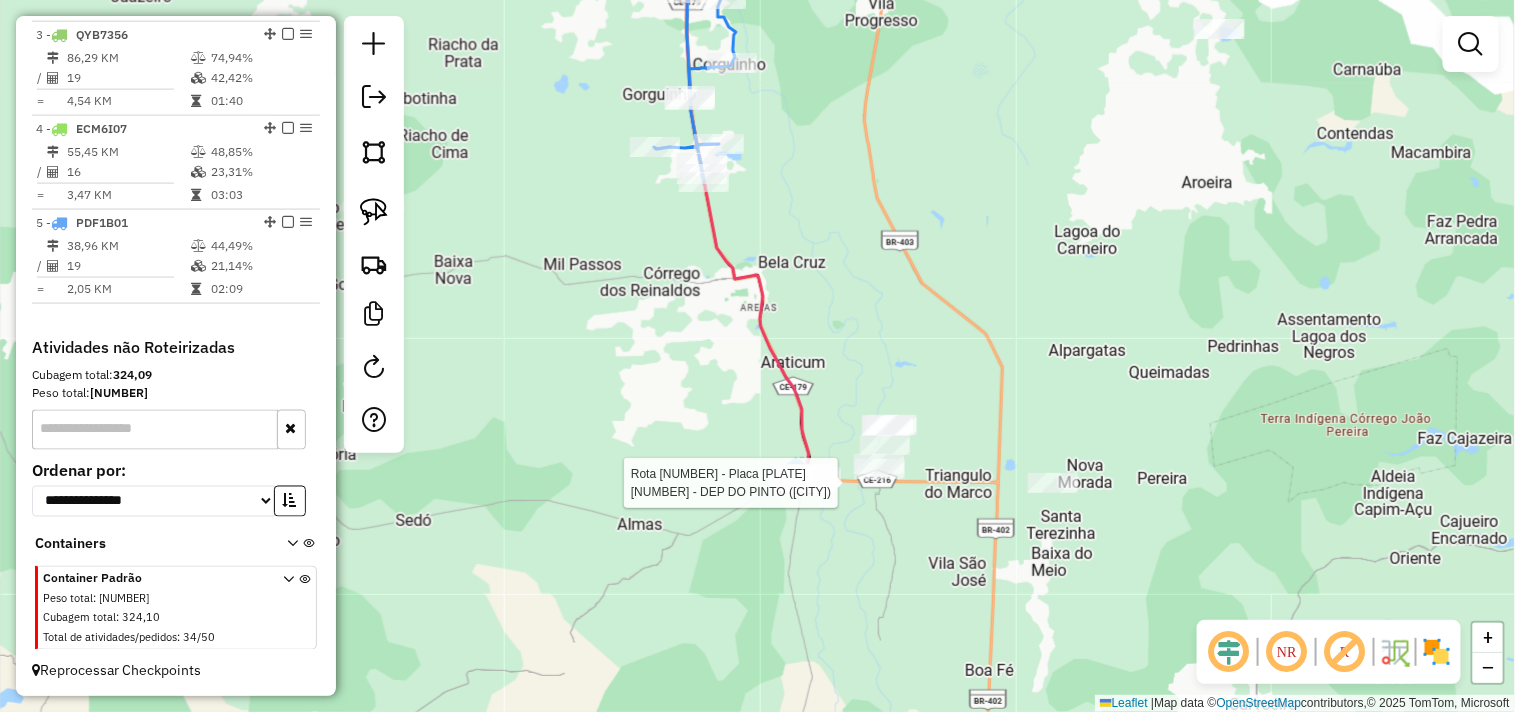select on "**********" 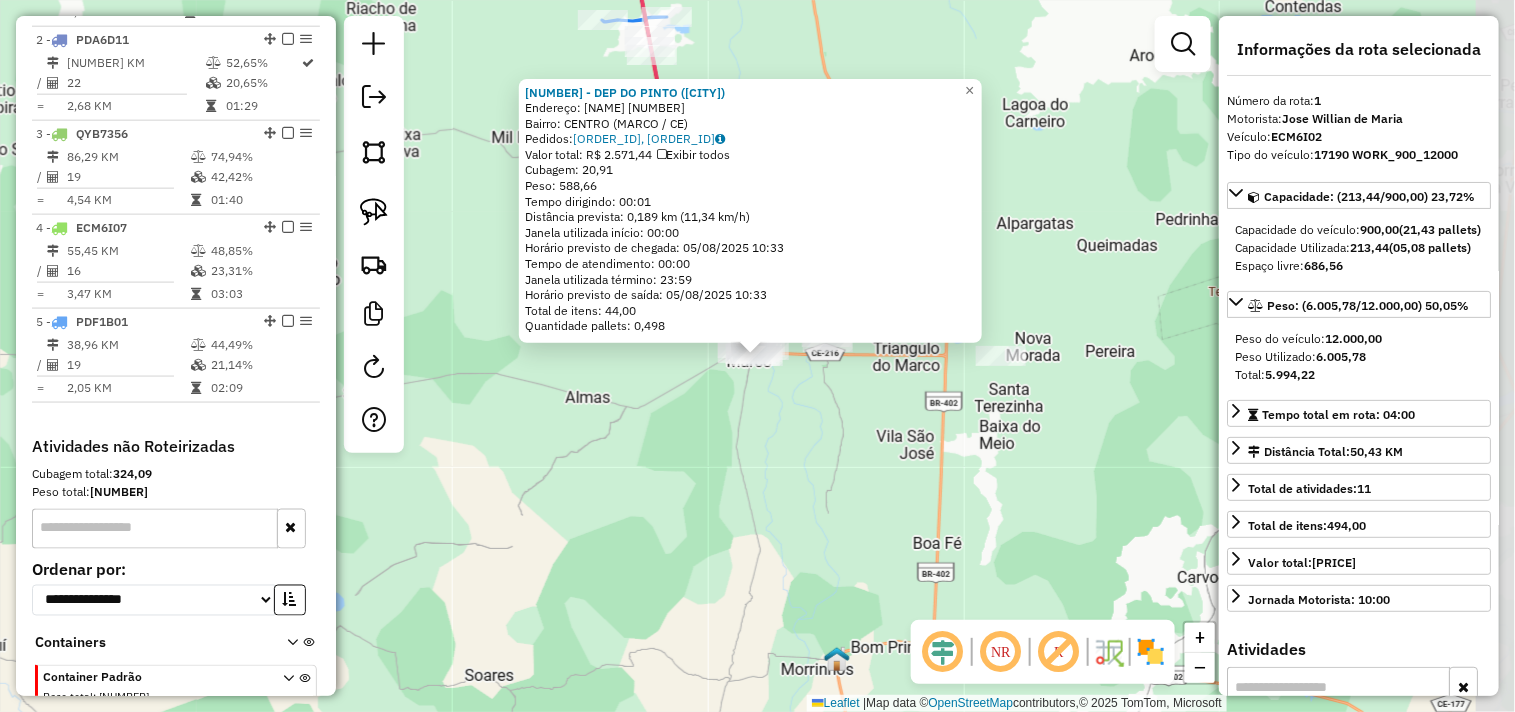 scroll, scrollTop: 773, scrollLeft: 0, axis: vertical 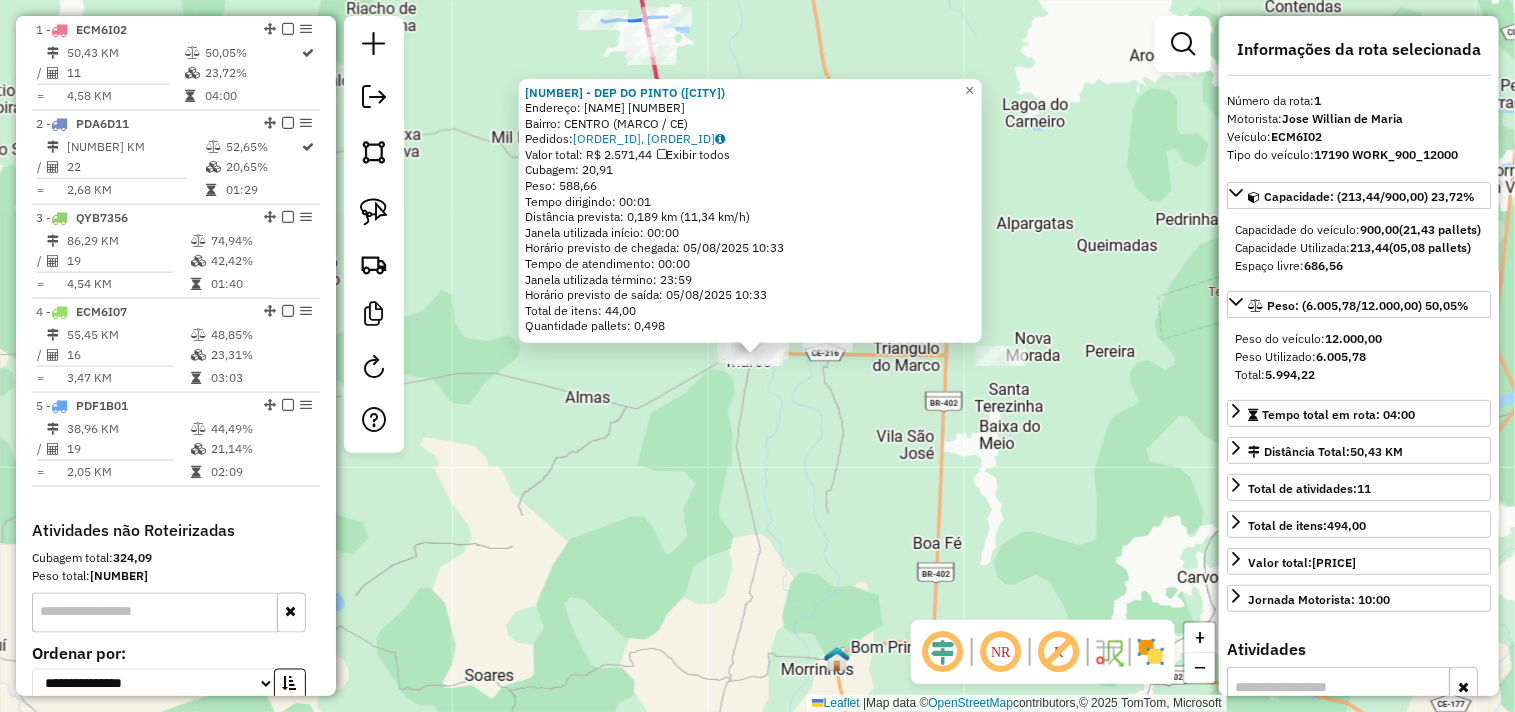 click on "[NUMBER] - [NAME] Endereço: [ADDRESS] Bairro: [NEIGHBORHOOD] ([CITY] / [STATE]) Pedidos: [ORDER_NUMBERS] Valor total: [CURRENCY] [PRICE] Exibir todos Cubagem: [CUBAGE] Peso: [WEIGHT] Tempo dirigindo: [TIME] Distância prevista: [DISTANCE] km ([SPEED] km/h) Janela utilizada início: [TIME] Horário previsto de chegada: [DATE] [TIME] Tempo de atendimento: [TIME] Janela utilizada término: [TIME] Horário previsto de saída: [DATE] [TIME] Total de itens: [ITEMS] Quantidade pallets: [PALLETS] × Janela de atendimento Grade de atendimento Capacidade Transportadoras Veículos Cliente Pedidos Rotas Selecione os dias de semana para filtrar as janelas de atendimento Seg Ter Qua Qui Sex Sáb Dom Informe o período da janela de atendimento: De: Até: Filtrar exatamente a janela do cliente Considerar janela de atendimento padrão Selecione os dias de semana para filtrar as grades de atendimento Seg Ter Qua Qui Sex Sáb Dom Clientes fora do dia de atendimento selecionado De:" 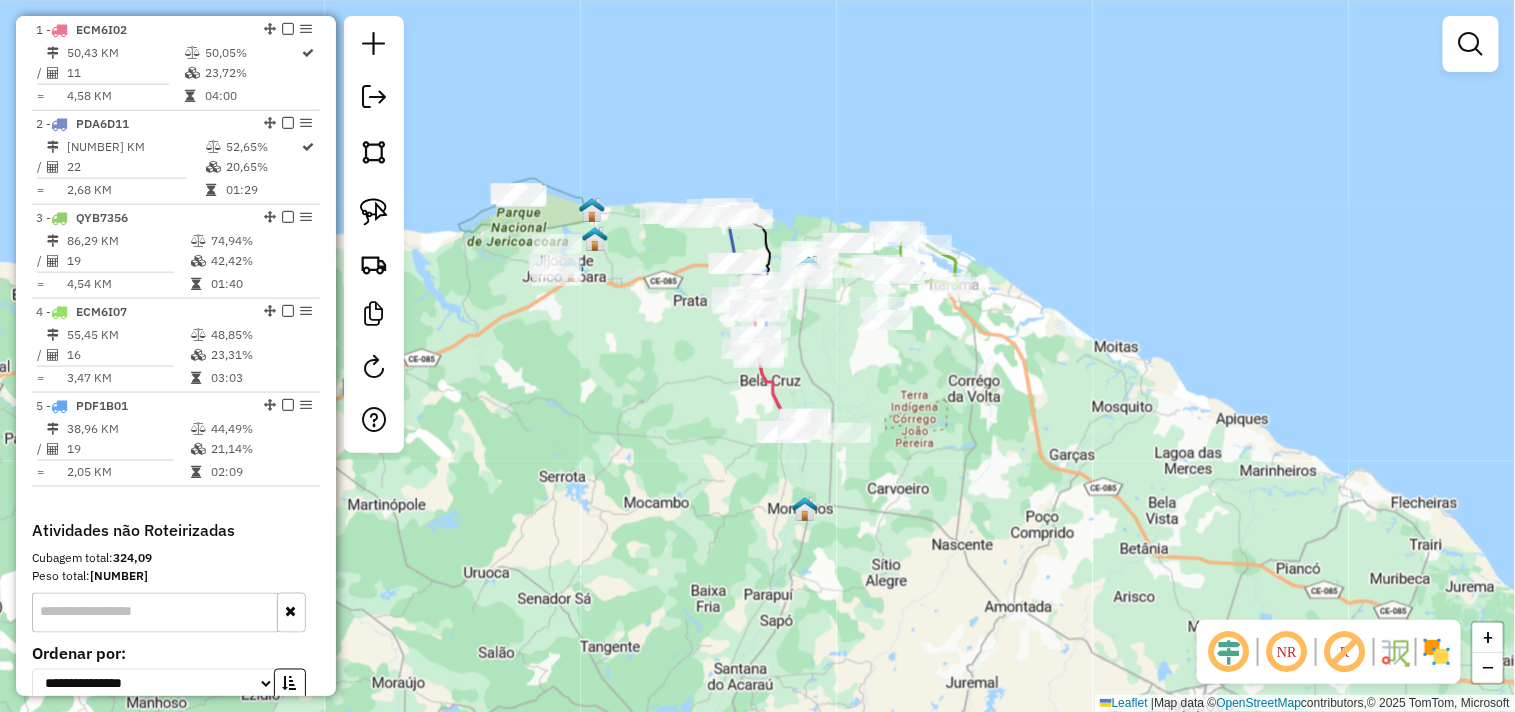 scroll, scrollTop: 662, scrollLeft: 0, axis: vertical 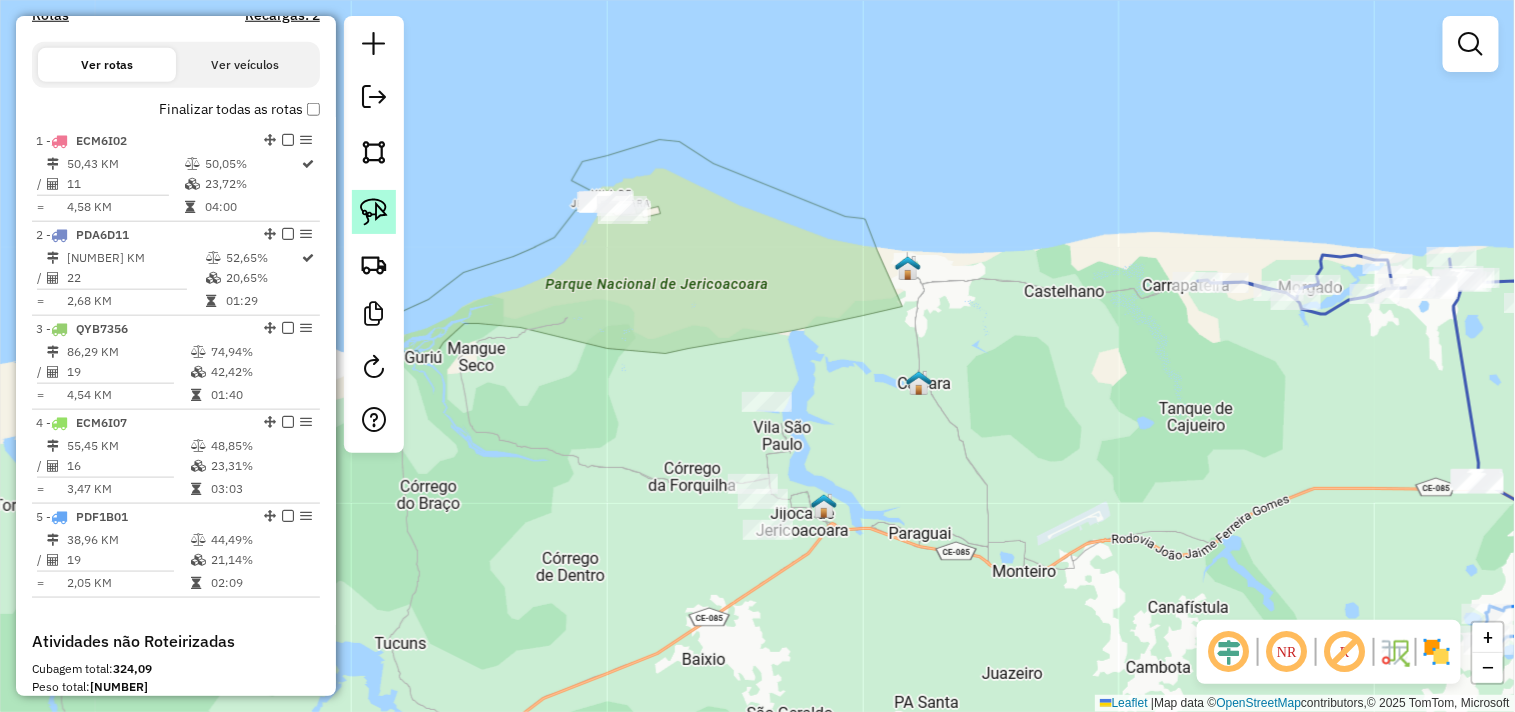 click 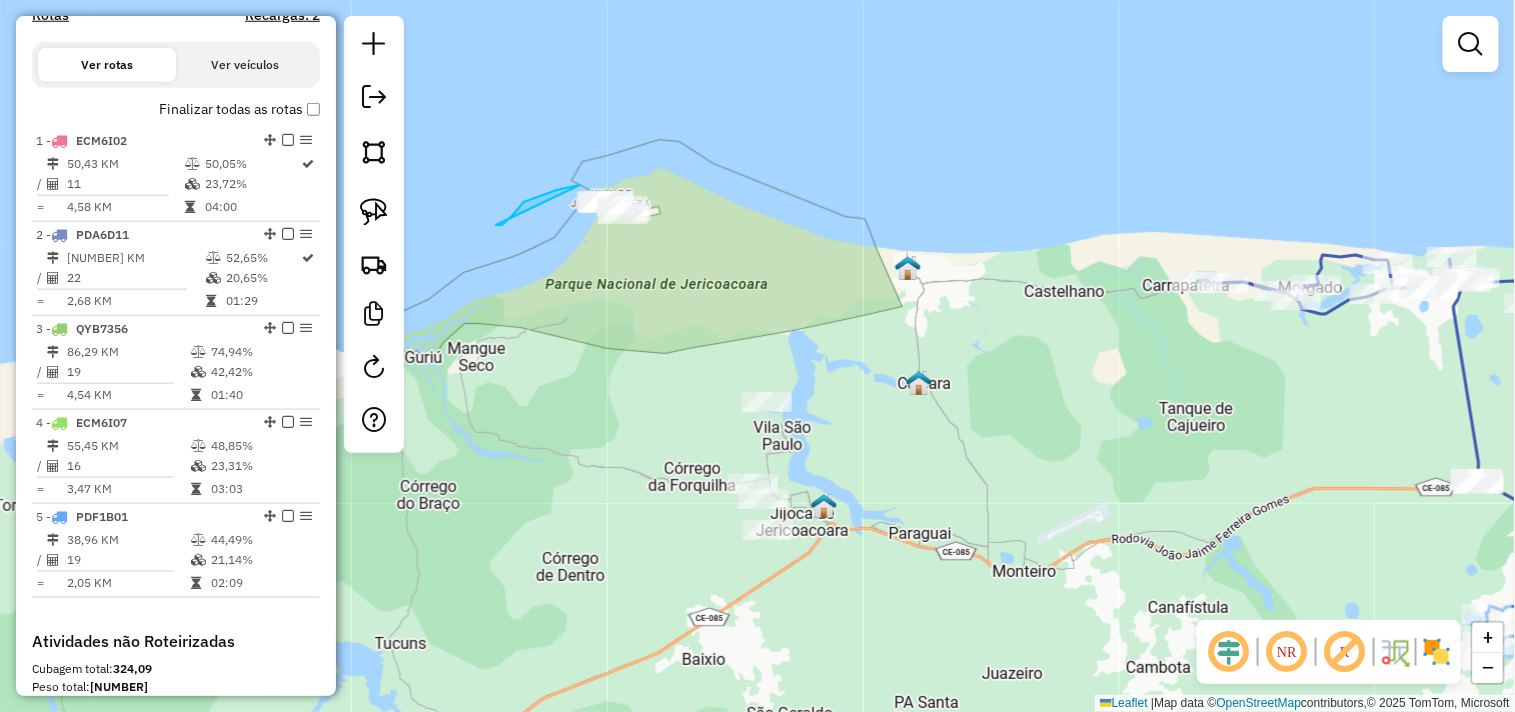 drag, startPoint x: 502, startPoint y: 225, endPoint x: 686, endPoint y: 262, distance: 187.68324 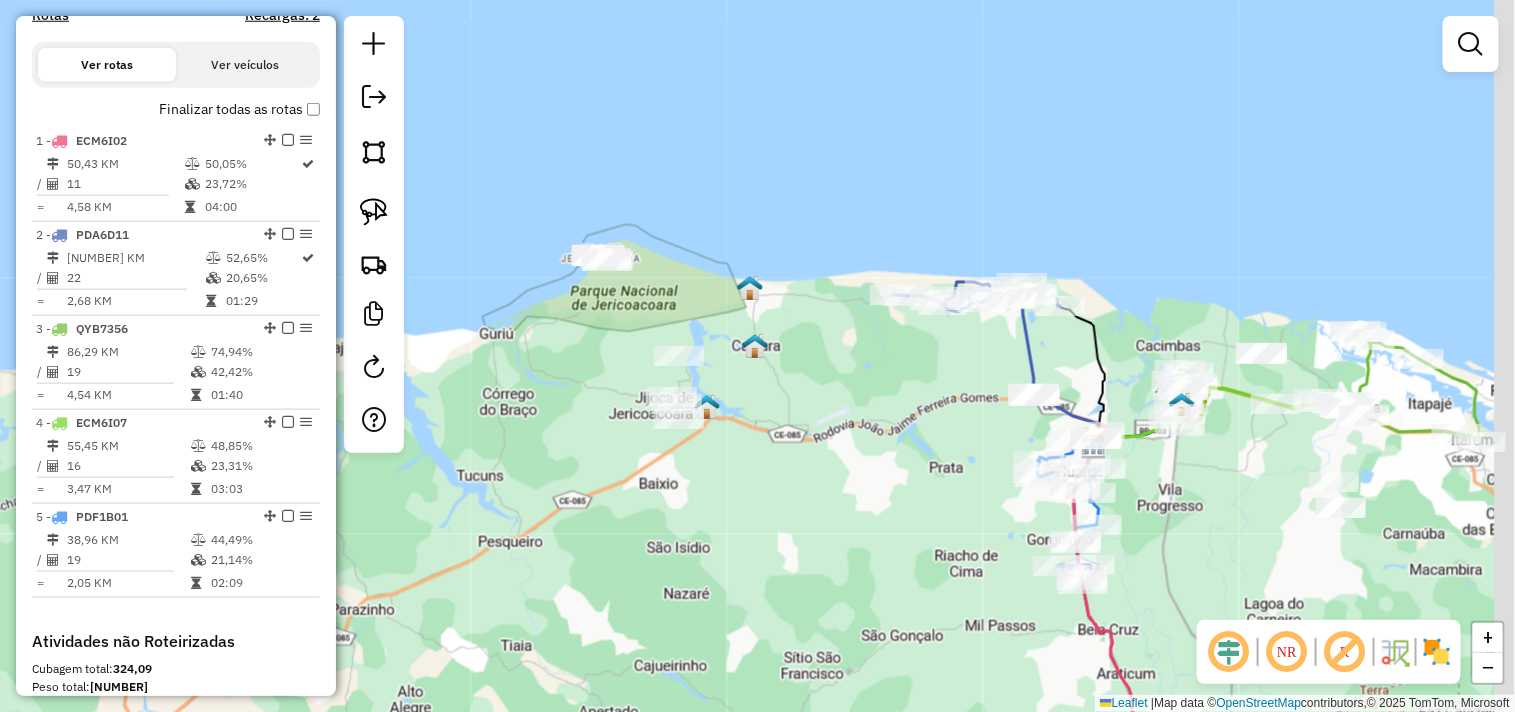 drag, startPoint x: 793, startPoint y: 462, endPoint x: 730, endPoint y: 420, distance: 75.716576 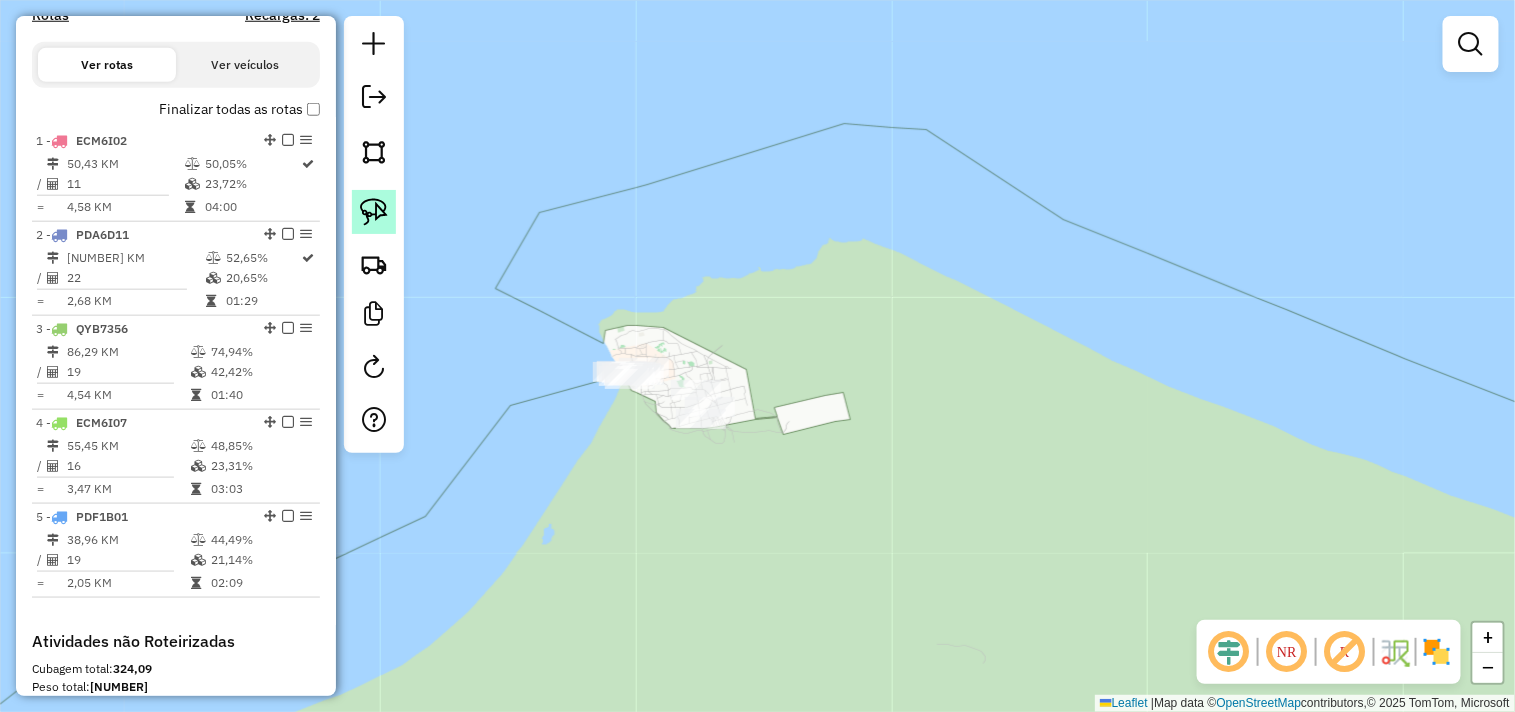 click 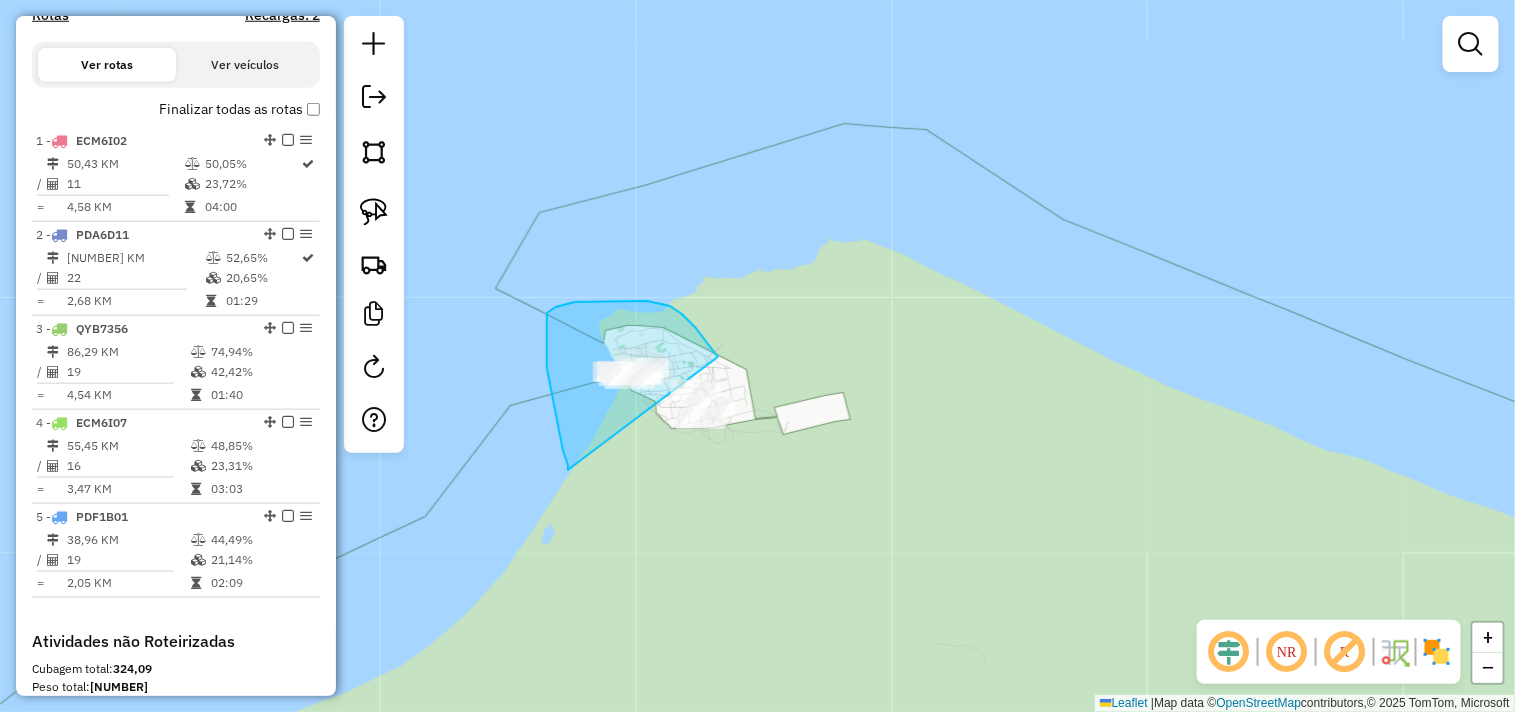 drag, startPoint x: 568, startPoint y: 470, endPoint x: 668, endPoint y: 514, distance: 109.252 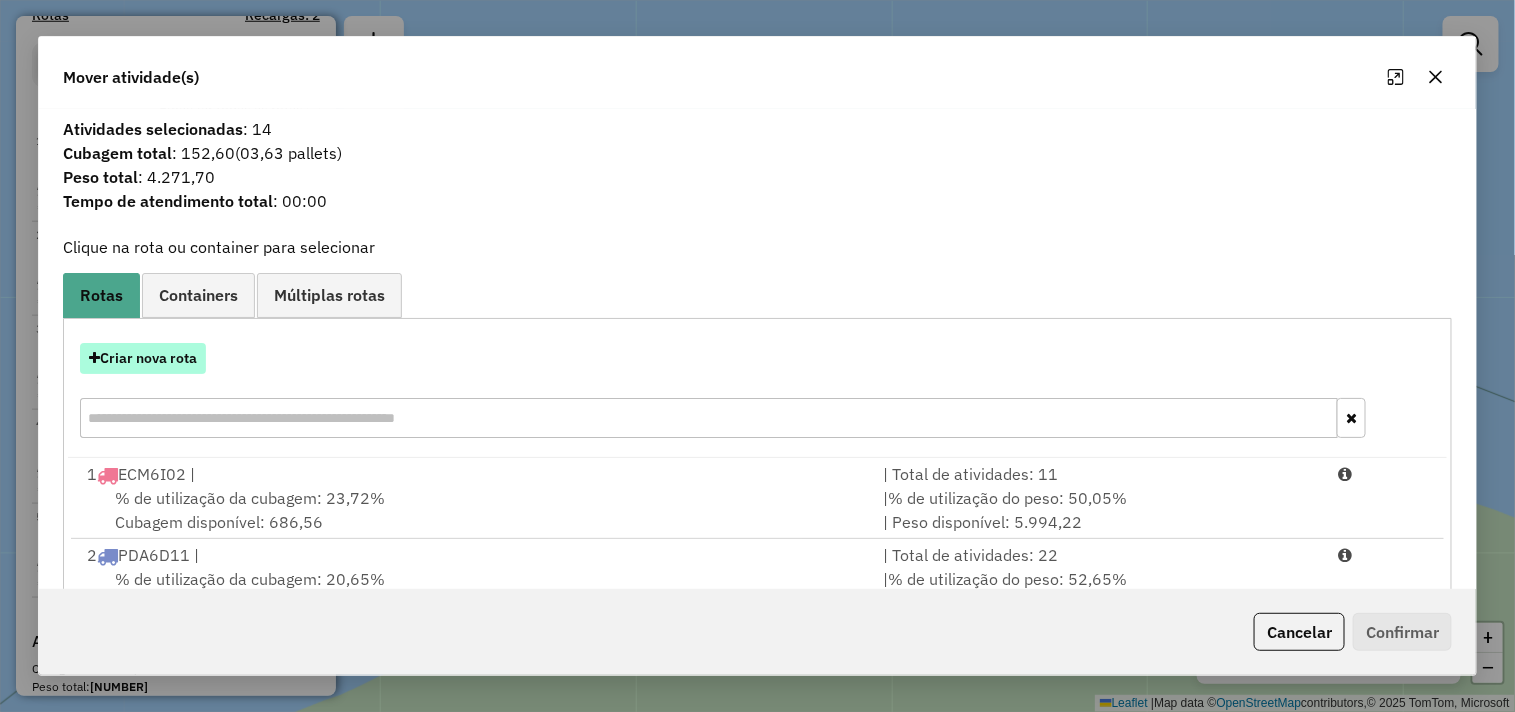 click on "Criar nova rota" at bounding box center [143, 358] 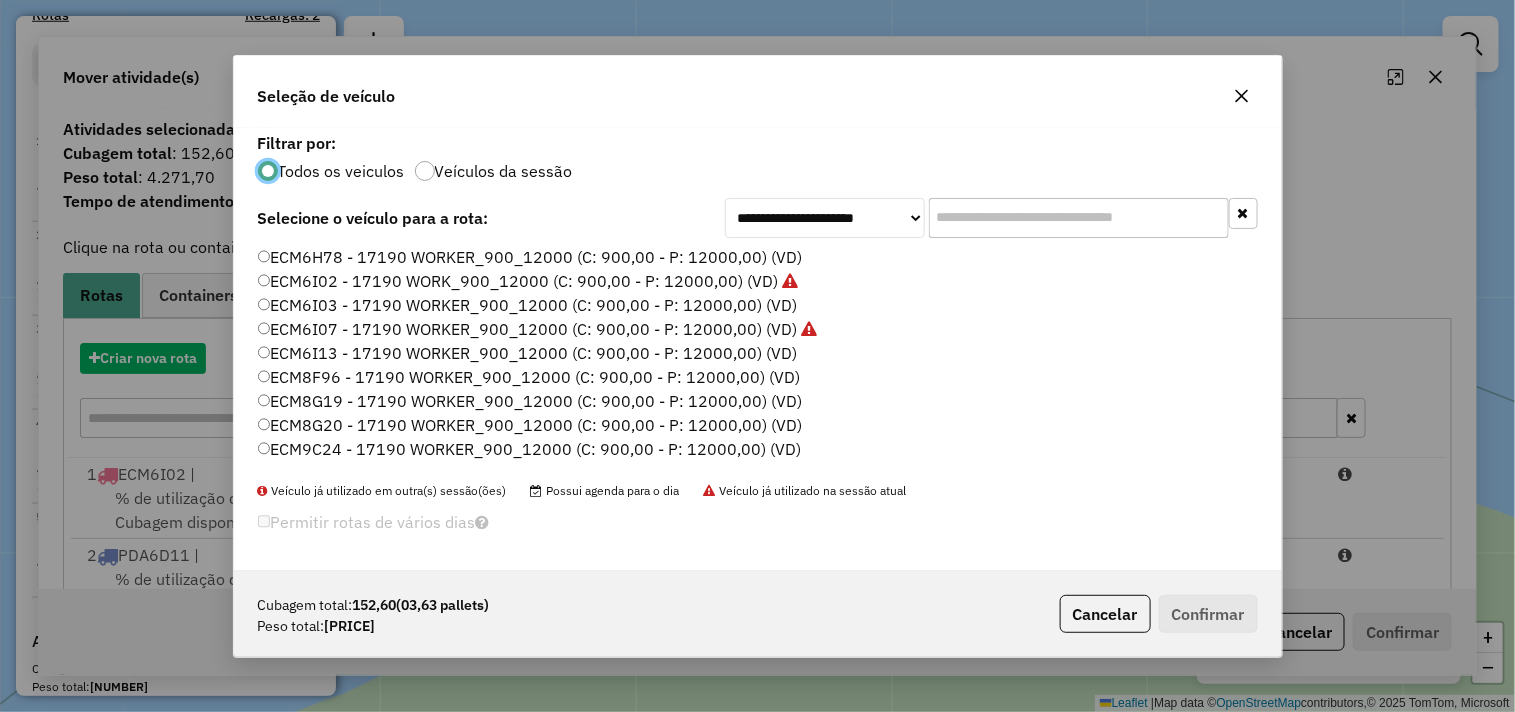scroll, scrollTop: 11, scrollLeft: 5, axis: both 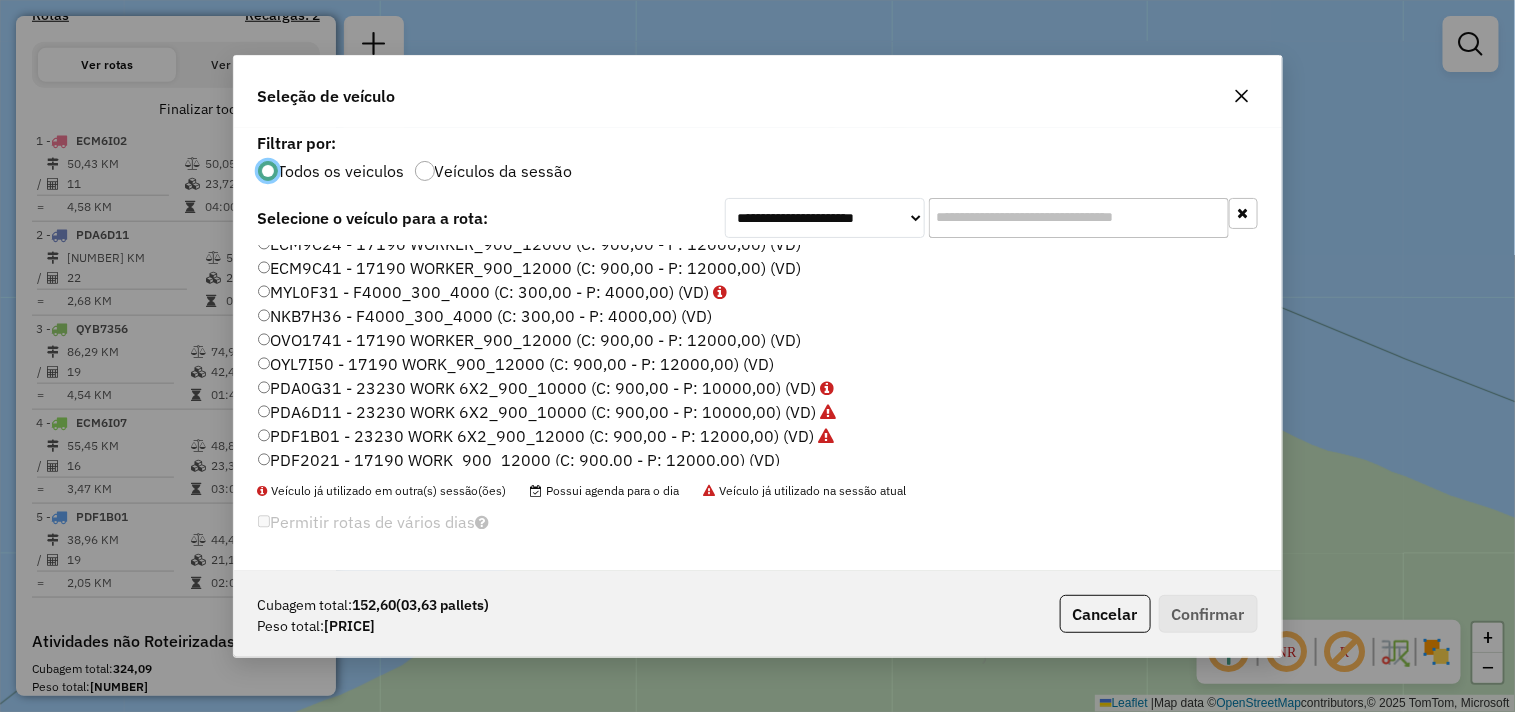 click on "NKB7H36 - F4000_300_4000 (C: 300,00 - P: 4000,00) (VD)" 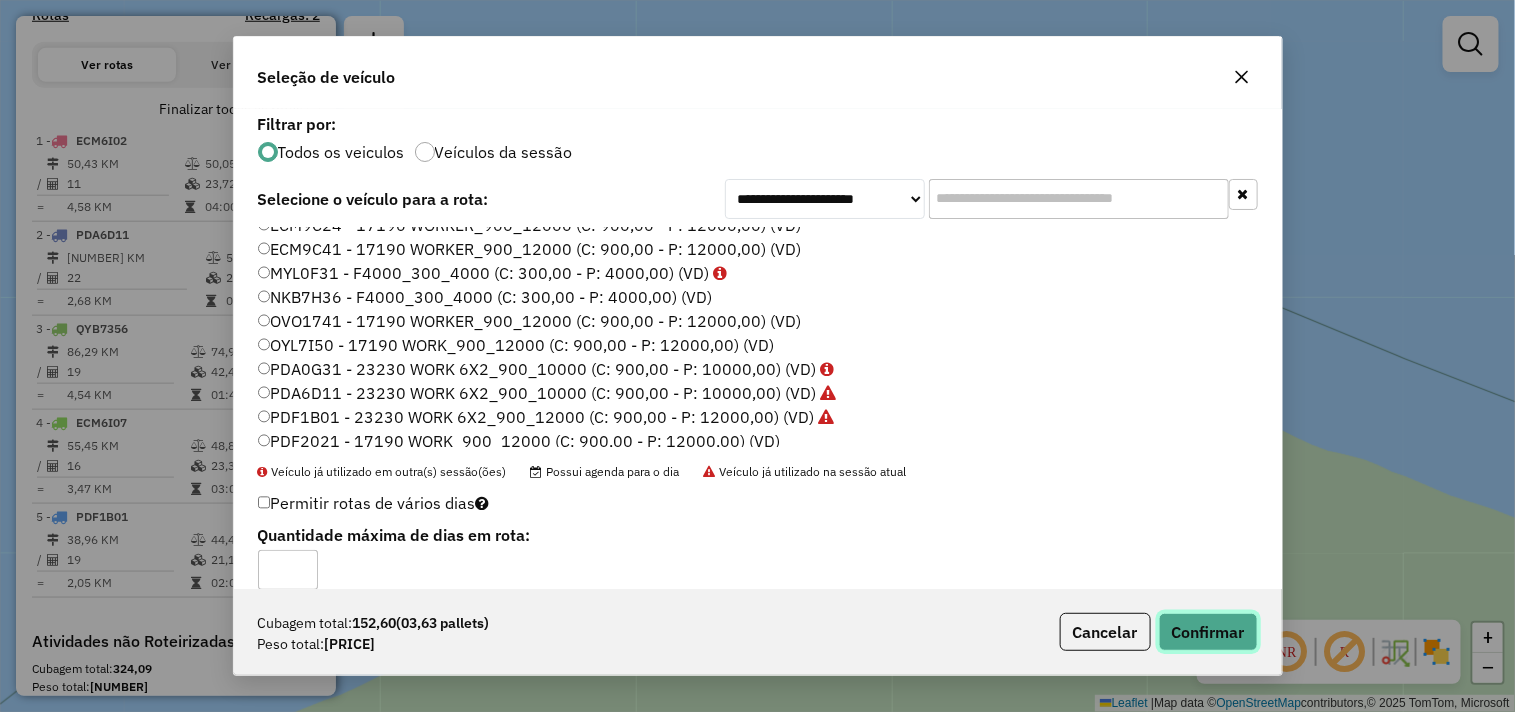 click on "Confirmar" 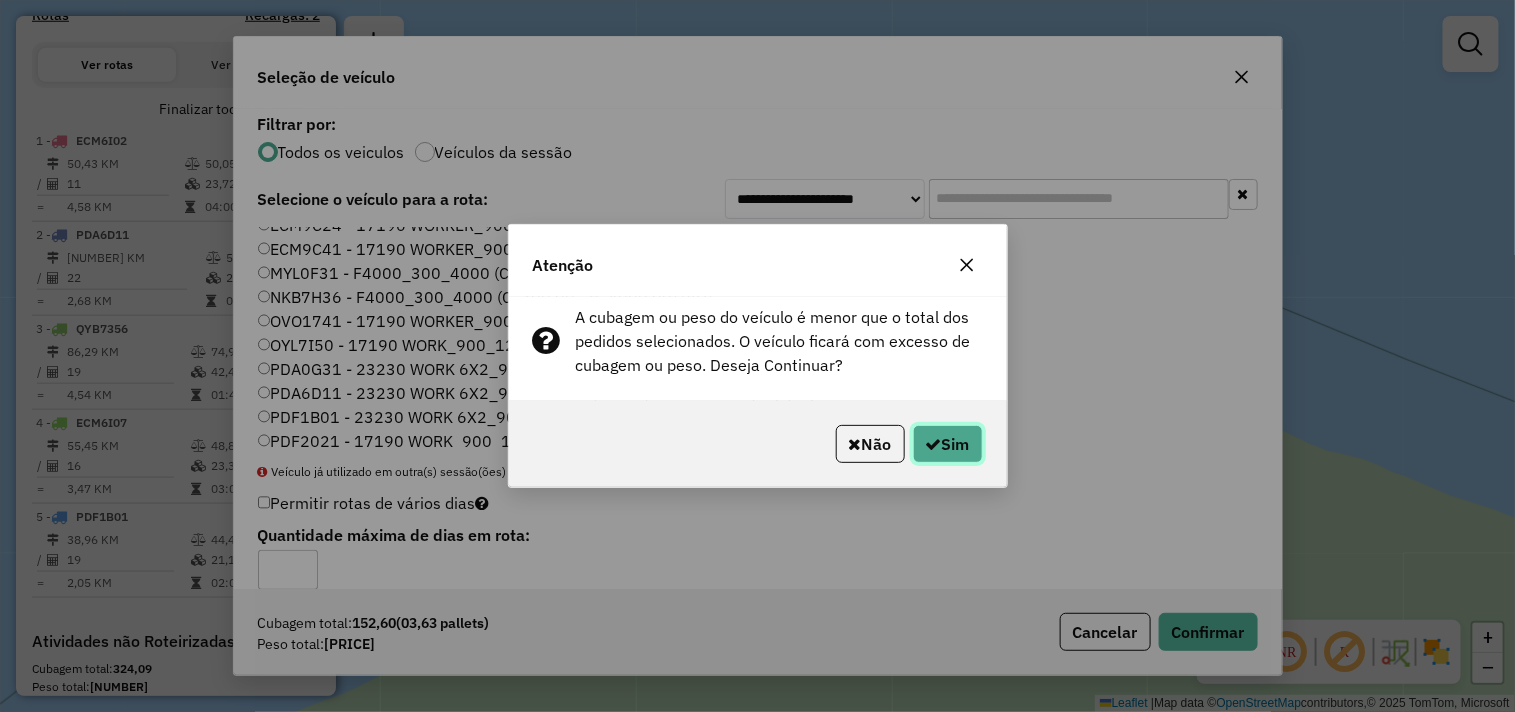 click on "Sim" 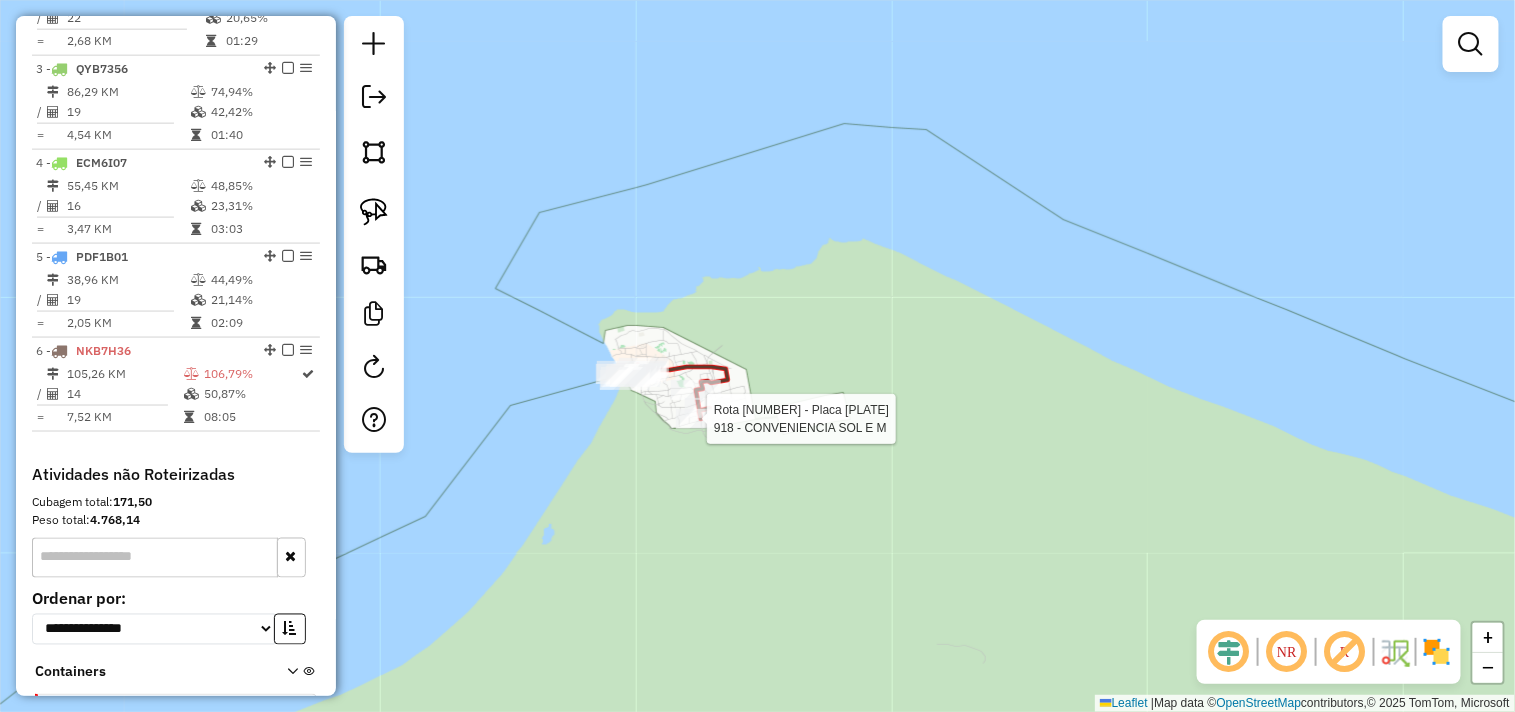 select on "**********" 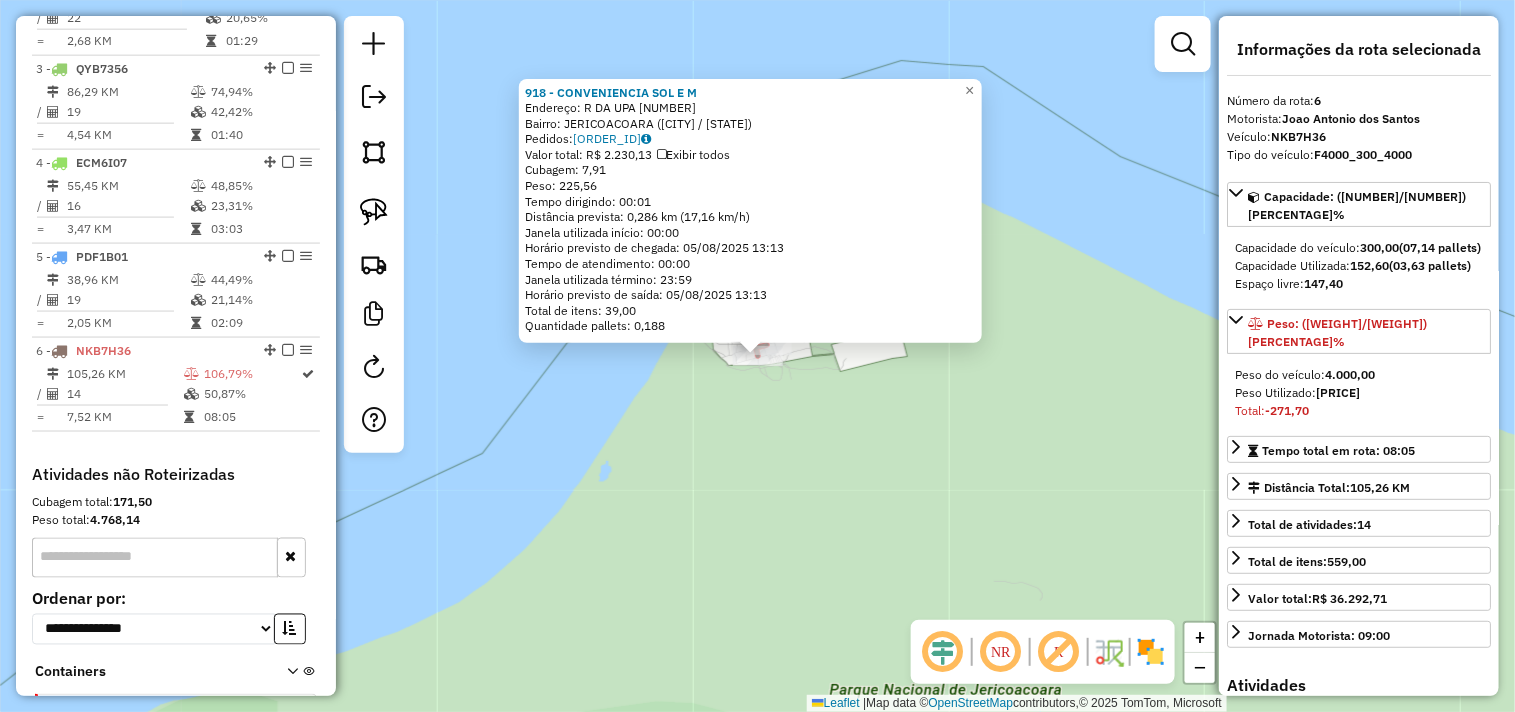 scroll, scrollTop: 1051, scrollLeft: 0, axis: vertical 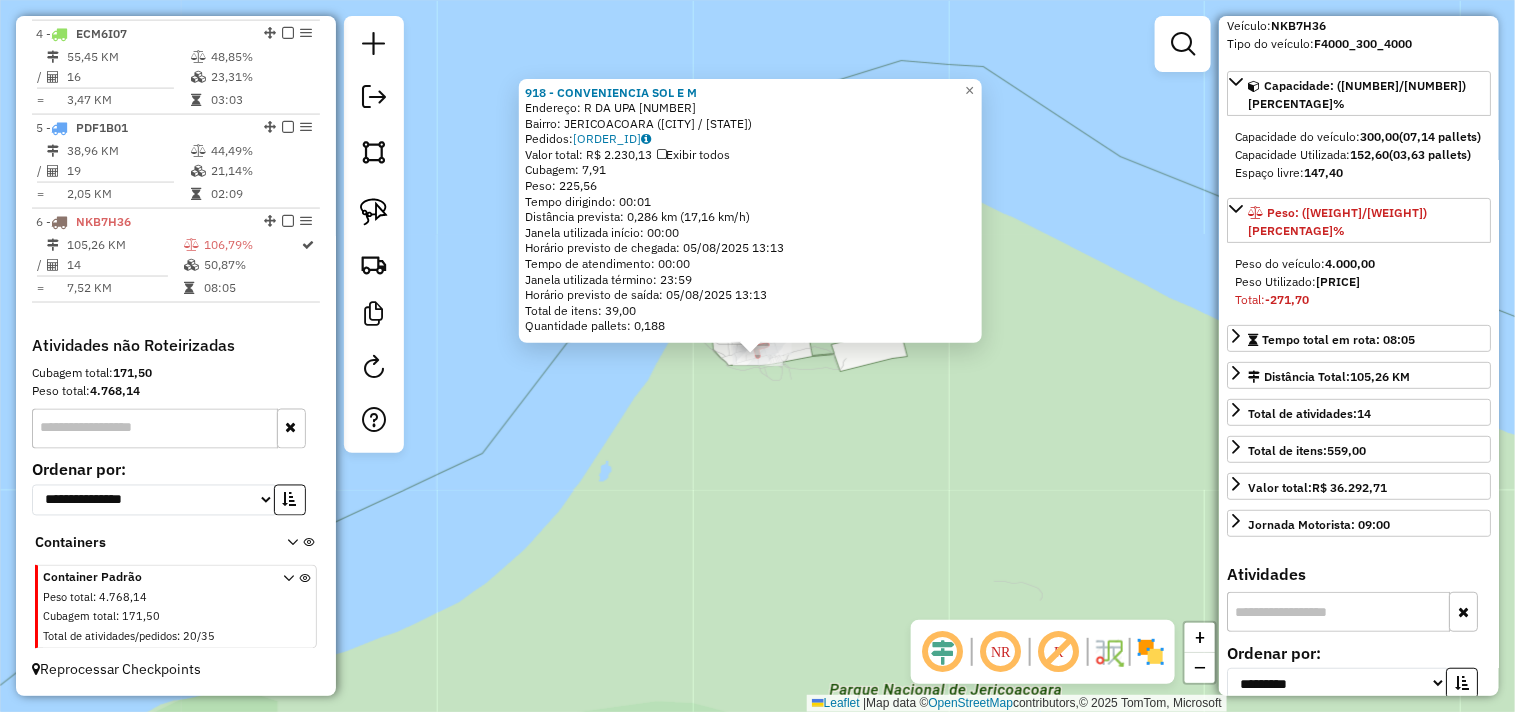 click on "918 - CONVENIENCIA SOL E M  Endereço:  R DA UPA 10   Bairro: JERICOACOARA (JIJOCA DE JERICOACOARA / CE)   Pedidos:  04065420   Valor total: R$ 2.230,13   Exibir todos   Cubagem: 7,91  Peso: 225,56  Tempo dirigindo: 00:01   Distância prevista: 0,286 km (17,16 km/h)   Janela utilizada início: 00:00   Horário previsto de chegada: 05/08/2025 13:13   Tempo de atendimento: 00:00   Janela utilizada término: 23:59   Horário previsto de saída: 05/08/2025 13:13   Total de itens: 39,00   Quantidade pallets: 0,188  × Janela de atendimento Grade de atendimento Capacidade Transportadoras Veículos Cliente Pedidos  Rotas Selecione os dias de semana para filtrar as janelas de atendimento  Seg   Ter   Qua   Qui   Sex   Sáb   Dom  Informe o período da janela de atendimento: De: Até:  Filtrar exatamente a janela do cliente  Considerar janela de atendimento padrão  Selecione os dias de semana para filtrar as grades de atendimento  Seg   Ter   Qua   Qui   Sex   Sáb   Dom   Peso mínimo:   Peso máximo:   De:   Até:" 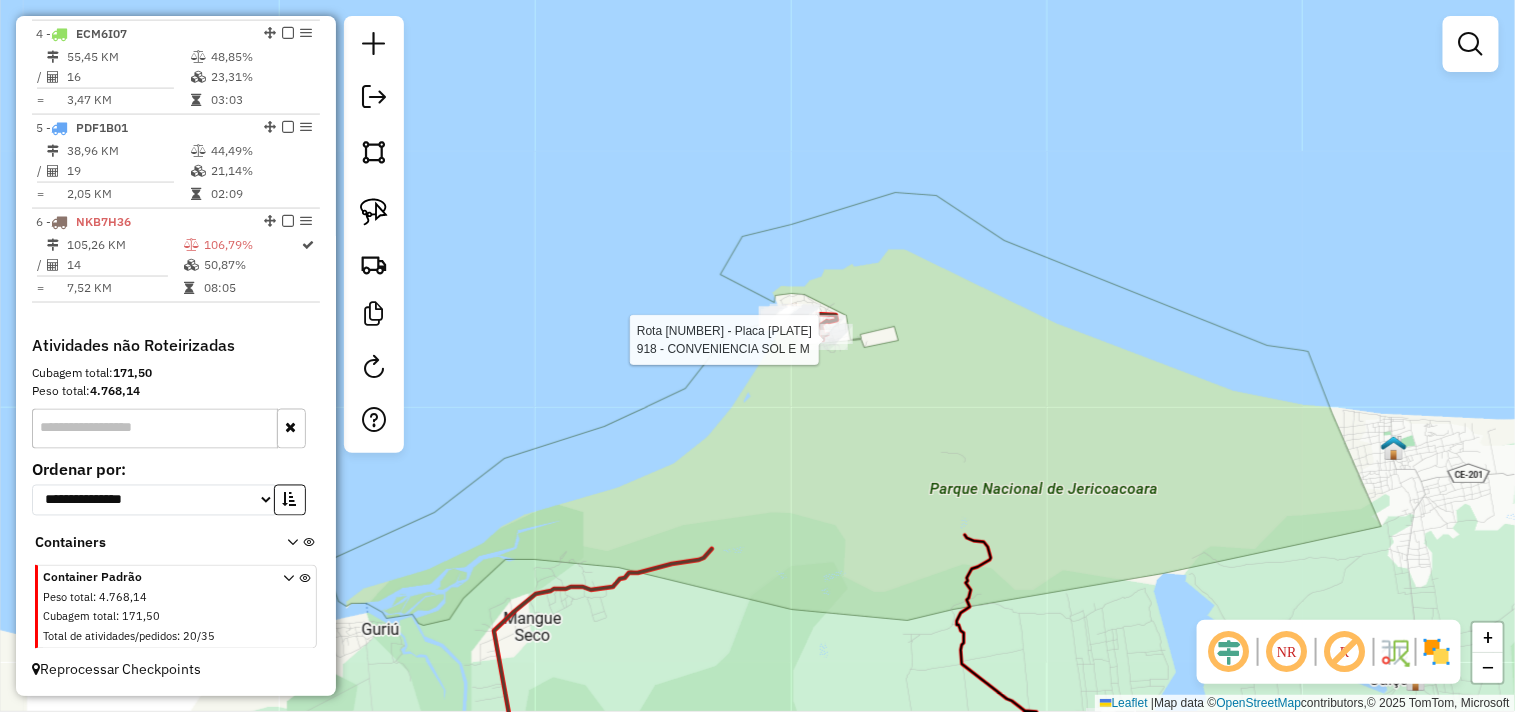 select on "**********" 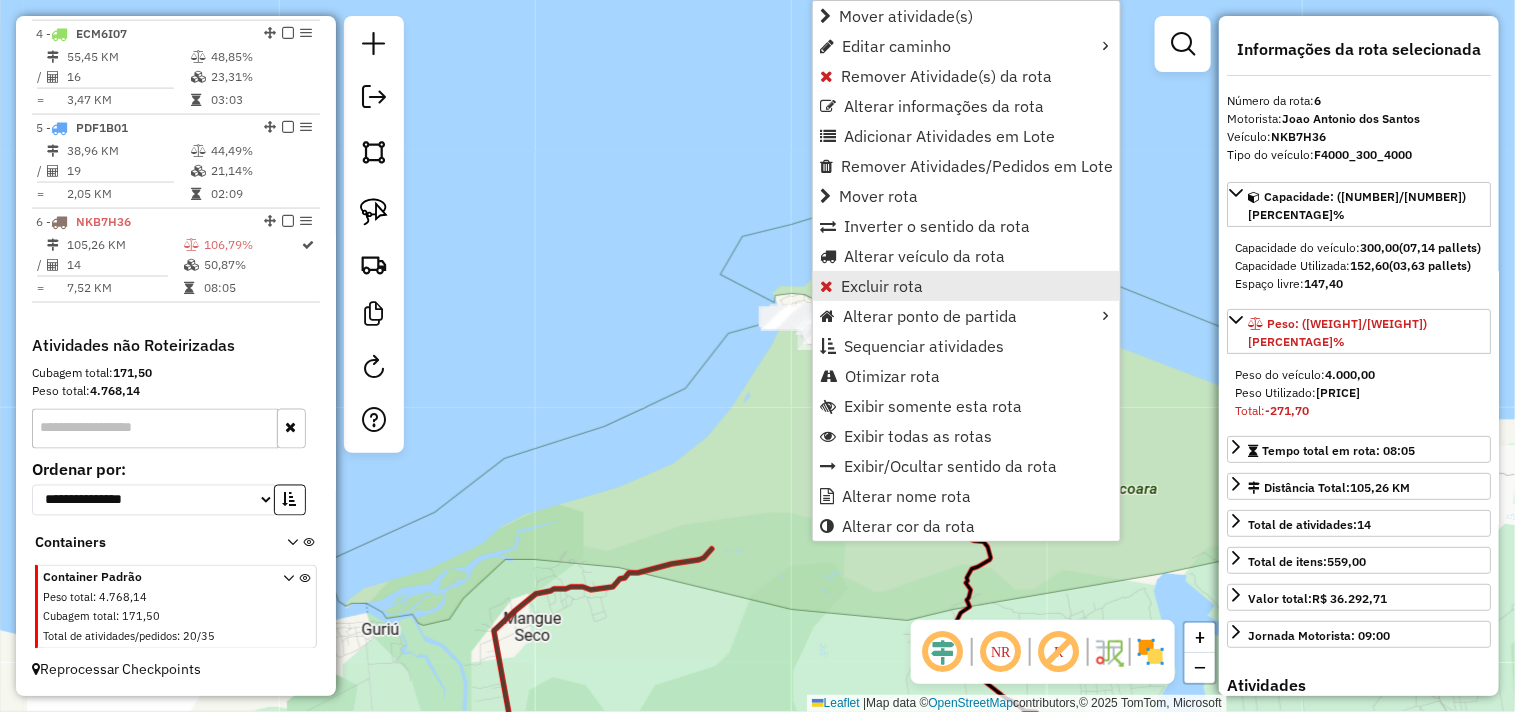 click on "Excluir rota" at bounding box center (882, 286) 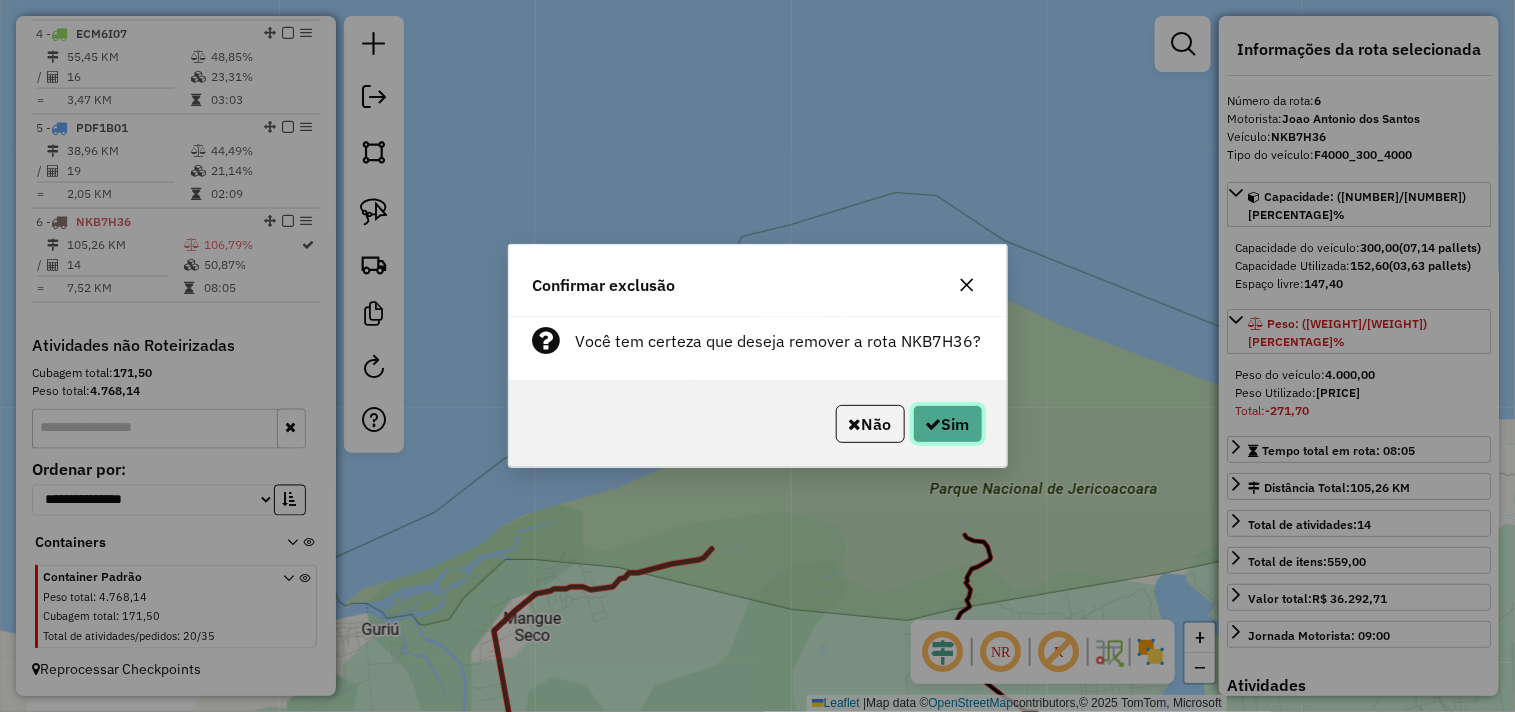 click on "Sim" 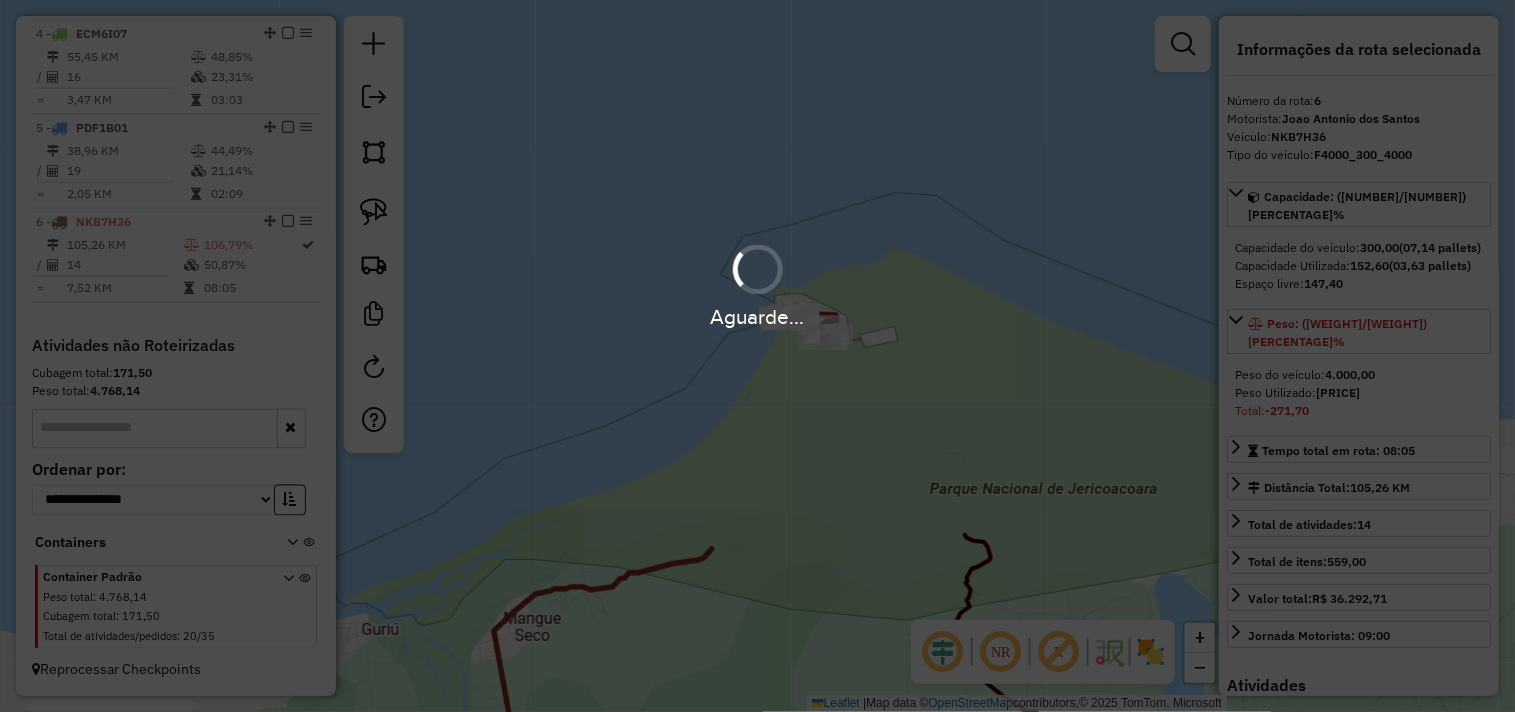 scroll, scrollTop: 956, scrollLeft: 0, axis: vertical 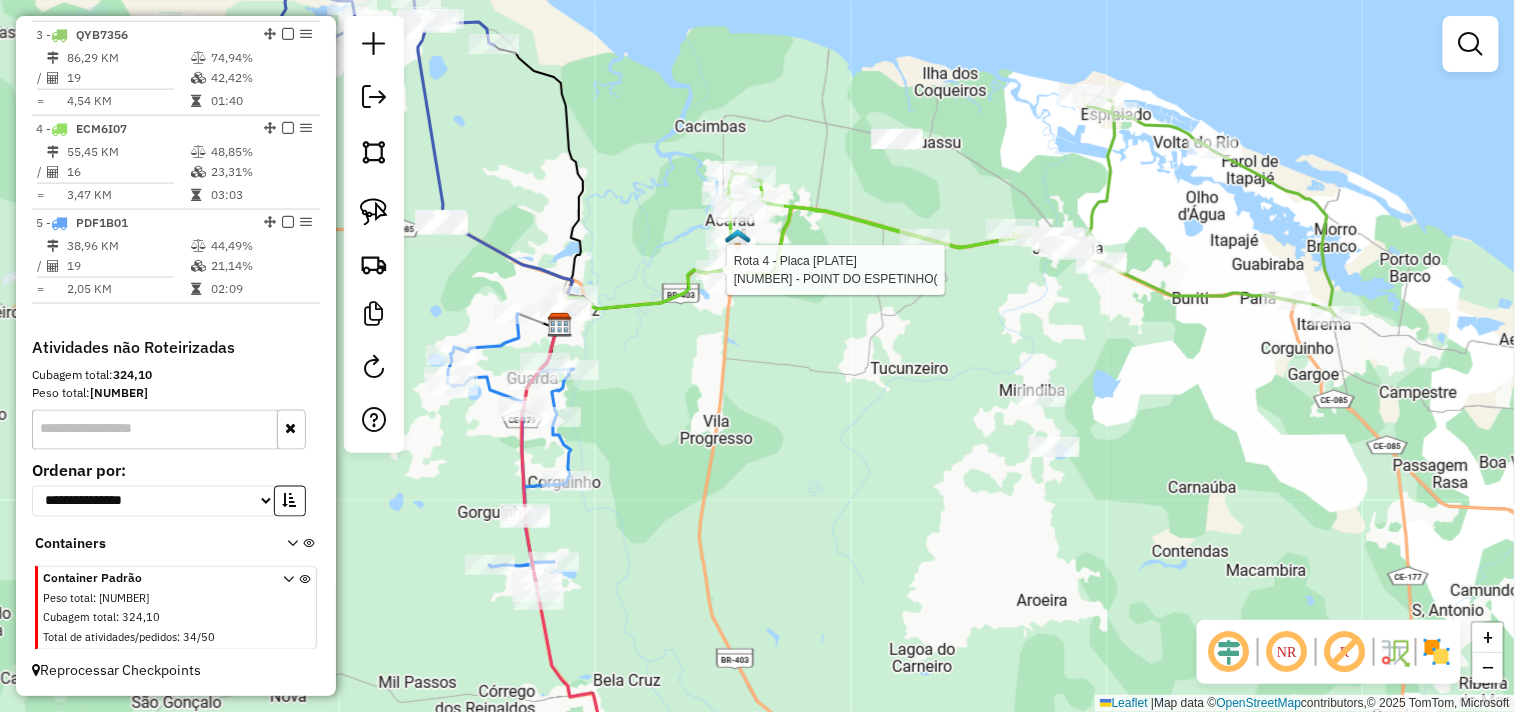 select on "**********" 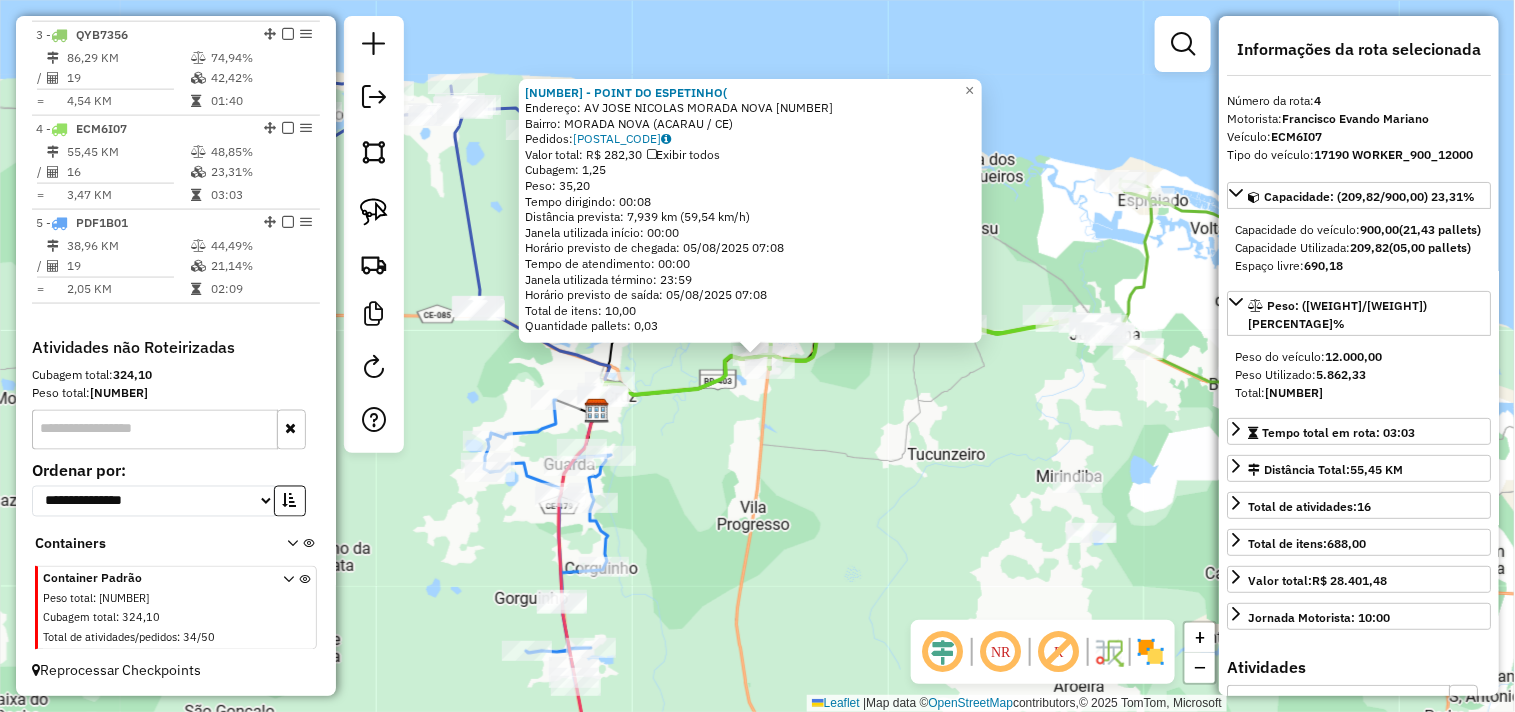 click on "846 - POINT DO ESPETINHO(  Endereço:  AV JOSE NICOLAS MORADA NOVA 657   Bairro: MORADA NOVA (ACARAU / CE)   Pedidos:  04065304   Valor total: R$ 282,30   Exibir todos   Cubagem: 1,25  Peso: 35,20  Tempo dirigindo: 00:08   Distância prevista: 7,939 km (59,54 km/h)   Janela utilizada início: 00:00   Horário previsto de chegada: 05/08/2025 07:08   Tempo de atendimento: 00:00   Janela utilizada término: 23:59   Horário previsto de saída: 05/08/2025 07:08   Total de itens: 10,00   Quantidade pallets: 0,03  × Janela de atendimento Grade de atendimento Capacidade Transportadoras Veículos Cliente Pedidos  Rotas Selecione os dias de semana para filtrar as janelas de atendimento  Seg   Ter   Qua   Qui   Sex   Sáb   Dom  Informe o período da janela de atendimento: De: Até:  Filtrar exatamente a janela do cliente  Considerar janela de atendimento padrão  Selecione os dias de semana para filtrar as grades de atendimento  Seg   Ter   Qua   Qui   Sex   Sáb   Dom   Peso mínimo:   Peso máximo:   De:   Até:  +" 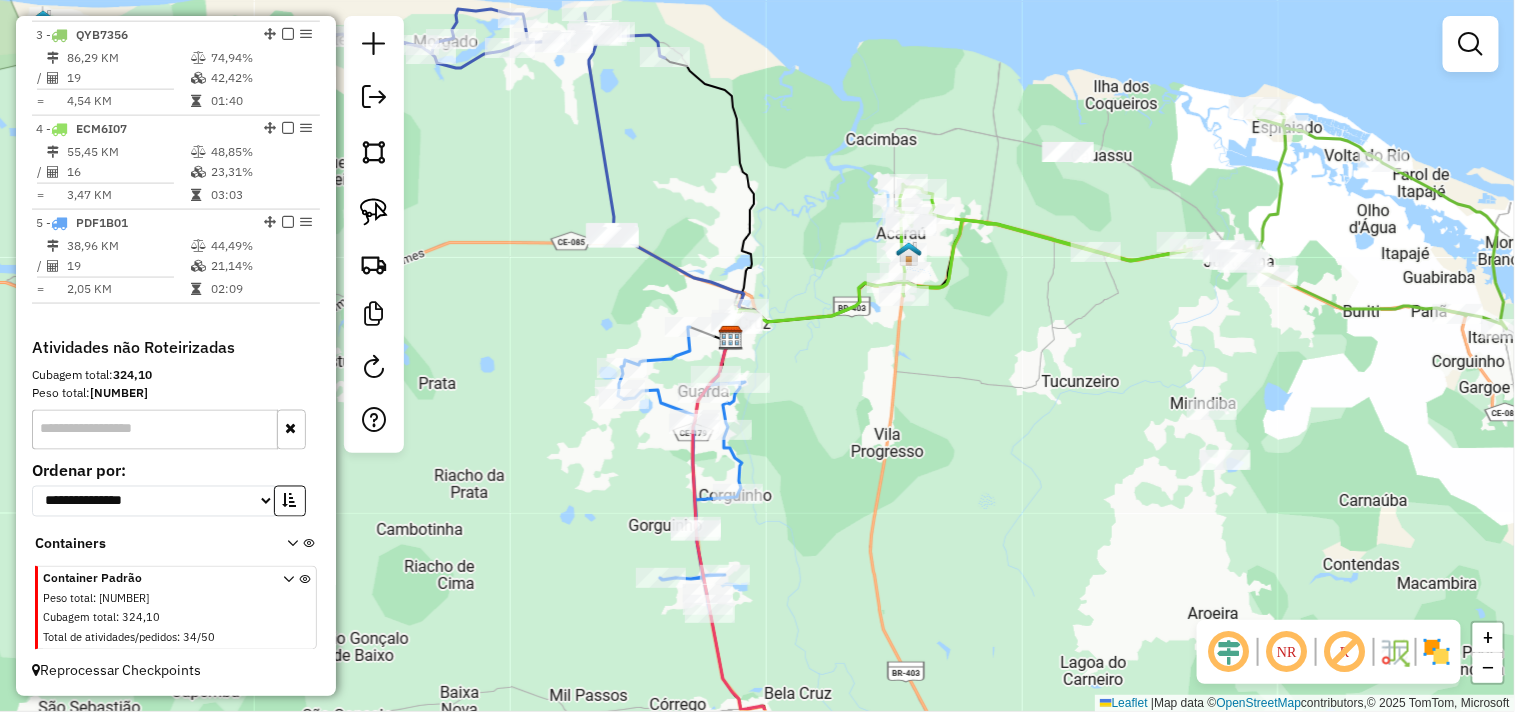 drag, startPoint x: 936, startPoint y: 465, endPoint x: 1064, endPoint y: 396, distance: 145.41321 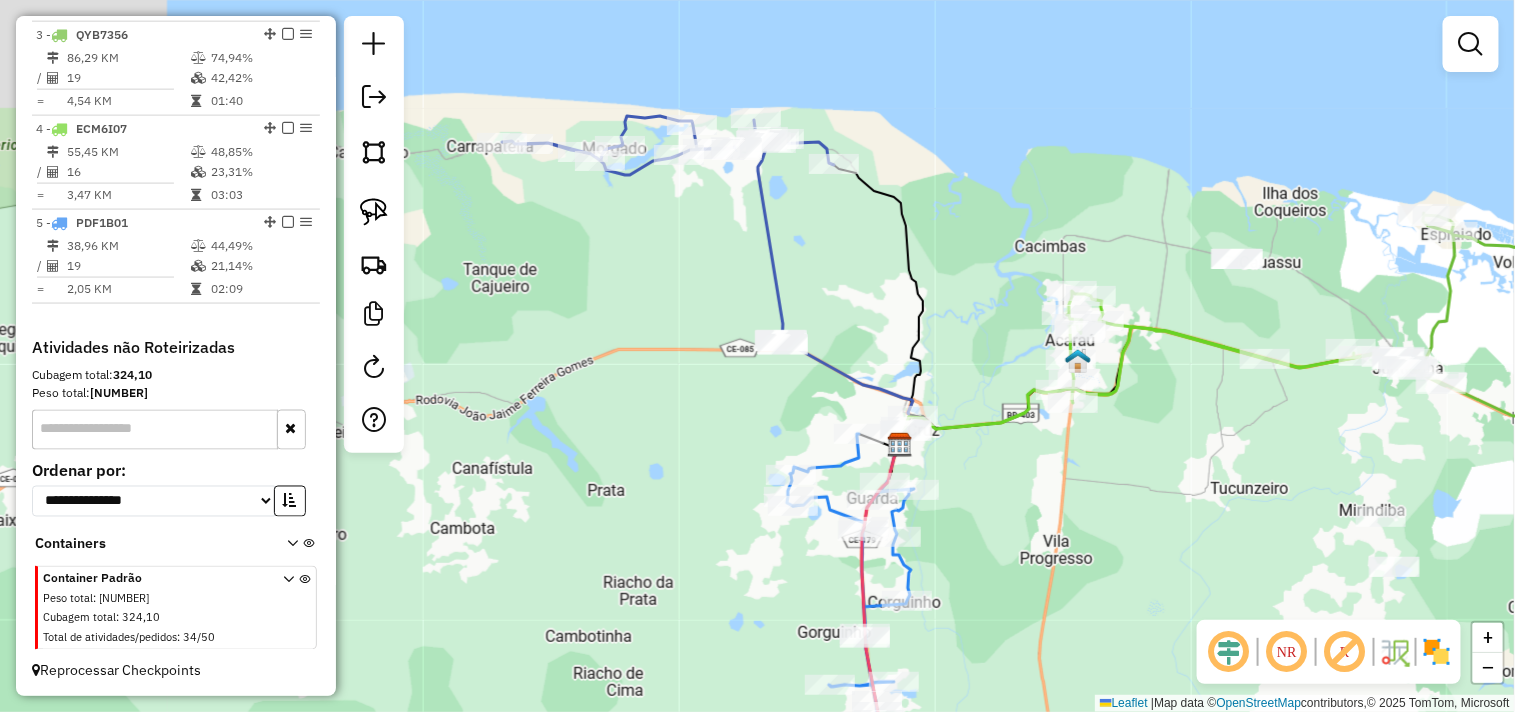 drag, startPoint x: 945, startPoint y: 317, endPoint x: 817, endPoint y: 231, distance: 154.20766 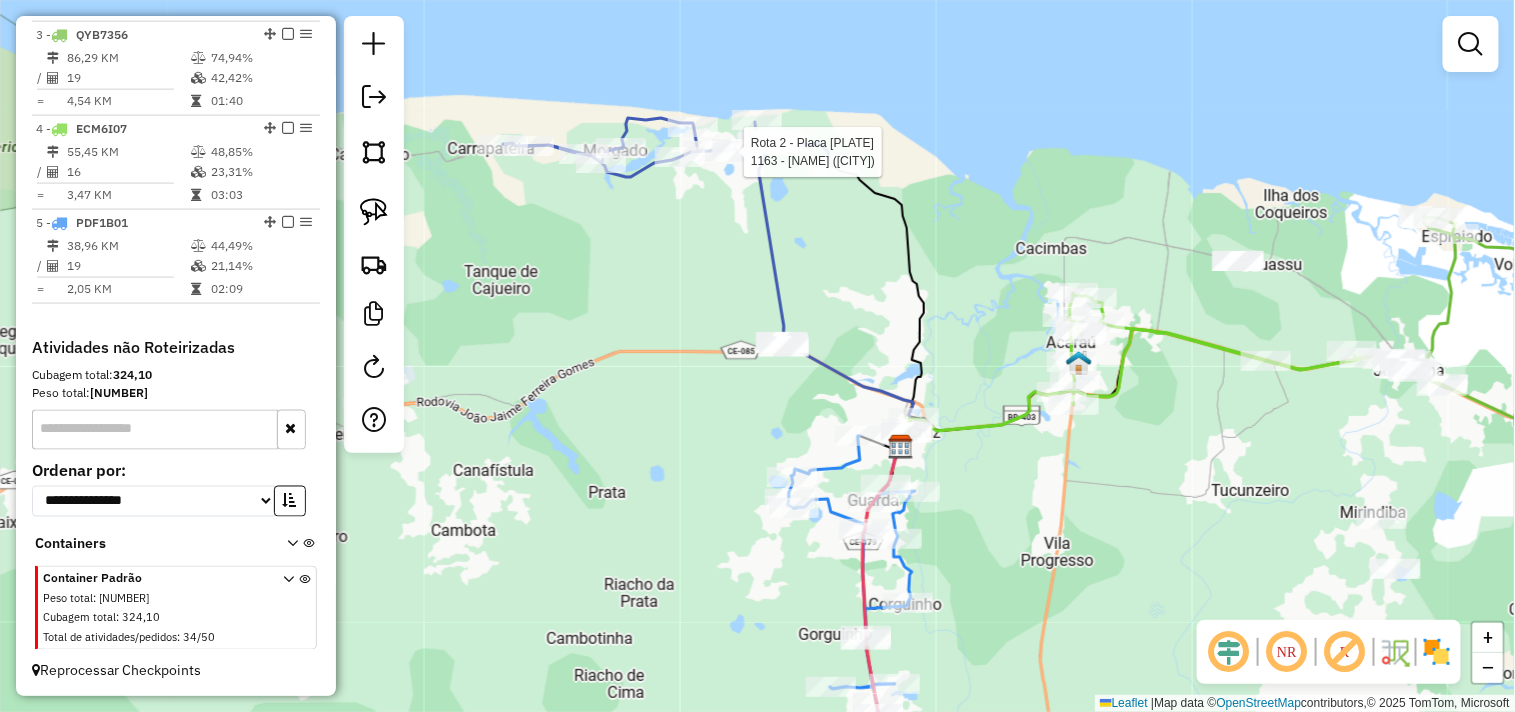 select on "**********" 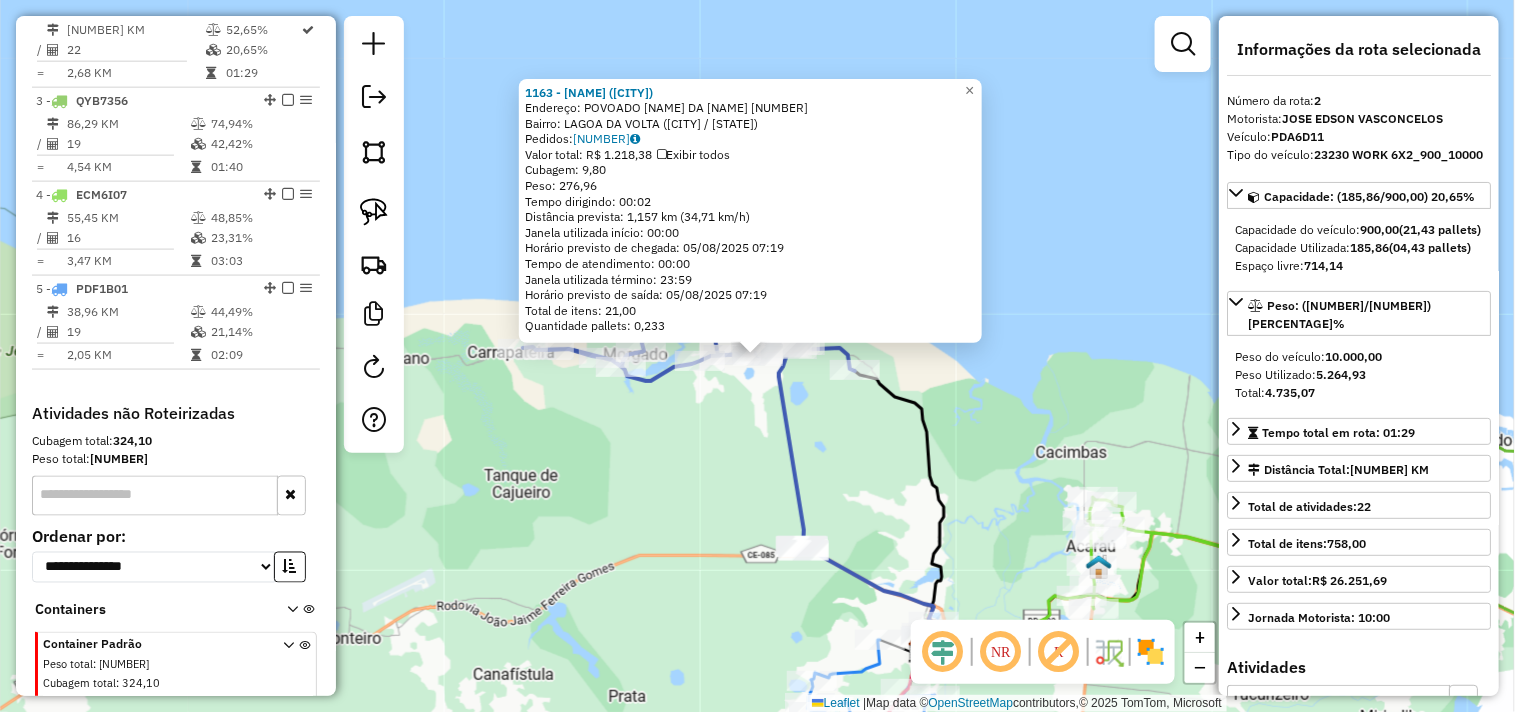 scroll, scrollTop: 866, scrollLeft: 0, axis: vertical 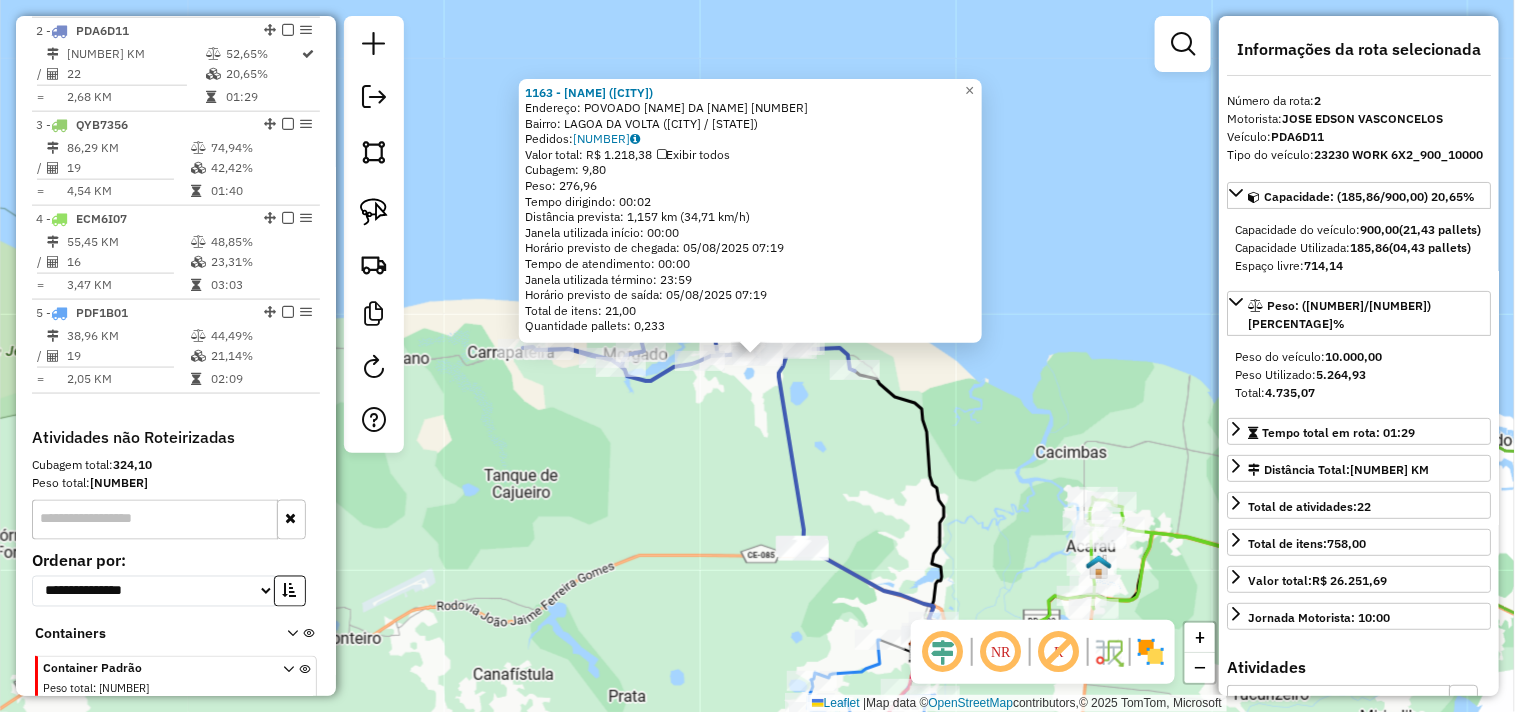 click on "1163 - DEP O CLEBER (LAGOA  Endereço:  POVOADO LAGOA DA VOLTA 999   Bairro: LAGOA DA VOLTA (ACARAU / CE)   Pedidos:  04065187   Valor total: R$ 1.218,38   Exibir todos   Cubagem: 9,80  Peso: 276,96  Tempo dirigindo: 00:02   Distância prevista: 1,157 km (34,71 km/h)   Janela utilizada início: 00:00   Horário previsto de chegada: 05/08/2025 07:19   Tempo de atendimento: 00:00   Janela utilizada término: 23:59   Horário previsto de saída: 05/08/2025 07:19   Total de itens: 21,00   Quantidade pallets: 0,233  × Janela de atendimento Grade de atendimento Capacidade Transportadoras Veículos Cliente Pedidos  Rotas Selecione os dias de semana para filtrar as janelas de atendimento  Seg   Ter   Qua   Qui   Sex   Sáb   Dom  Informe o período da janela de atendimento: De: Até:  Filtrar exatamente a janela do cliente  Considerar janela de atendimento padrão  Selecione os dias de semana para filtrar as grades de atendimento  Seg   Ter   Qua   Qui   Sex   Sáb   Dom   Peso mínimo:   Peso máximo:   De:   De:" 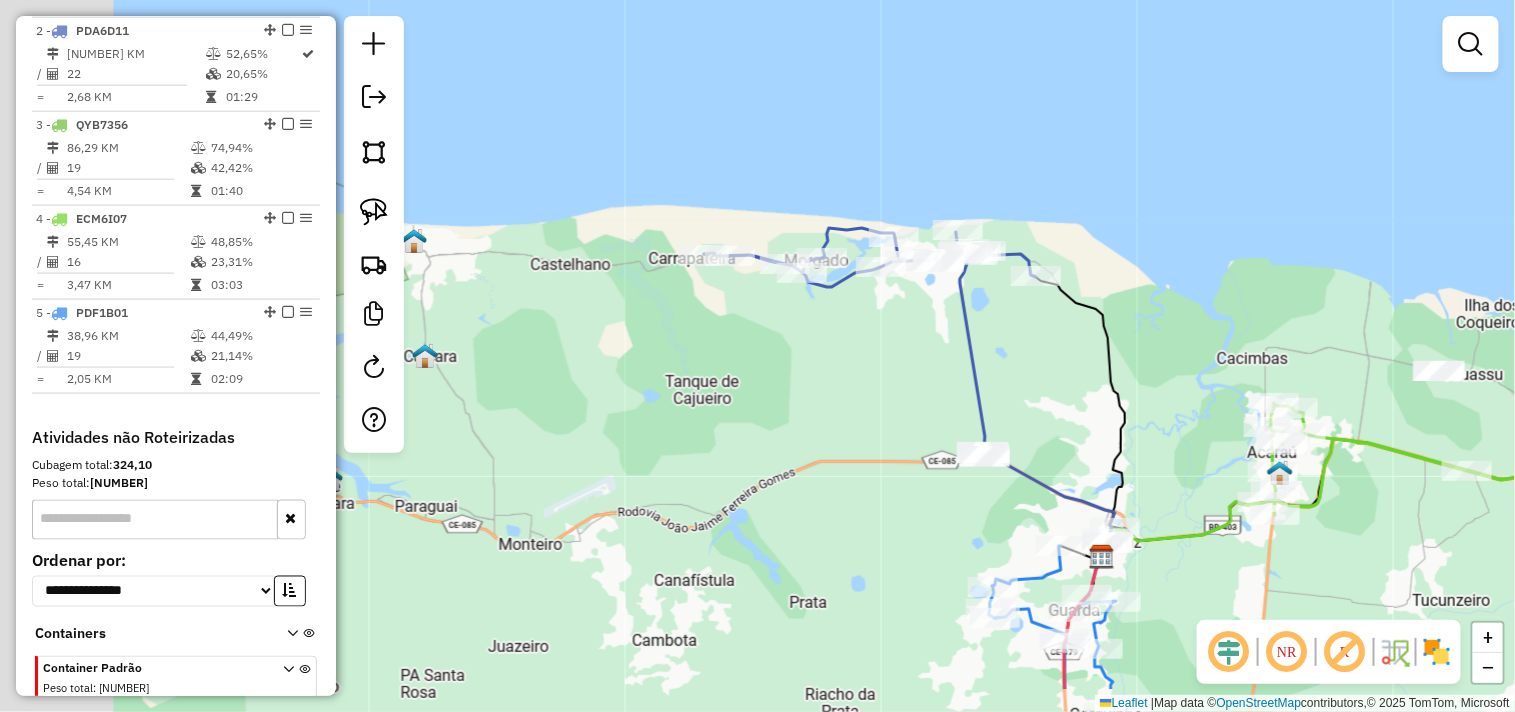 drag, startPoint x: 791, startPoint y: 384, endPoint x: 857, endPoint y: 318, distance: 93.3381 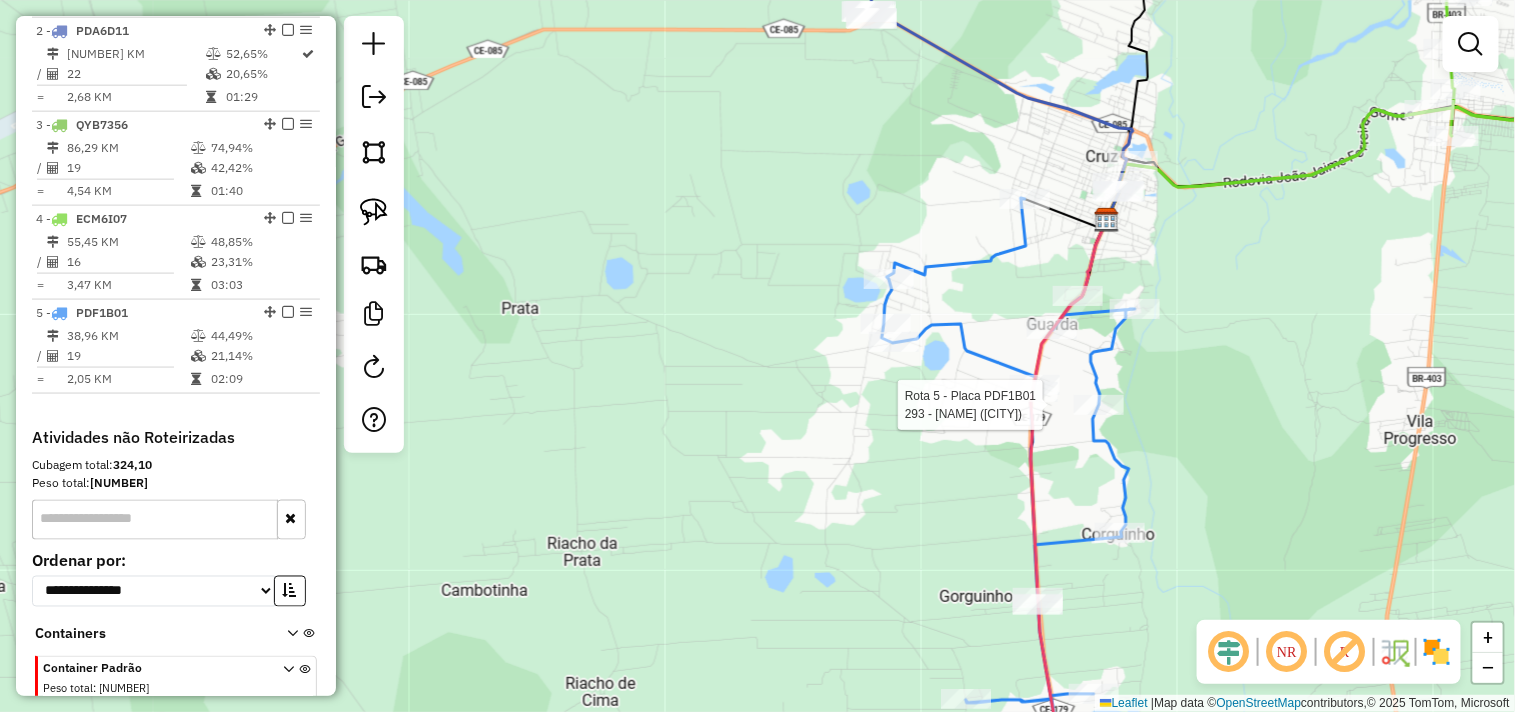 scroll, scrollTop: 956, scrollLeft: 0, axis: vertical 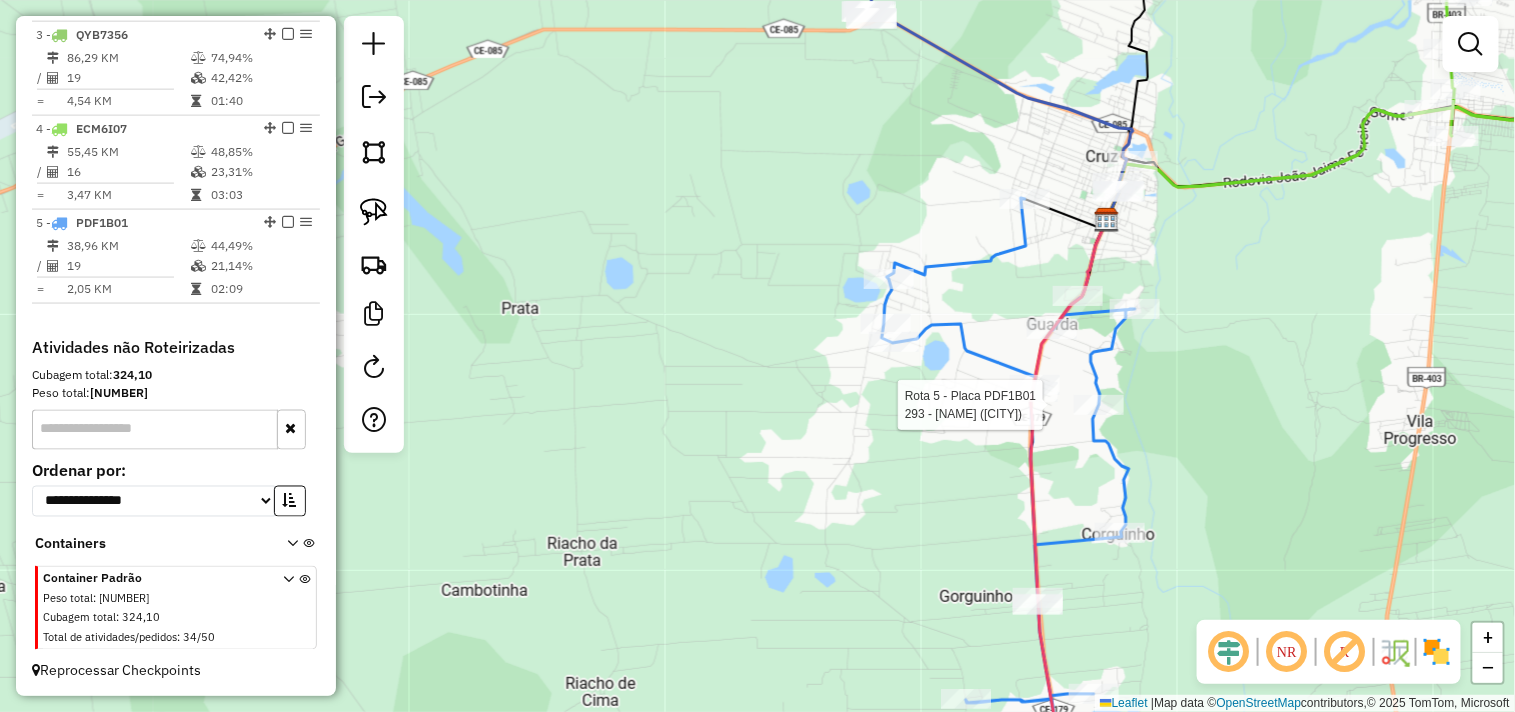 select on "**********" 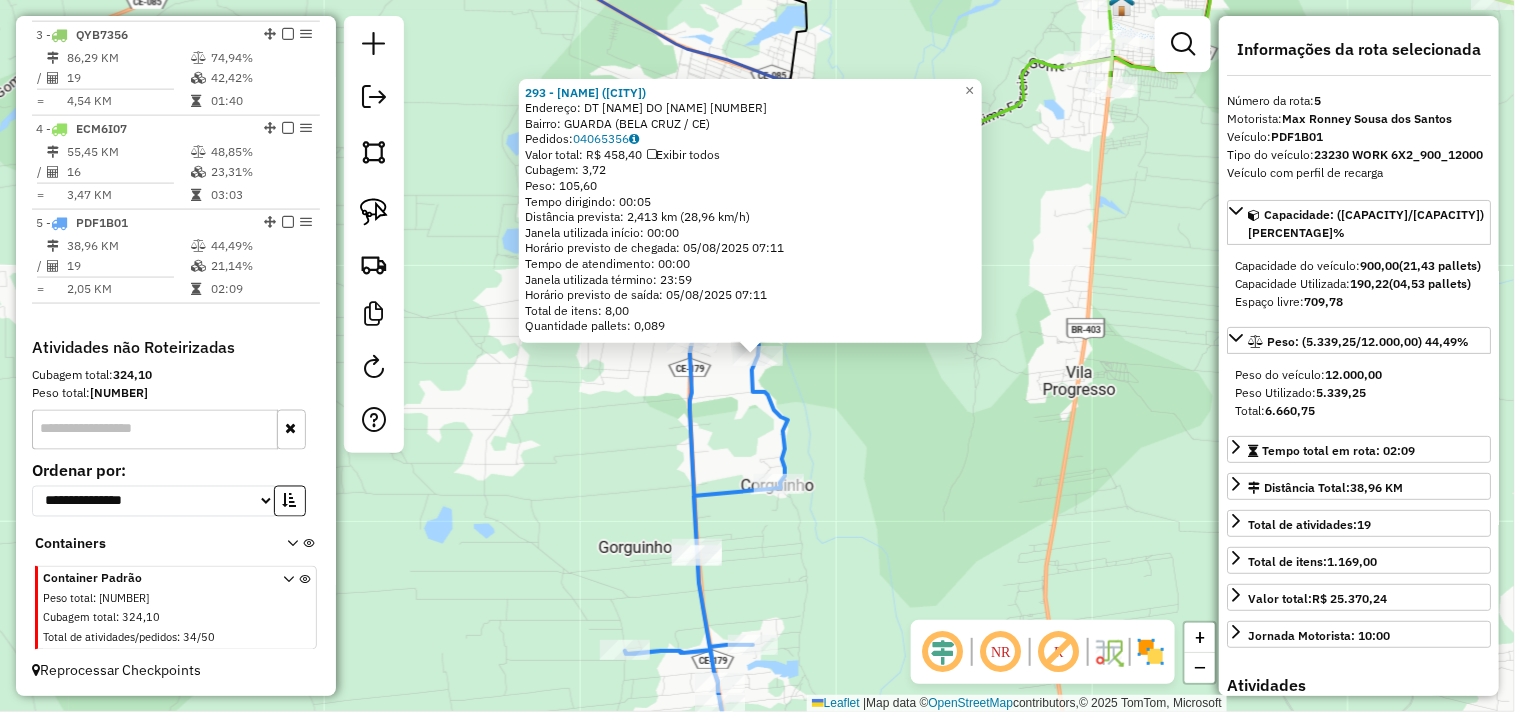 click on "293 - MERC DO PAULO (GUARD  Endereço:  DT SITIO DO GUARDA 10000   Bairro: GUARDA (BELA CRUZ / CE)   Pedidos:  04065356   Valor total: R$ 458,40   Exibir todos   Cubagem: 3,72  Peso: 105,60  Tempo dirigindo: 00:05   Distância prevista: 2,413 km (28,96 km/h)   Janela utilizada início: 00:00   Horário previsto de chegada: 05/08/2025 07:11   Tempo de atendimento: 00:00   Janela utilizada término: 23:59   Horário previsto de saída: 05/08/2025 07:11   Total de itens: 8,00   Quantidade pallets: 0,089  × Janela de atendimento Grade de atendimento Capacidade Transportadoras Veículos Cliente Pedidos  Rotas Selecione os dias de semana para filtrar as janelas de atendimento  Seg   Ter   Qua   Qui   Sex   Sáb   Dom  Informe o período da janela de atendimento: De: Até:  Filtrar exatamente a janela do cliente  Considerar janela de atendimento padrão  Selecione os dias de semana para filtrar as grades de atendimento  Seg   Ter   Qua   Qui   Sex   Sáb   Dom   Considerar clientes sem dia de atendimento cadastrado" 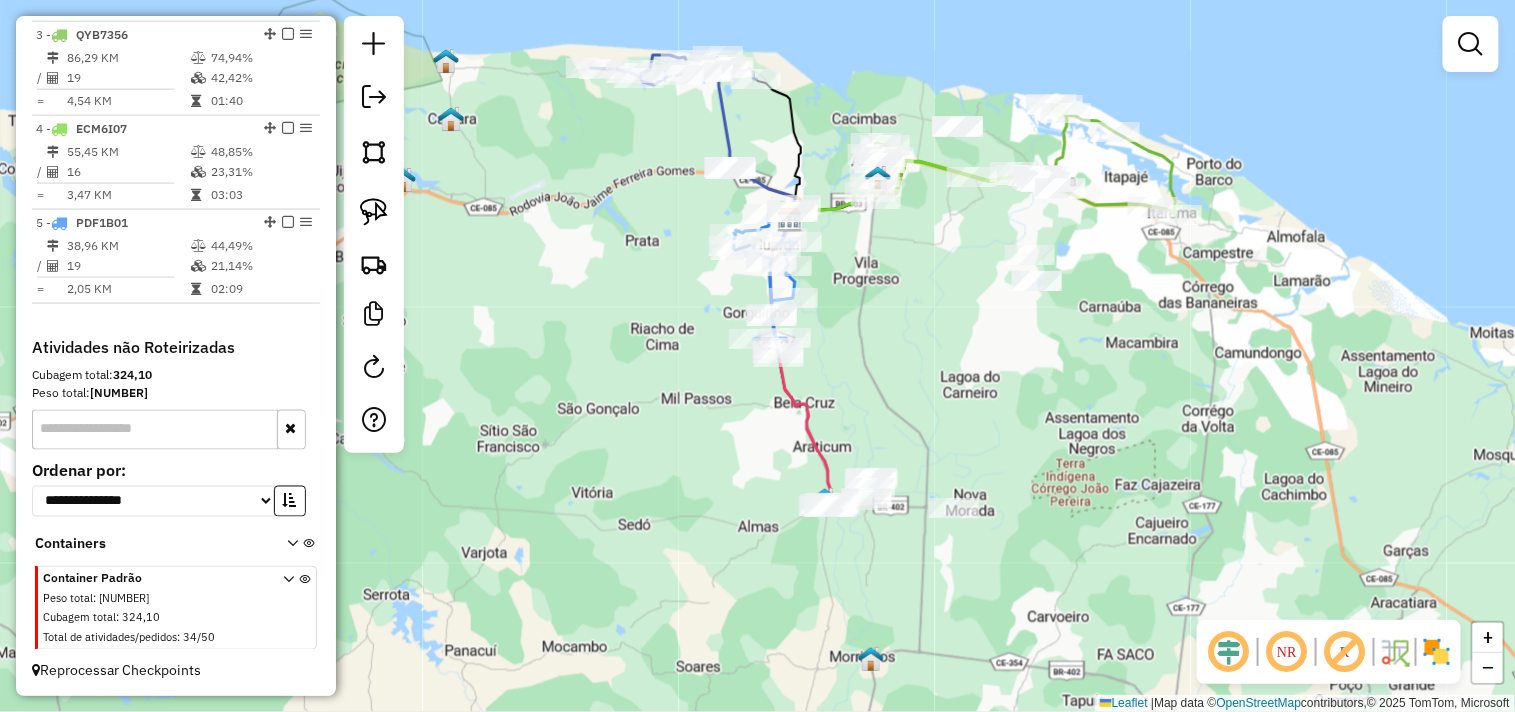 drag, startPoint x: 926, startPoint y: 540, endPoint x: 873, endPoint y: 386, distance: 162.86497 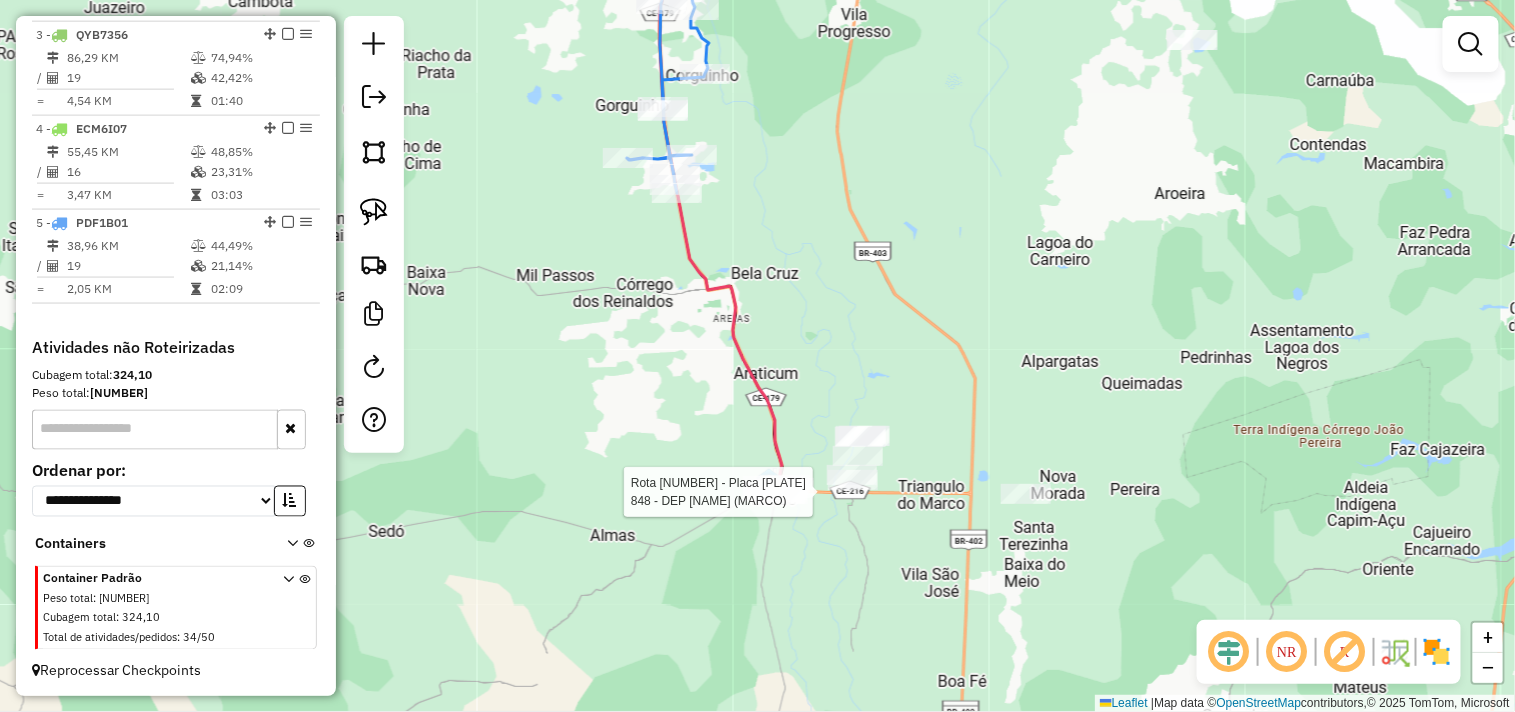 select on "**********" 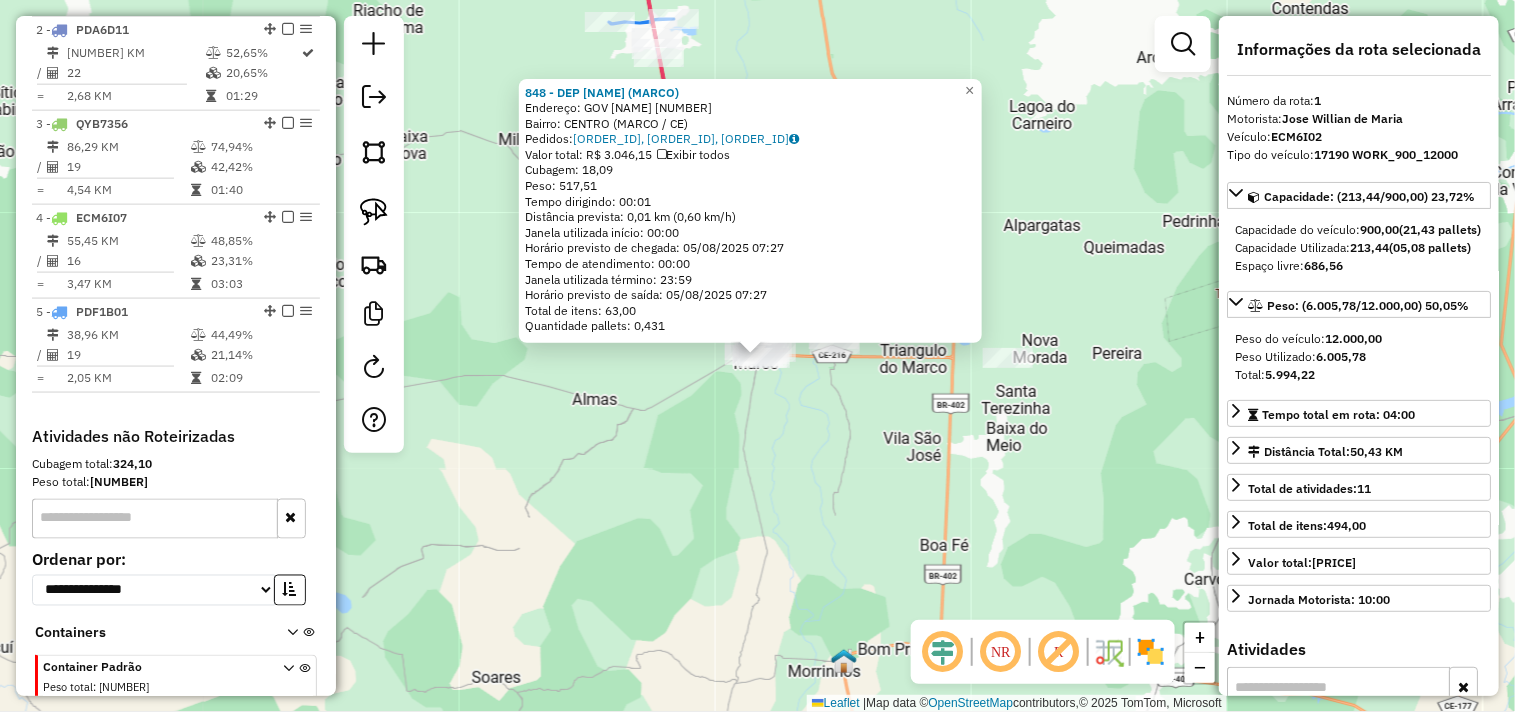 scroll, scrollTop: 773, scrollLeft: 0, axis: vertical 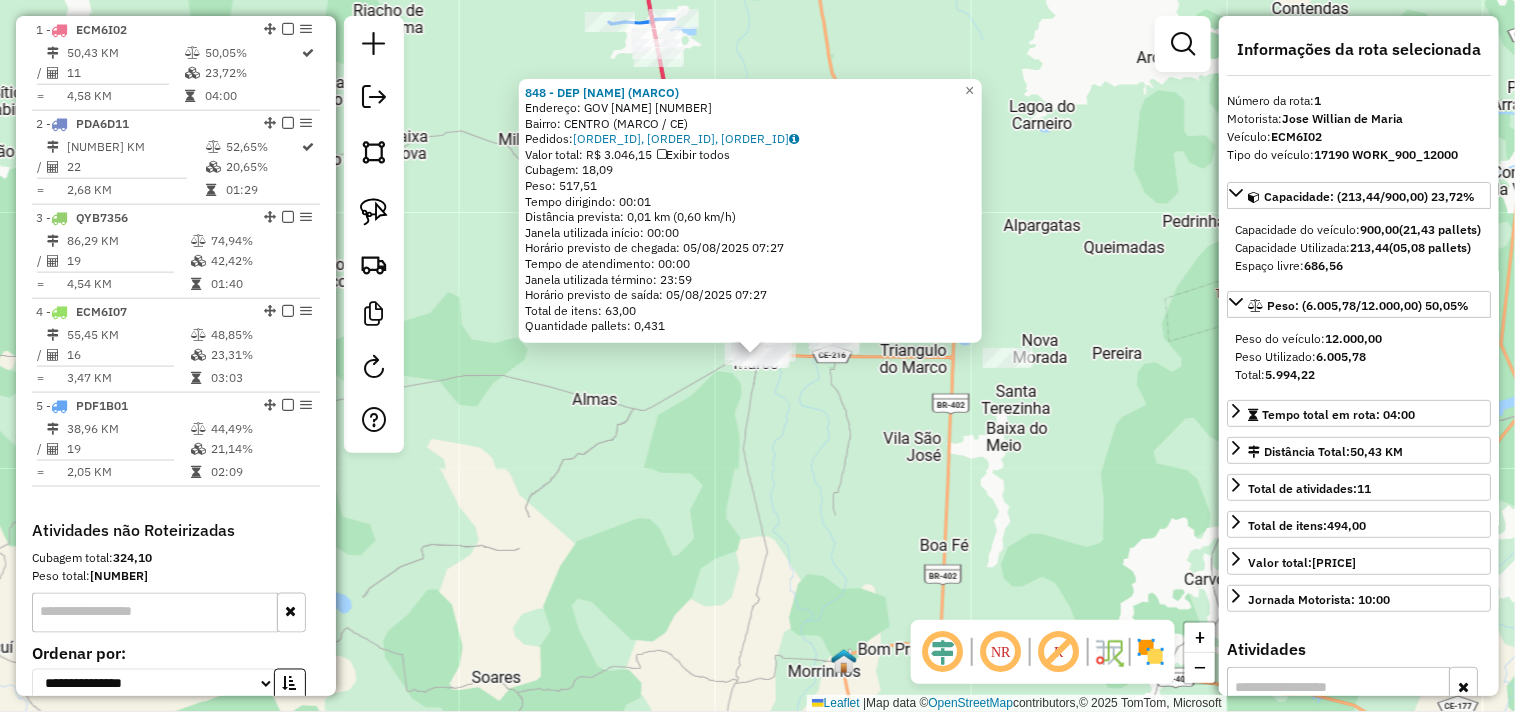 click on "[NUMBER] - DEP DR (MARCO) Endereço: GOV CESAR CALS [NUMBER] Bairro: CENTRO ([CITY] / CE) Pedidos: [ORDER_ID], [ORDER_ID], [ORDER_ID] Valor total: R$ [PRICE] Exibir todos Cubagem: [WEIGHT] Peso: [WEIGHT] Tempo dirigindo: [TIME] Distância prevista: [DISTANCE] km ([SPEED] km/h) Janela utilizada início: [TIME] Horário previsto de chegada: [DATE] [TIME] Tempo de atendimento: [TIME] Janela utilizada término: [TIME] Horário previsto de saída: [DATE] [TIME] Total de itens: [QUANTITY] Quantidade pallets: [QUANTITY] × Janela de atendimento Grade de atendimento Capacidade Transportadoras Veículos Cliente Pedidos Rotas Selecione os dias de semana para filtrar as janelas de atendimento Seg Ter Qua Qui Sex Sáb Dom Informe o período da janela de atendimento: De: [TIME] Até: [TIME] Filtrar exatamente a janela do cliente Considerar janela de atendimento padrão Selecione os dias de semana para filtrar as grades de atendimento Seg Ter Qua Qui Sex Sáb Dom Peso mínimo: Peso máximo: De: Até: +" 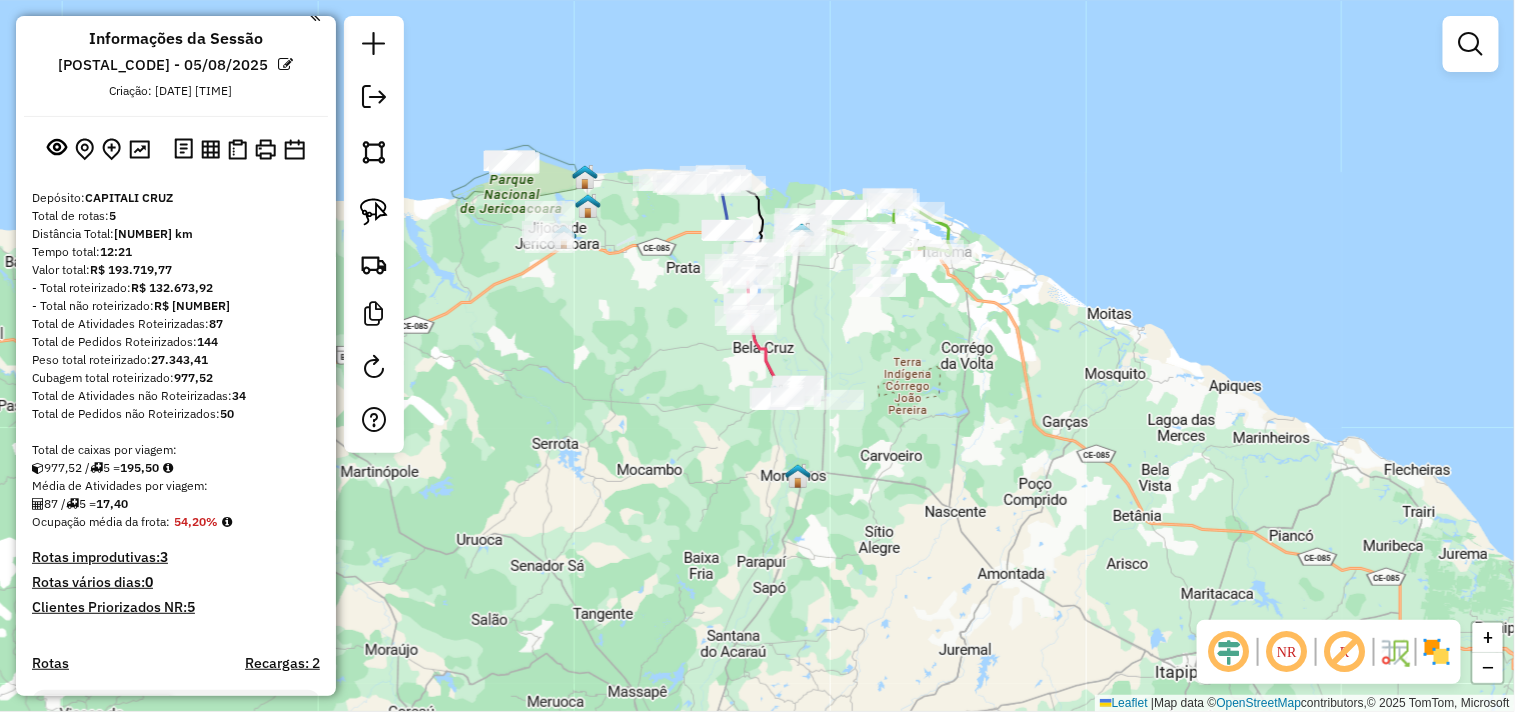 scroll, scrollTop: 0, scrollLeft: 0, axis: both 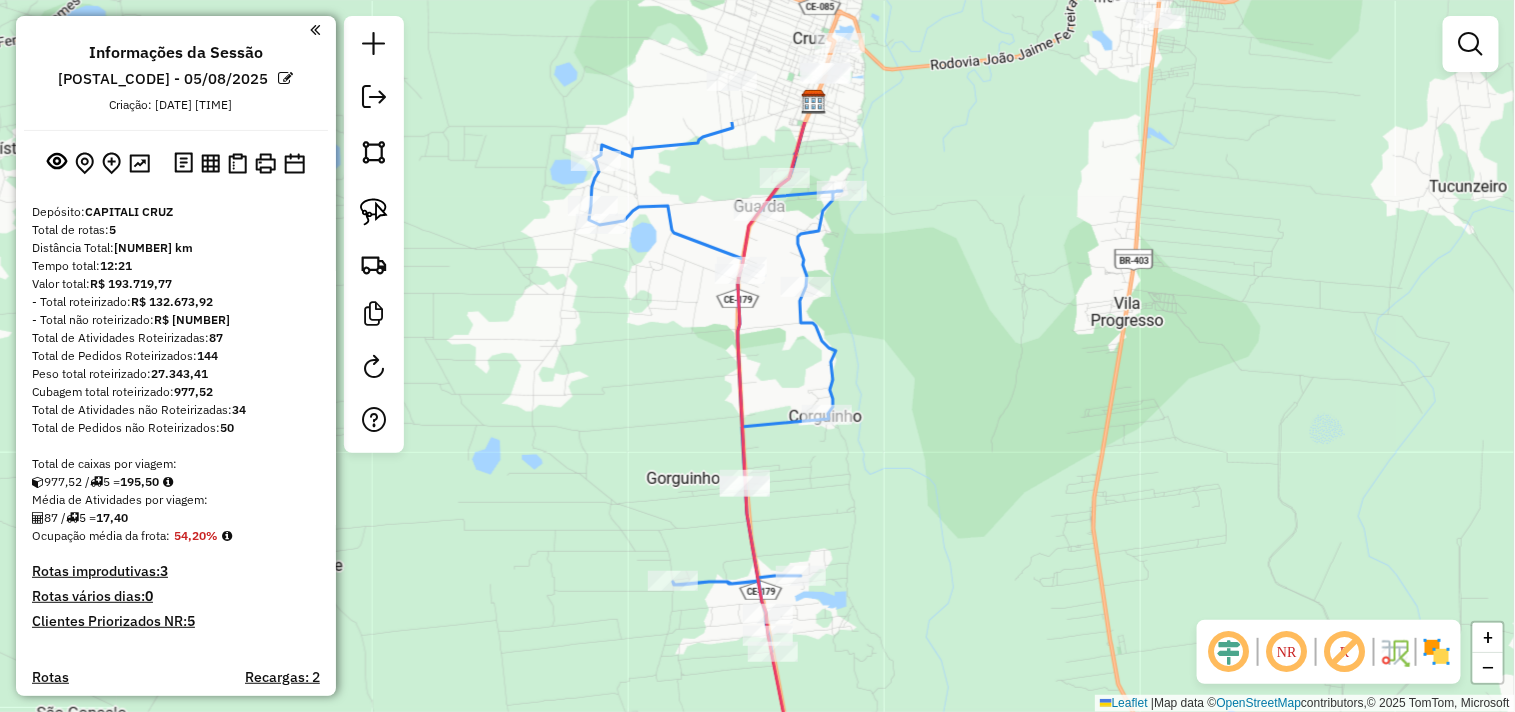 drag, startPoint x: 885, startPoint y: 343, endPoint x: 938, endPoint y: 523, distance: 187.64061 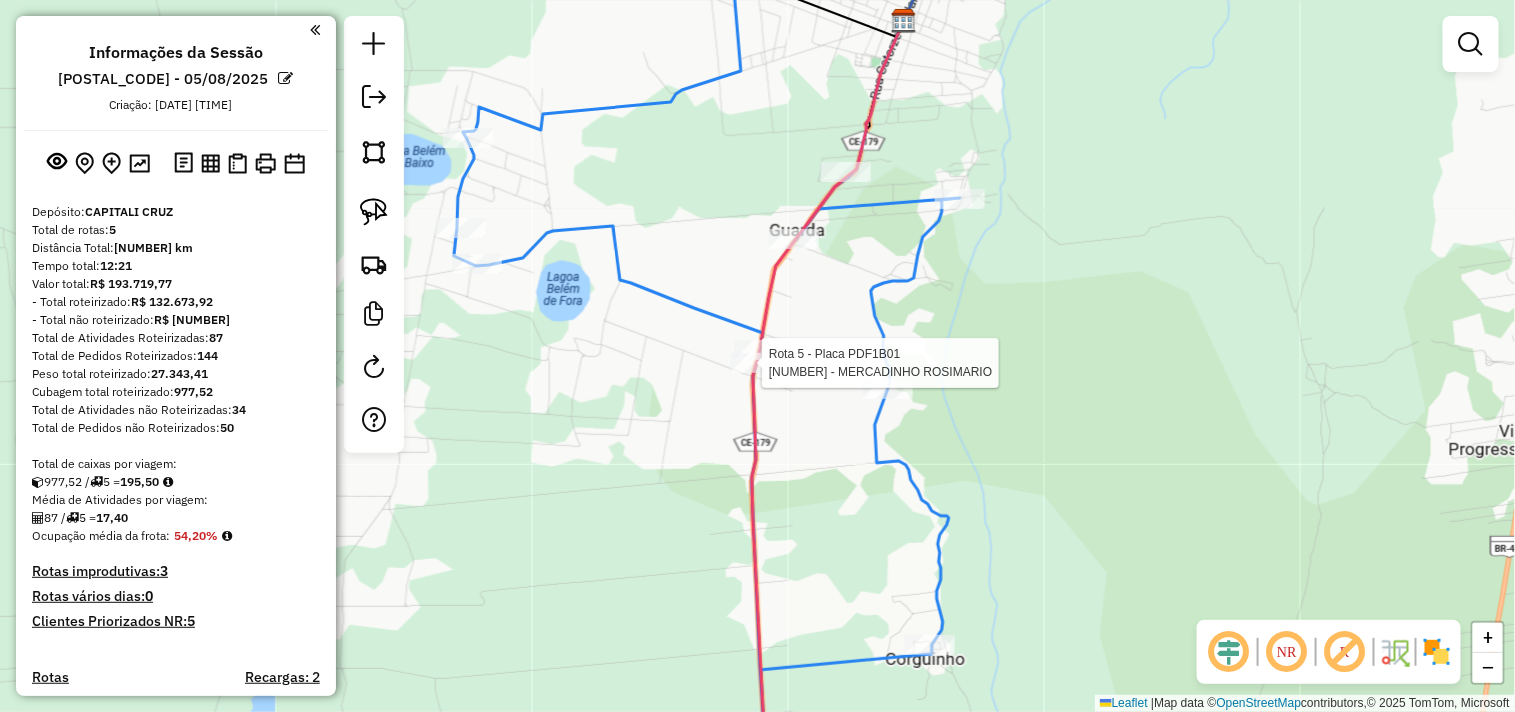 click 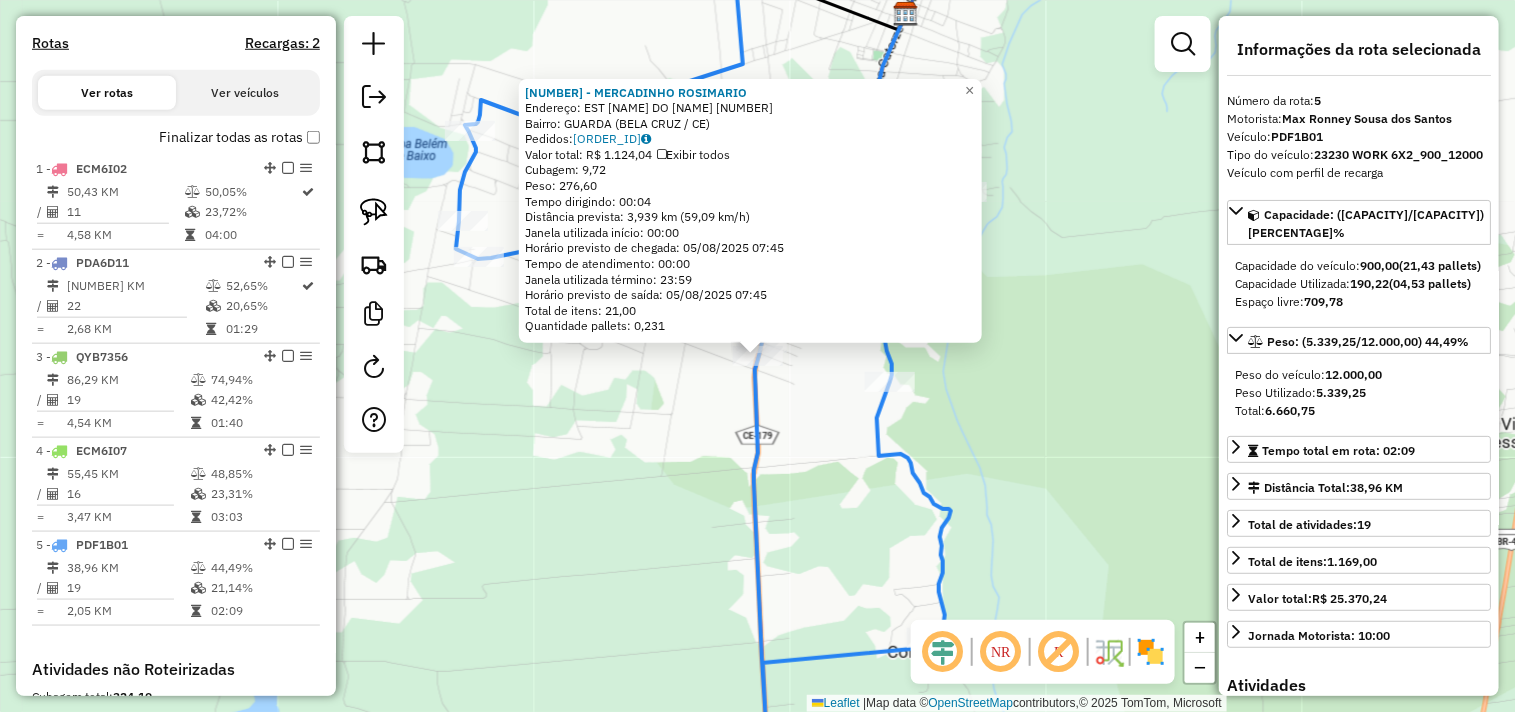 scroll, scrollTop: 956, scrollLeft: 0, axis: vertical 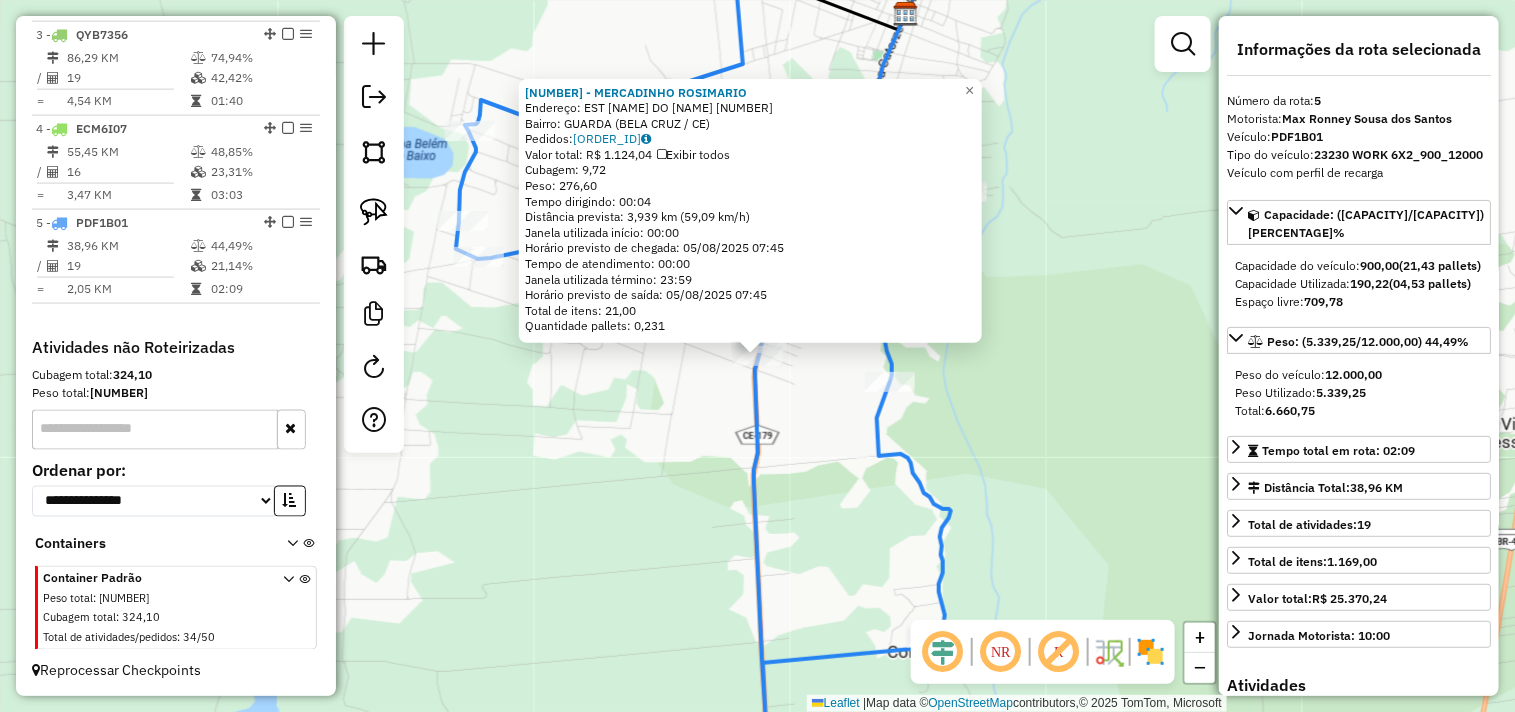 click on "394 - MERCADINHO ROSIMARIO  Endereço:  EST SITIO DO GUARDA 10000   Bairro: GUARDA (BELA CRUZ / CE)   Pedidos:  04065432   Valor total: R$ 1.124,04   Exibir todos   Cubagem: 9,72  Peso: 276,60  Tempo dirigindo: 00:04   Distância prevista: 3,939 km (59,09 km/h)   Janela utilizada início: 00:00   Horário previsto de chegada: 05/08/2025 07:45   Tempo de atendimento: 00:00   Janela utilizada término: 23:59   Horário previsto de saída: 05/08/2025 07:45   Total de itens: 21,00   Quantidade pallets: 0,231  × Janela de atendimento Grade de atendimento Capacidade Transportadoras Veículos Cliente Pedidos  Rotas Selecione os dias de semana para filtrar as janelas de atendimento  Seg   Ter   Qua   Qui   Sex   Sáb   Dom  Informe o período da janela de atendimento: De: Até:  Filtrar exatamente a janela do cliente  Considerar janela de atendimento padrão  Selecione os dias de semana para filtrar as grades de atendimento  Seg   Ter   Qua   Qui   Sex   Sáb   Dom   Clientes fora do dia de atendimento selecionado +" 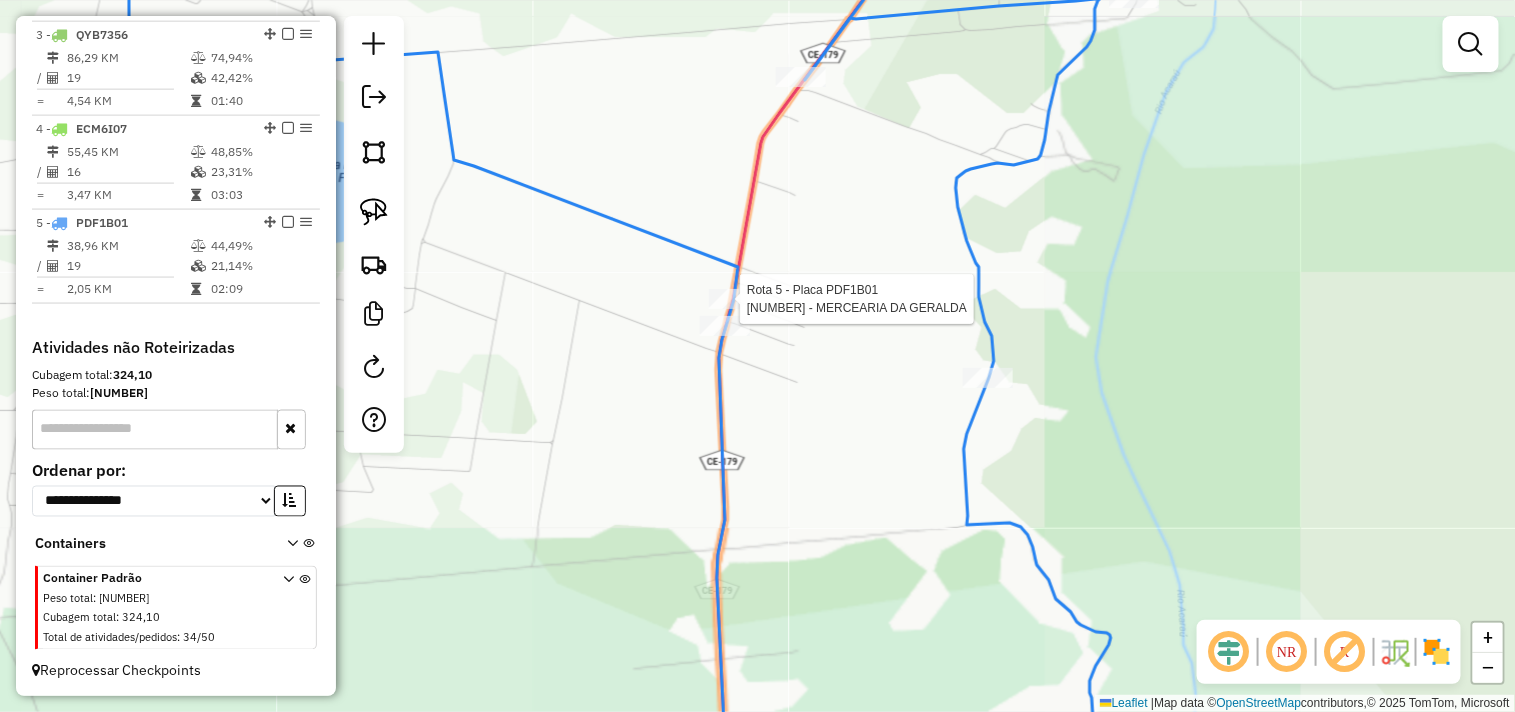 select on "**********" 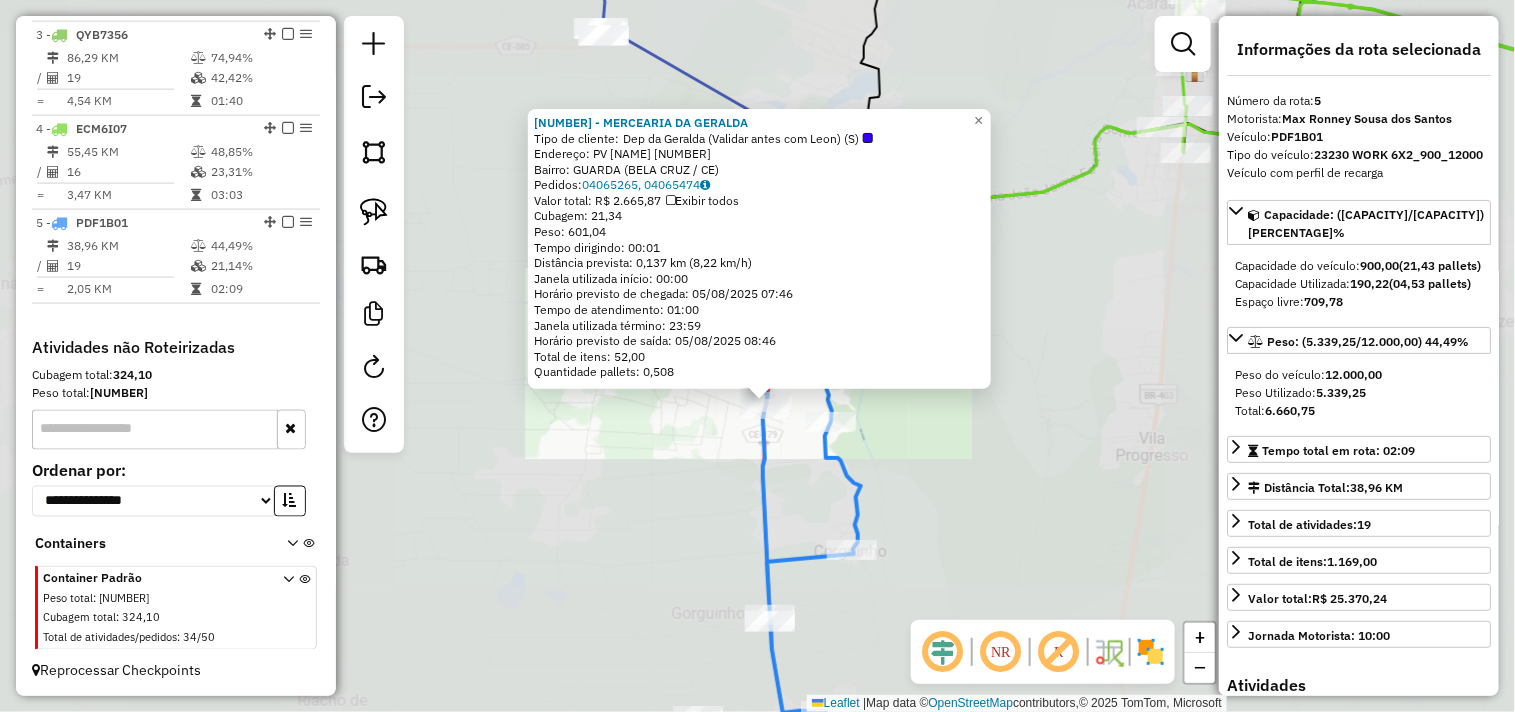 click on "332 - MERCEARIA DA GERALDA  Tipo de cliente:   Dep da Geralda (Validar antes com Leon)  (S)   Endereço:  PV GUARDA 100000   Bairro: GUARDA (BELA CRUZ / CE)   Pedidos:  04065265, 04065474   Valor total: R$ 2.665,87   Exibir todos   Cubagem: 21,34  Peso: 601,04  Tempo dirigindo: 00:01   Distância prevista: 0,137 km (8,22 km/h)   Janela utilizada início: 00:00   Horário previsto de chegada: 05/08/2025 07:46   Tempo de atendimento: 01:00   Janela utilizada término: 23:59   Horário previsto de saída: 05/08/2025 08:46   Total de itens: 52,00   Quantidade pallets: 0,508  × Janela de atendimento Grade de atendimento Capacidade Transportadoras Veículos Cliente Pedidos  Rotas Selecione os dias de semana para filtrar as janelas de atendimento  Seg   Ter   Qua   Qui   Sex   Sáb   Dom  Informe o período da janela de atendimento: De: Até:  Filtrar exatamente a janela do cliente  Considerar janela de atendimento padrão  Selecione os dias de semana para filtrar as grades de atendimento  Seg   Ter   Qua   Qui  +" 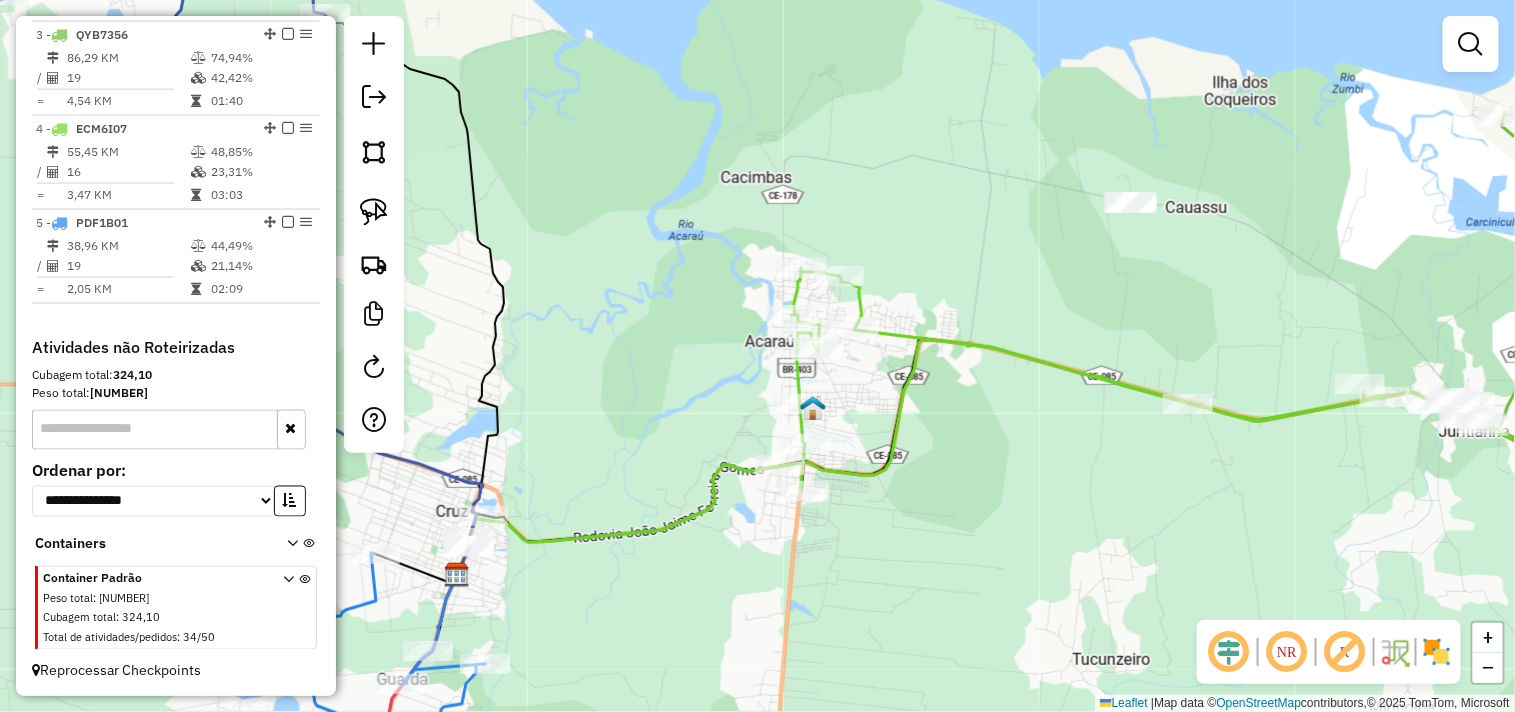select on "**********" 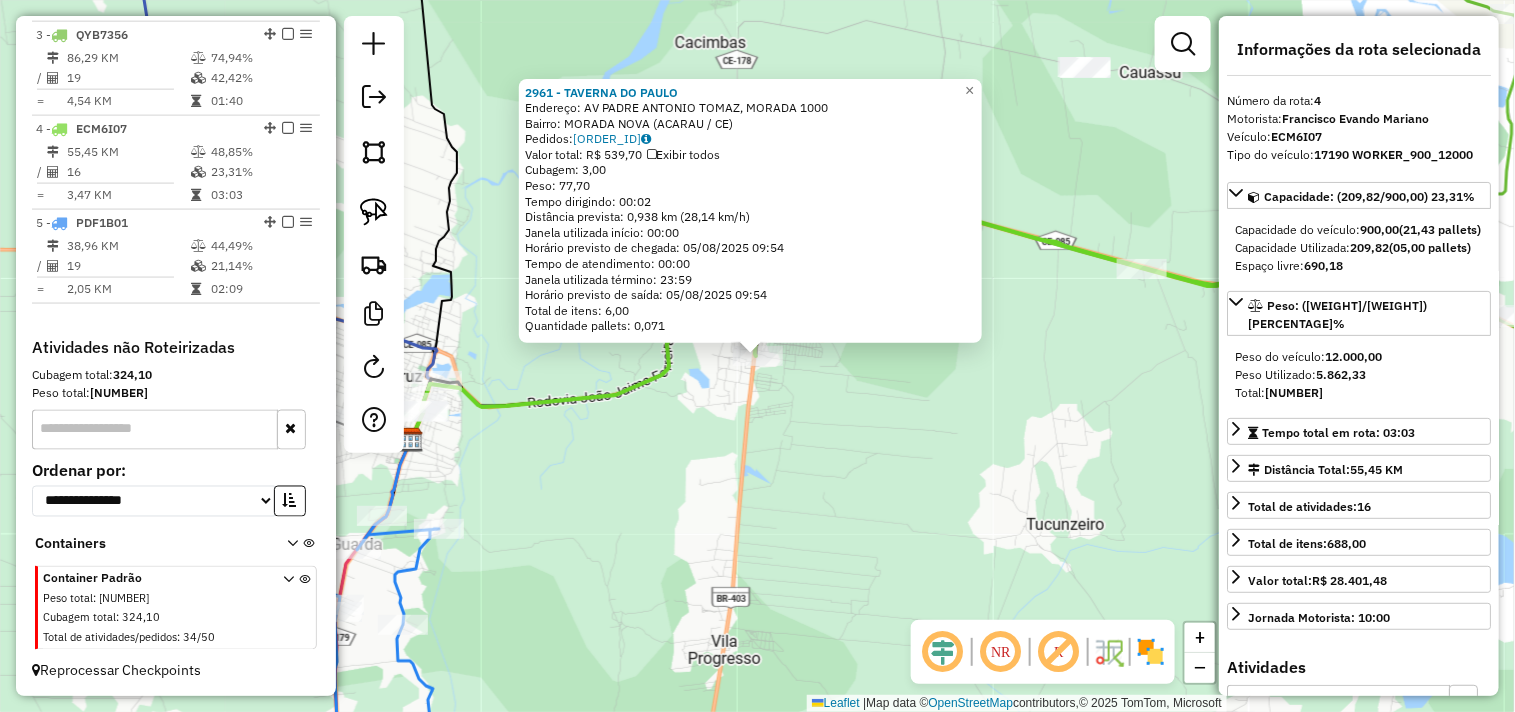click on "2961 - TAVERNA DO PAULO  Endereço:  AV PADRE ANTONIO TOMAZ, MORADA 1000   Bairro: MORADA NOVA (ACARAU / CE)   Pedidos:  04065305   Valor total: R$ 539,70   Exibir todos   Cubagem: 3,00  Peso: 77,70  Tempo dirigindo: 00:02   Distância prevista: 0,938 km (28,14 km/h)   Janela utilizada início: 00:00   Horário previsto de chegada: 05/08/2025 09:54   Tempo de atendimento: 00:00   Janela utilizada término: 23:59   Horário previsto de saída: 05/08/2025 09:54   Total de itens: 6,00   Quantidade pallets: 0,071  × Janela de atendimento Grade de atendimento Capacidade Transportadoras Veículos Cliente Pedidos  Rotas Selecione os dias de semana para filtrar as janelas de atendimento  Seg   Ter   Qua   Qui   Sex   Sáb   Dom  Informe o período da janela de atendimento: De: Até:  Filtrar exatamente a janela do cliente  Considerar janela de atendimento padrão  Selecione os dias de semana para filtrar as grades de atendimento  Seg   Ter   Qua   Qui   Sex   Sáb   Dom   Peso mínimo:   Peso máximo:   De:   Até:" 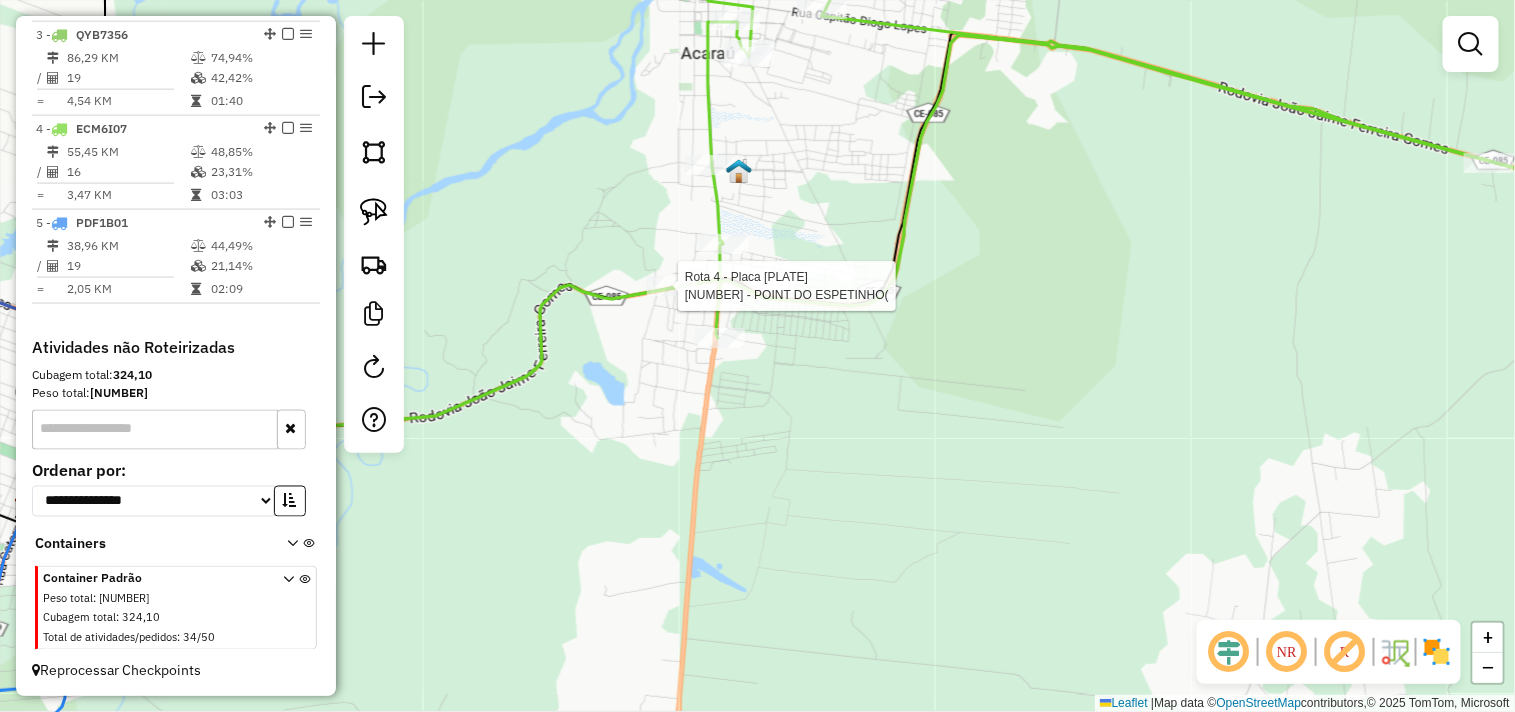 click 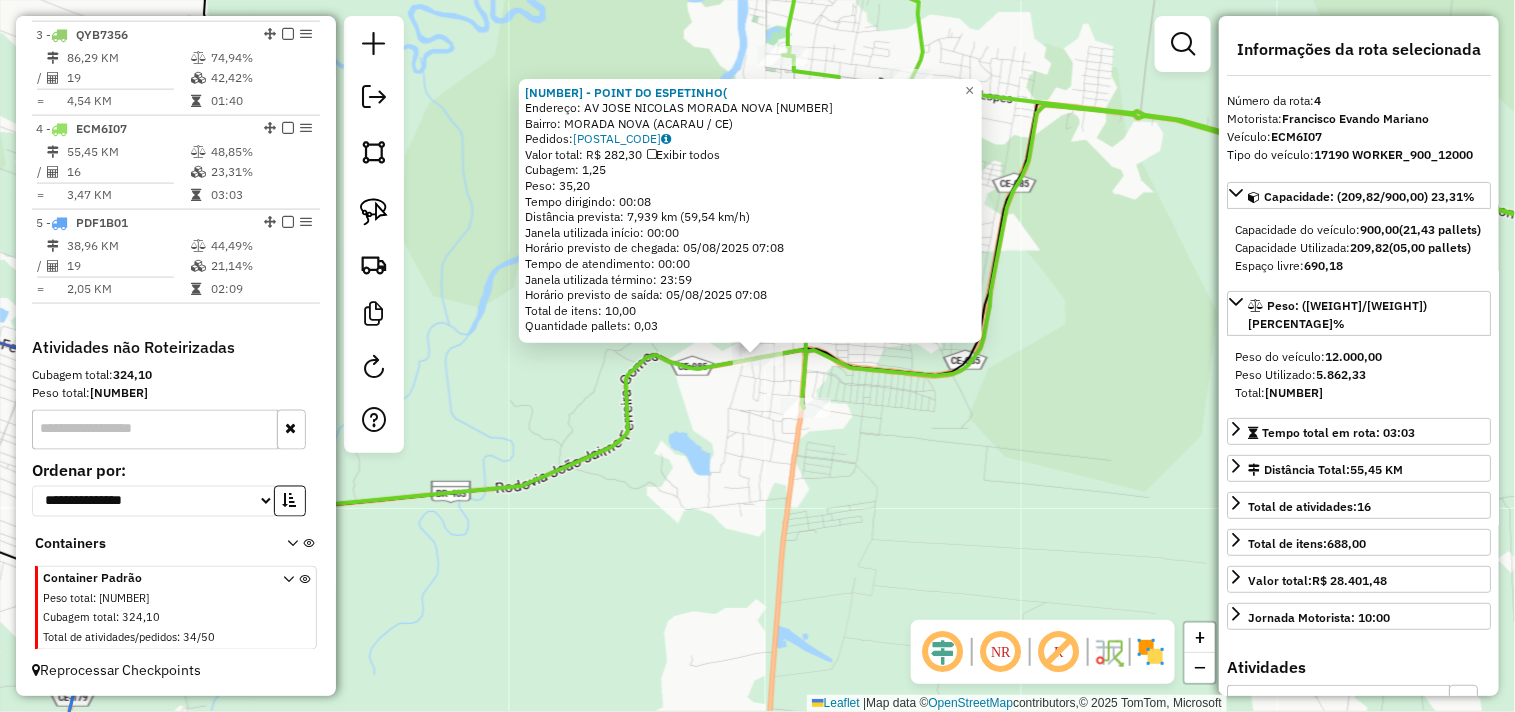 click on "846 - POINT DO ESPETINHO(  Endereço:  AV JOSE NICOLAS MORADA NOVA 657   Bairro: MORADA NOVA (ACARAU / CE)   Pedidos:  04065304   Valor total: R$ 282,30   Exibir todos   Cubagem: 1,25  Peso: 35,20  Tempo dirigindo: 00:08   Distância prevista: 7,939 km (59,54 km/h)   Janela utilizada início: 00:00   Horário previsto de chegada: 05/08/2025 07:08   Tempo de atendimento: 00:00   Janela utilizada término: 23:59   Horário previsto de saída: 05/08/2025 07:08   Total de itens: 10,00   Quantidade pallets: 0,03  × Janela de atendimento Grade de atendimento Capacidade Transportadoras Veículos Cliente Pedidos  Rotas Selecione os dias de semana para filtrar as janelas de atendimento  Seg   Ter   Qua   Qui   Sex   Sáb   Dom  Informe o período da janela de atendimento: De: Até:  Filtrar exatamente a janela do cliente  Considerar janela de atendimento padrão  Selecione os dias de semana para filtrar as grades de atendimento  Seg   Ter   Qua   Qui   Sex   Sáb   Dom   Peso mínimo:   Peso máximo:   De:   Até:  +" 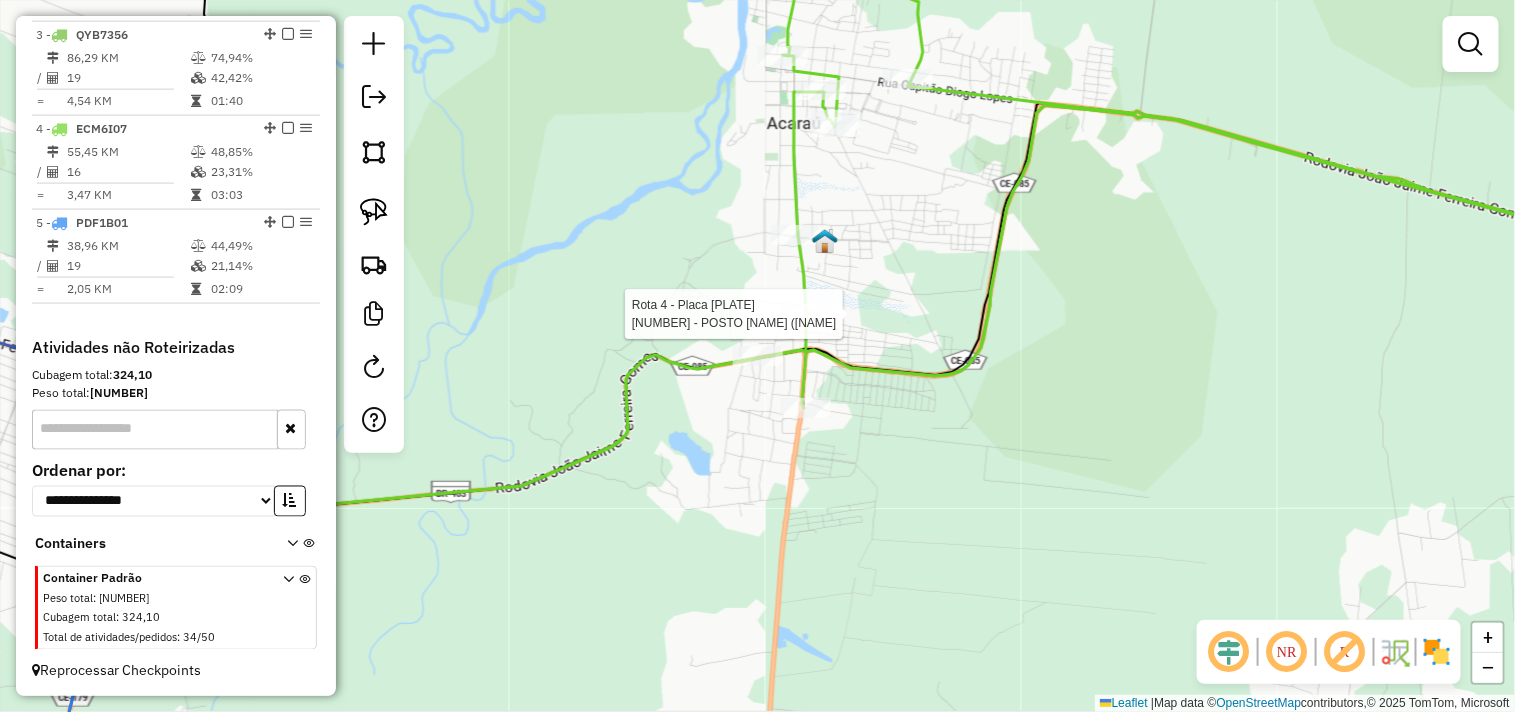 click 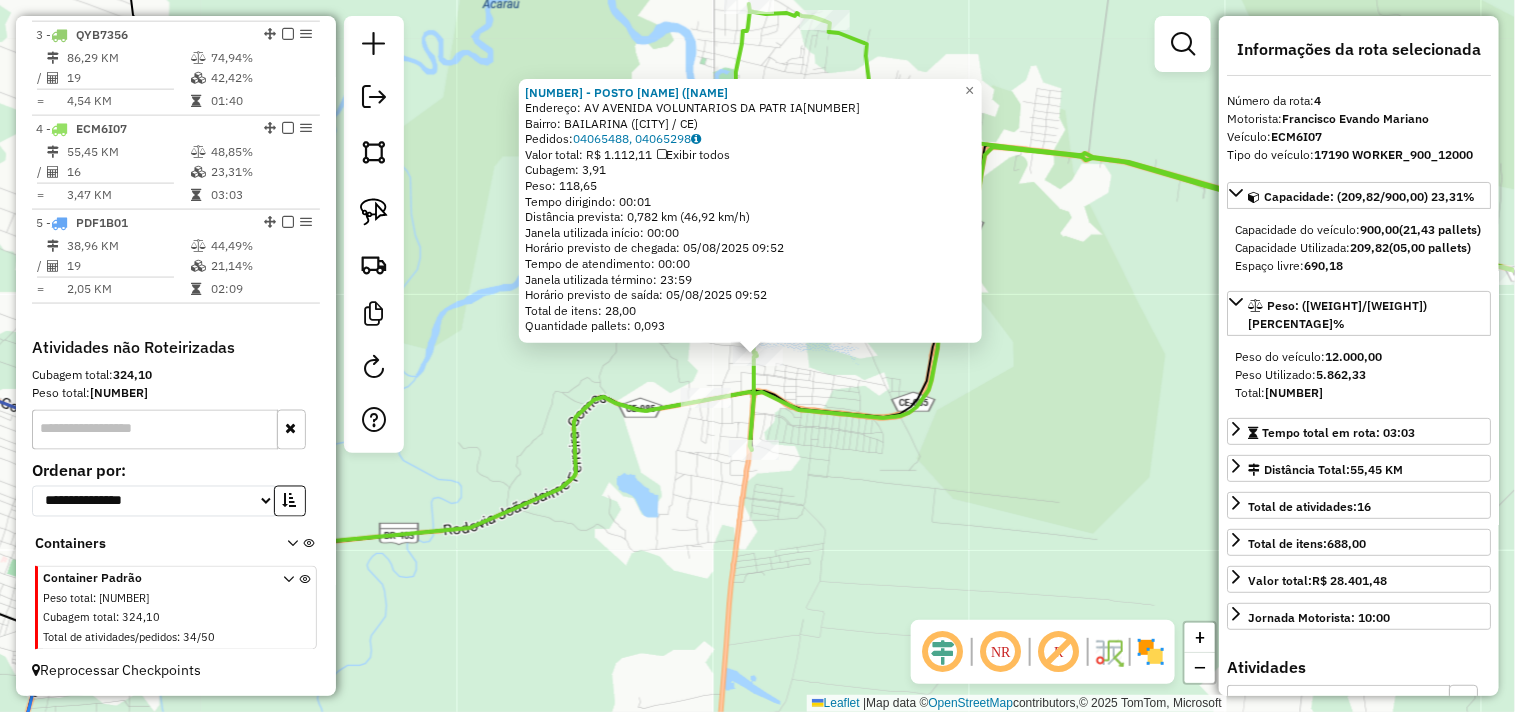 click on "421 - POSTO BAILARINA (BAI  Endereço:  AV AVENIDA VOLUNTARIOS DA PATR IA2189   Bairro: BAILARINA (ACARAU / CE)   Pedidos:  04065488, 04065298   Valor total: R$ 1.112,11   Exibir todos   Cubagem: 3,91  Peso: 118,65  Tempo dirigindo: 00:01   Distância prevista: 0,782 km (46,92 km/h)   Janela utilizada início: 00:00   Horário previsto de chegada: 05/08/2025 09:52   Tempo de atendimento: 00:00   Janela utilizada término: 23:59   Horário previsto de saída: 05/08/2025 09:52   Total de itens: 28,00   Quantidade pallets: 0,093  × Janela de atendimento Grade de atendimento Capacidade Transportadoras Veículos Cliente Pedidos  Rotas Selecione os dias de semana para filtrar as janelas de atendimento  Seg   Ter   Qua   Qui   Sex   Sáb   Dom  Informe o período da janela de atendimento: De: Até:  Filtrar exatamente a janela do cliente  Considerar janela de atendimento padrão  Selecione os dias de semana para filtrar as grades de atendimento  Seg   Ter   Qua   Qui   Sex   Sáb   Dom   Peso mínimo:   De:   De:" 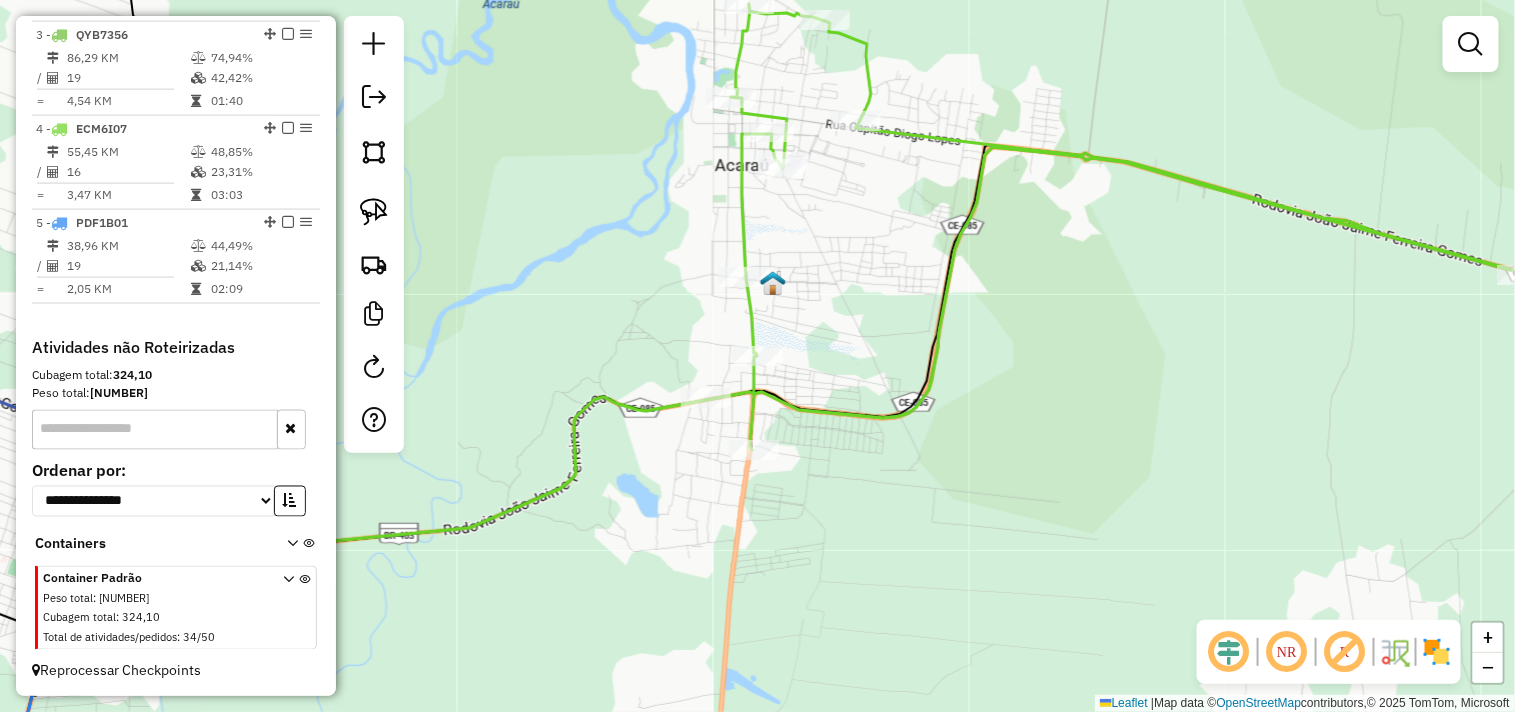 click 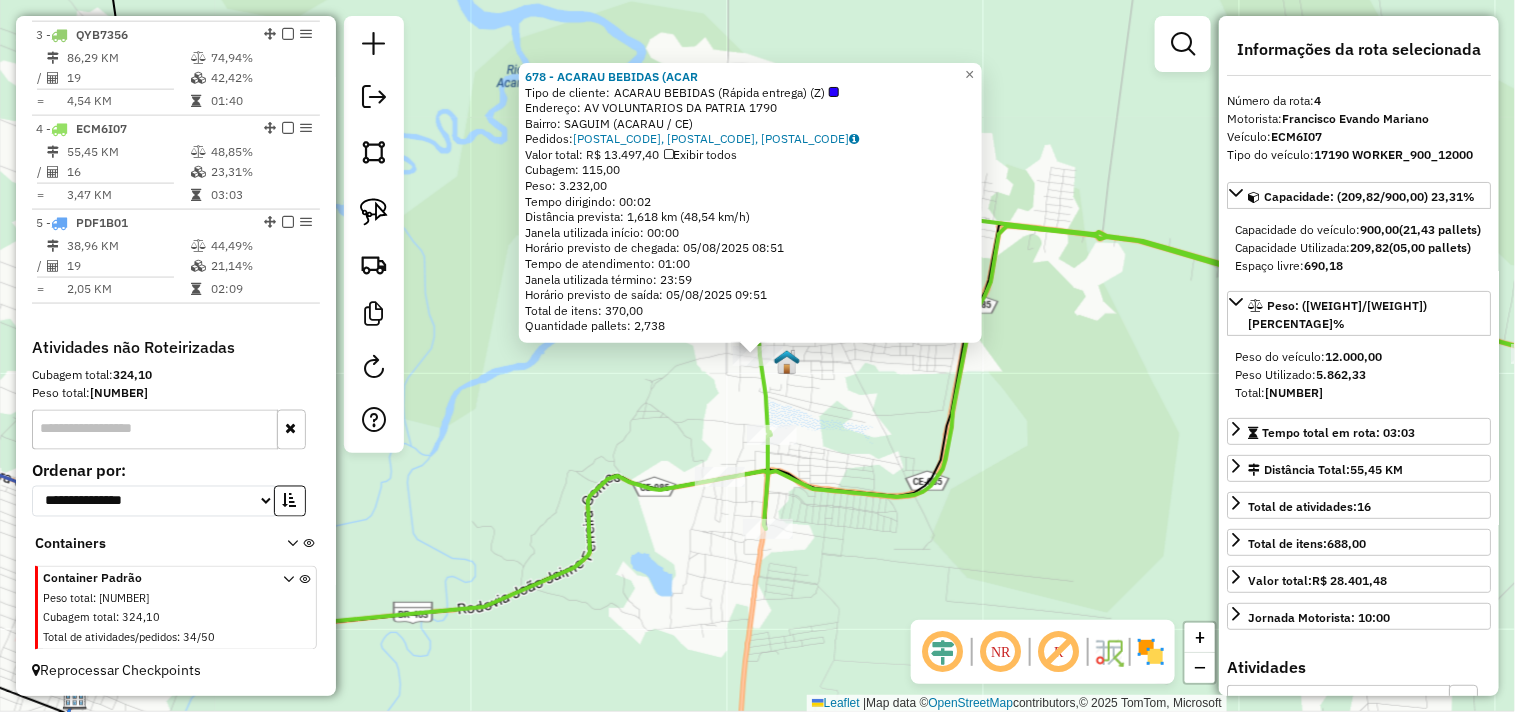 click on "678 - ACARAU BEBIDAS (ACAR  Tipo de cliente:   ACARAU BEBIDAS (Rápida entrega) (Z)   Endereço:  AV VOLUNTARIOS DA PATRIA 1790   Bairro: SAGUIM (ACARAU / CE)   Pedidos:  04065300, 04065302, 04065303   Valor total: R$ 13.497,40   Exibir todos   Cubagem: 115,00  Peso: 3.232,00  Tempo dirigindo: 00:02   Distância prevista: 1,618 km (48,54 km/h)   Janela utilizada início: 00:00   Horário previsto de chegada: 05/08/2025 08:51   Tempo de atendimento: 01:00   Janela utilizada término: 23:59   Horário previsto de saída: 05/08/2025 09:51   Total de itens: 370,00   Quantidade pallets: 2,738  × Janela de atendimento Grade de atendimento Capacidade Transportadoras Veículos Cliente Pedidos  Rotas Selecione os dias de semana para filtrar as janelas de atendimento  Seg   Ter   Qua   Qui   Sex   Sáb   Dom  Informe o período da janela de atendimento: De: Até:  Filtrar exatamente a janela do cliente  Considerar janela de atendimento padrão  Selecione os dias de semana para filtrar as grades de atendimento  Seg  +" 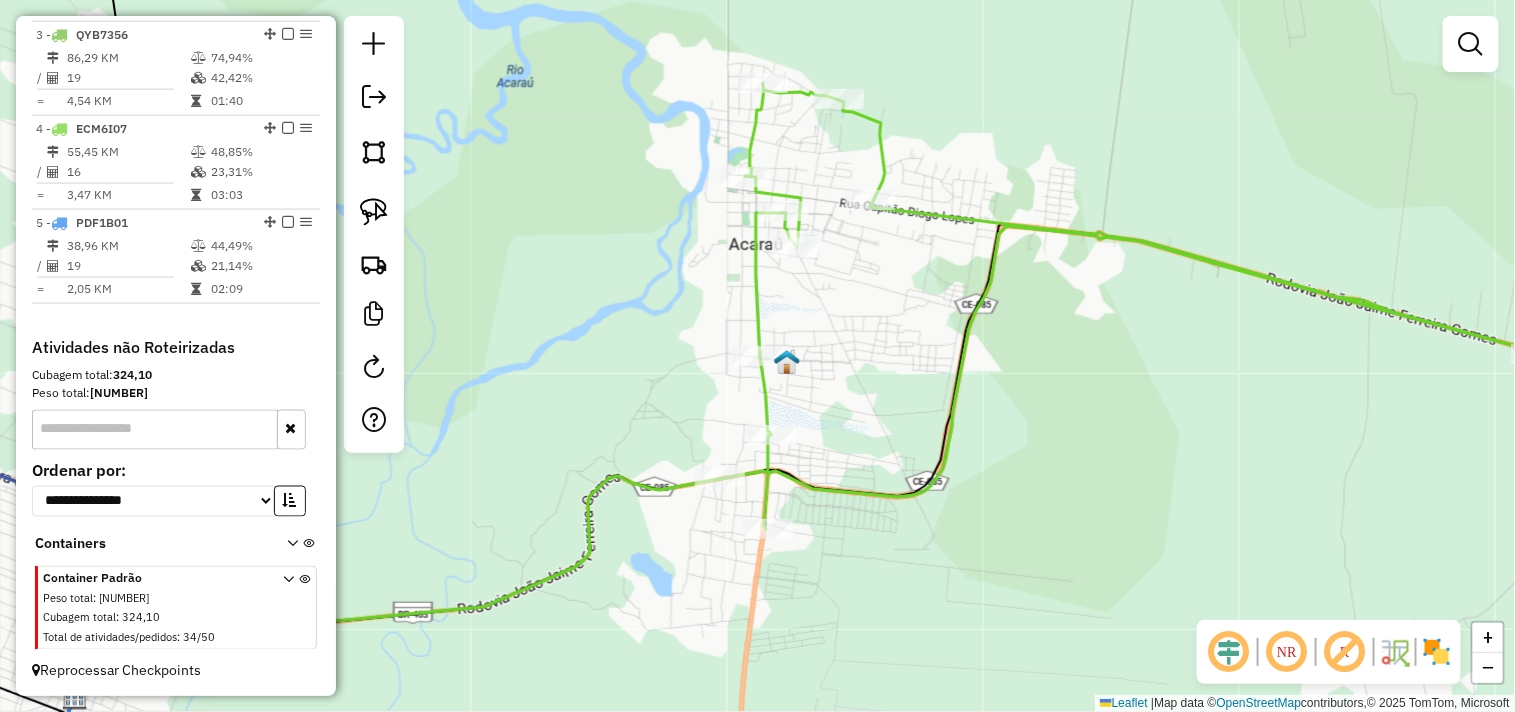drag, startPoint x: 872, startPoint y: 346, endPoint x: 894, endPoint y: 467, distance: 122.98374 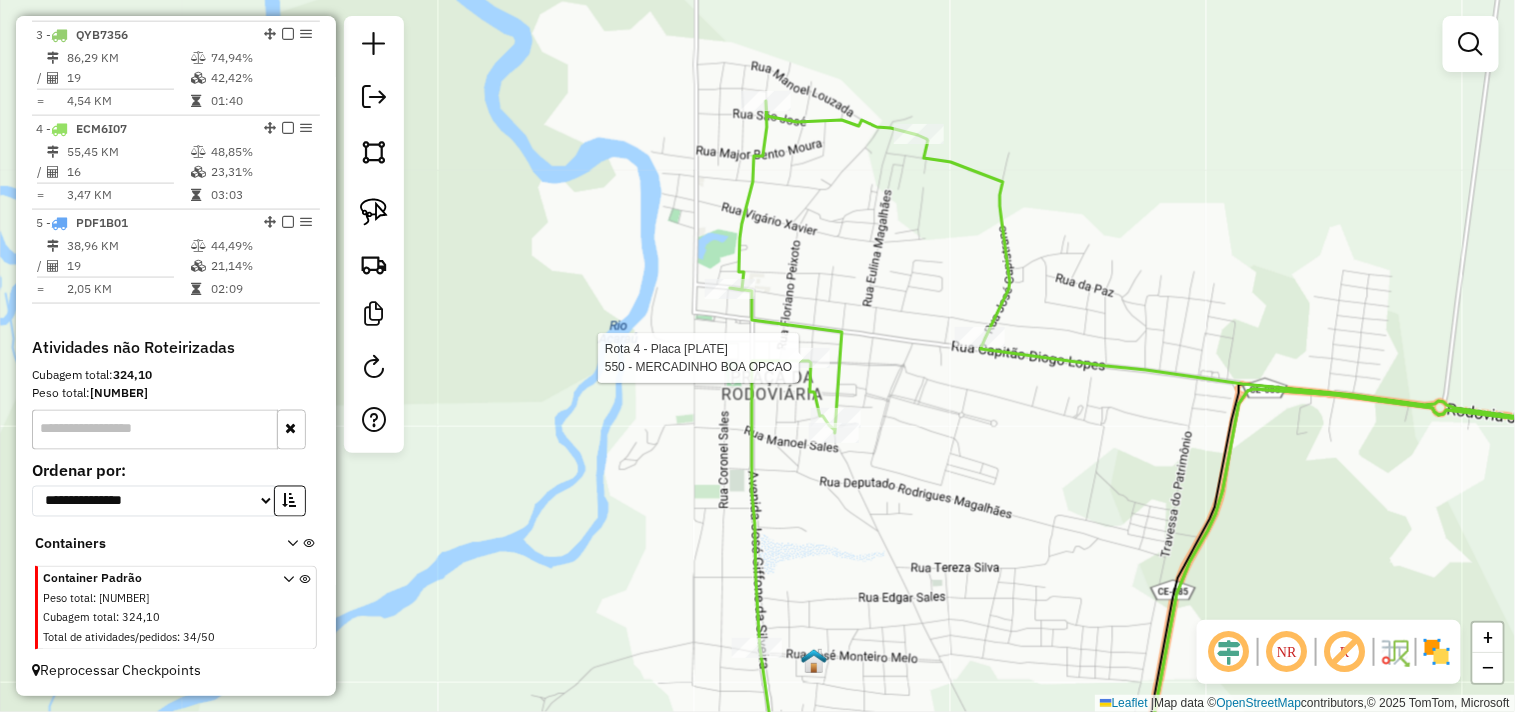click on "Rota 4 - Placa ECM6I07  550 - MERCADINHO BOA OPCAO" 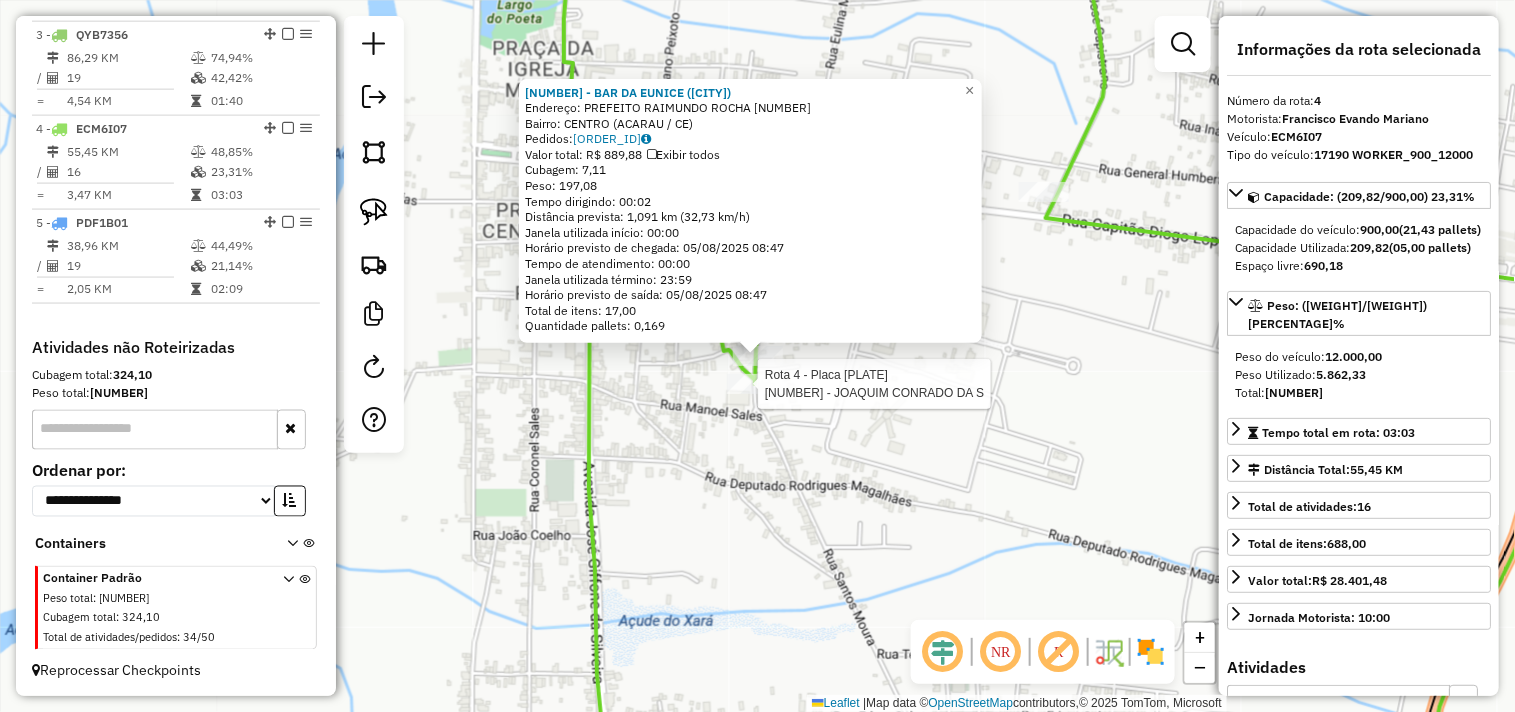 click 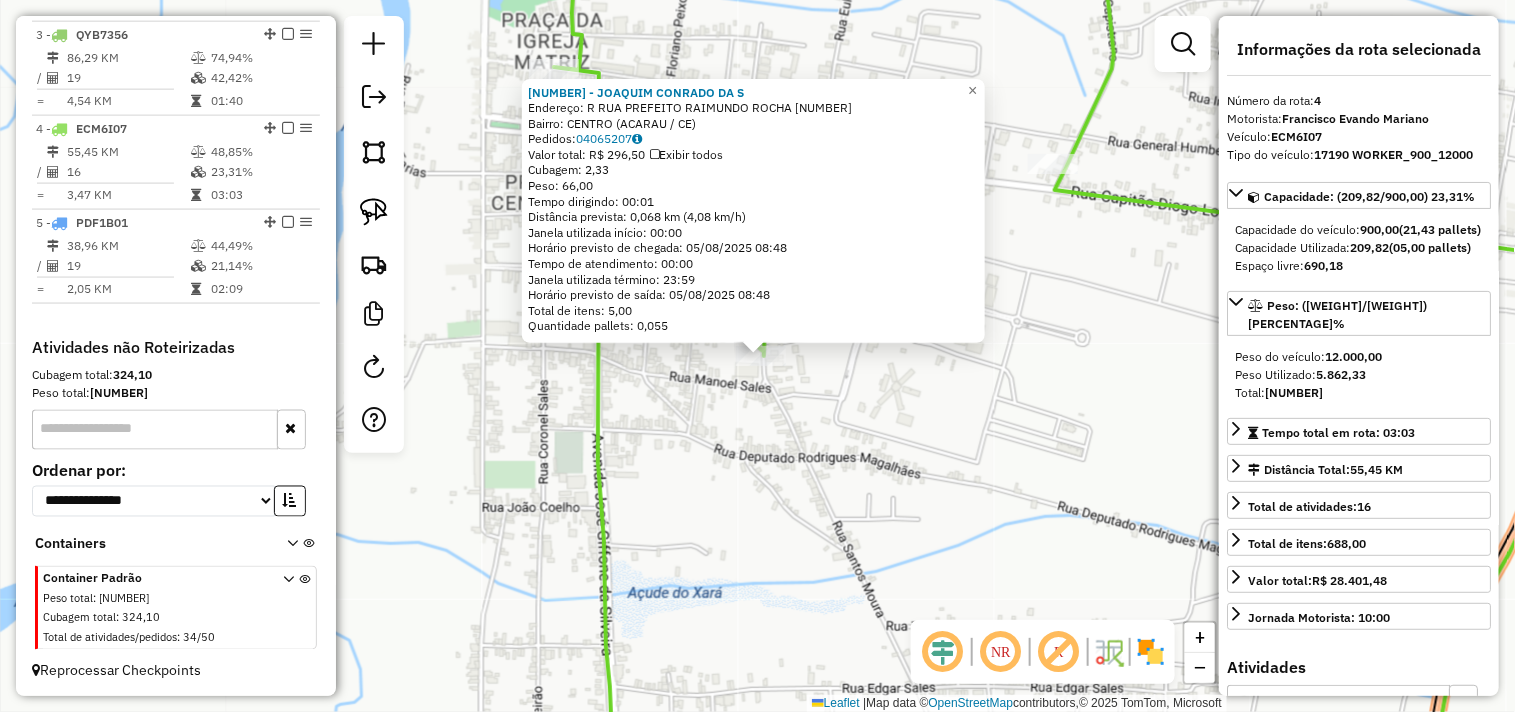 click on "3495 - JOAQUIM CONRADO DA S  Endereço: R   RUA PREFEITO RAIMUNDO ROCHA   578   Bairro: CENTRO (ACARAU / CE)   Pedidos:  04065207   Valor total: R$ 296,50   Exibir todos   Cubagem: 2,33  Peso: 66,00  Tempo dirigindo: 00:01   Distância prevista: 0,068 km (4,08 km/h)   Janela utilizada início: 00:00   Horário previsto de chegada: 05/08/2025 08:48   Tempo de atendimento: 00:00   Janela utilizada término: 23:59   Horário previsto de saída: 05/08/2025 08:48   Total de itens: 5,00   Quantidade pallets: 0,055  × Janela de atendimento Grade de atendimento Capacidade Transportadoras Veículos Cliente Pedidos  Rotas Selecione os dias de semana para filtrar as janelas de atendimento  Seg   Ter   Qua   Qui   Sex   Sáb   Dom  Informe o período da janela de atendimento: De: Até:  Filtrar exatamente a janela do cliente  Considerar janela de atendimento padrão  Selecione os dias de semana para filtrar as grades de atendimento  Seg   Ter   Qua   Qui   Sex   Sáb   Dom   Peso mínimo:   Peso máximo:   De:   Até:" 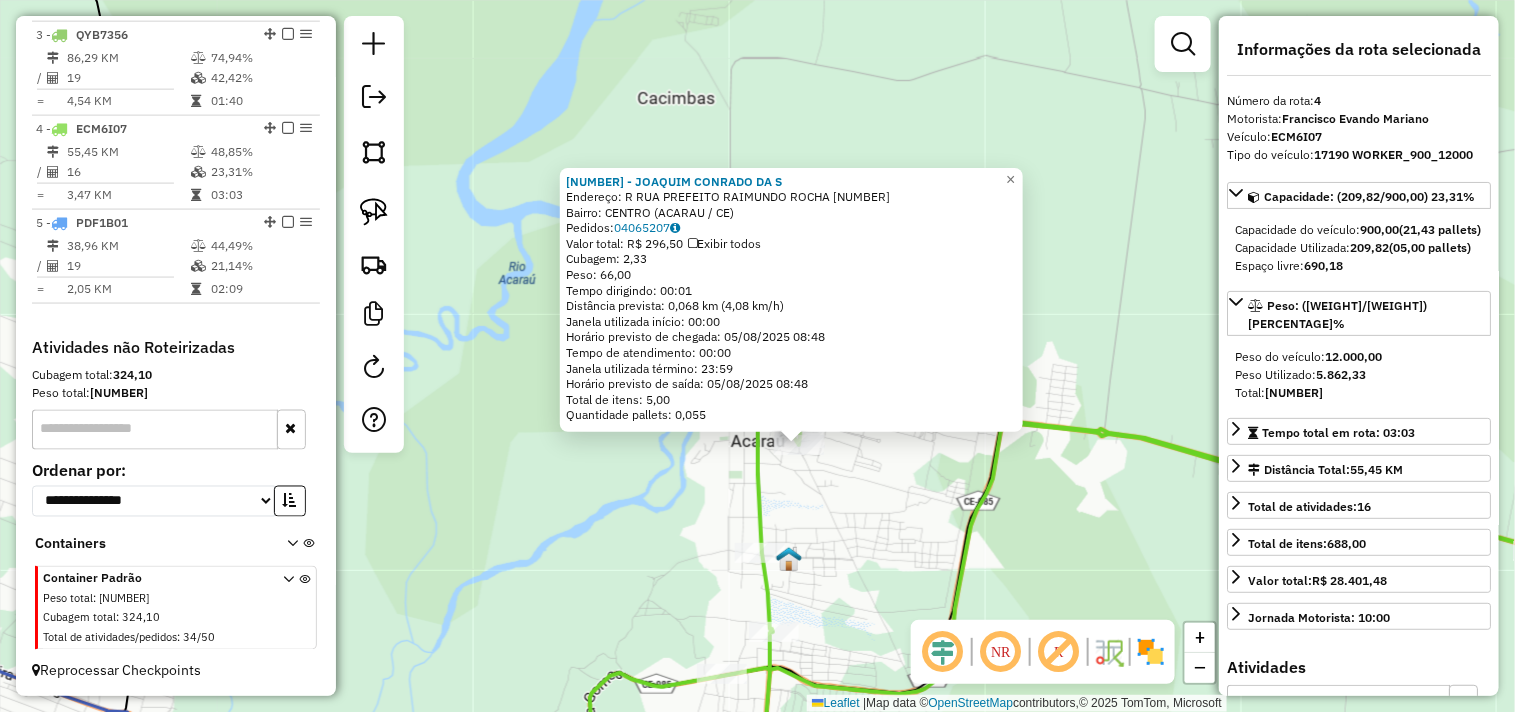 click on "3495 - JOAQUIM CONRADO DA S  Endereço: R   RUA PREFEITO RAIMUNDO ROCHA   578   Bairro: CENTRO (ACARAU / CE)   Pedidos:  04065207   Valor total: R$ 296,50   Exibir todos   Cubagem: 2,33  Peso: 66,00  Tempo dirigindo: 00:01   Distância prevista: 0,068 km (4,08 km/h)   Janela utilizada início: 00:00   Horário previsto de chegada: 05/08/2025 08:48   Tempo de atendimento: 00:00   Janela utilizada término: 23:59   Horário previsto de saída: 05/08/2025 08:48   Total de itens: 5,00   Quantidade pallets: 0,055  × Janela de atendimento Grade de atendimento Capacidade Transportadoras Veículos Cliente Pedidos  Rotas Selecione os dias de semana para filtrar as janelas de atendimento  Seg   Ter   Qua   Qui   Sex   Sáb   Dom  Informe o período da janela de atendimento: De: Até:  Filtrar exatamente a janela do cliente  Considerar janela de atendimento padrão  Selecione os dias de semana para filtrar as grades de atendimento  Seg   Ter   Qua   Qui   Sex   Sáb   Dom   Peso mínimo:   Peso máximo:   De:   Até:" 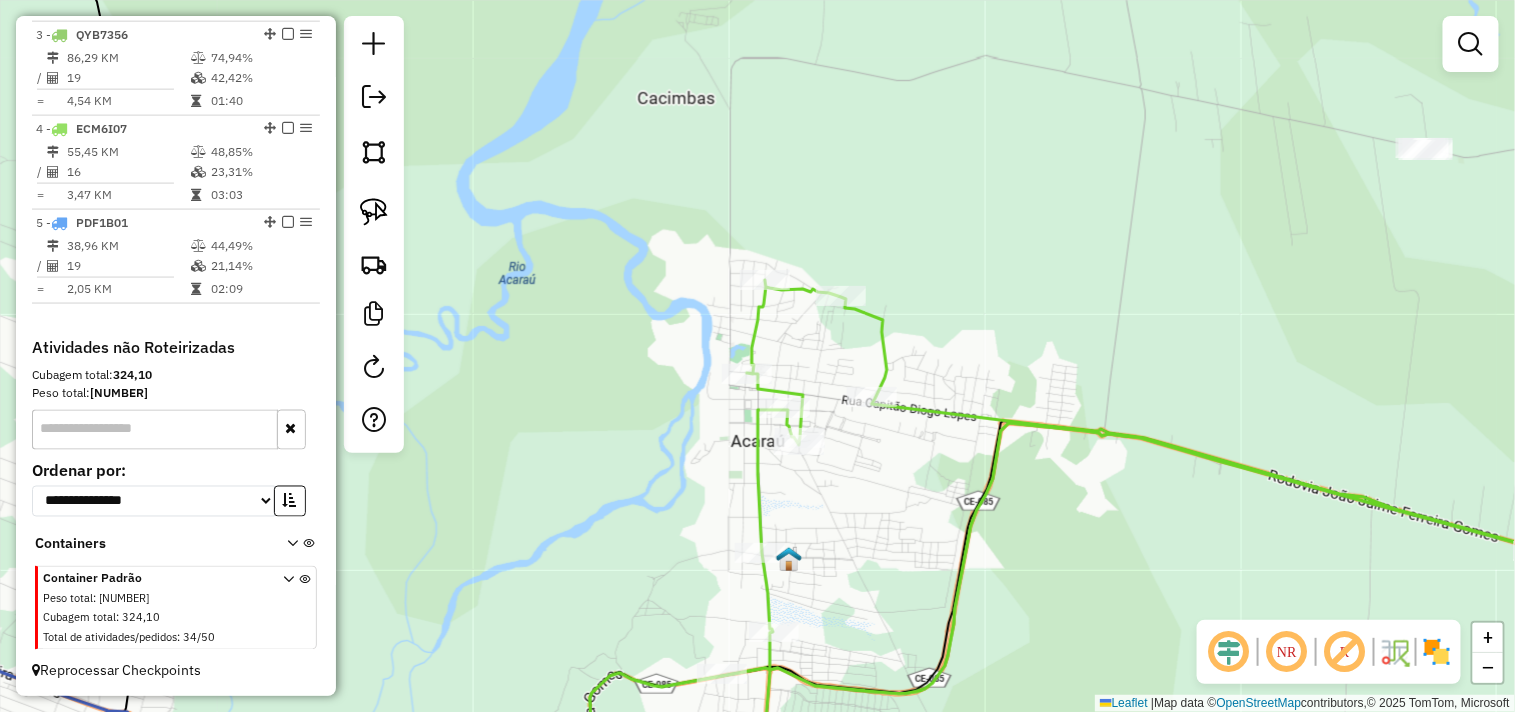 click 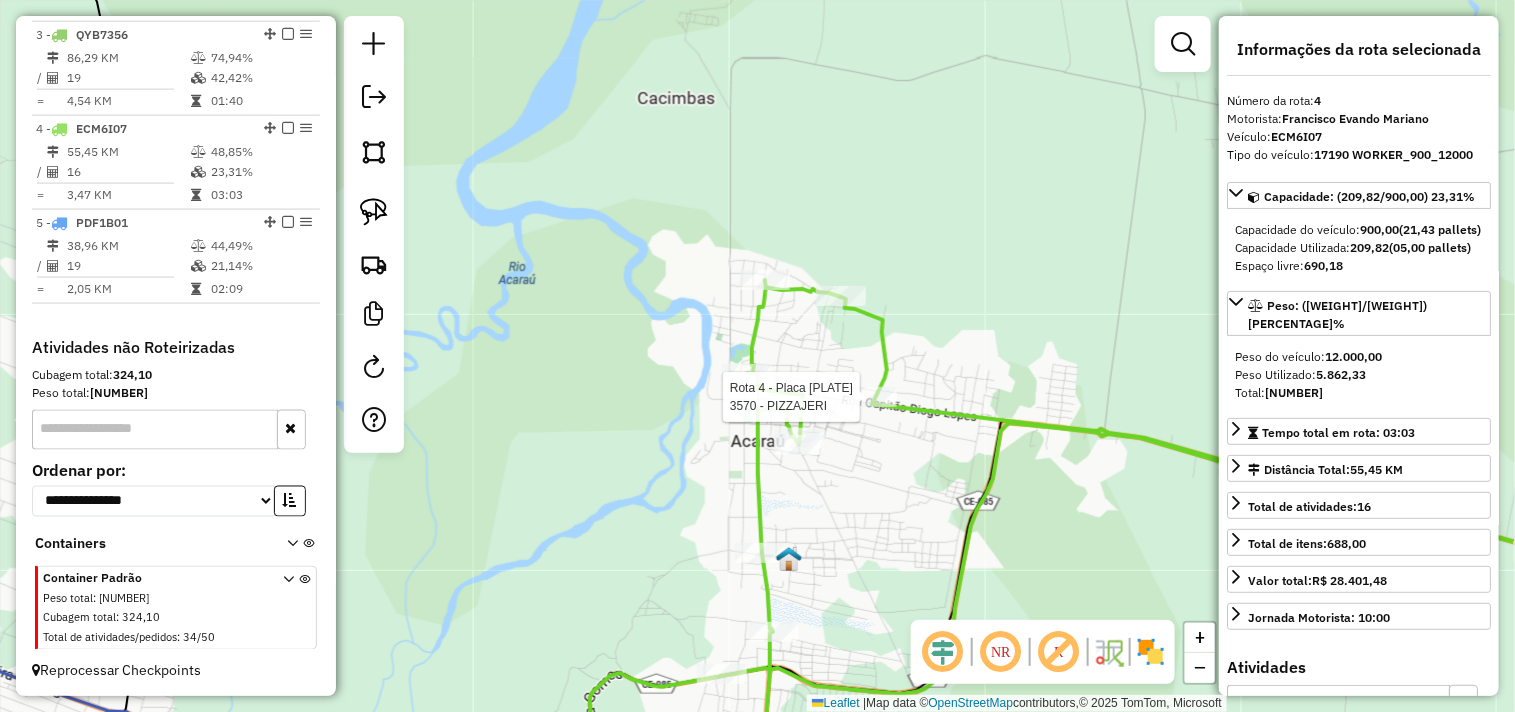 click 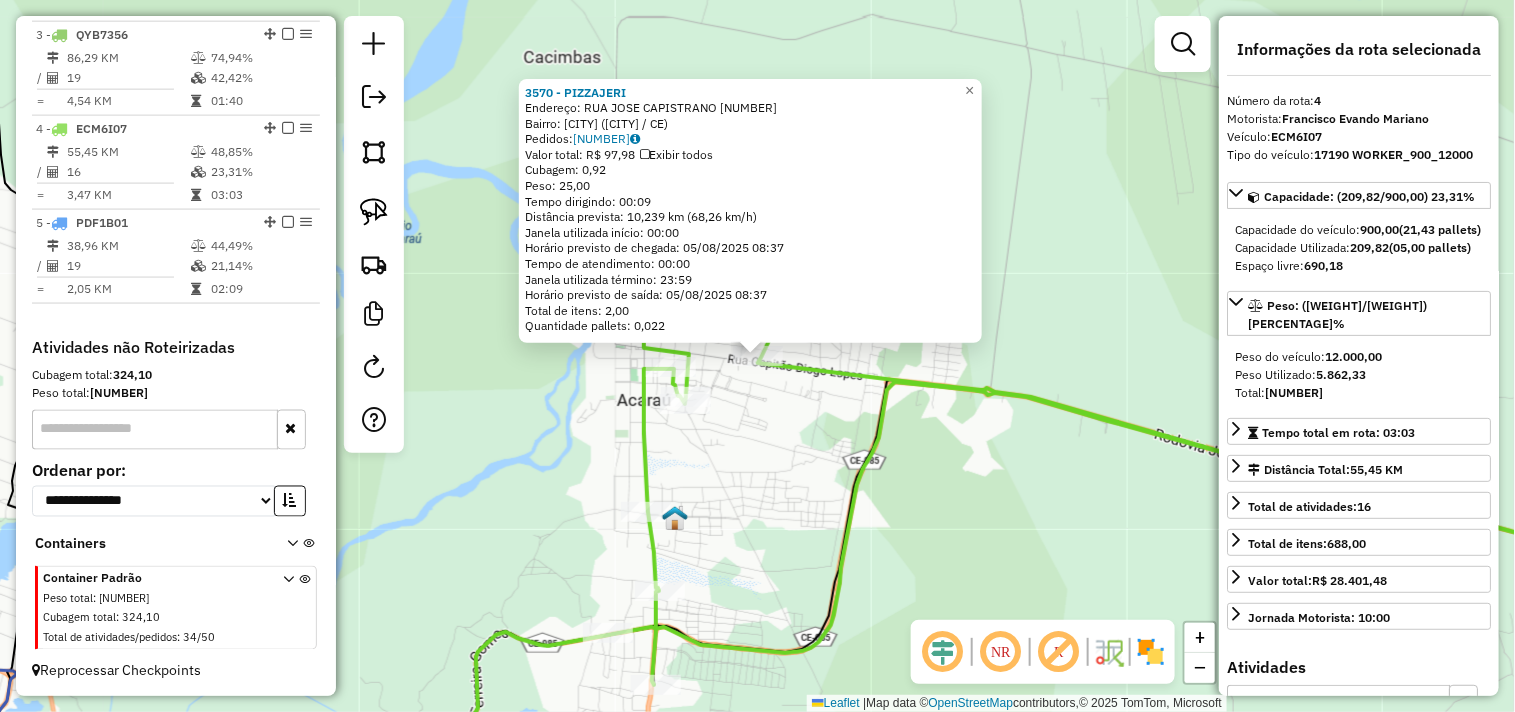 click on "3570 - PIZZAJERI  Endereço:  RUA JOSE CAPISTRANO 820   Bairro: PAULO VI (ACARAU / CE)   Pedidos:  04065208   Valor total: R$ 97,98   Exibir todos   Cubagem: 0,92  Peso: 25,00  Tempo dirigindo: 00:09   Distância prevista: 10,239 km (68,26 km/h)   Janela utilizada início: 00:00   Horário previsto de chegada: 05/08/2025 08:37   Tempo de atendimento: 00:00   Janela utilizada término: 23:59   Horário previsto de saída: 05/08/2025 08:37   Total de itens: 2,00   Quantidade pallets: 0,022  × Janela de atendimento Grade de atendimento Capacidade Transportadoras Veículos Cliente Pedidos  Rotas Selecione os dias de semana para filtrar as janelas de atendimento  Seg   Ter   Qua   Qui   Sex   Sáb   Dom  Informe o período da janela de atendimento: De: Até:  Filtrar exatamente a janela do cliente  Considerar janela de atendimento padrão  Selecione os dias de semana para filtrar as grades de atendimento  Seg   Ter   Qua   Qui   Sex   Sáb   Dom   Considerar clientes sem dia de atendimento cadastrado  De:   De:" 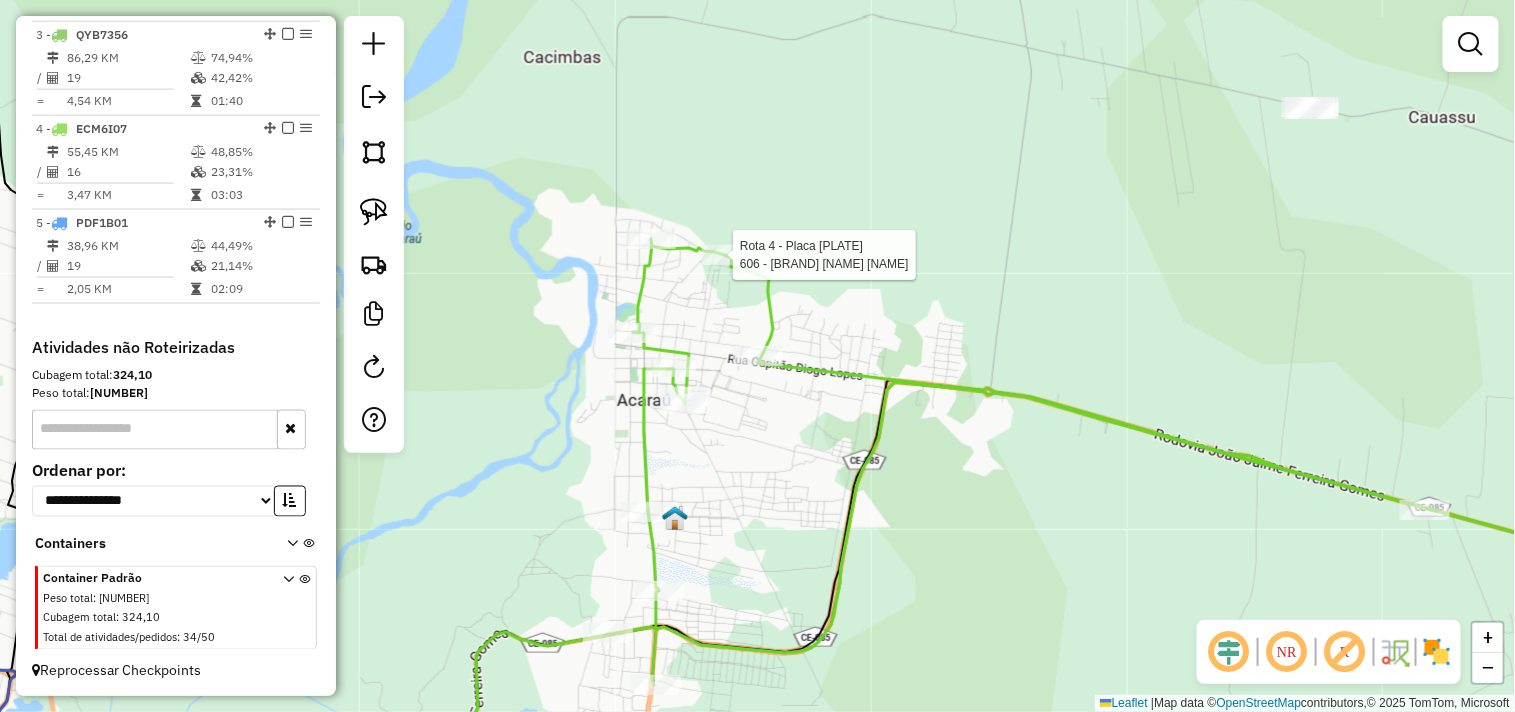 select on "**********" 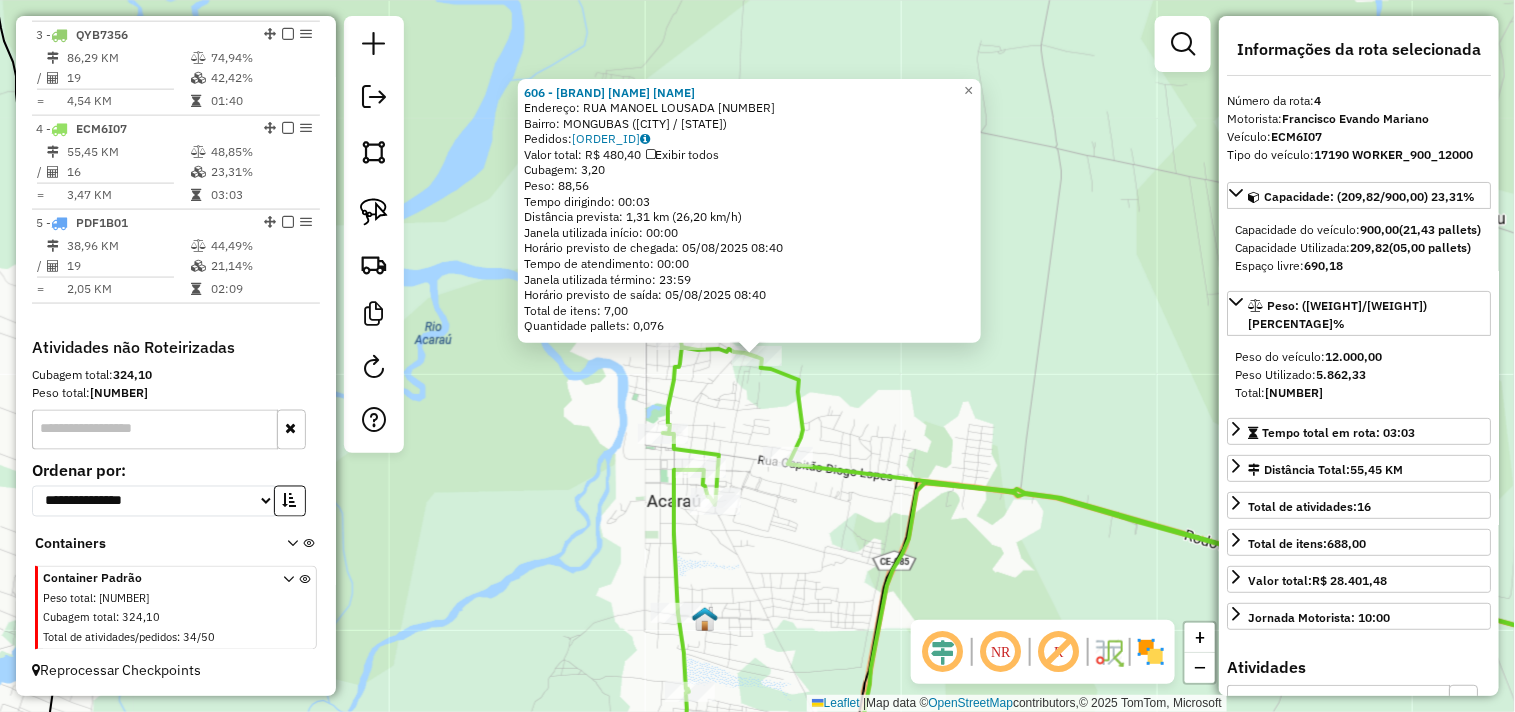 click on "606 - BAR DA DONA RITA DO  Endereço:  RUA MANOEL LOUSADA 2252   Bairro: MONGUBAS (ACARAU / CE)   Pedidos:  04065331   Valor total: R$ 480,40   Exibir todos   Cubagem: 3,20  Peso: 88,56  Tempo dirigindo: 00:03   Distância prevista: 1,31 km (26,20 km/h)   Janela utilizada início: 00:00   Horário previsto de chegada: 05/08/2025 08:40   Tempo de atendimento: 00:00   Janela utilizada término: 23:59   Horário previsto de saída: 05/08/2025 08:40   Total de itens: 7,00   Quantidade pallets: 0,076  × Janela de atendimento Grade de atendimento Capacidade Transportadoras Veículos Cliente Pedidos  Rotas Selecione os dias de semana para filtrar as janelas de atendimento  Seg   Ter   Qua   Qui   Sex   Sáb   Dom  Informe o período da janela de atendimento: De: Até:  Filtrar exatamente a janela do cliente  Considerar janela de atendimento padrão  Selecione os dias de semana para filtrar as grades de atendimento  Seg   Ter   Qua   Qui   Sex   Sáb   Dom   Considerar clientes sem dia de atendimento cadastrado De:" 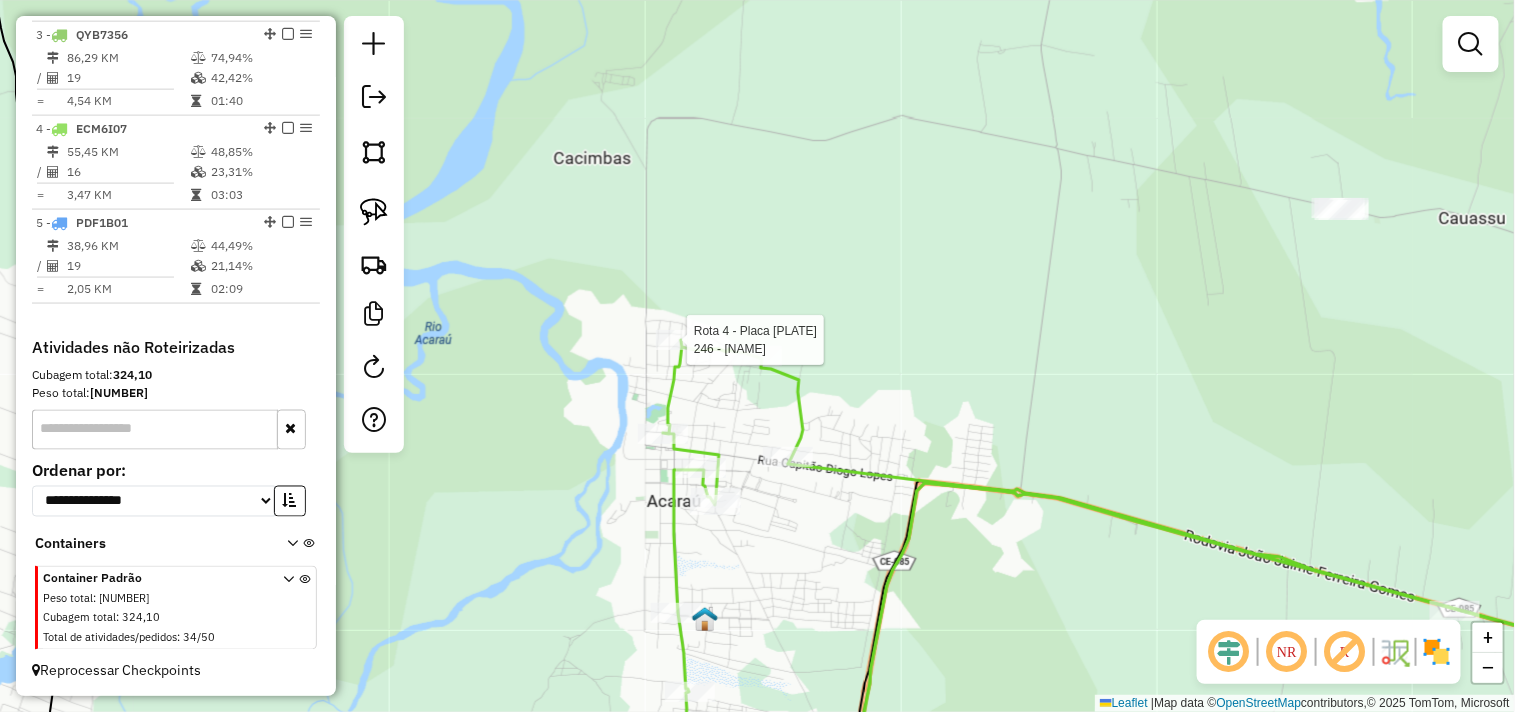 select on "**********" 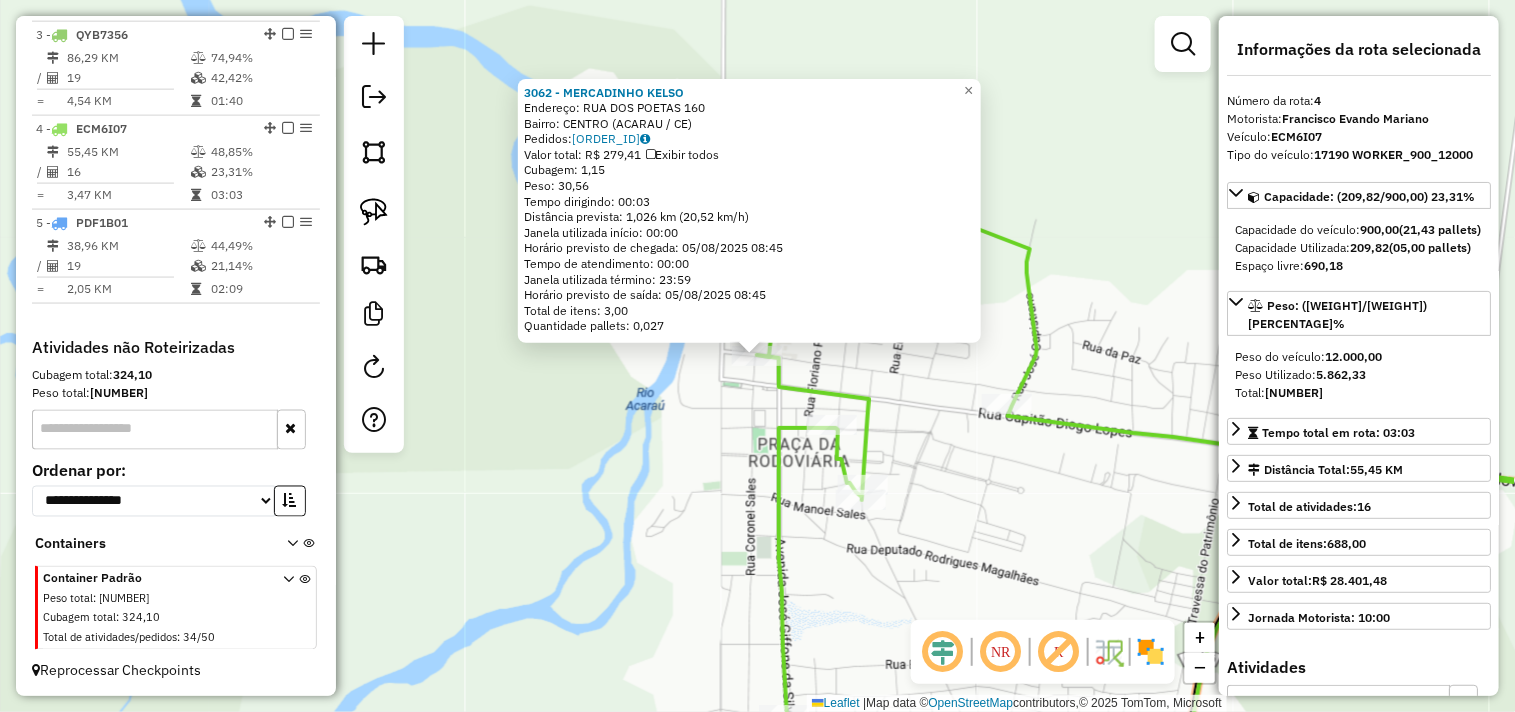 click on "3062 - MERCADINHO KELSO  Endereço:  RUA DOS POETAS 160   Bairro: CENTRO (ACARAU / CE)   Pedidos:  04065490   Valor total: R$ 279,41   Exibir todos   Cubagem: 1,15  Peso: 30,56  Tempo dirigindo: 00:03   Distância prevista: 1,026 km (20,52 km/h)   Janela utilizada início: 00:00   Horário previsto de chegada: 05/08/2025 08:45   Tempo de atendimento: 00:00   Janela utilizada término: 23:59   Horário previsto de saída: 05/08/2025 08:45   Total de itens: 3,00   Quantidade pallets: 0,027  × Janela de atendimento Grade de atendimento Capacidade Transportadoras Veículos Cliente Pedidos  Rotas Selecione os dias de semana para filtrar as janelas de atendimento  Seg   Ter   Qua   Qui   Sex   Sáb   Dom  Informe o período da janela de atendimento: De: Até:  Filtrar exatamente a janela do cliente  Considerar janela de atendimento padrão  Selecione os dias de semana para filtrar as grades de atendimento  Seg   Ter   Qua   Qui   Sex   Sáb   Dom   Considerar clientes sem dia de atendimento cadastrado  De:   De:" 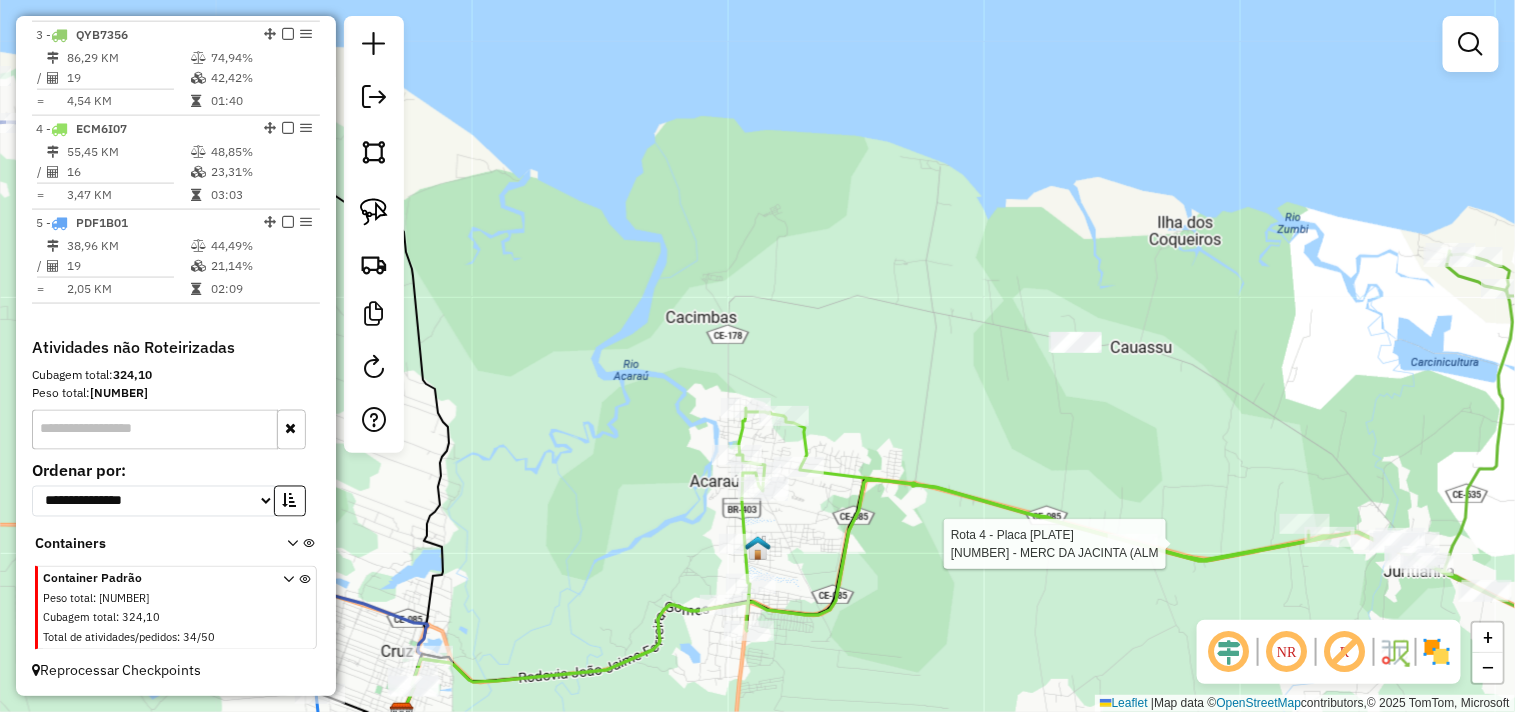 select on "**********" 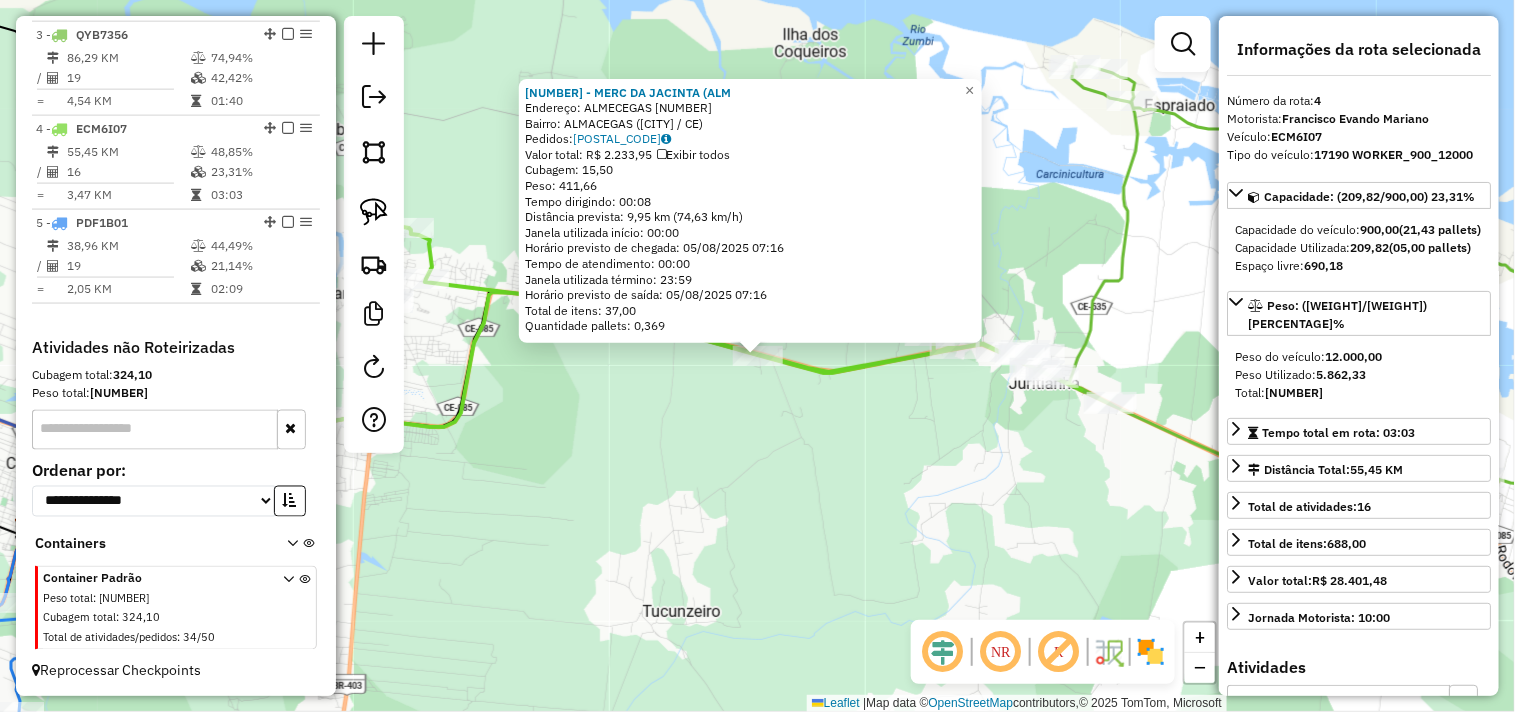 click on "[NUMBER] - [NUMBER] - MERC DA JACINTA (ALM Endereço: ALMECEGAS [NUMBER] Bairro: ALMACEGAS ([CITY] / CE) Pedidos: [ORDER_ID] Valor total: R$ [PRICE] Exibir todos Cubagem: [WEIGHT] Peso: [WEIGHT] Tempo dirigindo: [TIME] Distância prevista: [DISTANCE] km ([SPEED] km/h) Janela utilizada início: [TIME] Horário previsto de chegada: [DATE] [TIME] Tempo de atendimento: [TIME] Janela utilizada término: [TIME] Horário previsto de saída: [DATE] [TIME] Total de itens: [QUANTITY] Quantidade pallets: [QUANTITY] × Janela de atendimento Grade de atendimento Capacidade Transportadoras Veículos Cliente Pedidos Rotas Selecione os dias de semana para filtrar as janelas de atendimento Seg Ter Qua Qui Sex Sáb Dom Informe o período da janela de atendimento: De: [TIME] Até: [TIME] Filtrar exatamente a janela do cliente Considerar janela de atendimento padrão Selecione os dias de semana para filtrar as grades de atendimento Seg Ter Qua Qui Sex Sáb Dom Considerar clientes sem dia de atendimento cadastrado De:" 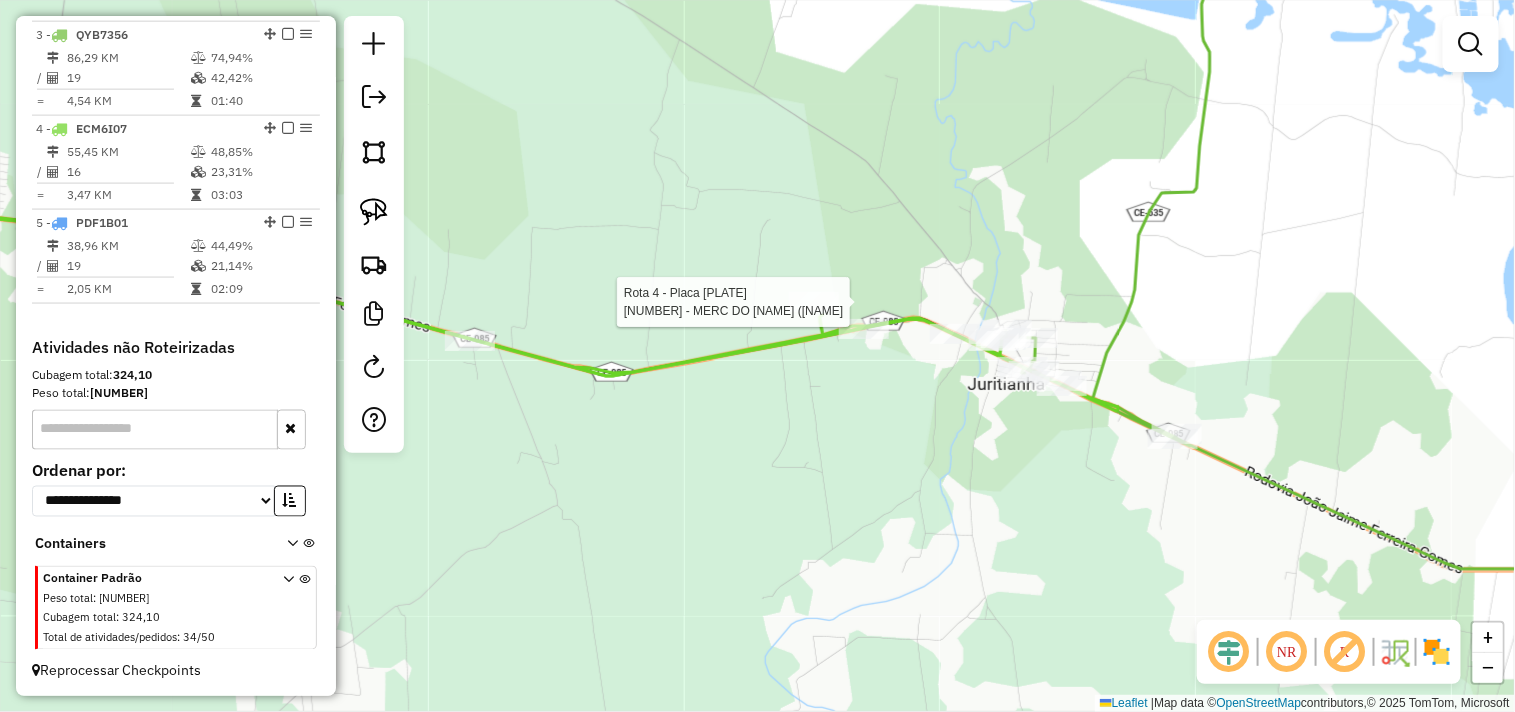 select on "**********" 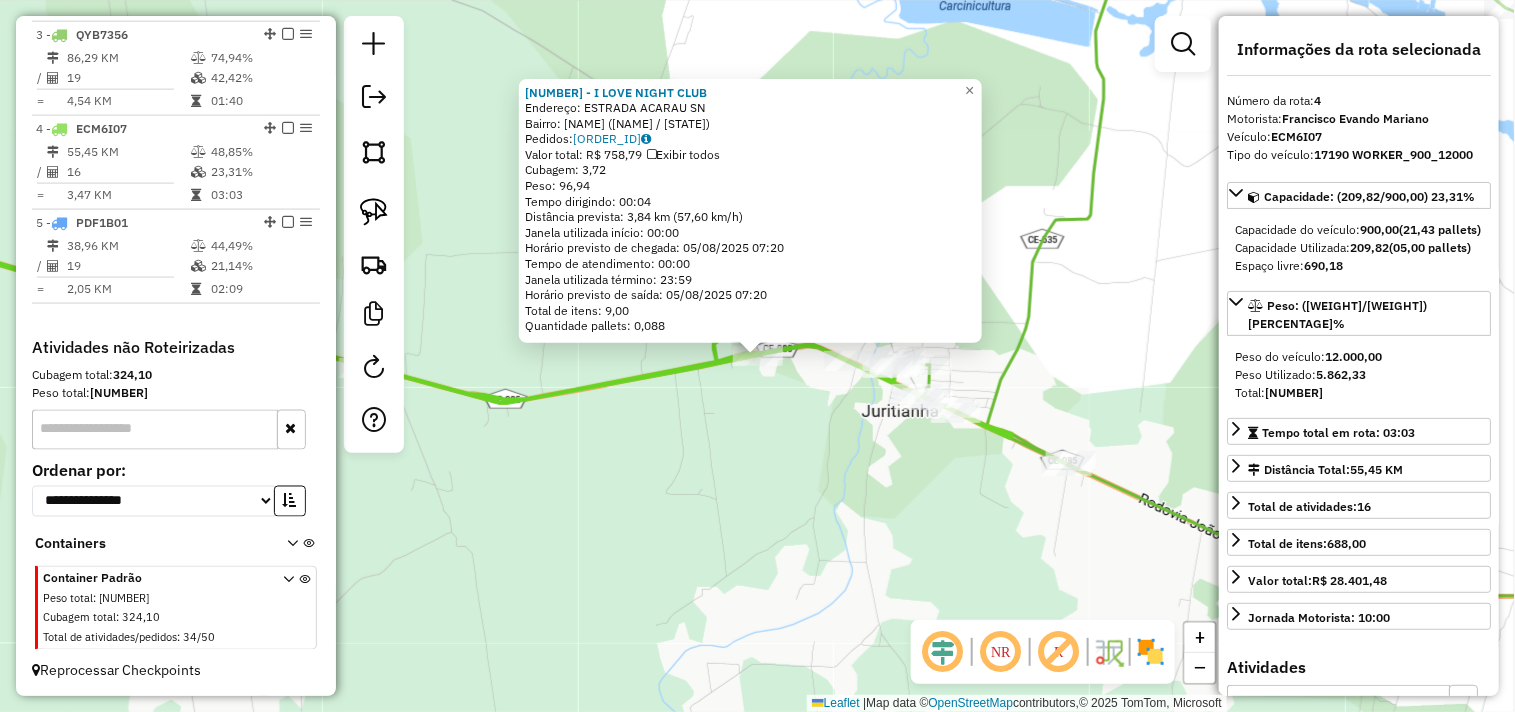 click on "3565 - I LOVE NIGHT CLUB Endereço: ESTRADA ACARAU SN Bairro: OUTRA BANDA ([CITY] / [STATE]) Pedidos: 04065393 Valor total: R$ 758,79 Exibir todos Cubagem: 3,72 Peso: 96,94 Tempo dirigindo: 00:04 Distância prevista: 3,84 km (57,60 km/h) Janela utilizada início: 00:00 Horário previsto de chegada: 05/08/2025 07:20 Tempo de atendimento: 00:00 Janela utilizada término: 23:59 Horário previsto de saída: 05/08/2025 07:20 Total de itens: 9,00 Quantidade pallets: 0,088 × Janela de atendimento Grade de atendimento Capacidade Transportadoras Veículos Cliente Pedidos Rotas Selecione os dias de semana para filtrar as janelas de atendimento Seg Ter Qua Qui Sex Sáb Dom Informe o período da janela de atendimento: De: Até: Filtrar exatamente a janela do cliente Considerar janela de atendimento padrão Selecione os dias de semana para filtrar as grades de atendimento Seg Ter Qua Qui Sex Sáb Dom De: +" 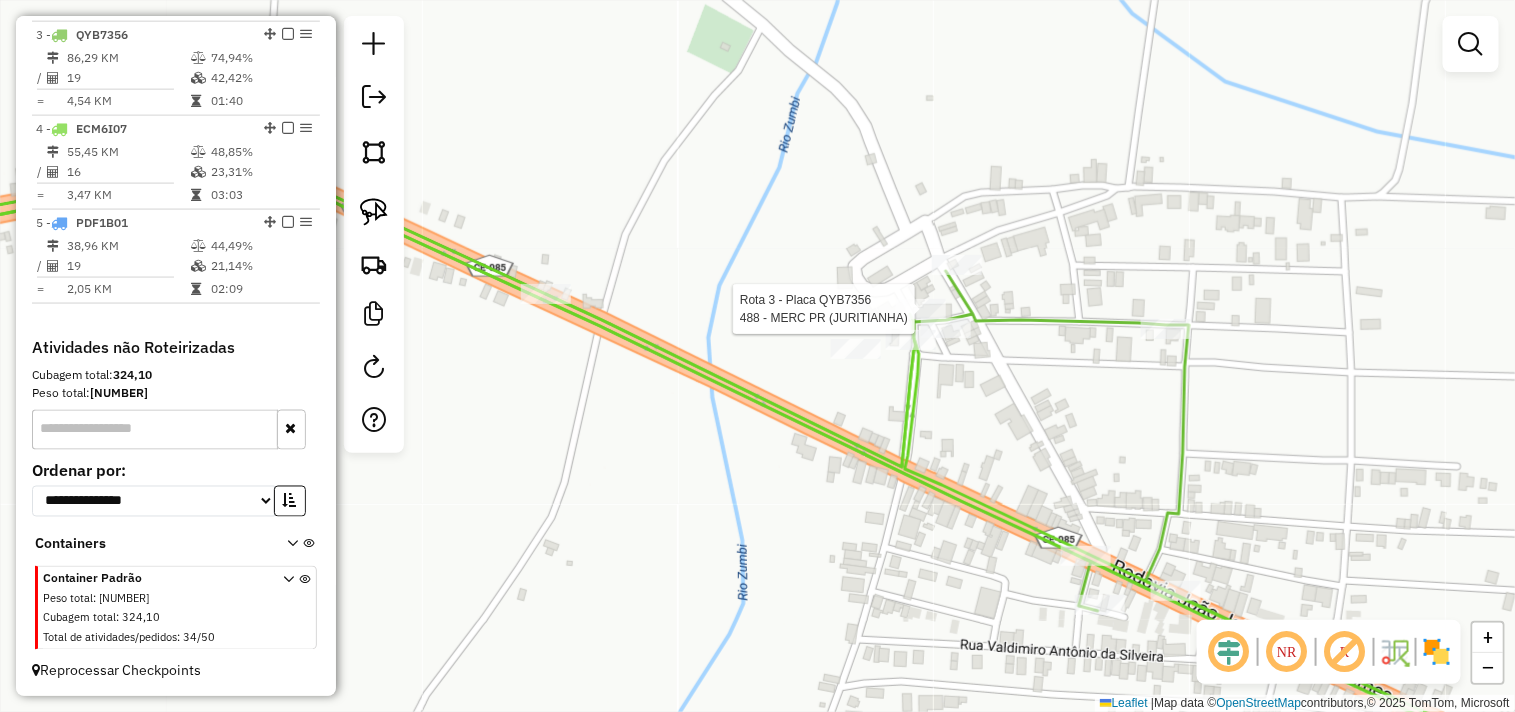 click on "Rota 3 - Placa QYB7356  861 - VILACITYCLUBE Rota 3 - Placa QYB7356  488 - MERC PR (JURITIANHA) Janela de atendimento Grade de atendimento Capacidade Transportadoras Veículos Cliente Pedidos  Rotas Selecione os dias de semana para filtrar as janelas de atendimento  Seg   Ter   Qua   Qui   Sex   Sáb   Dom  Informe o período da janela de atendimento: De: Até:  Filtrar exatamente a janela do cliente  Considerar janela de atendimento padrão  Selecione os dias de semana para filtrar as grades de atendimento  Seg   Ter   Qua   Qui   Sex   Sáb   Dom   Considerar clientes sem dia de atendimento cadastrado  Clientes fora do dia de atendimento selecionado Filtrar as atividades entre os valores definidos abaixo:  Peso mínimo:   Peso máximo:   Cubagem mínima:   Cubagem máxima:   De:   Até:  Filtrar as atividades entre o tempo de atendimento definido abaixo:  De:   Até:   Considerar capacidade total dos clientes não roteirizados Transportadora: Selecione um ou mais itens Tipo de veículo: Veículo: Motorista:" 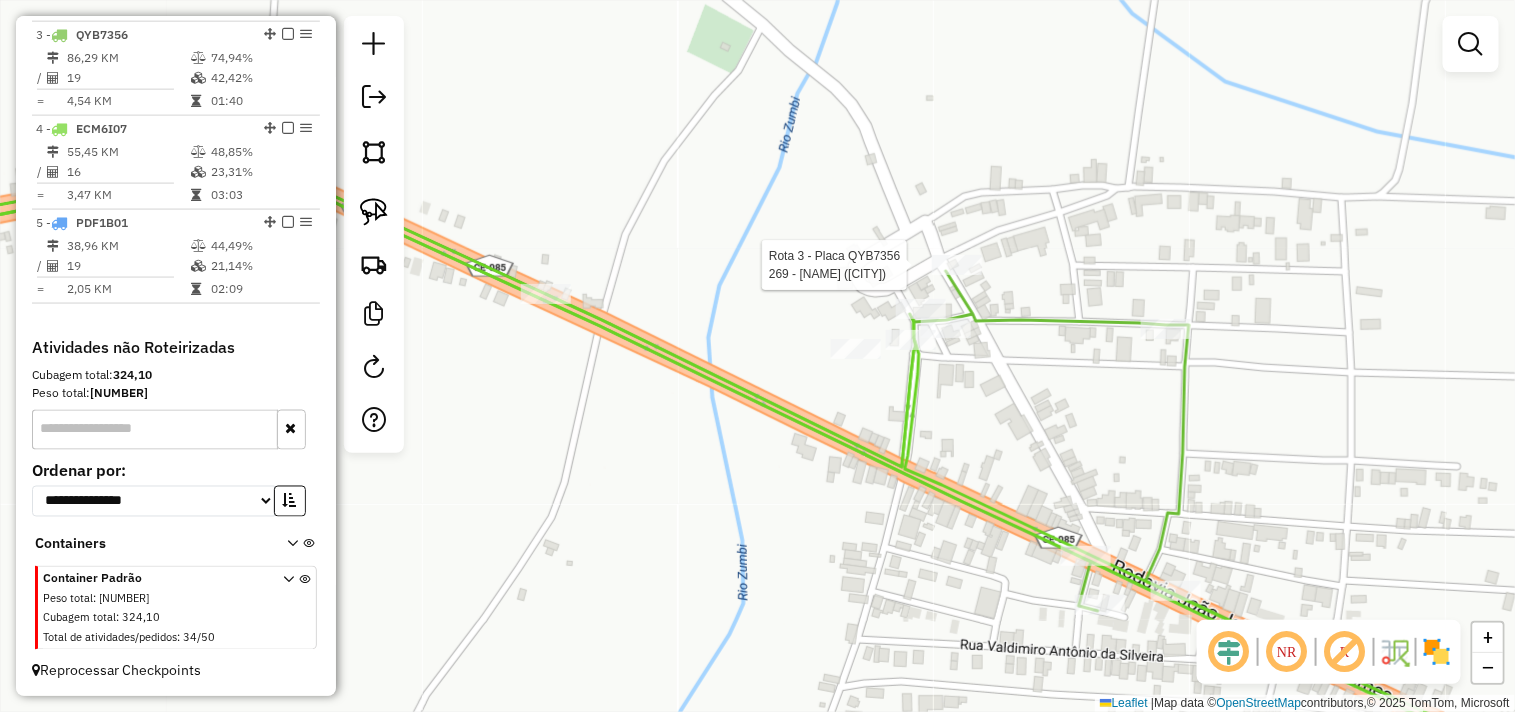 select on "**********" 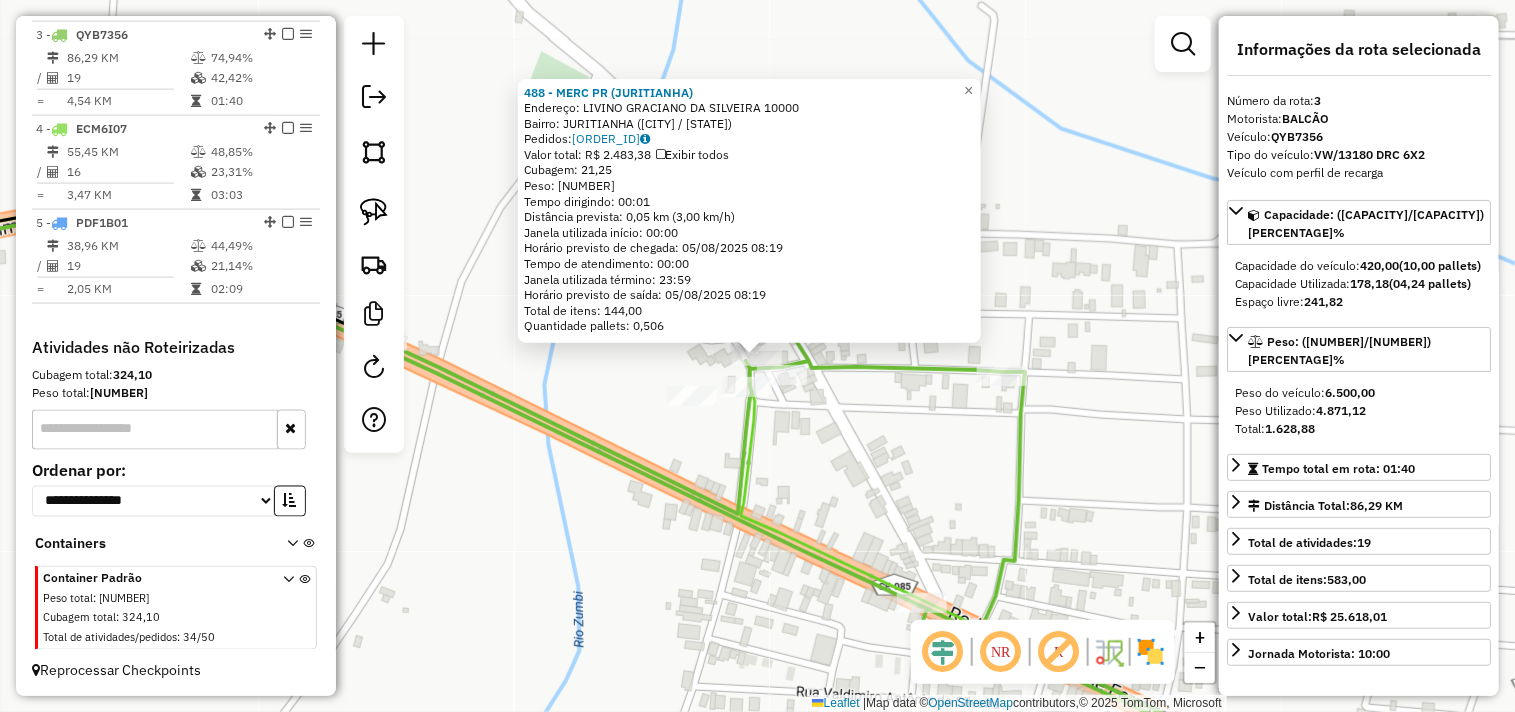click on "488 - MERC PR (JURITIANHA)  Endereço:  LIVINO GRACIANO DA SILVEIRA 10000   Bairro: JURITIANHA (ACARAU / CE)   Pedidos:  04065299   Valor total: R$ 2.483,38   Exibir todos   Cubagem: 21,25  Peso: 579,70  Tempo dirigindo: 00:01   Distância prevista: 0,05 km (3,00 km/h)   Janela utilizada início: 00:00   Horário previsto de chegada: 05/08/2025 08:19   Tempo de atendimento: 00:00   Janela utilizada término: 23:59   Horário previsto de saída: 05/08/2025 08:19   Total de itens: 144,00   Quantidade pallets: 0,506  × Janela de atendimento Grade de atendimento Capacidade Transportadoras Veículos Cliente Pedidos  Rotas Selecione os dias de semana para filtrar as janelas de atendimento  Seg   Ter   Qua   Qui   Sex   Sáb   Dom  Informe o período da janela de atendimento: De: Até:  Filtrar exatamente a janela do cliente  Considerar janela de atendimento padrão  Selecione os dias de semana para filtrar as grades de atendimento  Seg   Ter   Qua   Qui   Sex   Sáb   Dom   Peso mínimo:   Peso máximo:   De:  De:" 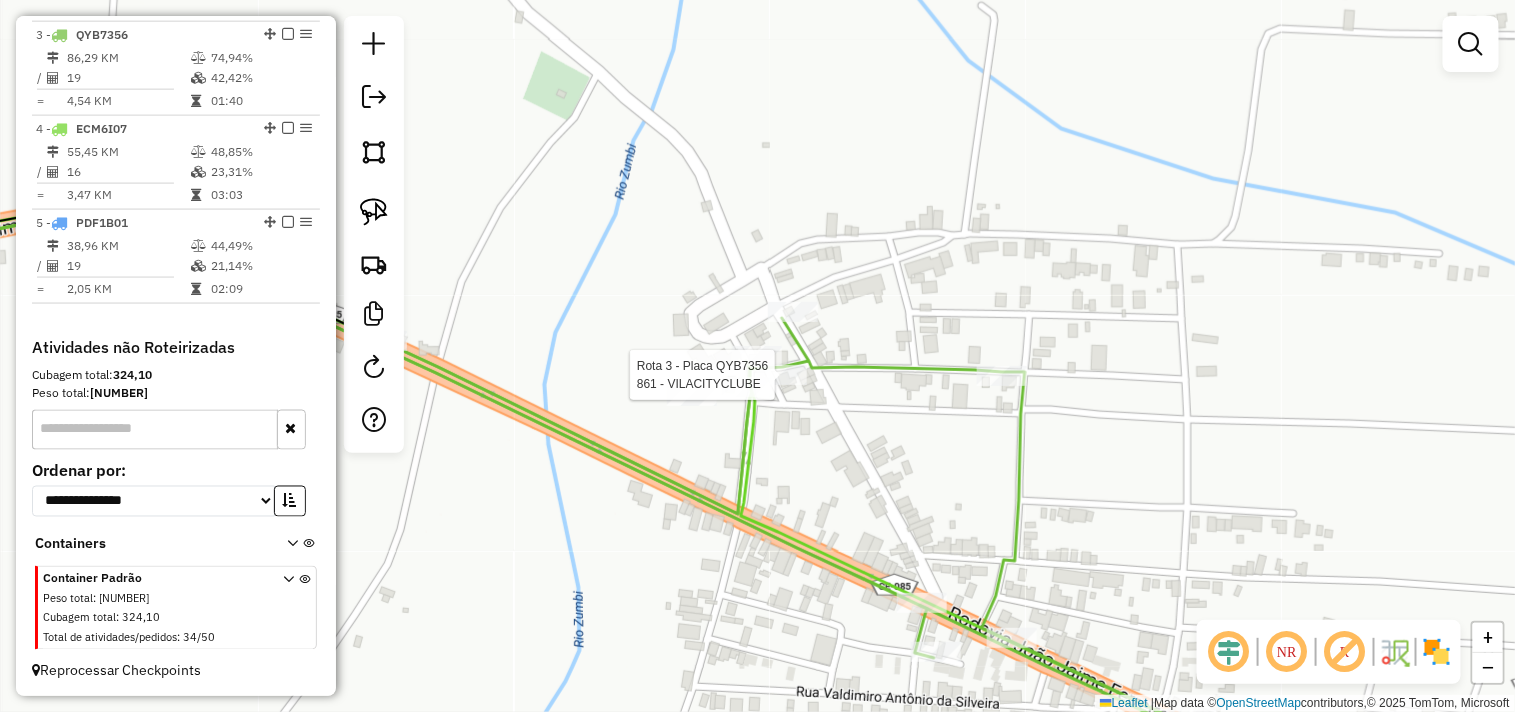select on "**********" 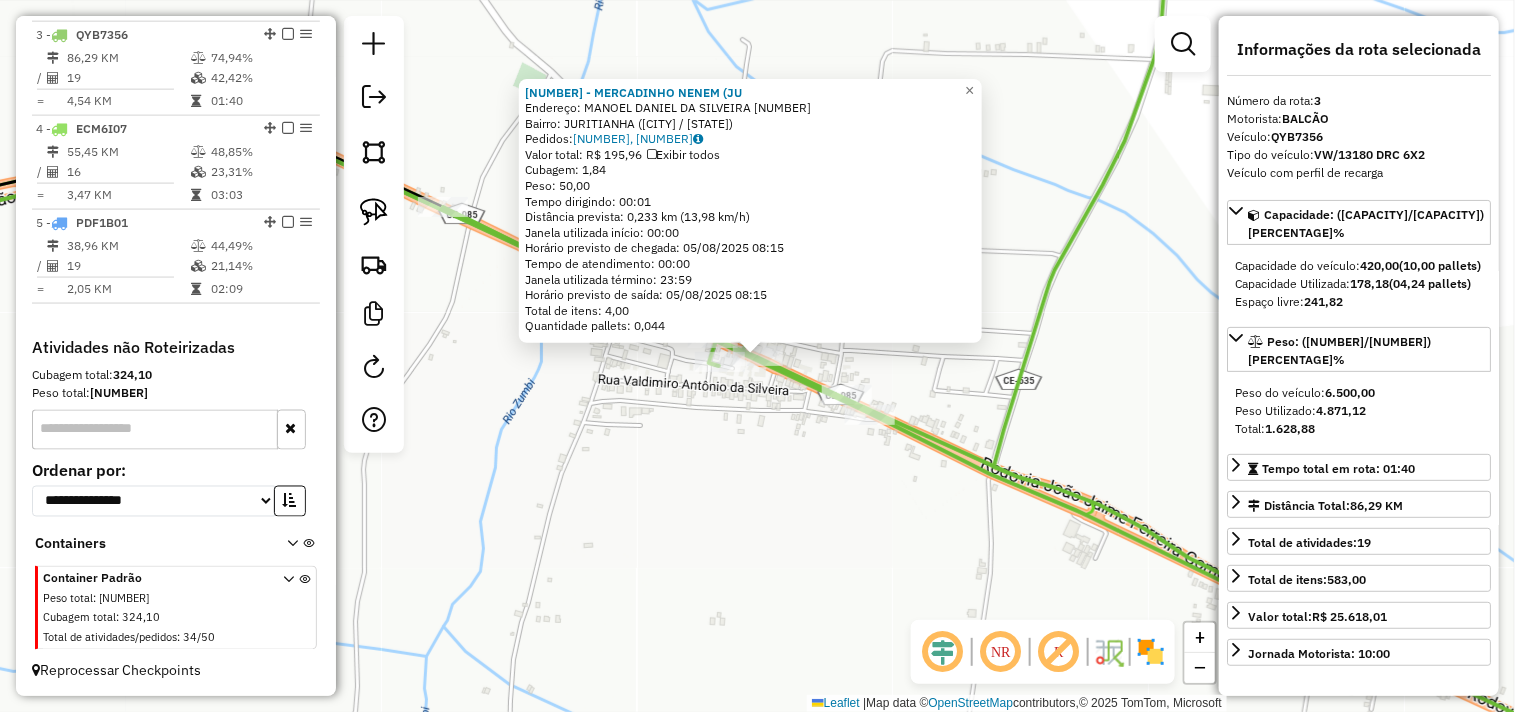 click on "447 - MERCADINHO NENEM (JU  Endereço:  MANOEL DANIEL DA SILVEIRA 10000   Bairro: JURITIANHA (ACARAU / CE)   Pedidos:  04065404, 04065405   Valor total: R$ 195,96   Exibir todos   Cubagem: 1,84  Peso: 50,00  Tempo dirigindo: 00:01   Distância prevista: 0,233 km (13,98 km/h)   Janela utilizada início: 00:00   Horário previsto de chegada: 05/08/2025 08:15   Tempo de atendimento: 00:00   Janela utilizada término: 23:59   Horário previsto de saída: 05/08/2025 08:15   Total de itens: 4,00   Quantidade pallets: 0,044  × Janela de atendimento Grade de atendimento Capacidade Transportadoras Veículos Cliente Pedidos  Rotas Selecione os dias de semana para filtrar as janelas de atendimento  Seg   Ter   Qua   Qui   Sex   Sáb   Dom  Informe o período da janela de atendimento: De: Até:  Filtrar exatamente a janela do cliente  Considerar janela de atendimento padrão  Selecione os dias de semana para filtrar as grades de atendimento  Seg   Ter   Qua   Qui   Sex   Sáb   Dom   Peso mínimo:   Peso máximo:   De:" 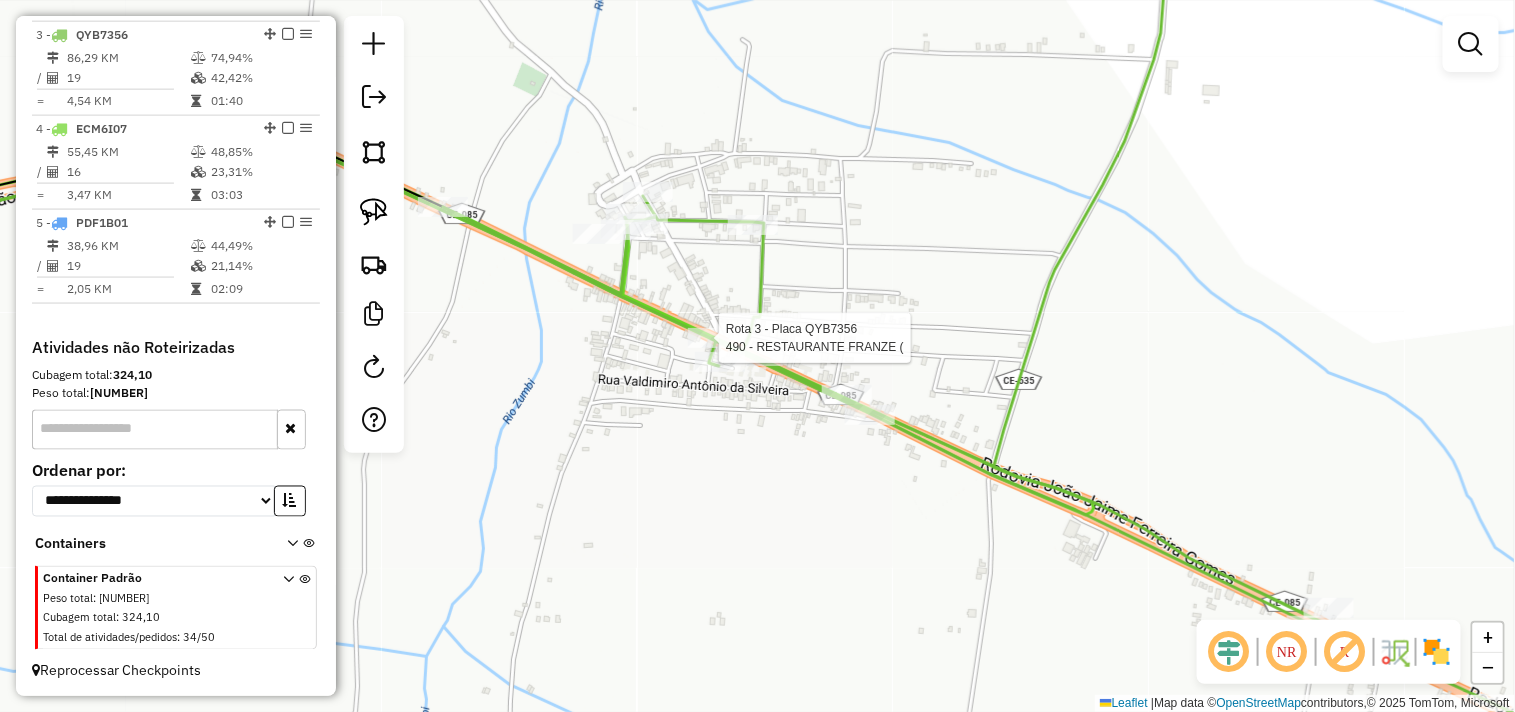 select on "**********" 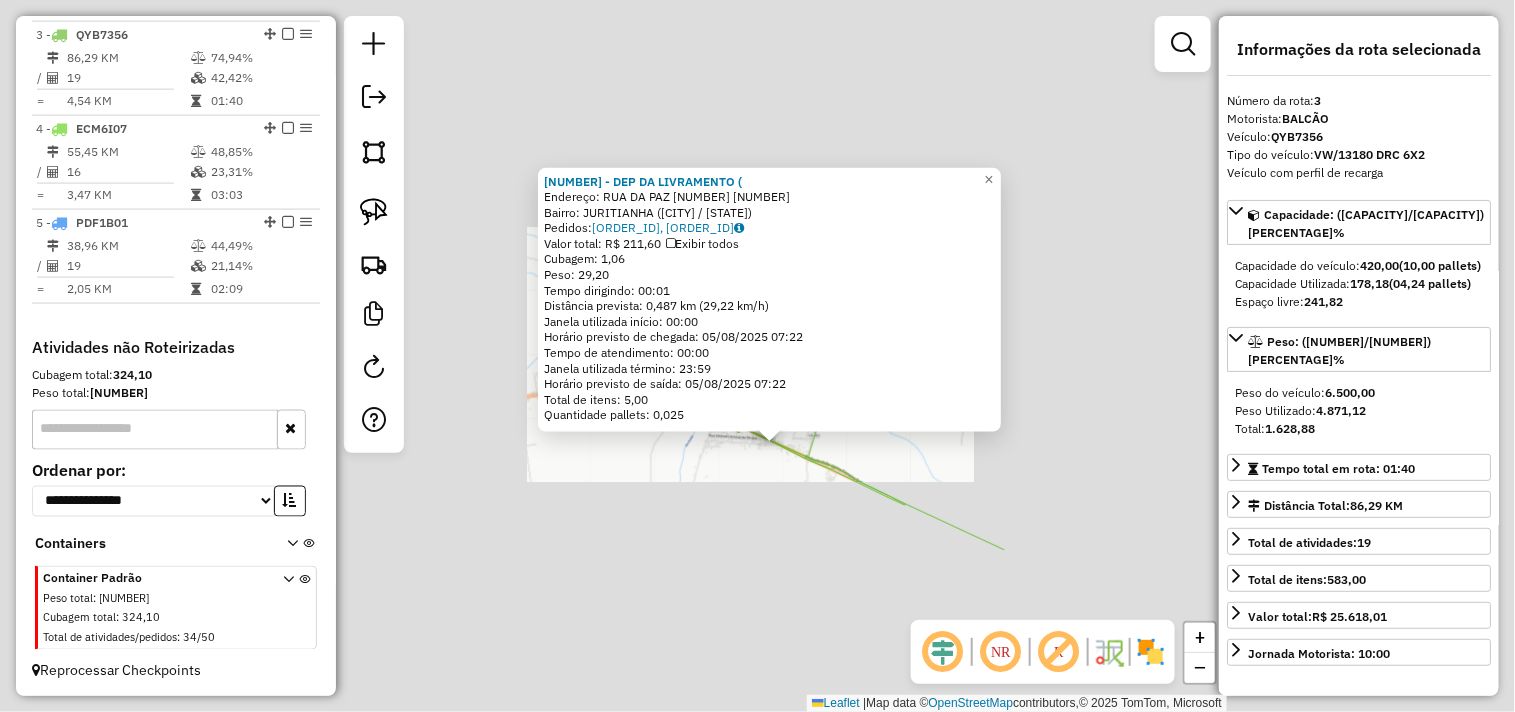 drag, startPoint x: 788, startPoint y: 536, endPoint x: 860, endPoint y: 543, distance: 72.33948 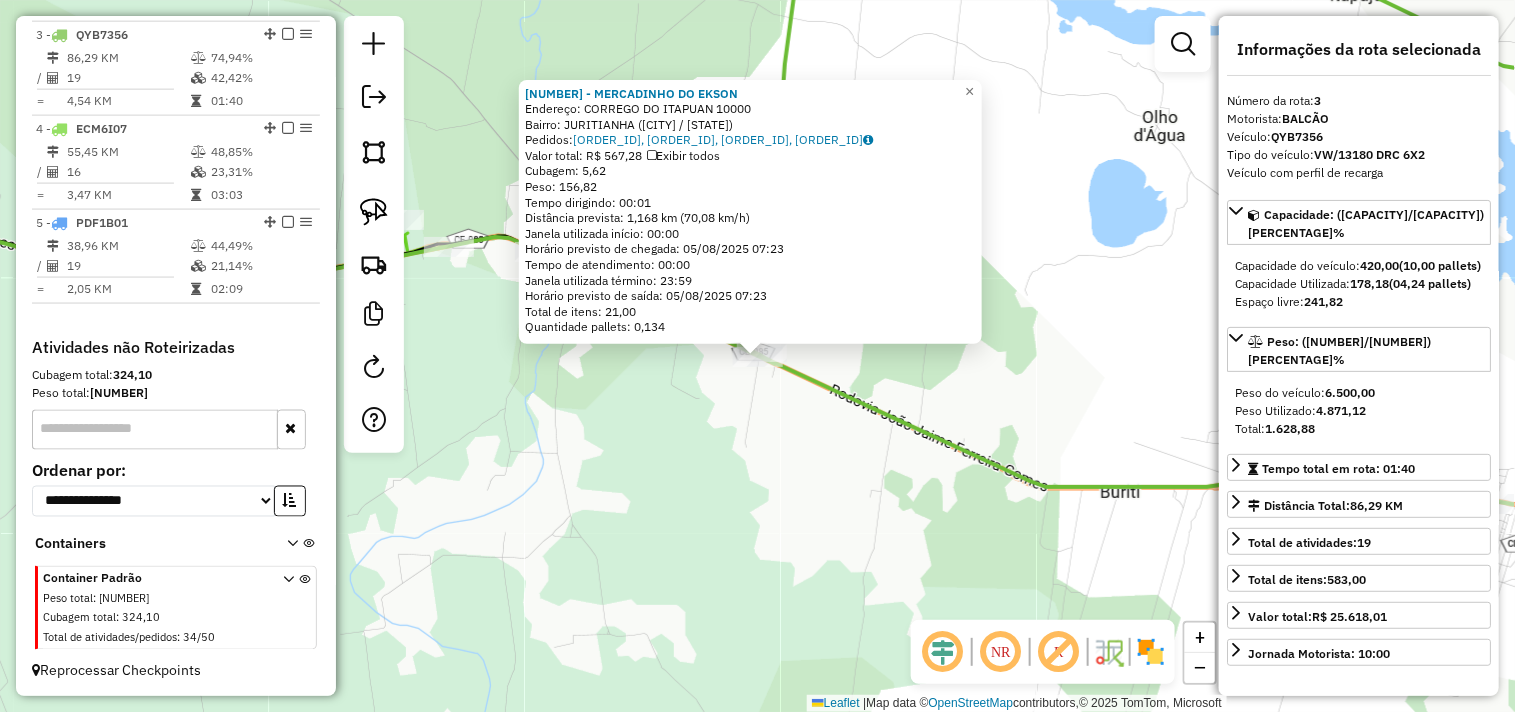 click on "798 - MERCADINHO DO EKSON  Endereço:  CORREGO DO ITAPUAN 10000   Bairro: JURITIANHA (ACARAU / CE)   Pedidos:  04065202, 04065451, 04065460, 04065462   Valor total: R$ 567,28   Exibir todos   Cubagem: 5,62  Peso: 156,82  Tempo dirigindo: 00:01   Distância prevista: 1,168 km (70,08 km/h)   Janela utilizada início: 00:00   Horário previsto de chegada: 05/08/2025 07:23   Tempo de atendimento: 00:00   Janela utilizada término: 23:59   Horário previsto de saída: 05/08/2025 07:23   Total de itens: 21,00   Quantidade pallets: 0,134  × Janela de atendimento Grade de atendimento Capacidade Transportadoras Veículos Cliente Pedidos  Rotas Selecione os dias de semana para filtrar as janelas de atendimento  Seg   Ter   Qua   Qui   Sex   Sáb   Dom  Informe o período da janela de atendimento: De: Até:  Filtrar exatamente a janela do cliente  Considerar janela de atendimento padrão  Selecione os dias de semana para filtrar as grades de atendimento  Seg   Ter   Qua   Qui   Sex   Sáb   Dom   Peso mínimo:   De:  +" 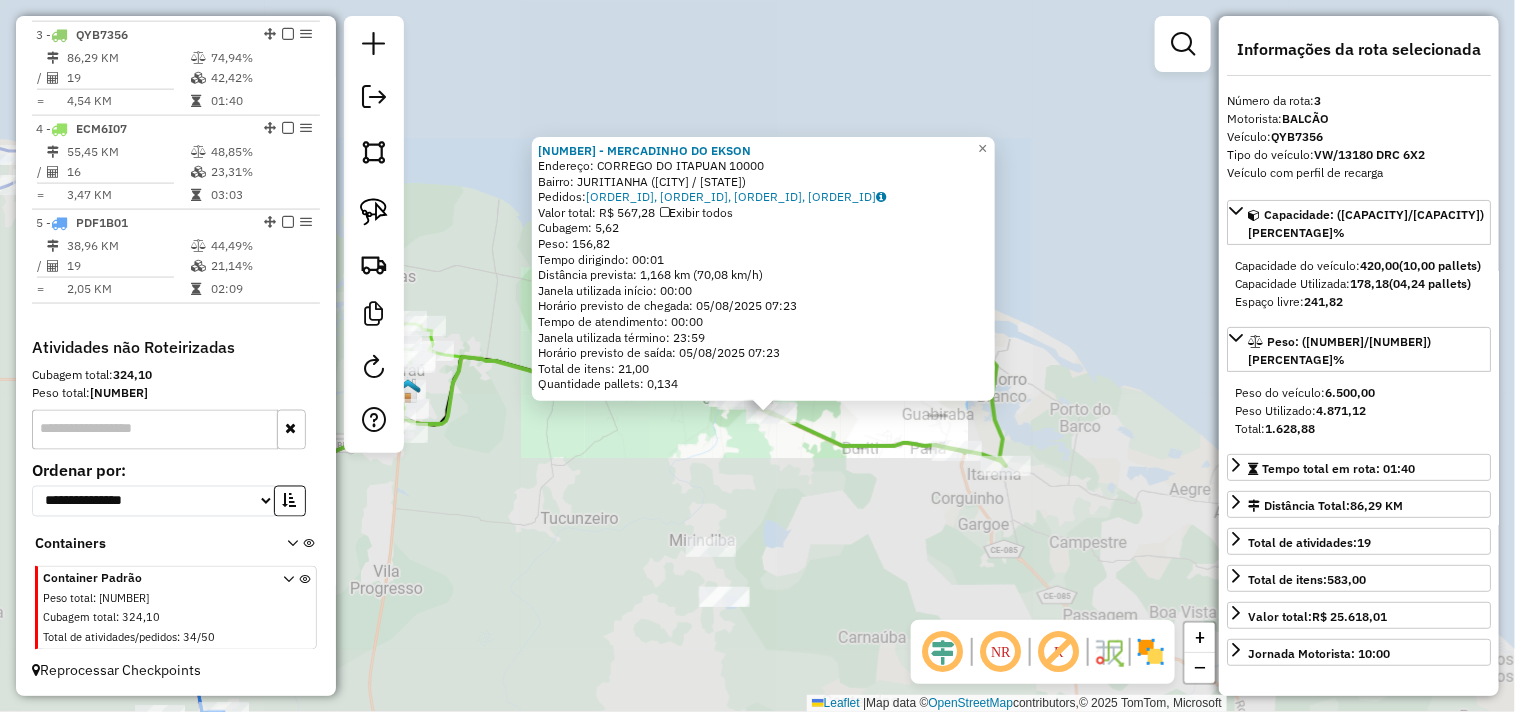 click on "798 - MERCADINHO DO EKSON  Endereço:  CORREGO DO ITAPUAN 10000   Bairro: JURITIANHA (ACARAU / CE)   Pedidos:  04065202, 04065451, 04065460, 04065462   Valor total: R$ 567,28   Exibir todos   Cubagem: 5,62  Peso: 156,82  Tempo dirigindo: 00:01   Distância prevista: 1,168 km (70,08 km/h)   Janela utilizada início: 00:00   Horário previsto de chegada: 05/08/2025 07:23   Tempo de atendimento: 00:00   Janela utilizada término: 23:59   Horário previsto de saída: 05/08/2025 07:23   Total de itens: 21,00   Quantidade pallets: 0,134  × Janela de atendimento Grade de atendimento Capacidade Transportadoras Veículos Cliente Pedidos  Rotas Selecione os dias de semana para filtrar as janelas de atendimento  Seg   Ter   Qua   Qui   Sex   Sáb   Dom  Informe o período da janela de atendimento: De: Até:  Filtrar exatamente a janela do cliente  Considerar janela de atendimento padrão  Selecione os dias de semana para filtrar as grades de atendimento  Seg   Ter   Qua   Qui   Sex   Sáb   Dom   Peso mínimo:   De:  +" 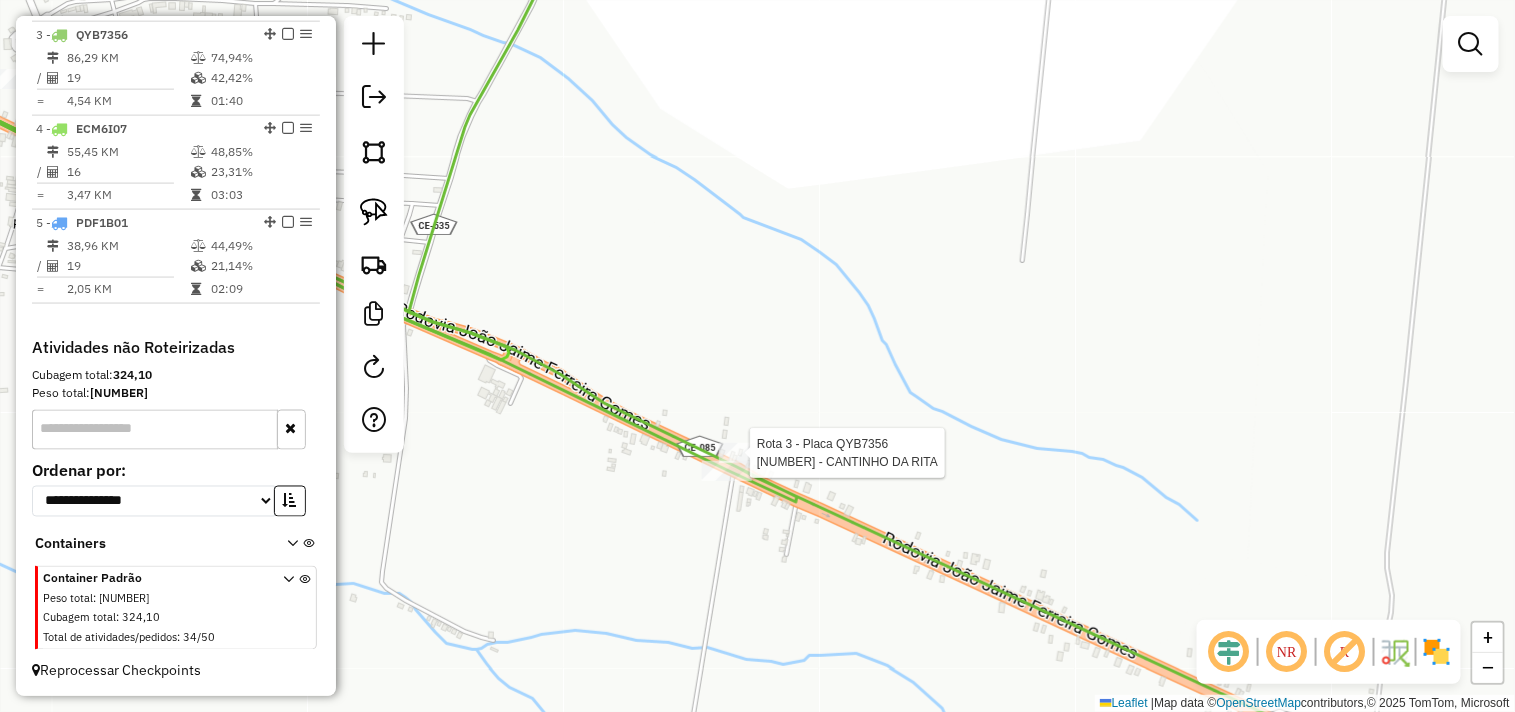 select on "**********" 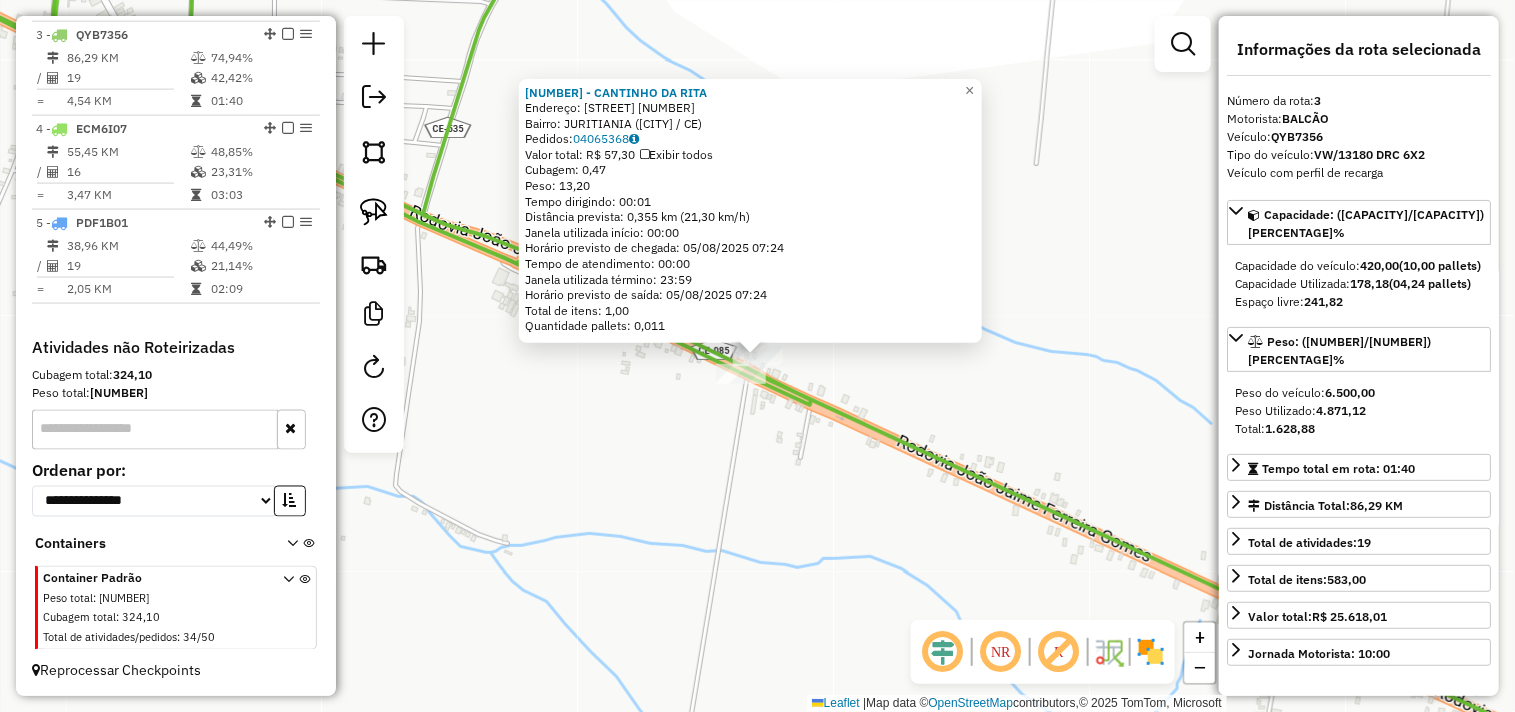 click 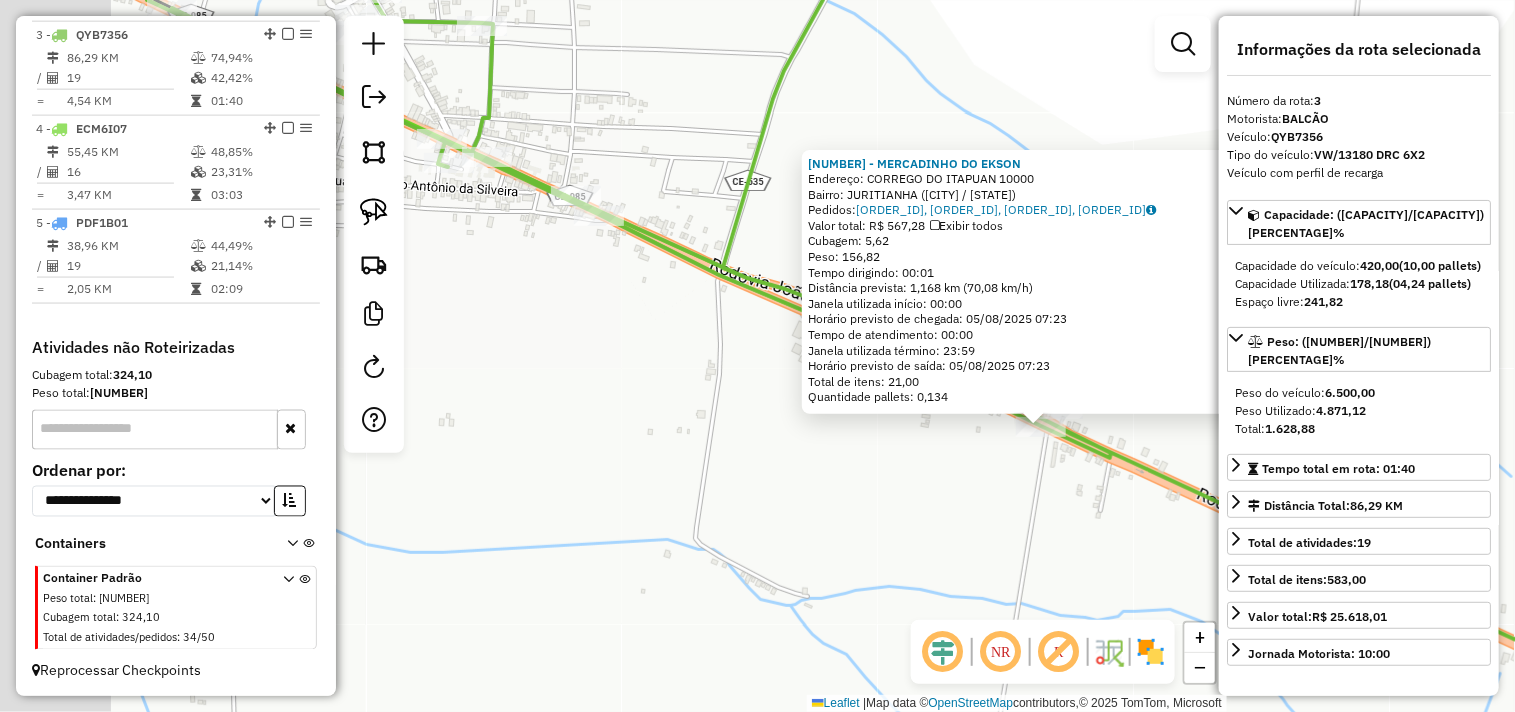 drag, startPoint x: 607, startPoint y: 454, endPoint x: 1082, endPoint y: 537, distance: 482.19705 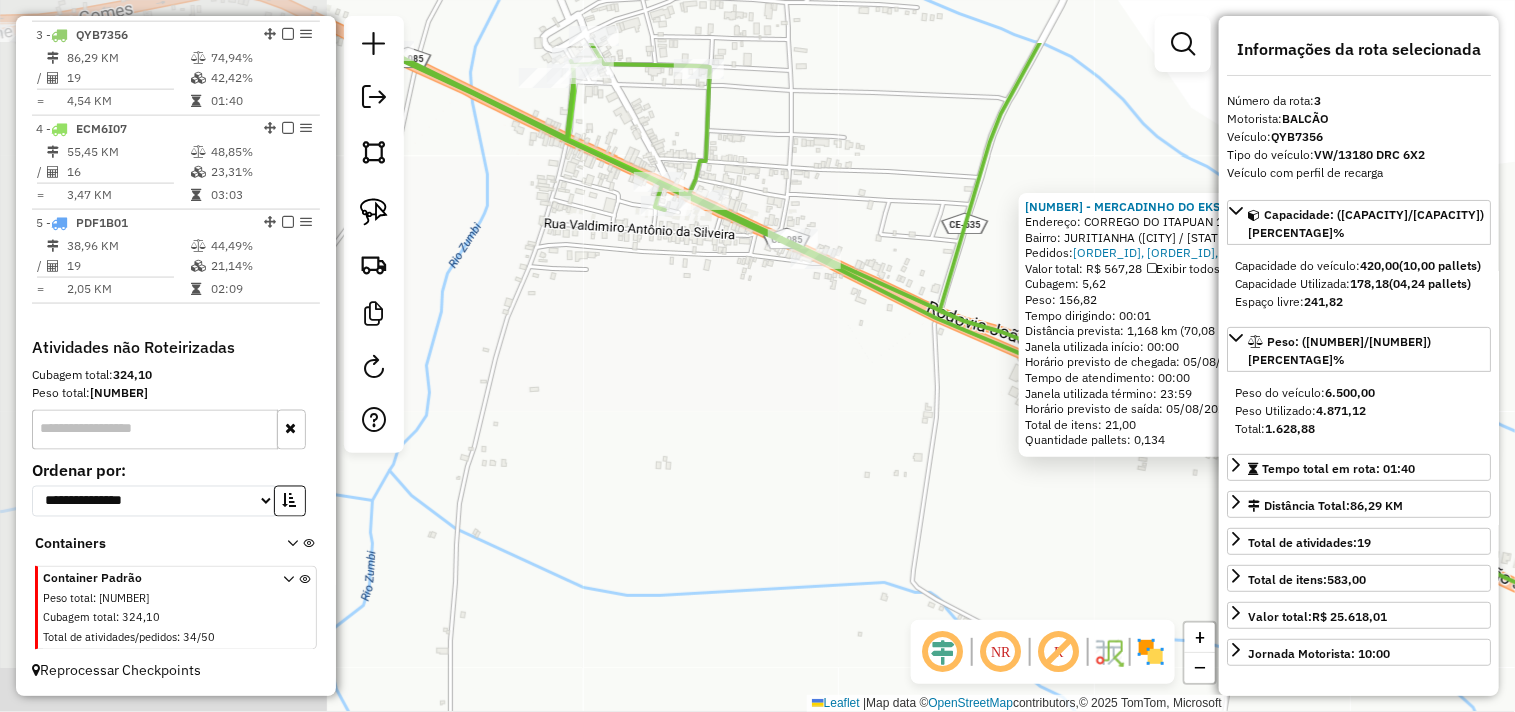 click on "798 - MERCADINHO DO EKSON  Endereço:  CORREGO DO ITAPUAN 10000   Bairro: JURITIANHA (ACARAU / CE)   Pedidos:  04065202, 04065451, 04065460, 04065462   Valor total: R$ 567,28   Exibir todos   Cubagem: 5,62  Peso: 156,82  Tempo dirigindo: 00:01   Distância prevista: 1,168 km (70,08 km/h)   Janela utilizada início: 00:00   Horário previsto de chegada: 05/08/2025 07:23   Tempo de atendimento: 00:00   Janela utilizada término: 23:59   Horário previsto de saída: 05/08/2025 07:23   Total de itens: 21,00   Quantidade pallets: 0,134  × Janela de atendimento Grade de atendimento Capacidade Transportadoras Veículos Cliente Pedidos  Rotas Selecione os dias de semana para filtrar as janelas de atendimento  Seg   Ter   Qua   Qui   Sex   Sáb   Dom  Informe o período da janela de atendimento: De: Até:  Filtrar exatamente a janela do cliente  Considerar janela de atendimento padrão  Selecione os dias de semana para filtrar as grades de atendimento  Seg   Ter   Qua   Qui   Sex   Sáb   Dom   Peso mínimo:   De:  +" 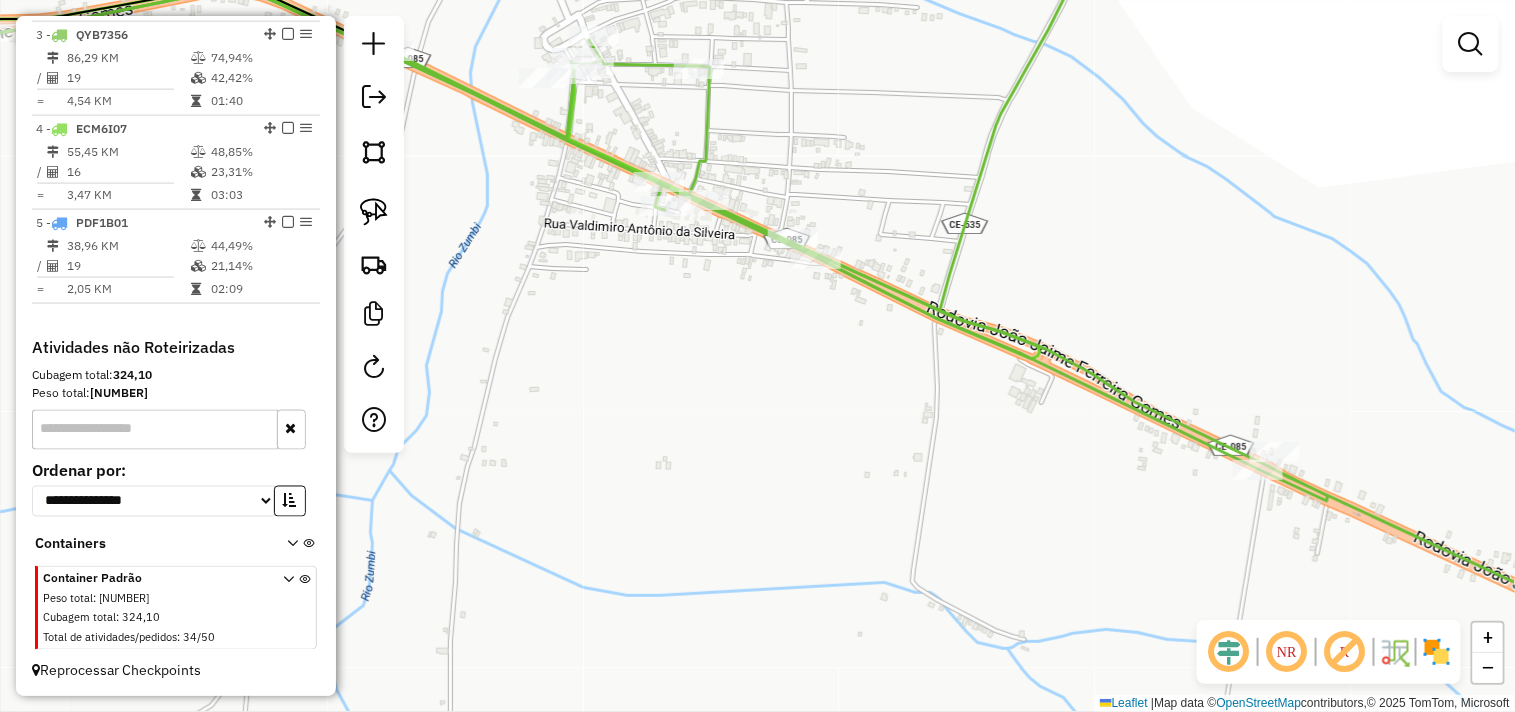 click on "Janela de atendimento Grade de atendimento Capacidade Transportadoras Veículos Cliente Pedidos  Rotas Selecione os dias de semana para filtrar as janelas de atendimento  Seg   Ter   Qua   Qui   Sex   Sáb   Dom  Informe o período da janela de atendimento: De: Até:  Filtrar exatamente a janela do cliente  Considerar janela de atendimento padrão  Selecione os dias de semana para filtrar as grades de atendimento  Seg   Ter   Qua   Qui   Sex   Sáb   Dom   Considerar clientes sem dia de atendimento cadastrado  Clientes fora do dia de atendimento selecionado Filtrar as atividades entre os valores definidos abaixo:  Peso mínimo:   Peso máximo:   Cubagem mínima:   Cubagem máxima:   De:   Até:  Filtrar as atividades entre o tempo de atendimento definido abaixo:  De:   Até:   Considerar capacidade total dos clientes não roteirizados Transportadora: Selecione um ou mais itens Tipo de veículo: Selecione um ou mais itens Veículo: Selecione um ou mais itens Motorista: Selecione um ou mais itens Nome: Rótulo:" 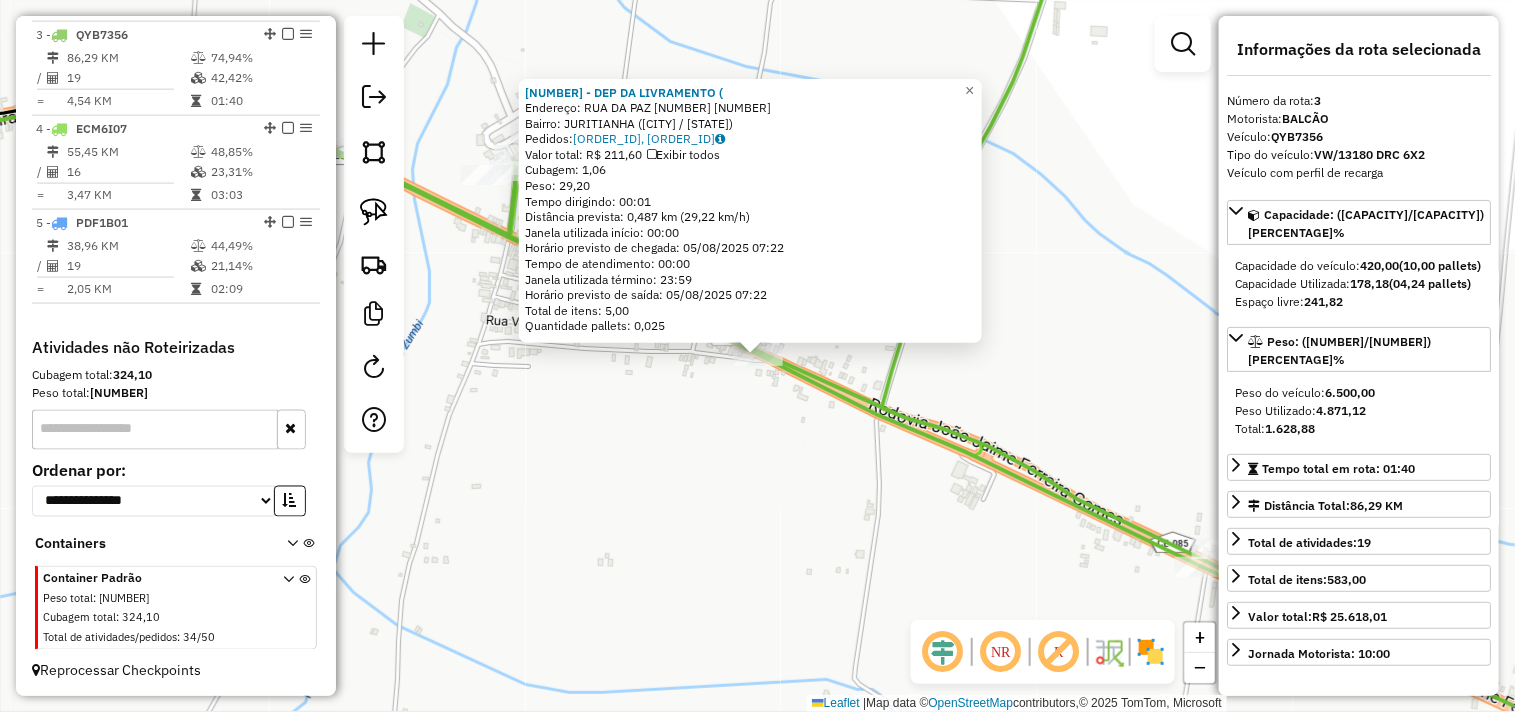 click on "541 - DEP  DA LIVRAMENTO (  Endereço:  RUA DA PAZ 00001 10000   Bairro: JURITIANHA (ACARAU / CE)   Pedidos:  04065366, 04065367   Valor total: R$ 211,60   Exibir todos   Cubagem: 1,06  Peso: 29,20  Tempo dirigindo: 00:01   Distância prevista: 0,487 km (29,22 km/h)   Janela utilizada início: 00:00   Horário previsto de chegada: 05/08/2025 07:22   Tempo de atendimento: 00:00   Janela utilizada término: 23:59   Horário previsto de saída: 05/08/2025 07:22   Total de itens: 5,00   Quantidade pallets: 0,025  × Janela de atendimento Grade de atendimento Capacidade Transportadoras Veículos Cliente Pedidos  Rotas Selecione os dias de semana para filtrar as janelas de atendimento  Seg   Ter   Qua   Qui   Sex   Sáb   Dom  Informe o período da janela de atendimento: De: Até:  Filtrar exatamente a janela do cliente  Considerar janela de atendimento padrão  Selecione os dias de semana para filtrar as grades de atendimento  Seg   Ter   Qua   Qui   Sex   Sáb   Dom   Peso mínimo:   Peso máximo:   De:   Até:" 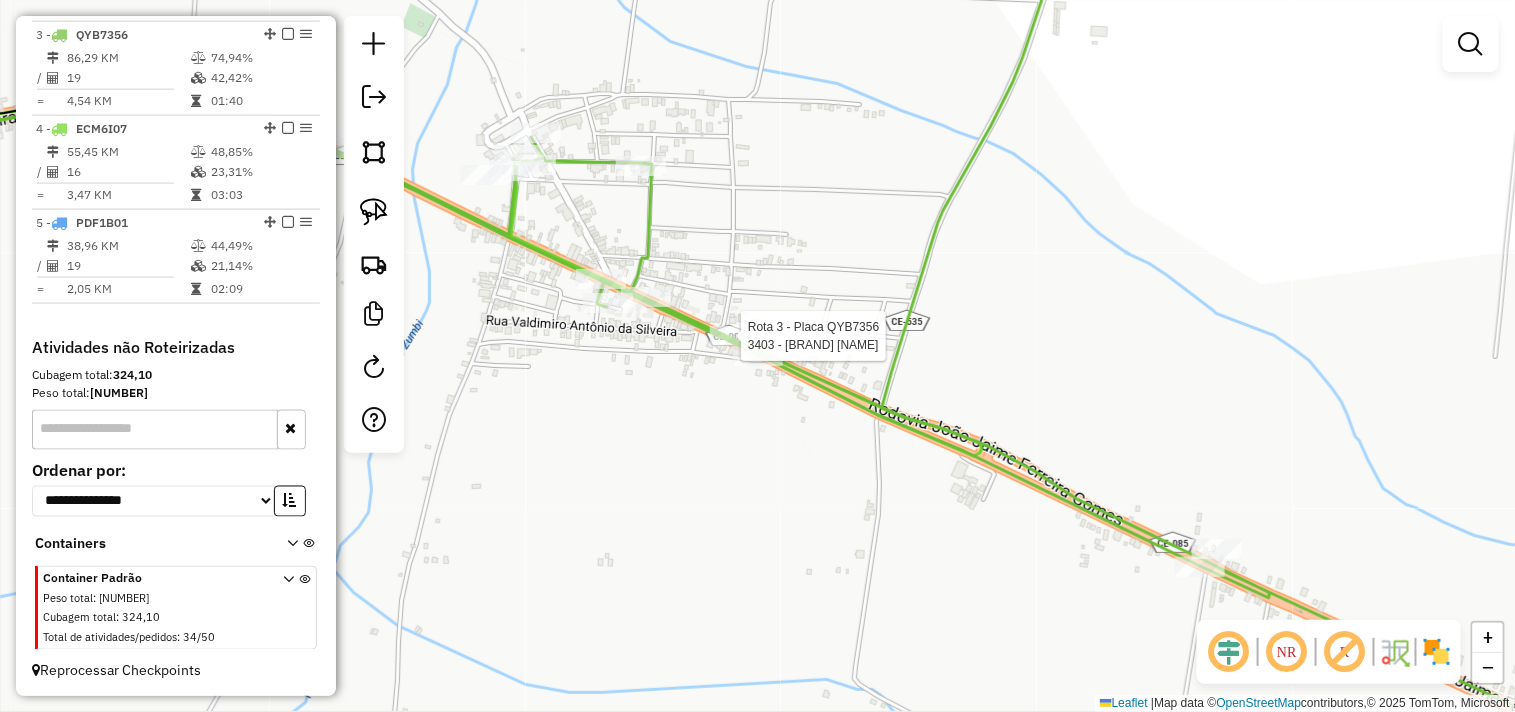 select on "**********" 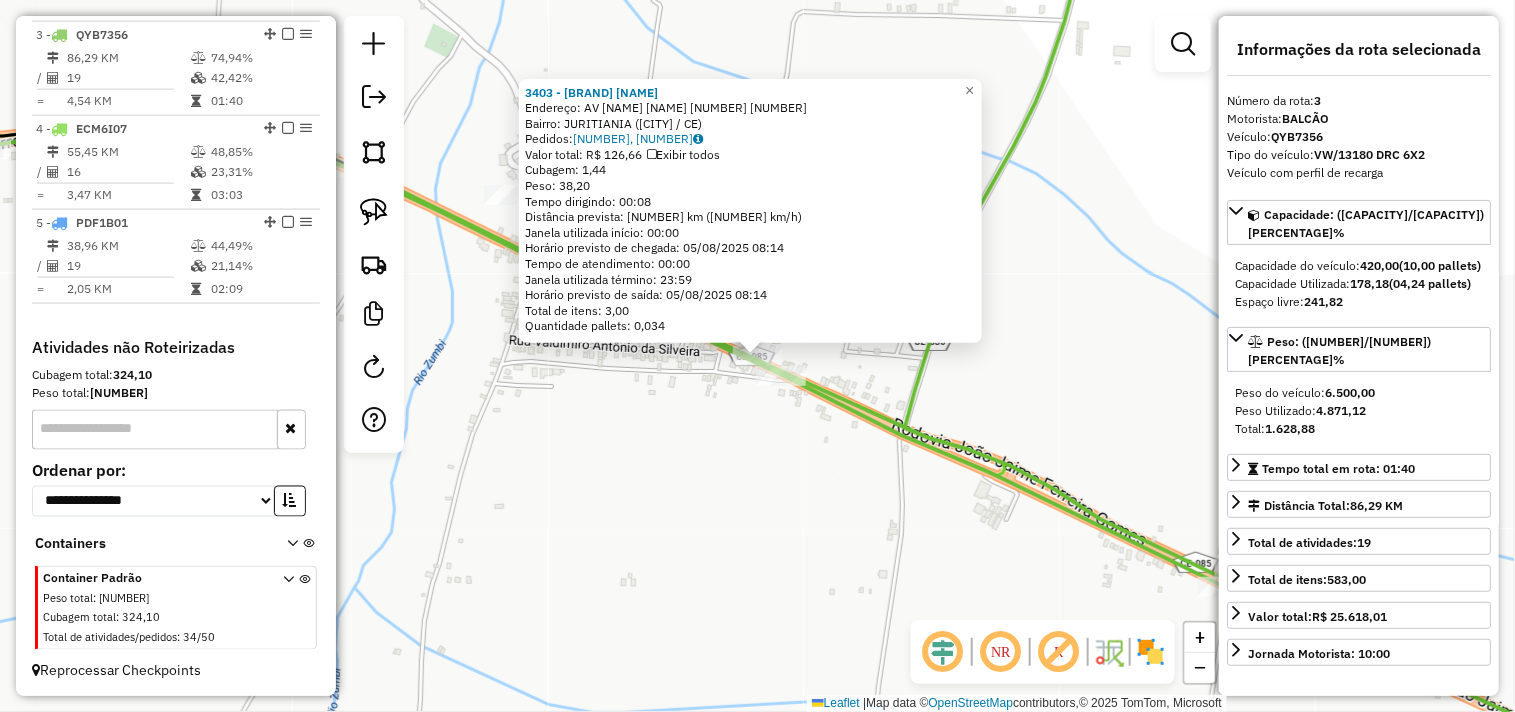 click on "3403 - MERCADINHO DO DAVID  Endereço:  AV MANOEL DANIEL DA SILVEIRA 1125   Bairro: JURITIANIA (ACARAU / CE)   Pedidos:  04065206, 04065415   Valor total: R$ 126,66   Exibir todos   Cubagem: 1,44  Peso: 38,20  Tempo dirigindo: 00:08   Distância prevista: 9,40 km (70,50 km/h)   Janela utilizada início: 00:00   Horário previsto de chegada: 05/08/2025 08:14   Tempo de atendimento: 00:00   Janela utilizada término: 23:59   Horário previsto de saída: 05/08/2025 08:14   Total de itens: 3,00   Quantidade pallets: 0,034  × Janela de atendimento Grade de atendimento Capacidade Transportadoras Veículos Cliente Pedidos  Rotas Selecione os dias de semana para filtrar as janelas de atendimento  Seg   Ter   Qua   Qui   Sex   Sáb   Dom  Informe o período da janela de atendimento: De: Até:  Filtrar exatamente a janela do cliente  Considerar janela de atendimento padrão  Selecione os dias de semana para filtrar as grades de atendimento  Seg   Ter   Qua   Qui   Sex   Sáb   Dom   Peso mínimo:   Peso máximo:  De:" 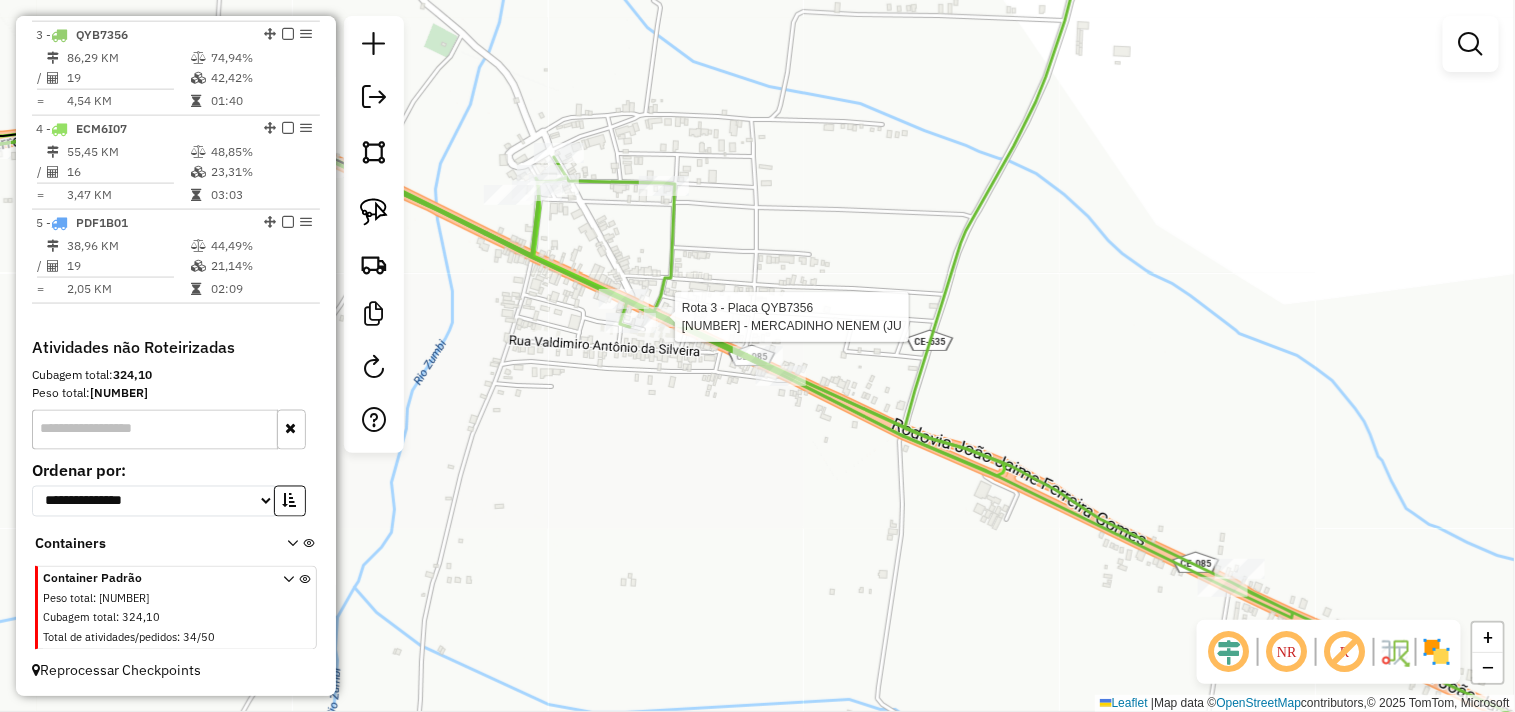 select on "**********" 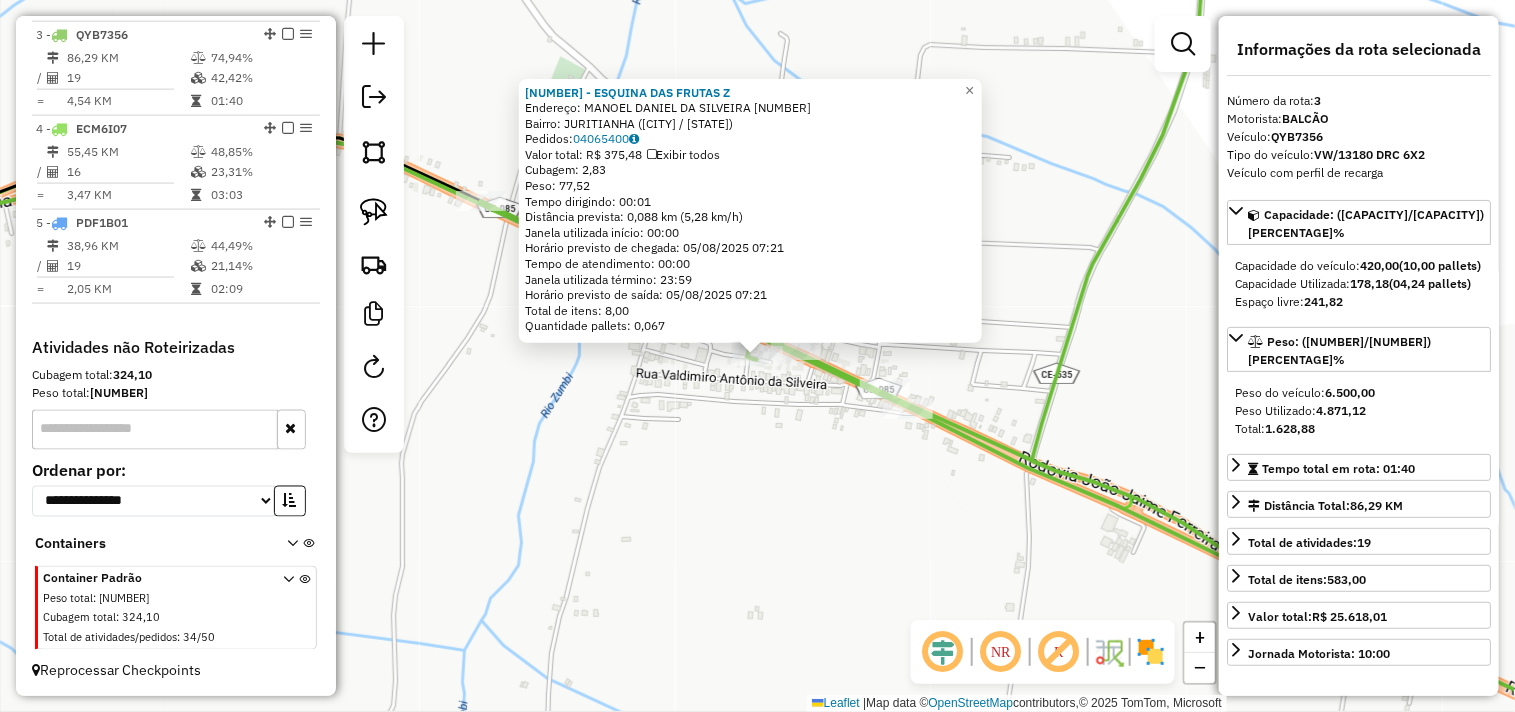 click on "Rota 3 - Placa QYB7356  429 - ESQUINA DAS FRUTAS Z × 429 - ESQUINA DAS FRUTAS Z  Endereço:  MANOEL DANIEL DA SILVEIRA 10000   Bairro: JURITIANHA (ACARAU / CE)   Pedidos:  04065400   Valor total: R$ 375,48   Exibir todos   Cubagem: 2,83  Peso: 77,52  Tempo dirigindo: 00:01   Distância prevista: 0,088 km (5,28 km/h)   Janela utilizada início: 00:00   Horário previsto de chegada: 05/08/2025 07:21   Tempo de atendimento: 00:00   Janela utilizada término: 23:59   Horário previsto de saída: 05/08/2025 07:21   Total de itens: 8,00   Quantidade pallets: 0,067  × Janela de atendimento Grade de atendimento Capacidade Transportadoras Veículos Cliente Pedidos  Rotas Selecione os dias de semana para filtrar as janelas de atendimento  Seg   Ter   Qua   Qui   Sex   Sáb   Dom  Informe o período da janela de atendimento: De: Até:  Filtrar exatamente a janela do cliente  Considerar janela de atendimento padrão  Selecione os dias de semana para filtrar as grades de atendimento  Seg   Ter   Qua   Qui   Sex   Sáb" 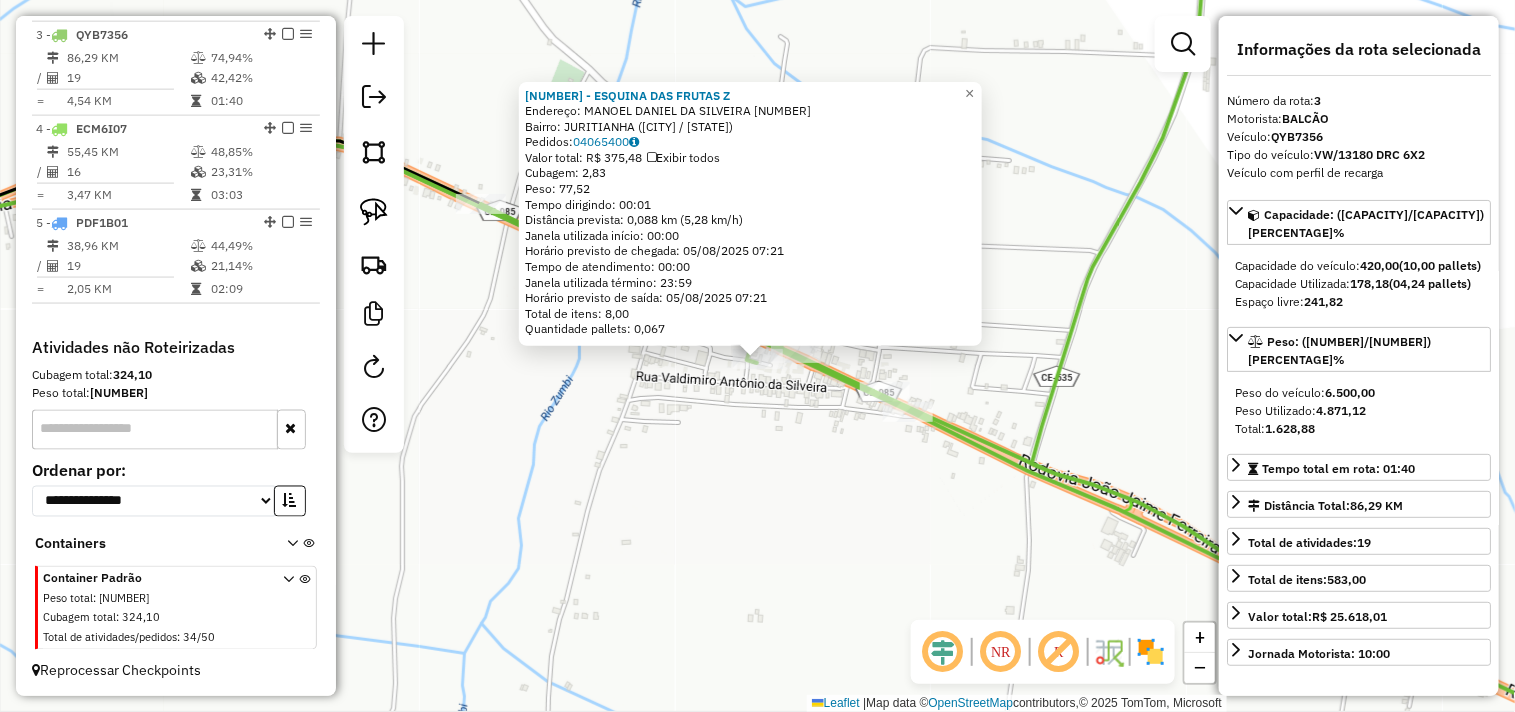 click on "Rota 3 - Placa QYB7356  429 - ESQUINA DAS FRUTAS Z 429 - ESQUINA DAS FRUTAS Z  Endereço:  MANOEL DANIEL DA SILVEIRA 10000   Bairro: JURITIANHA (ACARAU / CE)   Pedidos:  04065400   Valor total: R$ 375,48   Exibir todos   Cubagem: 2,83  Peso: 77,52  Tempo dirigindo: 00:01   Distância prevista: 0,088 km (5,28 km/h)   Janela utilizada início: 00:00   Horário previsto de chegada: 05/08/2025 07:21   Tempo de atendimento: 00:00   Janela utilizada término: 23:59   Horário previsto de saída: 05/08/2025 07:21   Total de itens: 8,00   Quantidade pallets: 0,067  × Janela de atendimento Grade de atendimento Capacidade Transportadoras Veículos Cliente Pedidos  Rotas Selecione os dias de semana para filtrar as janelas de atendimento  Seg   Ter   Qua   Qui   Sex   Sáb   Dom  Informe o período da janela de atendimento: De: Até:  Filtrar exatamente a janela do cliente  Considerar janela de atendimento padrão  Selecione os dias de semana para filtrar as grades de atendimento  Seg   Ter   Qua   Qui   Sex   Sáb  De:" 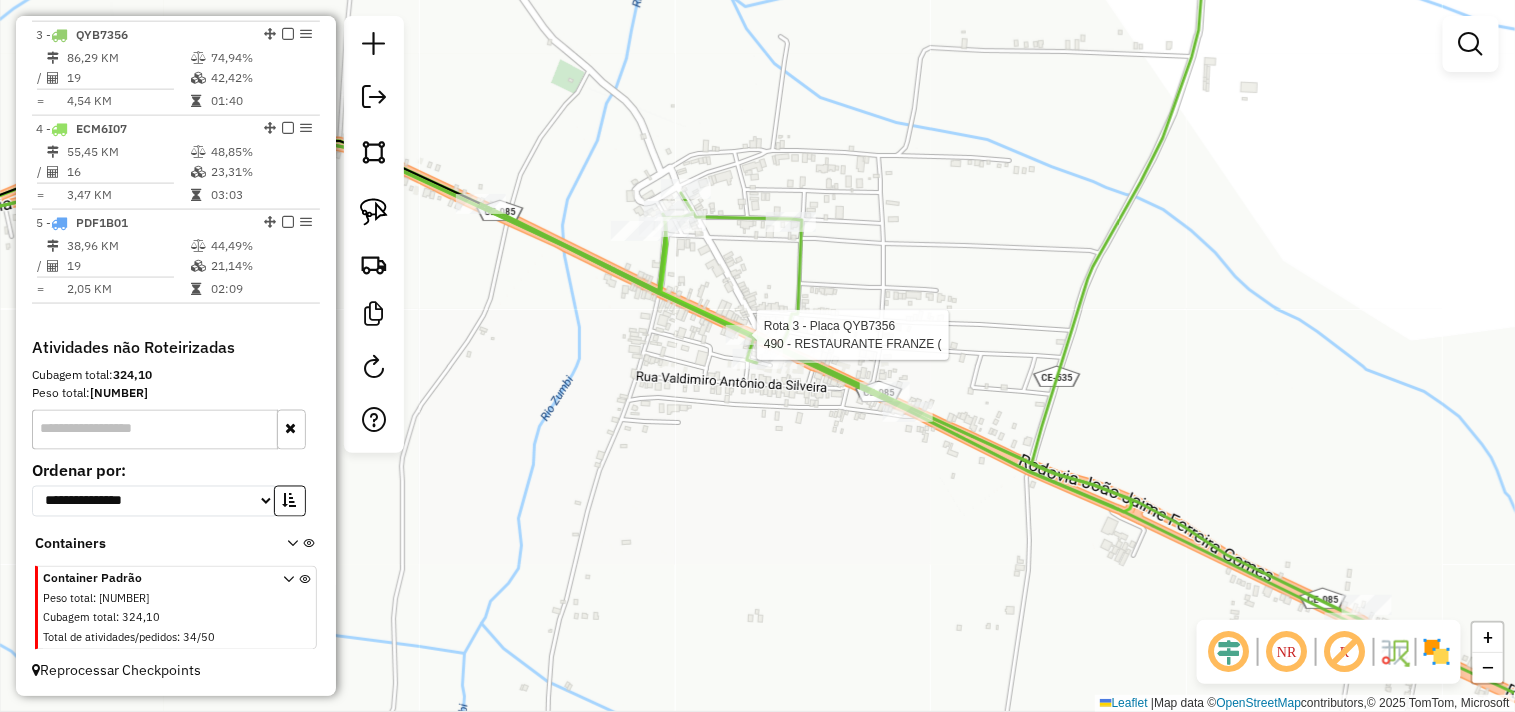 select on "**********" 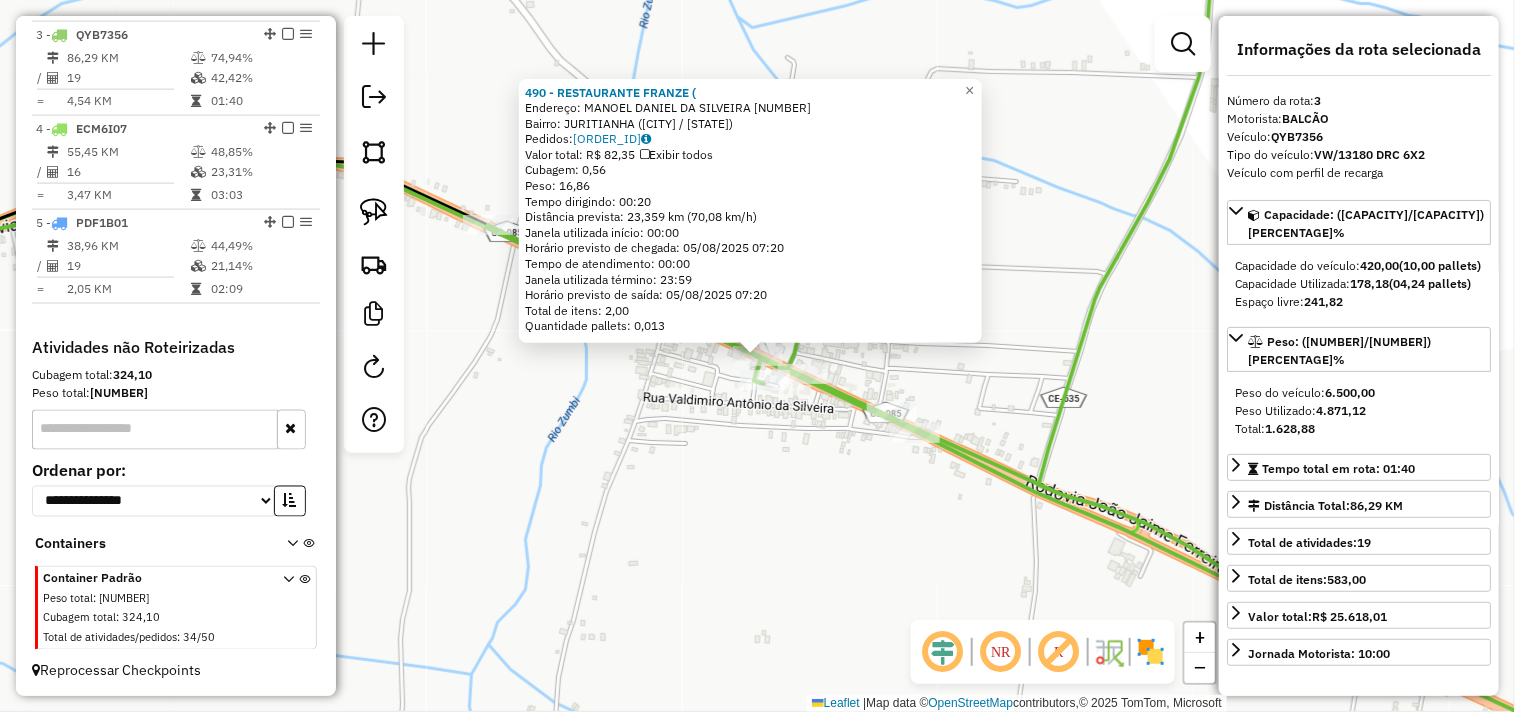 click on "490 - RESTAURANTE FRANZE (  Endereço:  MANOEL DANIEL DA SILVEIRA 10000   Bairro: JURITIANHA (ACARAU / CE)   Pedidos:  04065392   Valor total: R$ 82,35   Exibir todos   Cubagem: 0,56  Peso: 16,86  Tempo dirigindo: 00:20   Distância prevista: 23,359 km (70,08 km/h)   Janela utilizada início: 00:00   Horário previsto de chegada: 05/08/2025 07:20   Tempo de atendimento: 00:00   Janela utilizada término: 23:59   Horário previsto de saída: 05/08/2025 07:20   Total de itens: 2,00   Quantidade pallets: 0,013  × Janela de atendimento Grade de atendimento Capacidade Transportadoras Veículos Cliente Pedidos  Rotas Selecione os dias de semana para filtrar as janelas de atendimento  Seg   Ter   Qua   Qui   Sex   Sáb   Dom  Informe o período da janela de atendimento: De: Até:  Filtrar exatamente a janela do cliente  Considerar janela de atendimento padrão  Selecione os dias de semana para filtrar as grades de atendimento  Seg   Ter   Qua   Qui   Sex   Sáb   Dom   Peso mínimo:   Peso máximo:   De:   Até:  +" 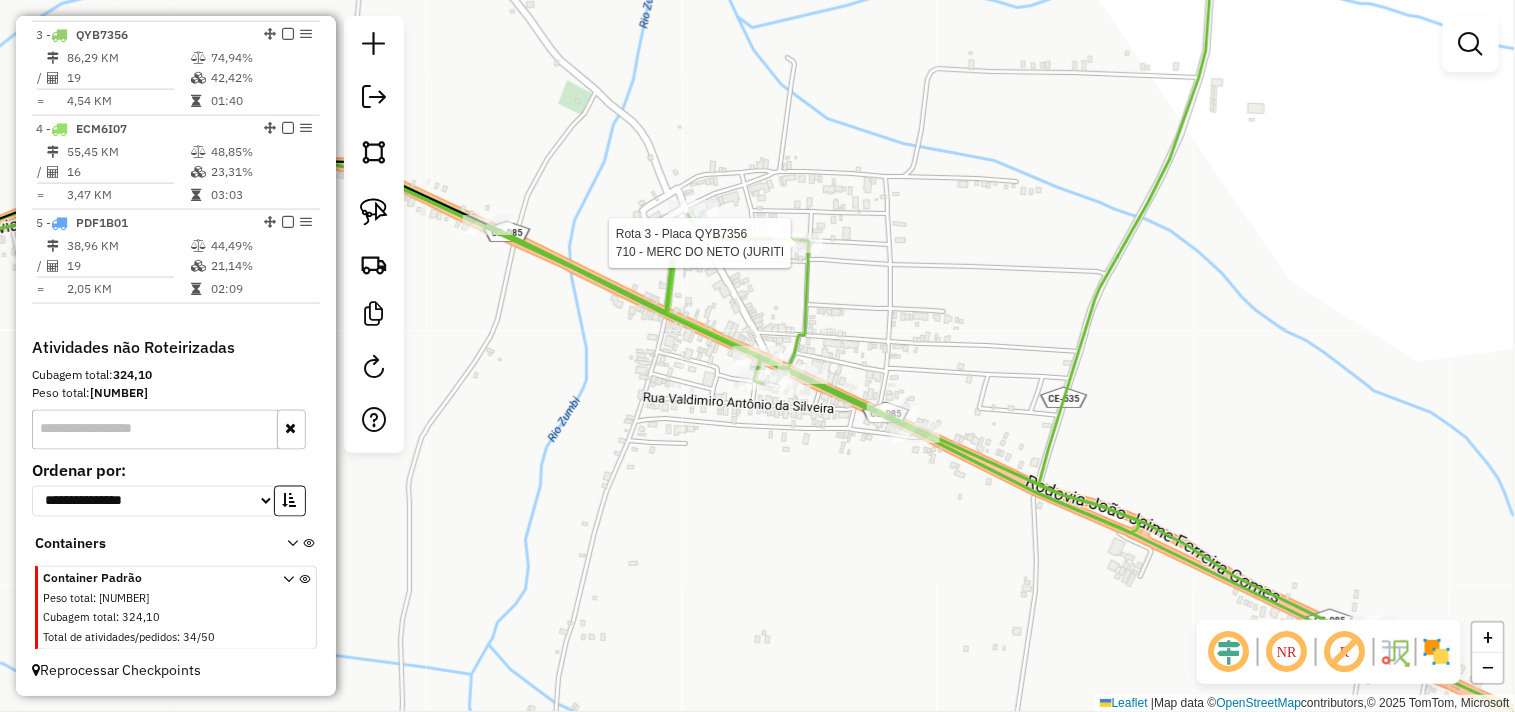select on "**********" 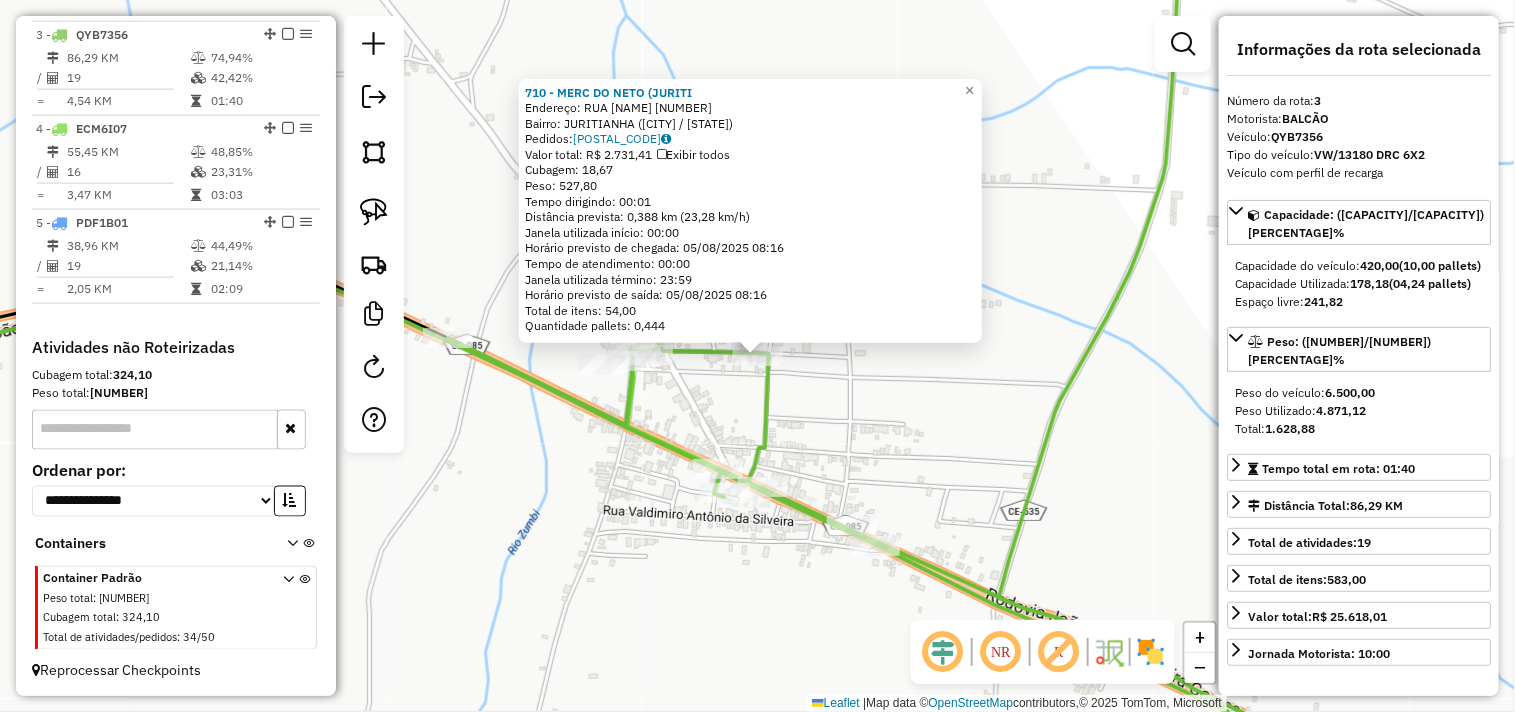 click on "710 - MERC DO NETO (JURITI  Endereço:  RUA LIVINO GRACIACIANO DA SILV EIRA 1   Bairro: JURITIANHA (ACARAU / CE)   Pedidos:  04065200   Valor total: R$ 2.731,41   Exibir todos   Cubagem: 18,67  Peso: 527,80  Tempo dirigindo: 00:01   Distância prevista: 0,388 km (23,28 km/h)   Janela utilizada início: 00:00   Horário previsto de chegada: 05/08/2025 08:16   Tempo de atendimento: 00:00   Janela utilizada término: 23:59   Horário previsto de saída: 05/08/2025 08:16   Total de itens: 54,00   Quantidade pallets: 0,444  × Janela de atendimento Grade de atendimento Capacidade Transportadoras Veículos Cliente Pedidos  Rotas Selecione os dias de semana para filtrar as janelas de atendimento  Seg   Ter   Qua   Qui   Sex   Sáb   Dom  Informe o período da janela de atendimento: De: Até:  Filtrar exatamente a janela do cliente  Considerar janela de atendimento padrão  Selecione os dias de semana para filtrar as grades de atendimento  Seg   Ter   Qua   Qui   Sex   Sáb   Dom   Peso mínimo:   Peso máximo:  De:" 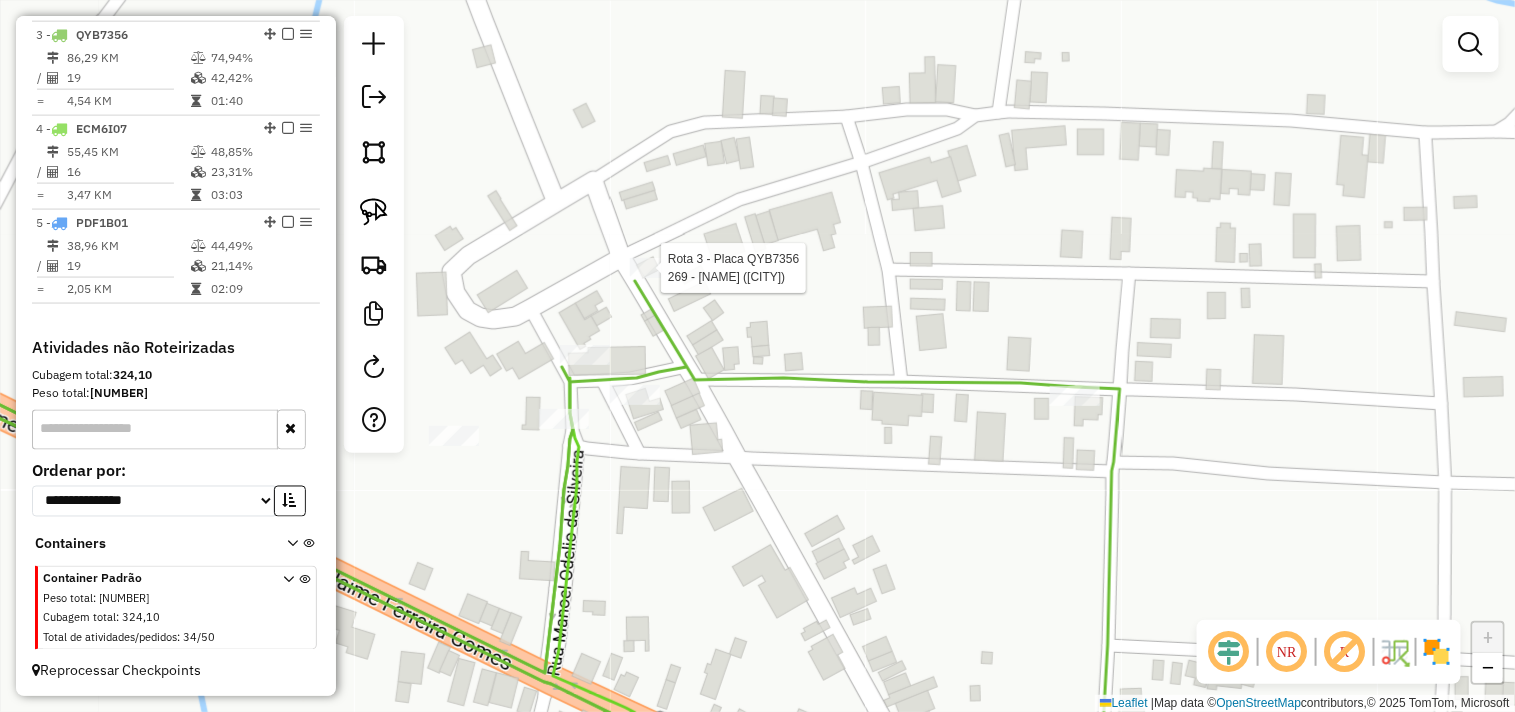 select on "**********" 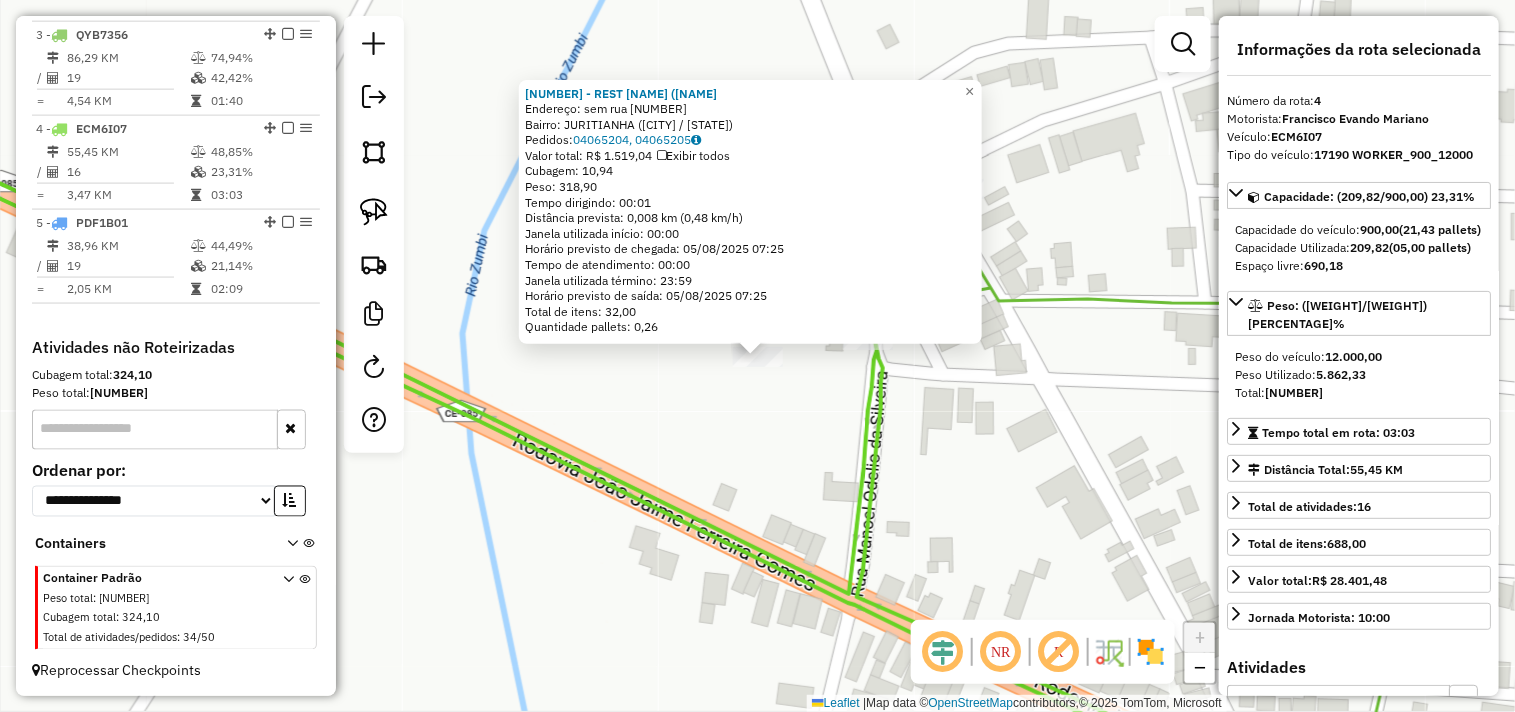 click on "836 - ARMAZEM (JURITIANHA  Endereço:  sem rua 123   Bairro: JURITIANHA (ACARAU / CE)   Pedidos:  04065204, 04065205   Valor total: R$ 1.519,04   Exibir todos   Cubagem: 10,94  Peso: 318,90  Tempo dirigindo: 00:01   Distância prevista: 0,008 km (0,48 km/h)   Janela utilizada início: 00:00   Horário previsto de chegada: 05/08/2025 07:25   Tempo de atendimento: 00:00   Janela utilizada término: 23:59   Horário previsto de saída: 05/08/2025 07:25   Total de itens: 32,00   Quantidade pallets: 0,26  × Janela de atendimento Grade de atendimento Capacidade Transportadoras Veículos Cliente Pedidos  Rotas Selecione os dias de semana para filtrar as janelas de atendimento  Seg   Ter   Qua   Qui   Sex   Sáb   Dom  Informe o período da janela de atendimento: De: Até:  Filtrar exatamente a janela do cliente  Considerar janela de atendimento padrão  Selecione os dias de semana para filtrar as grades de atendimento  Seg   Ter   Qua   Qui   Sex   Sáb   Dom   Considerar clientes sem dia de atendimento cadastrado" 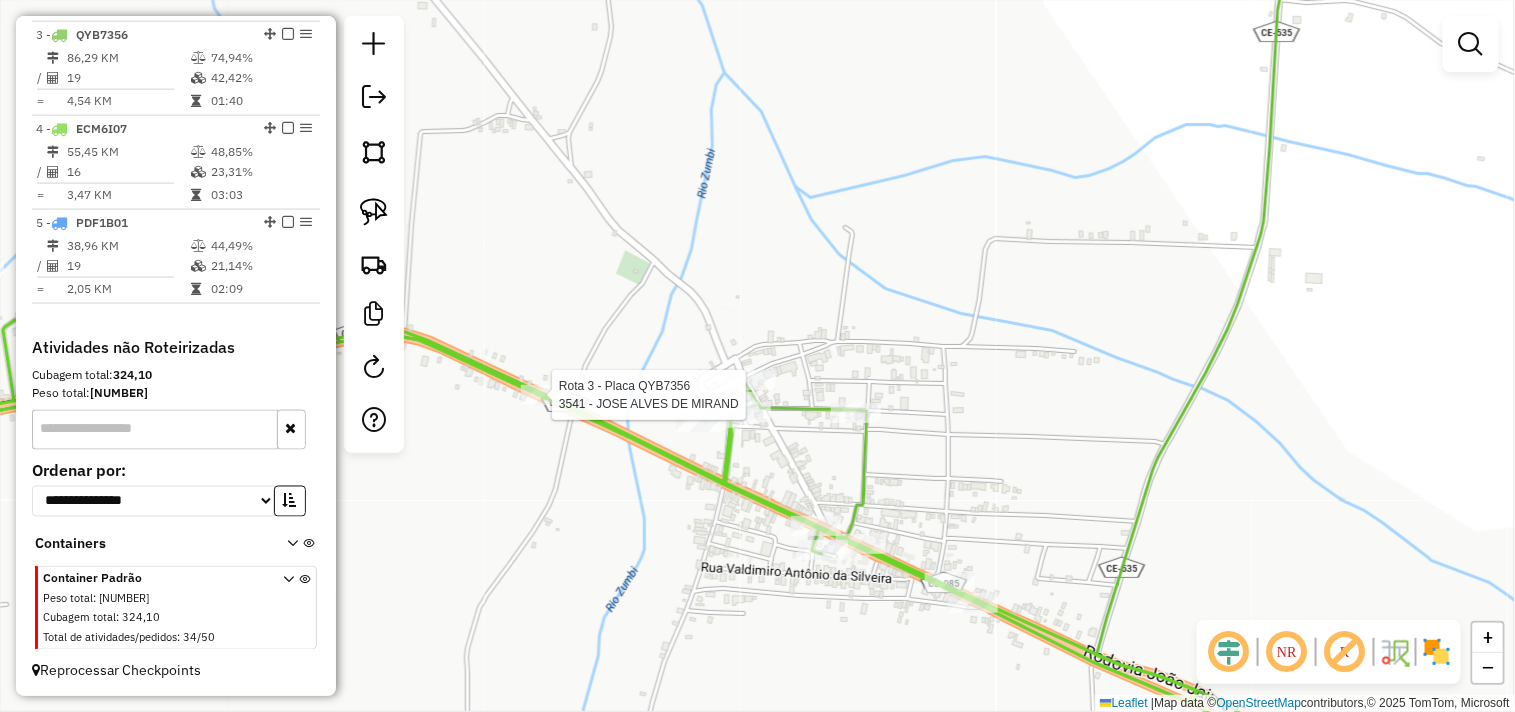 select on "**********" 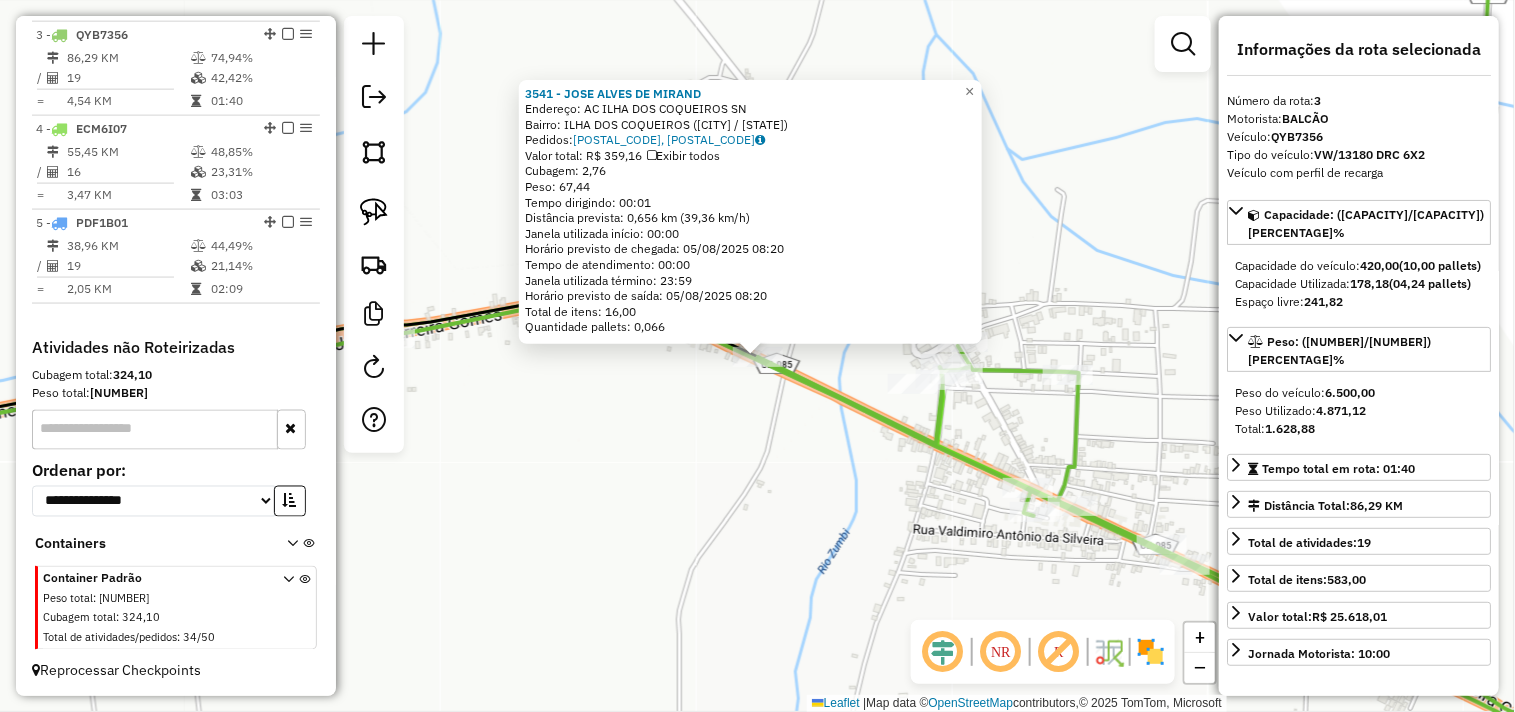 click on "3541 - JOSE ALVES DE MIRAND  Endereço: AC  ILHA DOS COQUEIROS            SN   Bairro: ILHA DOS COQUEIROS (ACARAU / CE)   Pedidos:  04065260, 04065261   Valor total: R$ 359,16   Exibir todos   Cubagem: 2,76  Peso: 67,44  Tempo dirigindo: 00:01   Distância prevista: 0,656 km (39,36 km/h)   Janela utilizada início: 00:00   Horário previsto de chegada: 05/08/2025 08:20   Tempo de atendimento: 00:00   Janela utilizada término: 23:59   Horário previsto de saída: 05/08/2025 08:20   Total de itens: 16,00   Quantidade pallets: 0,066  × Janela de atendimento Grade de atendimento Capacidade Transportadoras Veículos Cliente Pedidos  Rotas Selecione os dias de semana para filtrar as janelas de atendimento  Seg   Ter   Qua   Qui   Sex   Sáb   Dom  Informe o período da janela de atendimento: De: Até:  Filtrar exatamente a janela do cliente  Considerar janela de atendimento padrão  Selecione os dias de semana para filtrar as grades de atendimento  Seg   Ter   Qua   Qui   Sex   Sáb   Dom   Peso mínimo:   De:  +" 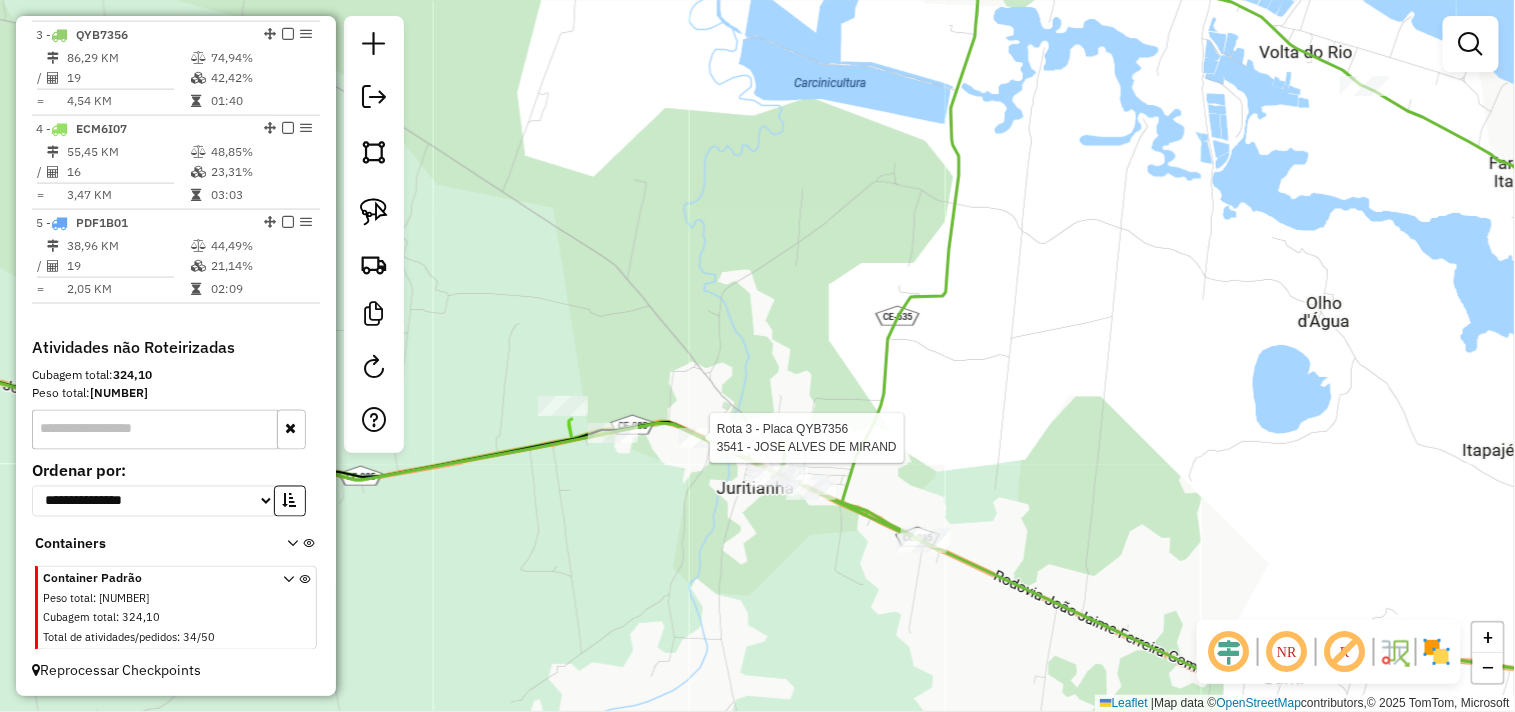 select on "**********" 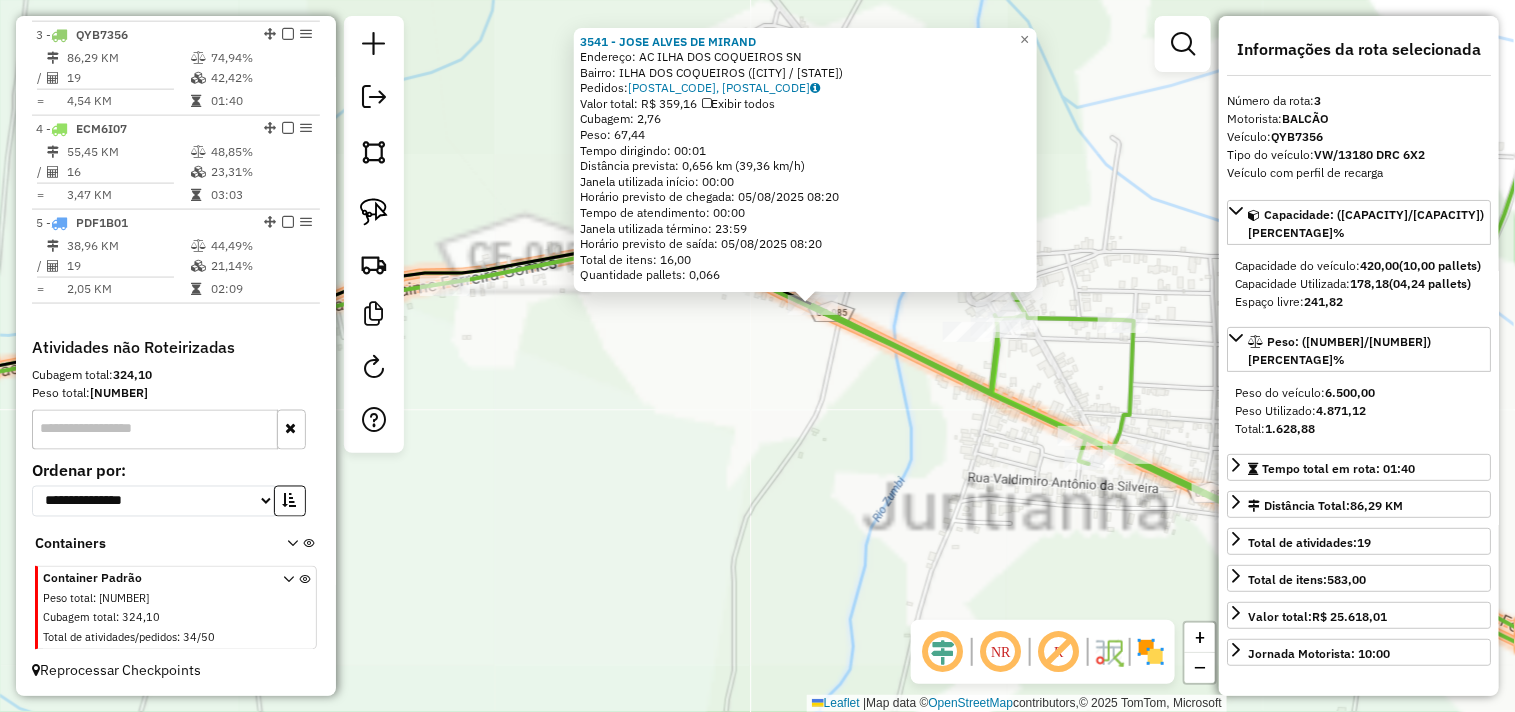click on "3541 - JOSE ALVES DE MIRAND  Endereço: AC  ILHA DOS COQUEIROS            SN   Bairro: ILHA DOS COQUEIROS (ACARAU / CE)   Pedidos:  04065260, 04065261   Valor total: R$ 359,16   Exibir todos   Cubagem: 2,76  Peso: 67,44  Tempo dirigindo: 00:01   Distância prevista: 0,656 km (39,36 km/h)   Janela utilizada início: 00:00   Horário previsto de chegada: 05/08/2025 08:20   Tempo de atendimento: 00:00   Janela utilizada término: 23:59   Horário previsto de saída: 05/08/2025 08:20   Total de itens: 16,00   Quantidade pallets: 0,066  × Janela de atendimento Grade de atendimento Capacidade Transportadoras Veículos Cliente Pedidos  Rotas Selecione os dias de semana para filtrar as janelas de atendimento  Seg   Ter   Qua   Qui   Sex   Sáb   Dom  Informe o período da janela de atendimento: De: Até:  Filtrar exatamente a janela do cliente  Considerar janela de atendimento padrão  Selecione os dias de semana para filtrar as grades de atendimento  Seg   Ter   Qua   Qui   Sex   Sáb   Dom   Peso mínimo:   De:  +" 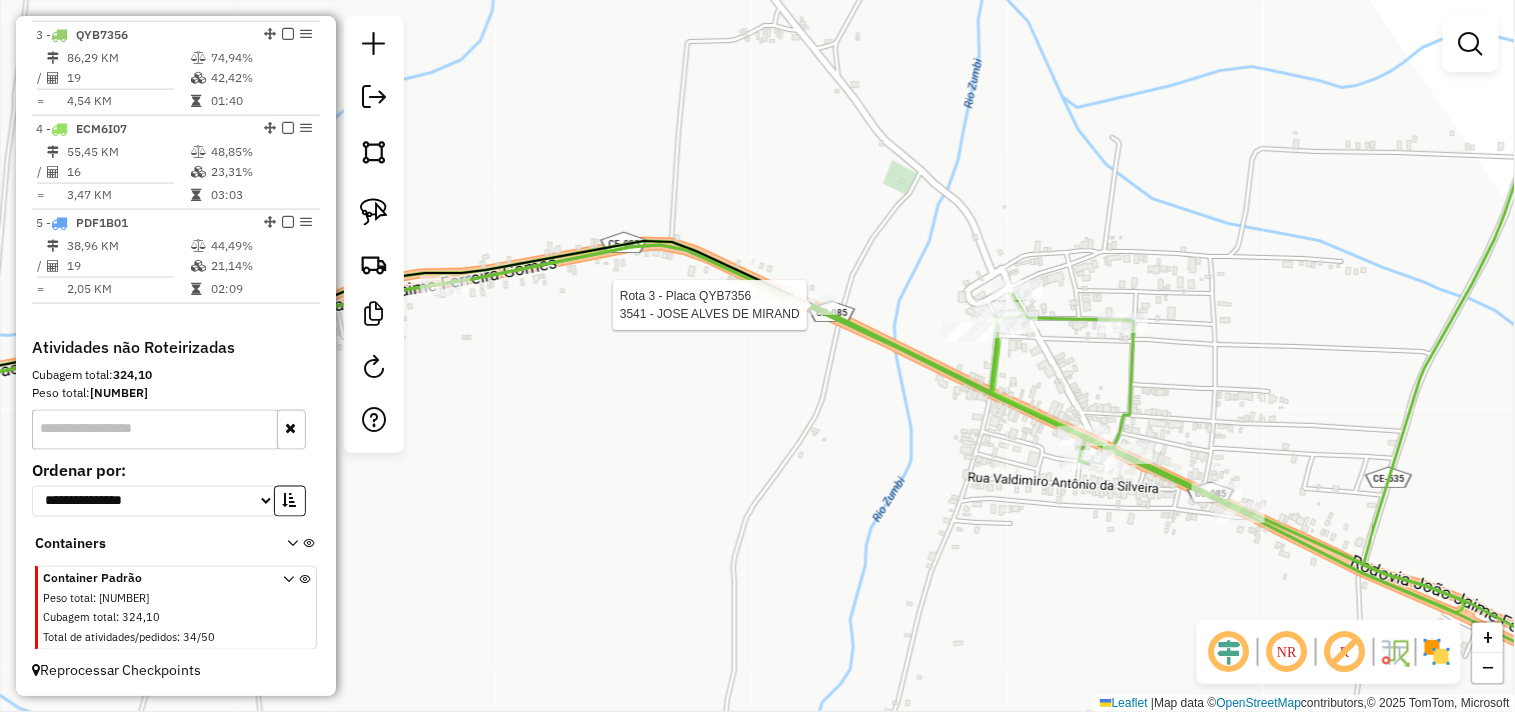 select on "**********" 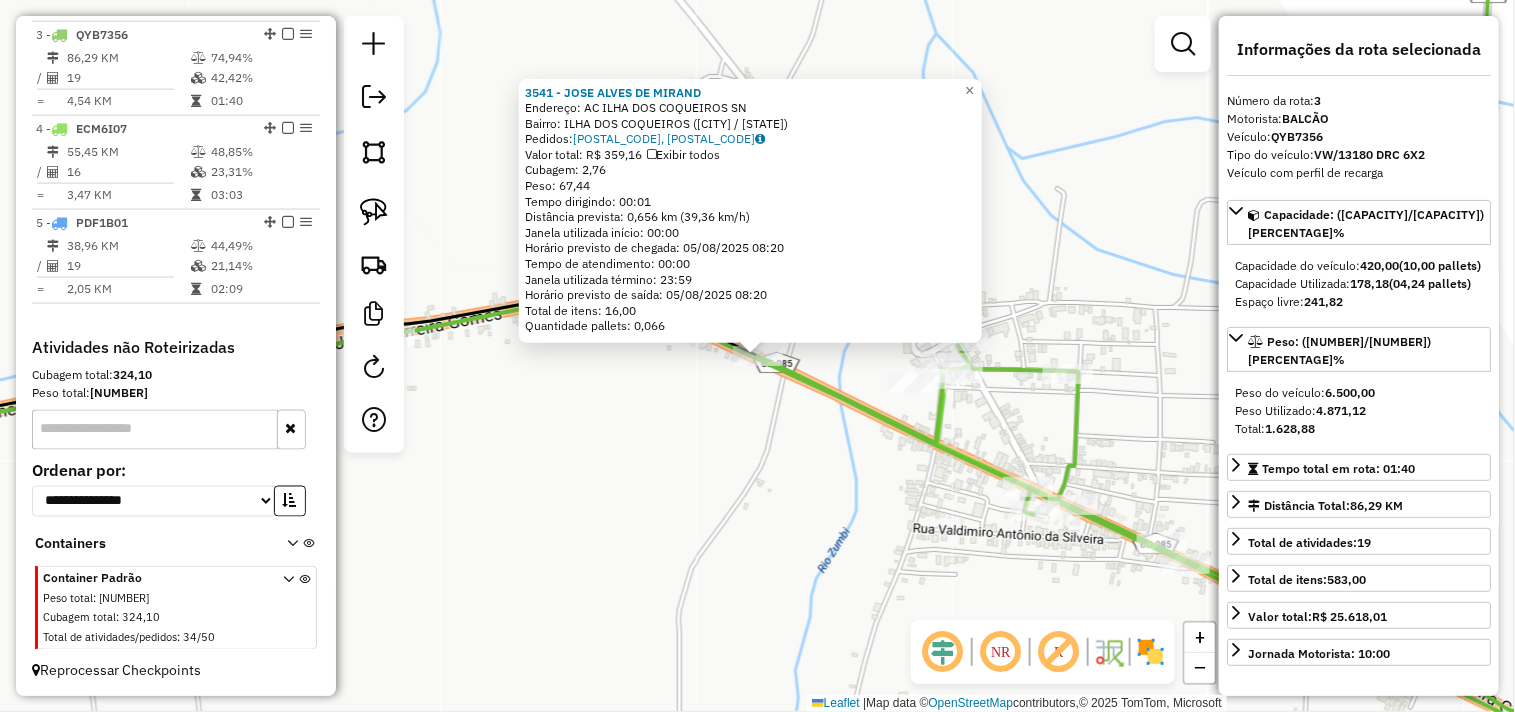 click on "3541 - JOSE ALVES DE MIRAND  Endereço: AC  ILHA DOS COQUEIROS            SN   Bairro: ILHA DOS COQUEIROS (ACARAU / CE)   Pedidos:  04065260, 04065261   Valor total: R$ 359,16   Exibir todos   Cubagem: 2,76  Peso: 67,44  Tempo dirigindo: 00:01   Distância prevista: 0,656 km (39,36 km/h)   Janela utilizada início: 00:00   Horário previsto de chegada: 05/08/2025 08:20   Tempo de atendimento: 00:00   Janela utilizada término: 23:59   Horário previsto de saída: 05/08/2025 08:20   Total de itens: 16,00   Quantidade pallets: 0,066  × Janela de atendimento Grade de atendimento Capacidade Transportadoras Veículos Cliente Pedidos  Rotas Selecione os dias de semana para filtrar as janelas de atendimento  Seg   Ter   Qua   Qui   Sex   Sáb   Dom  Informe o período da janela de atendimento: De: Até:  Filtrar exatamente a janela do cliente  Considerar janela de atendimento padrão  Selecione os dias de semana para filtrar as grades de atendimento  Seg   Ter   Qua   Qui   Sex   Sáb   Dom   Peso mínimo:   De:  +" 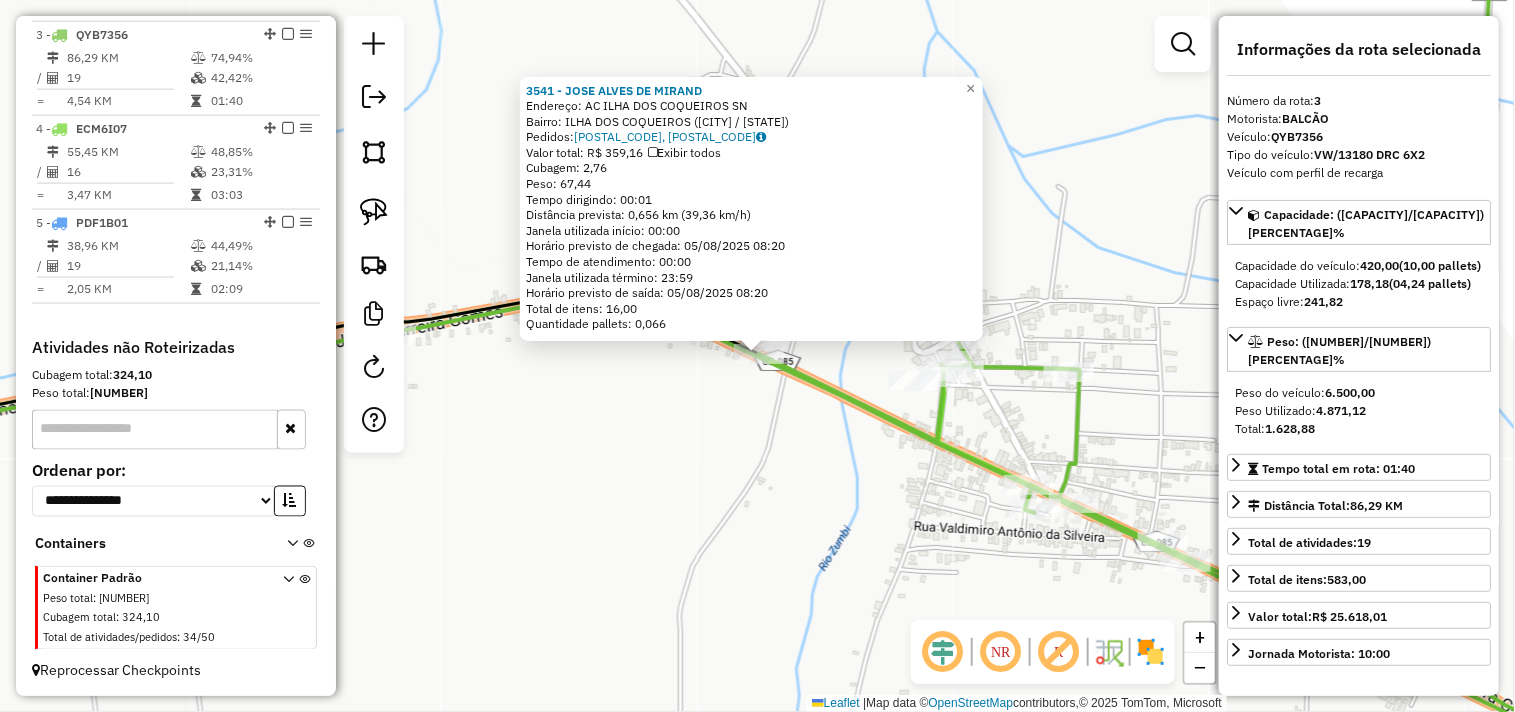drag, startPoint x: 752, startPoint y: 391, endPoint x: 762, endPoint y: 365, distance: 27.856777 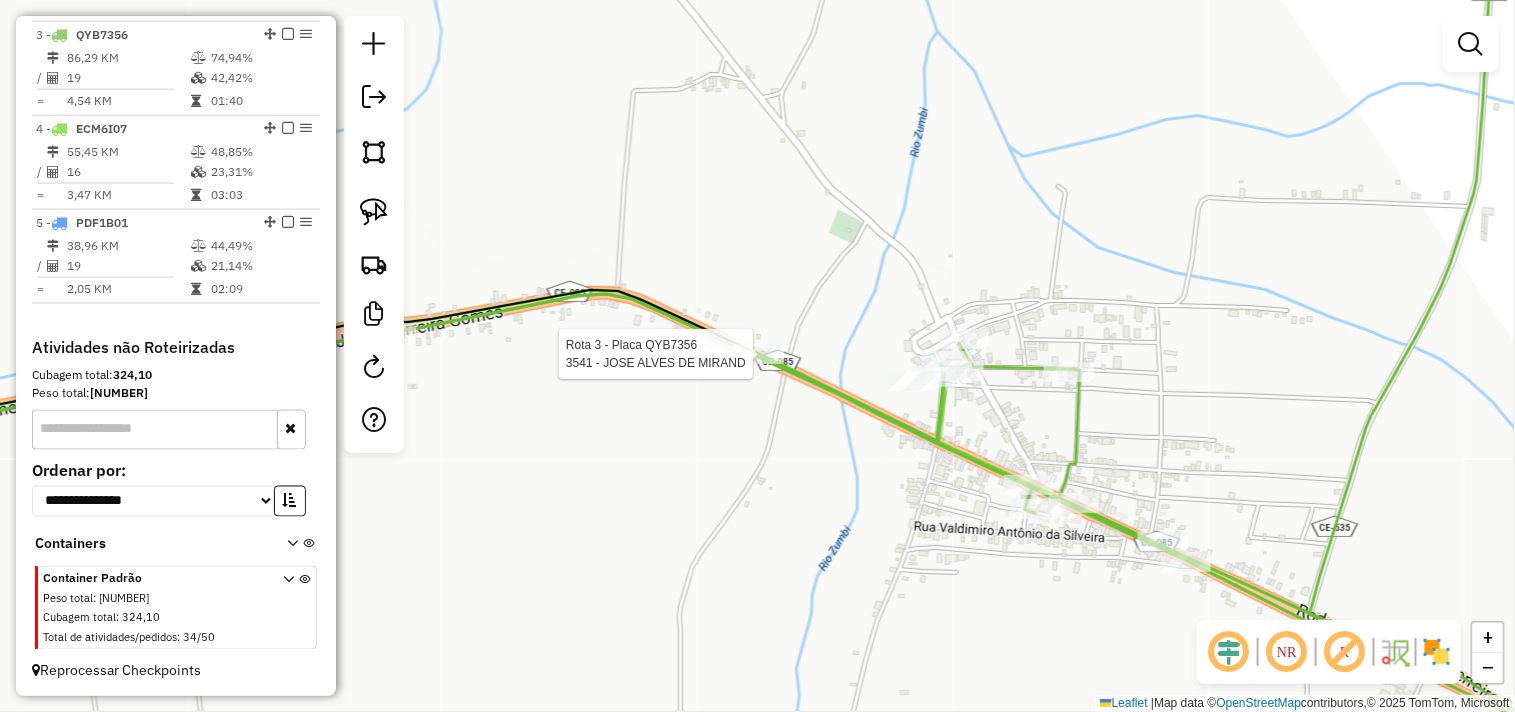 select on "**********" 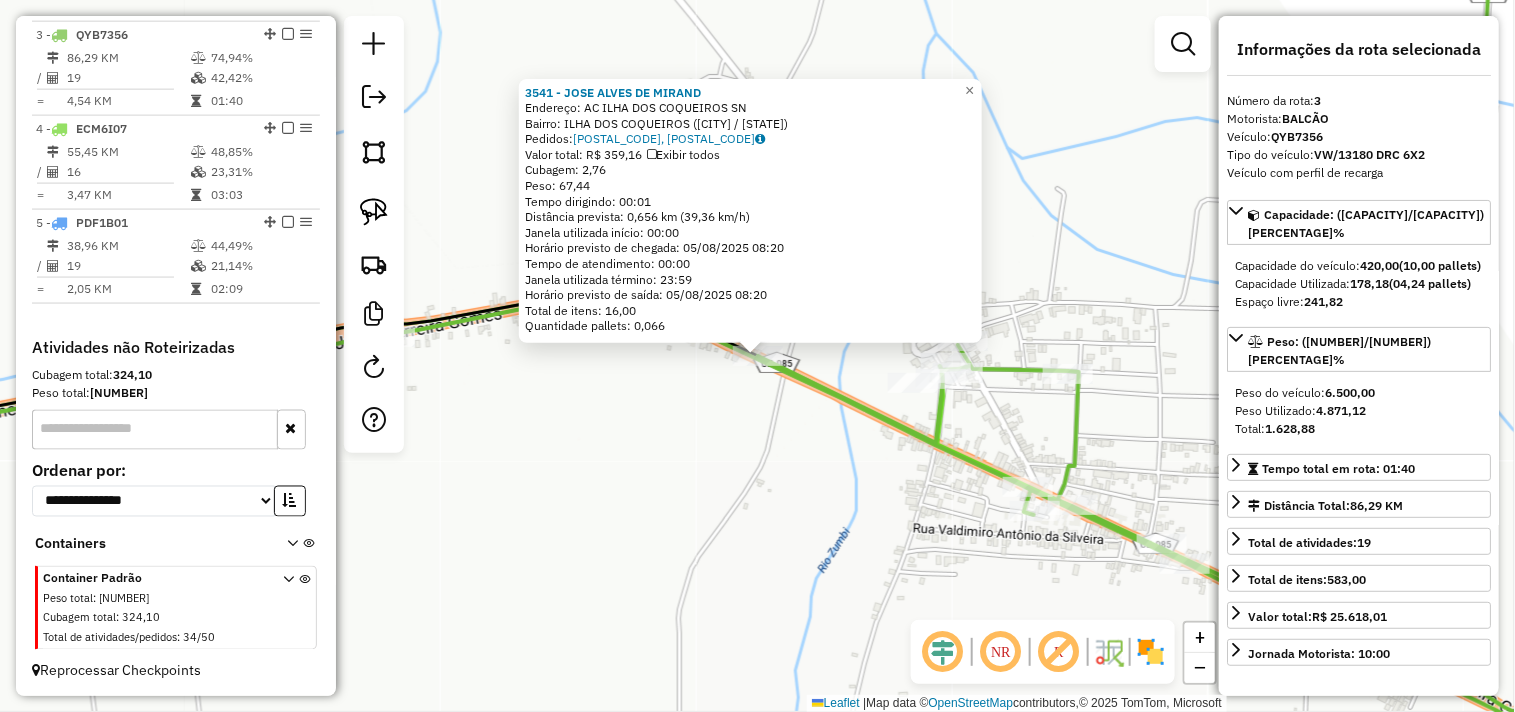 click on "3541 - JOSE ALVES DE MIRAND  Endereço: AC  ILHA DOS COQUEIROS            SN   Bairro: ILHA DOS COQUEIROS (ACARAU / CE)   Pedidos:  04065260, 04065261   Valor total: R$ 359,16   Exibir todos   Cubagem: 2,76  Peso: 67,44  Tempo dirigindo: 00:01   Distância prevista: 0,656 km (39,36 km/h)   Janela utilizada início: 00:00   Horário previsto de chegada: 05/08/2025 08:20   Tempo de atendimento: 00:00   Janela utilizada término: 23:59   Horário previsto de saída: 05/08/2025 08:20   Total de itens: 16,00   Quantidade pallets: 0,066  × Janela de atendimento Grade de atendimento Capacidade Transportadoras Veículos Cliente Pedidos  Rotas Selecione os dias de semana para filtrar as janelas de atendimento  Seg   Ter   Qua   Qui   Sex   Sáb   Dom  Informe o período da janela de atendimento: De: Até:  Filtrar exatamente a janela do cliente  Considerar janela de atendimento padrão  Selecione os dias de semana para filtrar as grades de atendimento  Seg   Ter   Qua   Qui   Sex   Sáb   Dom   Peso mínimo:   De:  +" 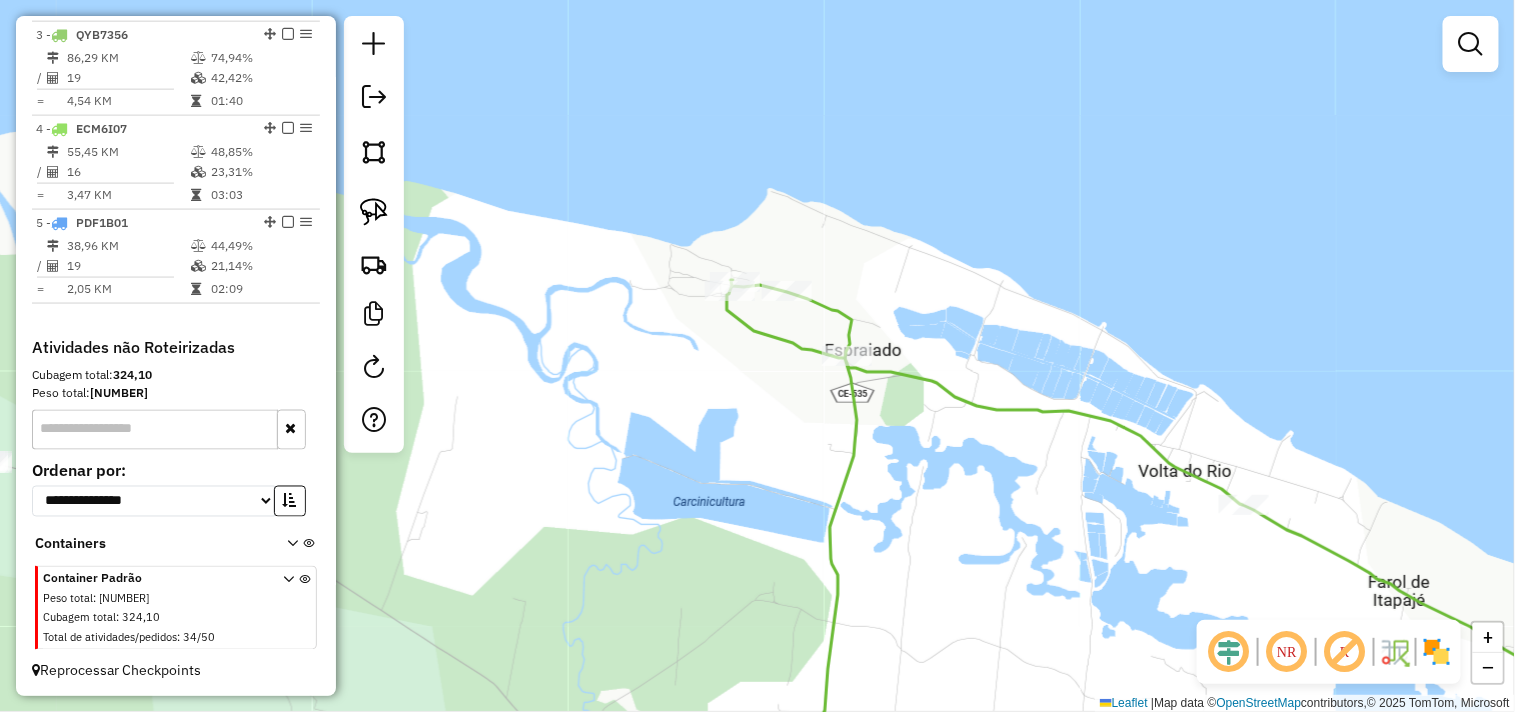 drag, startPoint x: 917, startPoint y: 406, endPoint x: 877, endPoint y: 385, distance: 45.17743 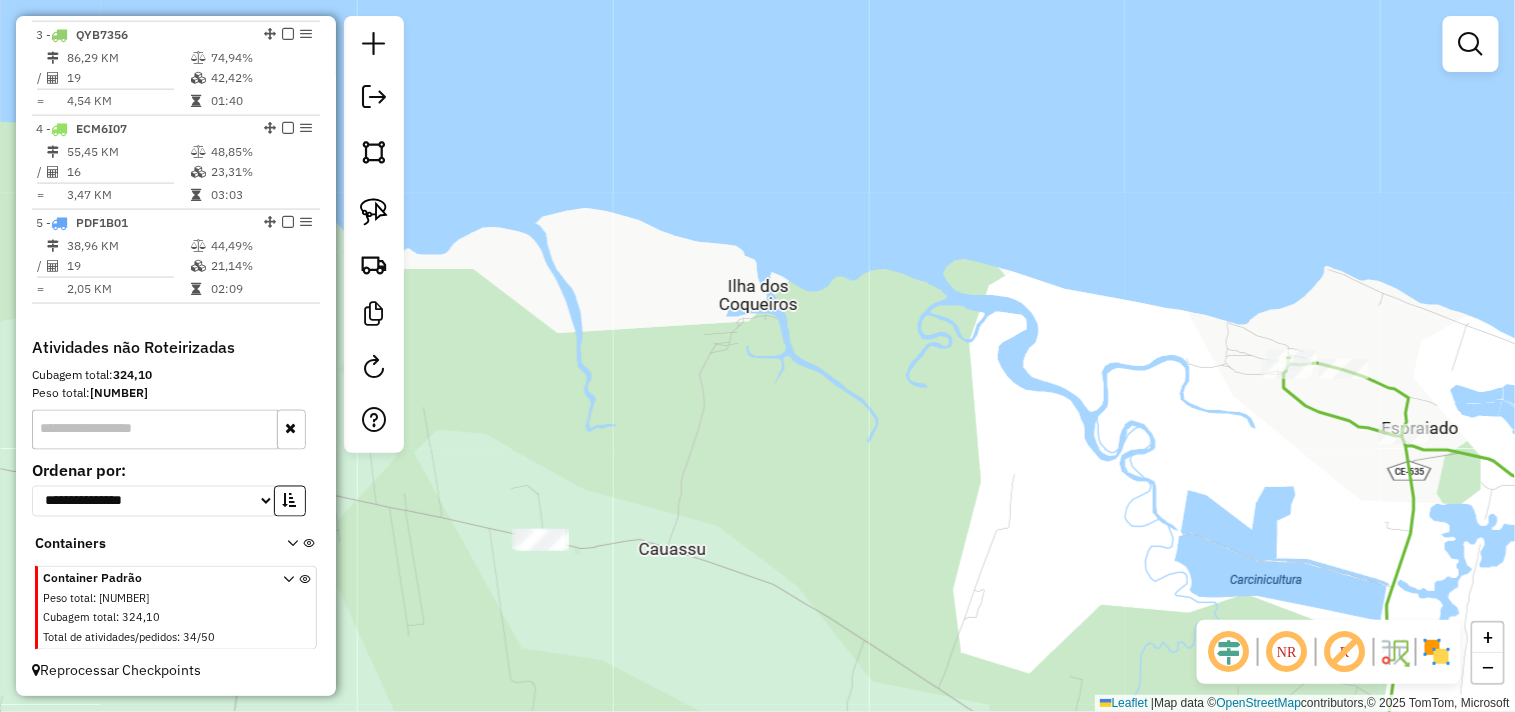 drag, startPoint x: 883, startPoint y: 412, endPoint x: 863, endPoint y: 315, distance: 99.0404 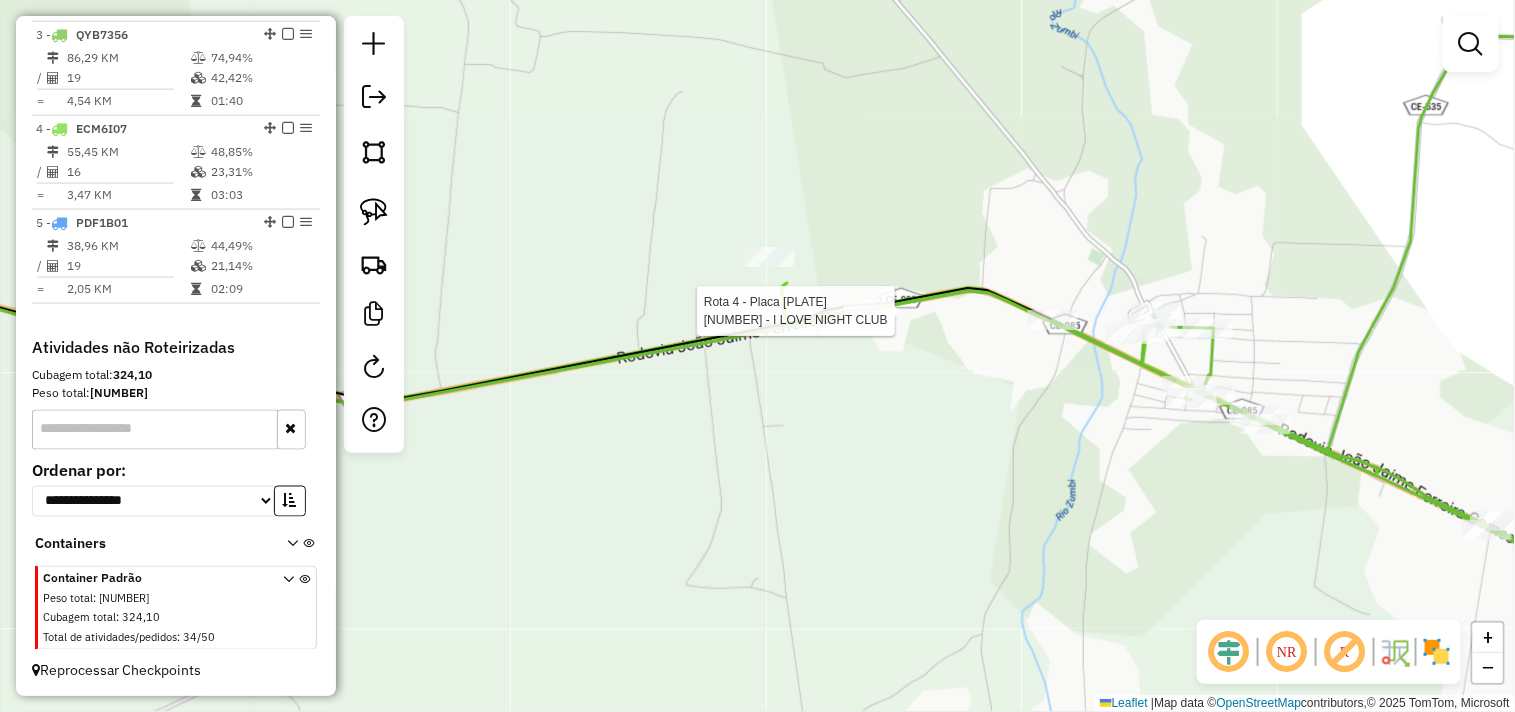 select on "**********" 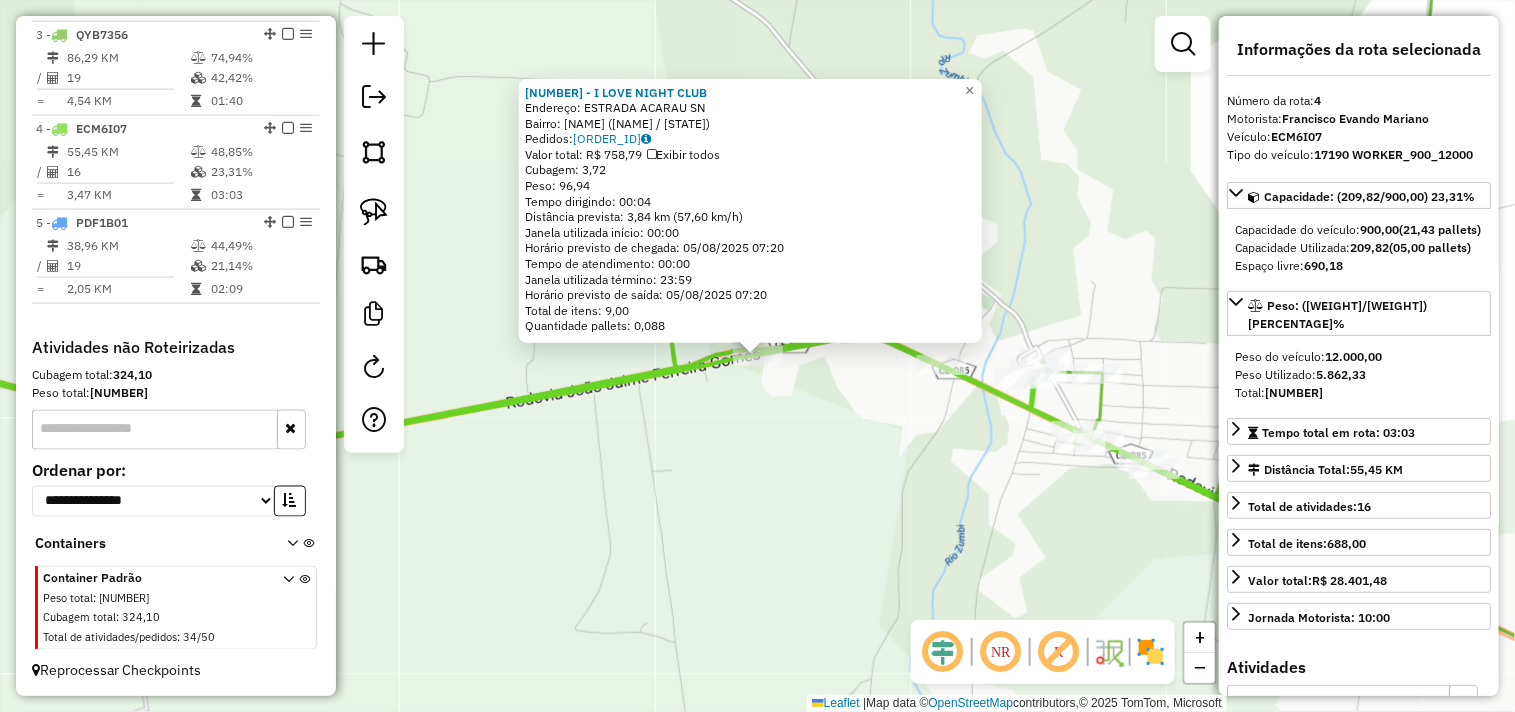 click on "3565 - I LOVE NIGHT CLUB Endereço: ESTRADA ACARAU SN Bairro: OUTRA BANDA ([CITY] / [STATE]) Pedidos: 04065393 Valor total: R$ 758,79 Exibir todos Cubagem: 3,72 Peso: 96,94 Tempo dirigindo: 00:04 Distância prevista: 3,84 km (57,60 km/h) Janela utilizada início: 00:00 Horário previsto de chegada: 05/08/2025 07:20 Tempo de atendimento: 00:00 Janela utilizada término: 23:59 Horário previsto de saída: 05/08/2025 07:20 Total de itens: 9,00 Quantidade pallets: 0,088 × Janela de atendimento Grade de atendimento Capacidade Transportadoras Veículos Cliente Pedidos Rotas Selecione os dias de semana para filtrar as janelas de atendimento Seg Ter Qua Qui Sex Sáb Dom Informe o período da janela de atendimento: De: Até: Filtrar exatamente a janela do cliente Considerar janela de atendimento padrão Selecione os dias de semana para filtrar as grades de atendimento Seg Ter Qua Qui Sex Sáb Dom De: +" 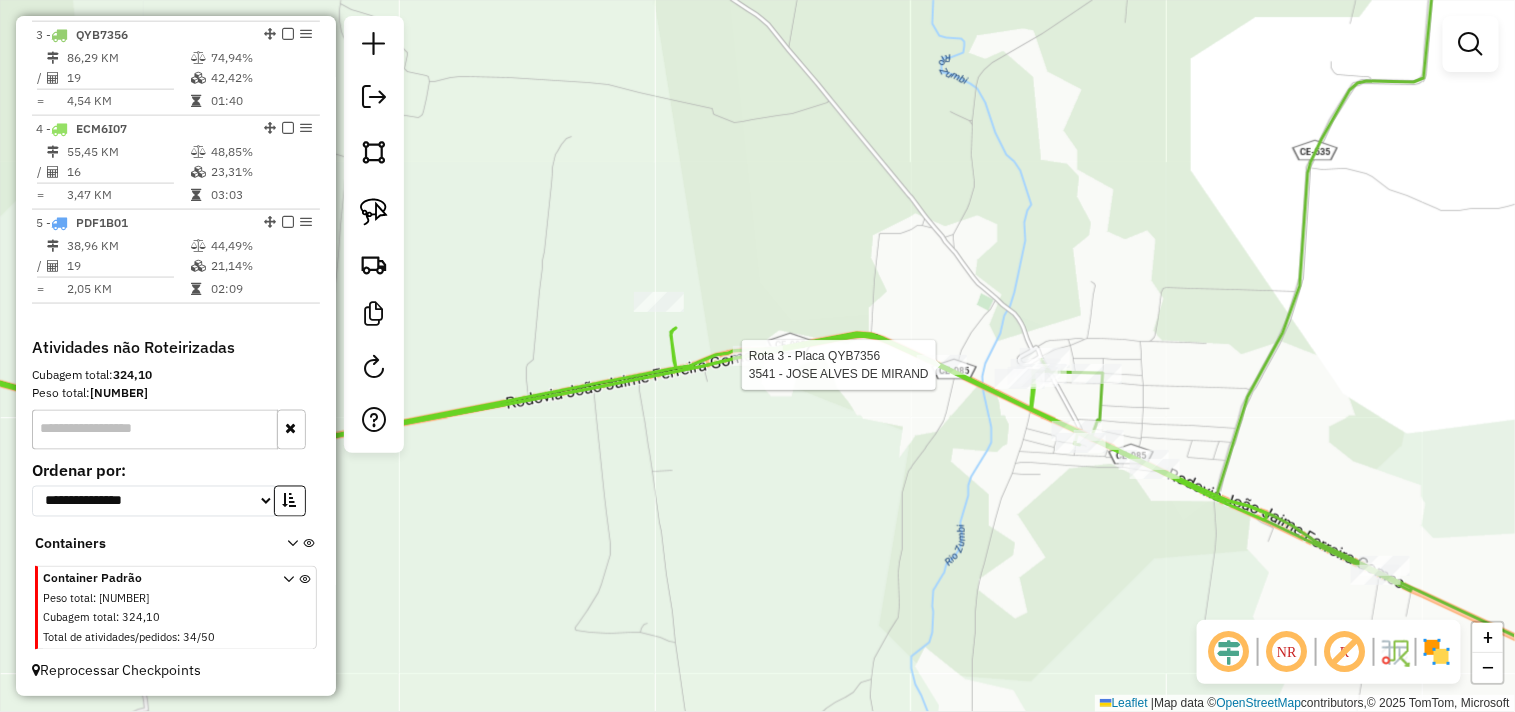 select on "**********" 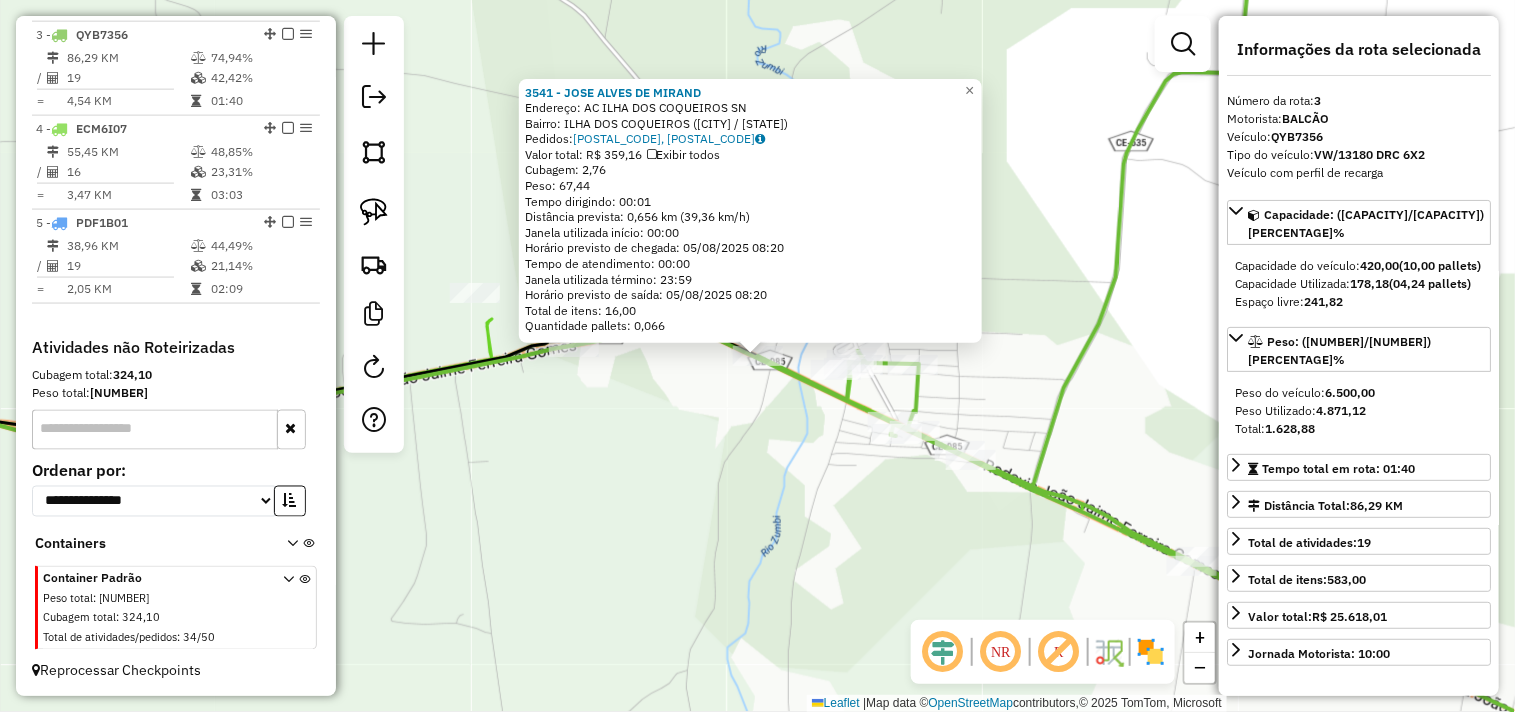 click on "3541 - JOSE ALVES DE MIRAND  Endereço: AC  ILHA DOS COQUEIROS            SN   Bairro: ILHA DOS COQUEIROS (ACARAU / CE)   Pedidos:  04065260, 04065261   Valor total: R$ 359,16   Exibir todos   Cubagem: 2,76  Peso: 67,44  Tempo dirigindo: 00:01   Distância prevista: 0,656 km (39,36 km/h)   Janela utilizada início: 00:00   Horário previsto de chegada: 05/08/2025 08:20   Tempo de atendimento: 00:00   Janela utilizada término: 23:59   Horário previsto de saída: 05/08/2025 08:20   Total de itens: 16,00   Quantidade pallets: 0,066  × Janela de atendimento Grade de atendimento Capacidade Transportadoras Veículos Cliente Pedidos  Rotas Selecione os dias de semana para filtrar as janelas de atendimento  Seg   Ter   Qua   Qui   Sex   Sáb   Dom  Informe o período da janela de atendimento: De: Até:  Filtrar exatamente a janela do cliente  Considerar janela de atendimento padrão  Selecione os dias de semana para filtrar as grades de atendimento  Seg   Ter   Qua   Qui   Sex   Sáb   Dom   Peso mínimo:   De:  +" 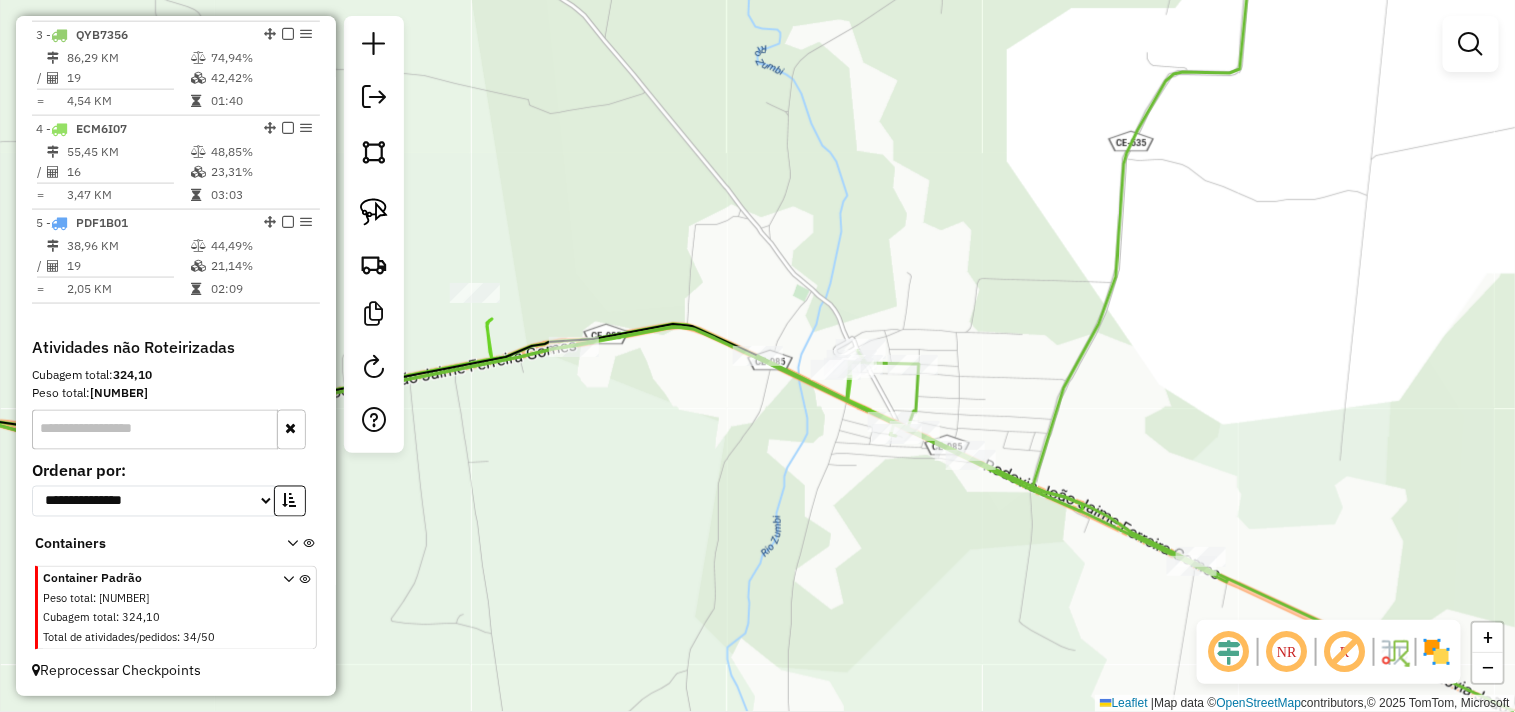 select on "**********" 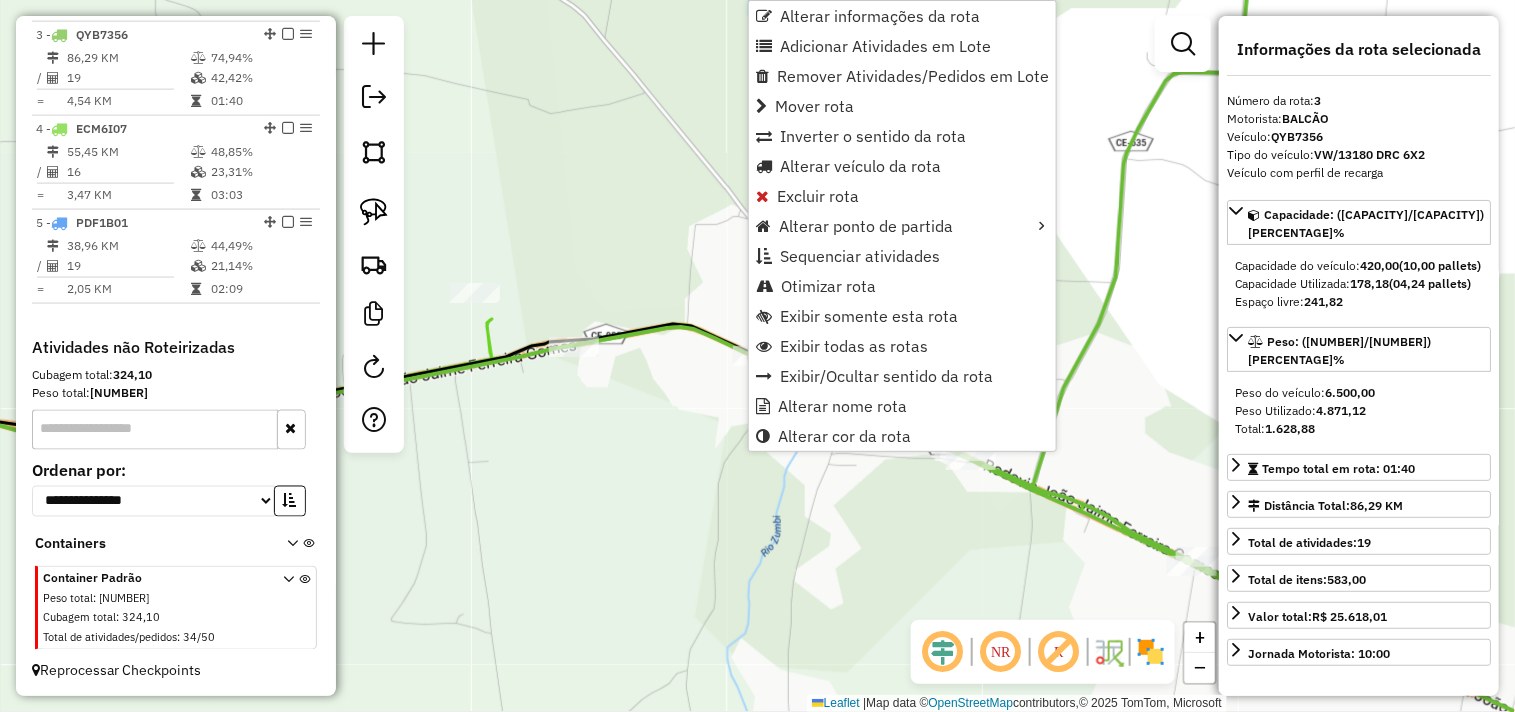click on "Janela de atendimento Grade de atendimento Capacidade Transportadoras Veículos Cliente Pedidos  Rotas Selecione os dias de semana para filtrar as janelas de atendimento  Seg   Ter   Qua   Qui   Sex   Sáb   Dom  Informe o período da janela de atendimento: De: Até:  Filtrar exatamente a janela do cliente  Considerar janela de atendimento padrão  Selecione os dias de semana para filtrar as grades de atendimento  Seg   Ter   Qua   Qui   Sex   Sáb   Dom   Considerar clientes sem dia de atendimento cadastrado  Clientes fora do dia de atendimento selecionado Filtrar as atividades entre os valores definidos abaixo:  Peso mínimo:   Peso máximo:   Cubagem mínima:   Cubagem máxima:   De:   Até:  Filtrar as atividades entre o tempo de atendimento definido abaixo:  De:   Até:   Considerar capacidade total dos clientes não roteirizados Transportadora: Selecione um ou mais itens Tipo de veículo: Selecione um ou mais itens Veículo: Selecione um ou mais itens Motorista: Selecione um ou mais itens Nome: Rótulo:" 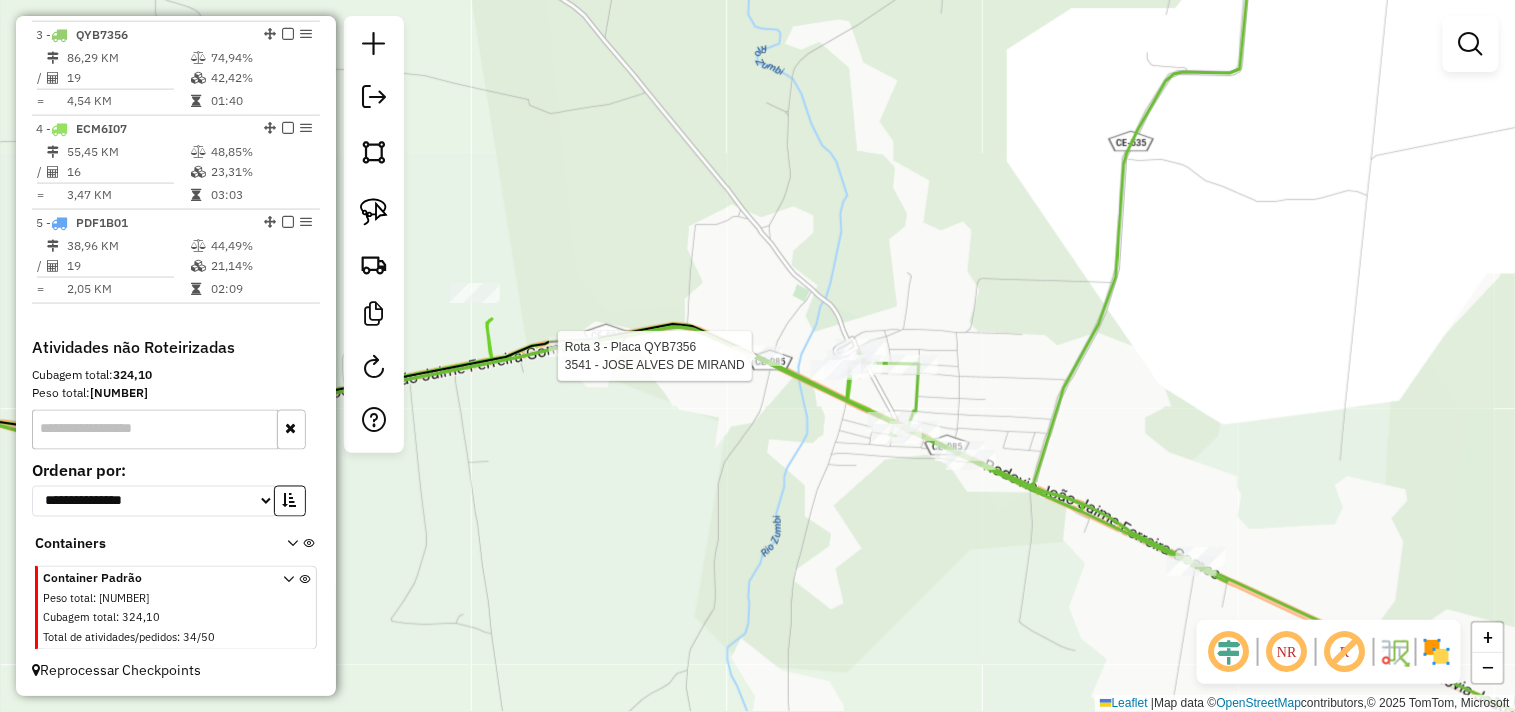 select on "**********" 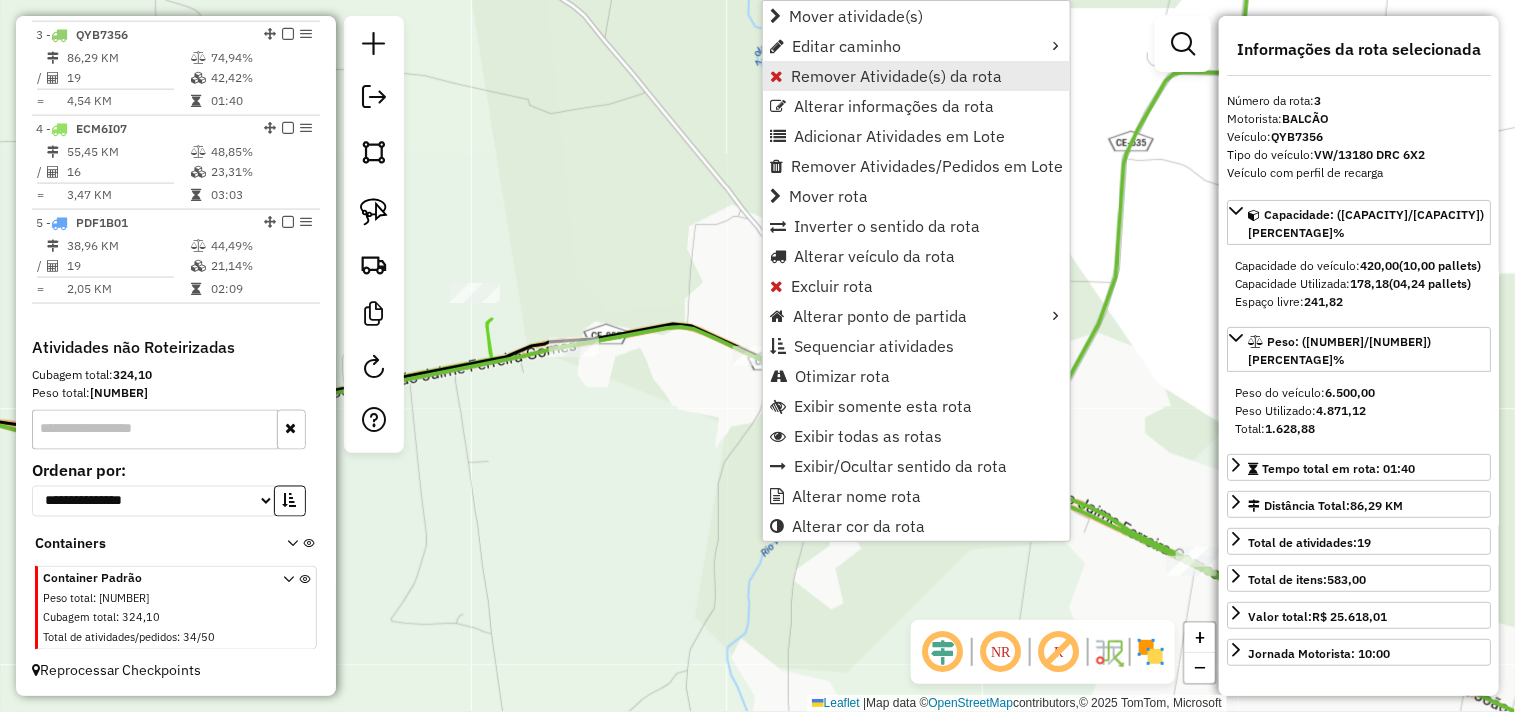 click on "Remover Atividade(s) da rota" at bounding box center (896, 76) 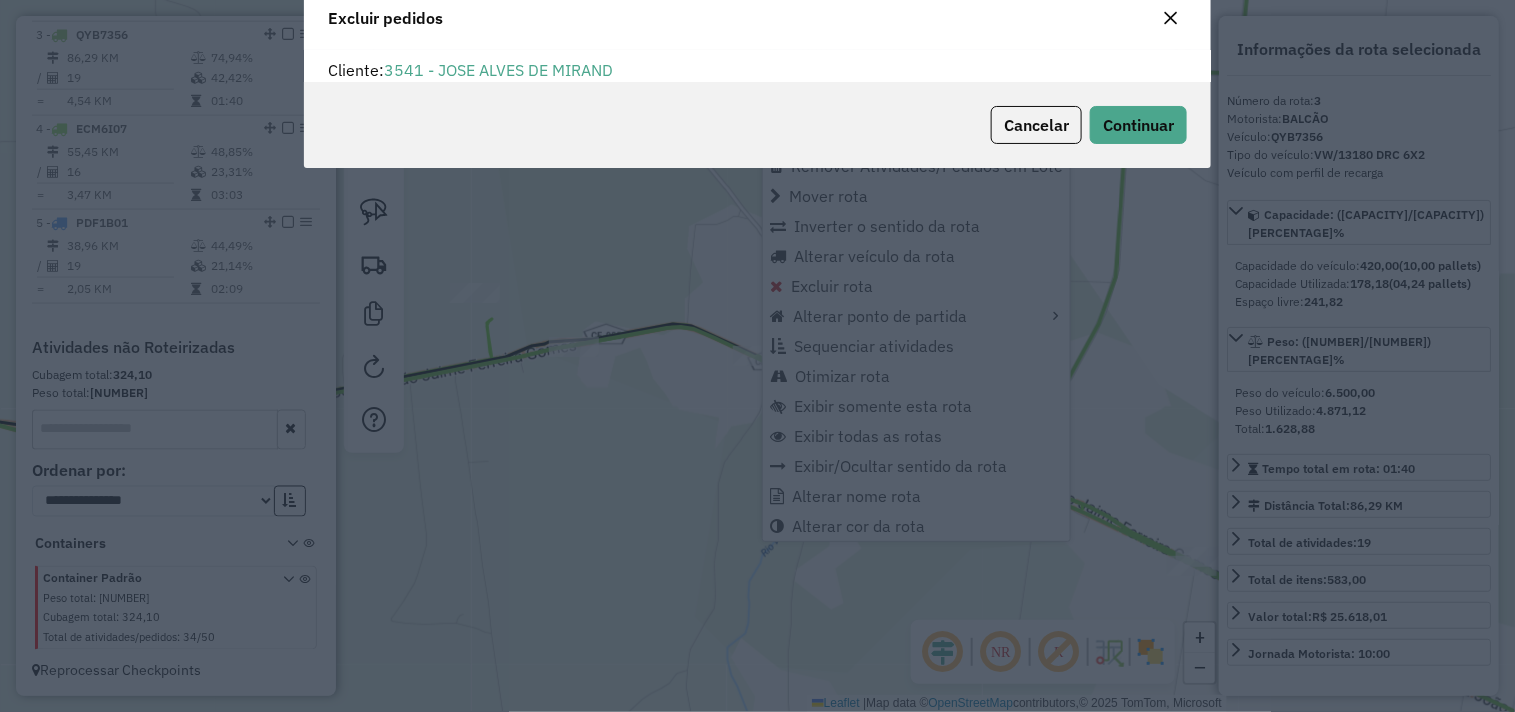 scroll, scrollTop: 68, scrollLeft: 0, axis: vertical 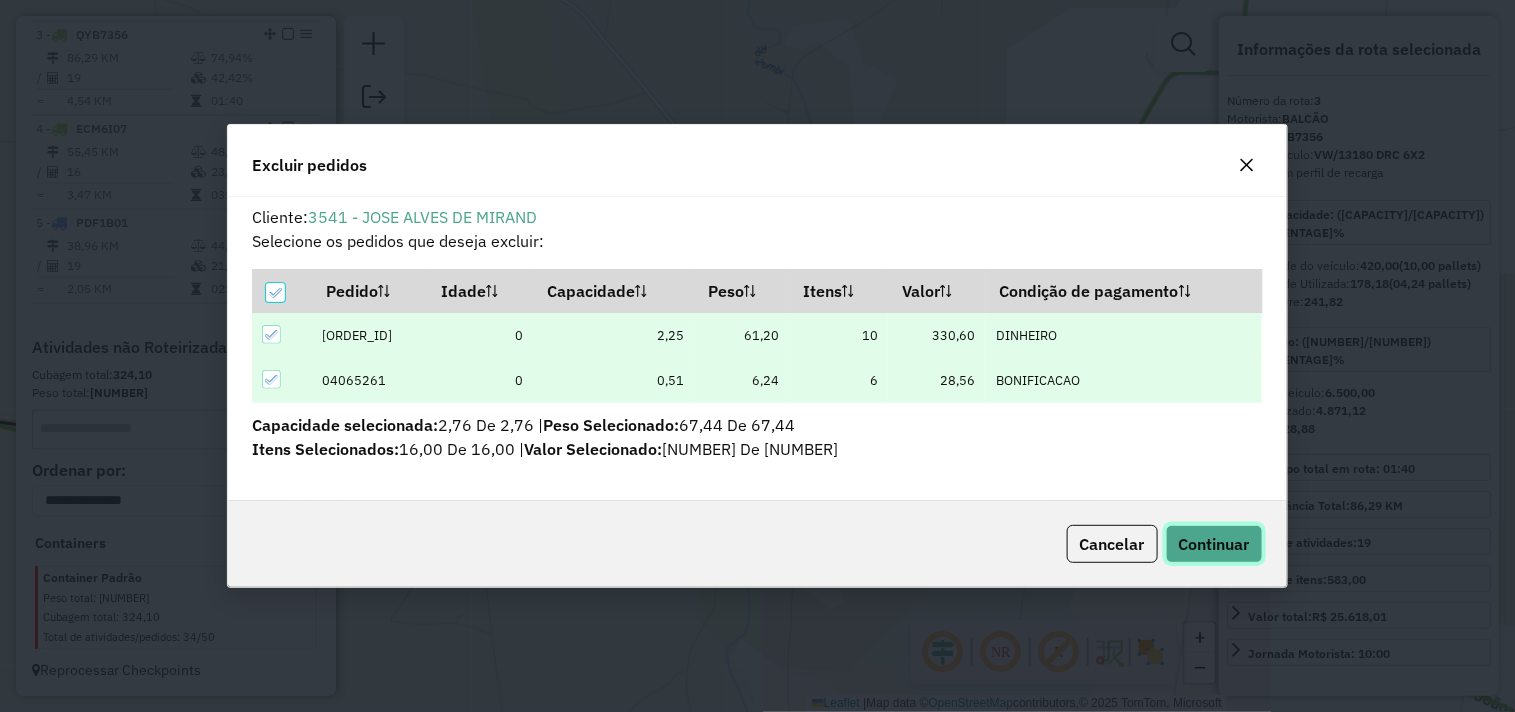 click on "Continuar" 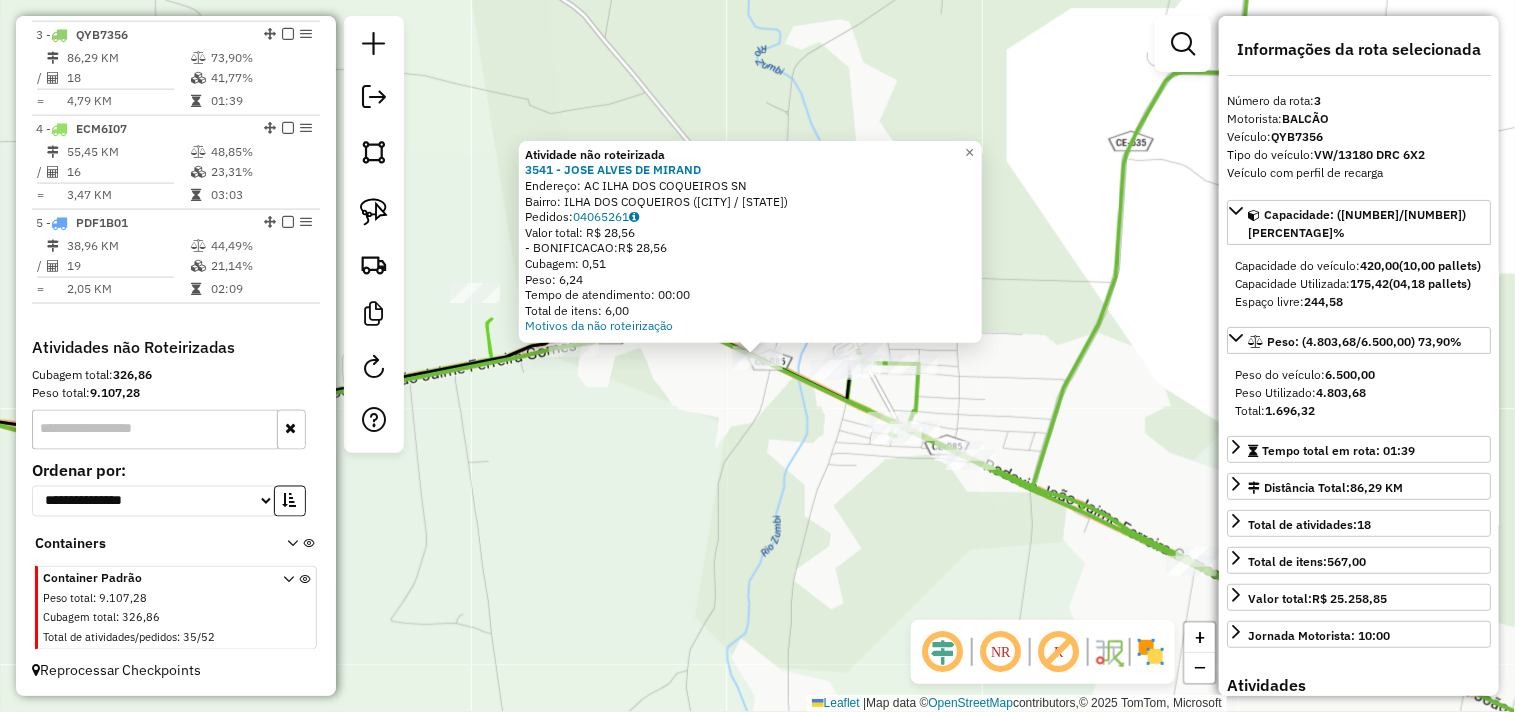 click on "Atividade não roteirizada 3541 - JOSE ALVES DE MIRAND  Endereço: AC  ILHA DOS COQUEIROS            SN   Bairro: ILHA DOS COQUEIROS (ACARAU / CE)   Pedidos:  04065261   Valor total: R$ 28,56   - BONIFICACAO:  R$ 28,56   Cubagem: 0,51   Peso: 6,24   Tempo de atendimento: 00:00   Total de itens: 6,00  Motivos da não roteirização × Janela de atendimento Grade de atendimento Capacidade Transportadoras Veículos Cliente Pedidos  Rotas Selecione os dias de semana para filtrar as janelas de atendimento  Seg   Ter   Qua   Qui   Sex   Sáb   Dom  Informe o período da janela de atendimento: De: Até:  Filtrar exatamente a janela do cliente  Considerar janela de atendimento padrão  Selecione os dias de semana para filtrar as grades de atendimento  Seg   Ter   Qua   Qui   Sex   Sáb   Dom   Considerar clientes sem dia de atendimento cadastrado  Clientes fora do dia de atendimento selecionado Filtrar as atividades entre os valores definidos abaixo:  Peso mínimo:   Peso máximo:   Cubagem mínima:   De:   Até:  +" 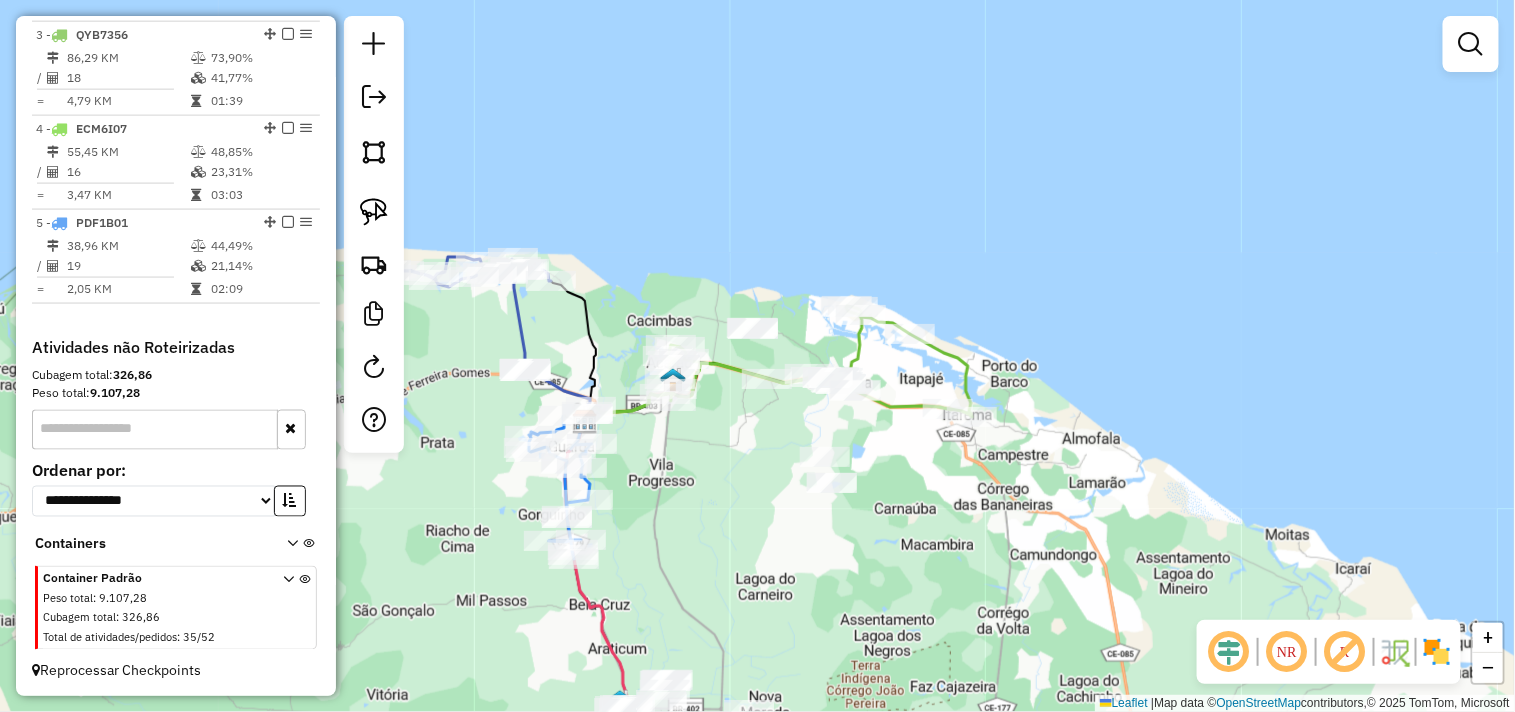 drag, startPoint x: 738, startPoint y: 532, endPoint x: 835, endPoint y: 395, distance: 167.86304 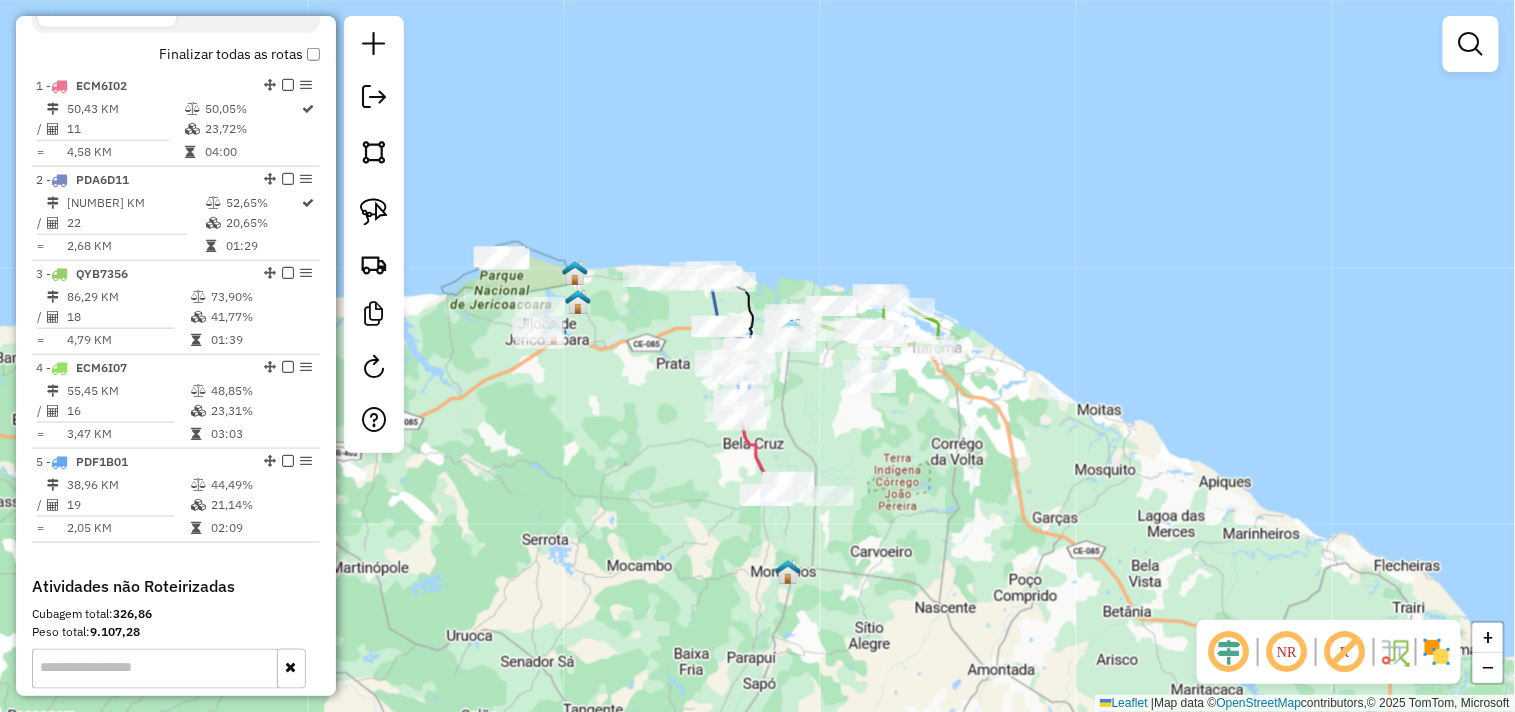 scroll, scrollTop: 666, scrollLeft: 0, axis: vertical 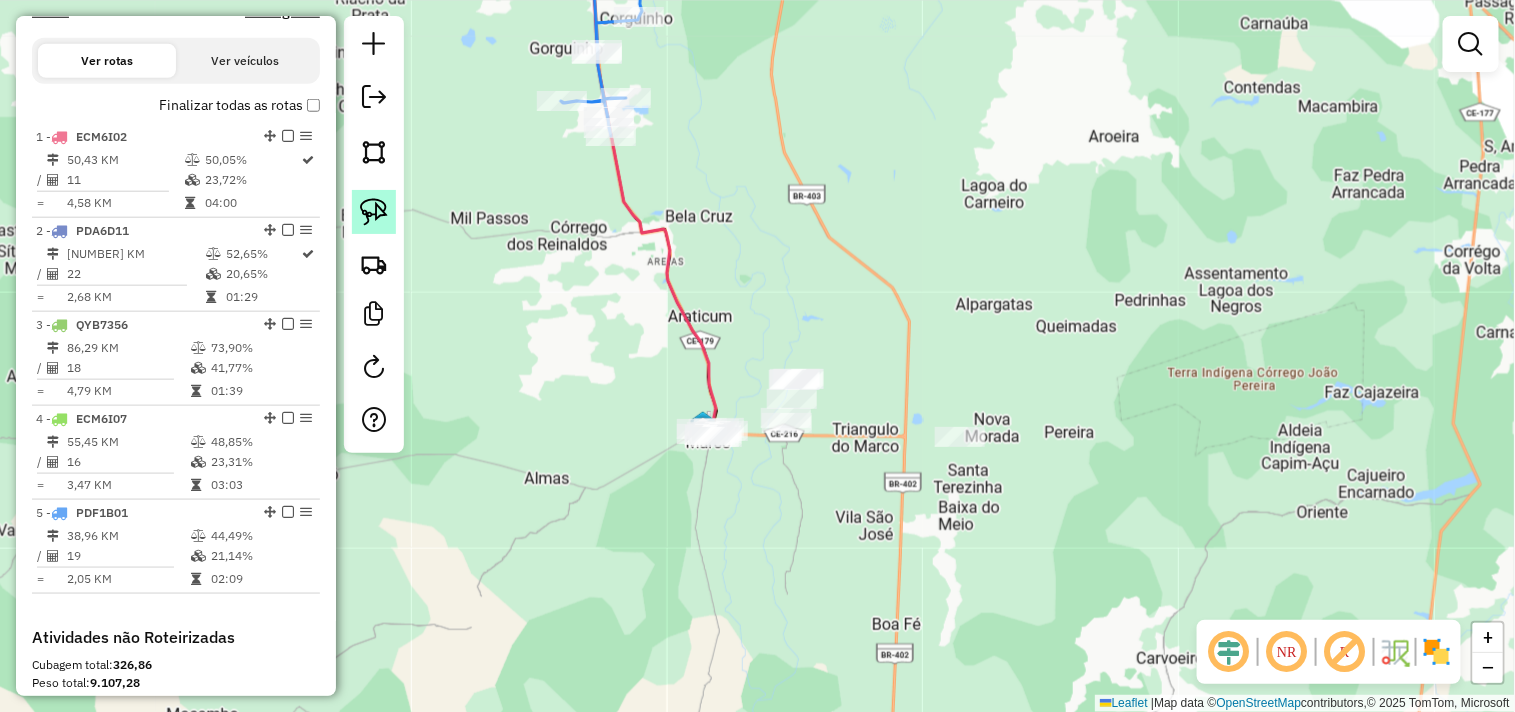 click 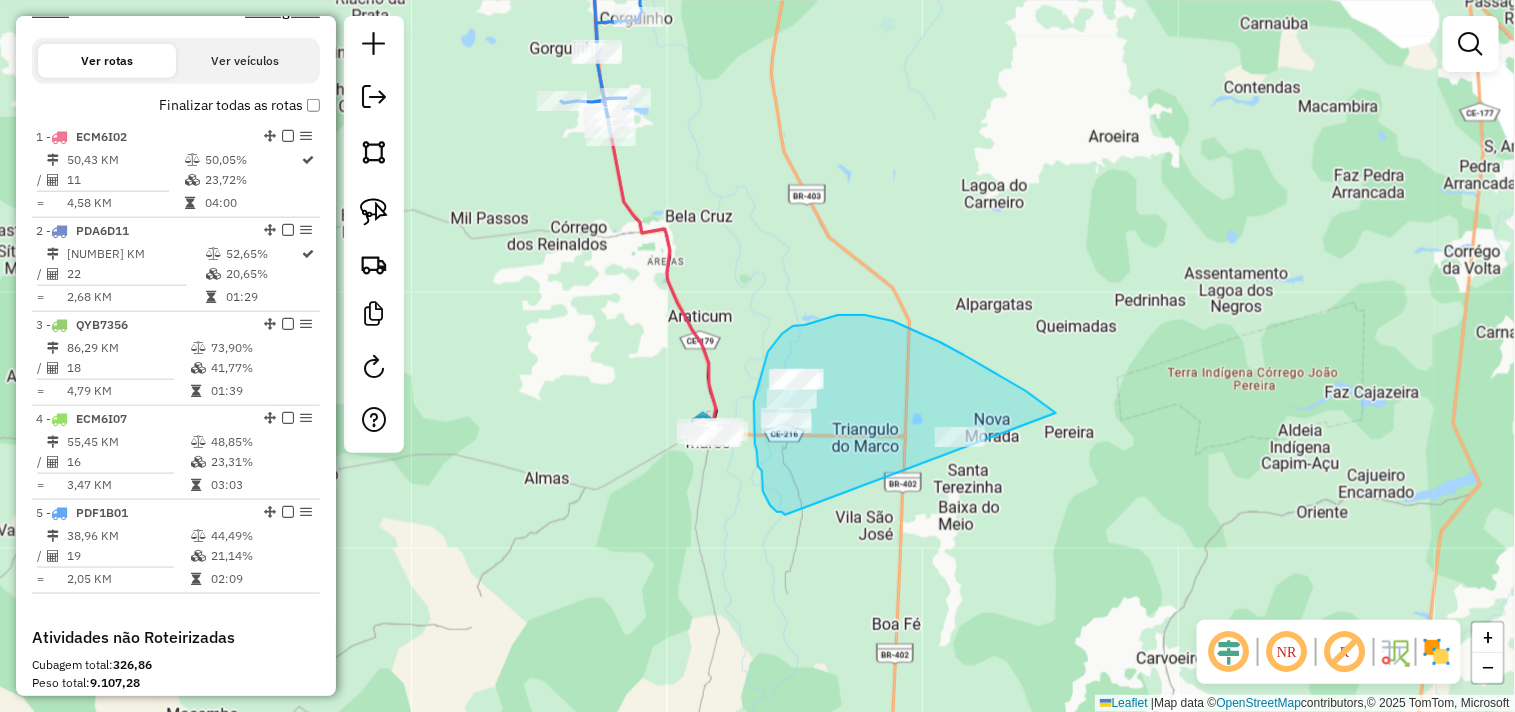 drag, startPoint x: 762, startPoint y: 475, endPoint x: 1078, endPoint y: 527, distance: 320.2499 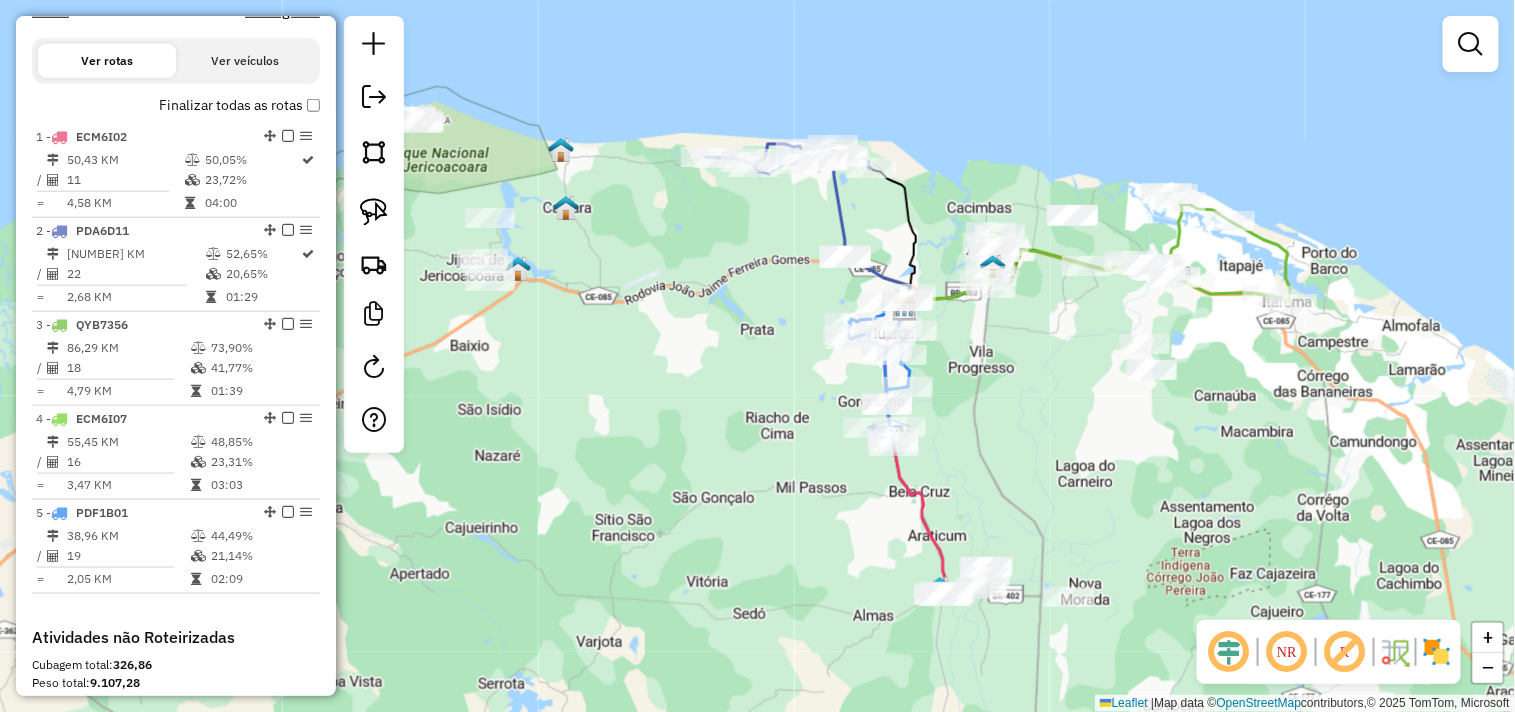 drag, startPoint x: 967, startPoint y: 356, endPoint x: 1005, endPoint y: 455, distance: 106.04244 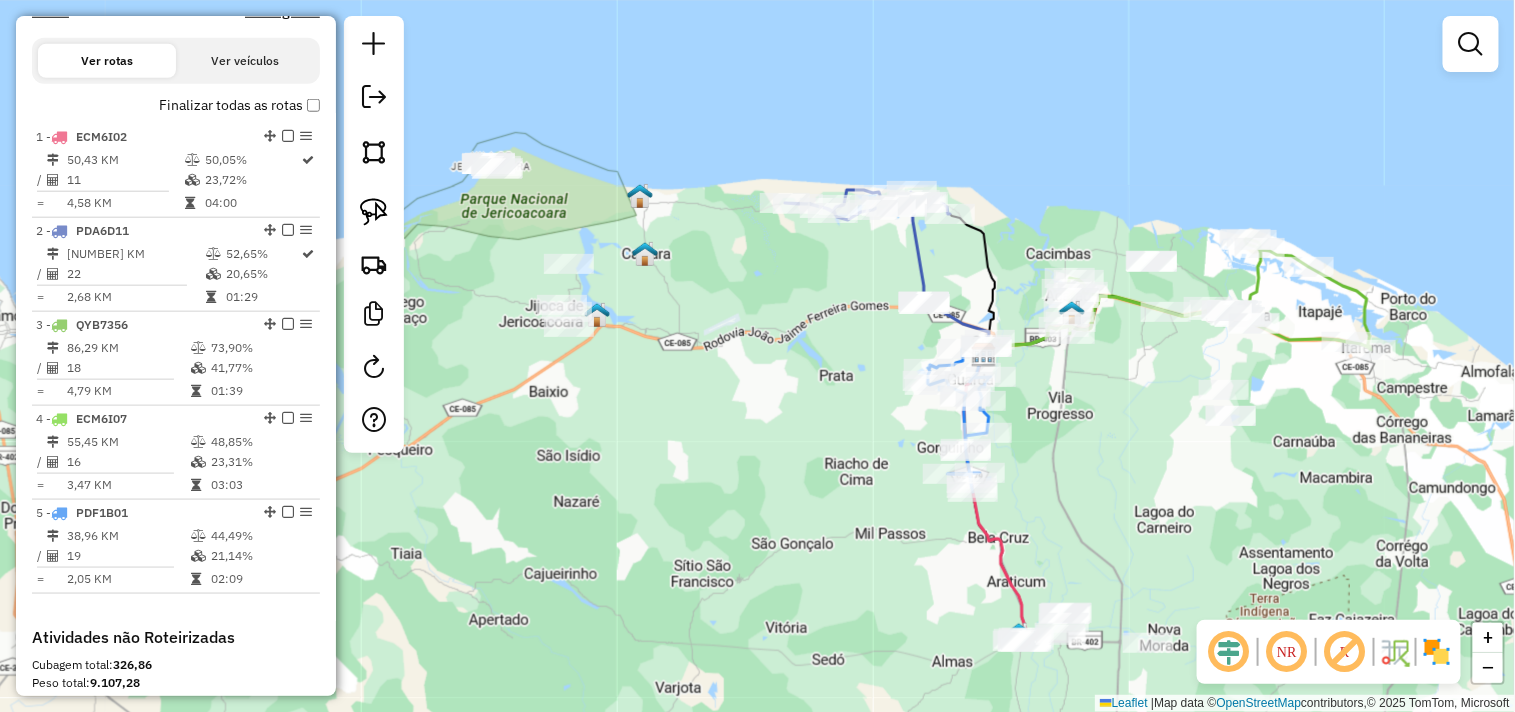 drag, startPoint x: 740, startPoint y: 520, endPoint x: 906, endPoint y: 524, distance: 166.04819 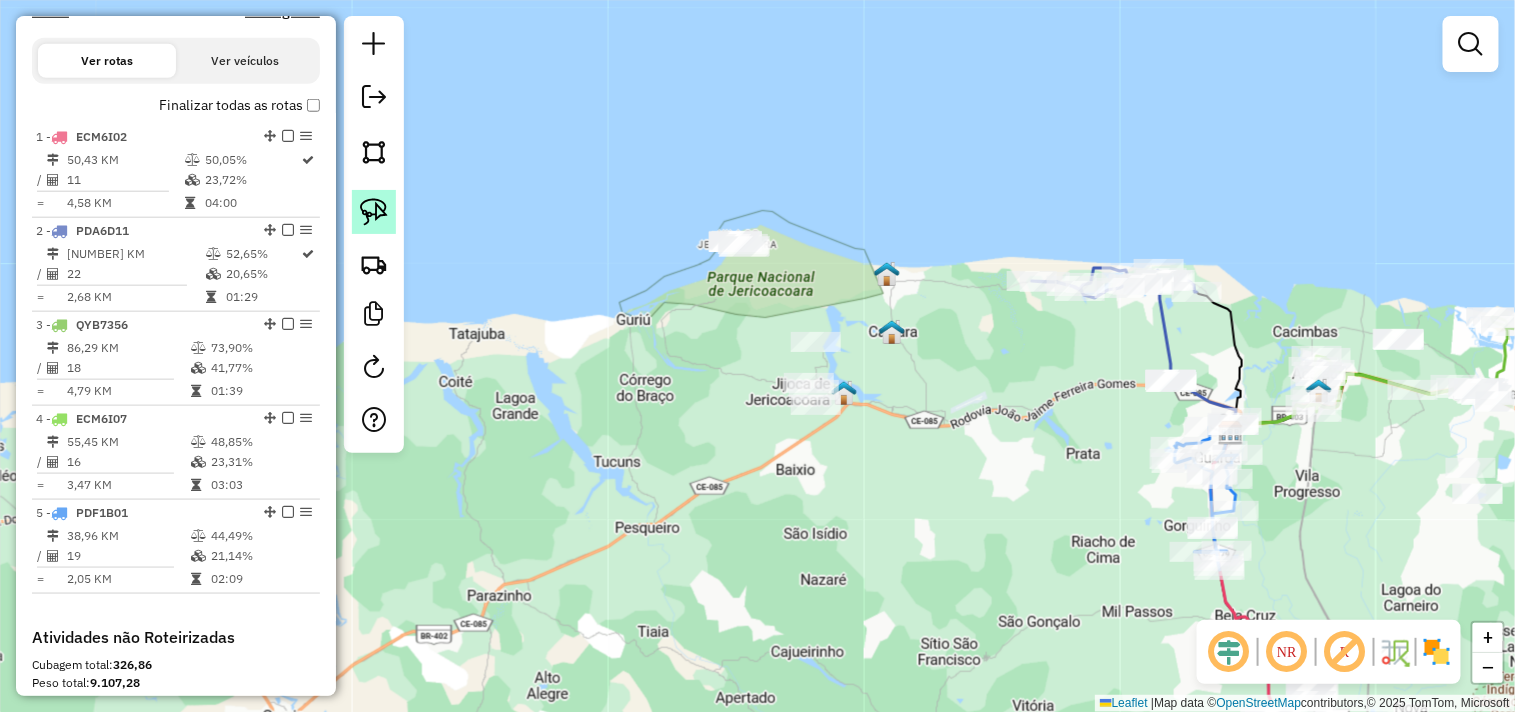 click 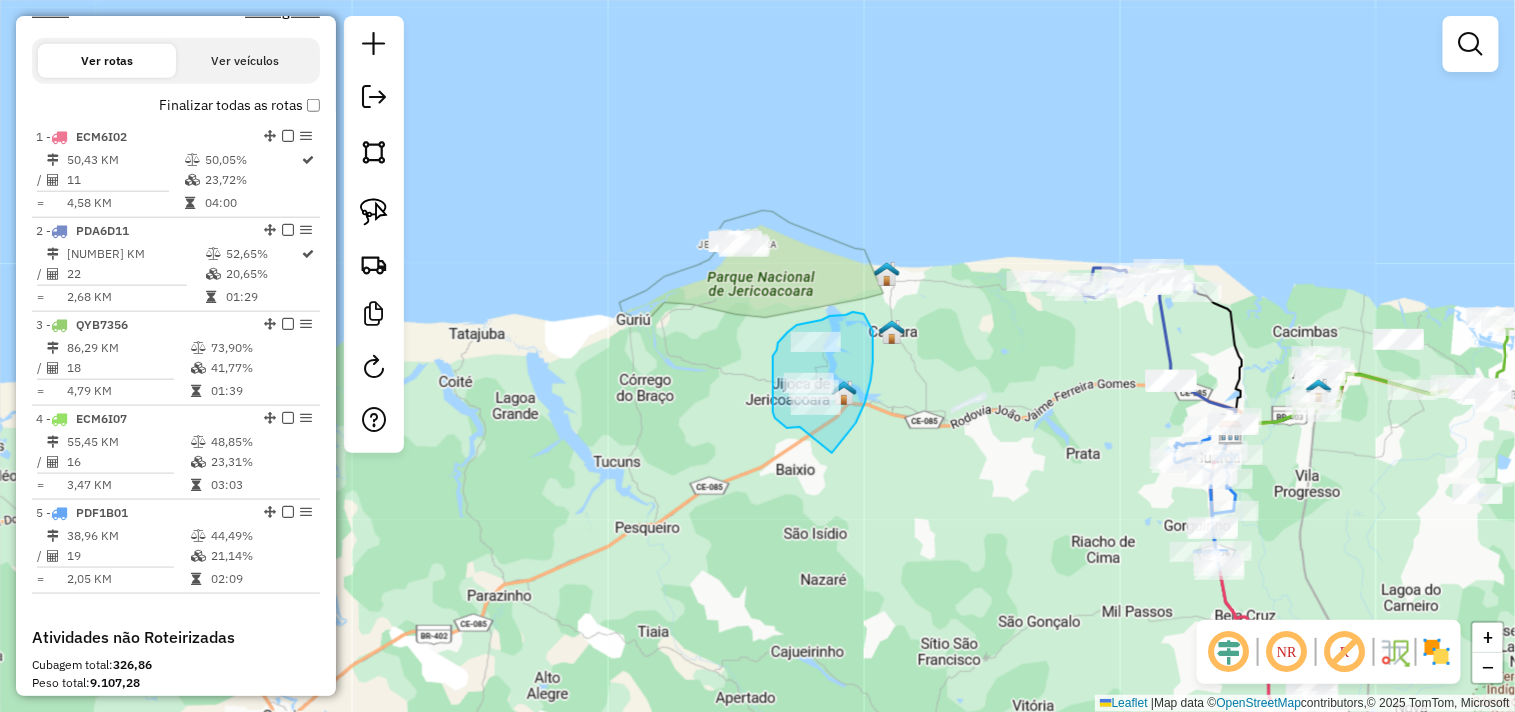 drag, startPoint x: 780, startPoint y: 423, endPoint x: 832, endPoint y: 453, distance: 60.033325 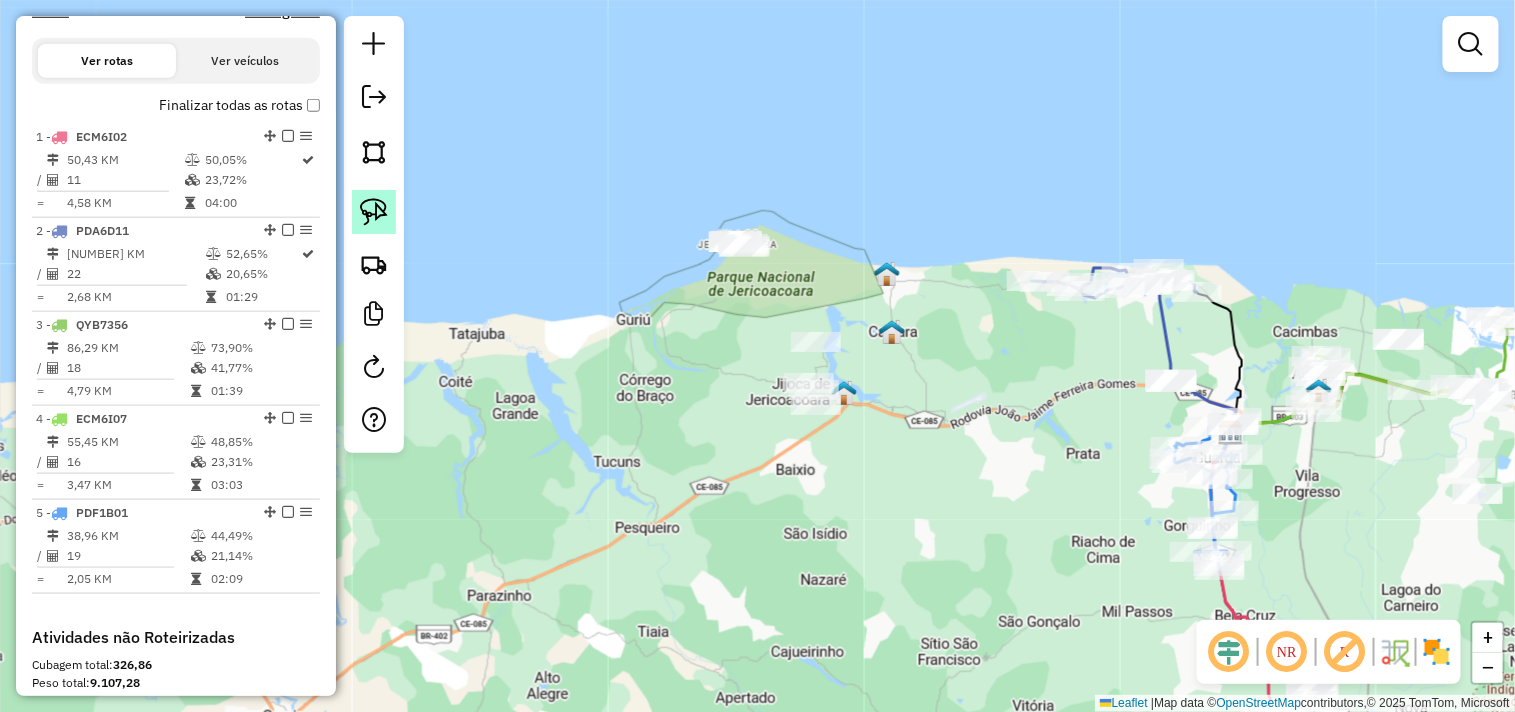 click 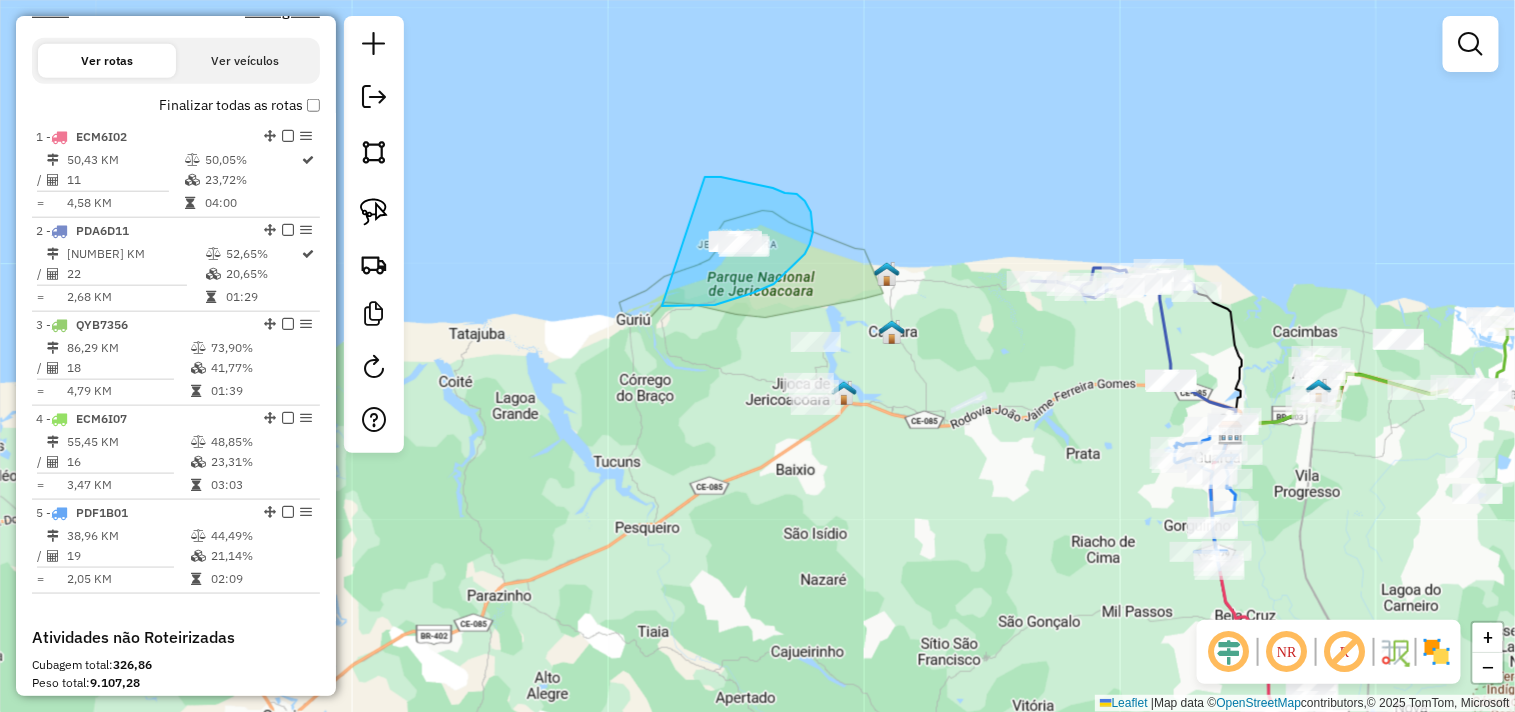 drag, startPoint x: 797, startPoint y: 194, endPoint x: 621, endPoint y: 290, distance: 200.47943 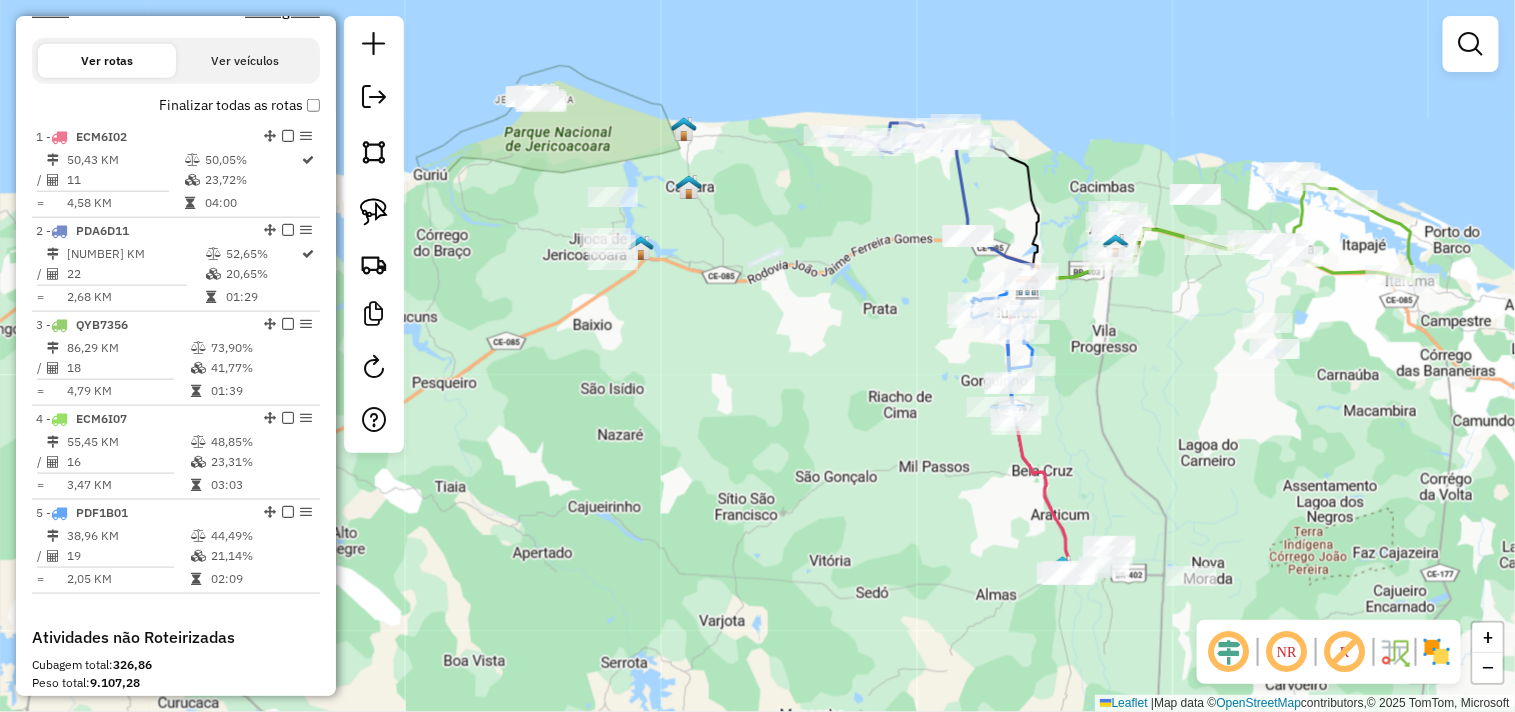 drag, startPoint x: 987, startPoint y: 500, endPoint x: 746, endPoint y: 310, distance: 306.88922 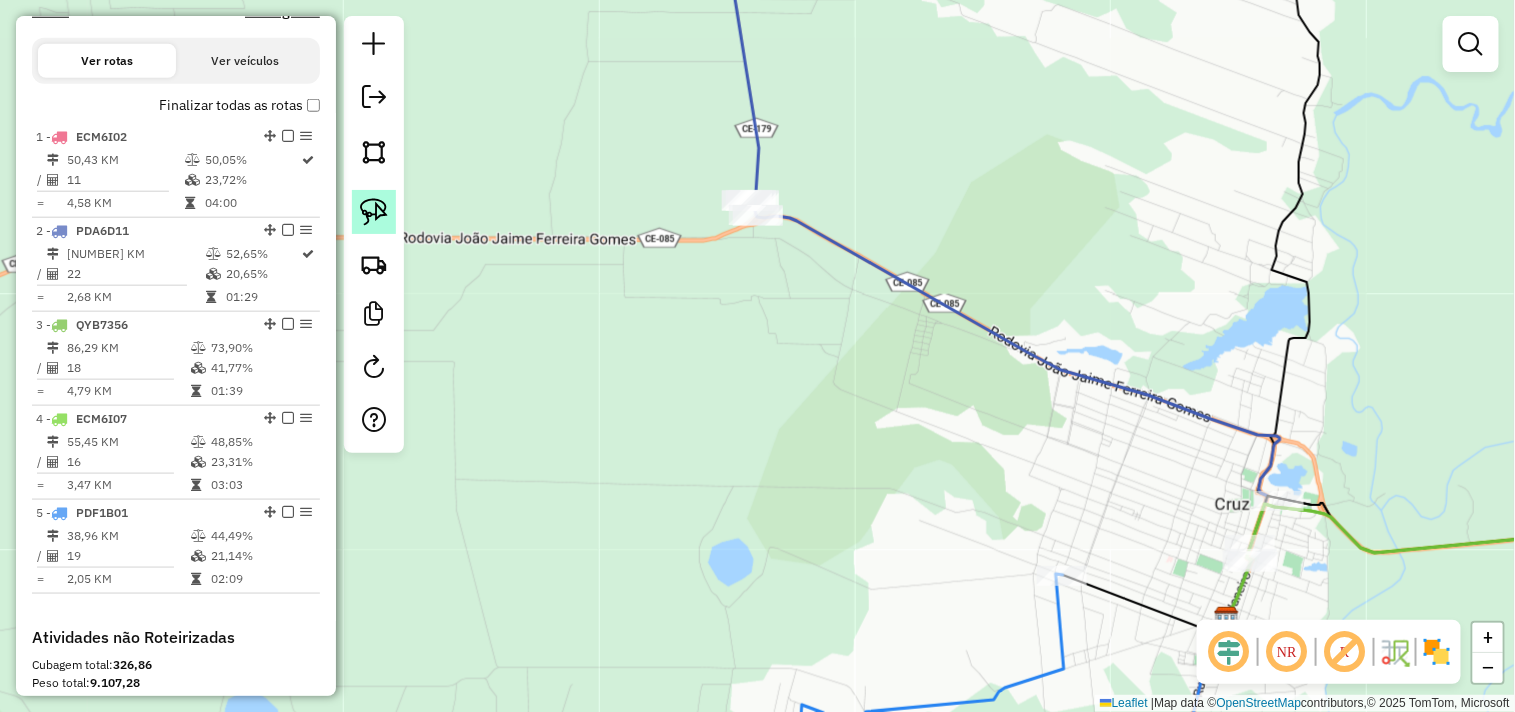 click 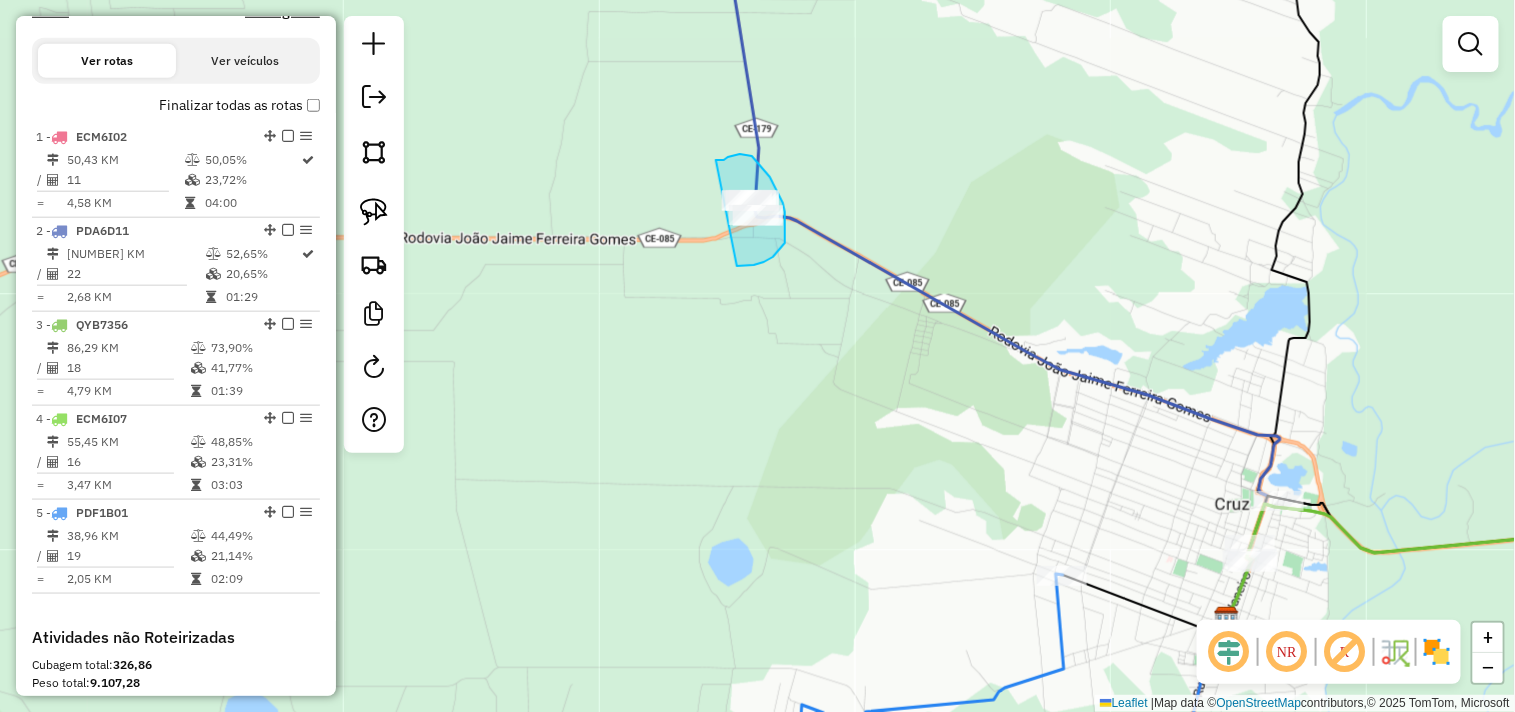 drag, startPoint x: 728, startPoint y: 157, endPoint x: 693, endPoint y: 245, distance: 94.7048 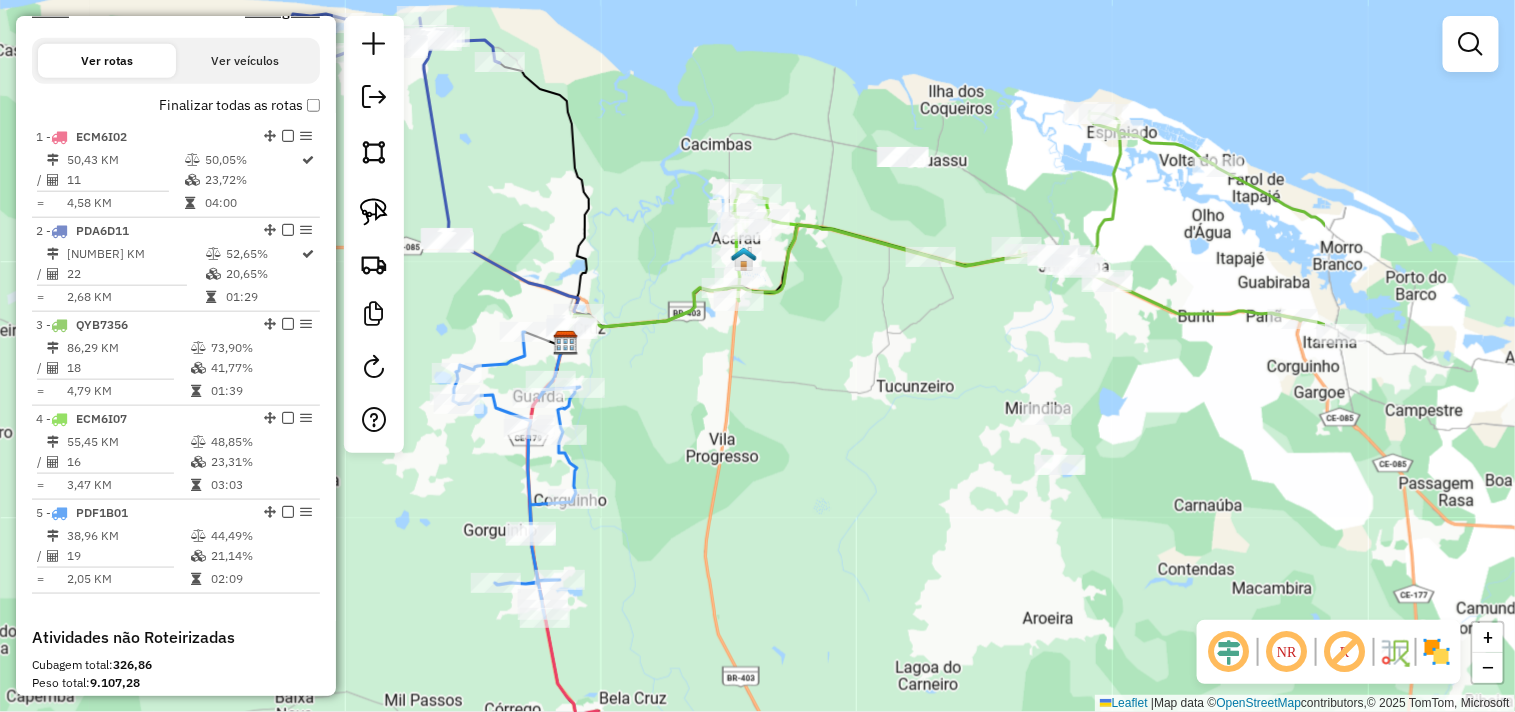 drag, startPoint x: 1127, startPoint y: 478, endPoint x: 778, endPoint y: 445, distance: 350.5567 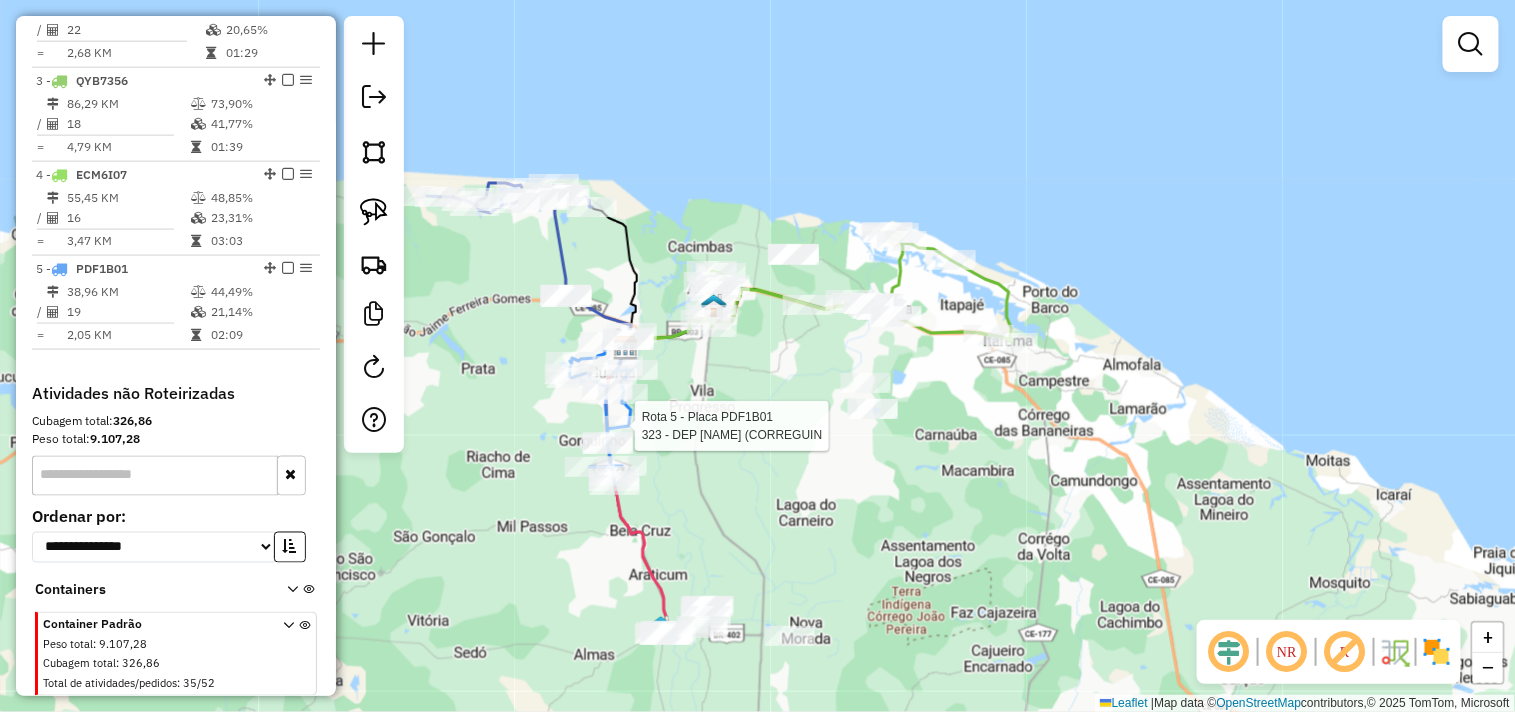 select on "**********" 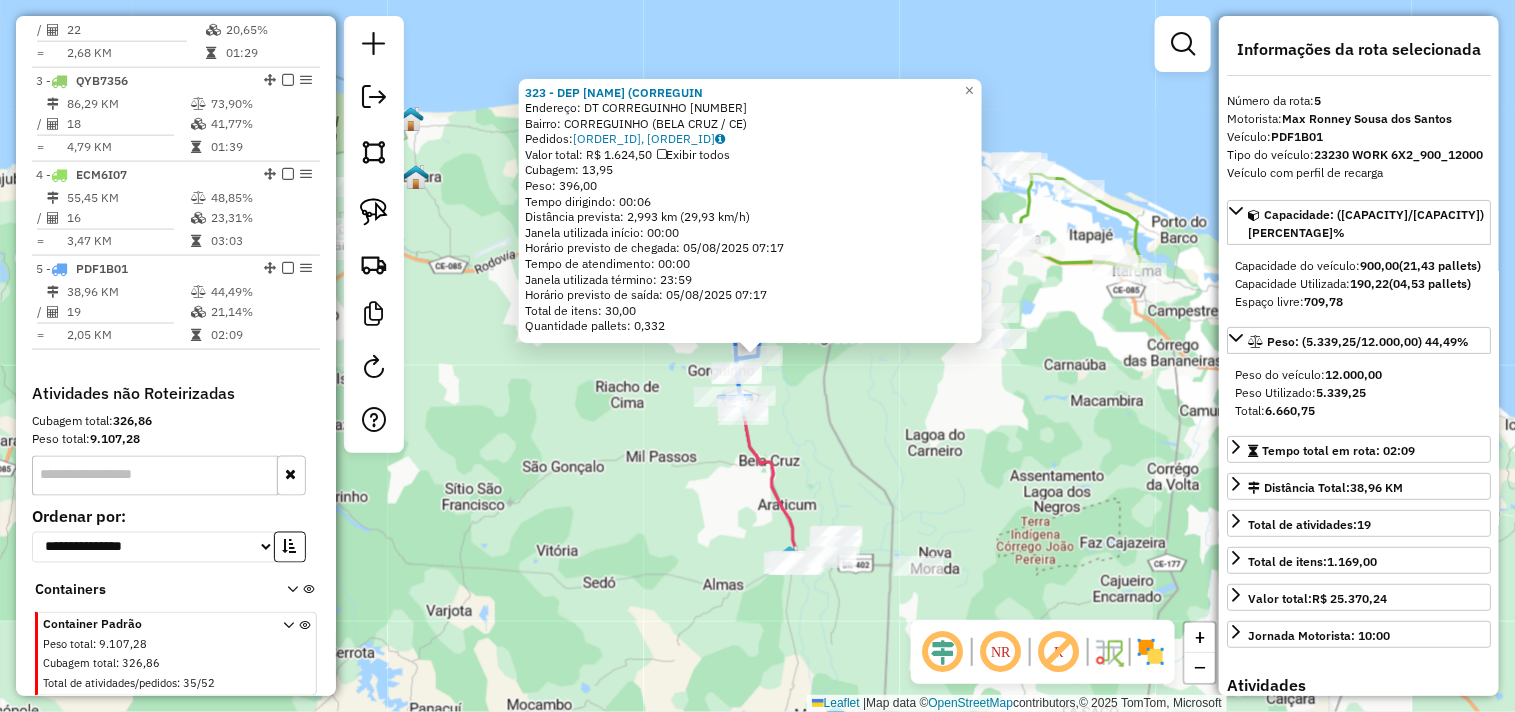scroll, scrollTop: 956, scrollLeft: 0, axis: vertical 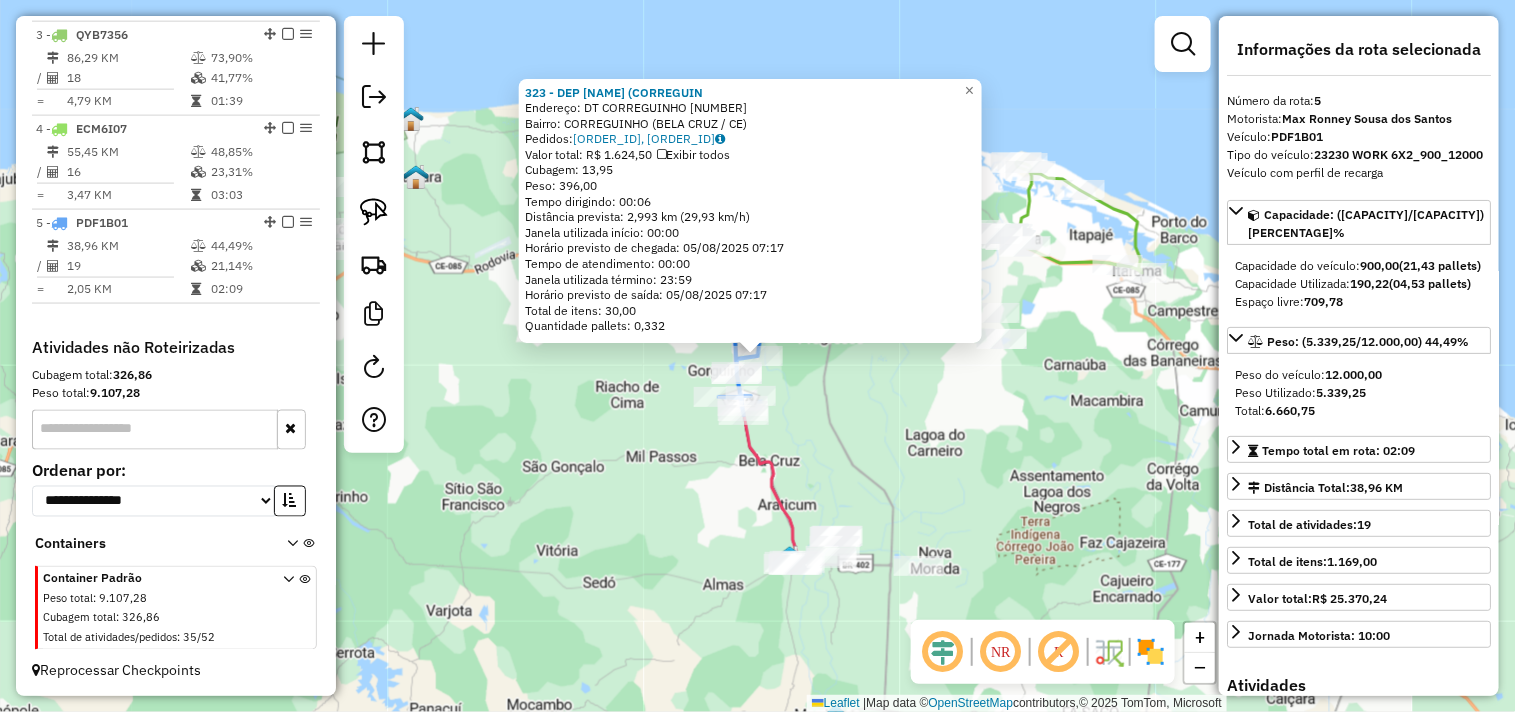 click on "323 - DEP KEVEN (CORREGUIN  Endereço:  DT CORREGUINHO 10000   Bairro: CORREGUINHO (BELA CRUZ / CE)   Pedidos:  04065263, 04065264   Valor total: R$ 1.624,50   Exibir todos   Cubagem: 13,95  Peso: 396,00  Tempo dirigindo: 00:06   Distância prevista: 2,993 km (29,93 km/h)   Janela utilizada início: 00:00   Horário previsto de chegada: 05/08/2025 07:17   Tempo de atendimento: 00:00   Janela utilizada término: 23:59   Horário previsto de saída: 05/08/2025 07:17   Total de itens: 30,00   Quantidade pallets: 0,332  × Janela de atendimento Grade de atendimento Capacidade Transportadoras Veículos Cliente Pedidos  Rotas Selecione os dias de semana para filtrar as janelas de atendimento  Seg   Ter   Qua   Qui   Sex   Sáb   Dom  Informe o período da janela de atendimento: De: Até:  Filtrar exatamente a janela do cliente  Considerar janela de atendimento padrão  Selecione os dias de semana para filtrar as grades de atendimento  Seg   Ter   Qua   Qui   Sex   Sáb   Dom   Peso mínimo:   Peso máximo:   De:  +" 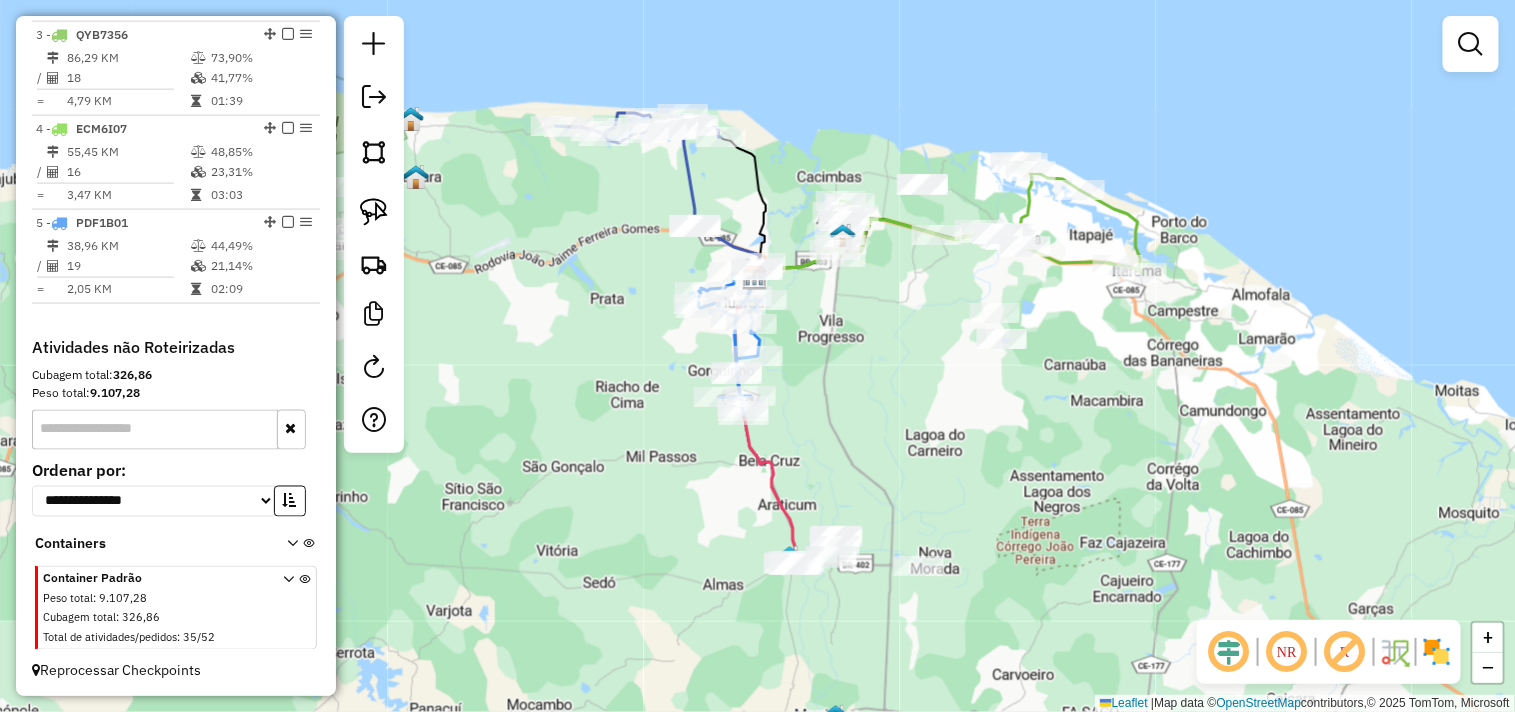 drag, startPoint x: 910, startPoint y: 365, endPoint x: 912, endPoint y: 325, distance: 40.04997 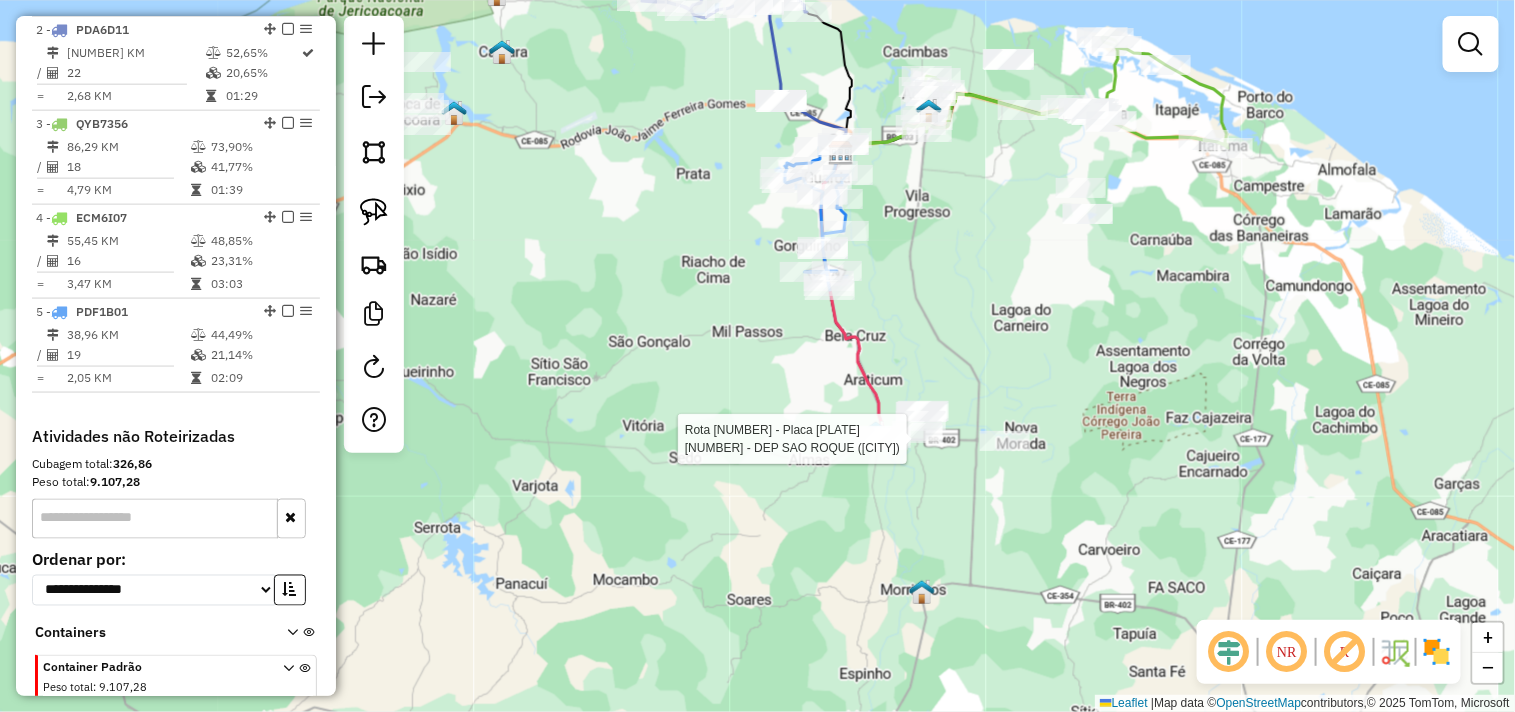 select on "**********" 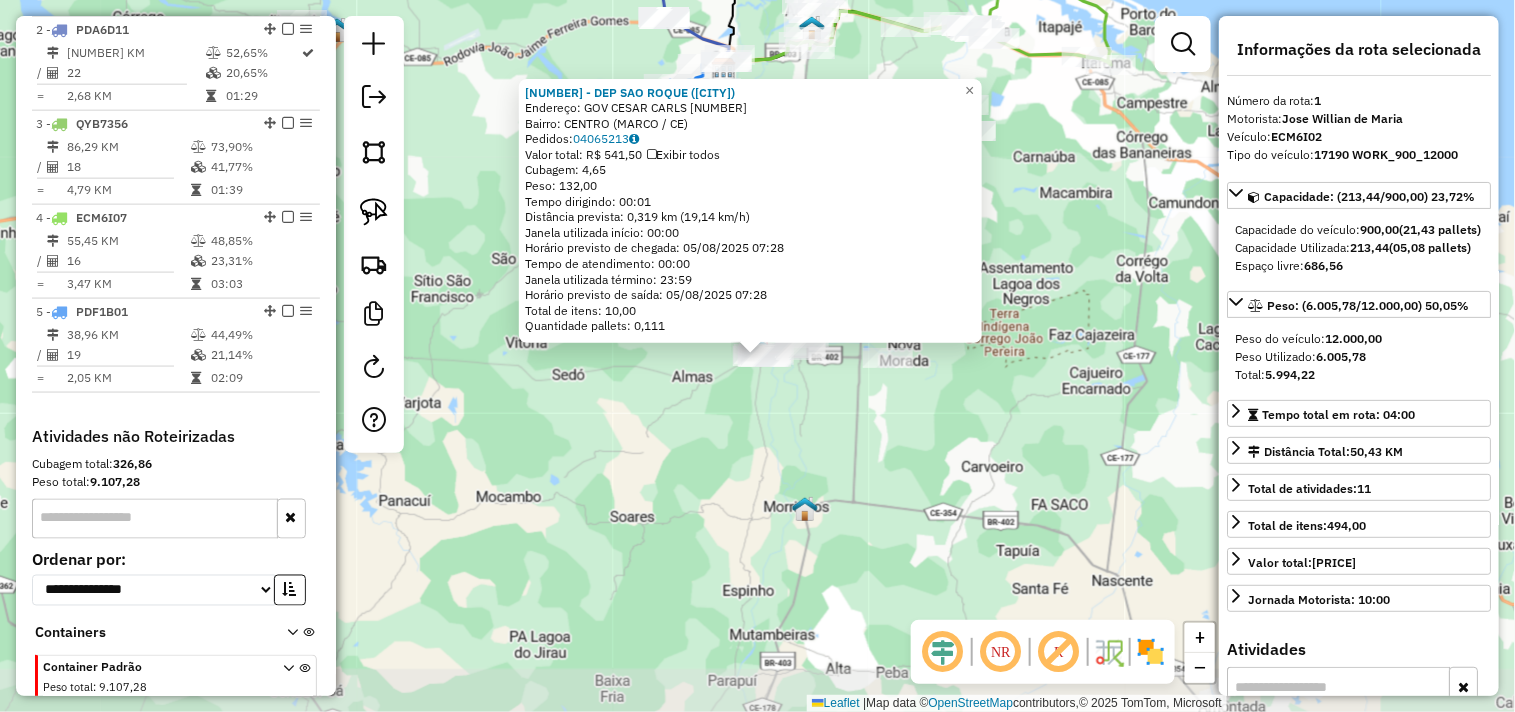 scroll, scrollTop: 773, scrollLeft: 0, axis: vertical 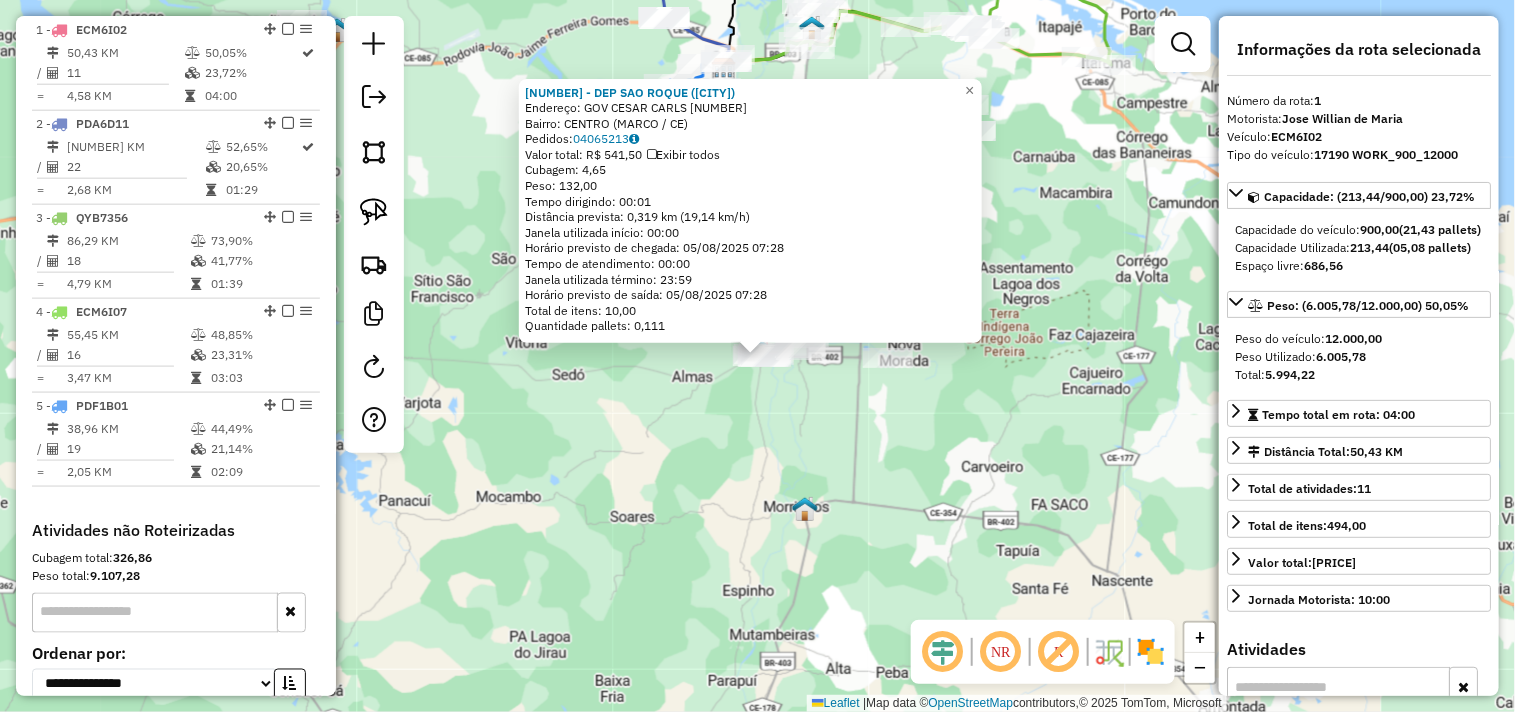 click on "[NUMBER] - [NAME] ([CITY]) Endereço: GOV CESAR CARLS [NUMBER] Bairro: CENTRO ([CITY]) Pedidos: [ORDER_ID] Valor total: R$ [PRICE] Exibir todos Cubagem: [CUBAGE] Peso: [WEIGHT] Tempo dirigindo: [TIME] Distância prevista: [DISTANCE] ([SPEED]) Janela utilizada início: [TIME] Horário previsto de chegada: [DATE] [TIME] Tempo de atendimento: [TIME] Janela utilizada término: [TIME] Horário previsto de saída: [DATE] [TIME] Total de itens: [ITEMS] Quantidade pallets: [PALLETS] × Janela de atendimento Grade de atendimento Capacidade Transportadoras Veículos Cliente Pedidos Rotas Selecione os dias de semana para filtrar as janelas de atendimento Seg Ter Qua Qui Sex Sáb Dom Informe o período da janela de atendimento: De: Até: Filtrar exatamente a janela do cliente Considerar janela de atendimento padrão Selecione os dias de semana para filtrar as grades de atendimento Seg Ter Qua Qui Sex Sáb Dom Considerar clientes sem dia de atendimento cadastrado De: +" 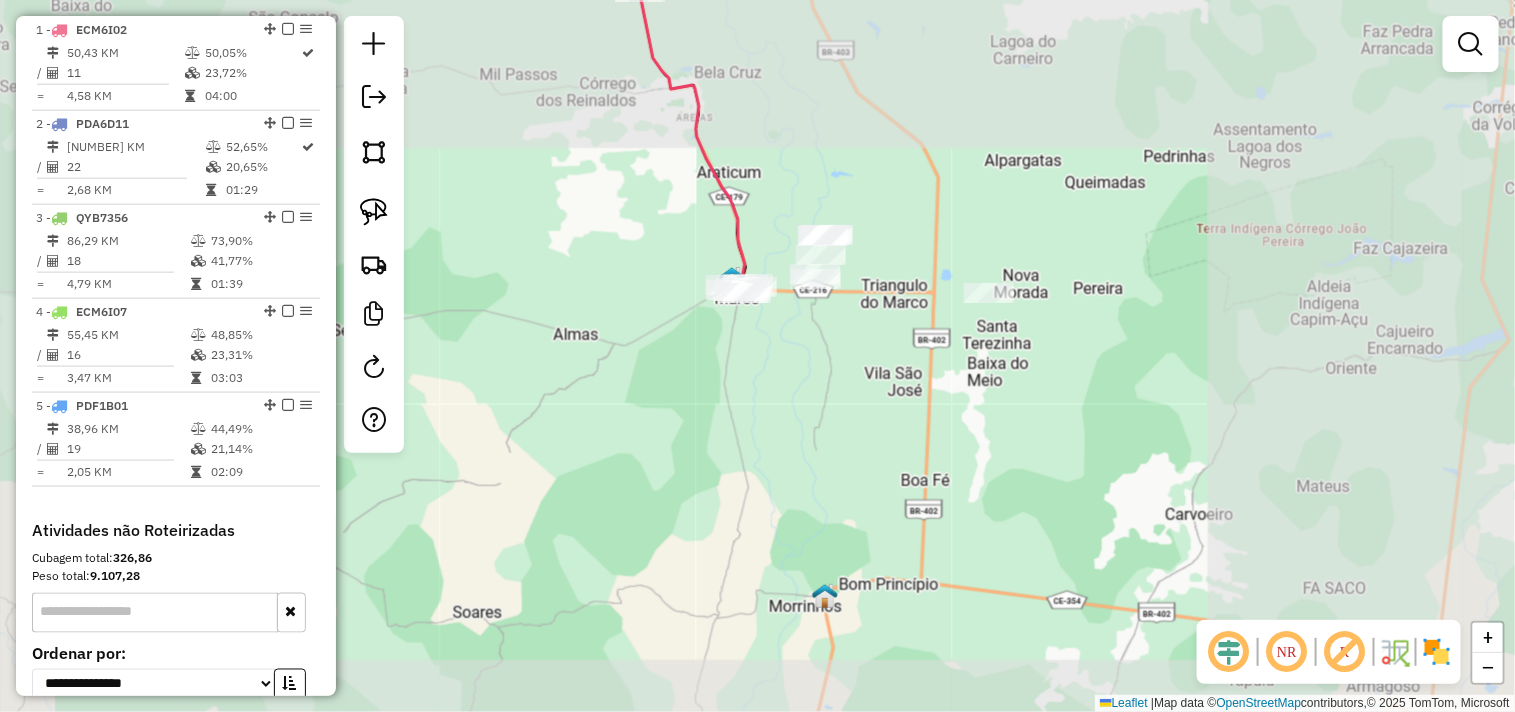 click on "Janela de atendimento Grade de atendimento Capacidade Transportadoras Veículos Cliente Pedidos  Rotas Selecione os dias de semana para filtrar as janelas de atendimento  Seg   Ter   Qua   Qui   Sex   Sáb   Dom  Informe o período da janela de atendimento: De: Até:  Filtrar exatamente a janela do cliente  Considerar janela de atendimento padrão  Selecione os dias de semana para filtrar as grades de atendimento  Seg   Ter   Qua   Qui   Sex   Sáb   Dom   Considerar clientes sem dia de atendimento cadastrado  Clientes fora do dia de atendimento selecionado Filtrar as atividades entre os valores definidos abaixo:  Peso mínimo:   Peso máximo:   Cubagem mínima:   Cubagem máxima:   De:   Até:  Filtrar as atividades entre o tempo de atendimento definido abaixo:  De:   Até:   Considerar capacidade total dos clientes não roteirizados Transportadora: Selecione um ou mais itens Tipo de veículo: Selecione um ou mais itens Veículo: Selecione um ou mais itens Motorista: Selecione um ou mais itens Nome: Rótulo:" 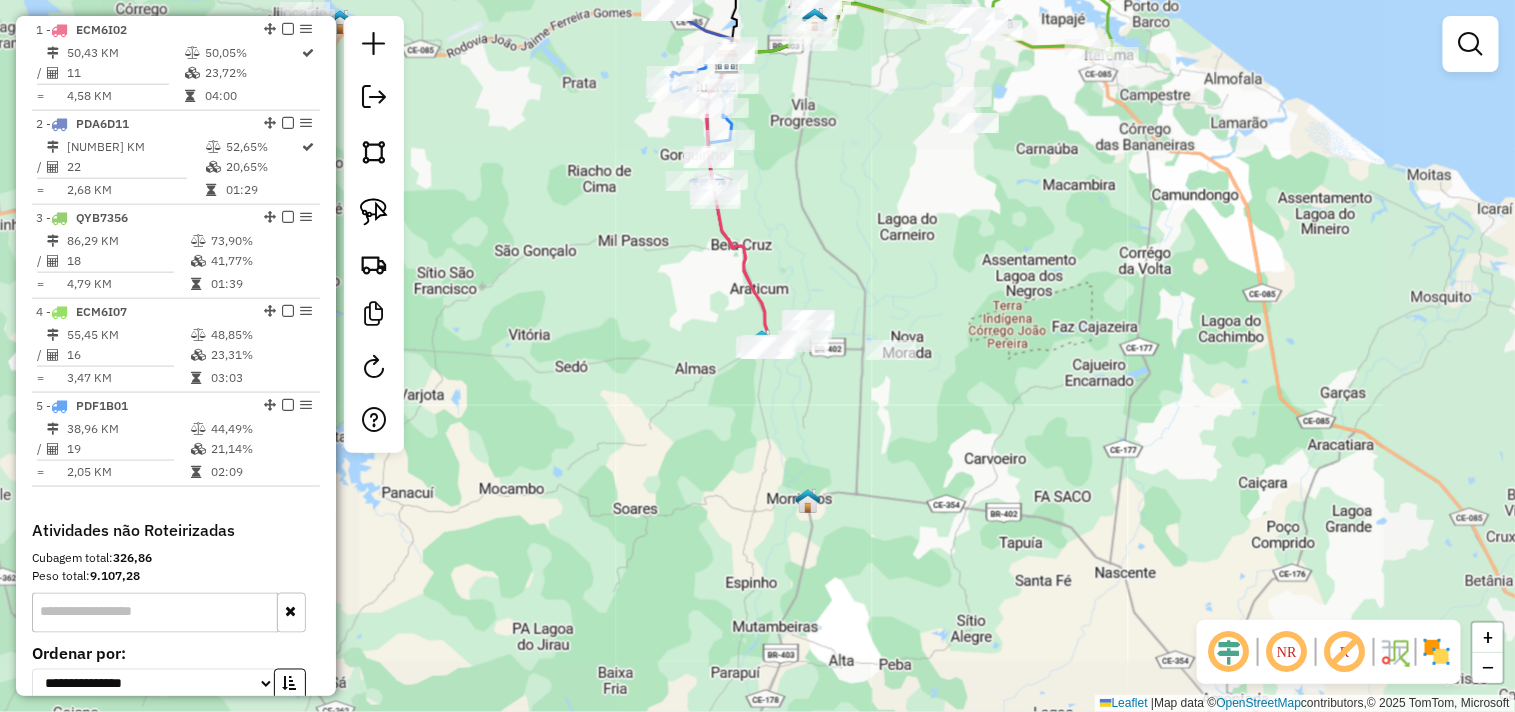 click on "Janela de atendimento Grade de atendimento Capacidade Transportadoras Veículos Cliente Pedidos  Rotas Selecione os dias de semana para filtrar as janelas de atendimento  Seg   Ter   Qua   Qui   Sex   Sáb   Dom  Informe o período da janela de atendimento: De: Até:  Filtrar exatamente a janela do cliente  Considerar janela de atendimento padrão  Selecione os dias de semana para filtrar as grades de atendimento  Seg   Ter   Qua   Qui   Sex   Sáb   Dom   Considerar clientes sem dia de atendimento cadastrado  Clientes fora do dia de atendimento selecionado Filtrar as atividades entre os valores definidos abaixo:  Peso mínimo:   Peso máximo:   Cubagem mínima:   Cubagem máxima:   De:   Até:  Filtrar as atividades entre o tempo de atendimento definido abaixo:  De:   Até:   Considerar capacidade total dos clientes não roteirizados Transportadora: Selecione um ou mais itens Tipo de veículo: Selecione um ou mais itens Veículo: Selecione um ou mais itens Motorista: Selecione um ou mais itens Nome: Rótulo:" 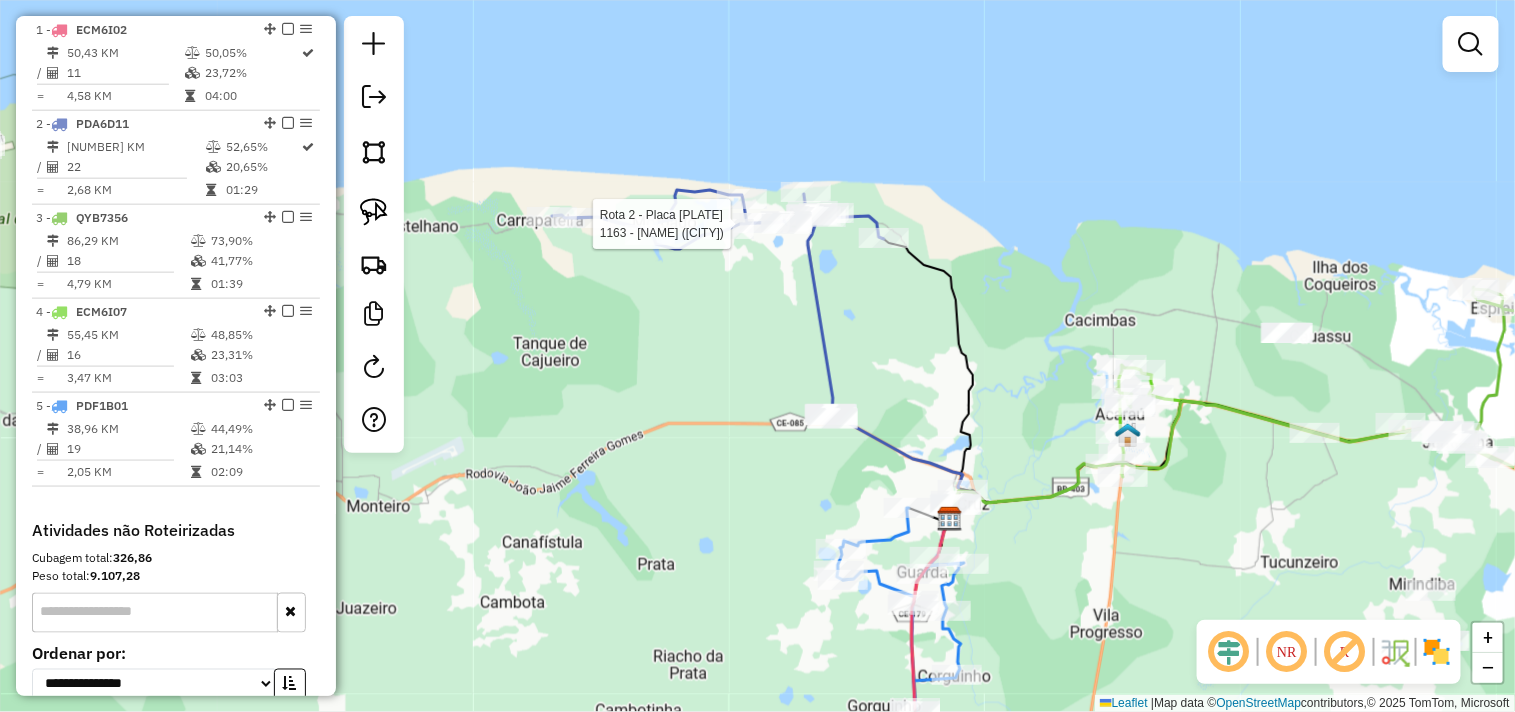 select on "**********" 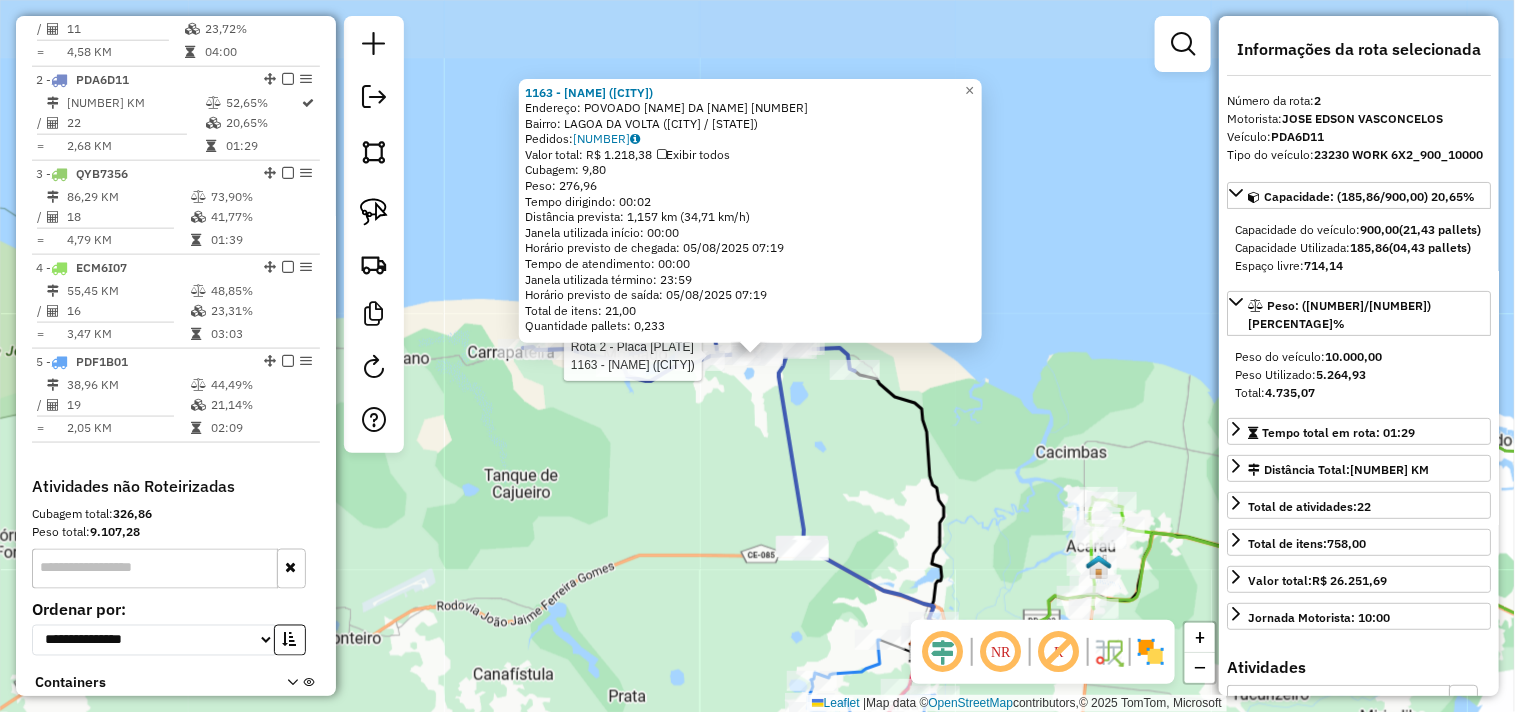 scroll, scrollTop: 866, scrollLeft: 0, axis: vertical 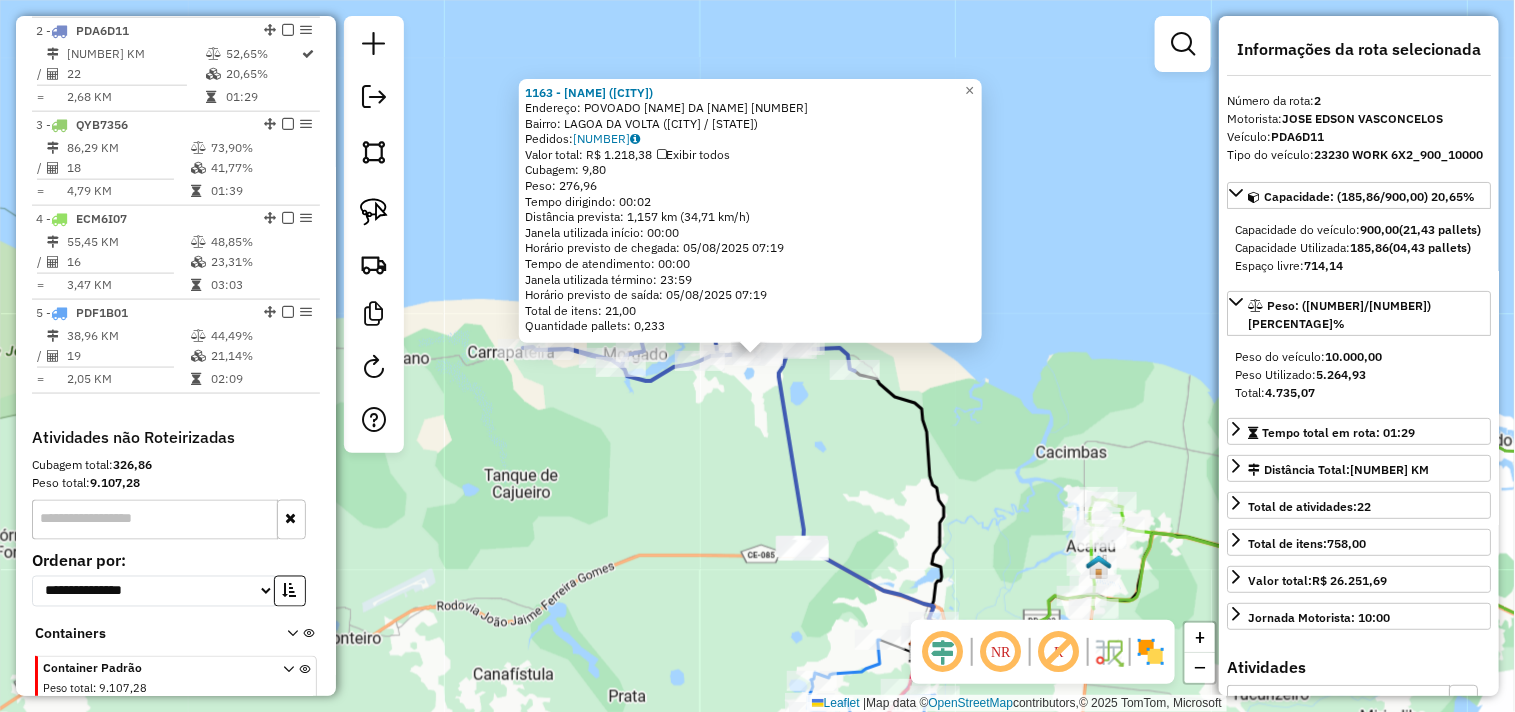 click on "1163 - DEP O CLEBER (LAGOA  Endereço:  POVOADO LAGOA DA VOLTA 999   Bairro: LAGOA DA VOLTA (ACARAU / CE)   Pedidos:  04065187   Valor total: R$ 1.218,38   Exibir todos   Cubagem: 9,80  Peso: 276,96  Tempo dirigindo: 00:02   Distância prevista: 1,157 km (34,71 km/h)   Janela utilizada início: 00:00   Horário previsto de chegada: 05/08/2025 07:19   Tempo de atendimento: 00:00   Janela utilizada término: 23:59   Horário previsto de saída: 05/08/2025 07:19   Total de itens: 21,00   Quantidade pallets: 0,233  × Janela de atendimento Grade de atendimento Capacidade Transportadoras Veículos Cliente Pedidos  Rotas Selecione os dias de semana para filtrar as janelas de atendimento  Seg   Ter   Qua   Qui   Sex   Sáb   Dom  Informe o período da janela de atendimento: De: Até:  Filtrar exatamente a janela do cliente  Considerar janela de atendimento padrão  Selecione os dias de semana para filtrar as grades de atendimento  Seg   Ter   Qua   Qui   Sex   Sáb   Dom   Peso mínimo:   Peso máximo:   De:   De:" 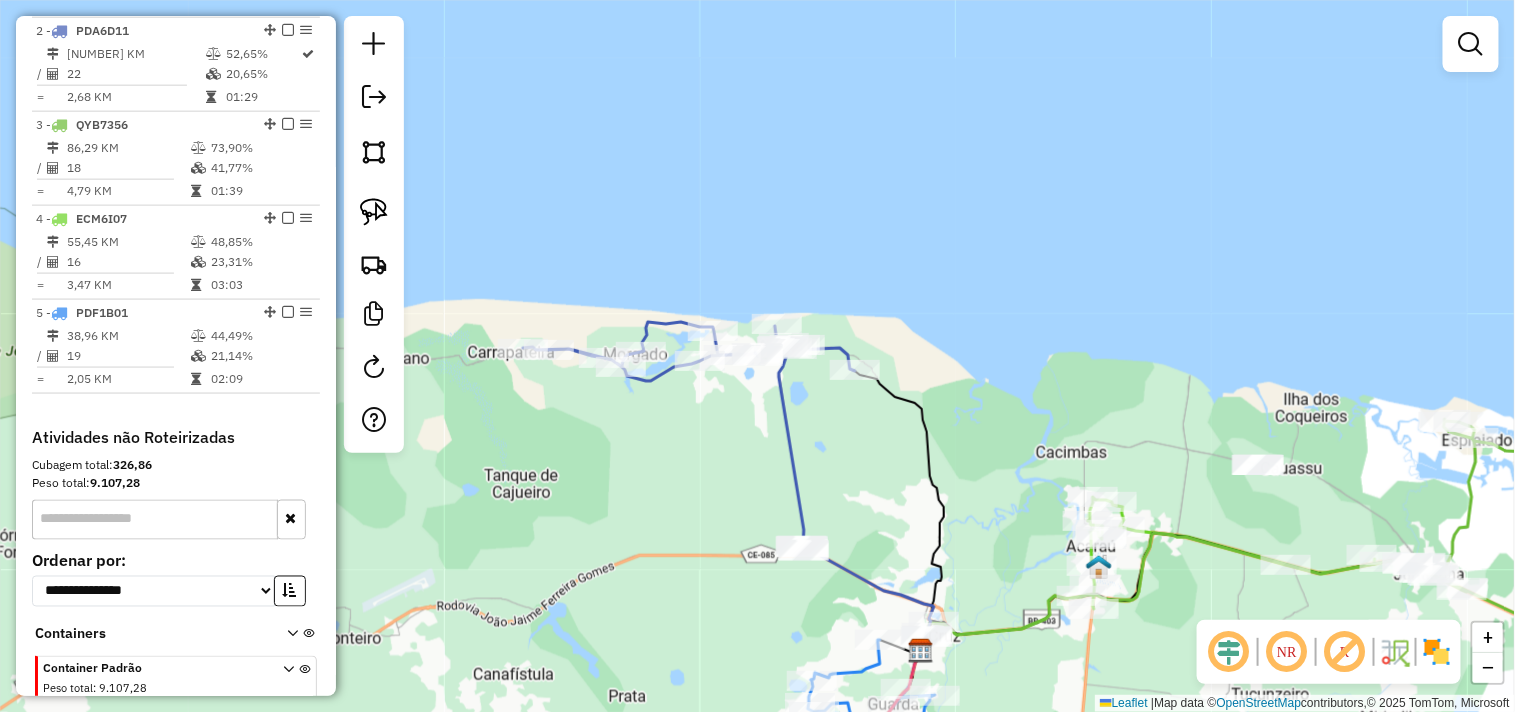 drag, startPoint x: 612, startPoint y: 373, endPoint x: 607, endPoint y: 332, distance: 41.303753 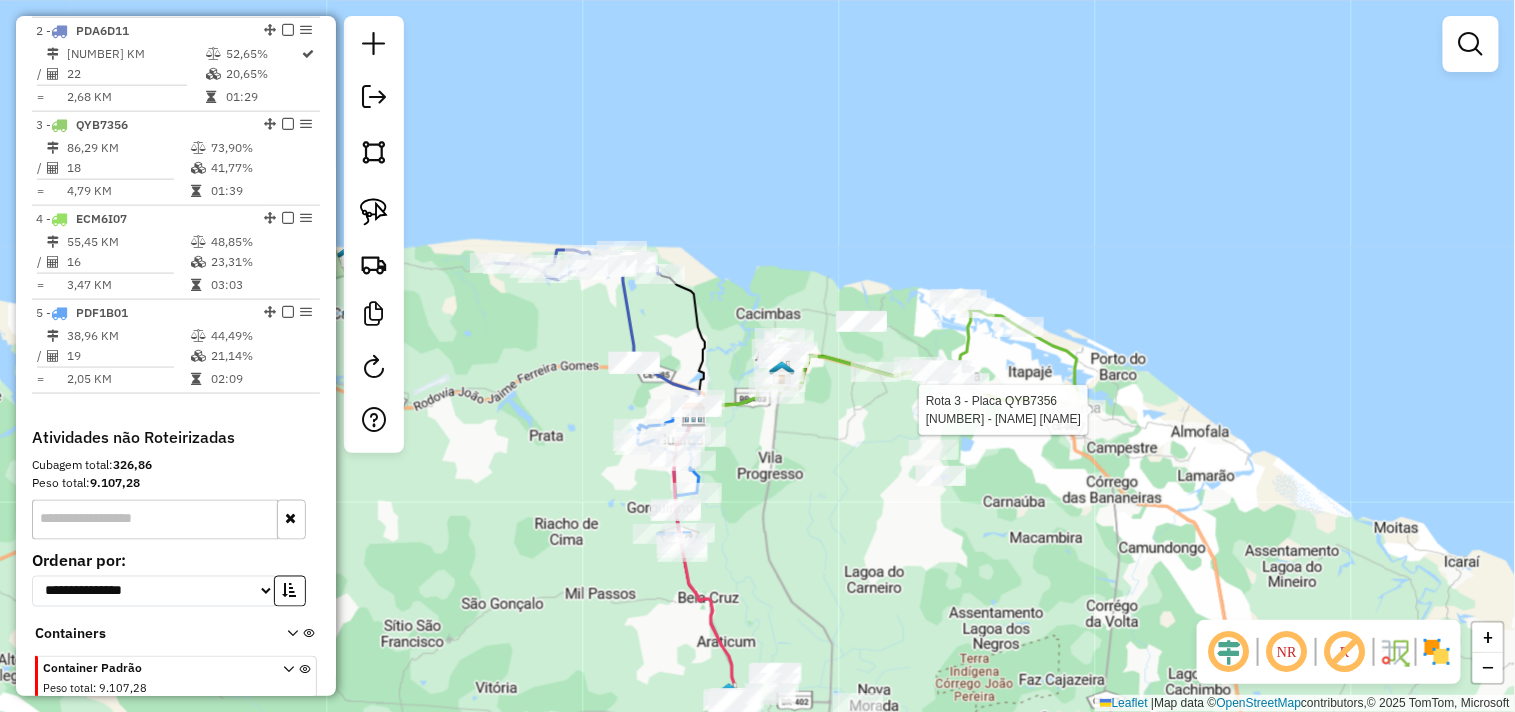 select on "**********" 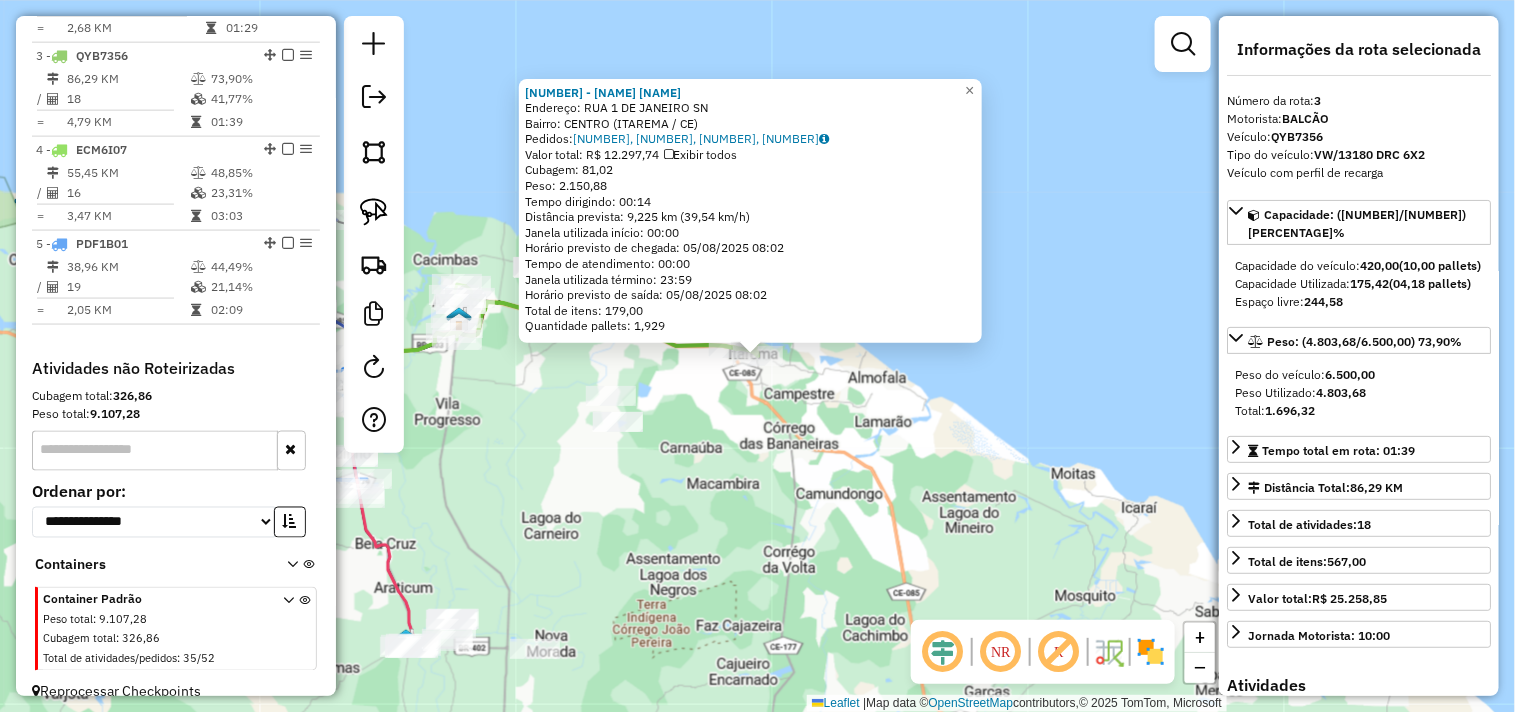 scroll, scrollTop: 956, scrollLeft: 0, axis: vertical 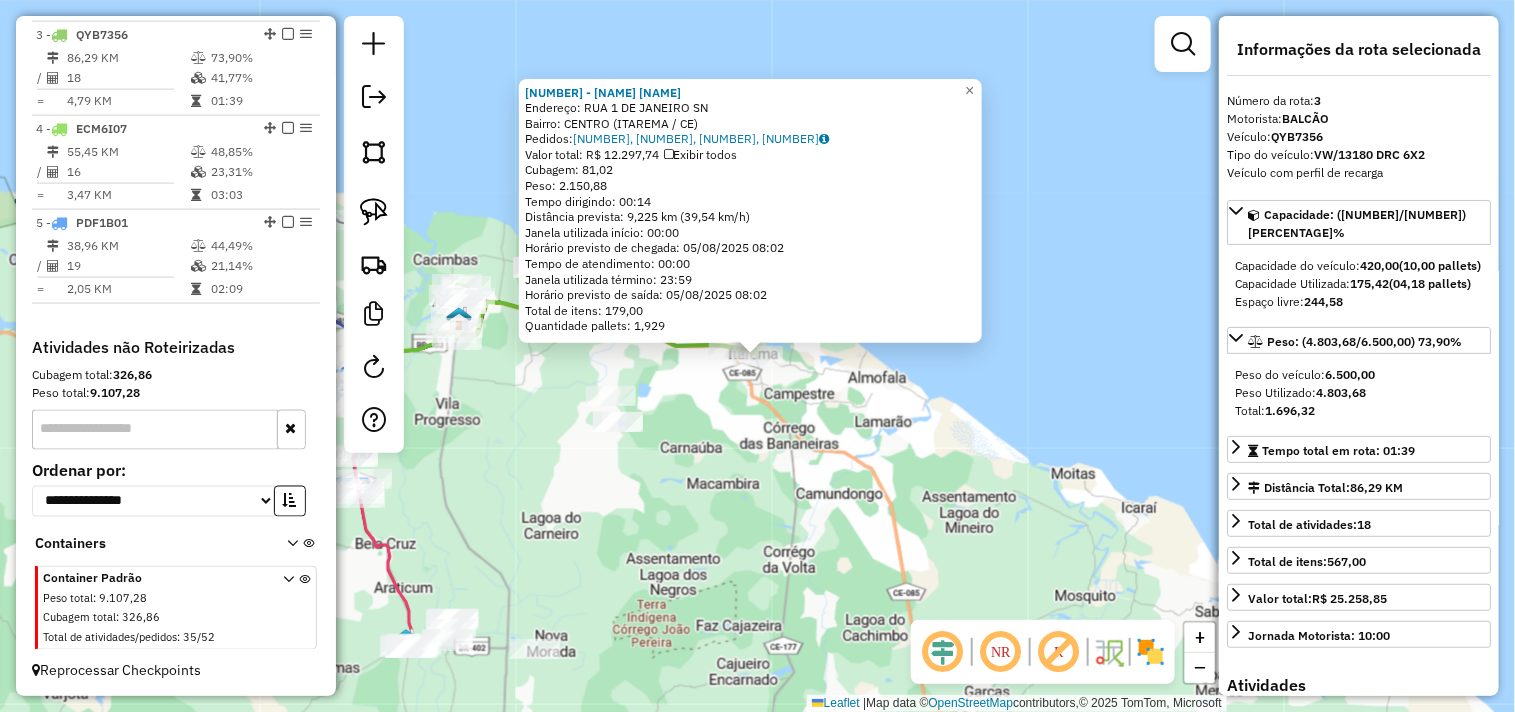 click on "3106 - HELANO BEBIDAS  Endereço:  RUA 1 DE JANEIRO SN   Bairro: CENTRO (ITAREMA / CE)   Pedidos:  04065308, 04065359, 04065360, 04065361   Valor total: R$ 12.297,74   Exibir todos   Cubagem: 81,02  Peso: 2.150,88  Tempo dirigindo: 00:14   Distância prevista: 9,225 km (39,54 km/h)   Janela utilizada início: 00:00   Horário previsto de chegada: 05/08/2025 08:02   Tempo de atendimento: 00:00   Janela utilizada término: 23:59   Horário previsto de saída: 05/08/2025 08:02   Total de itens: 179,00   Quantidade pallets: 1,929  × Janela de atendimento Grade de atendimento Capacidade Transportadoras Veículos Cliente Pedidos  Rotas Selecione os dias de semana para filtrar as janelas de atendimento  Seg   Ter   Qua   Qui   Sex   Sáb   Dom  Informe o período da janela de atendimento: De: Até:  Filtrar exatamente a janela do cliente  Considerar janela de atendimento padrão  Selecione os dias de semana para filtrar as grades de atendimento  Seg   Ter   Qua   Qui   Sex   Sáb   Dom   Peso mínimo:   De:   De:" 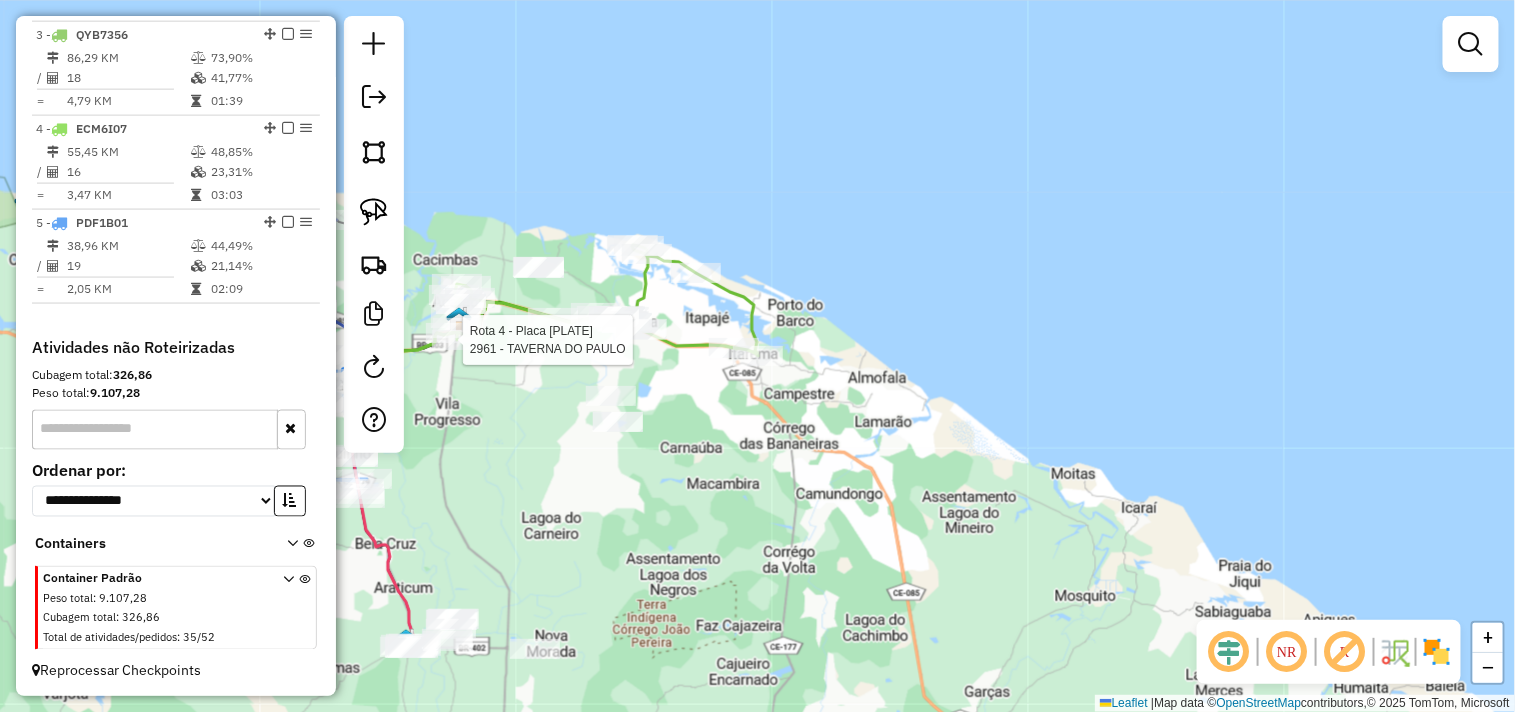 select on "**********" 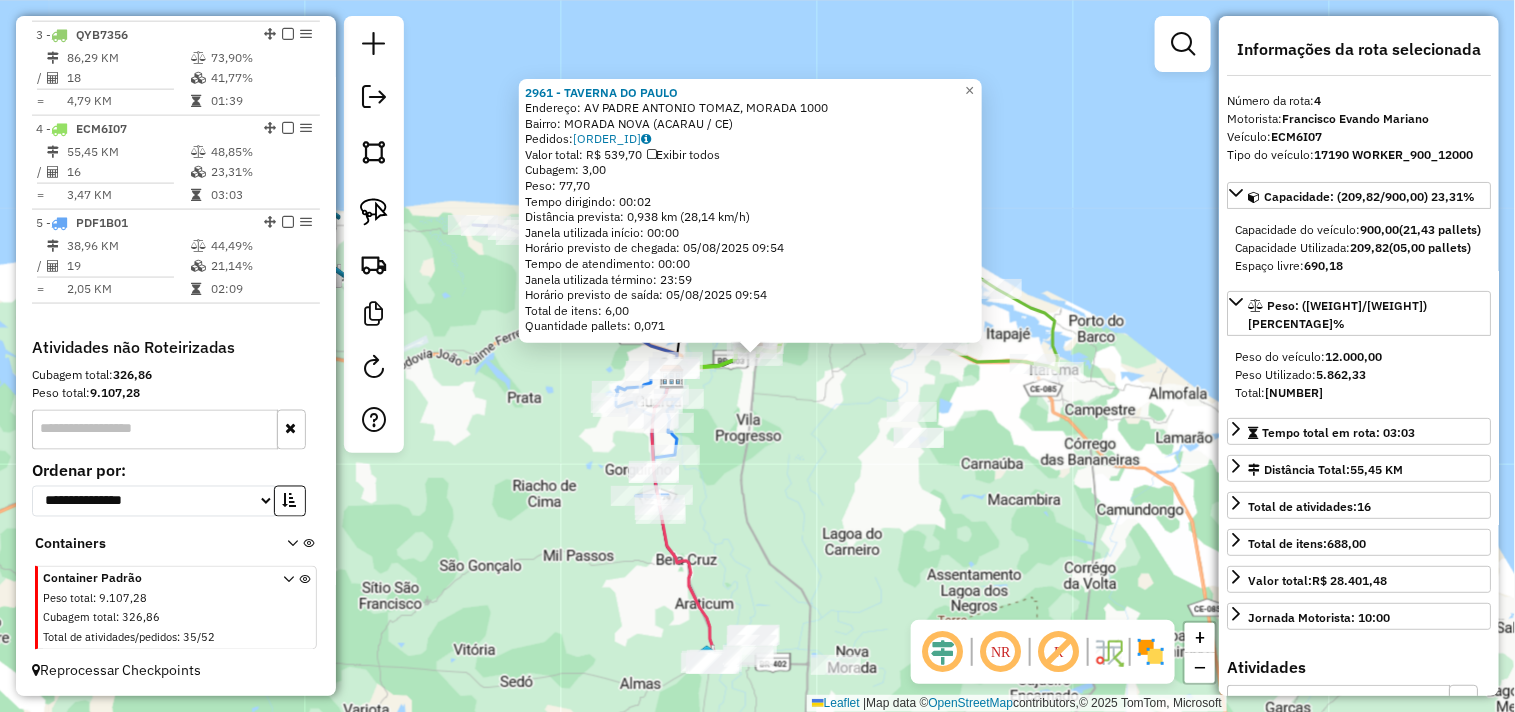 click on "2961 - TAVERNA DO PAULO  Endereço:  AV PADRE ANTONIO TOMAZ, MORADA 1000   Bairro: MORADA NOVA (ACARAU / CE)   Pedidos:  04065305   Valor total: R$ 539,70   Exibir todos   Cubagem: 3,00  Peso: 77,70  Tempo dirigindo: 00:02   Distância prevista: 0,938 km (28,14 km/h)   Janela utilizada início: 00:00   Horário previsto de chegada: 05/08/2025 09:54   Tempo de atendimento: 00:00   Janela utilizada término: 23:59   Horário previsto de saída: 05/08/2025 09:54   Total de itens: 6,00   Quantidade pallets: 0,071  × Janela de atendimento Grade de atendimento Capacidade Transportadoras Veículos Cliente Pedidos  Rotas Selecione os dias de semana para filtrar as janelas de atendimento  Seg   Ter   Qua   Qui   Sex   Sáb   Dom  Informe o período da janela de atendimento: De: Até:  Filtrar exatamente a janela do cliente  Considerar janela de atendimento padrão  Selecione os dias de semana para filtrar as grades de atendimento  Seg   Ter   Qua   Qui   Sex   Sáb   Dom   Peso mínimo:   Peso máximo:   De:   Até:" 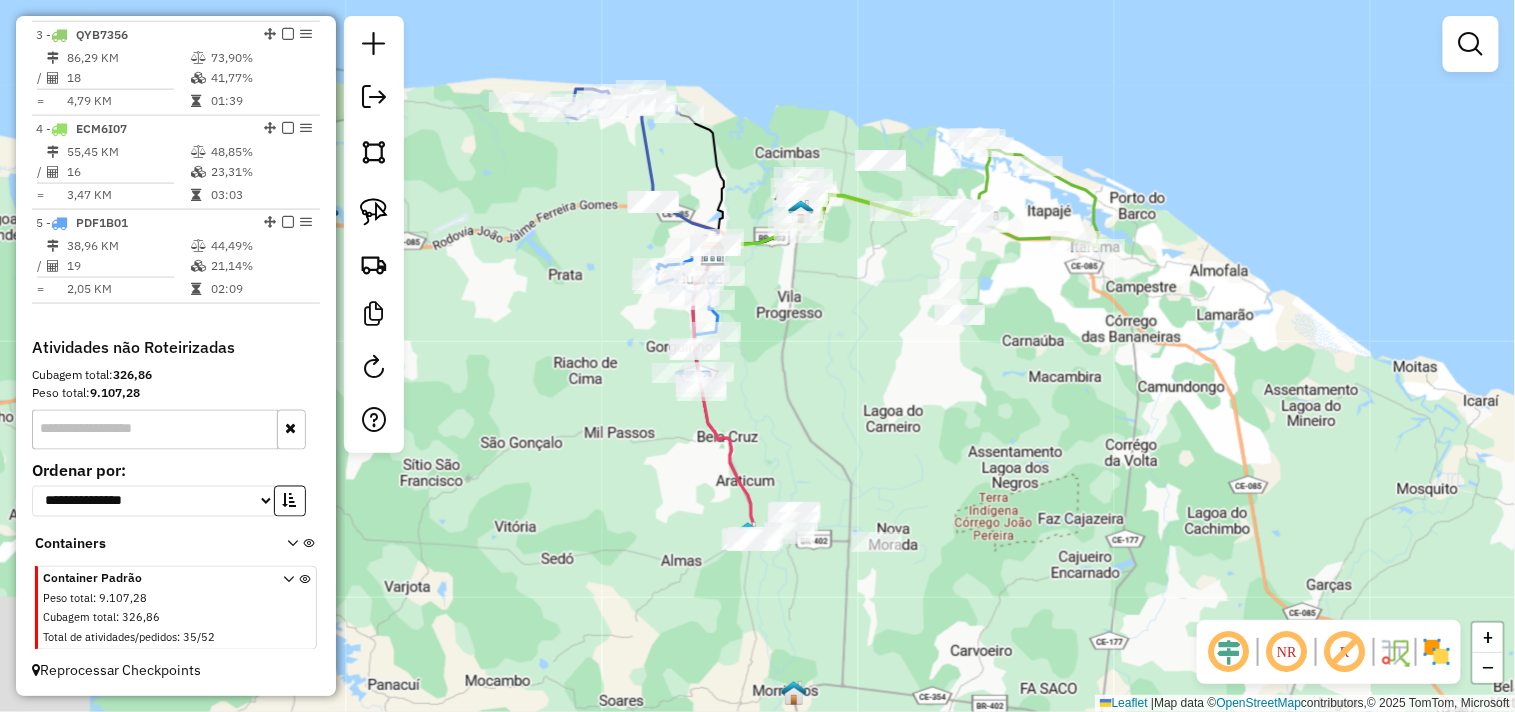 drag, startPoint x: 836, startPoint y: 410, endPoint x: 863, endPoint y: 343, distance: 72.235725 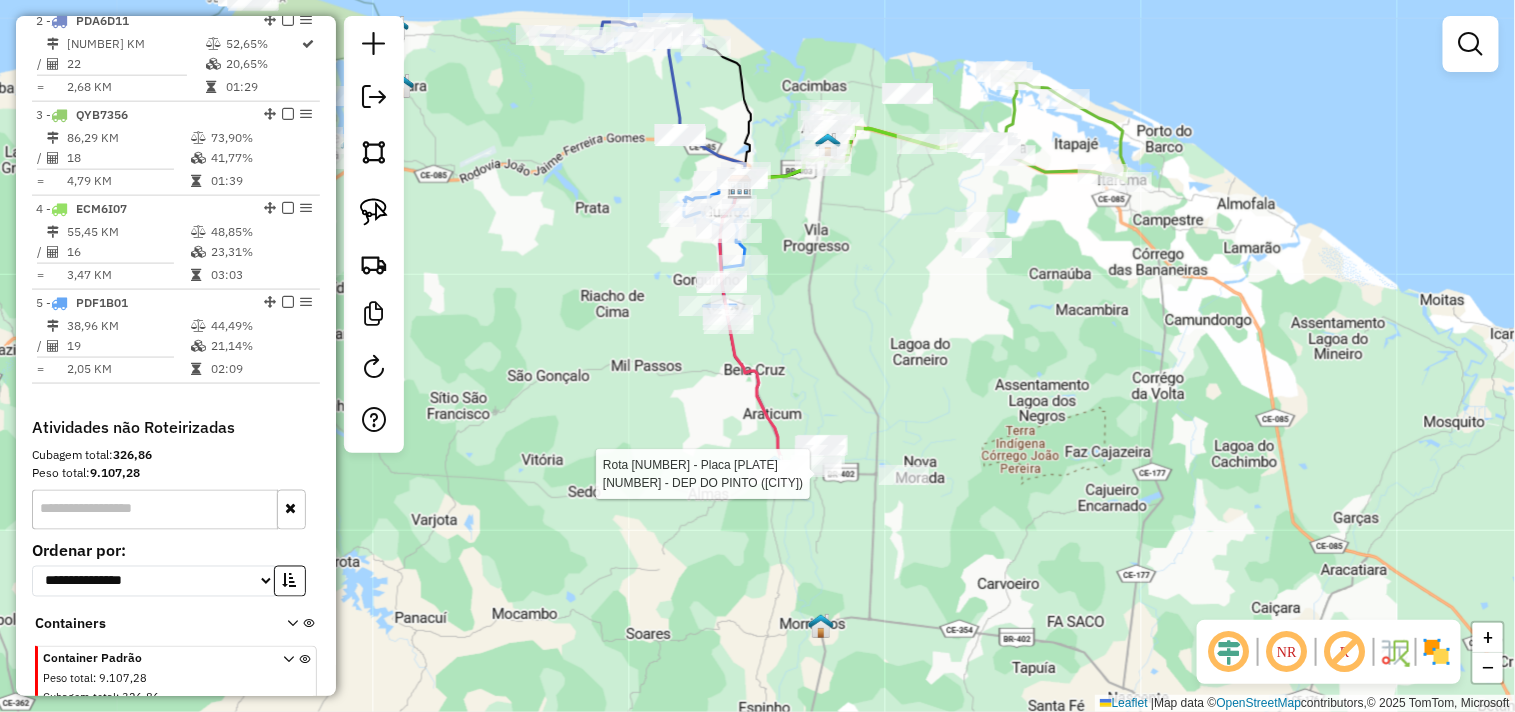 select on "**********" 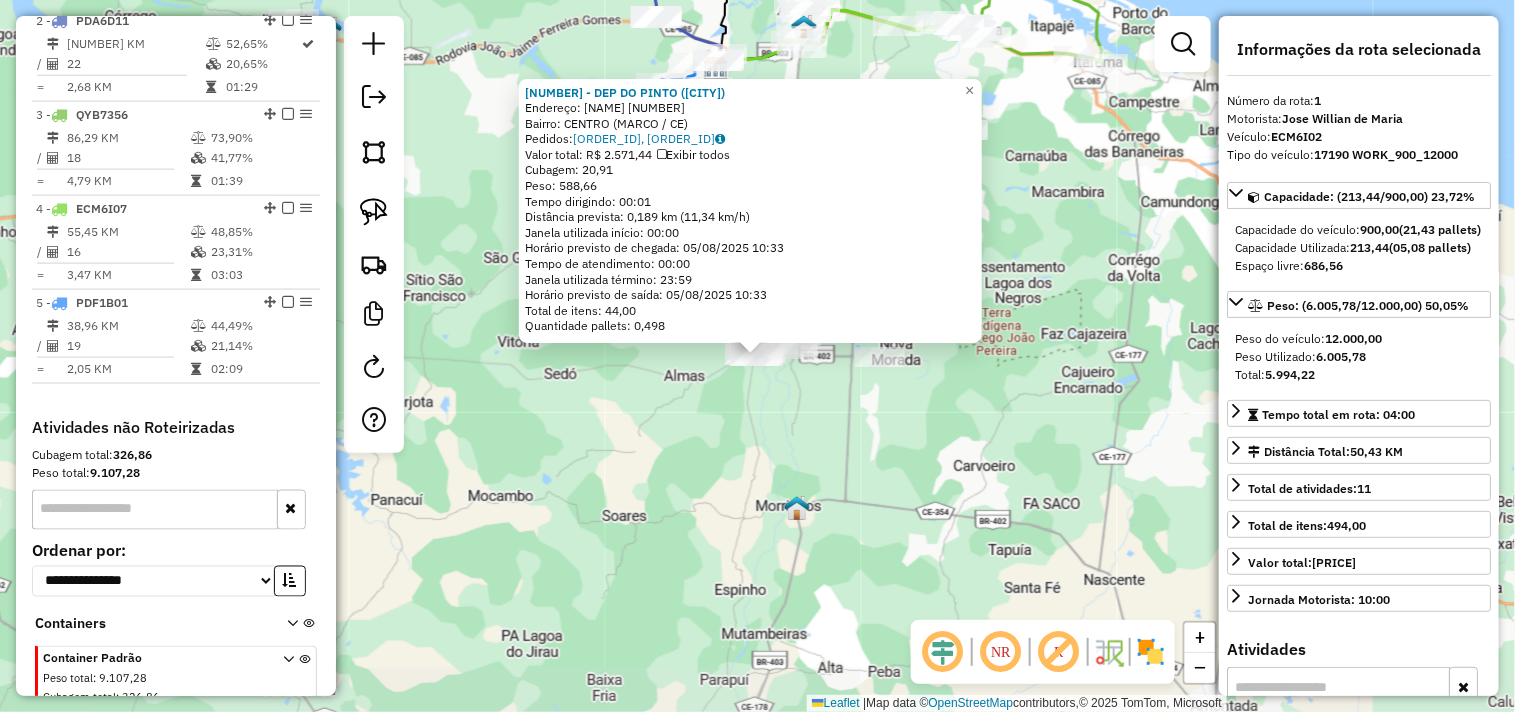 scroll, scrollTop: 773, scrollLeft: 0, axis: vertical 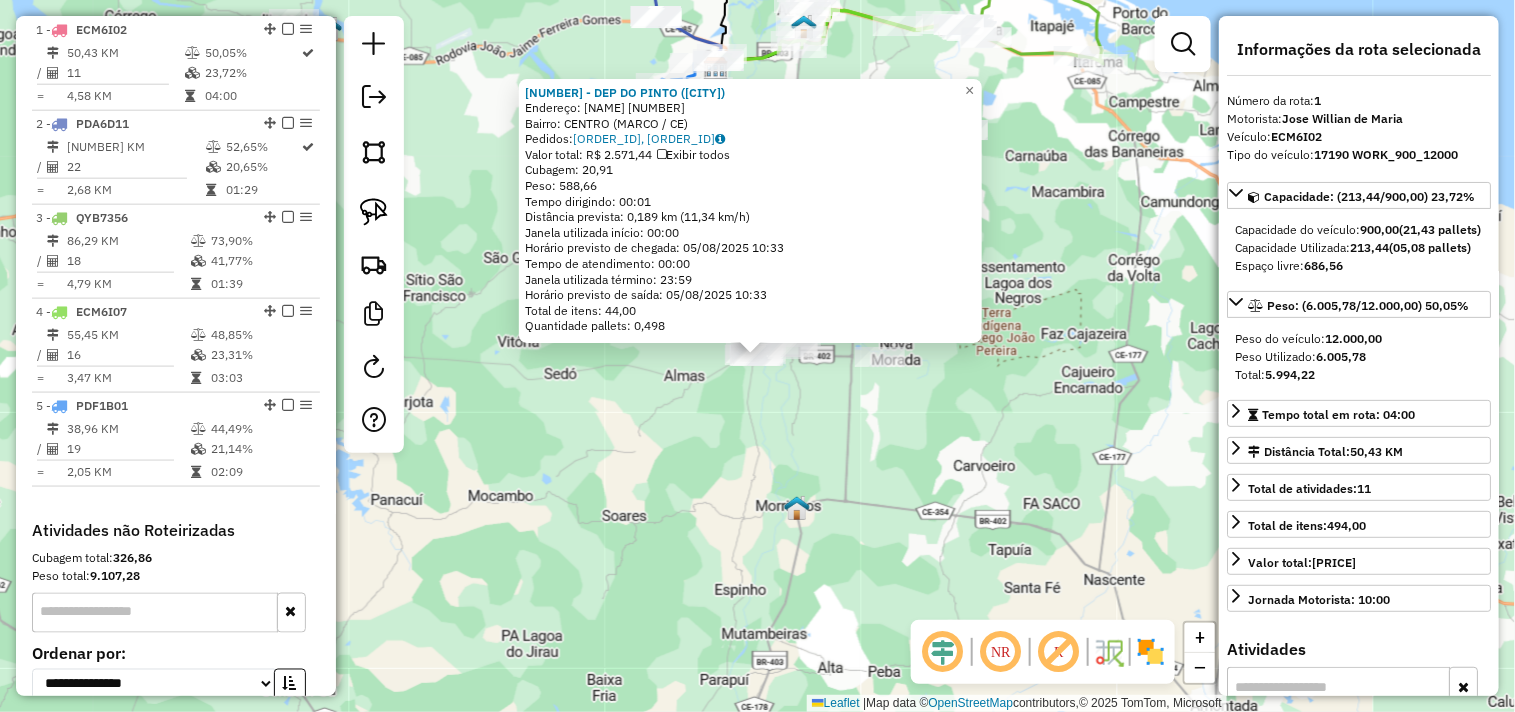 click on "[NUMBER] - [NAME] Endereço: [ADDRESS] Bairro: [NEIGHBORHOOD] ([CITY] / [STATE]) Pedidos: [ORDER_NUMBERS] Valor total: [CURRENCY] [PRICE] Exibir todos Cubagem: [CUBAGE] Peso: [WEIGHT] Tempo dirigindo: [TIME] Distância prevista: [DISTANCE] km ([SPEED] km/h) Janela utilizada início: [TIME] Horário previsto de chegada: [DATE] [TIME] Tempo de atendimento: [TIME] Janela utilizada término: [TIME] Horário previsto de saída: [DATE] [TIME] Total de itens: [ITEMS] Quantidade pallets: [PALLETS] × Janela de atendimento Grade de atendimento Capacidade Transportadoras Veículos Cliente Pedidos Rotas Selecione os dias de semana para filtrar as janelas de atendimento Seg Ter Qua Qui Sex Sáb Dom Informe o período da janela de atendimento: De: Até: Filtrar exatamente a janela do cliente Considerar janela de atendimento padrão Selecione os dias de semana para filtrar as grades de atendimento Seg Ter Qua Qui Sex Sáb Dom Clientes fora do dia de atendimento selecionado De:" 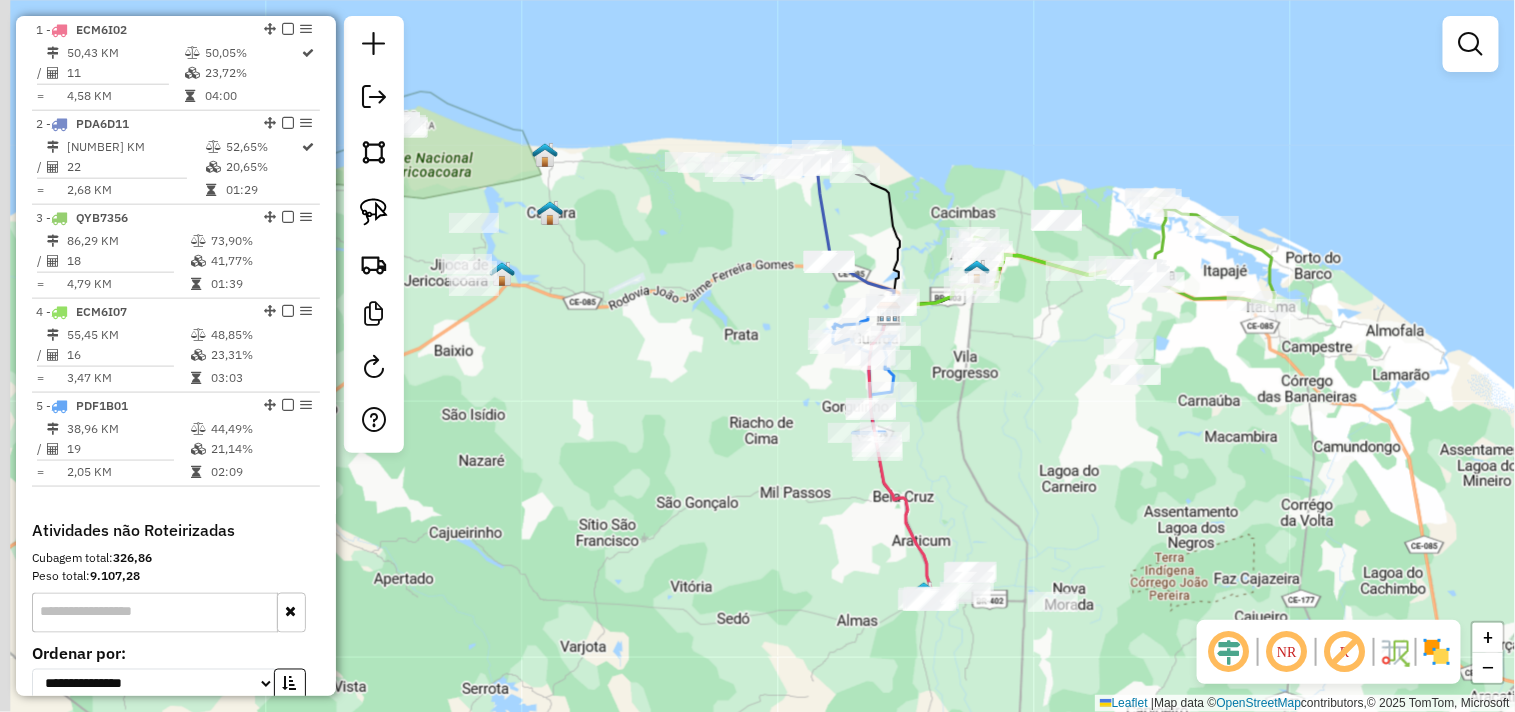 drag, startPoint x: 621, startPoint y: 290, endPoint x: 797, endPoint y: 535, distance: 301.66373 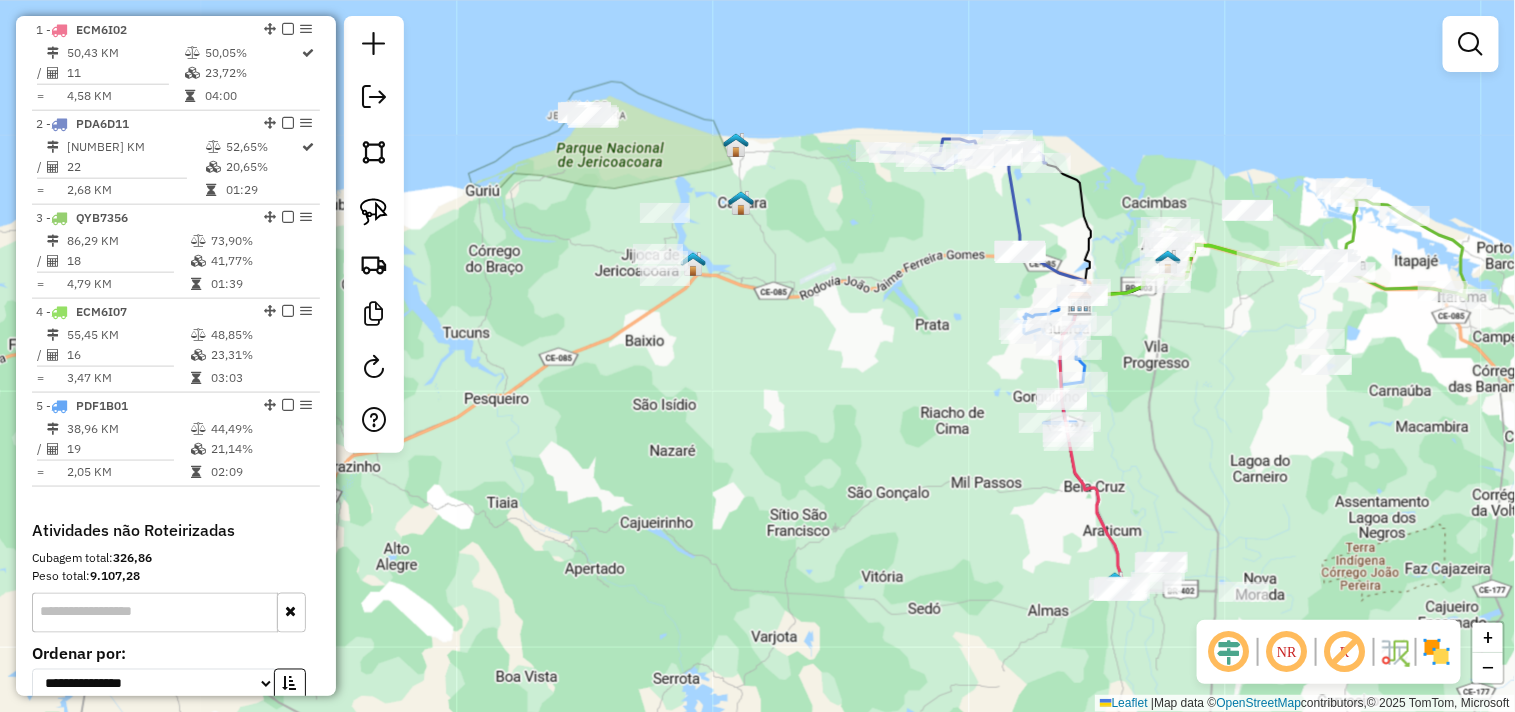drag, startPoint x: 757, startPoint y: 513, endPoint x: 945, endPoint y: 503, distance: 188.26576 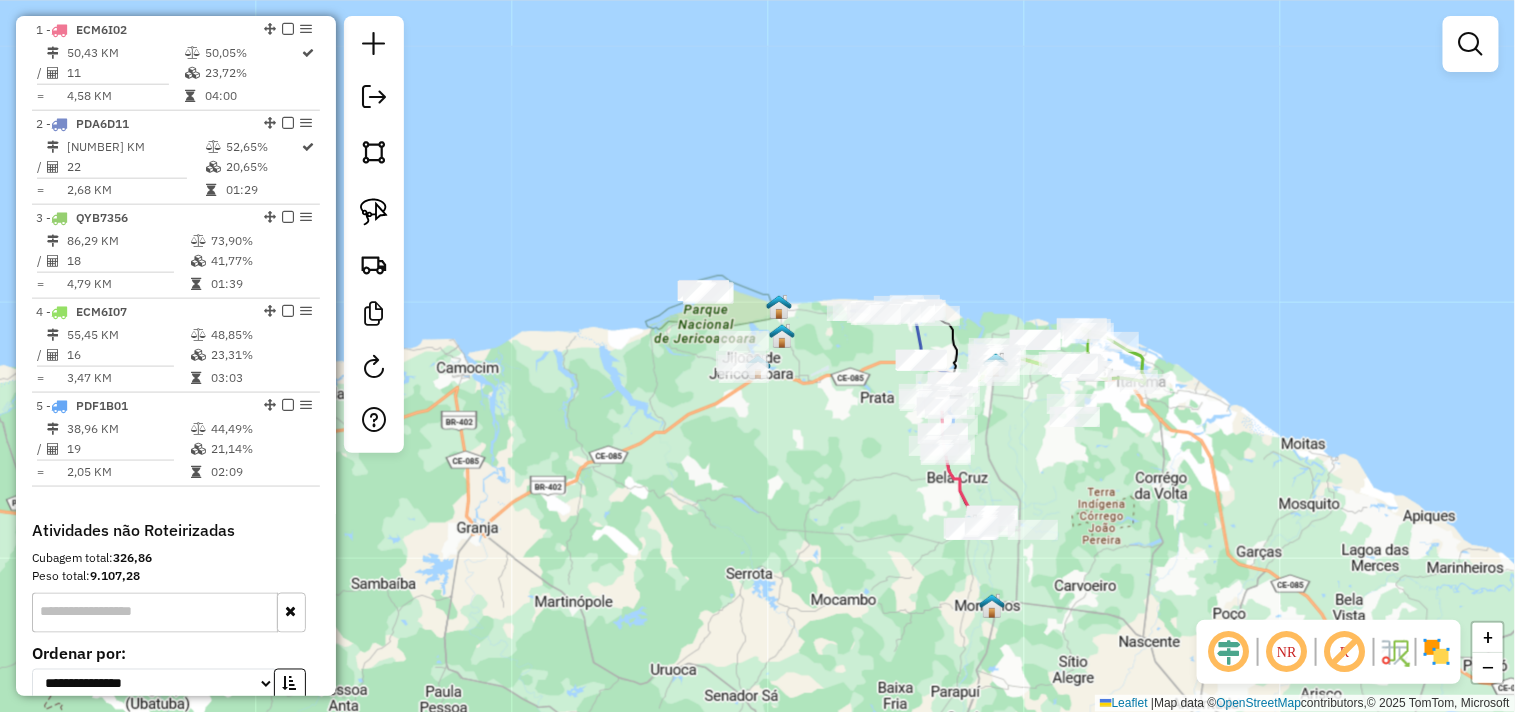 drag, startPoint x: 914, startPoint y: 542, endPoint x: 811, endPoint y: 476, distance: 122.33152 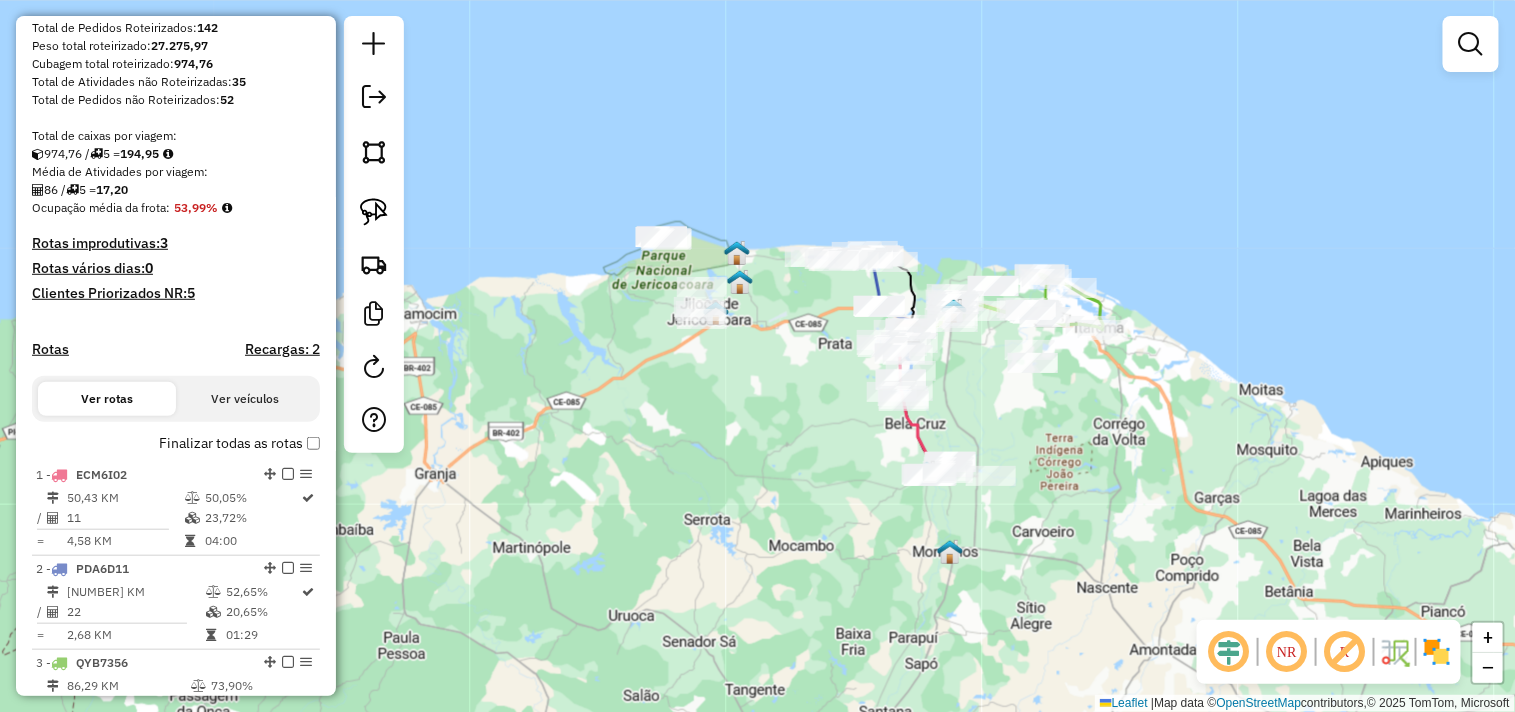 scroll, scrollTop: 0, scrollLeft: 0, axis: both 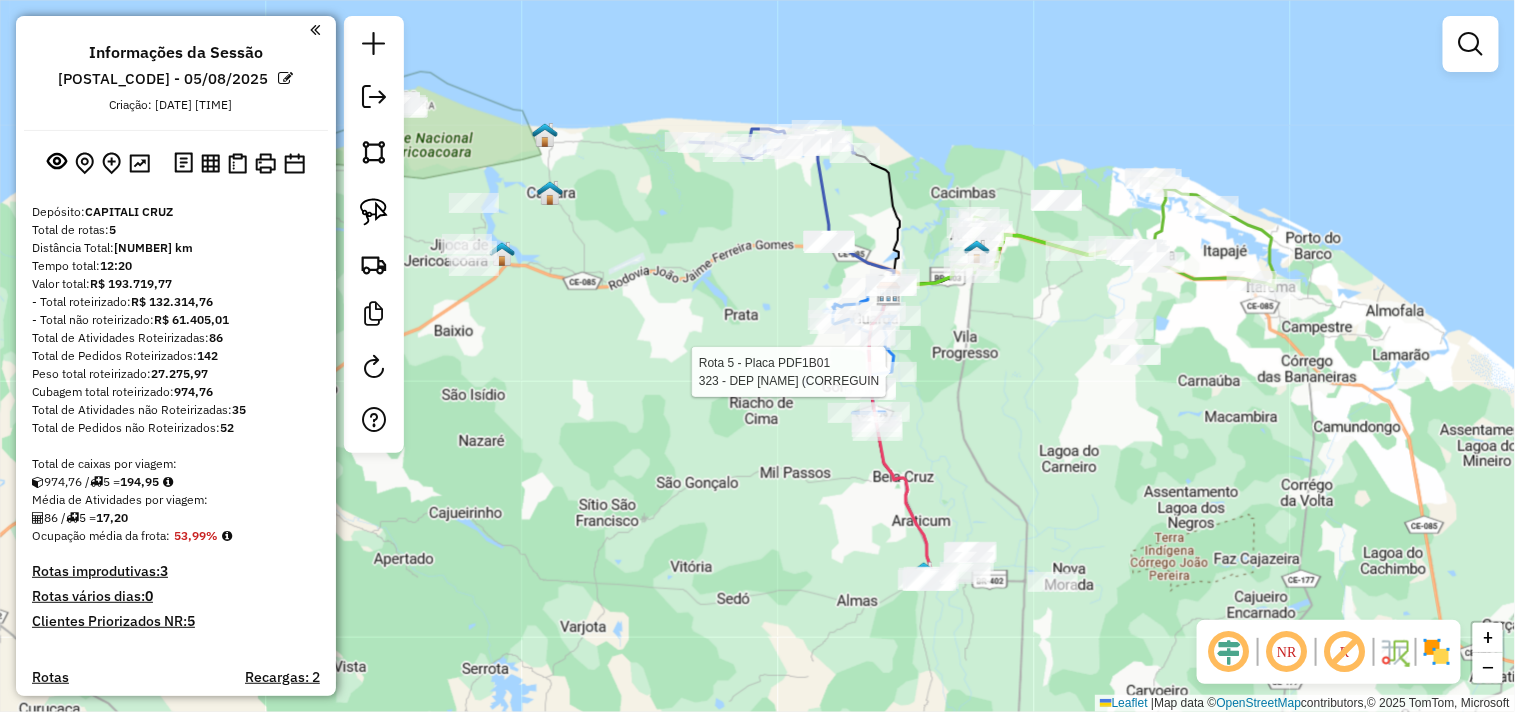 select on "**********" 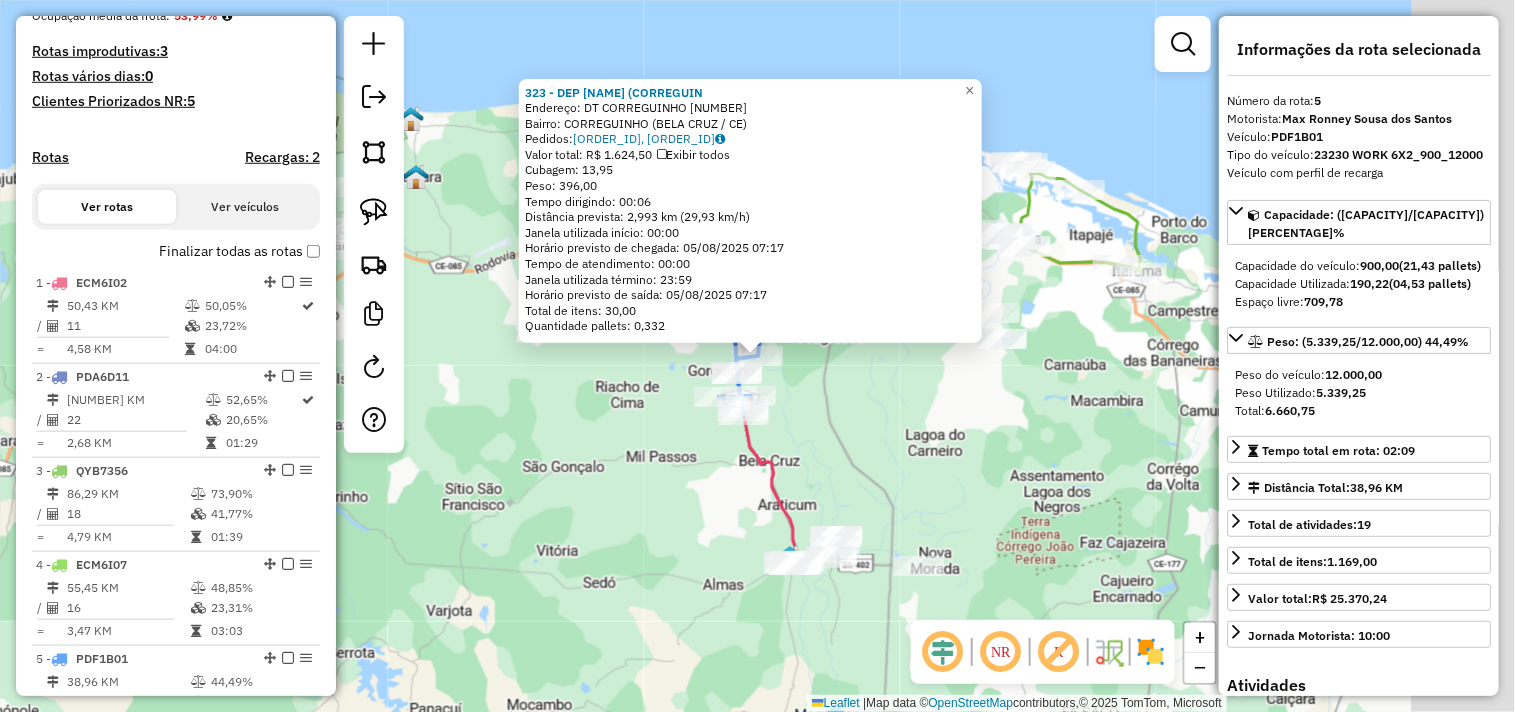 scroll, scrollTop: 956, scrollLeft: 0, axis: vertical 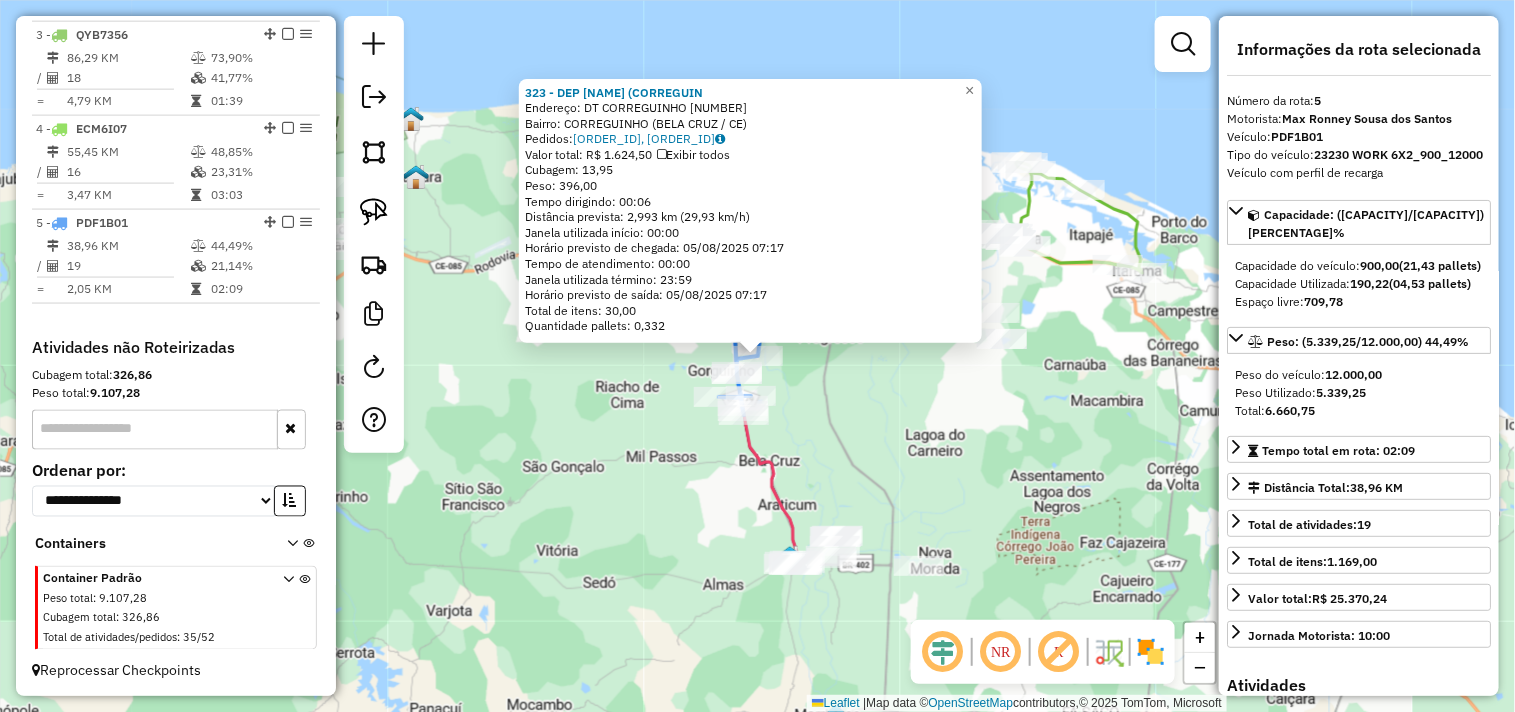 click on "323 - DEP KEVEN (CORREGUIN  Endereço:  DT CORREGUINHO 10000   Bairro: CORREGUINHO (BELA CRUZ / CE)   Pedidos:  04065263, 04065264   Valor total: R$ 1.624,50   Exibir todos   Cubagem: 13,95  Peso: 396,00  Tempo dirigindo: 00:06   Distância prevista: 2,993 km (29,93 km/h)   Janela utilizada início: 00:00   Horário previsto de chegada: 05/08/2025 07:17   Tempo de atendimento: 00:00   Janela utilizada término: 23:59   Horário previsto de saída: 05/08/2025 07:17   Total de itens: 30,00   Quantidade pallets: 0,332  × Janela de atendimento Grade de atendimento Capacidade Transportadoras Veículos Cliente Pedidos  Rotas Selecione os dias de semana para filtrar as janelas de atendimento  Seg   Ter   Qua   Qui   Sex   Sáb   Dom  Informe o período da janela de atendimento: De: Até:  Filtrar exatamente a janela do cliente  Considerar janela de atendimento padrão  Selecione os dias de semana para filtrar as grades de atendimento  Seg   Ter   Qua   Qui   Sex   Sáb   Dom   Peso mínimo:   Peso máximo:   De:  +" 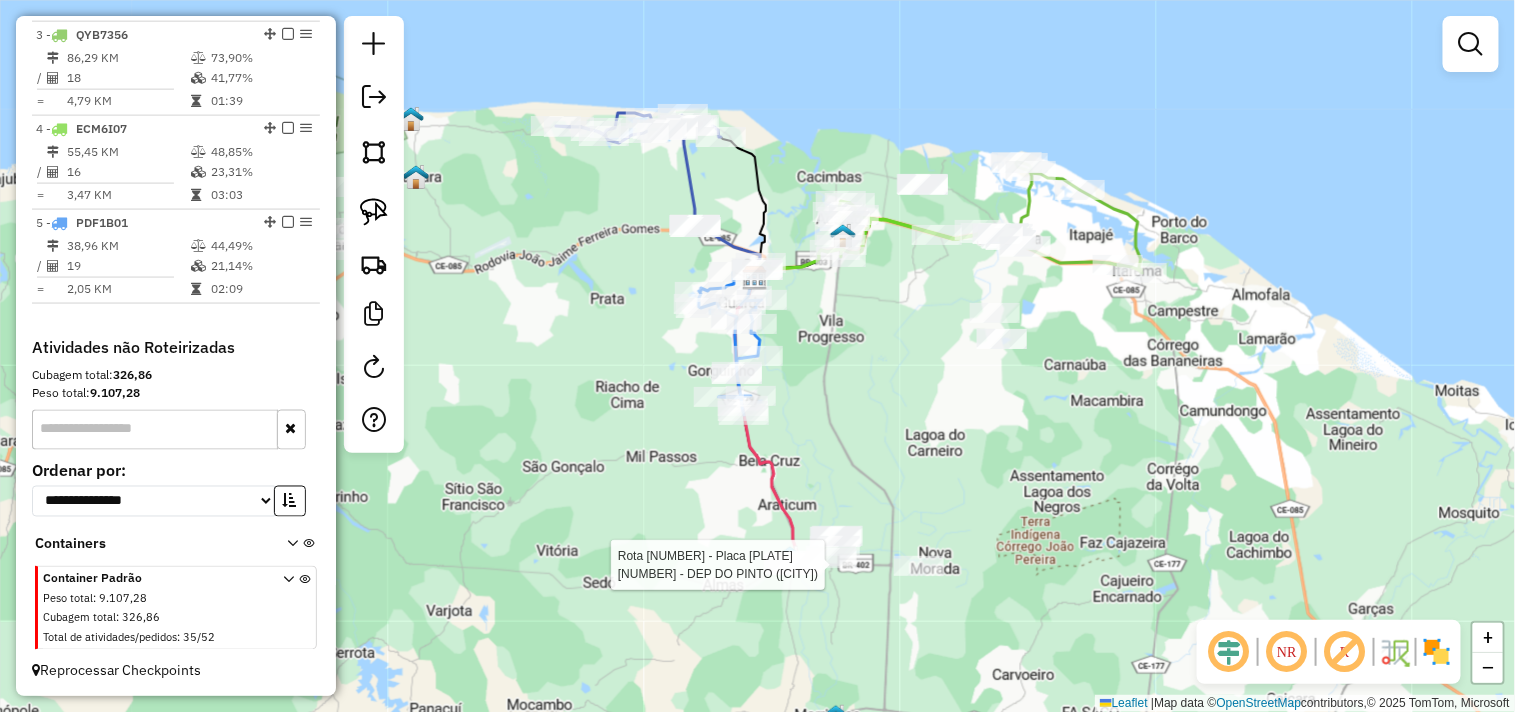 select on "**********" 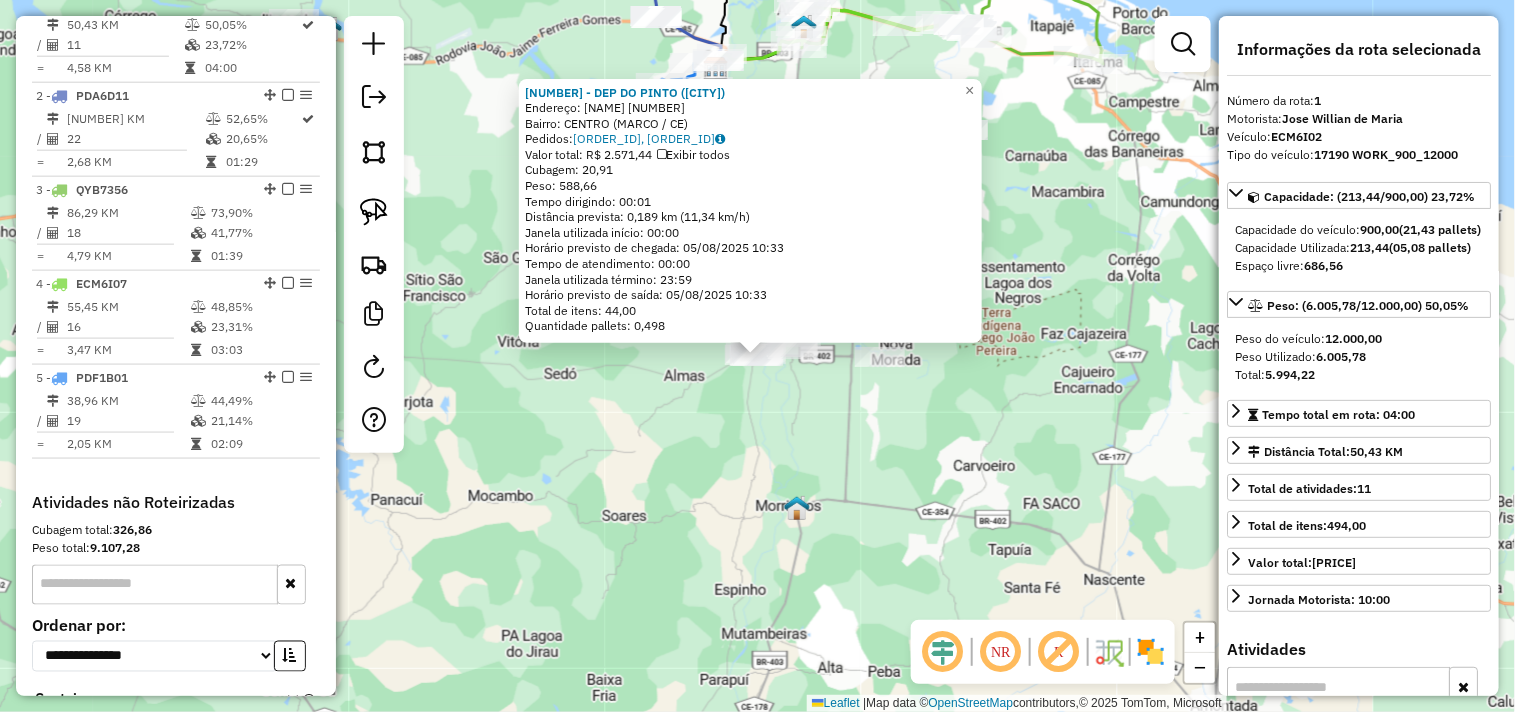 scroll, scrollTop: 773, scrollLeft: 0, axis: vertical 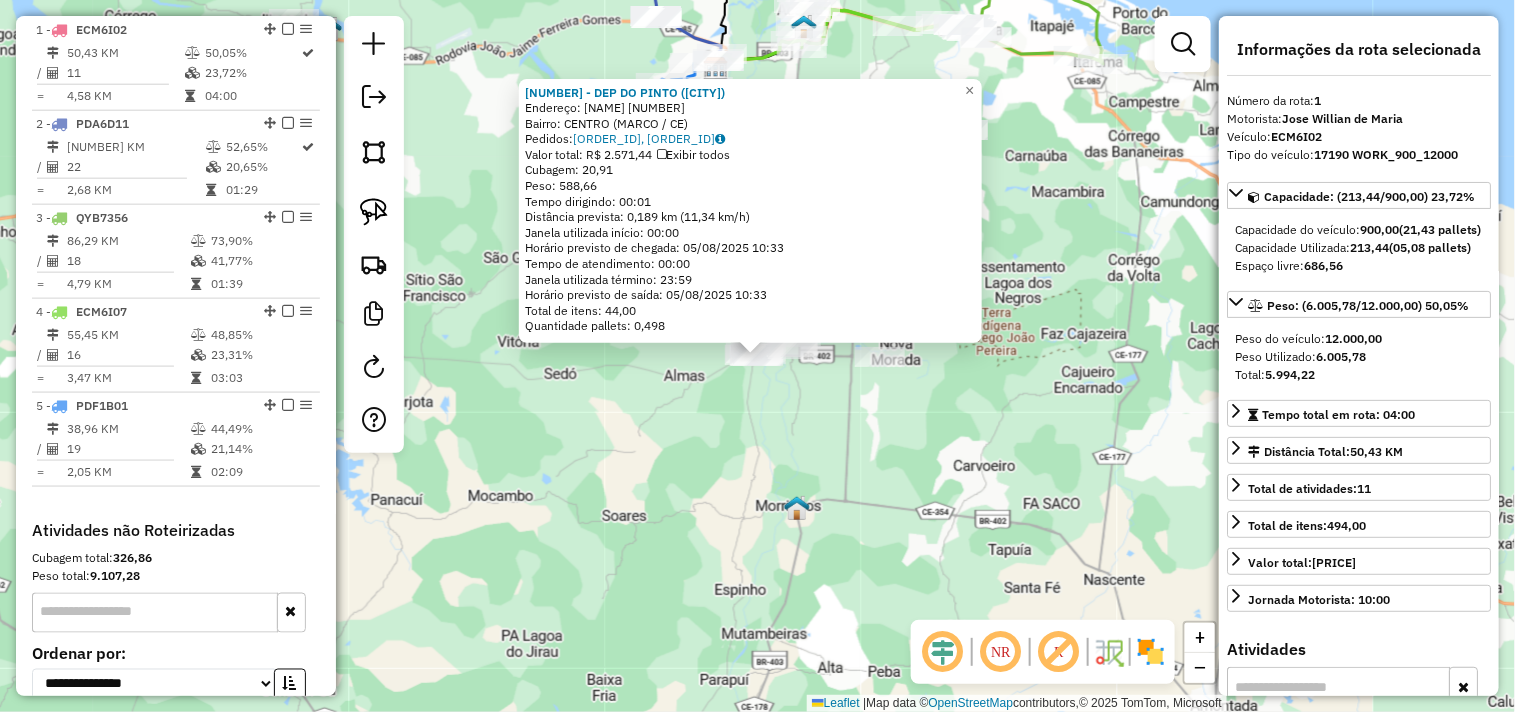 click on "[NUMBER] - [NAME] Endereço: [ADDRESS] Bairro: [NEIGHBORHOOD] ([CITY] / [STATE]) Pedidos: [ORDER_NUMBERS] Valor total: [CURRENCY] [PRICE] Exibir todos Cubagem: [CUBAGE] Peso: [WEIGHT] Tempo dirigindo: [TIME] Distância prevista: [DISTANCE] km ([SPEED] km/h) Janela utilizada início: [TIME] Horário previsto de chegada: [DATE] [TIME] Tempo de atendimento: [TIME] Janela utilizada término: [TIME] Horário previsto de saída: [DATE] [TIME] Total de itens: [ITEMS] Quantidade pallets: [PALLETS] × Janela de atendimento Grade de atendimento Capacidade Transportadoras Veículos Cliente Pedidos Rotas Selecione os dias de semana para filtrar as janelas de atendimento Seg Ter Qua Qui Sex Sáb Dom Informe o período da janela de atendimento: De: Até: Filtrar exatamente a janela do cliente Considerar janela de atendimento padrão Selecione os dias de semana para filtrar as grades de atendimento Seg Ter Qua Qui Sex Sáb Dom Clientes fora do dia de atendimento selecionado De:" 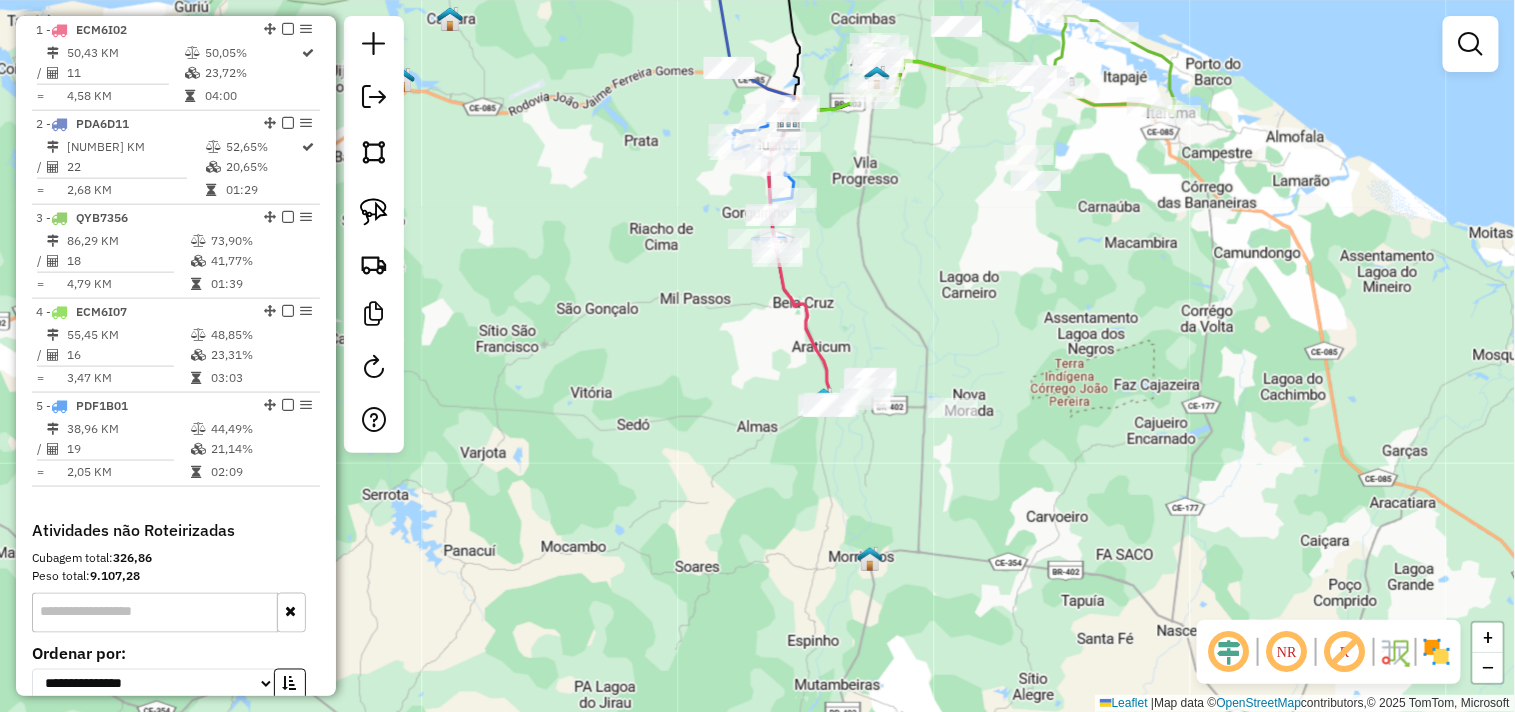 drag, startPoint x: 695, startPoint y: 451, endPoint x: 767, endPoint y: 506, distance: 90.60353 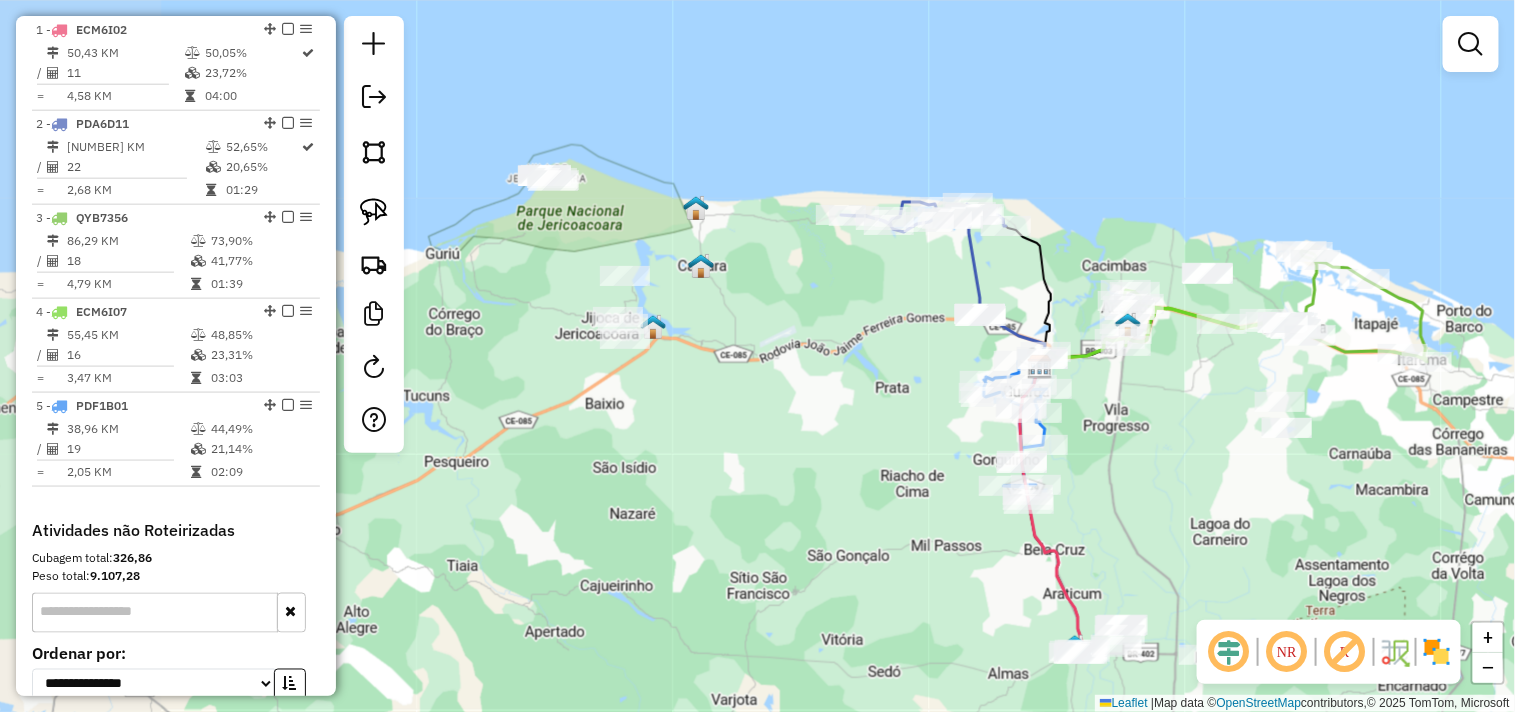 drag, startPoint x: 654, startPoint y: 388, endPoint x: 877, endPoint y: 443, distance: 229.68239 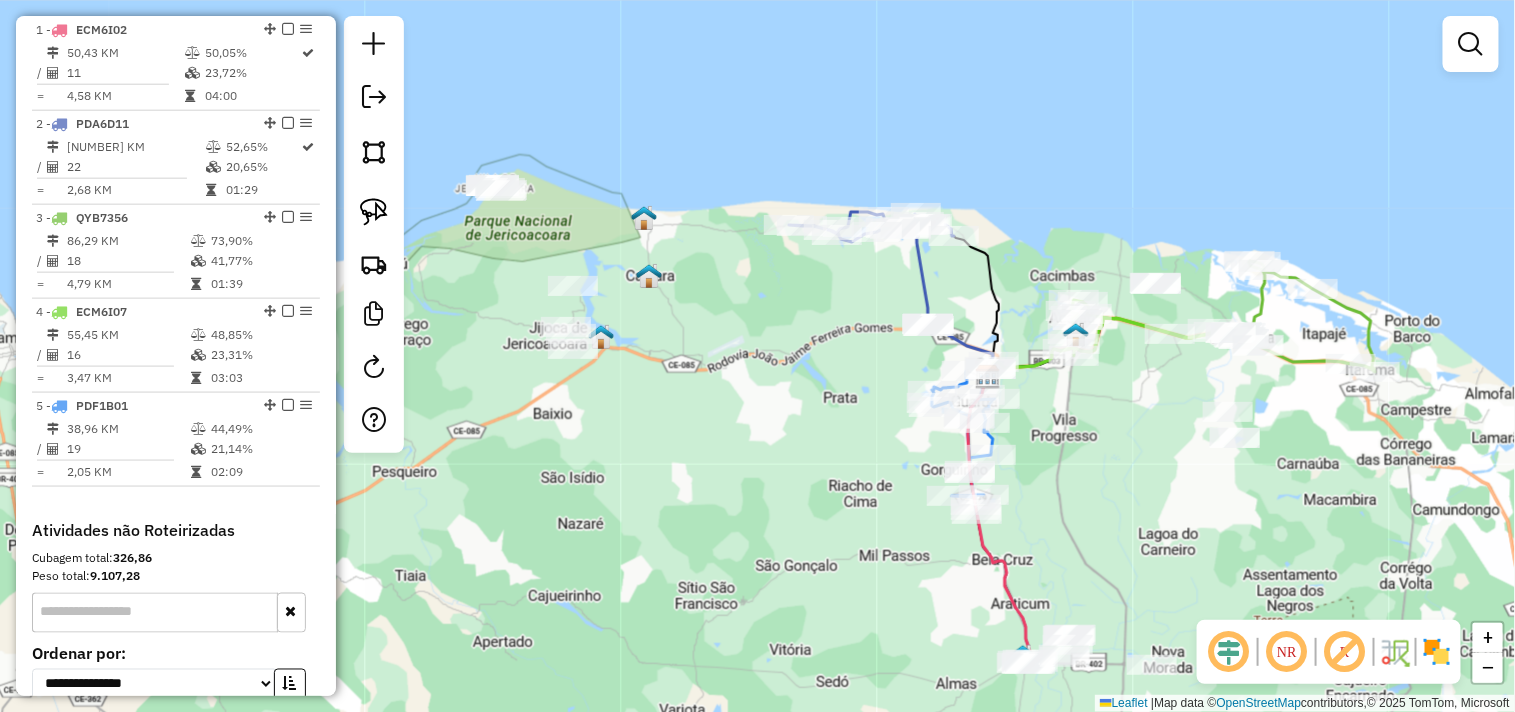 drag, startPoint x: 878, startPoint y: 447, endPoint x: 701, endPoint y: 368, distance: 193.82982 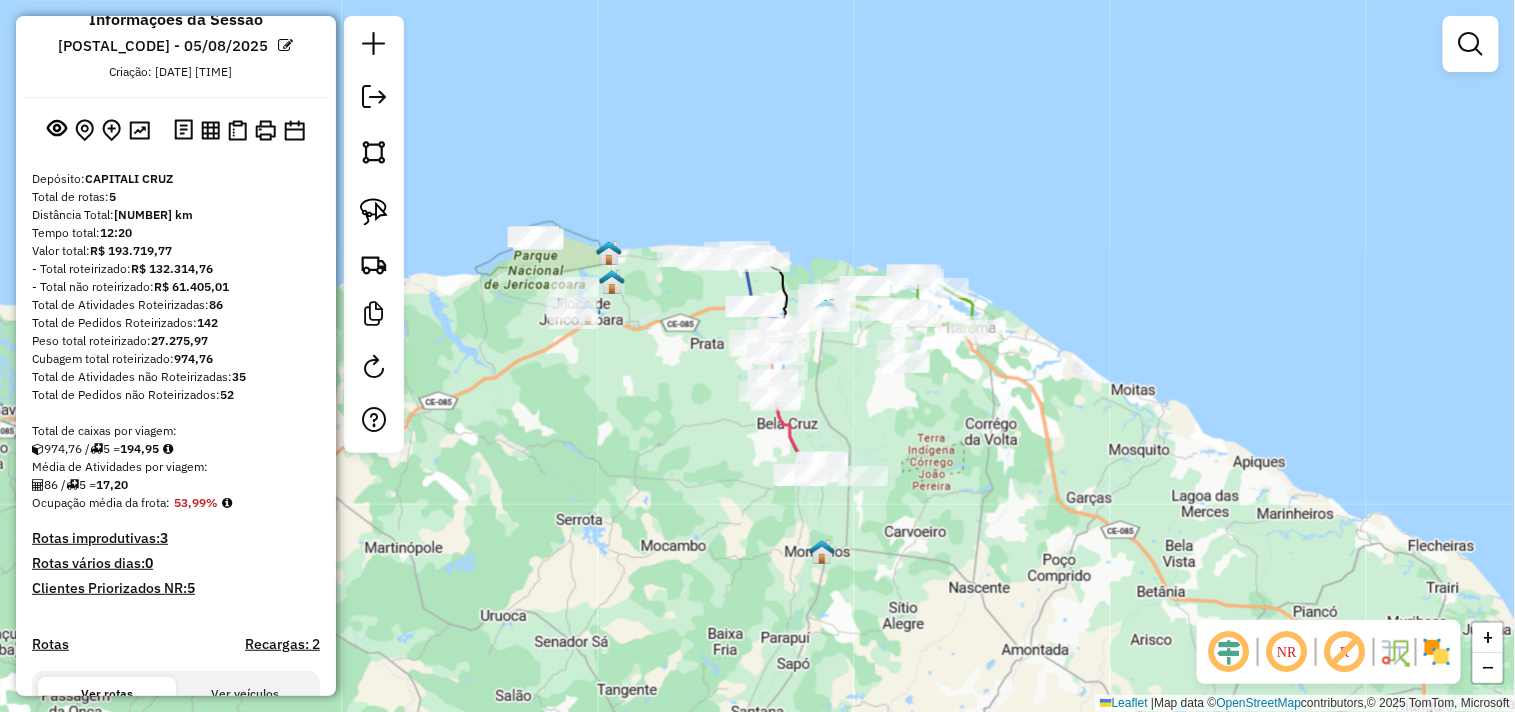 scroll, scrollTop: 0, scrollLeft: 0, axis: both 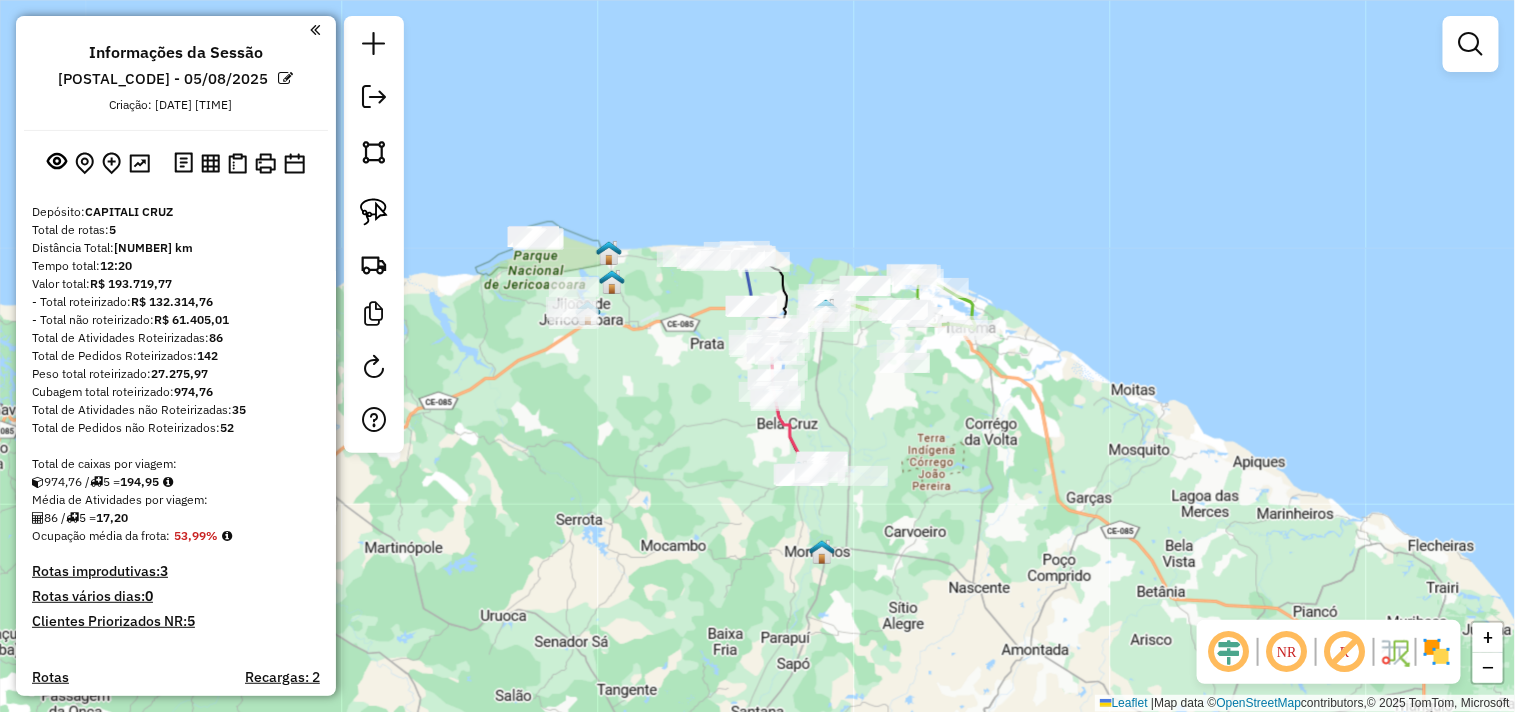 click on "Janela de atendimento Grade de atendimento Capacidade Transportadoras Veículos Cliente Pedidos  Rotas Selecione os dias de semana para filtrar as janelas de atendimento  Seg   Ter   Qua   Qui   Sex   Sáb   Dom  Informe o período da janela de atendimento: De: Até:  Filtrar exatamente a janela do cliente  Considerar janela de atendimento padrão  Selecione os dias de semana para filtrar as grades de atendimento  Seg   Ter   Qua   Qui   Sex   Sáb   Dom   Considerar clientes sem dia de atendimento cadastrado  Clientes fora do dia de atendimento selecionado Filtrar as atividades entre os valores definidos abaixo:  Peso mínimo:   Peso máximo:   Cubagem mínima:   Cubagem máxima:   De:   Até:  Filtrar as atividades entre o tempo de atendimento definido abaixo:  De:   Até:   Considerar capacidade total dos clientes não roteirizados Transportadora: Selecione um ou mais itens Tipo de veículo: Selecione um ou mais itens Veículo: Selecione um ou mais itens Motorista: Selecione um ou mais itens Nome: Rótulo:" 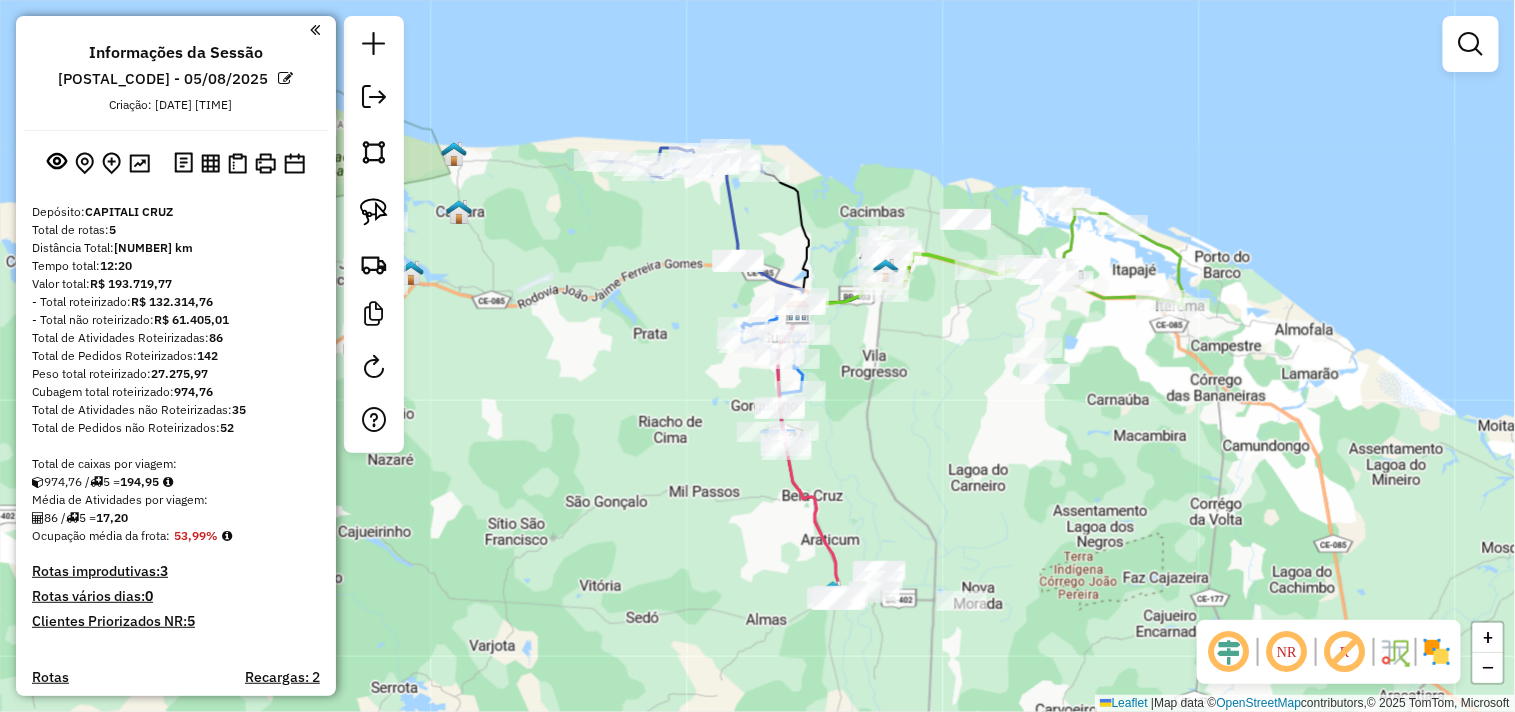 click on "Janela de atendimento Grade de atendimento Capacidade Transportadoras Veículos Cliente Pedidos  Rotas Selecione os dias de semana para filtrar as janelas de atendimento  Seg   Ter   Qua   Qui   Sex   Sáb   Dom  Informe o período da janela de atendimento: De: Até:  Filtrar exatamente a janela do cliente  Considerar janela de atendimento padrão  Selecione os dias de semana para filtrar as grades de atendimento  Seg   Ter   Qua   Qui   Sex   Sáb   Dom   Considerar clientes sem dia de atendimento cadastrado  Clientes fora do dia de atendimento selecionado Filtrar as atividades entre os valores definidos abaixo:  Peso mínimo:   Peso máximo:   Cubagem mínima:   Cubagem máxima:   De:   Até:  Filtrar as atividades entre o tempo de atendimento definido abaixo:  De:   Até:   Considerar capacidade total dos clientes não roteirizados Transportadora: Selecione um ou mais itens Tipo de veículo: Selecione um ou mais itens Veículo: Selecione um ou mais itens Motorista: Selecione um ou mais itens Nome: Rótulo:" 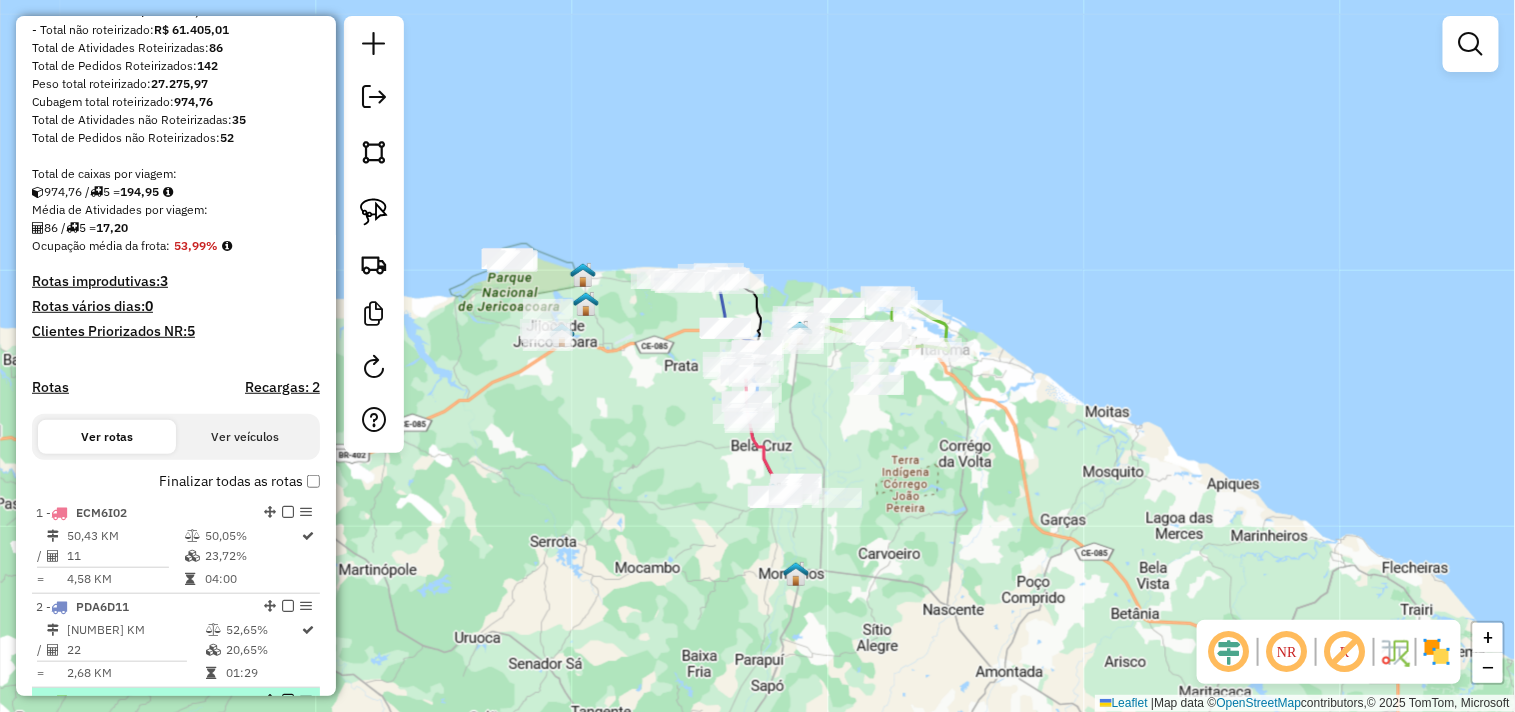 scroll, scrollTop: 0, scrollLeft: 0, axis: both 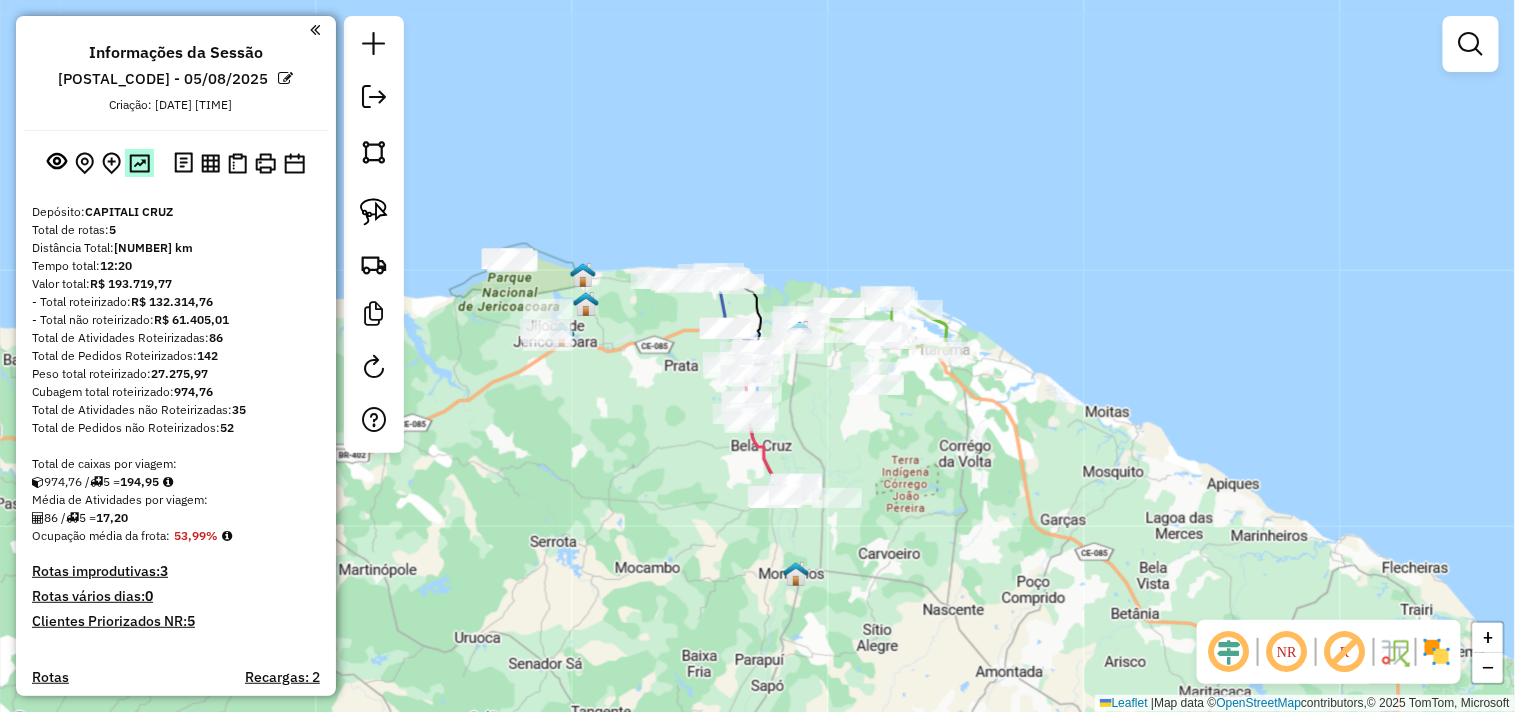 click at bounding box center [139, 162] 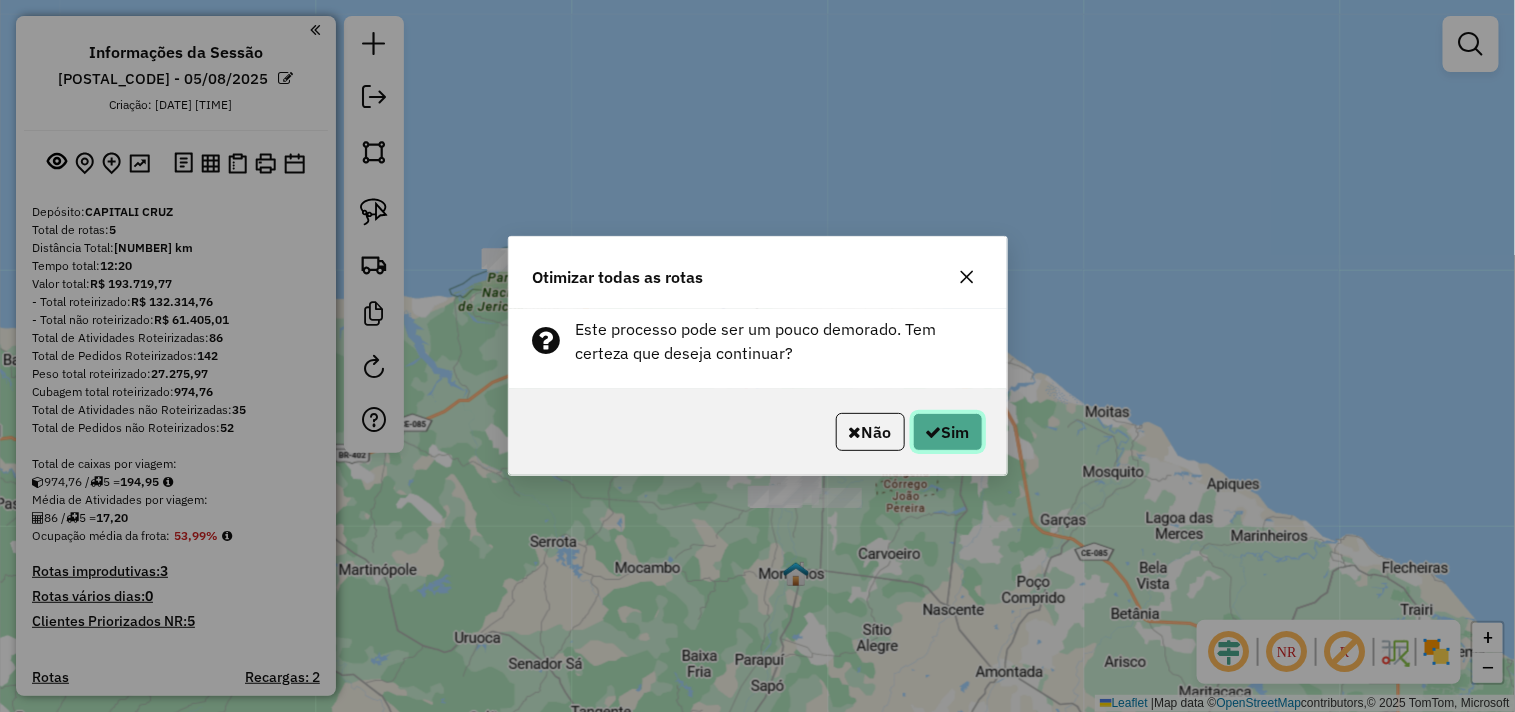 click on "Sim" 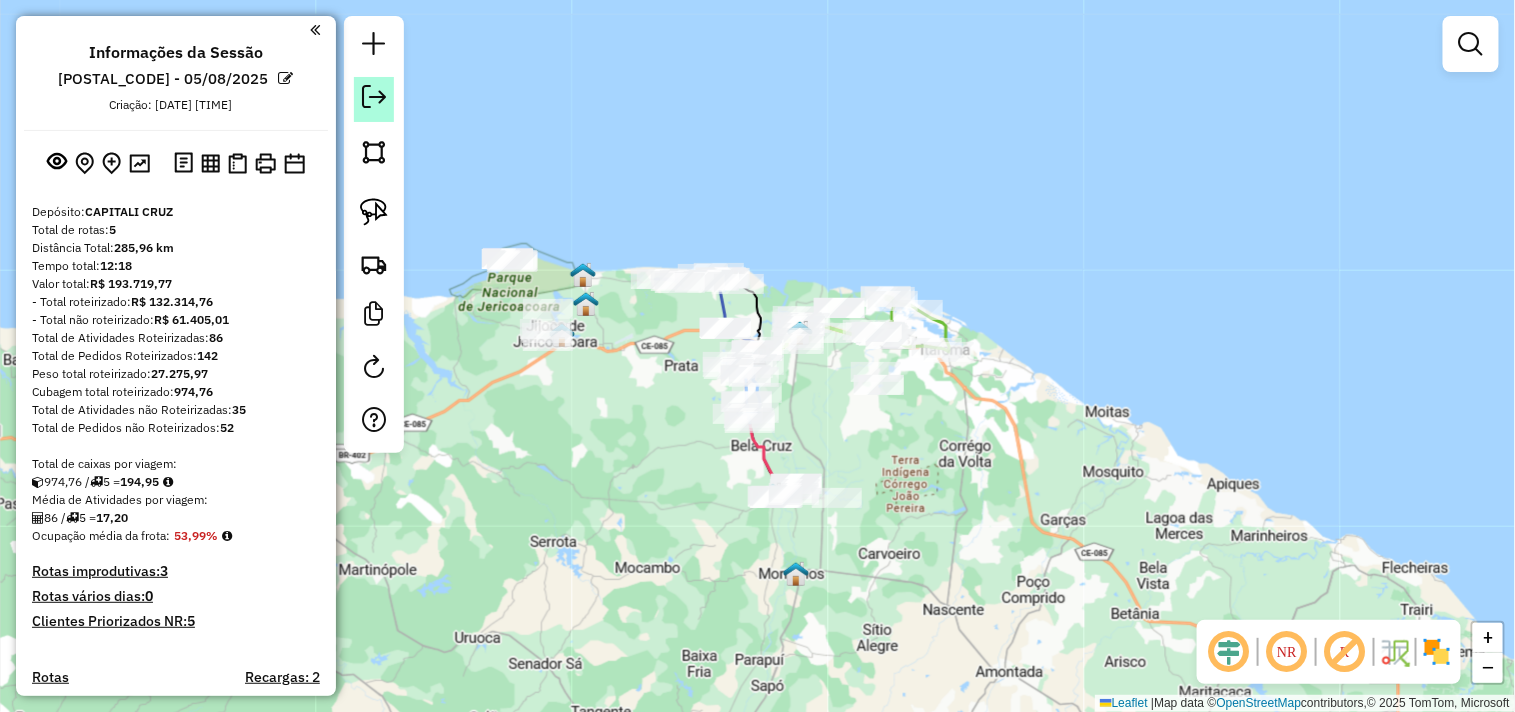 click 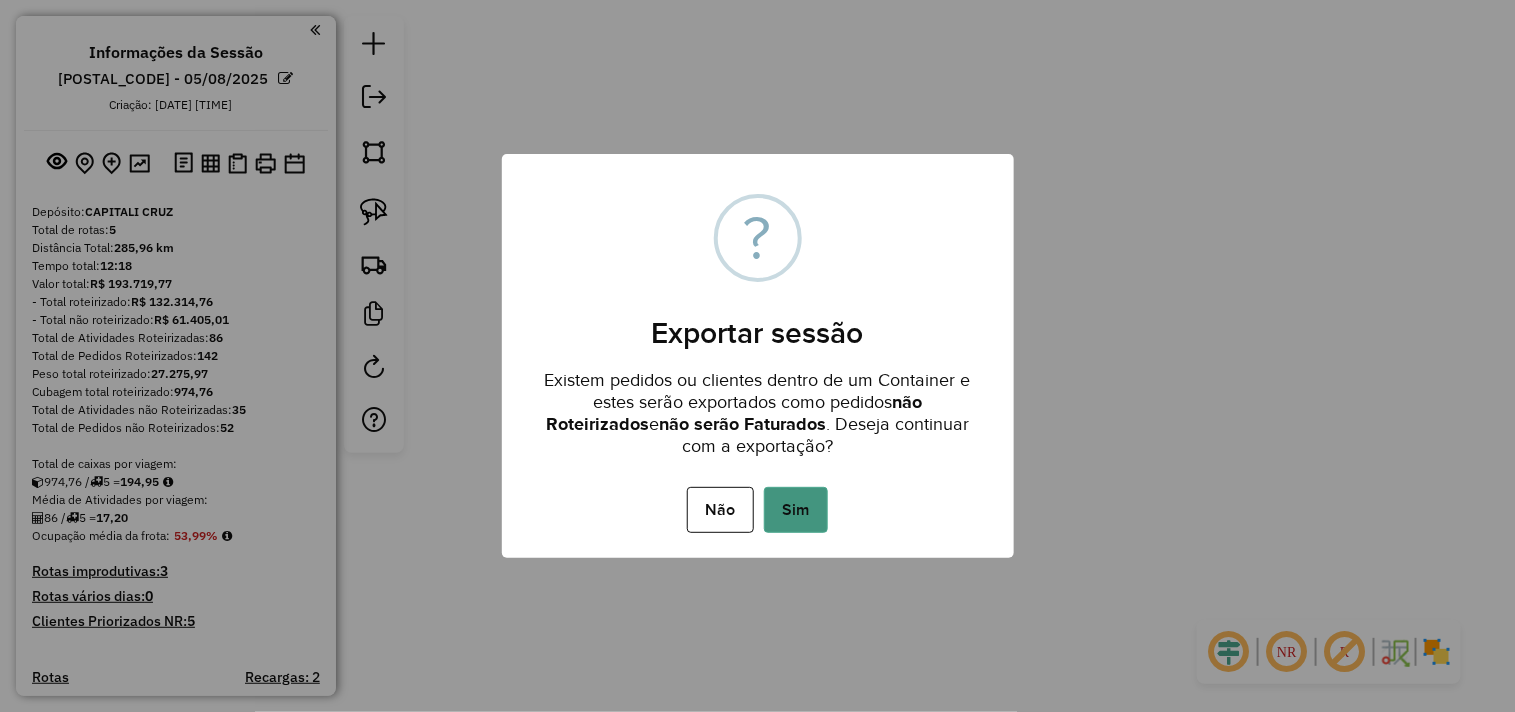 click on "Sim" at bounding box center [796, 510] 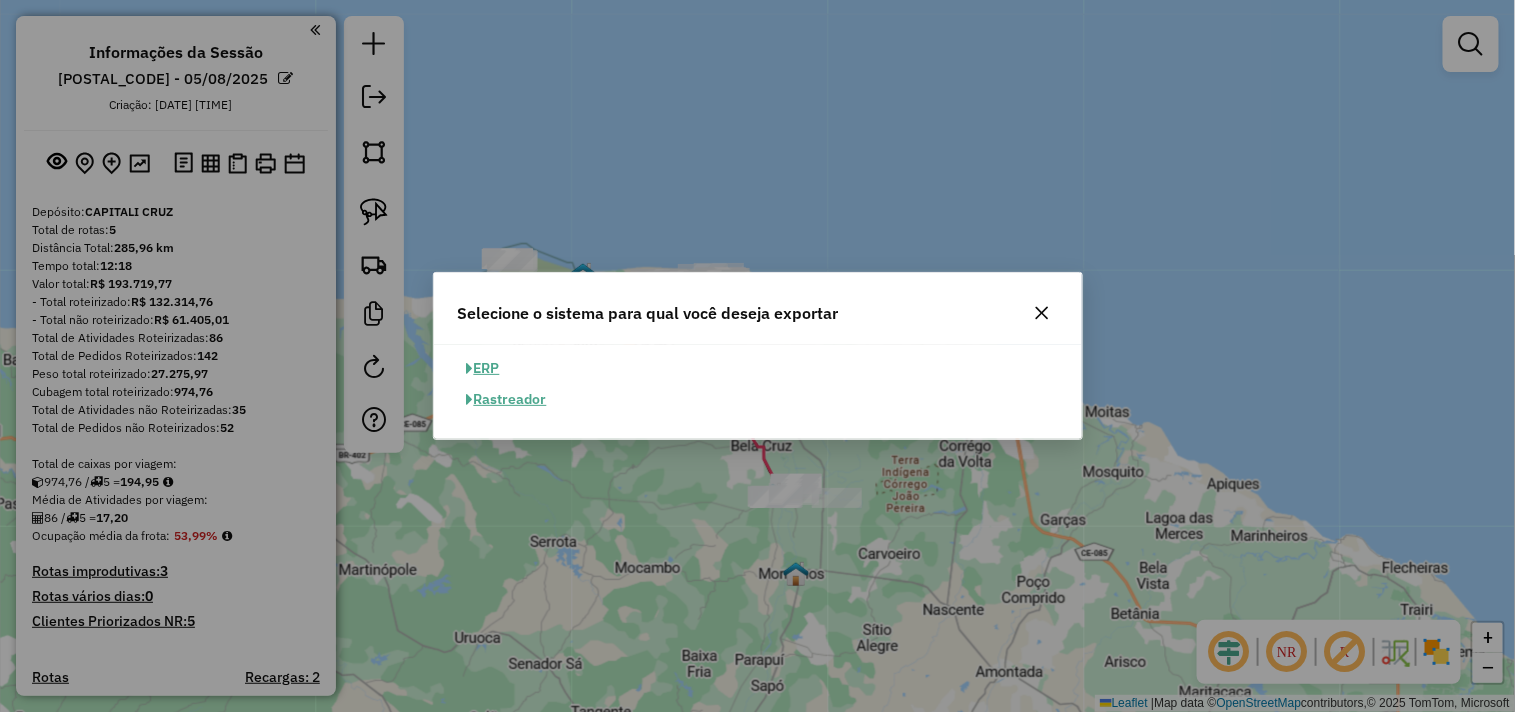 click on "ERP" 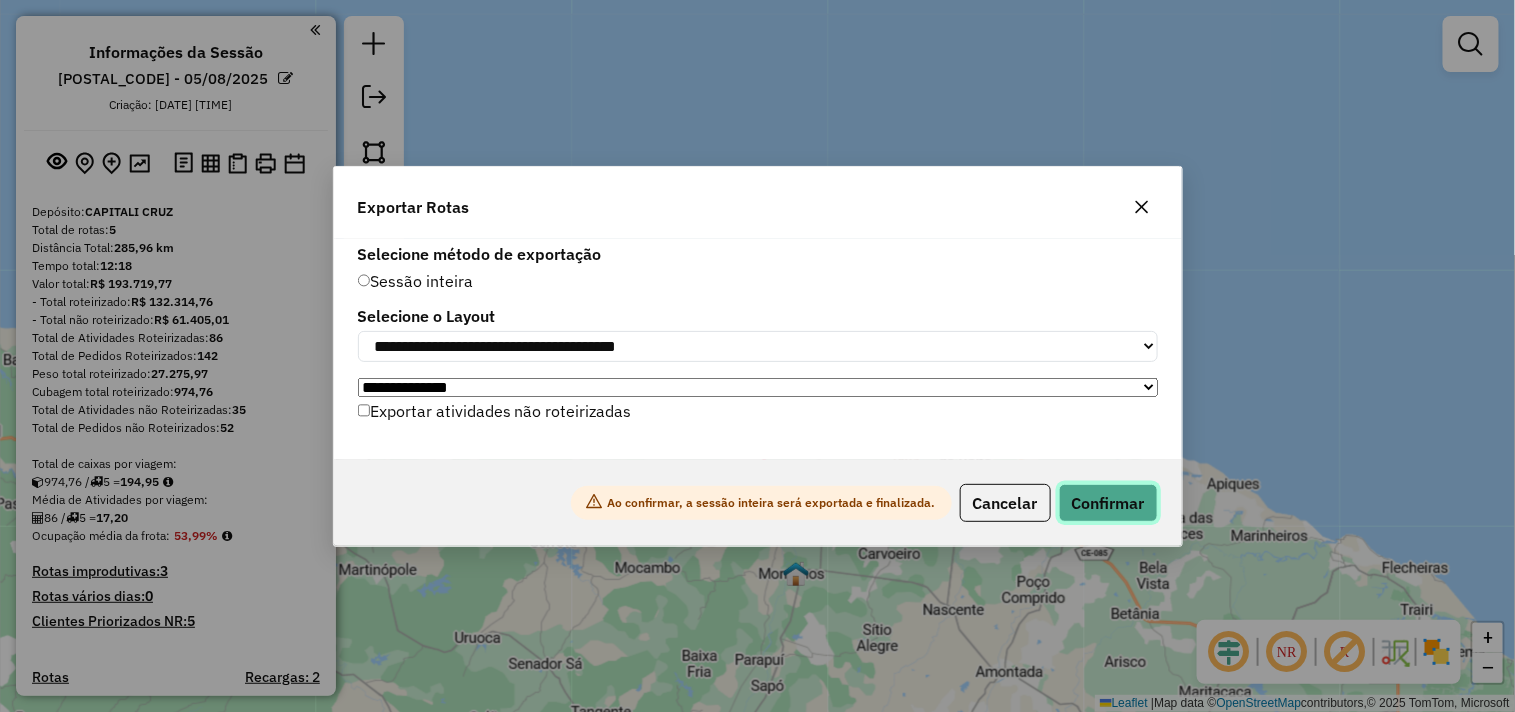 click on "Confirmar" 